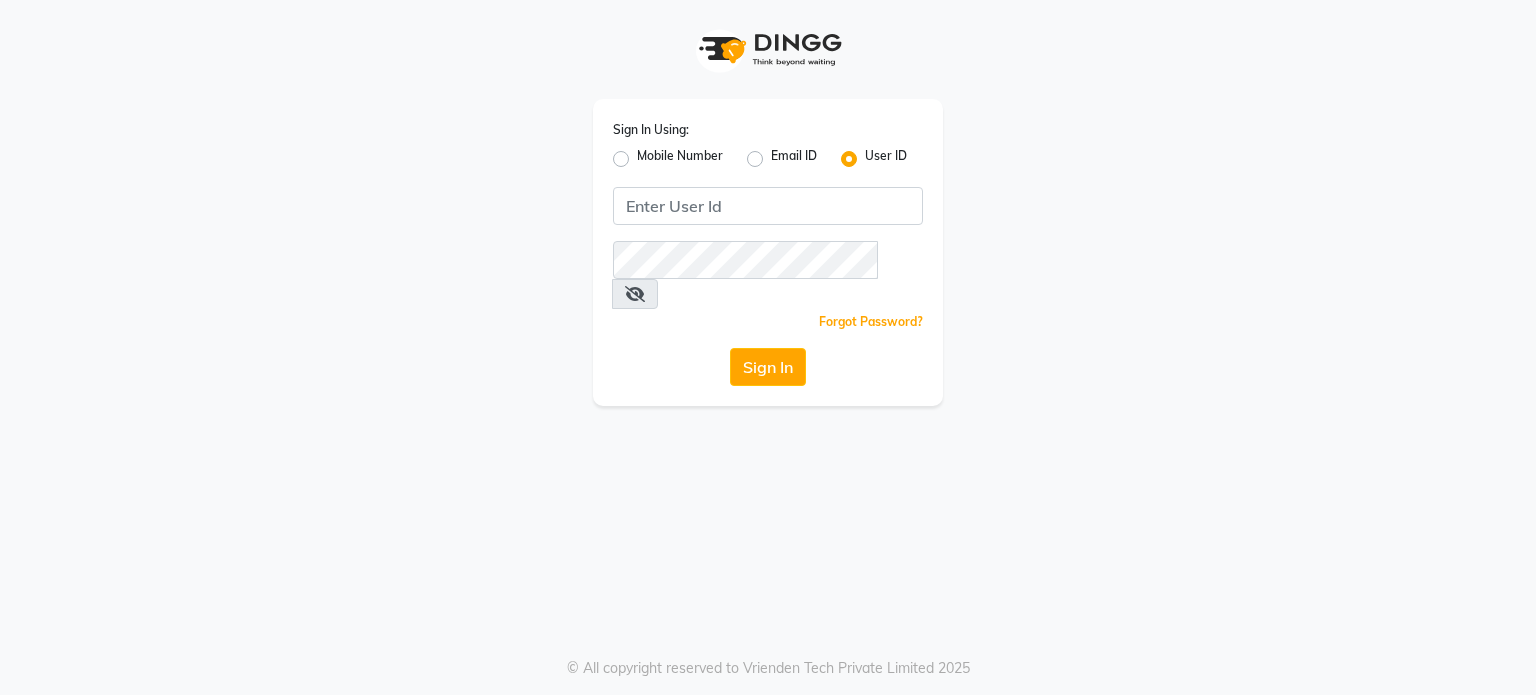 scroll, scrollTop: 0, scrollLeft: 0, axis: both 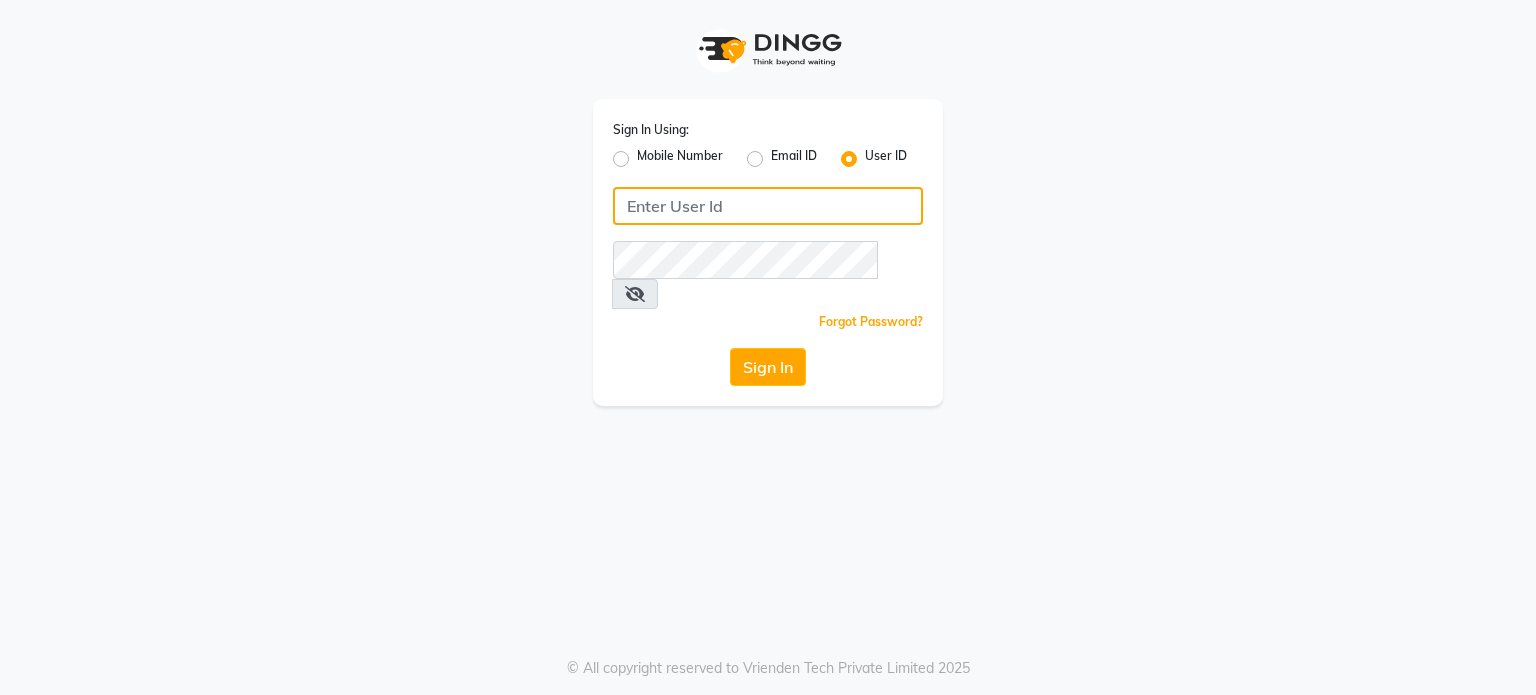 click 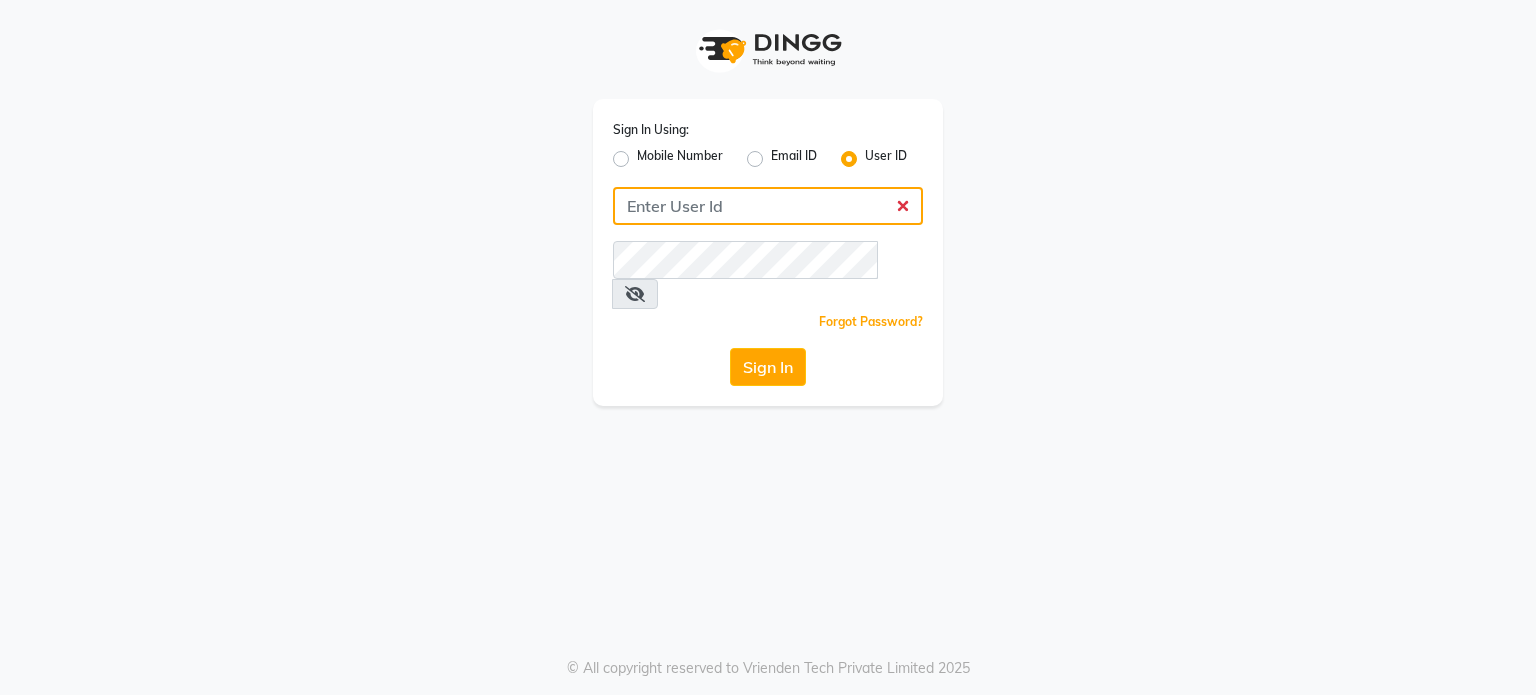 click 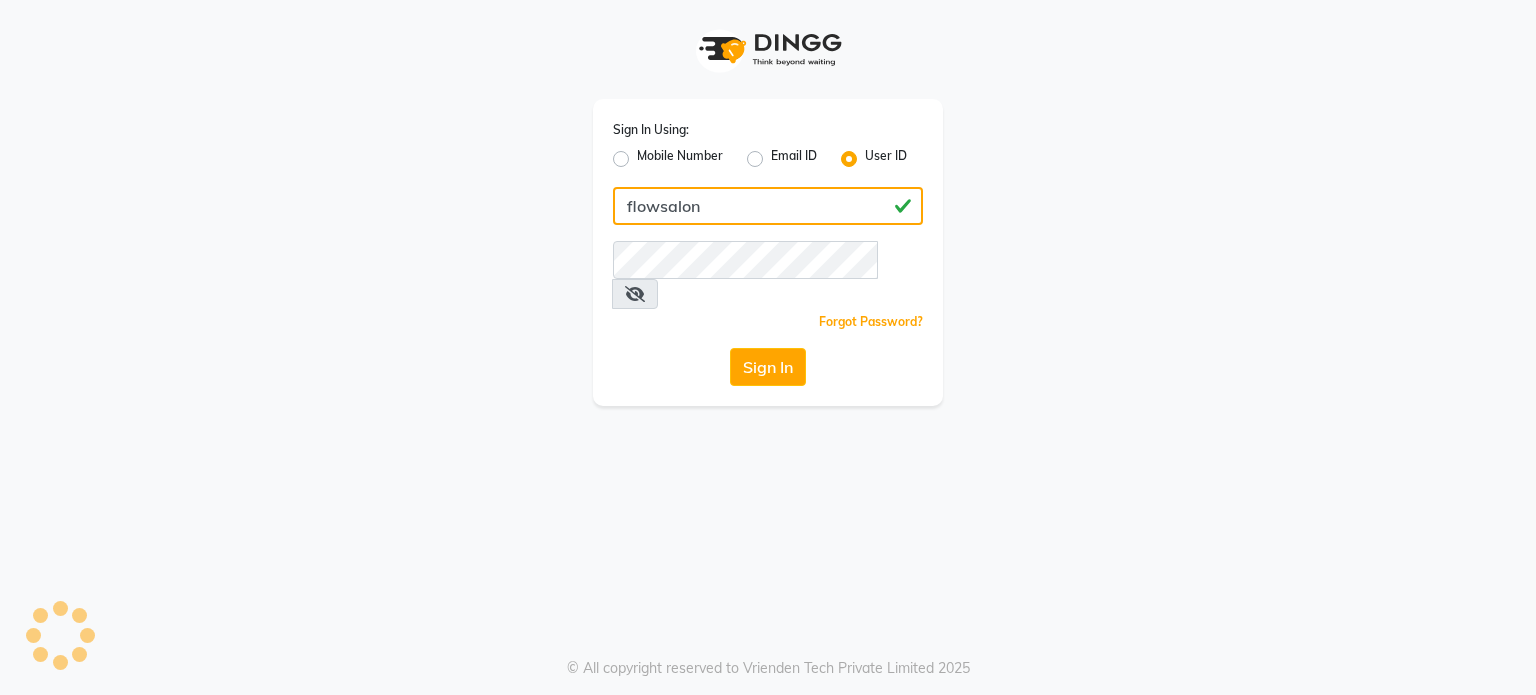 type on "flowsalon" 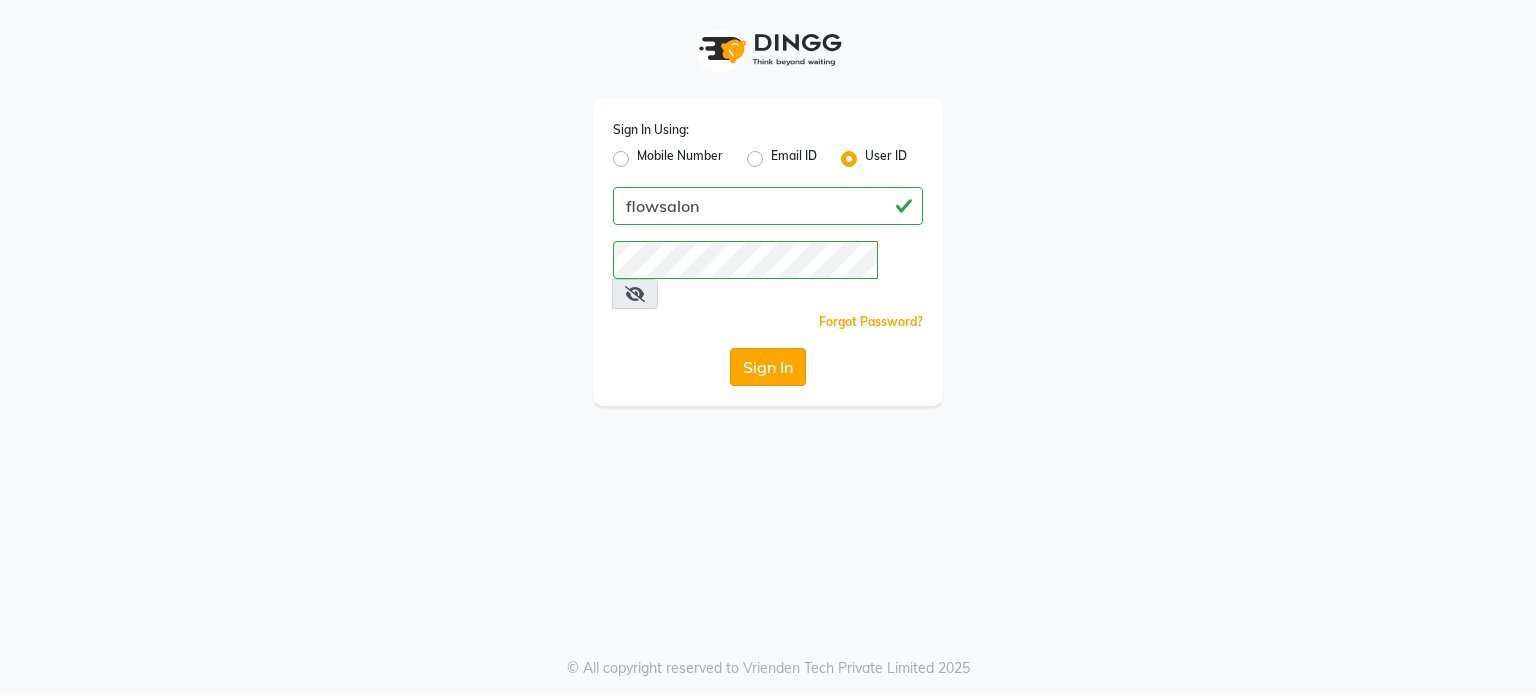 click on "Sign In" 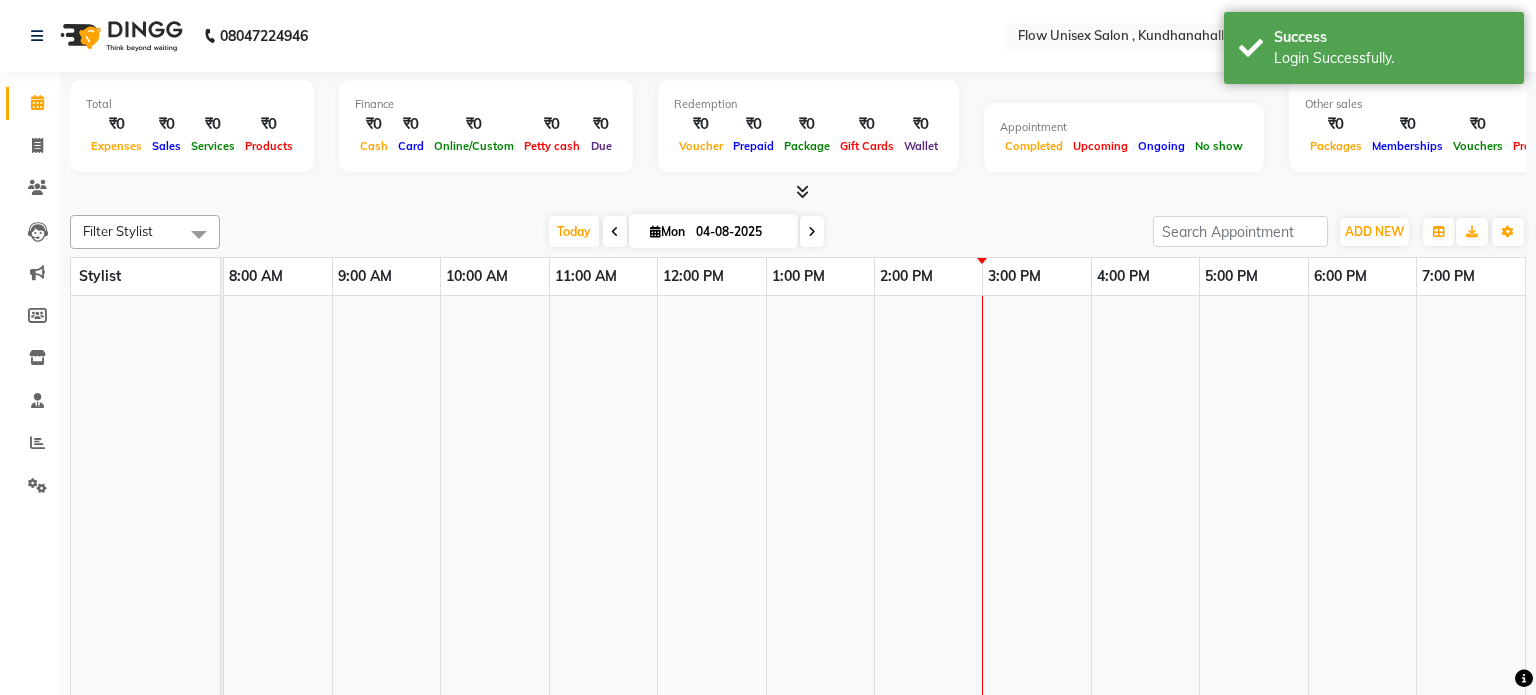 select on "en" 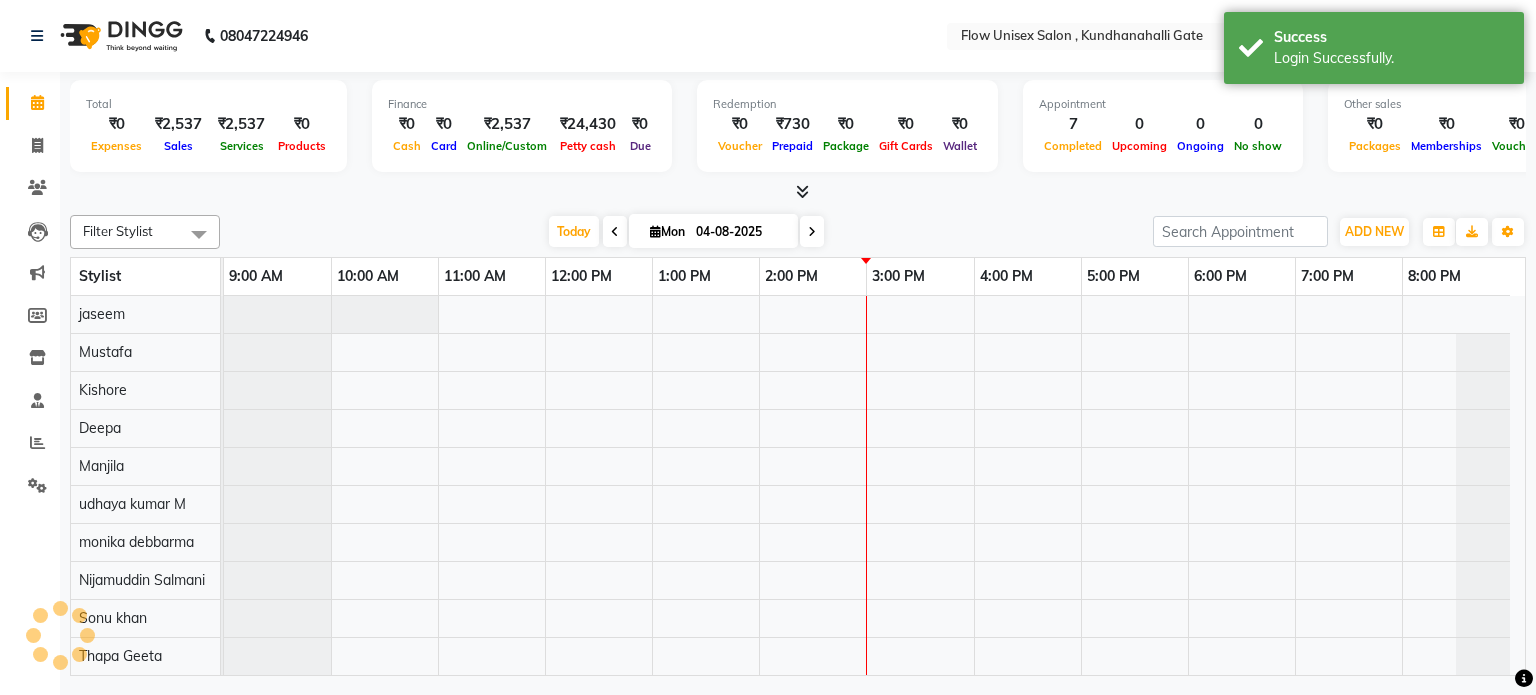 scroll, scrollTop: 27, scrollLeft: 0, axis: vertical 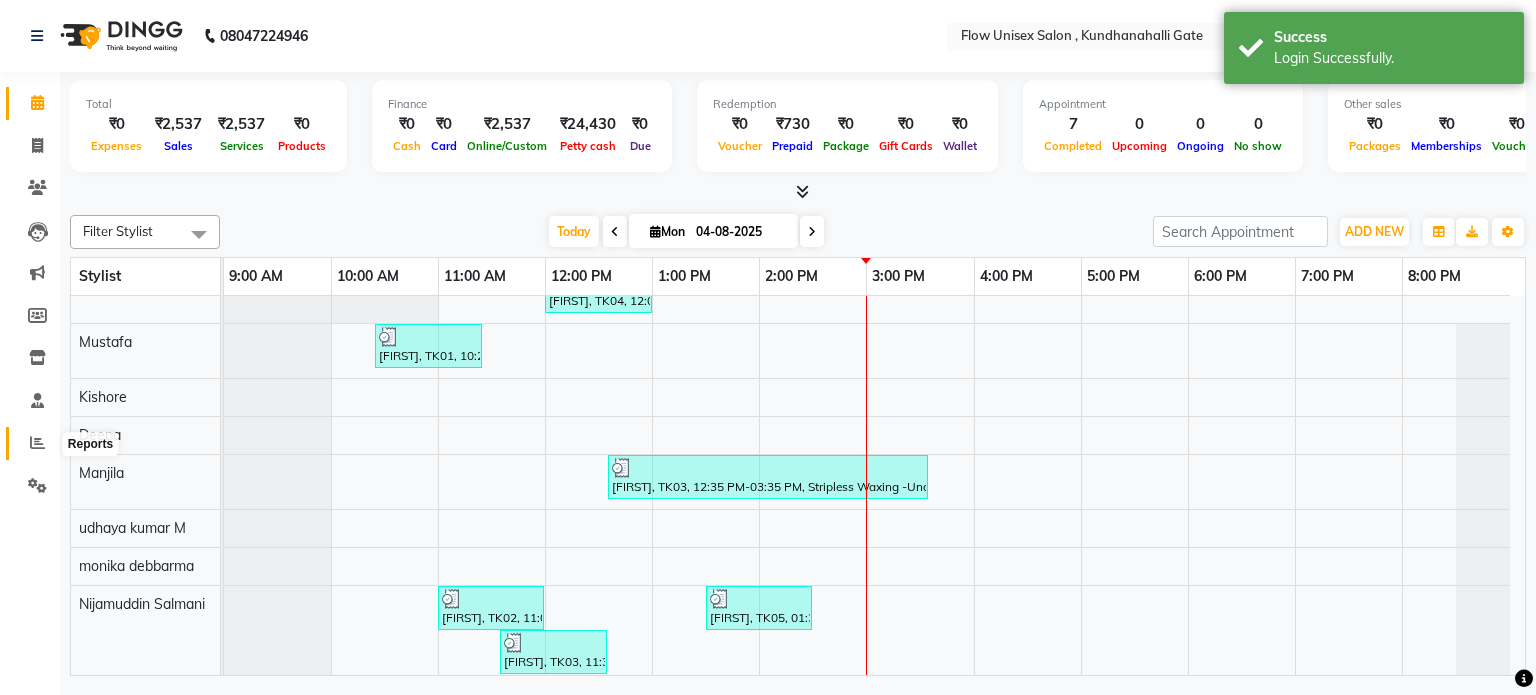 click 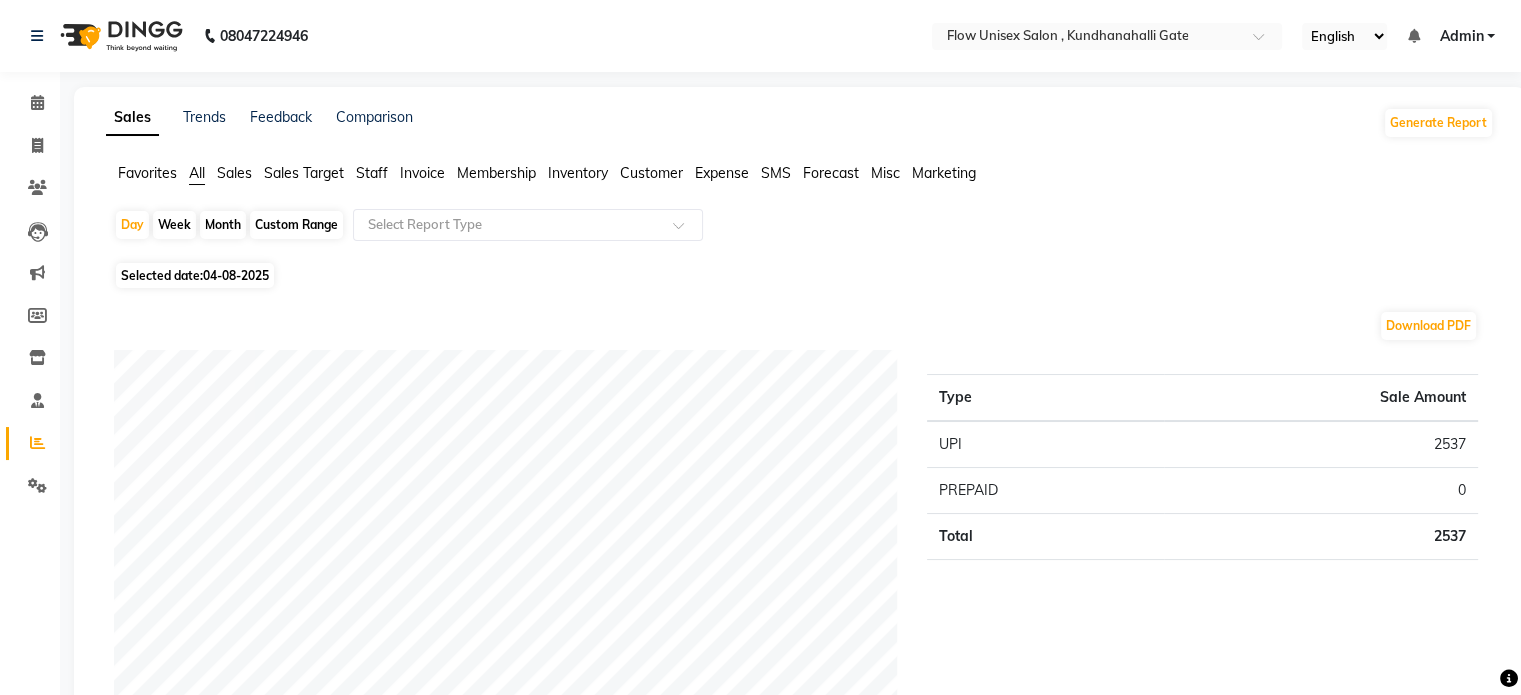 click on "Month" 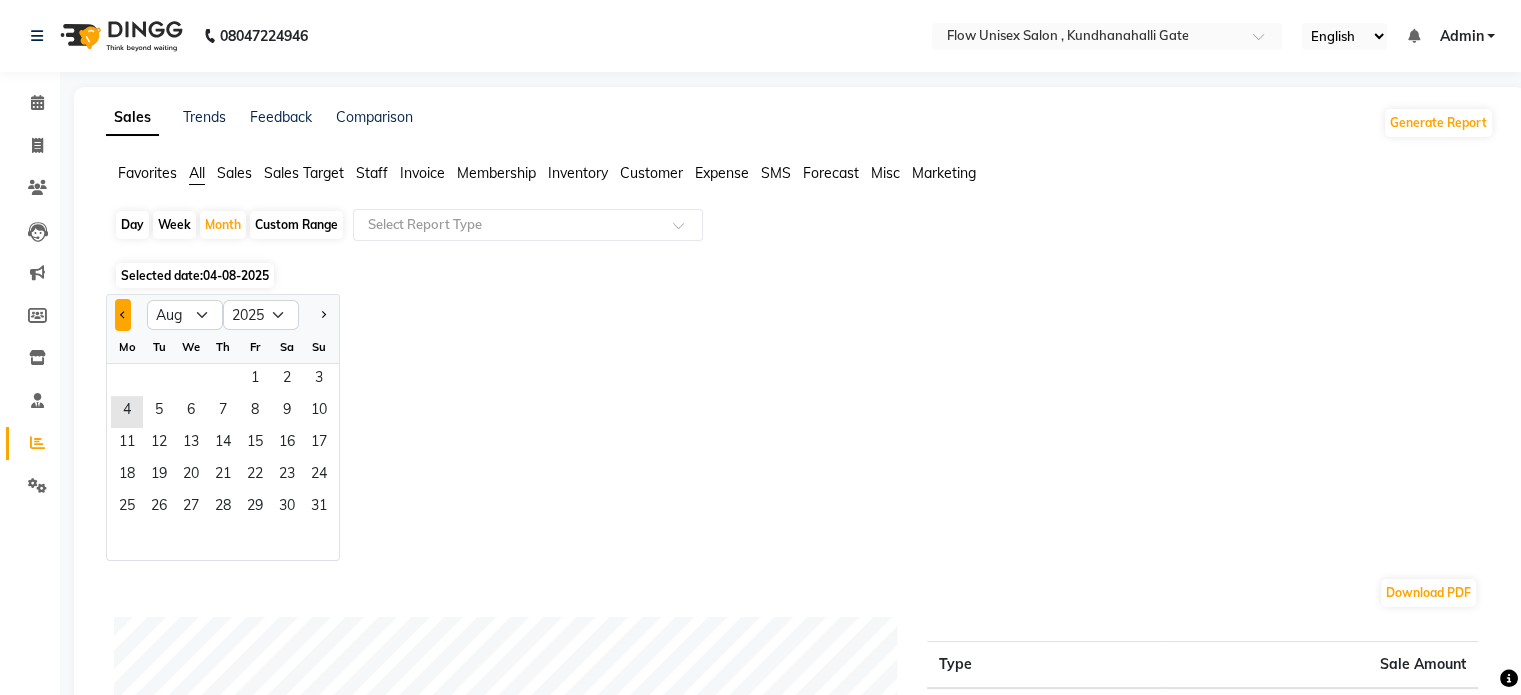 click 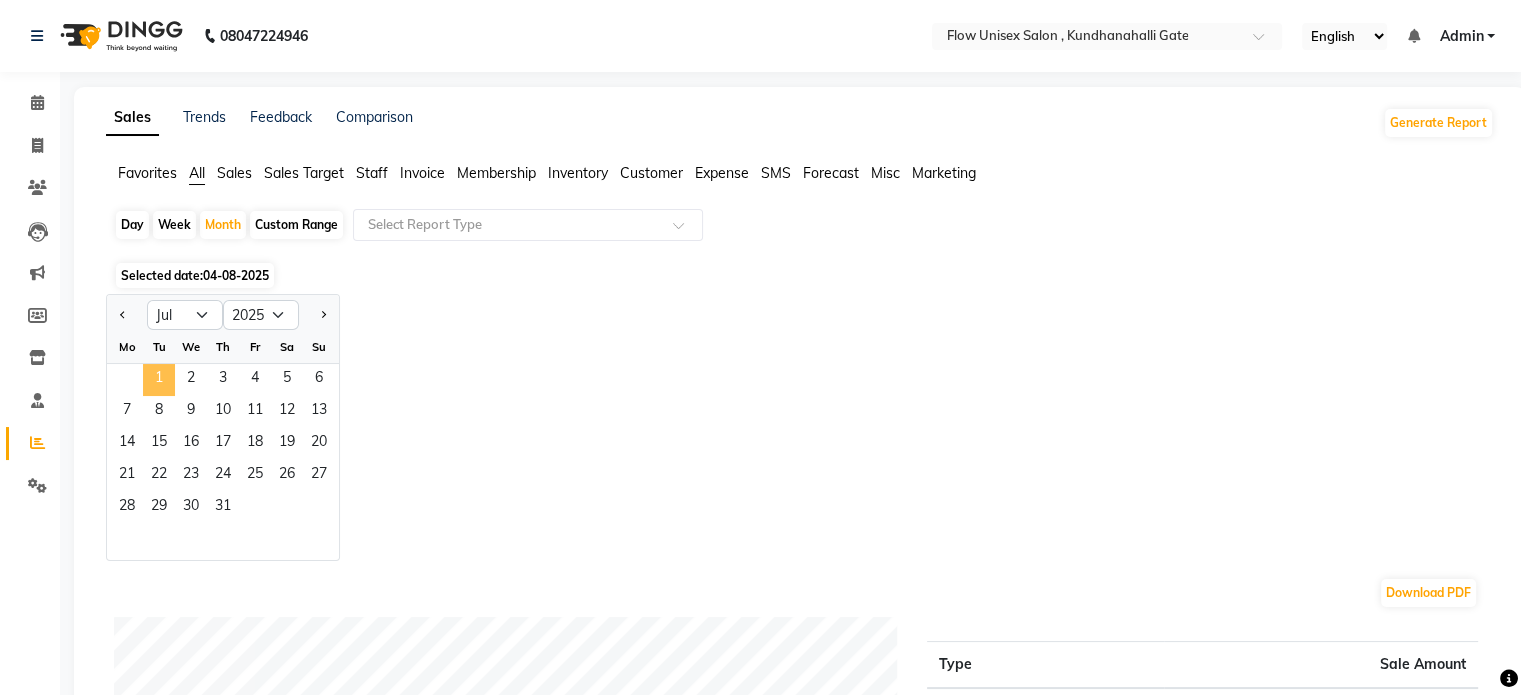 click on "1" 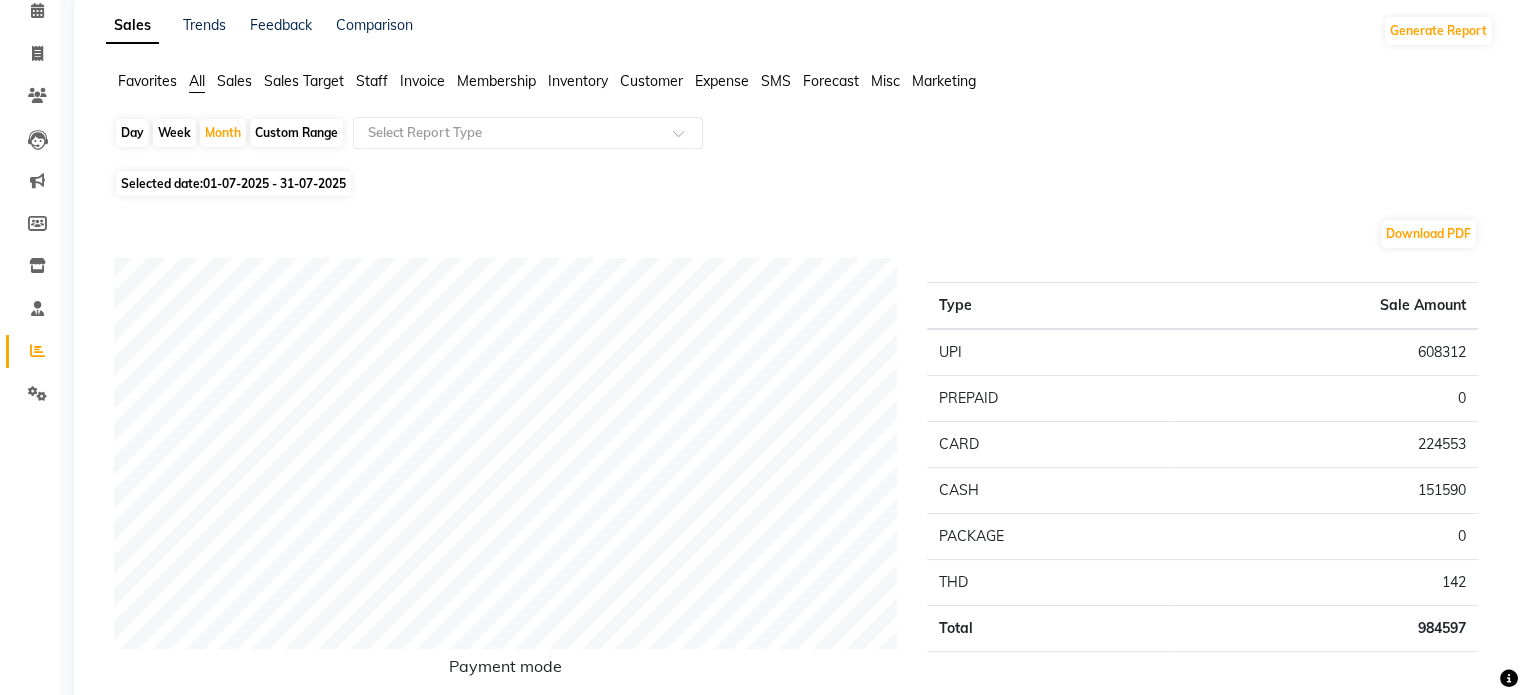 scroll, scrollTop: 0, scrollLeft: 0, axis: both 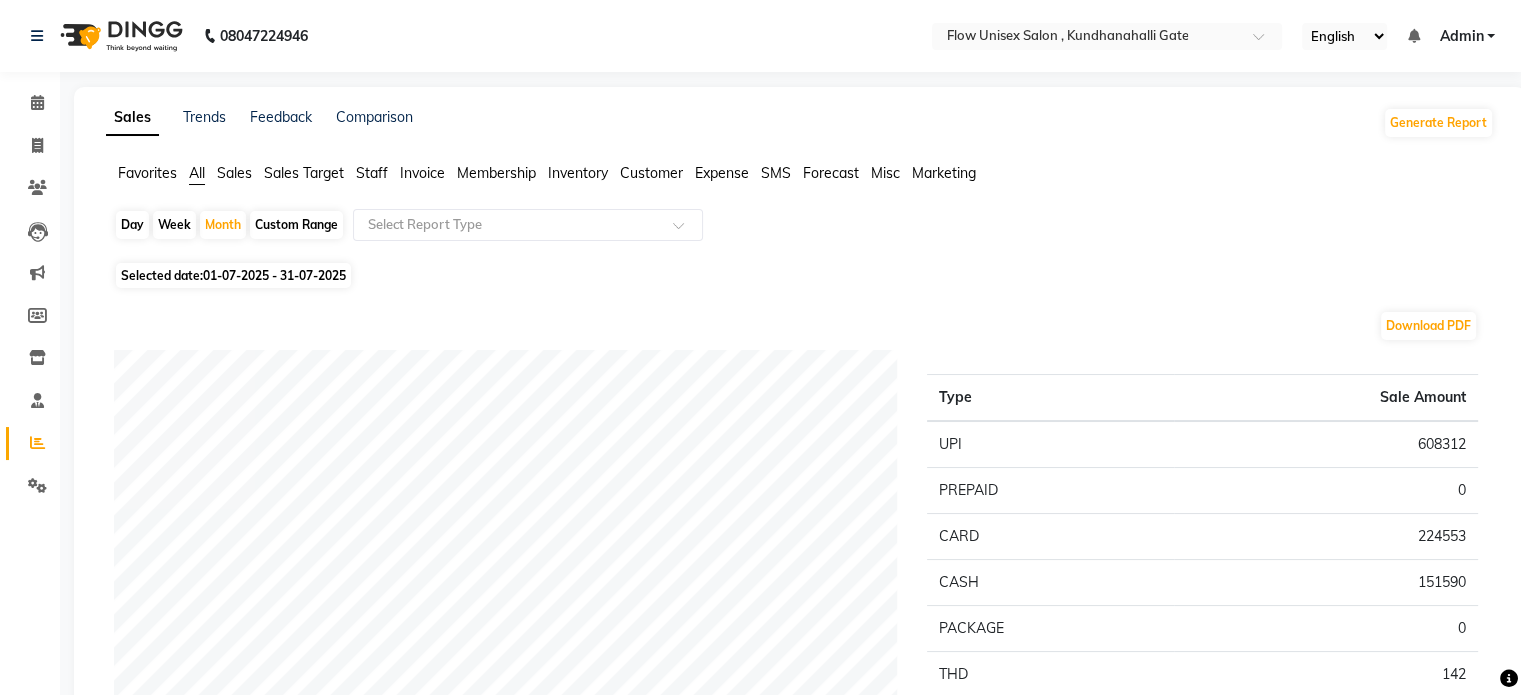 click on "Staff" 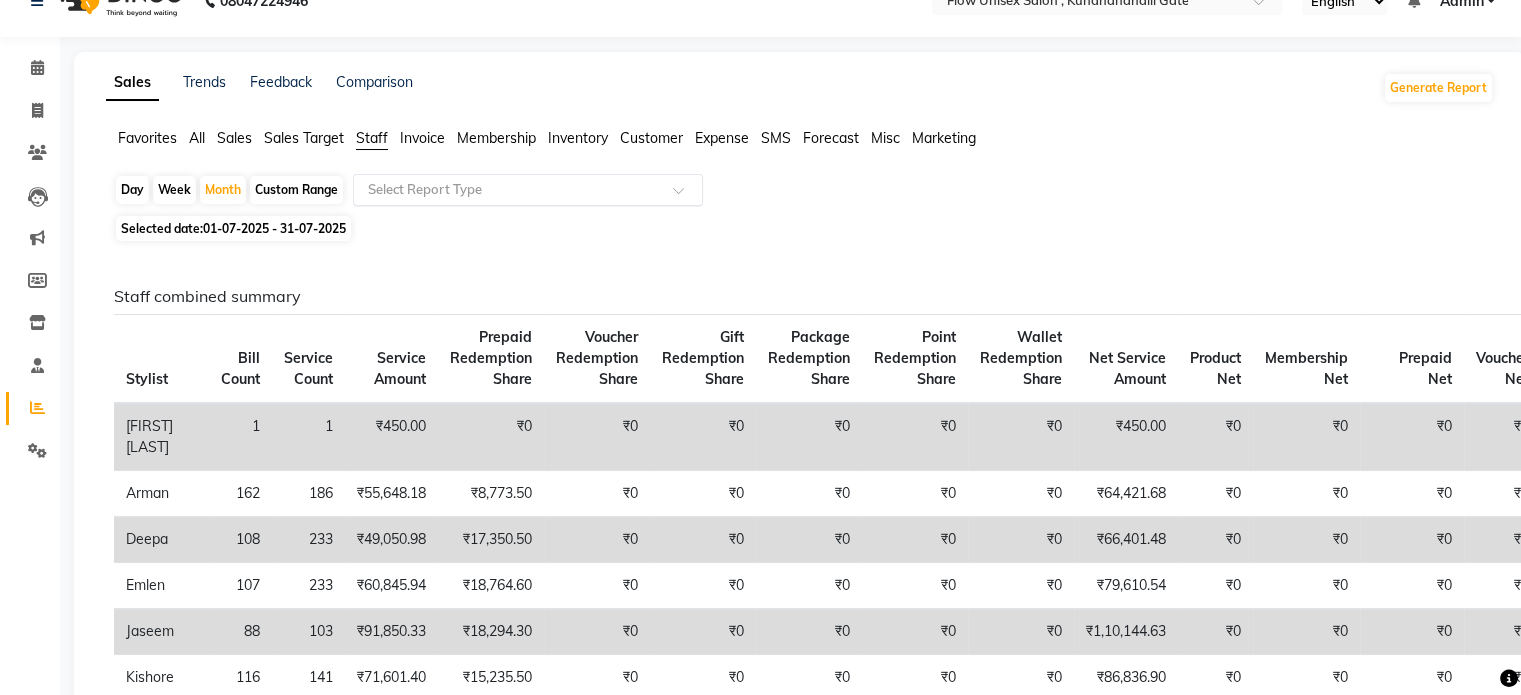 scroll, scrollTop: 0, scrollLeft: 0, axis: both 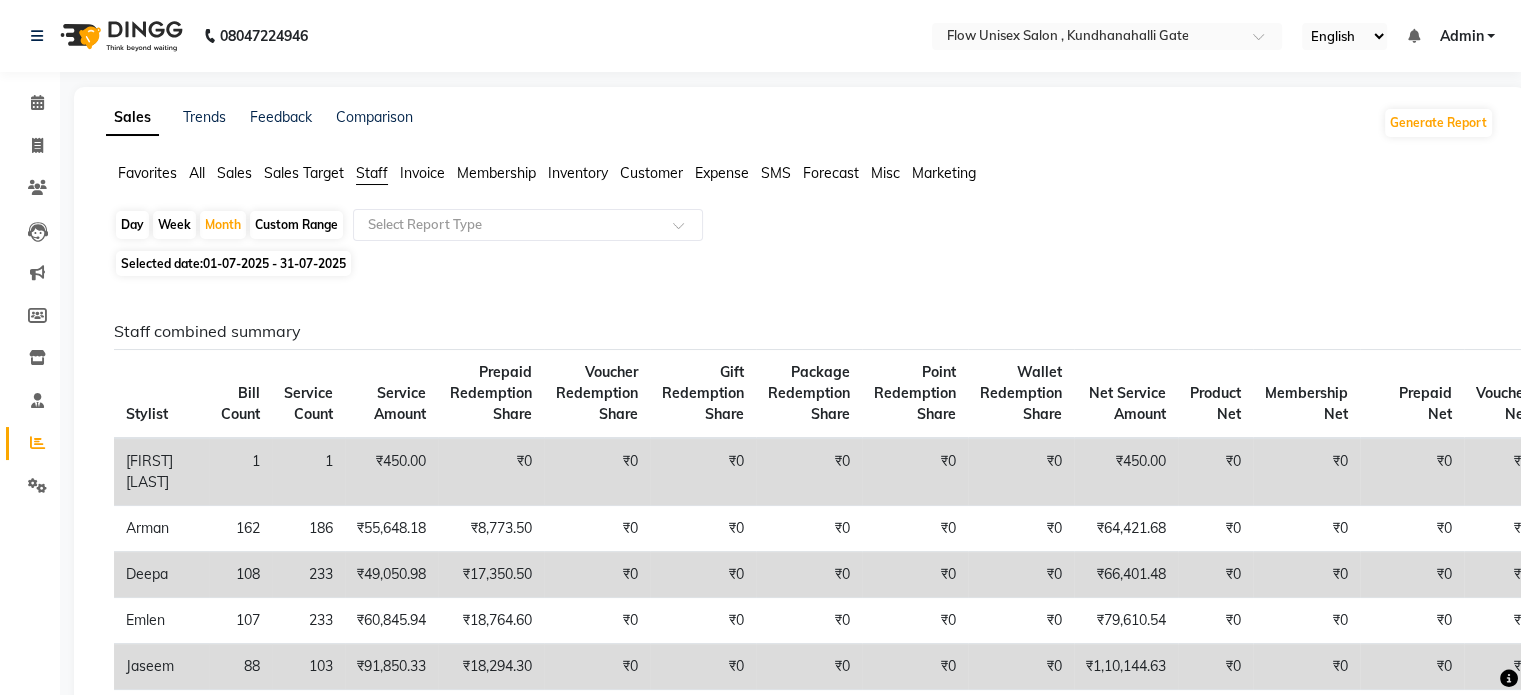 click on "Sales Target" 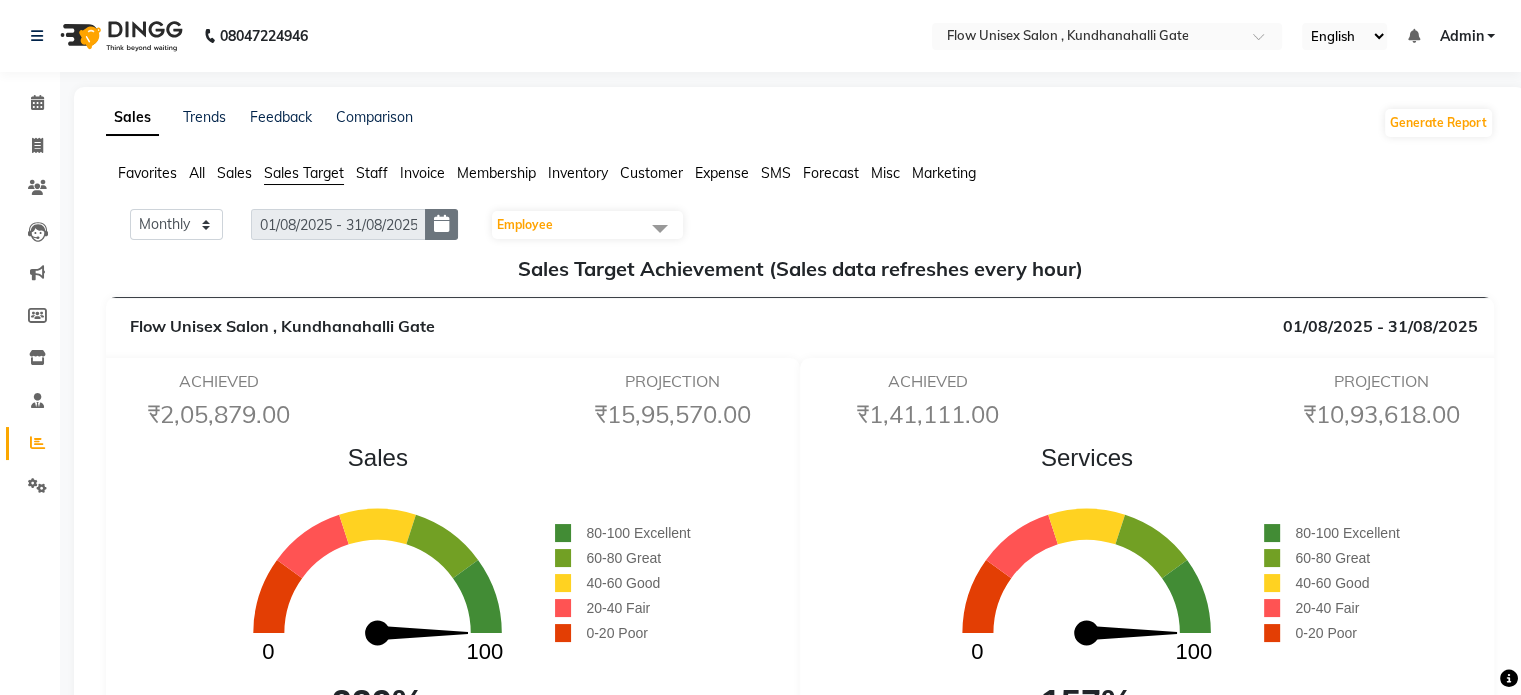 click 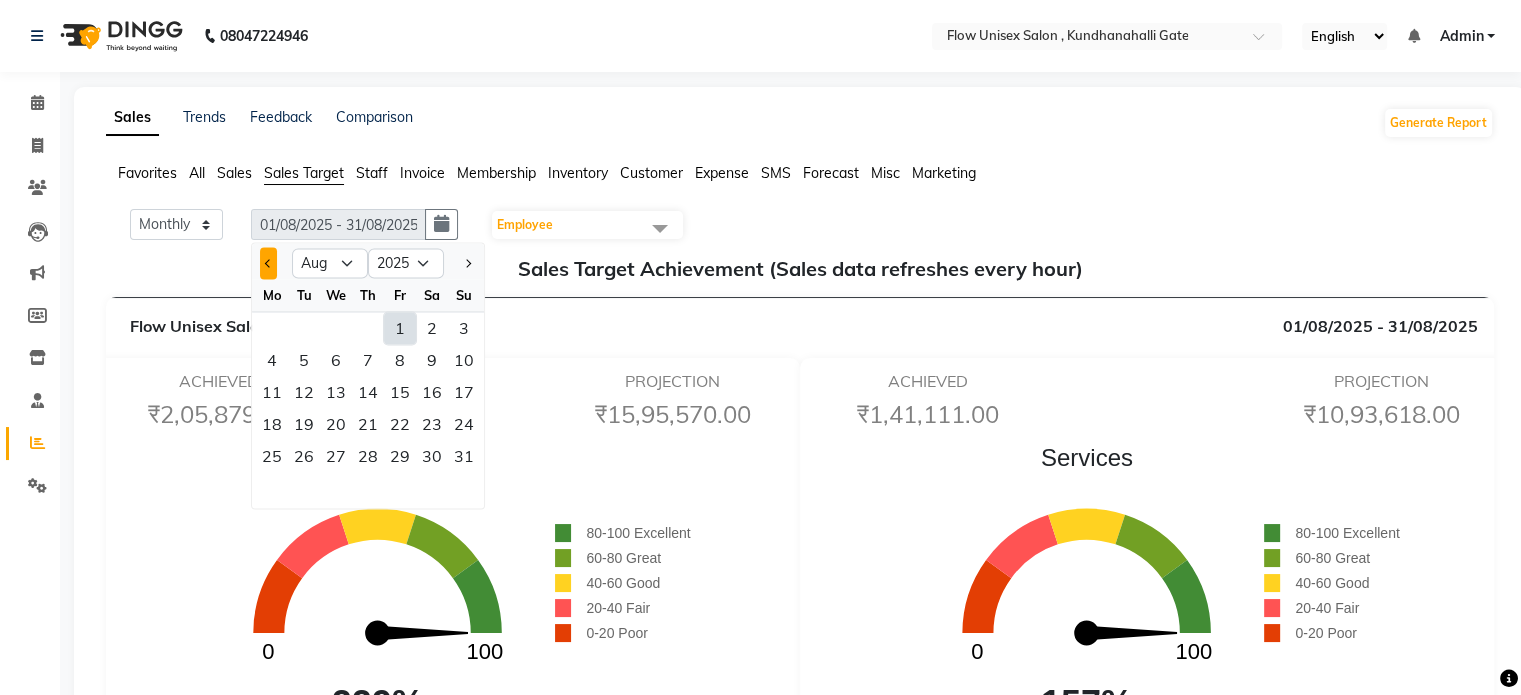 click 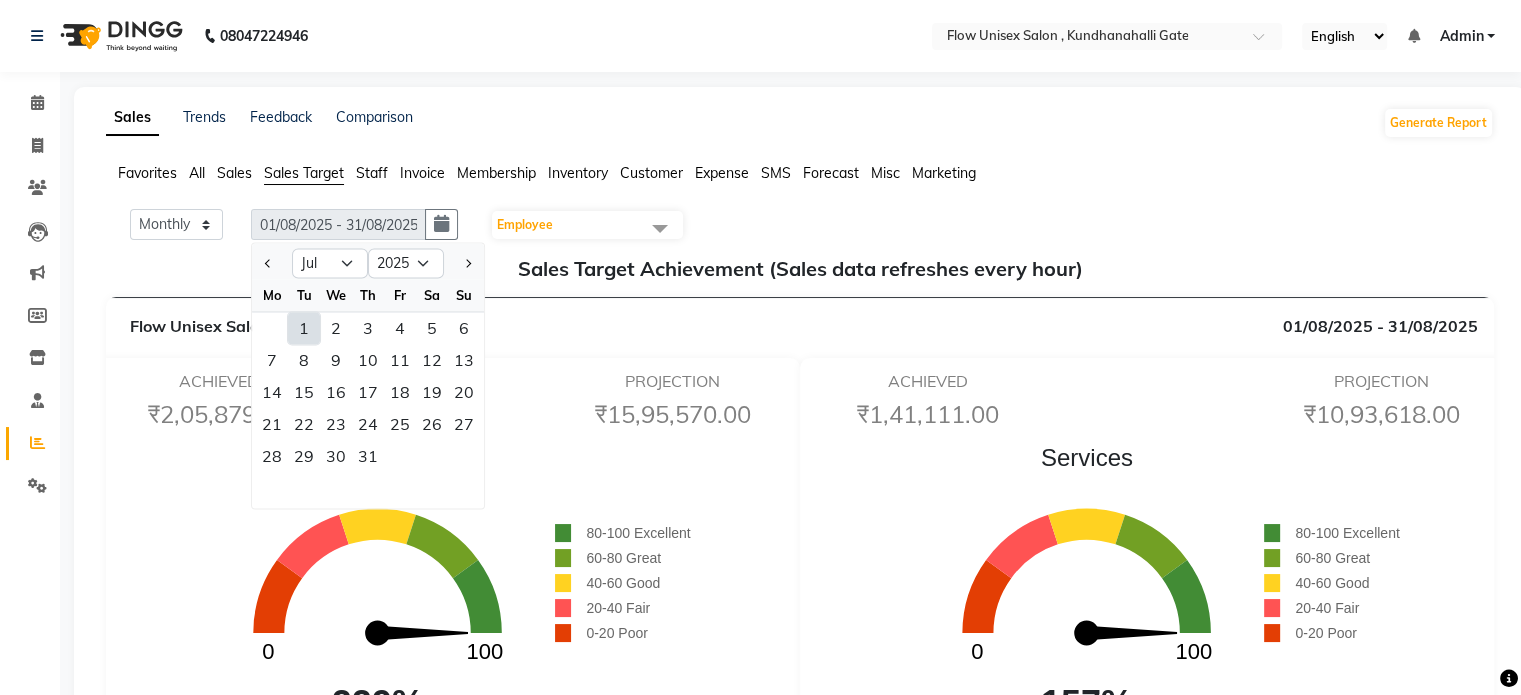 click on "1" 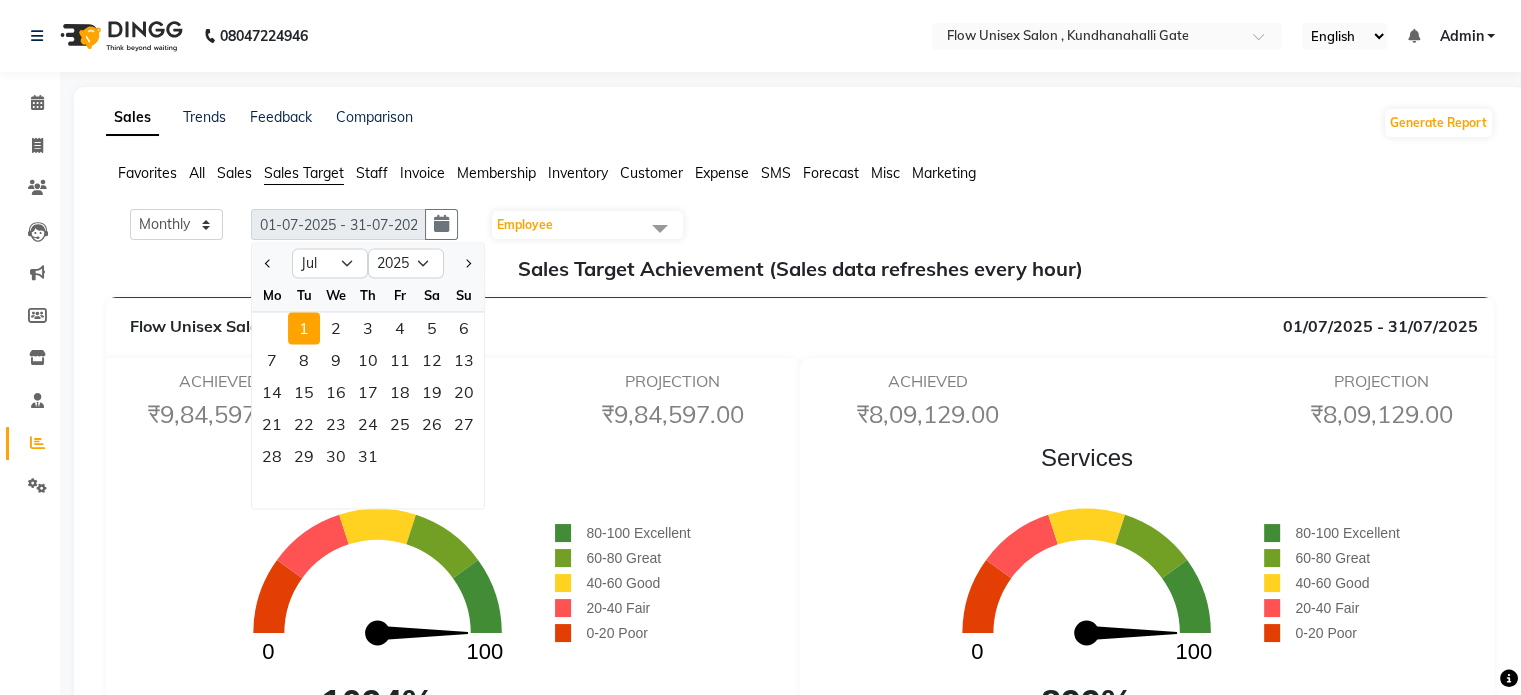 click on "Employee" 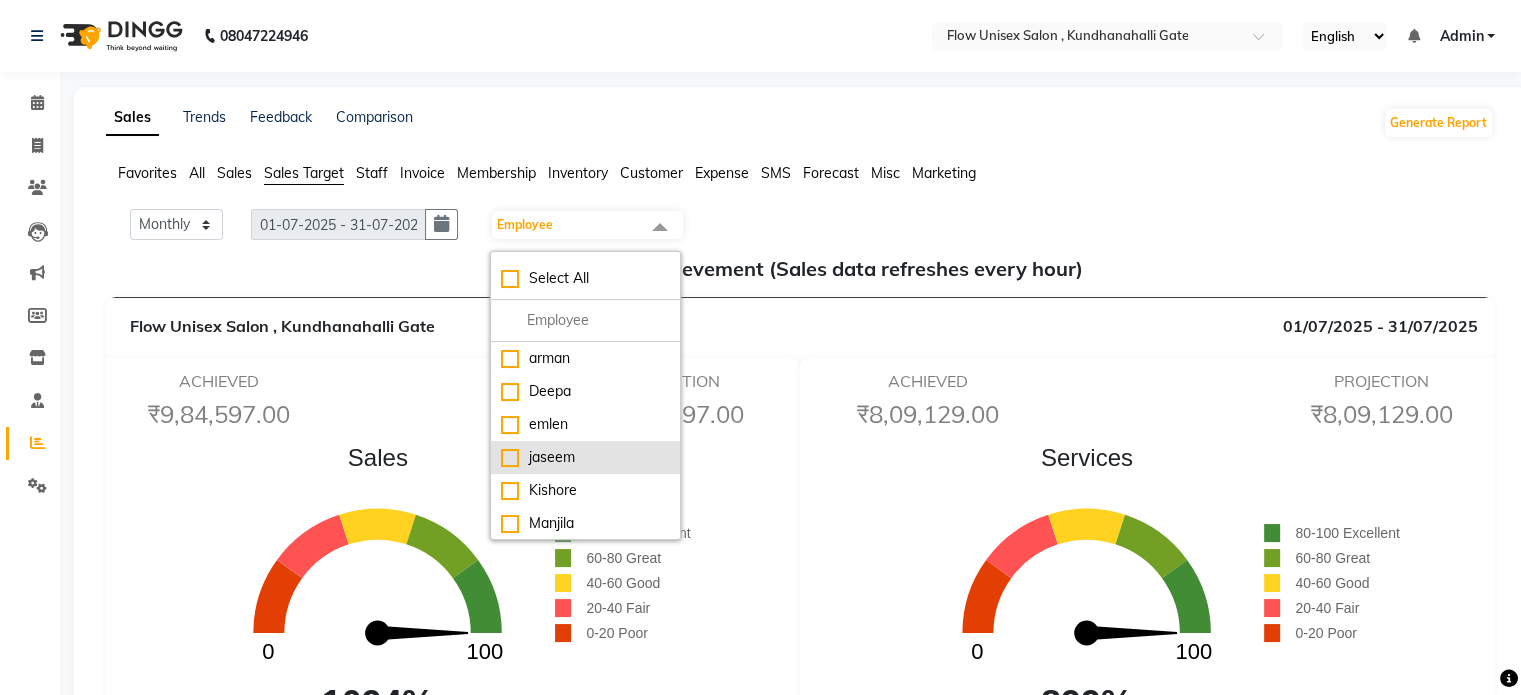 click on "jaseem" 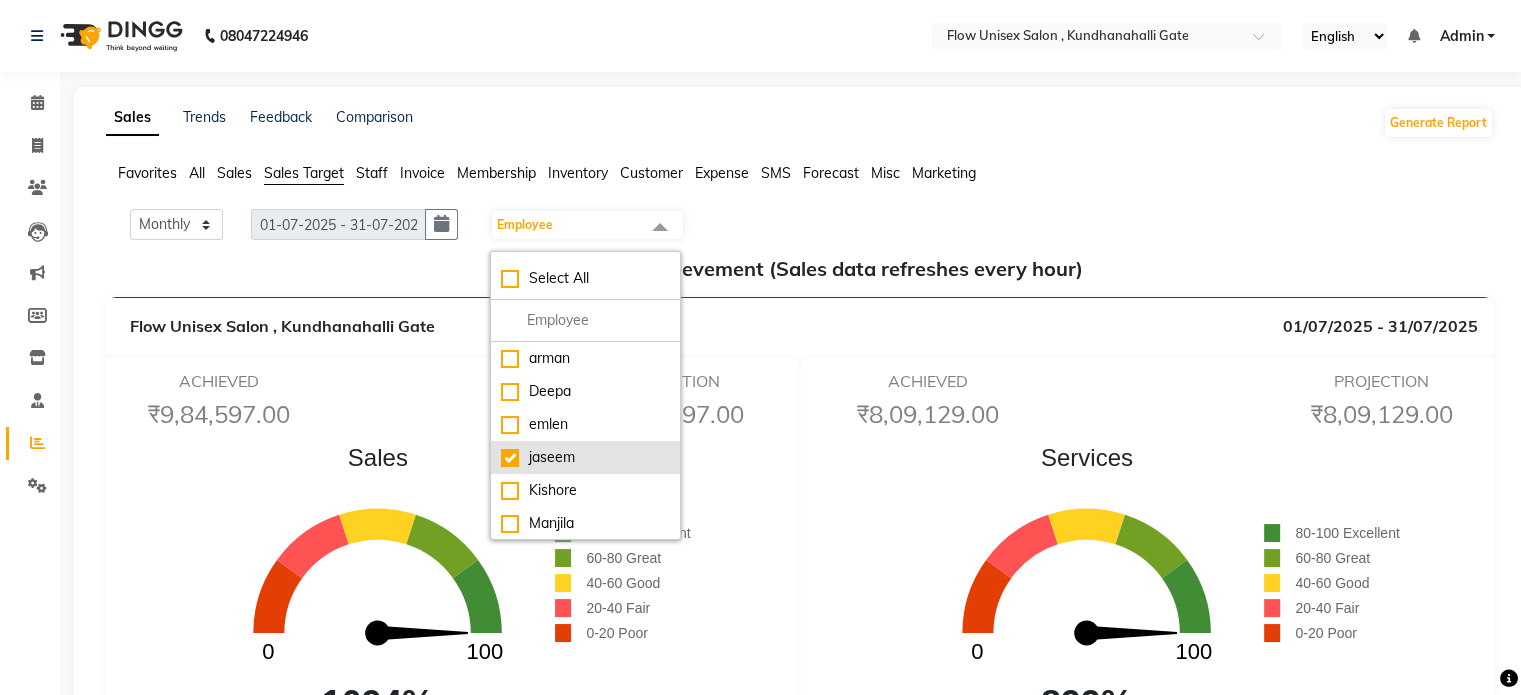 checkbox on "true" 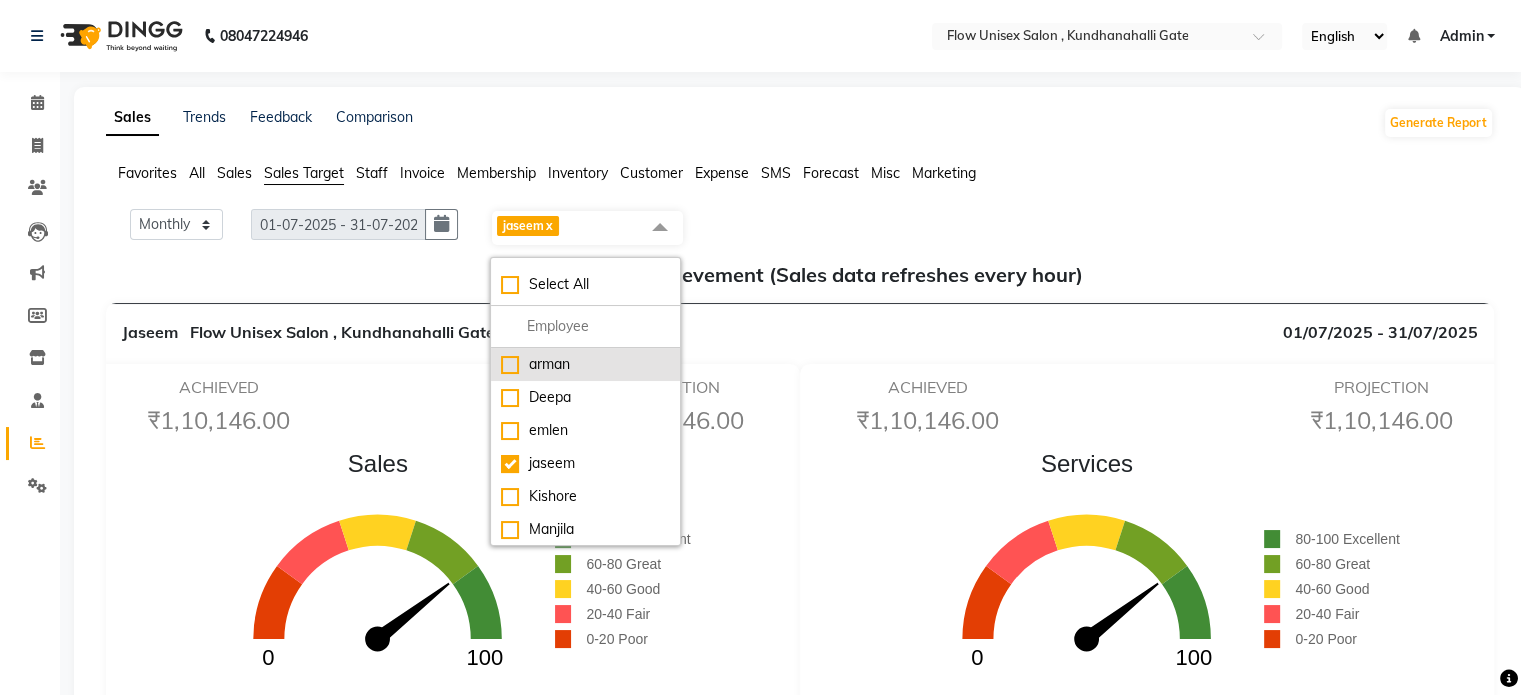 click on "arman" 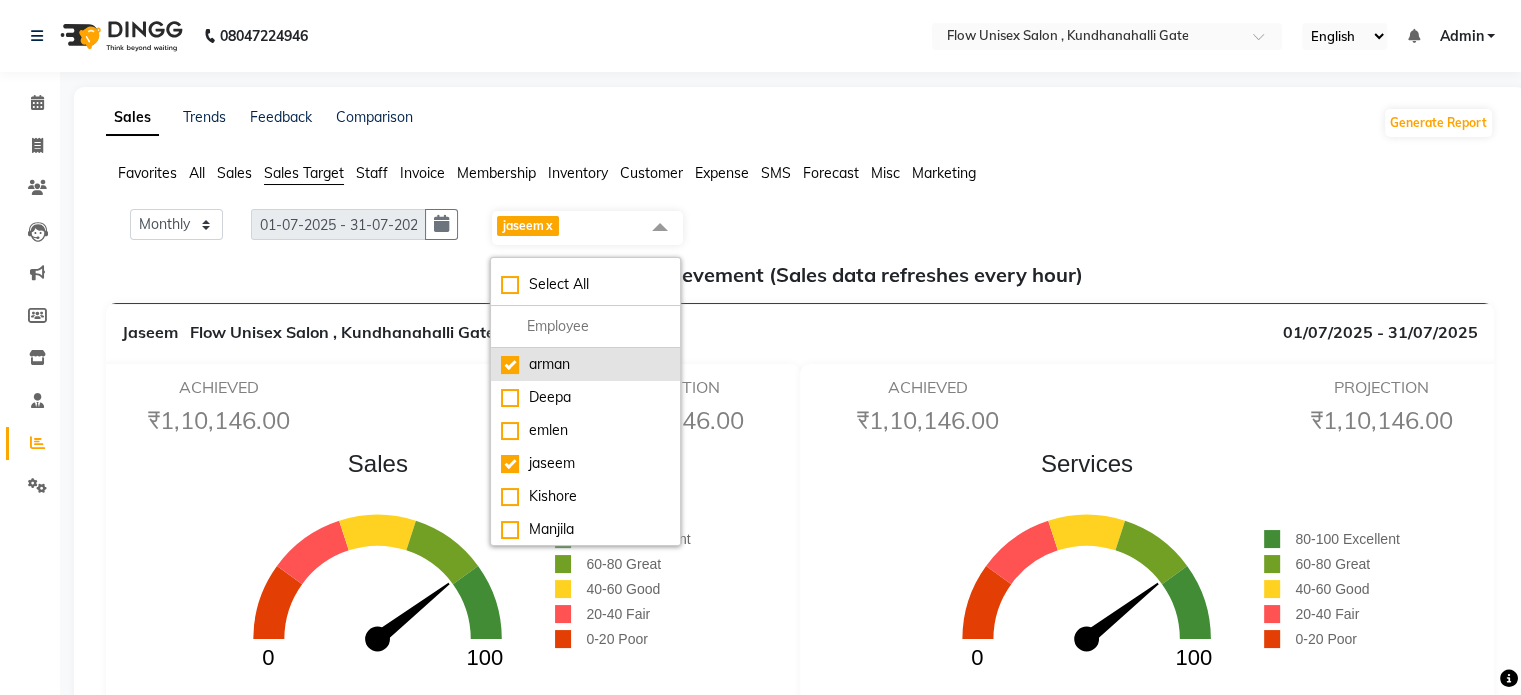 checkbox on "true" 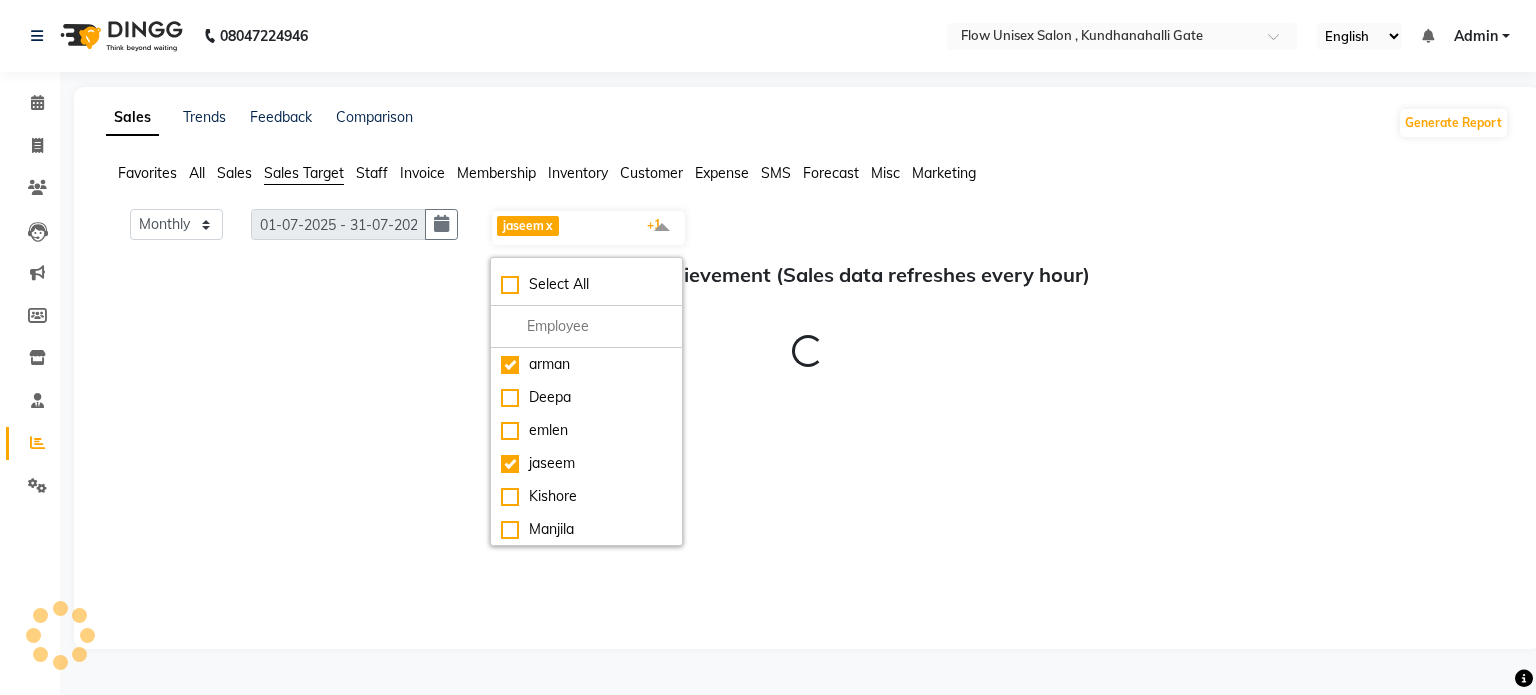 click on "Loading..." 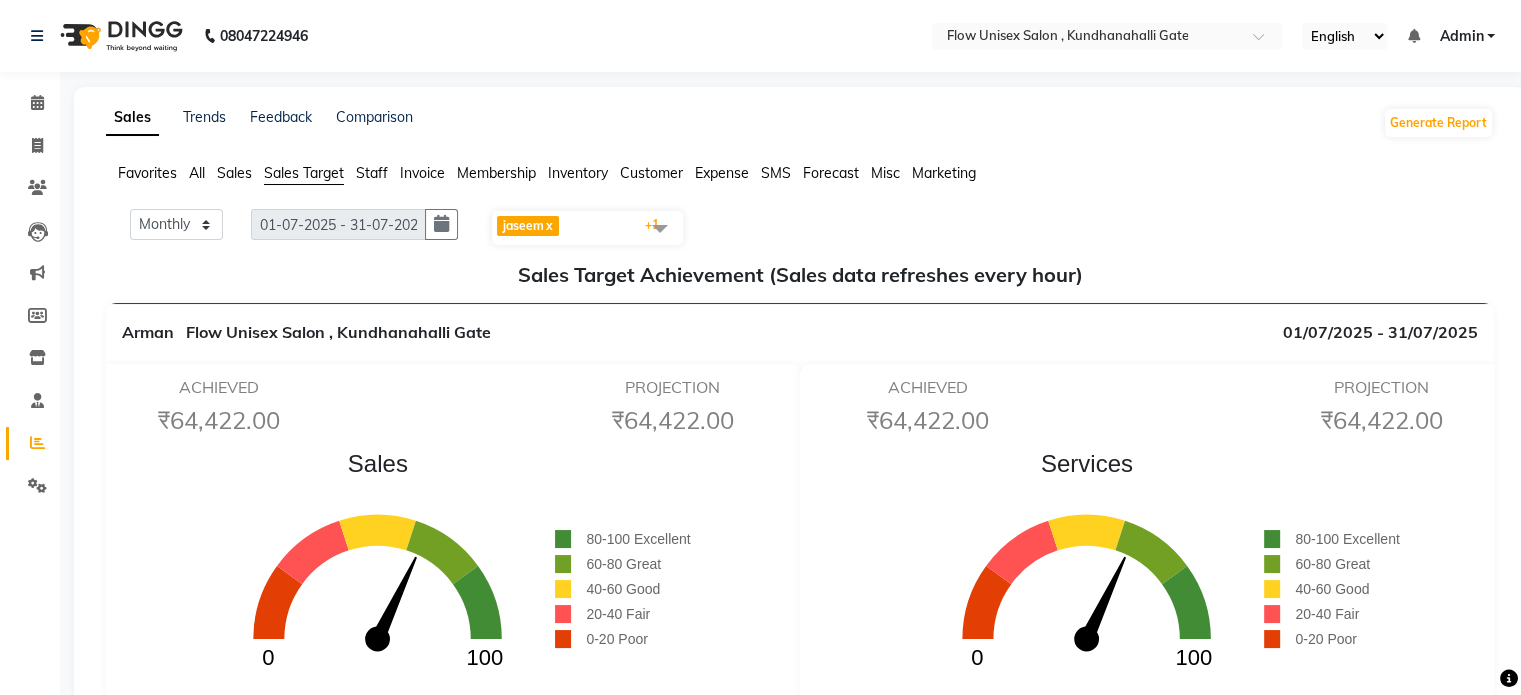 click on "x" 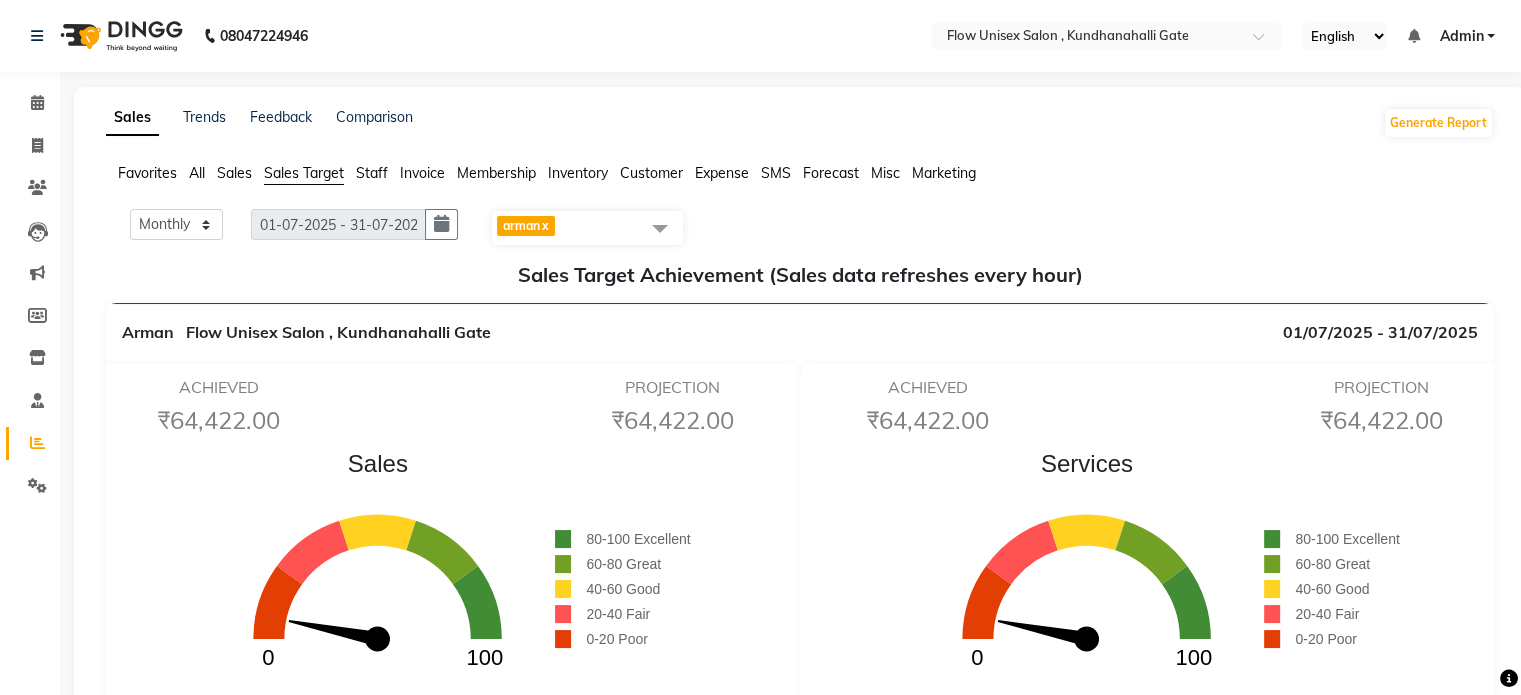 click on "[FIRST] x" 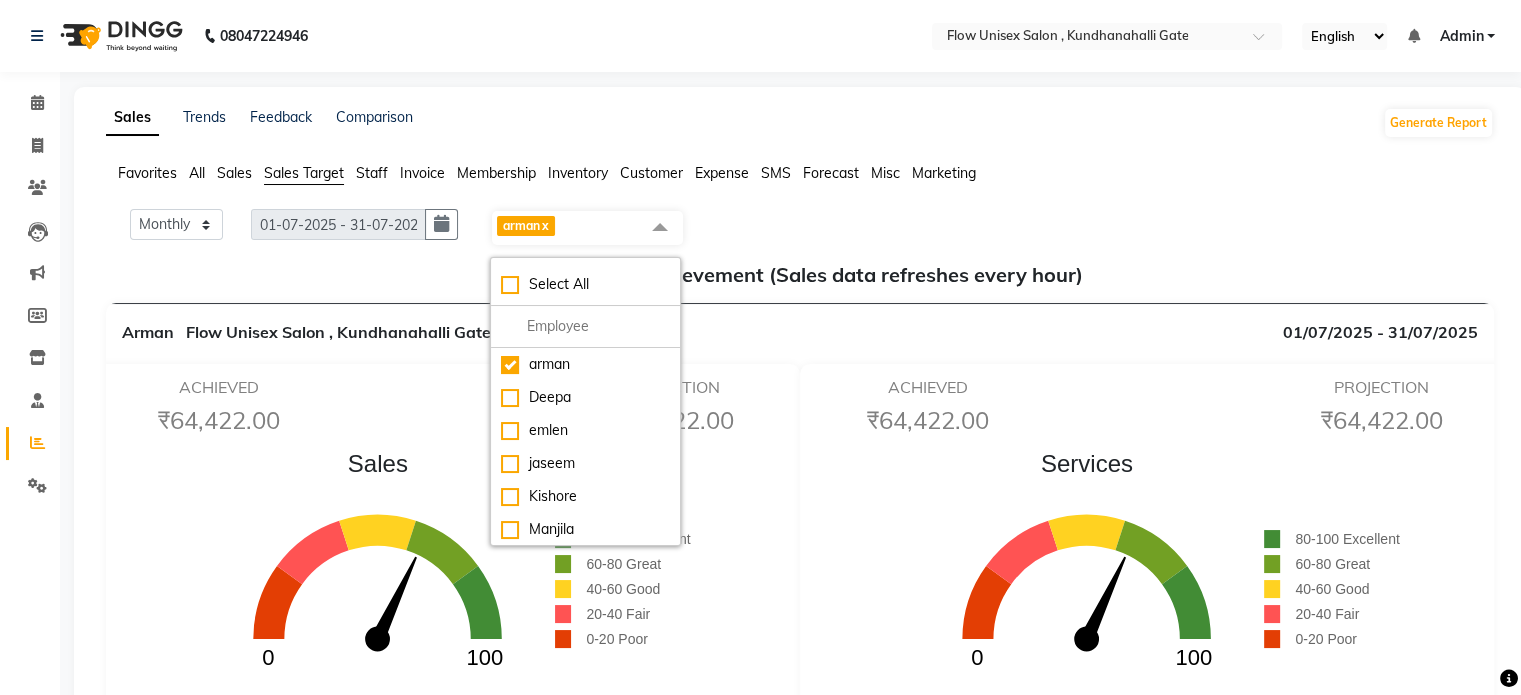 click on "x" 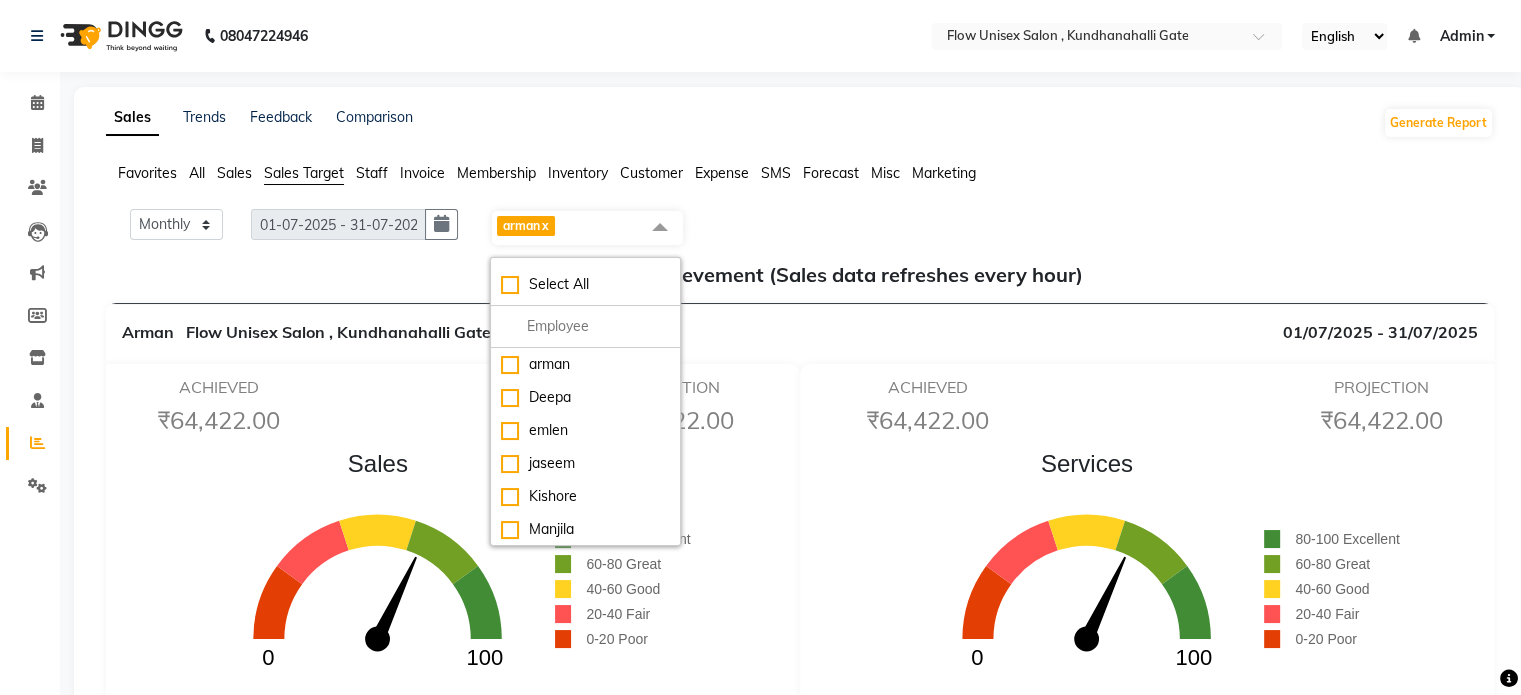 checkbox on "false" 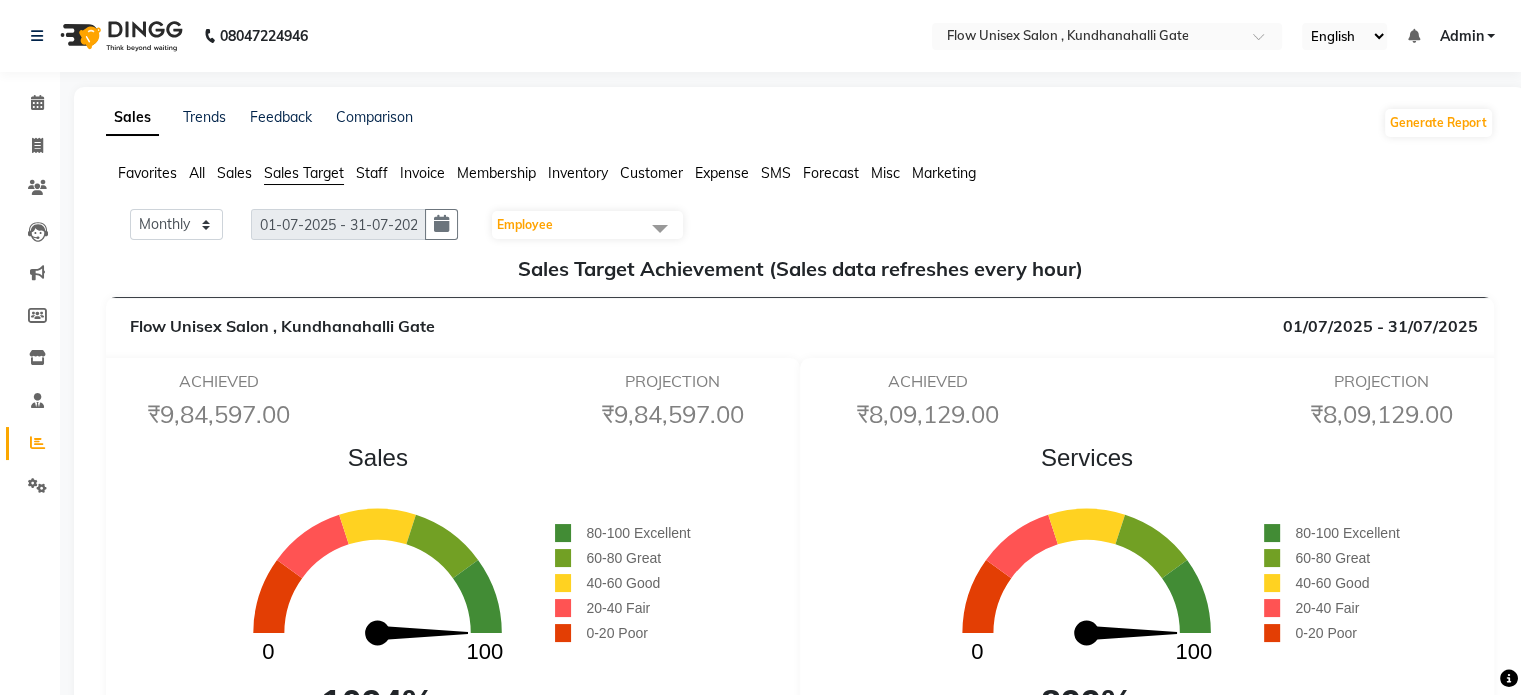 click 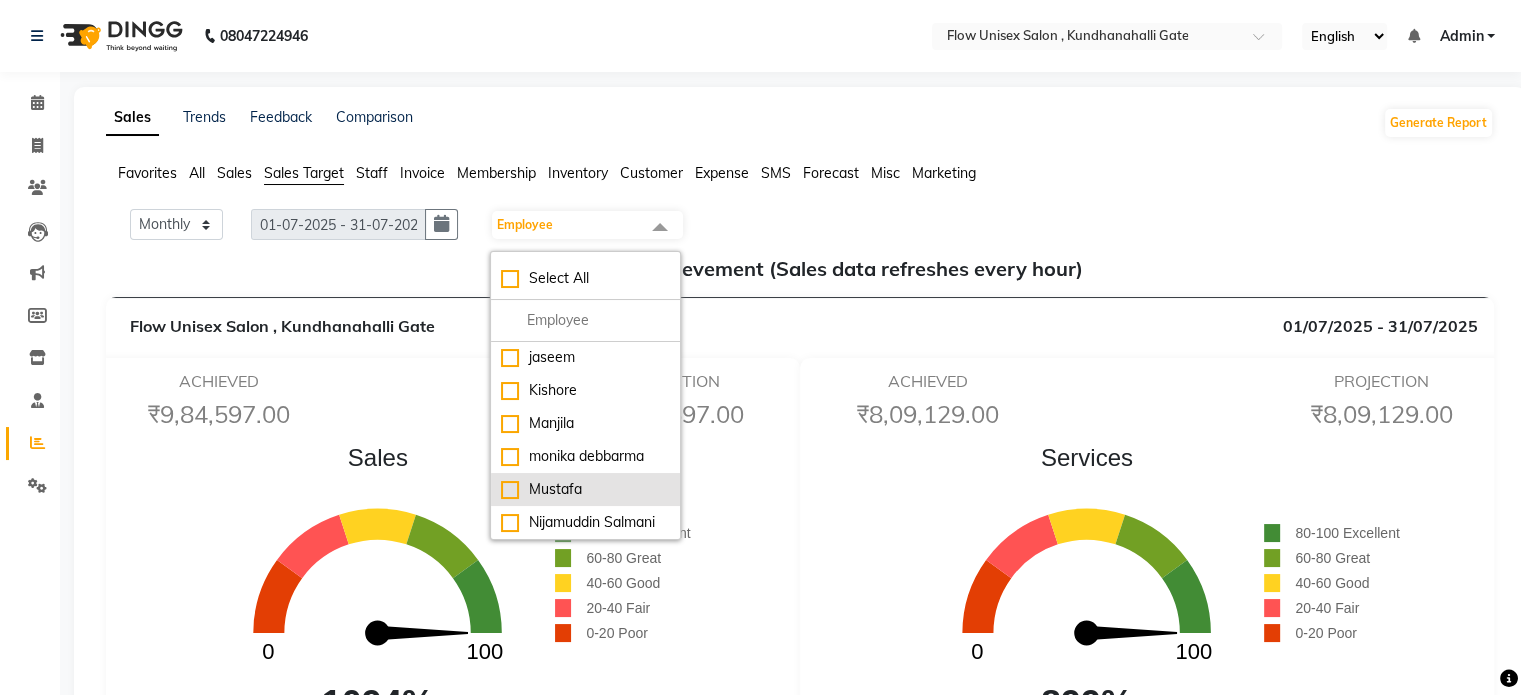 scroll, scrollTop: 286, scrollLeft: 0, axis: vertical 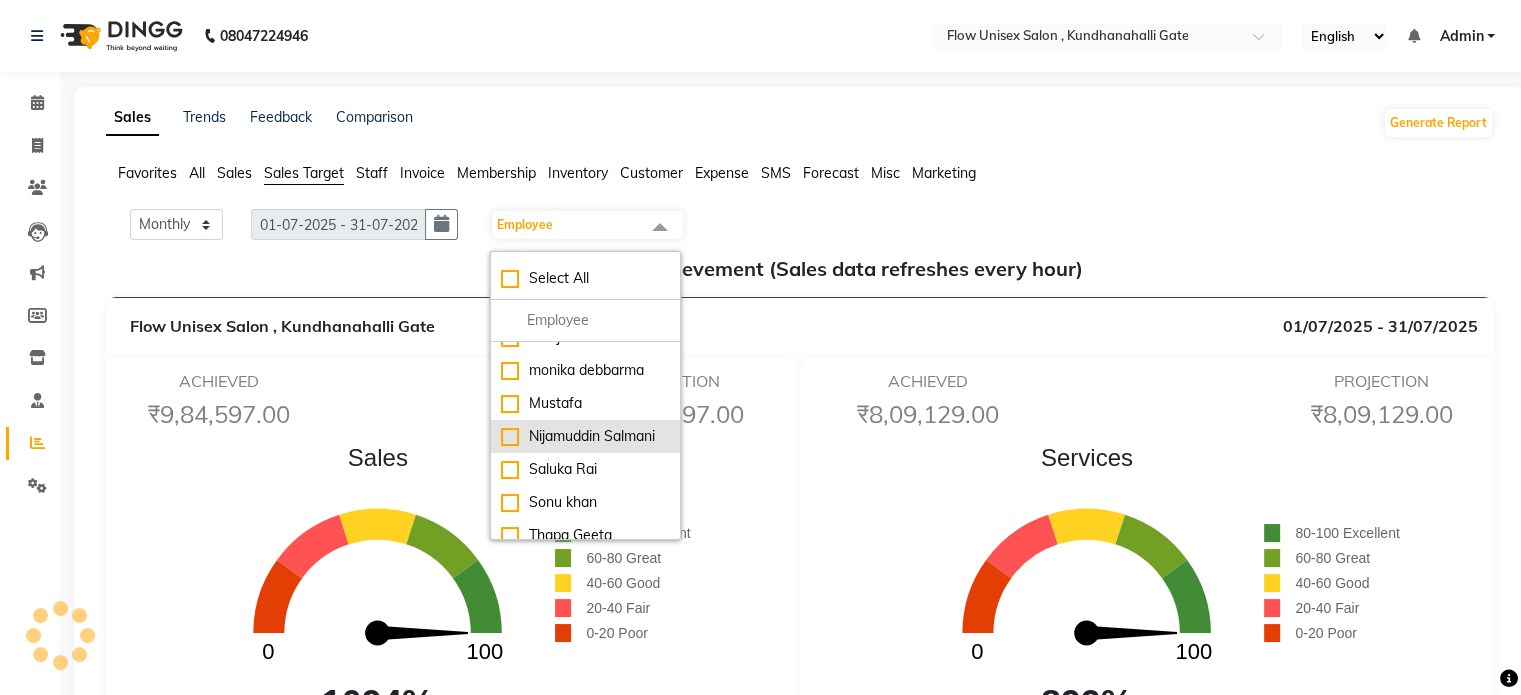click on "Nijamuddin Salmani" 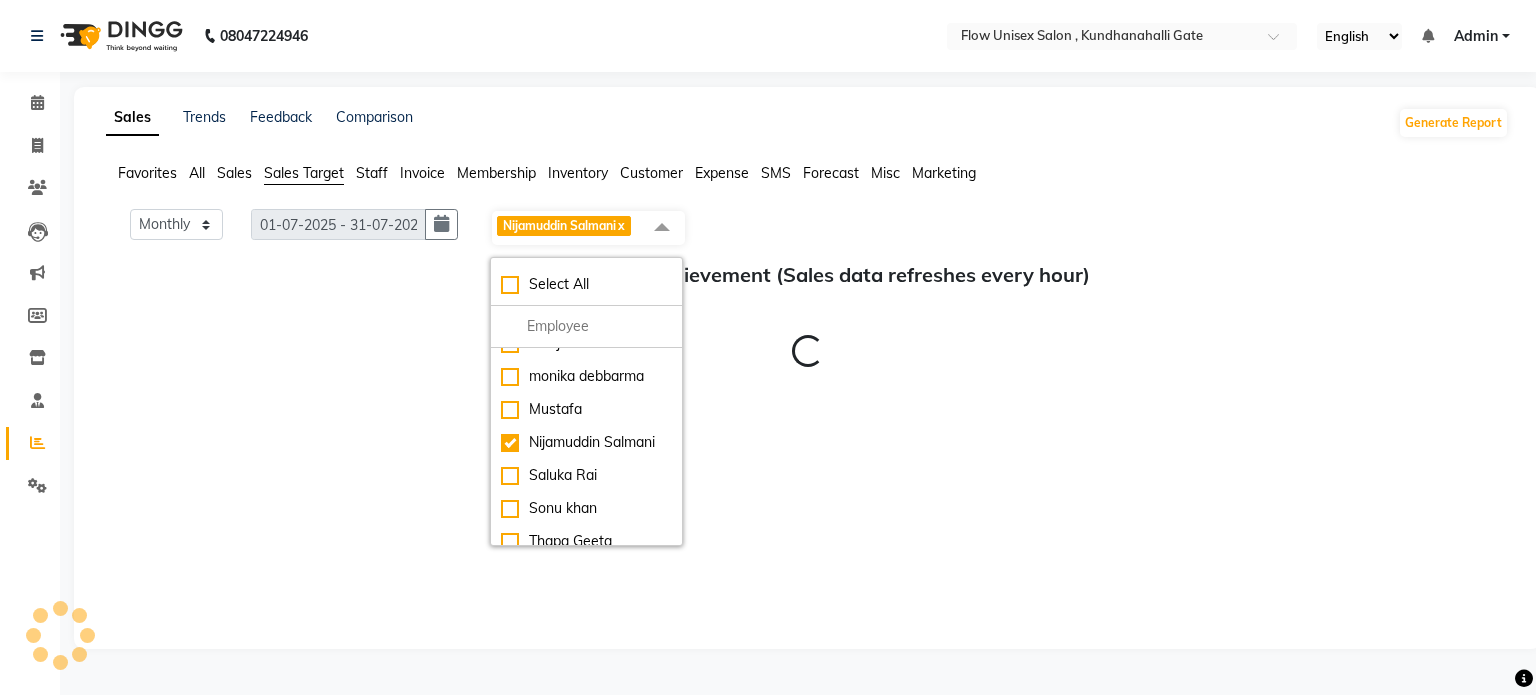 click on "Monthly Weekly 01-07-2025 - 31-07-2025 01-07-2025 [FIRST] [LAST] x Select All [NAME] [NAME] [NAME] [NAME] [NAME] [NAME] [NAME] [NAME] [NAME] [NAME] [NAME] [NAME] [NAME] Sales Target Achievement (Sales data refreshes every hour) Loading..." 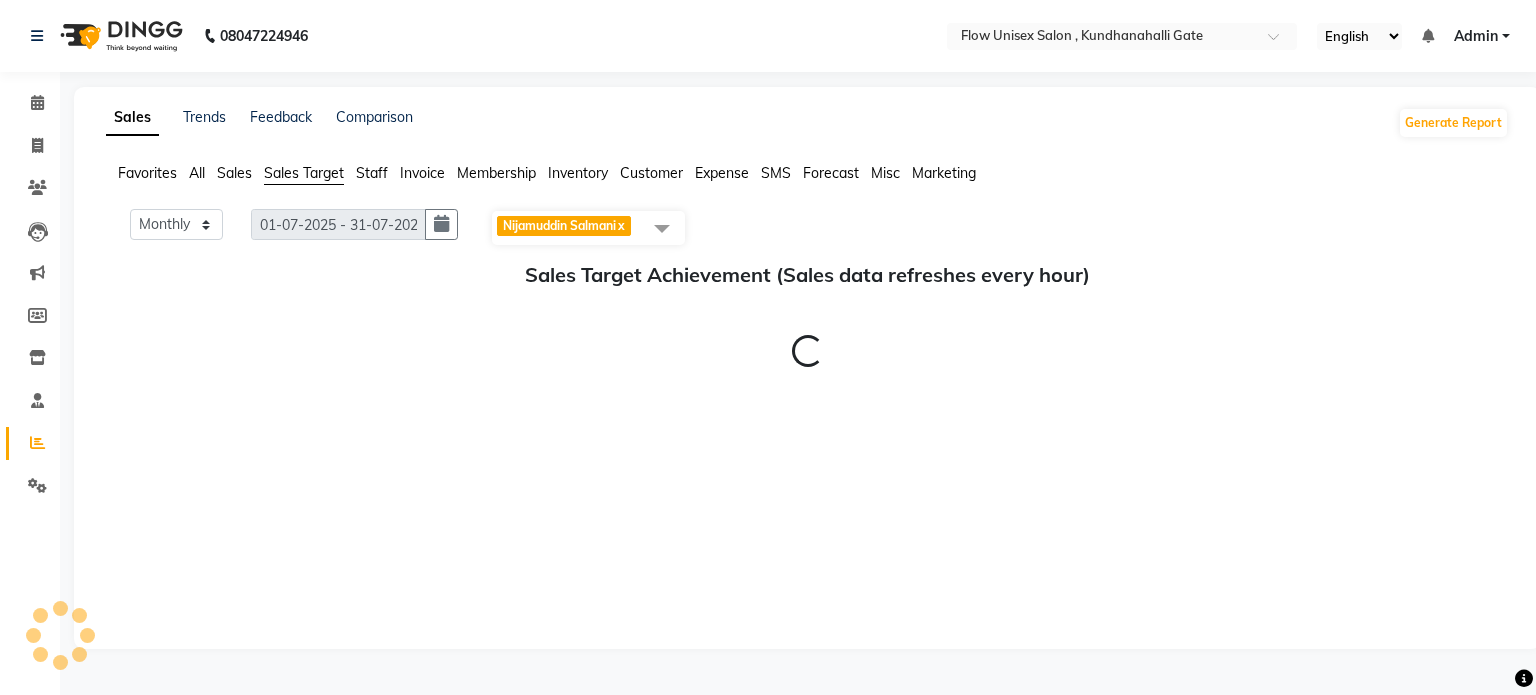 click on "[FIRST] [LAST] x" 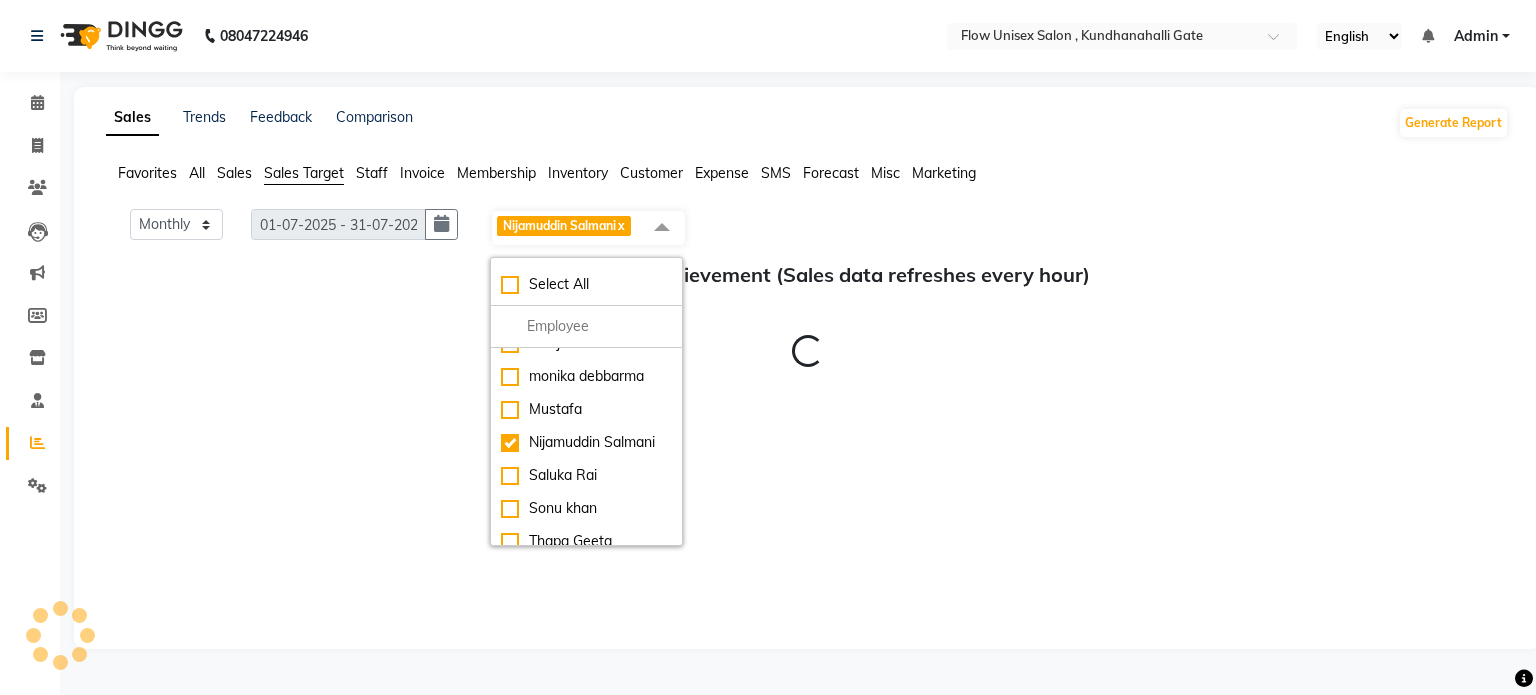 click on "x" 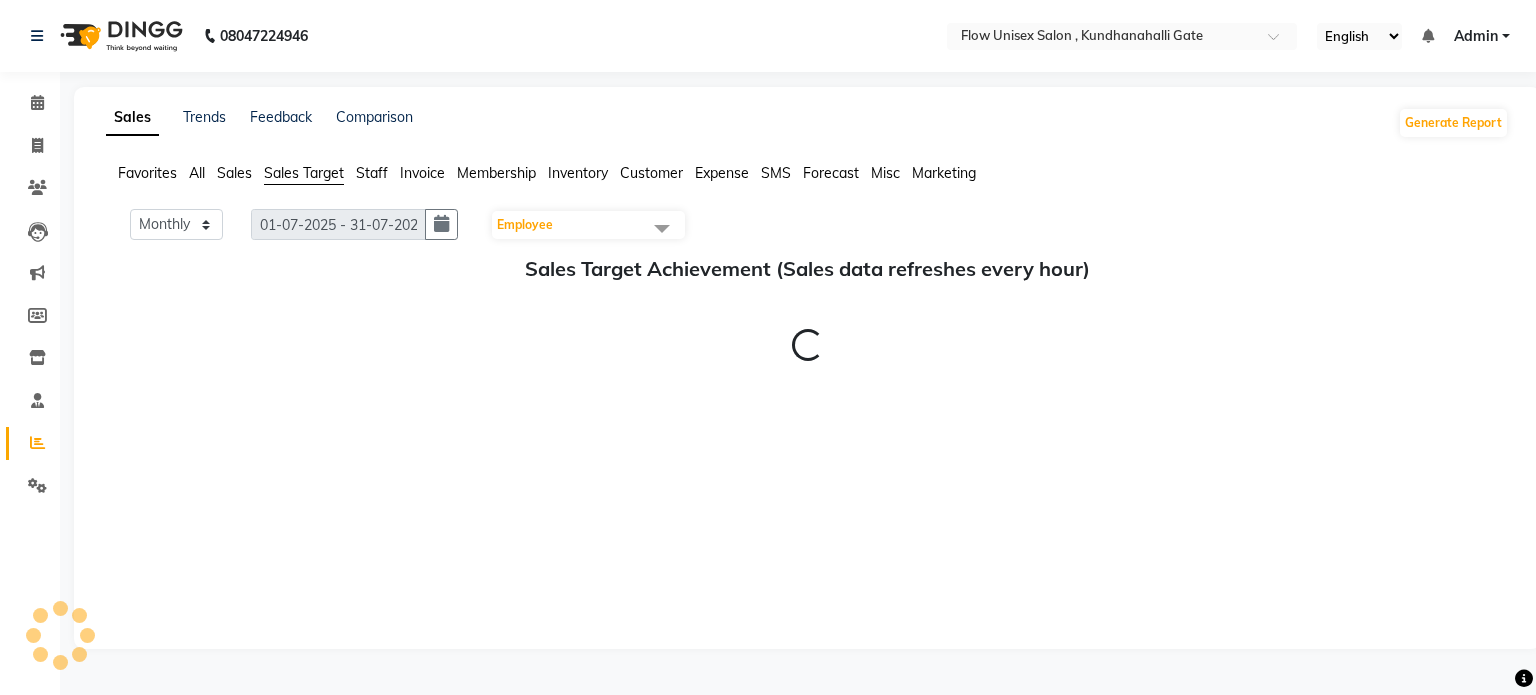 click 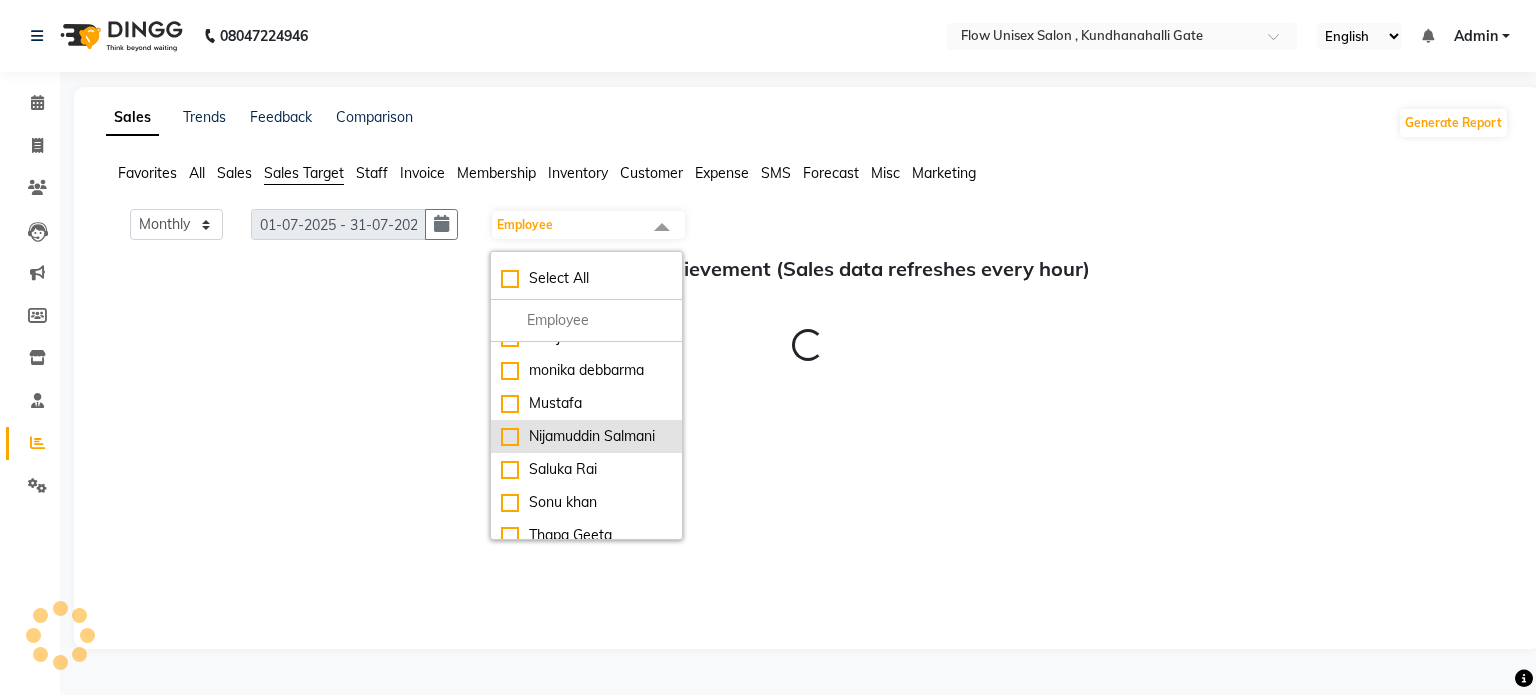 click on "Nijamuddin Salmani" 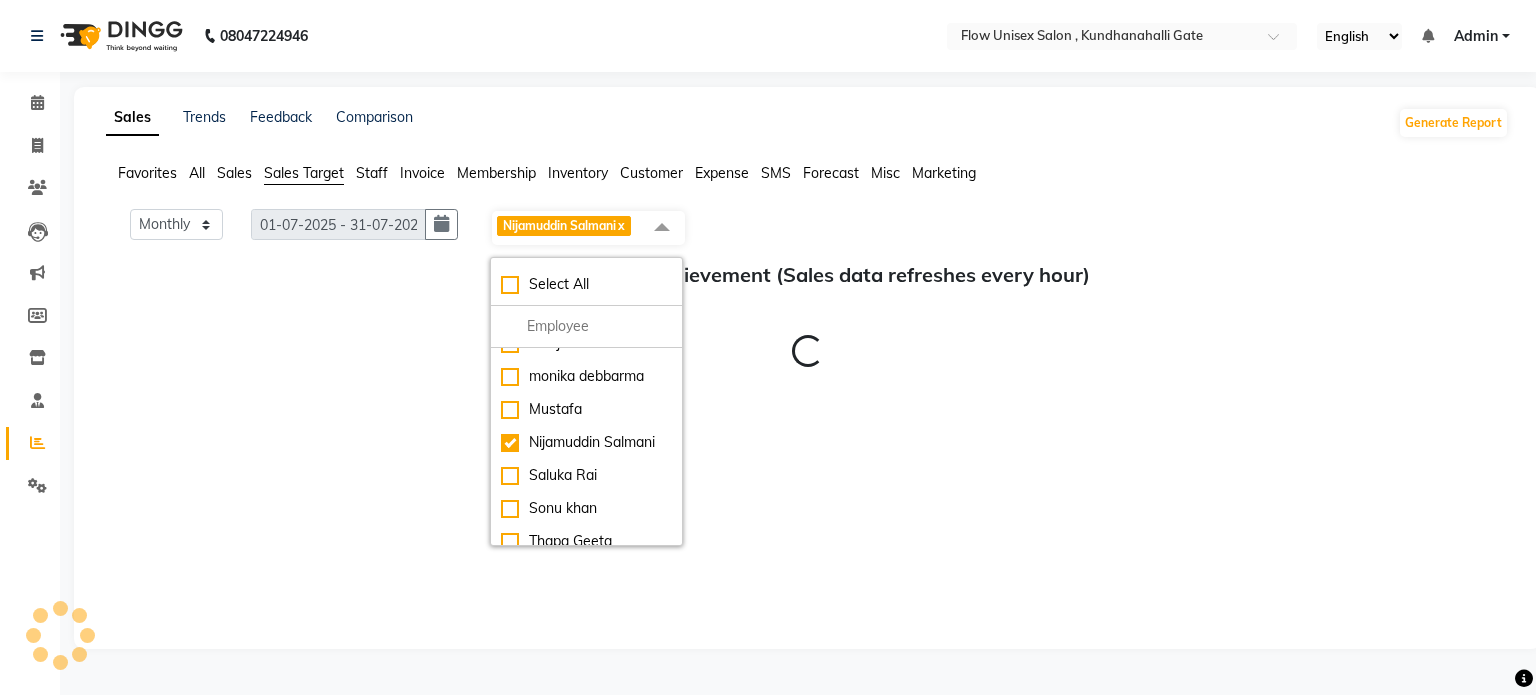 click on "Monthly Weekly 01-07-2025 - 31-07-2025 01-07-2025 [FIRST] [LAST] x Select All [NAME] [NAME] [NAME] [NAME] [NAME] [NAME] [NAME] [NAME] [NAME] [NAME] [NAME] [NAME] [NAME] Sales Target Achievement (Sales data refreshes every hour) Loading..." 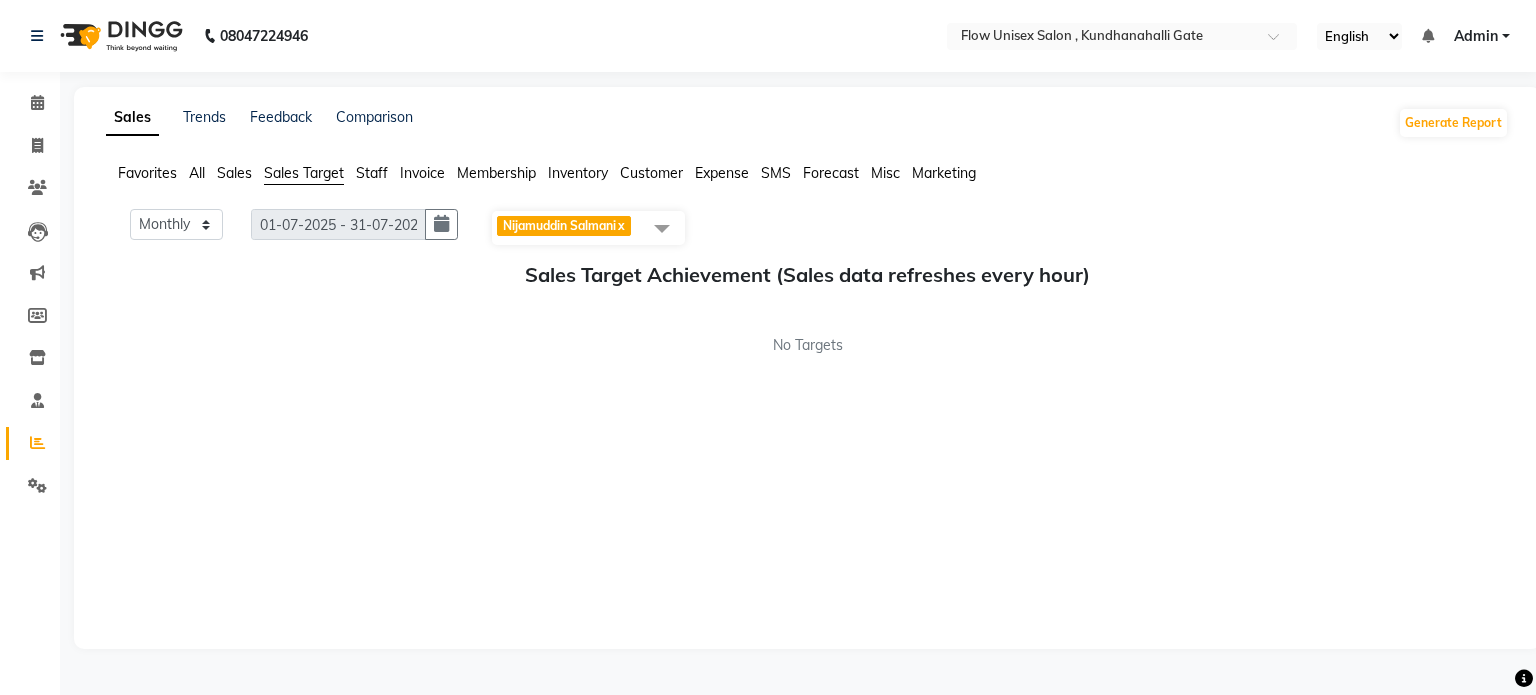 click on "x" 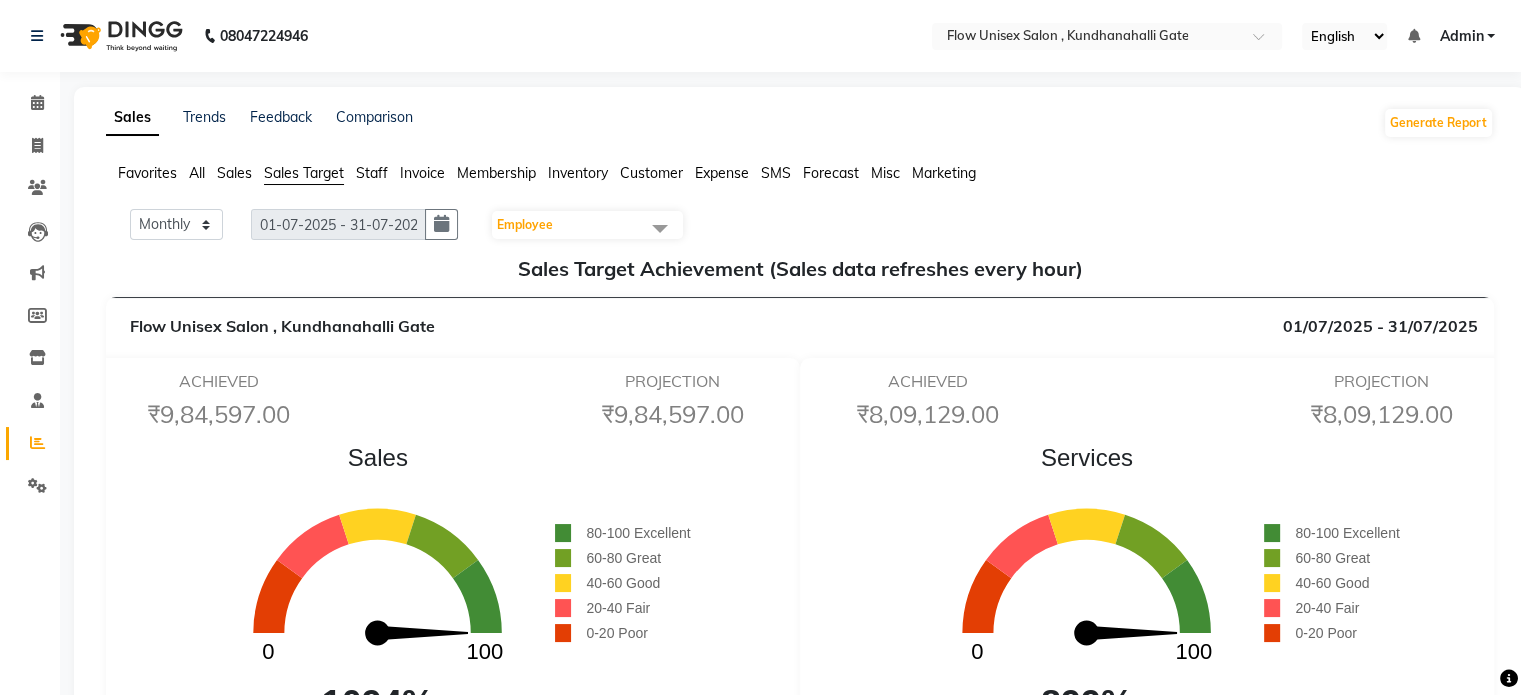click 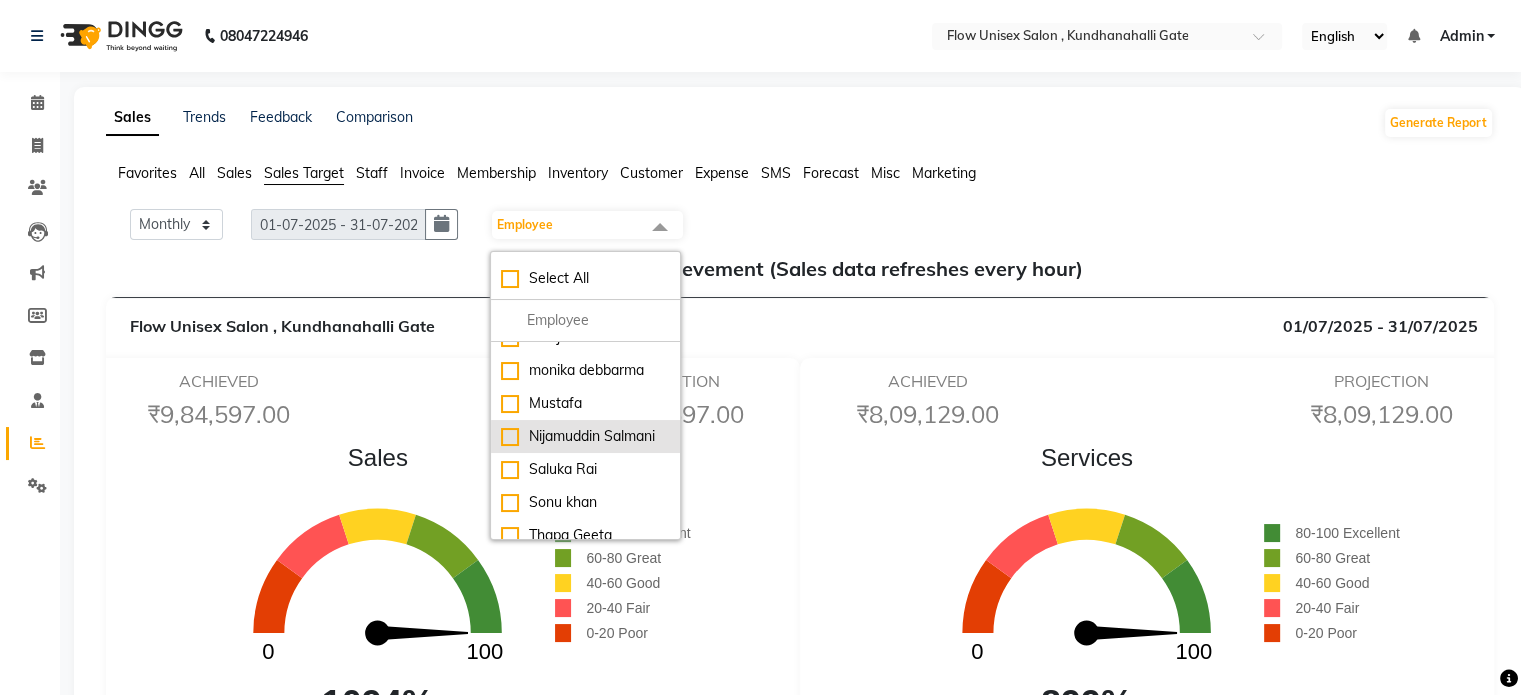click on "Nijamuddin Salmani" 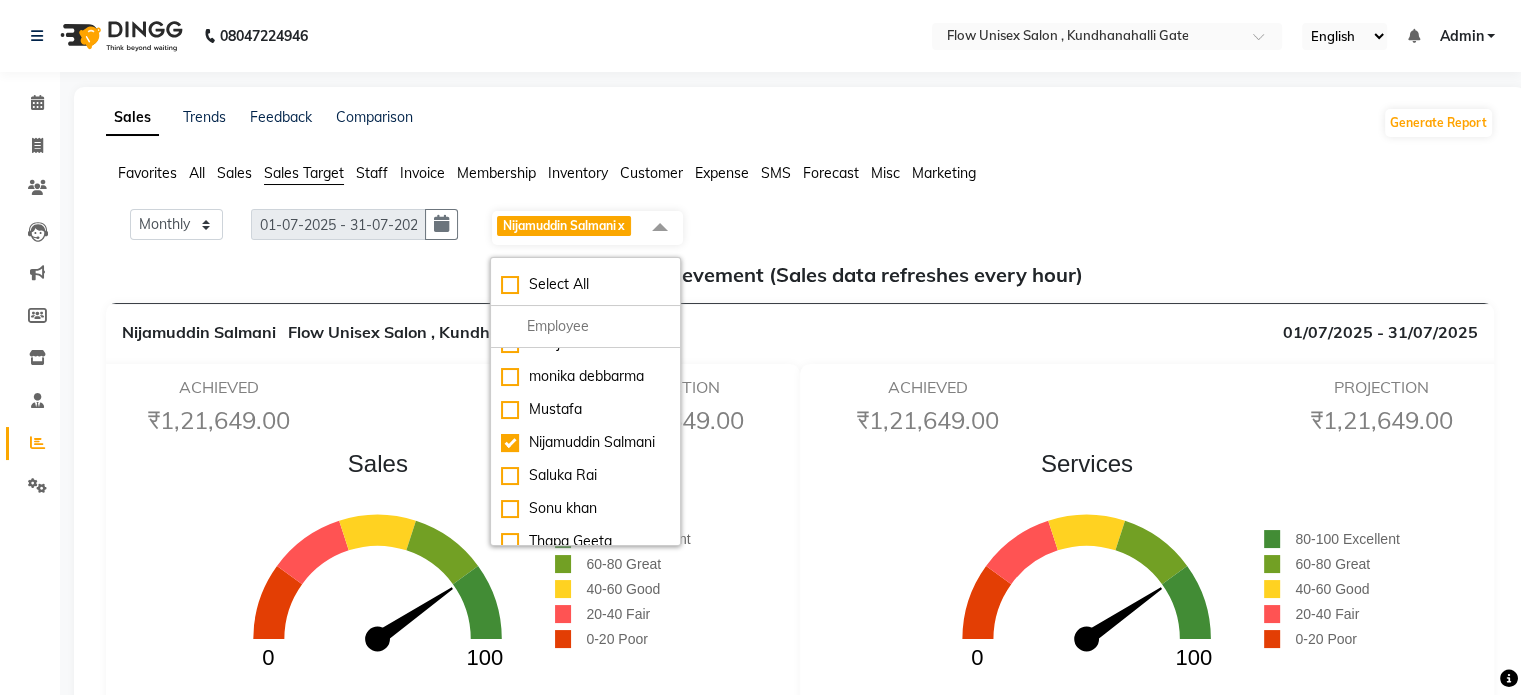 click on "ACHIEVED  ₹1,21,649.00  PROJECTION  ₹1,21,649.00" 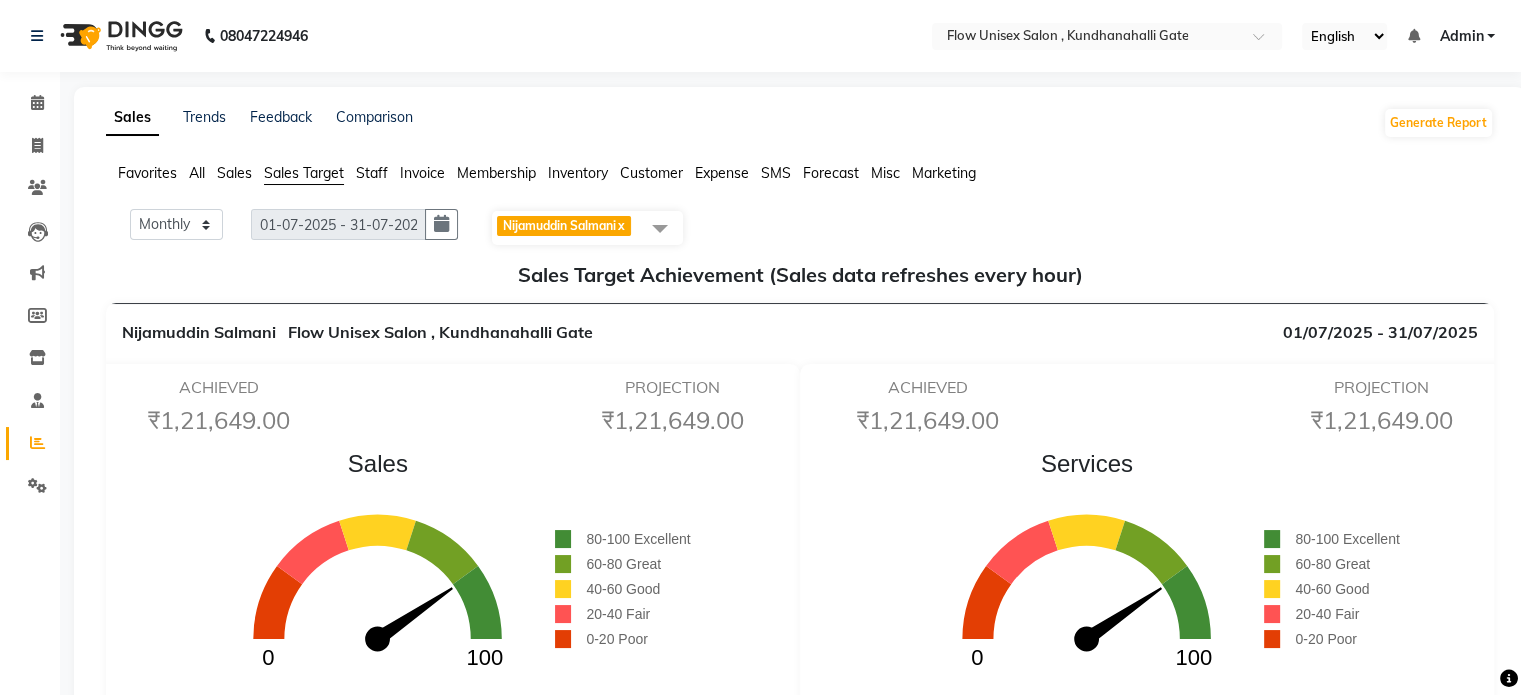 click on "x" 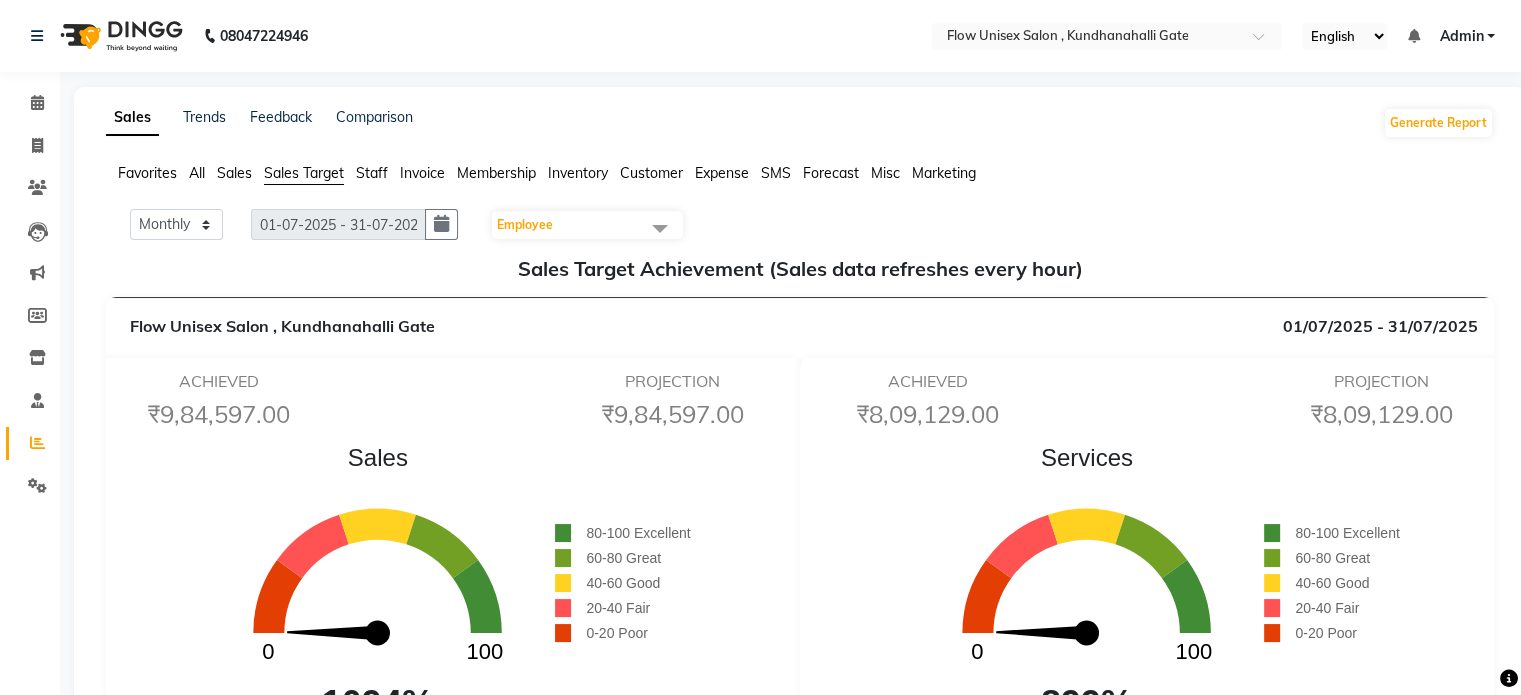 click 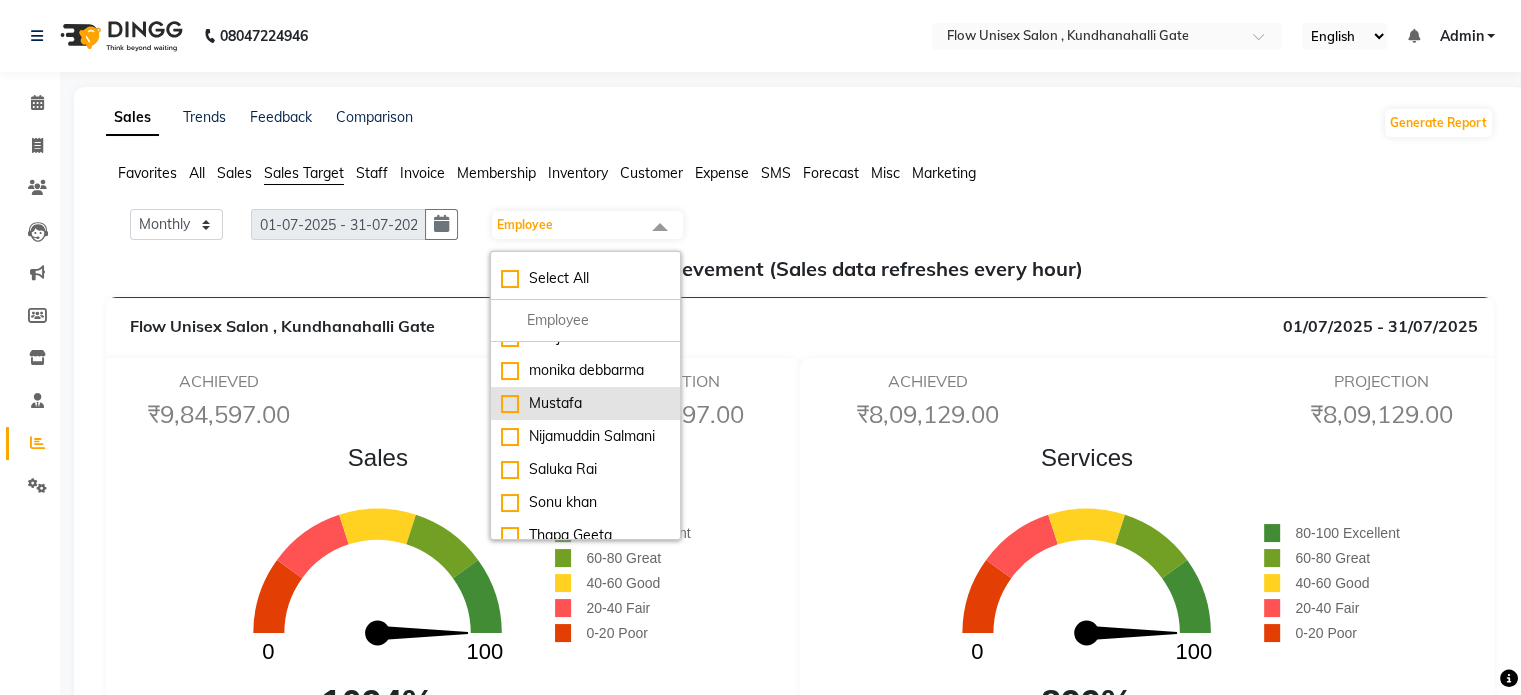 click on "Mustafa" 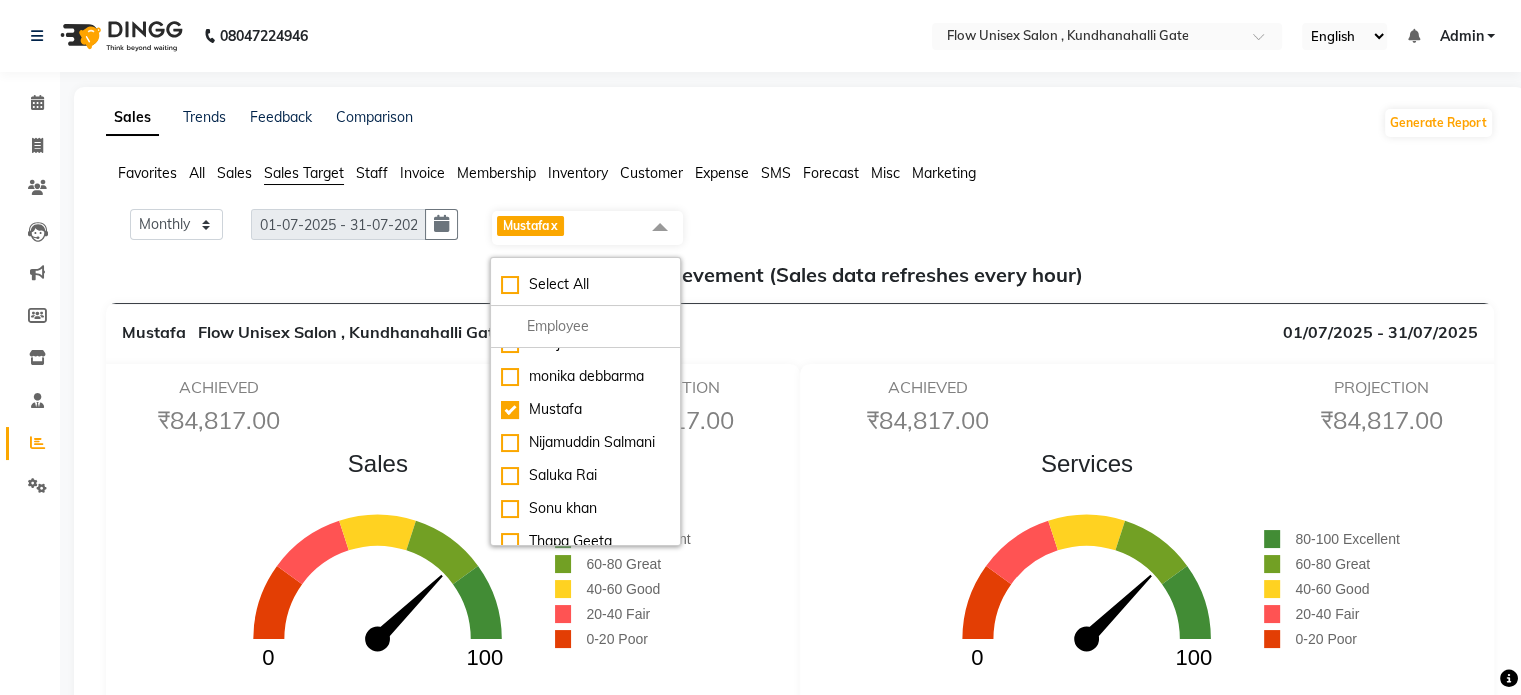 click on "ACHIEVED  ₹84,817.00  PROJECTION  ₹84,817.00" 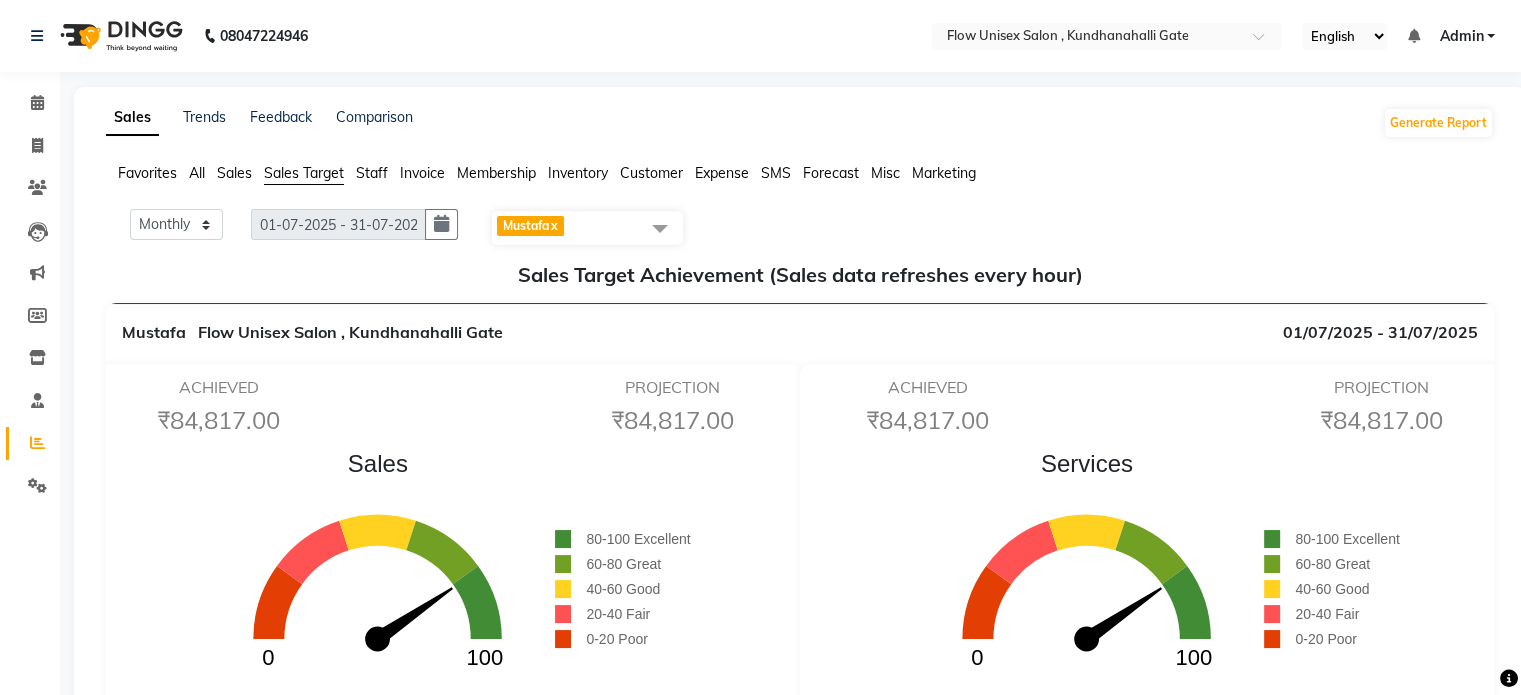 click on "x" 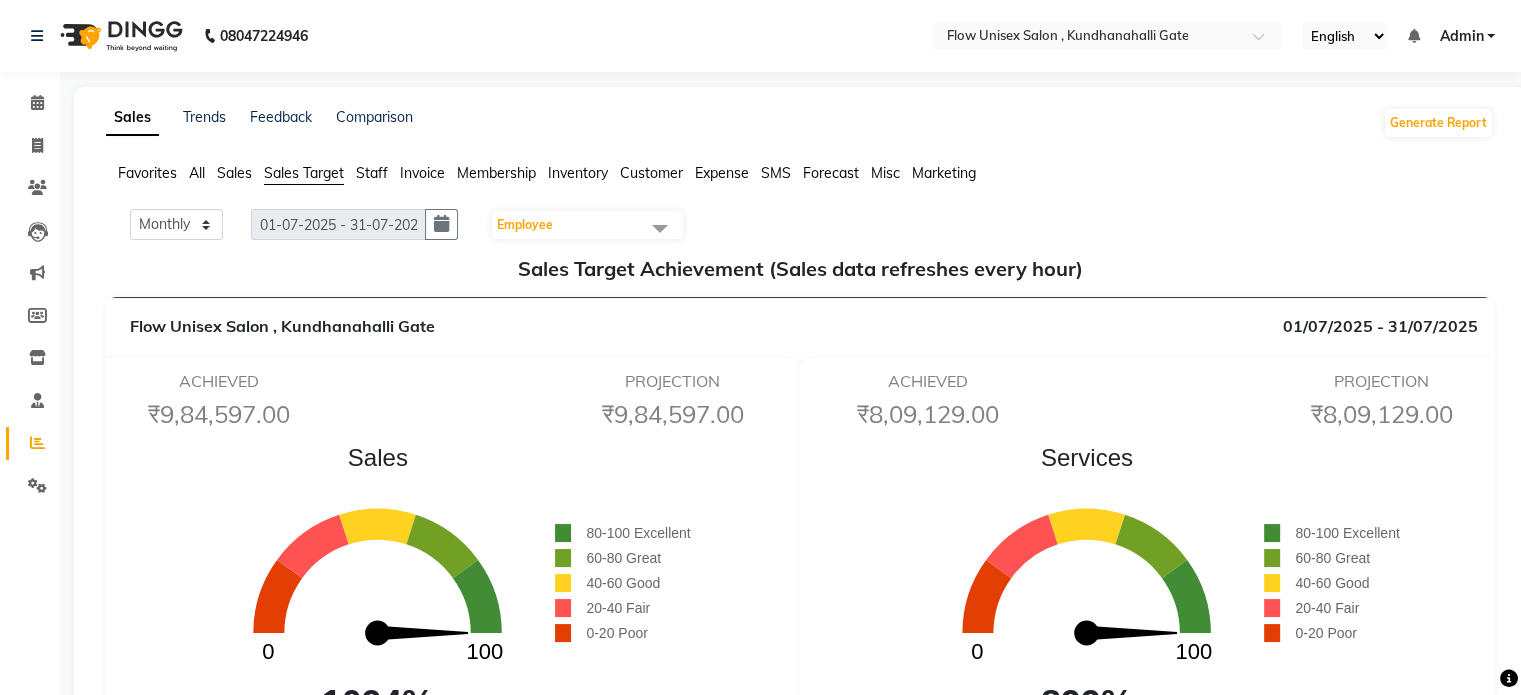 click 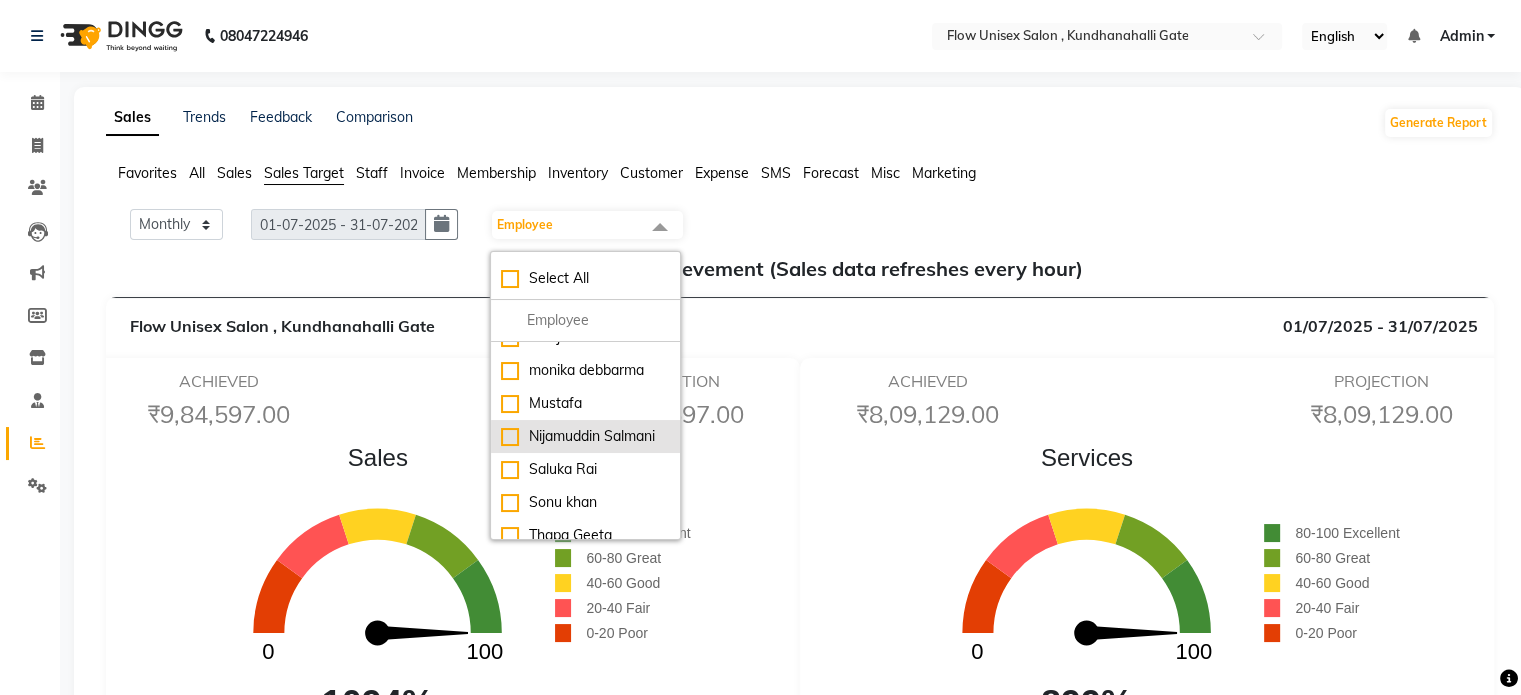 scroll, scrollTop: 286, scrollLeft: 0, axis: vertical 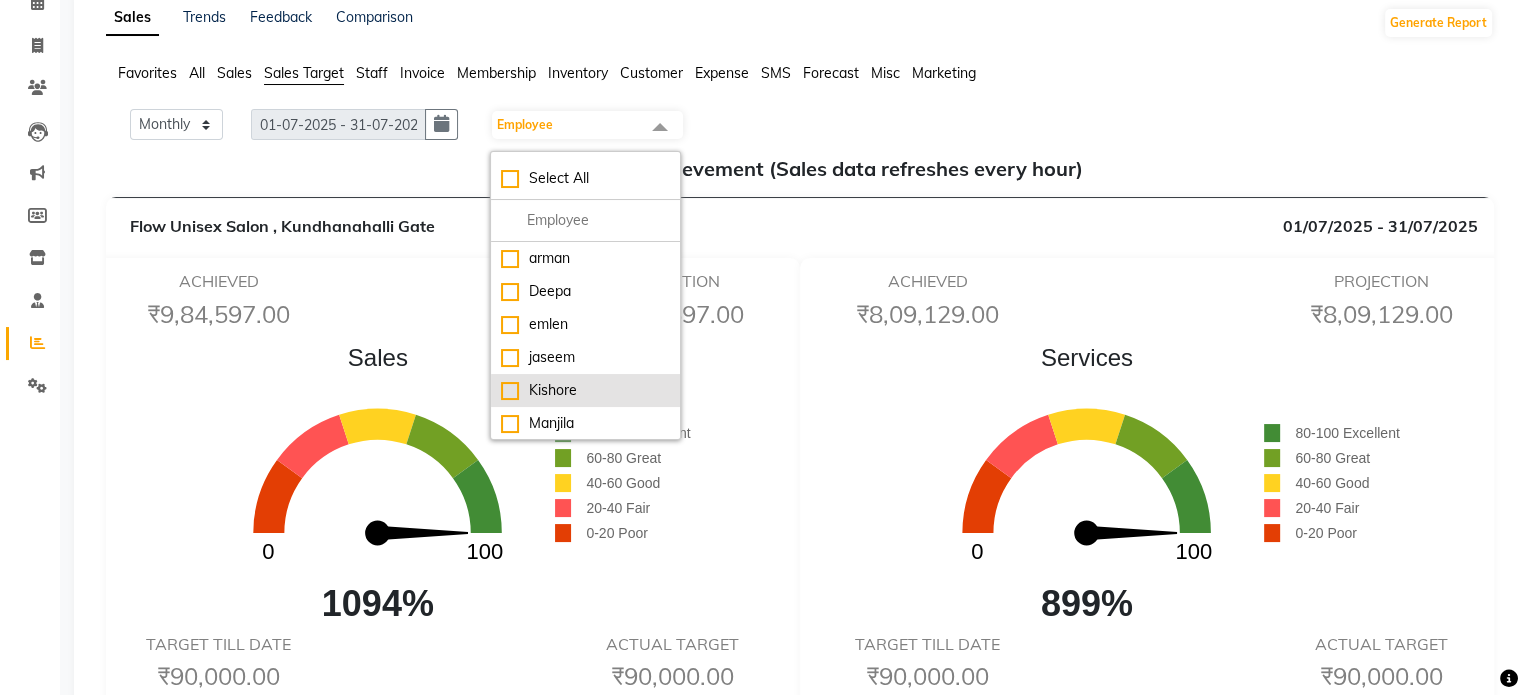 click on "Kishore" 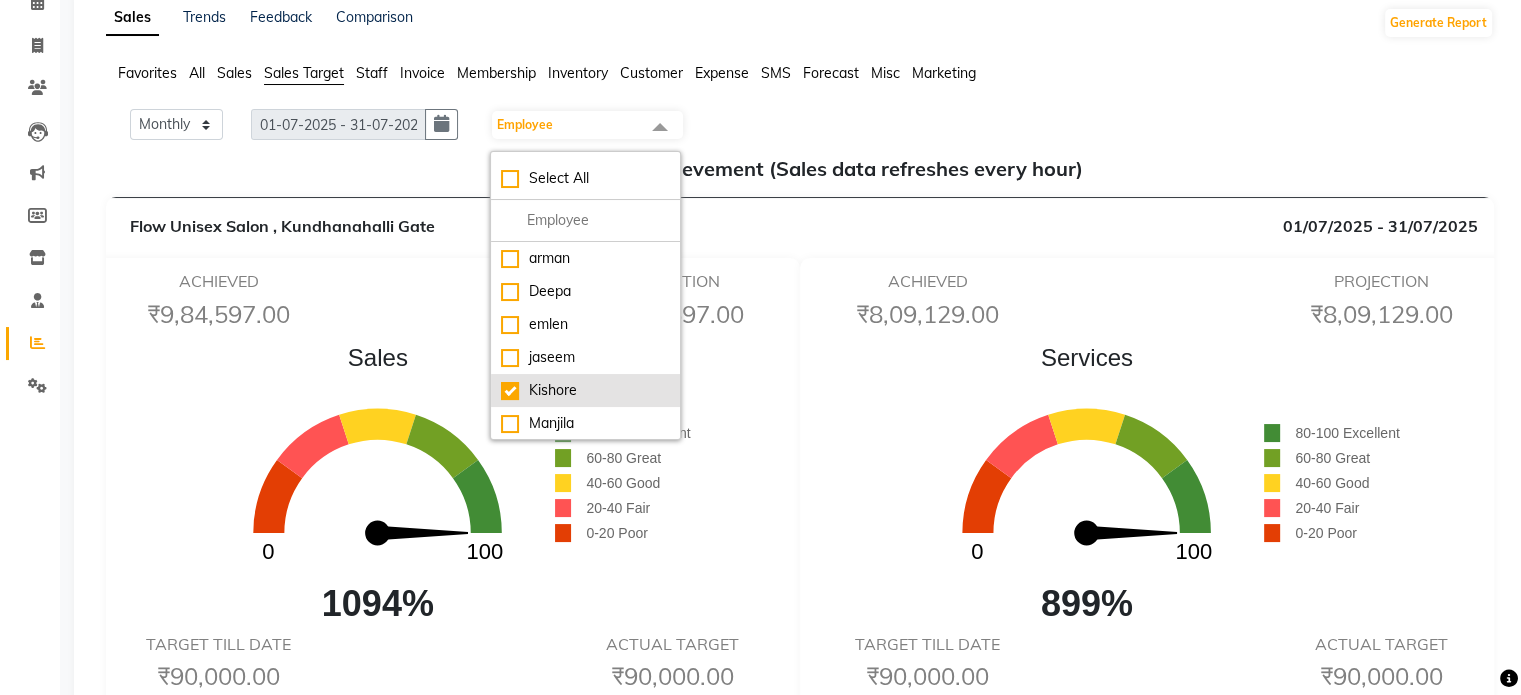 checkbox on "true" 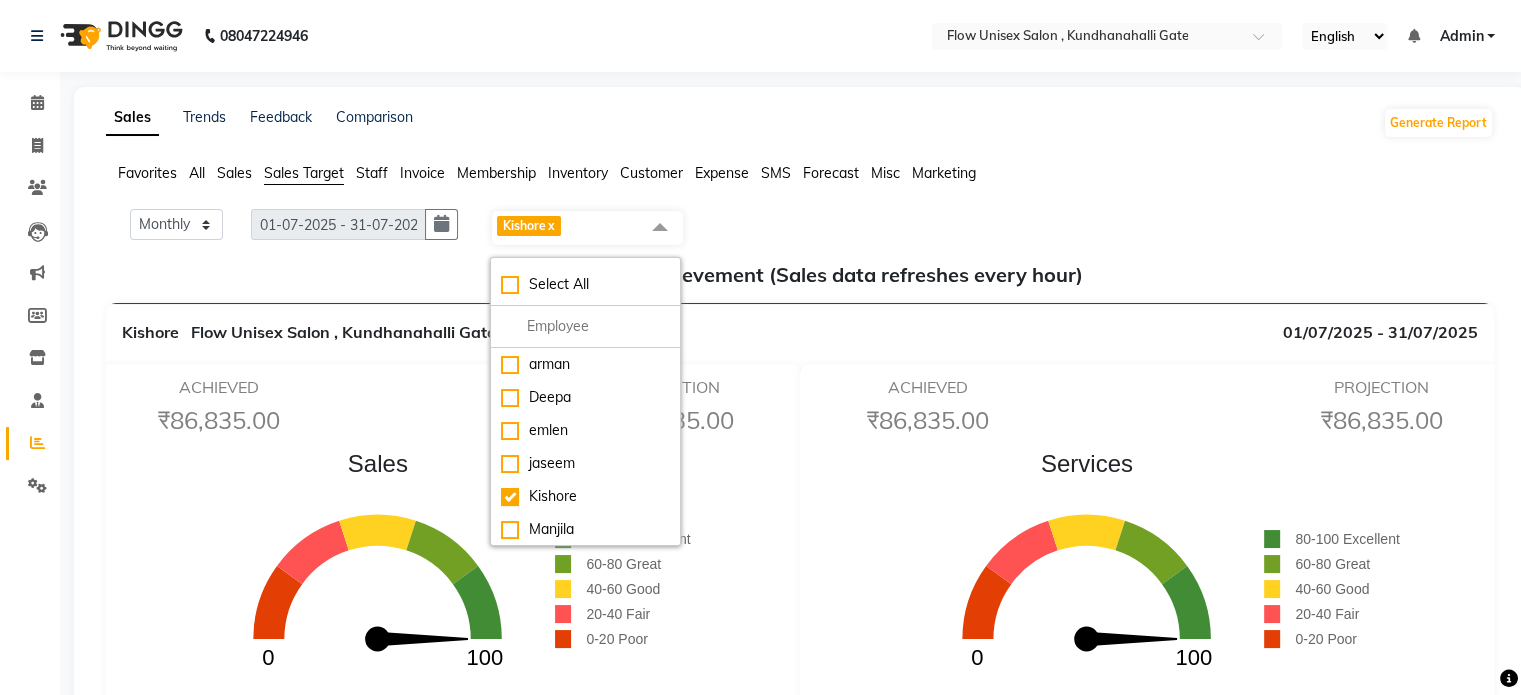 click on "Kishore     Flow Unisex Salon , Kundhanahalli Gate 01/07/2025 - 31/07/2025" 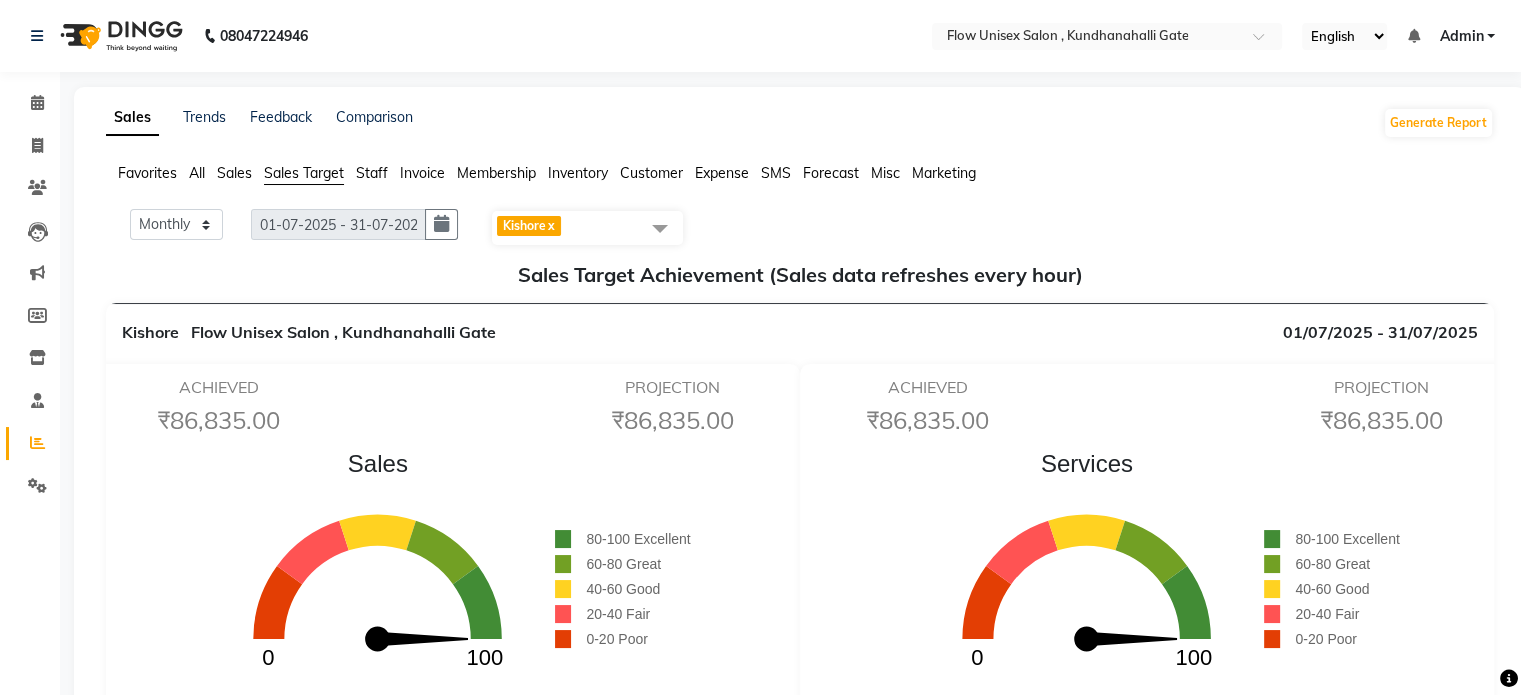 click on "x" 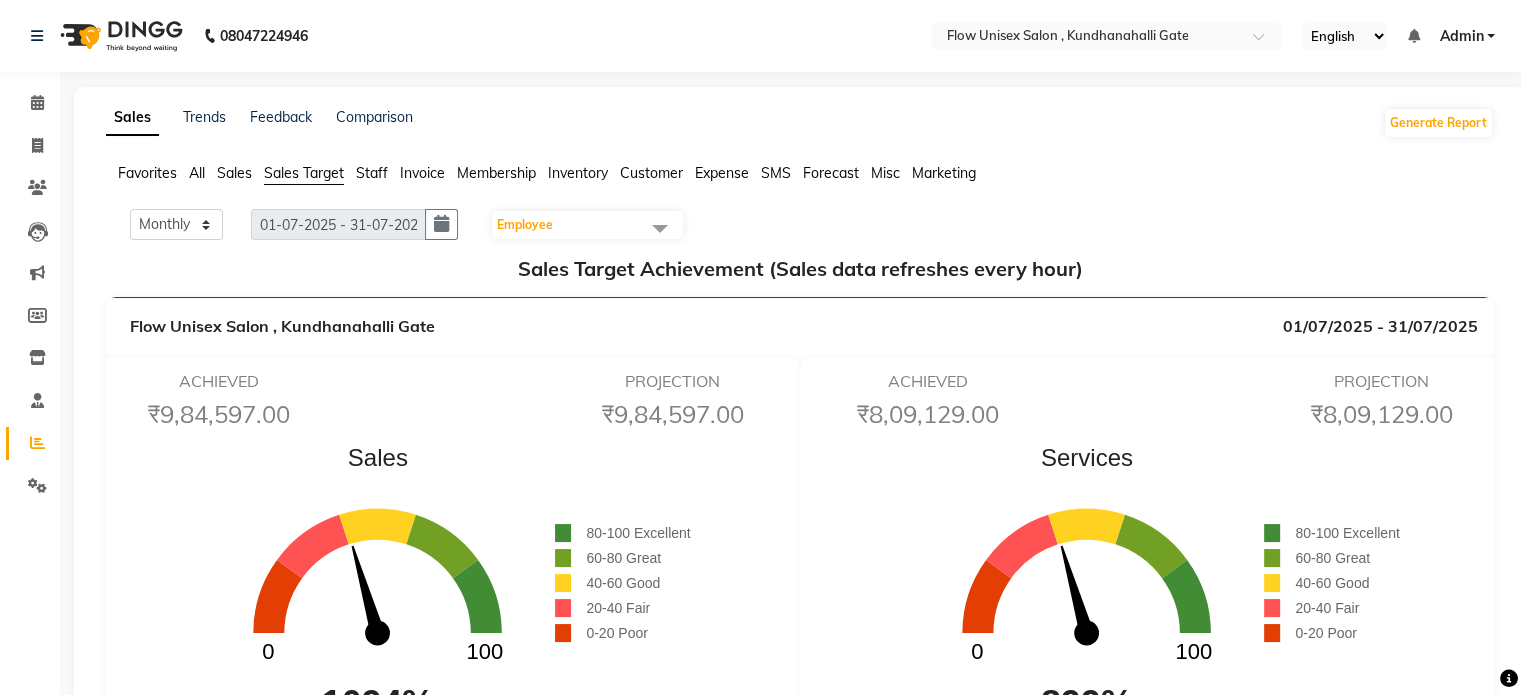click on "Employee" 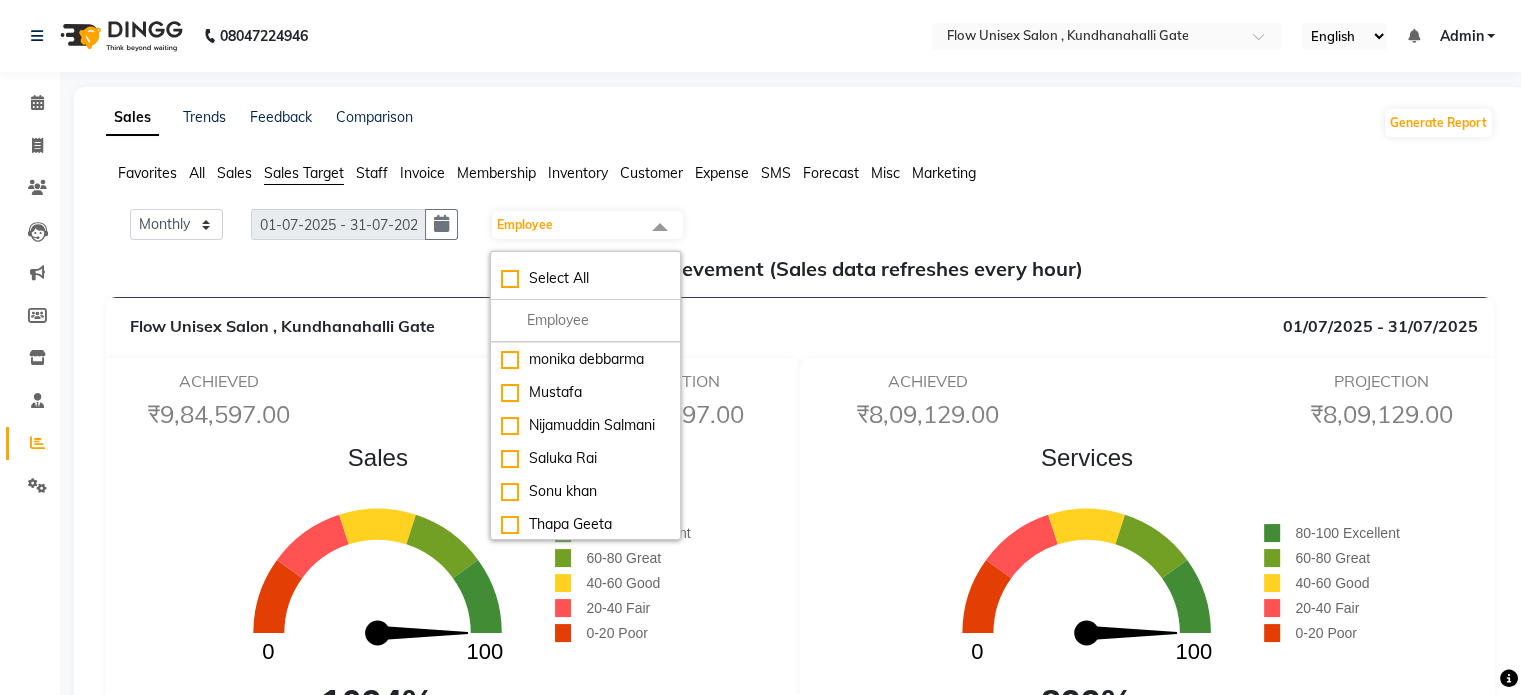 scroll, scrollTop: 200, scrollLeft: 0, axis: vertical 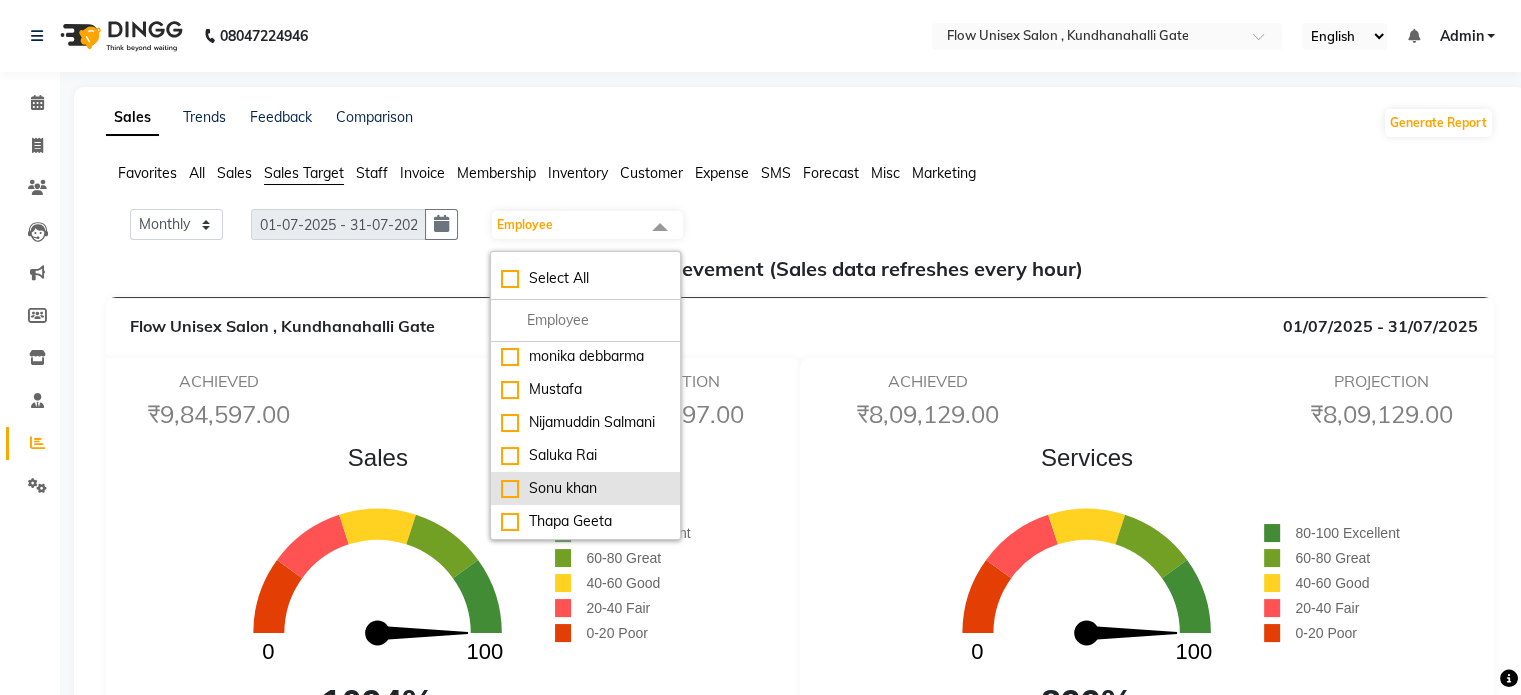 click on "Sonu khan" 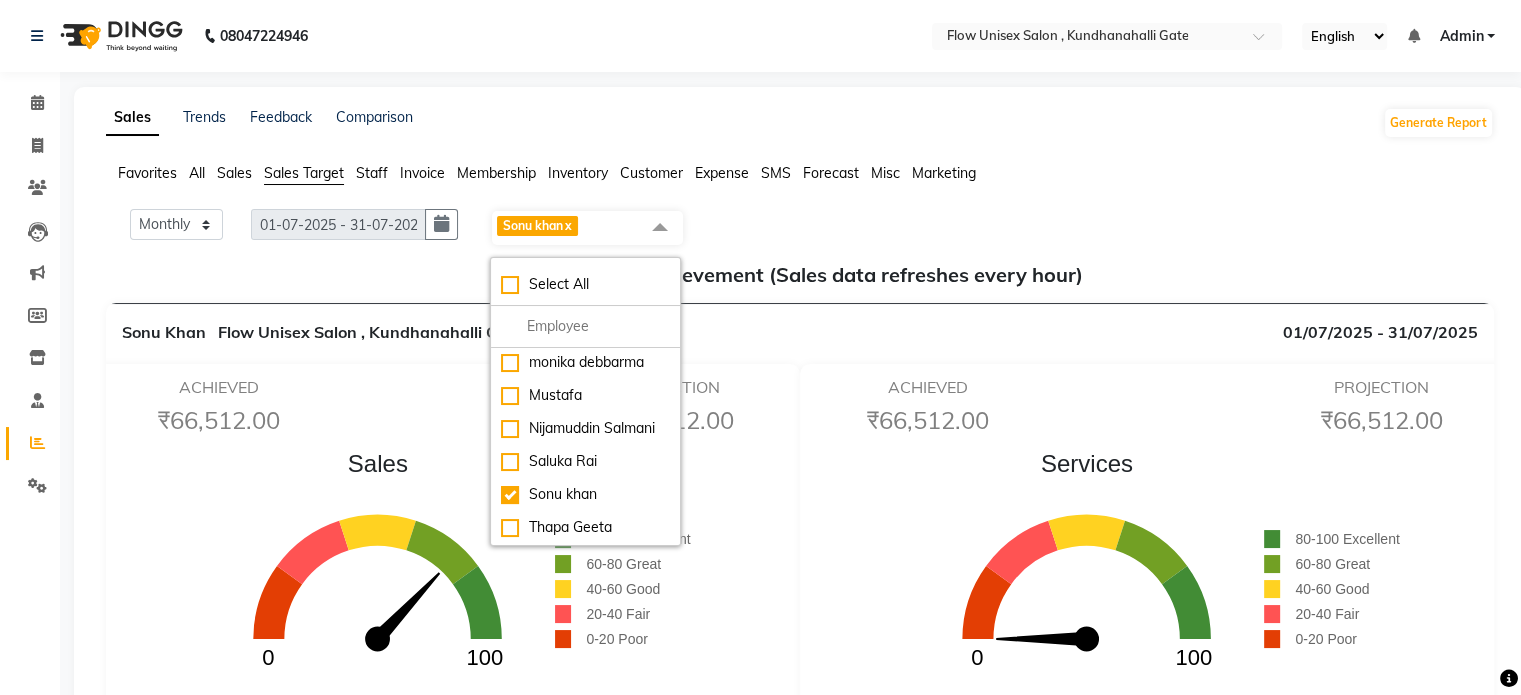 click on "₹66,512.00" 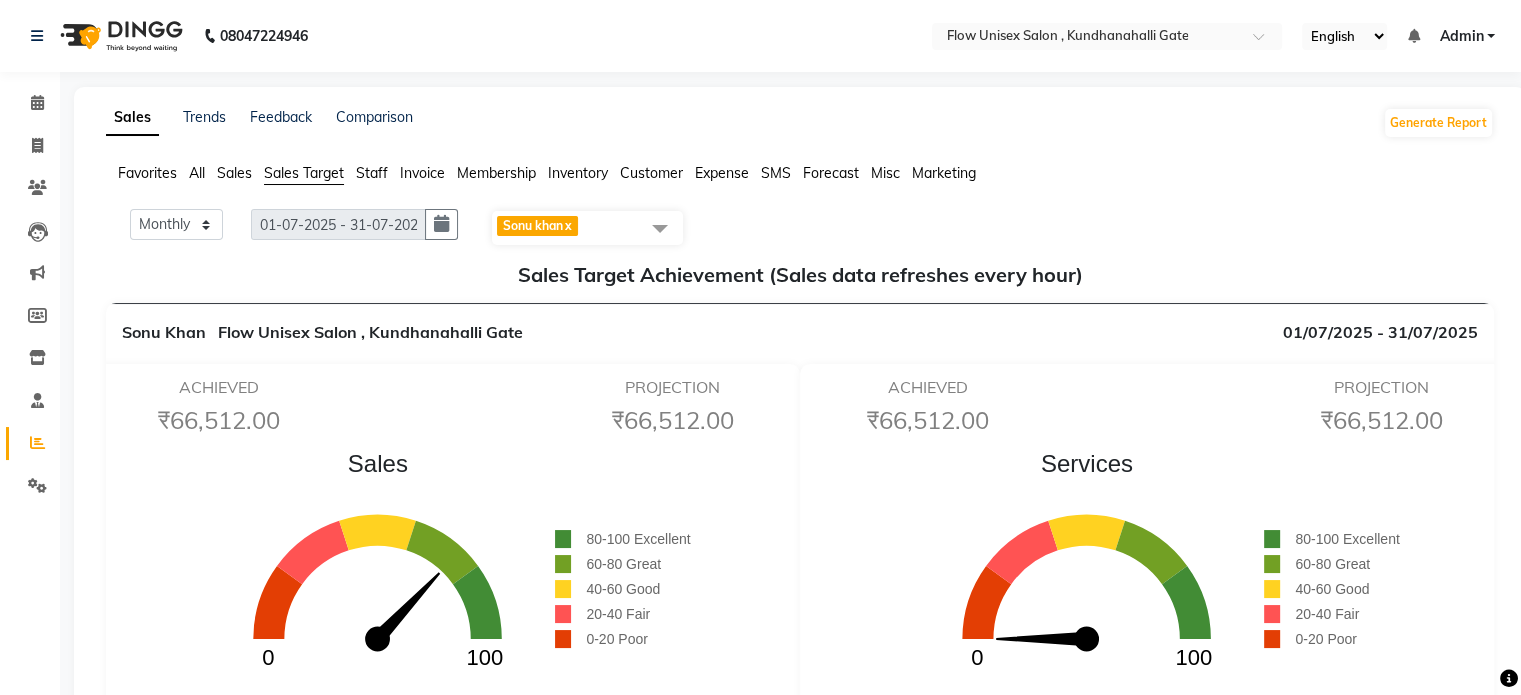 click on "x" 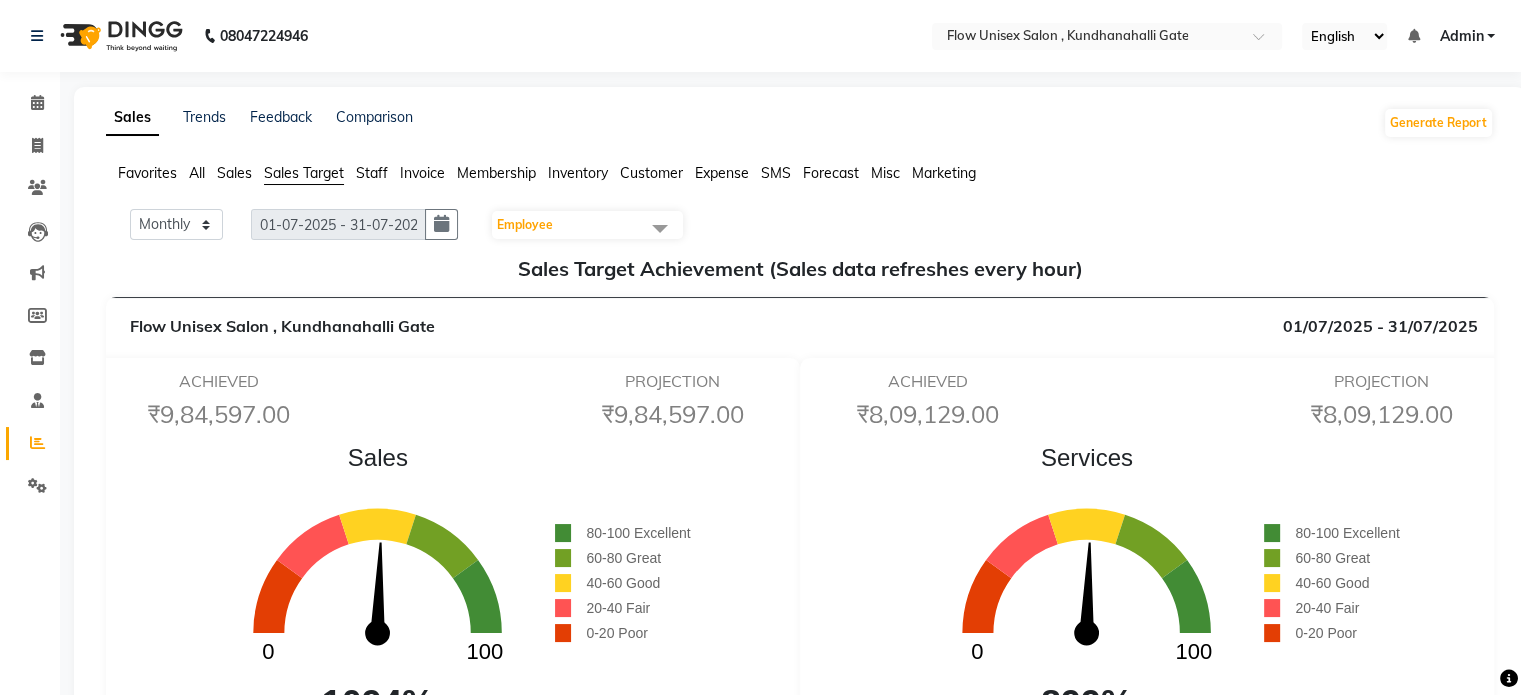 click on "Employee" 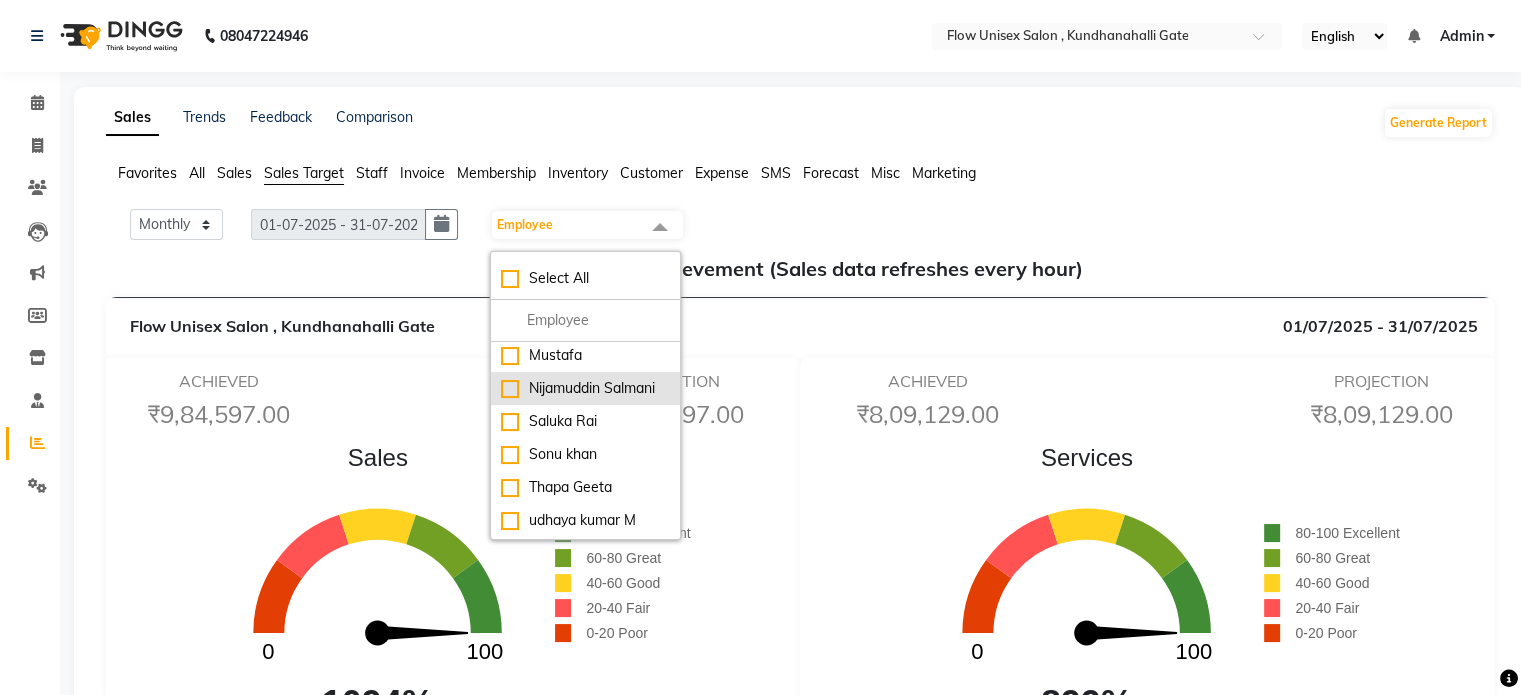 scroll, scrollTop: 286, scrollLeft: 0, axis: vertical 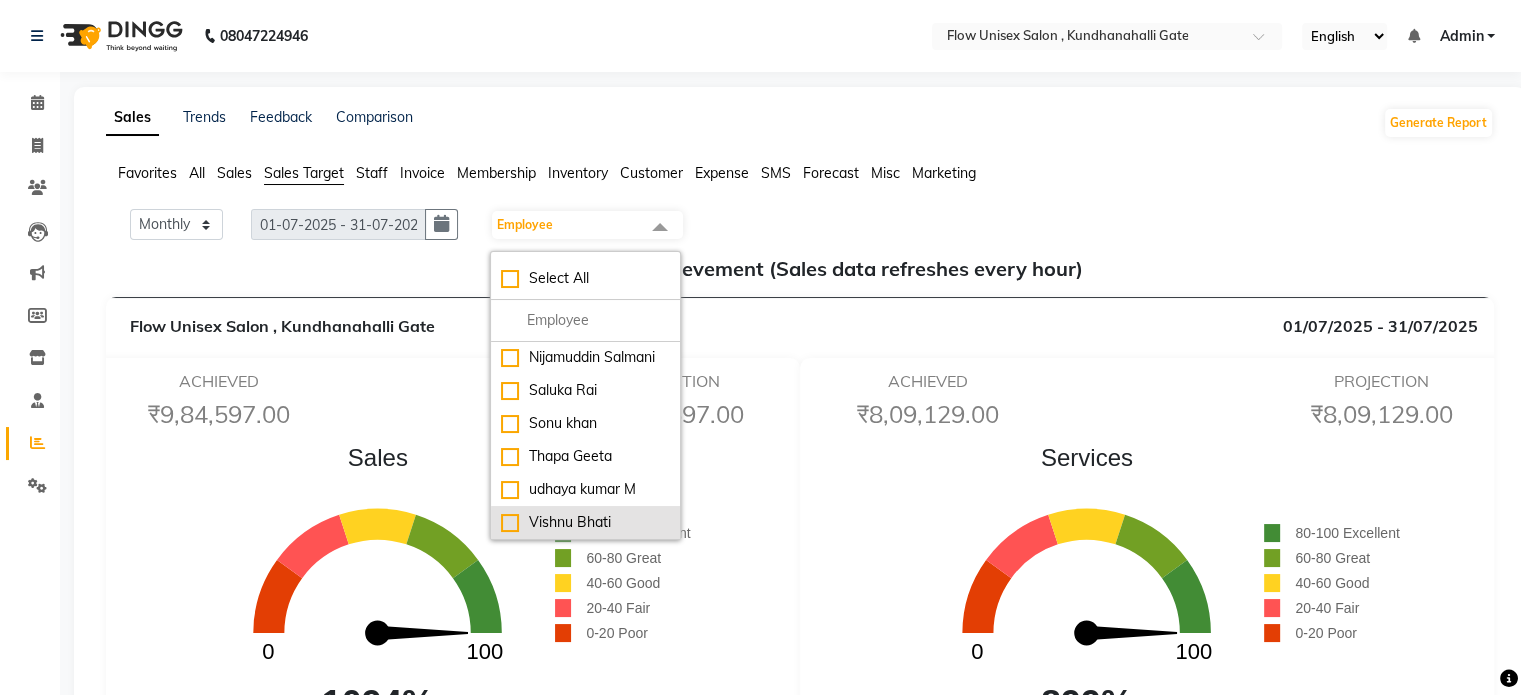 click on "Vishnu Bhati" 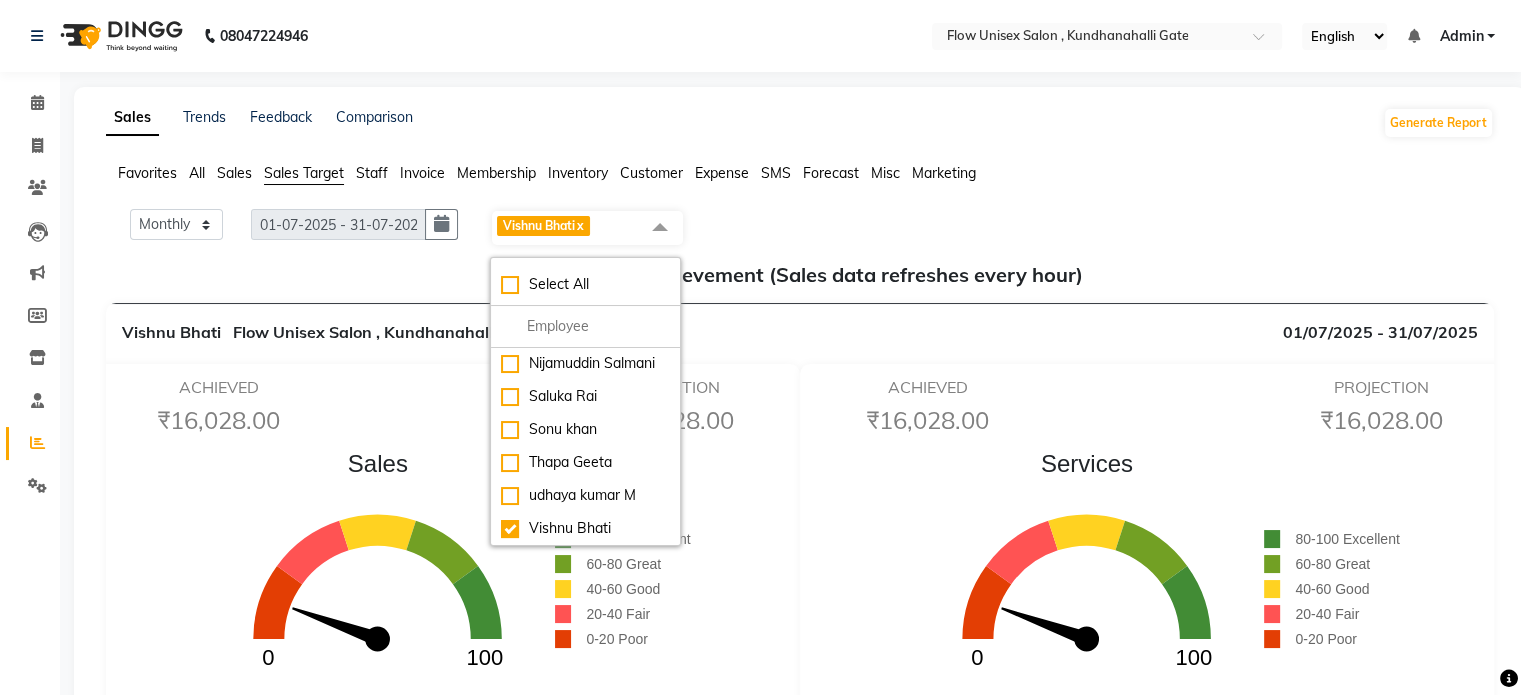 click on "Vishnu Bhati     Flow Unisex Salon , Kundhanahalli Gate 01/07/2025 - 31/07/2025" 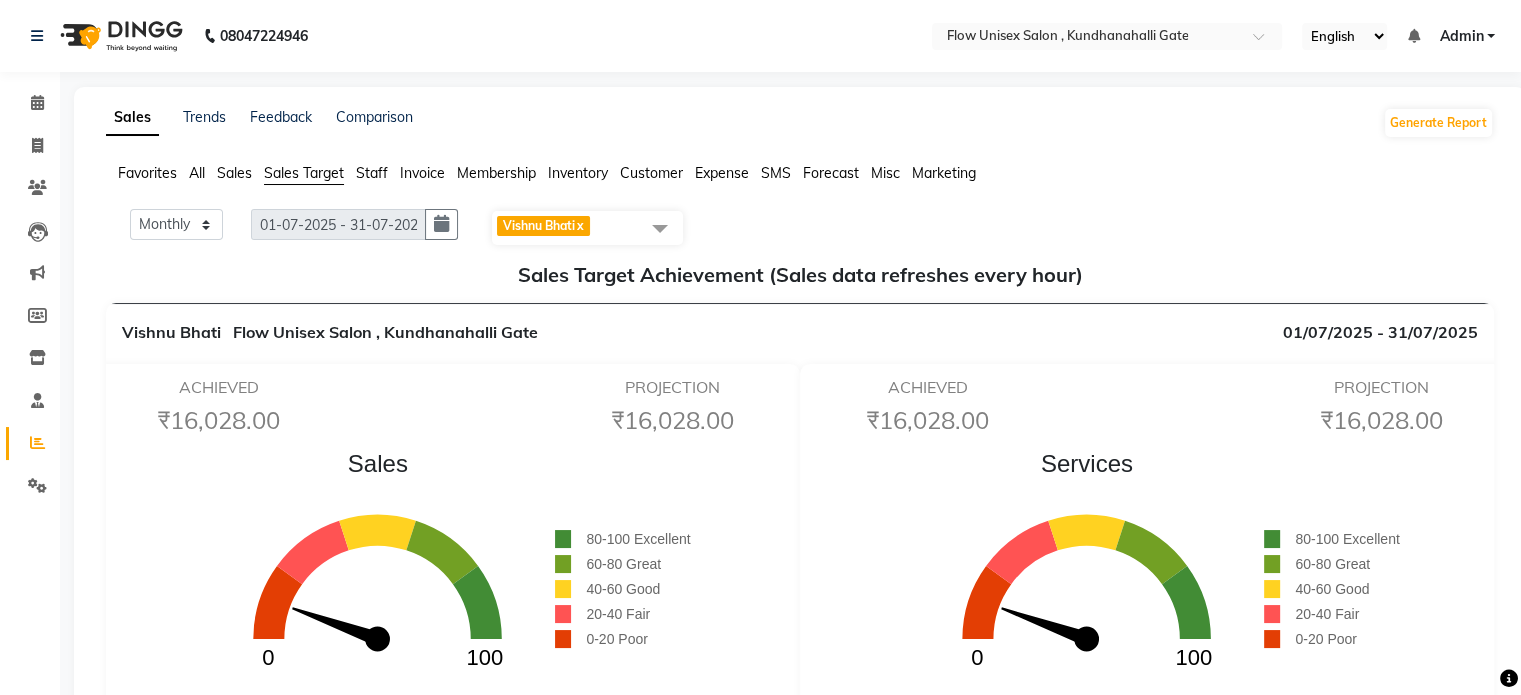 click on "Vishnu Bhati  x" 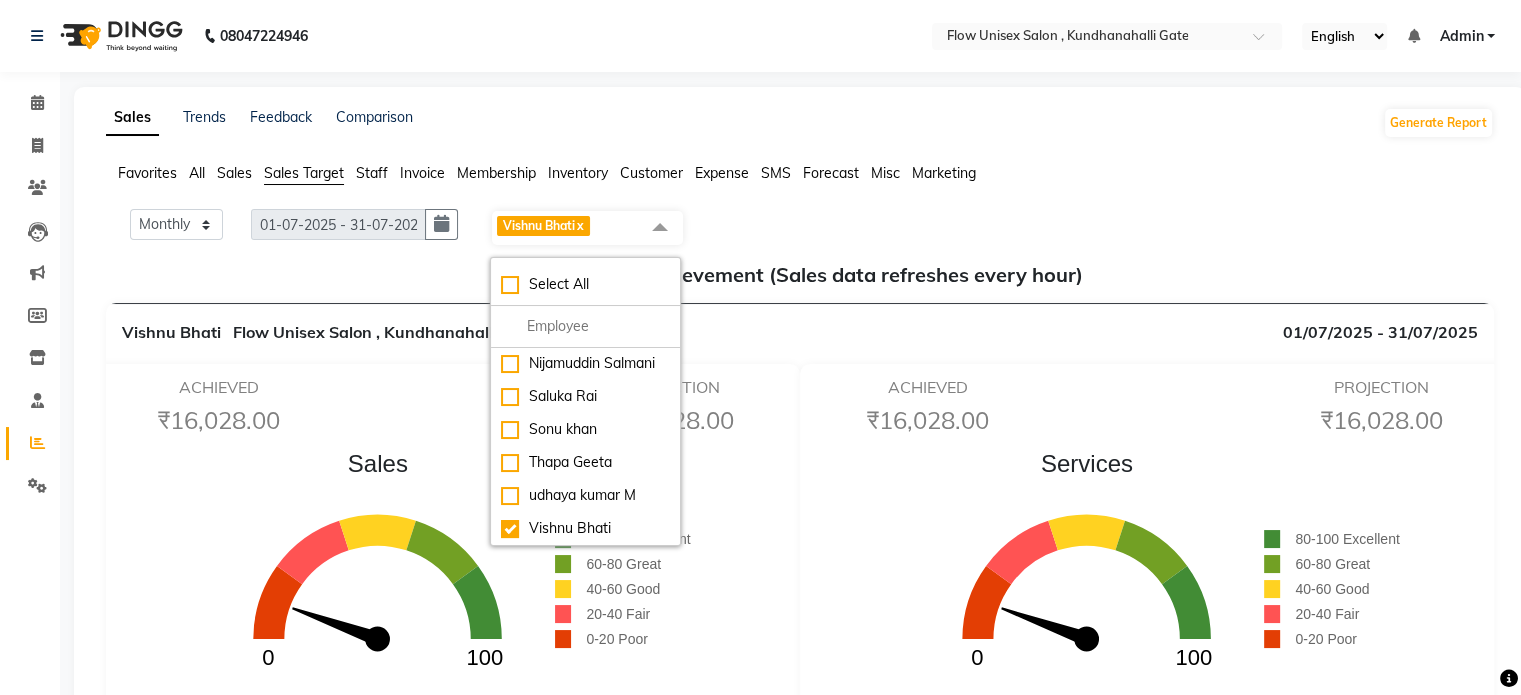 click on "Vishnu Bhati  x" 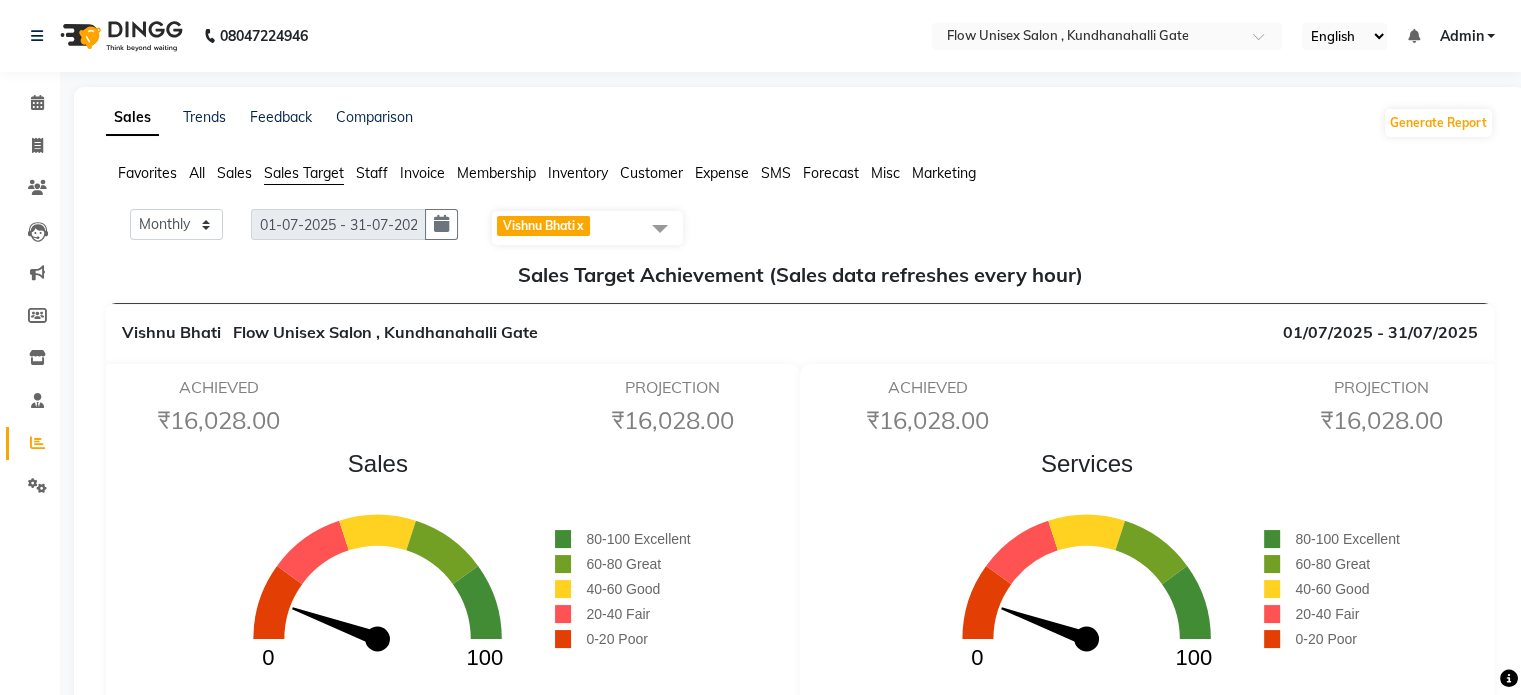 click on "x" 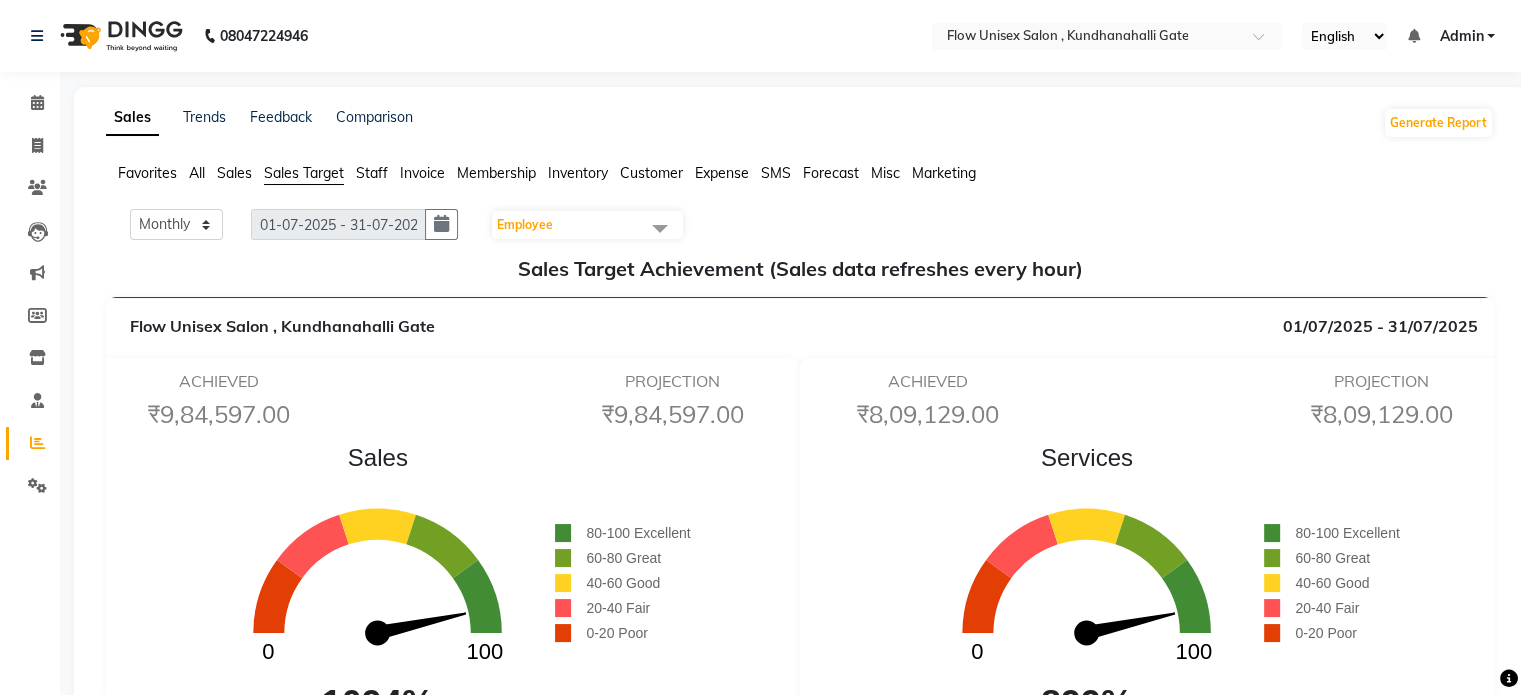 click on "Employee" 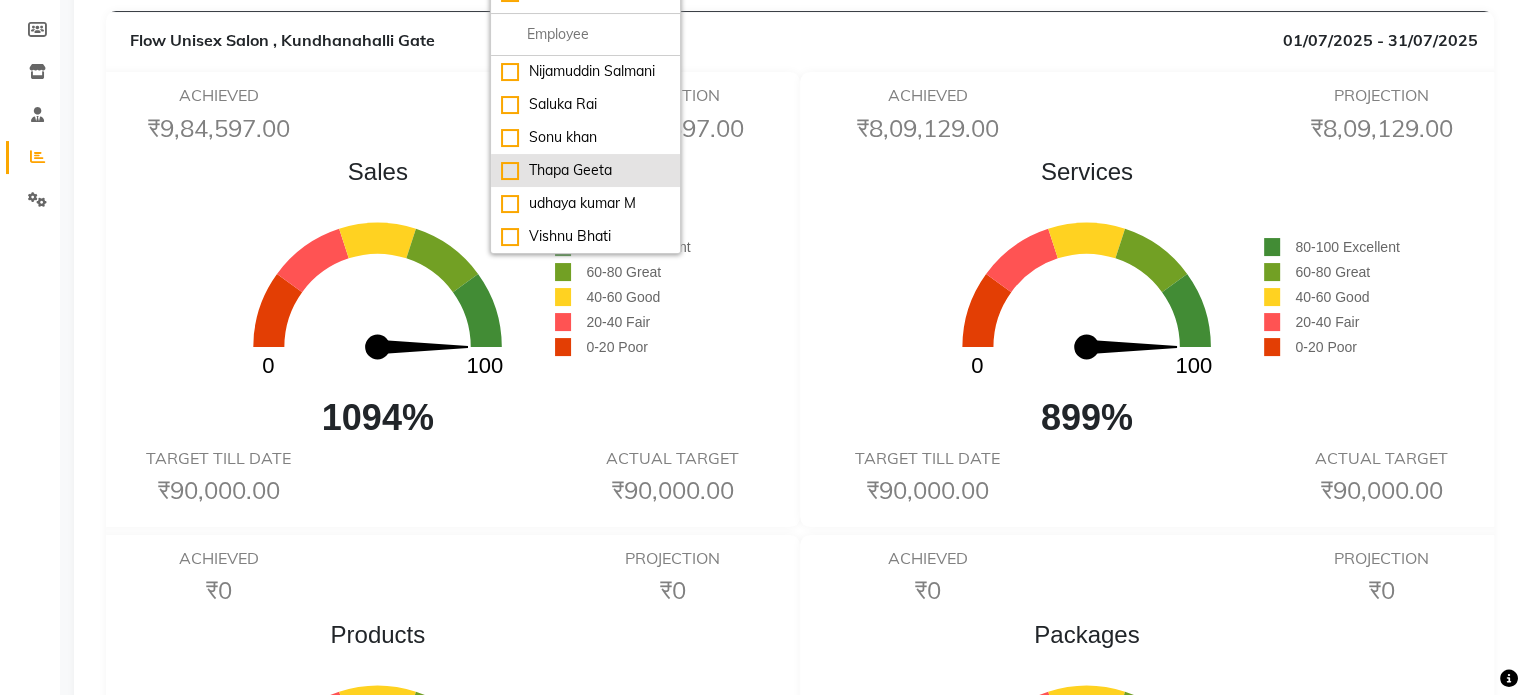 scroll, scrollTop: 300, scrollLeft: 0, axis: vertical 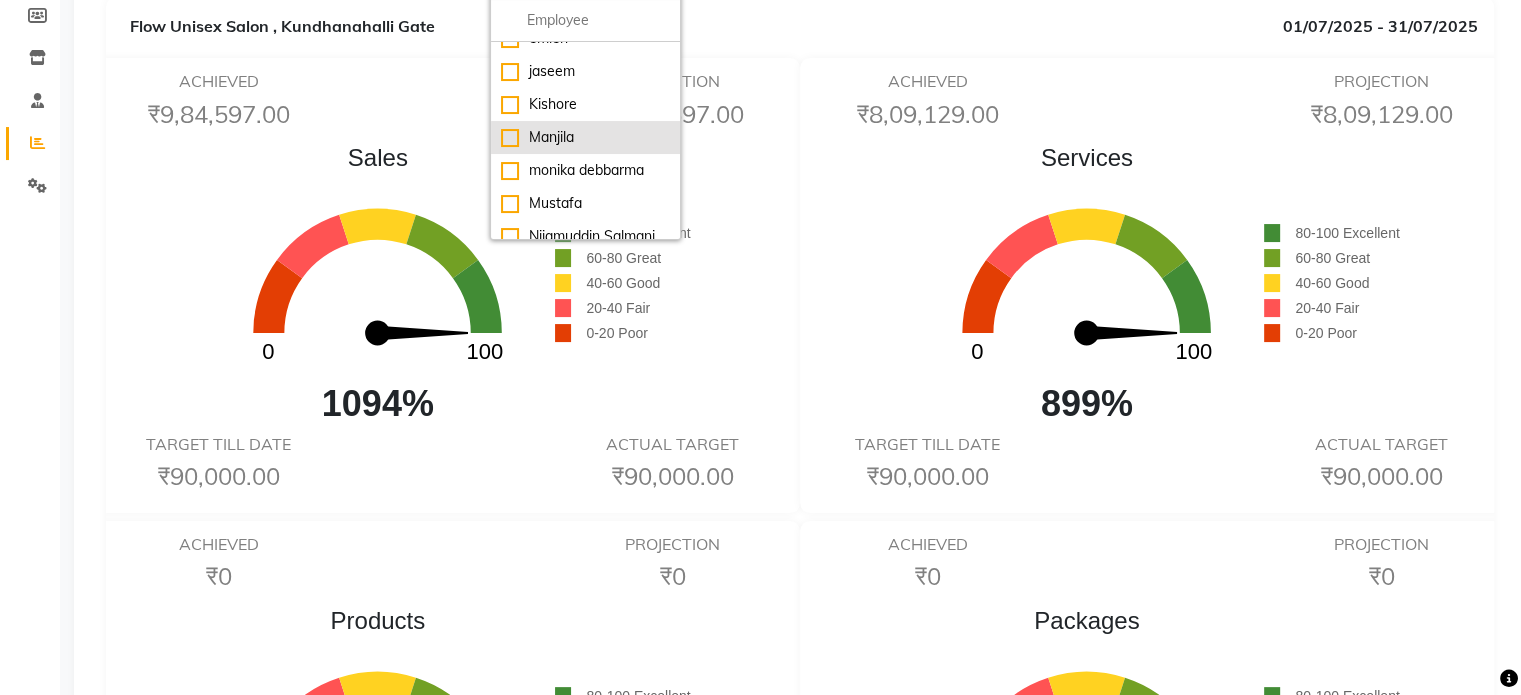 click on "Manjila" 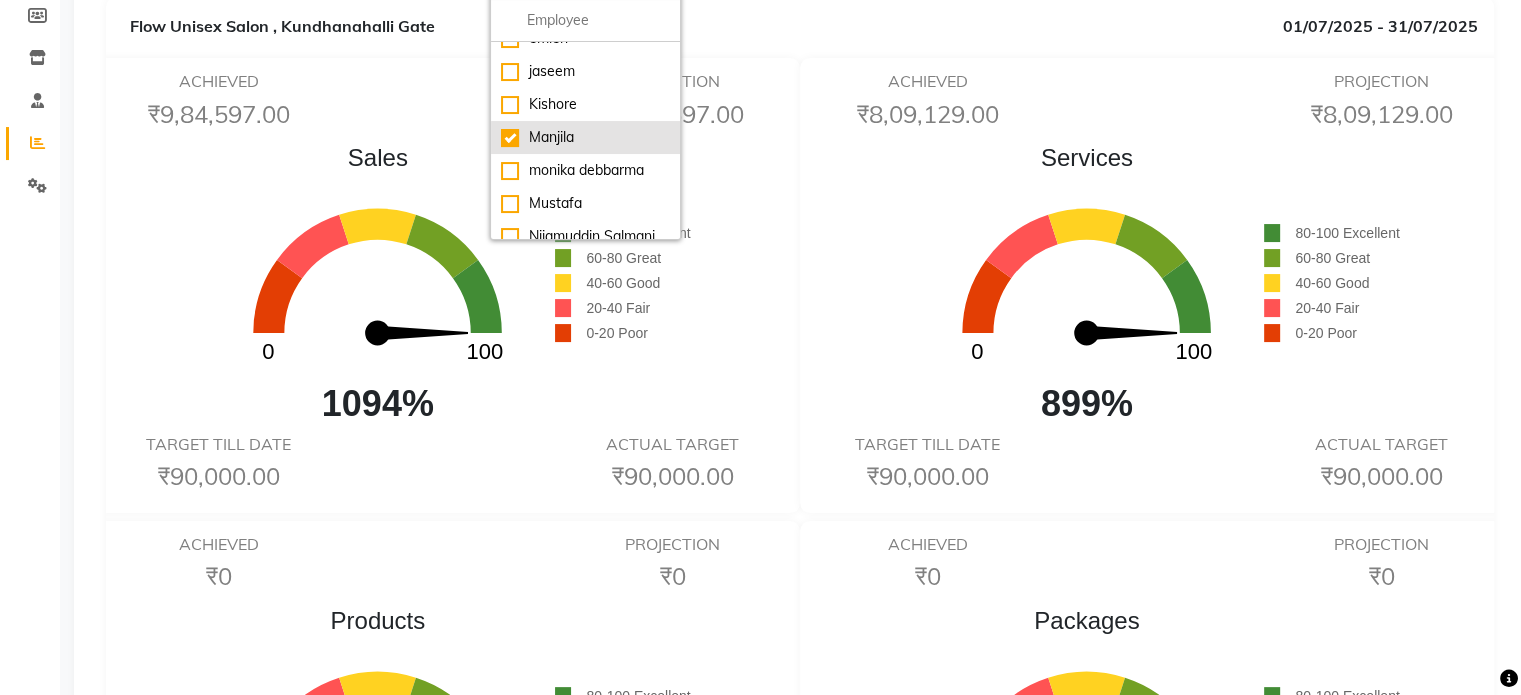 scroll, scrollTop: 0, scrollLeft: 0, axis: both 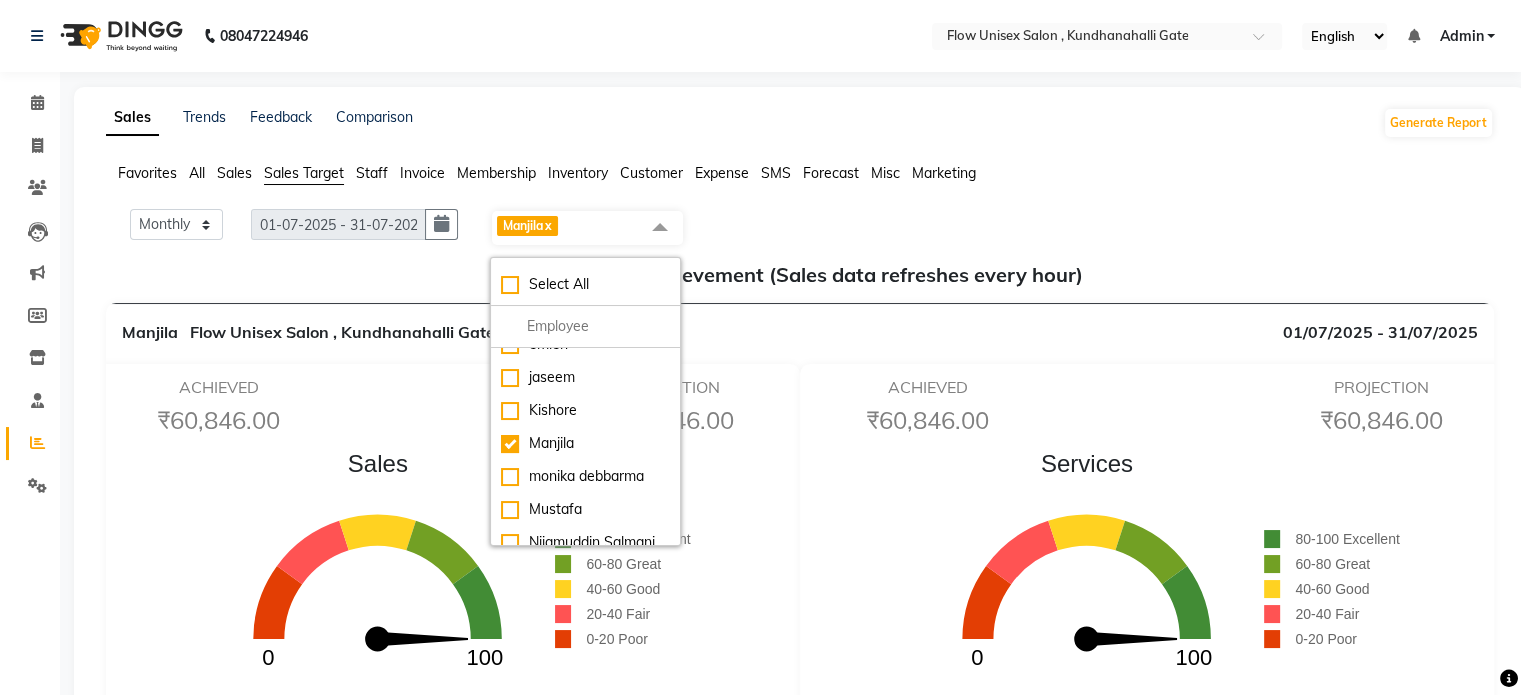 click on "Manjila     Flow Unisex Salon , Kundhanahalli Gate 01/07/2025 - 31/07/2025" 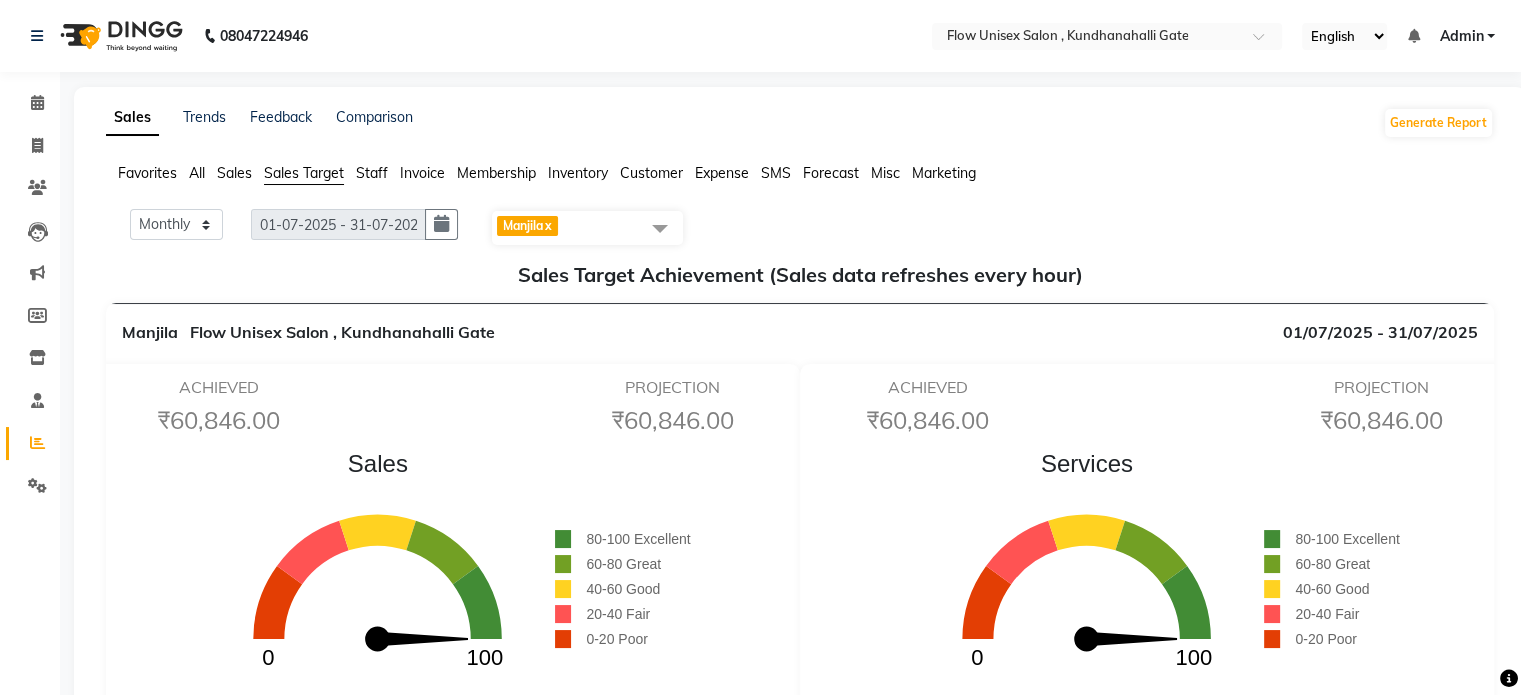 click on "x" 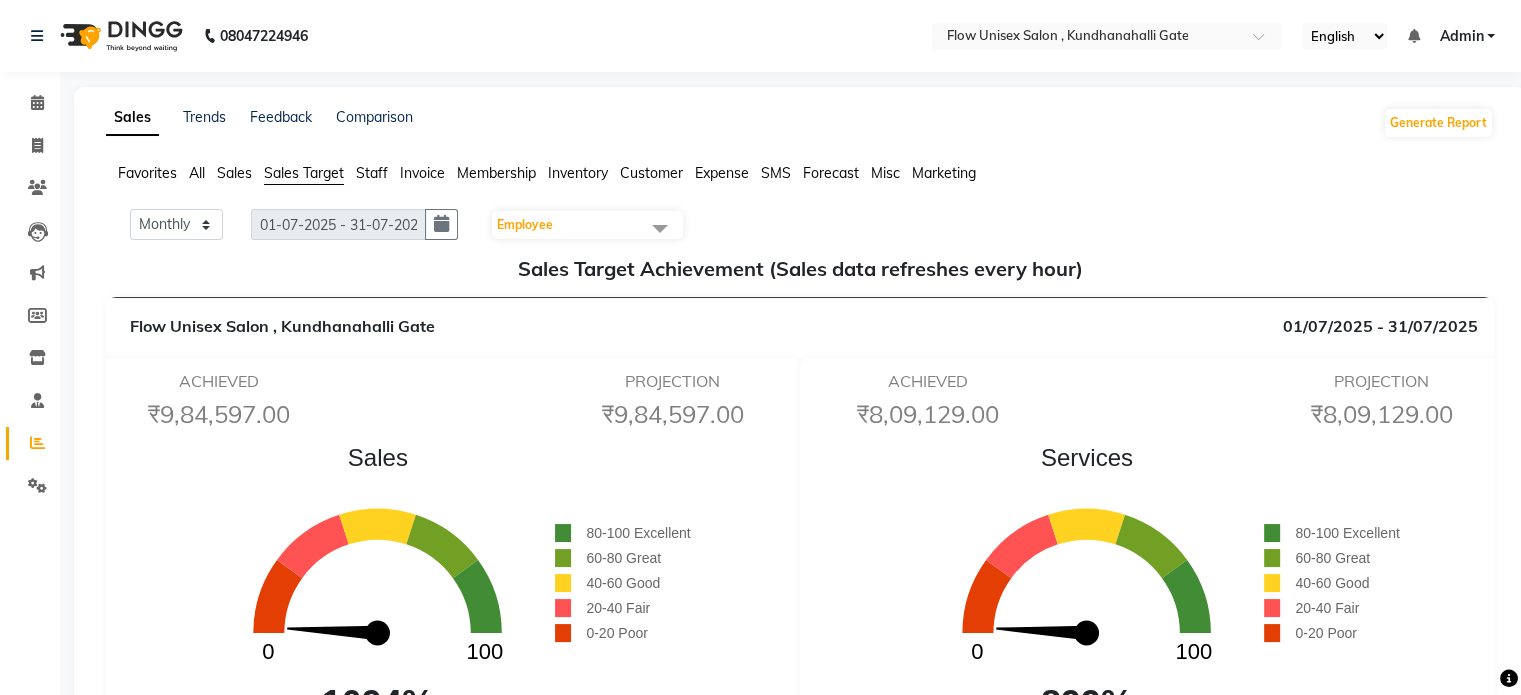 click on "Employee" 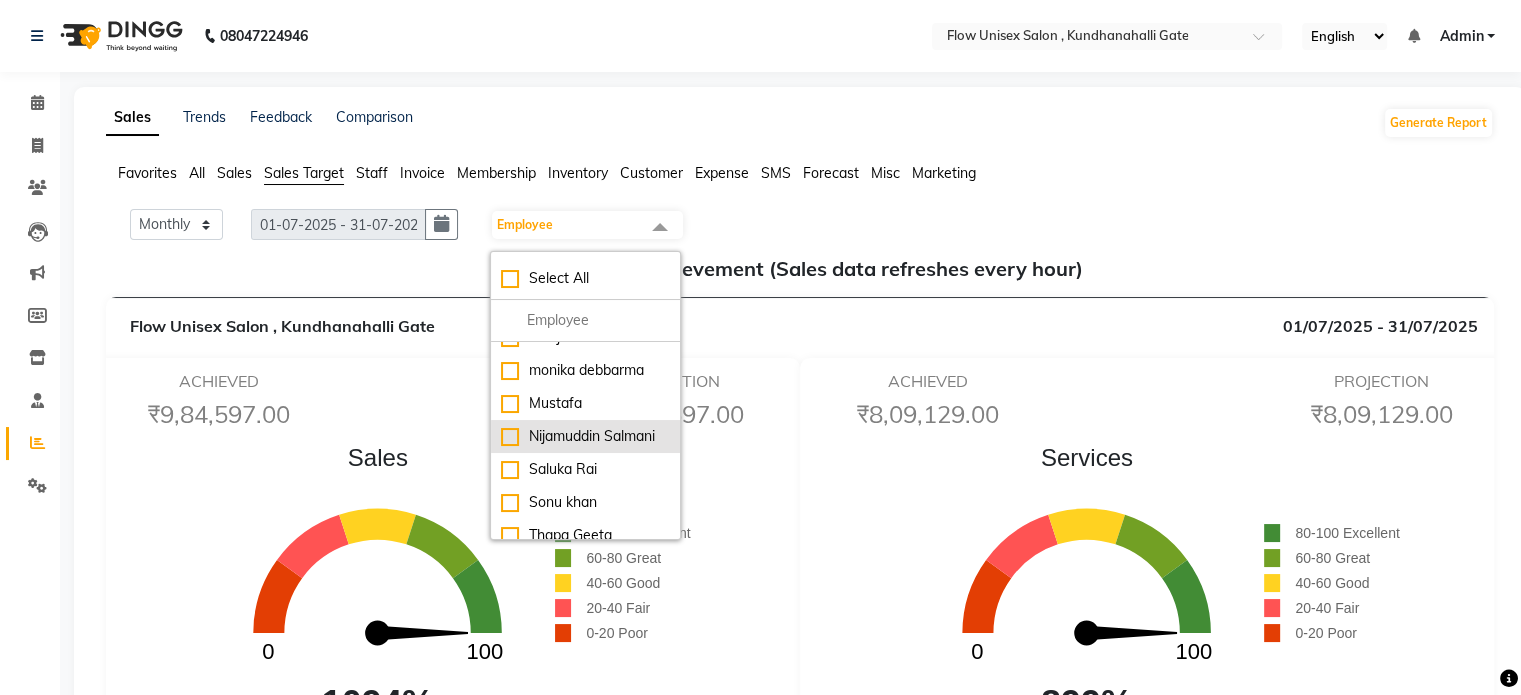 scroll, scrollTop: 286, scrollLeft: 0, axis: vertical 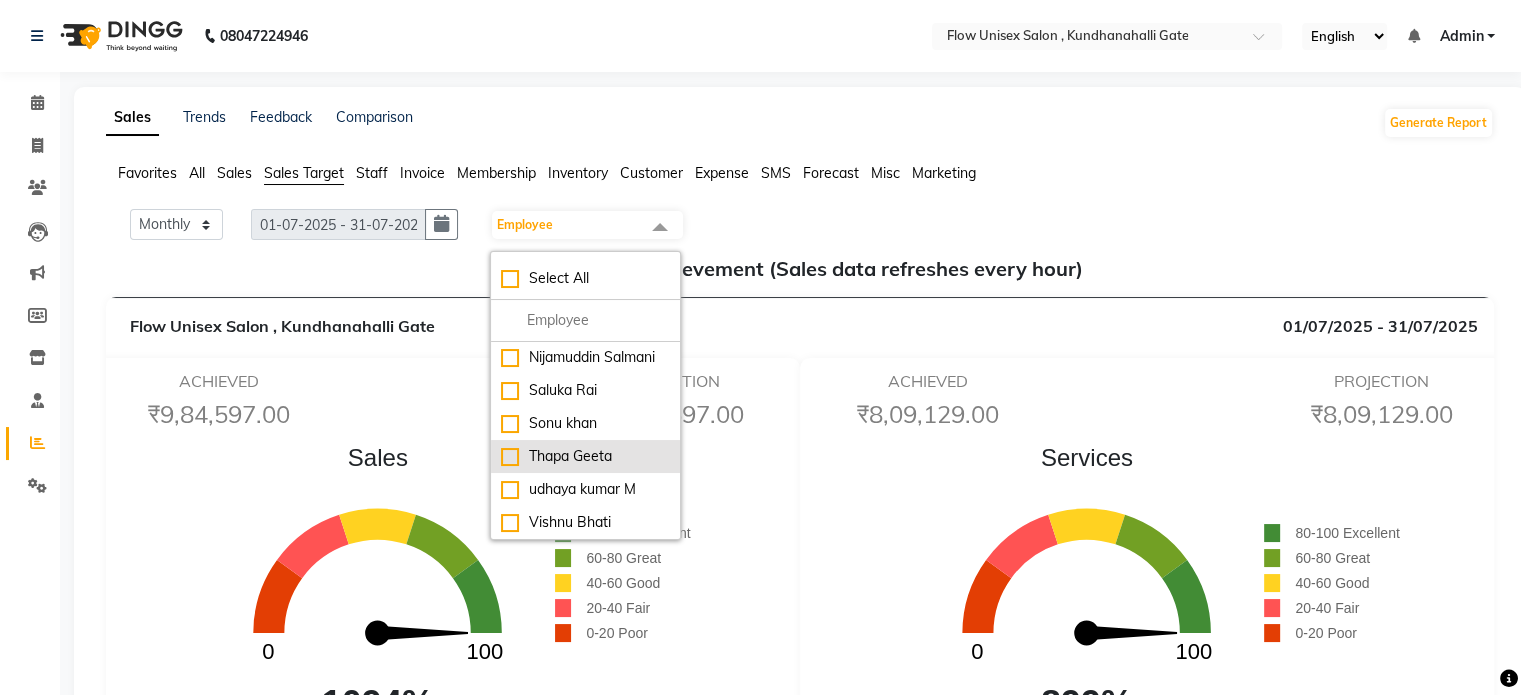 click on "Thapa Geeta" 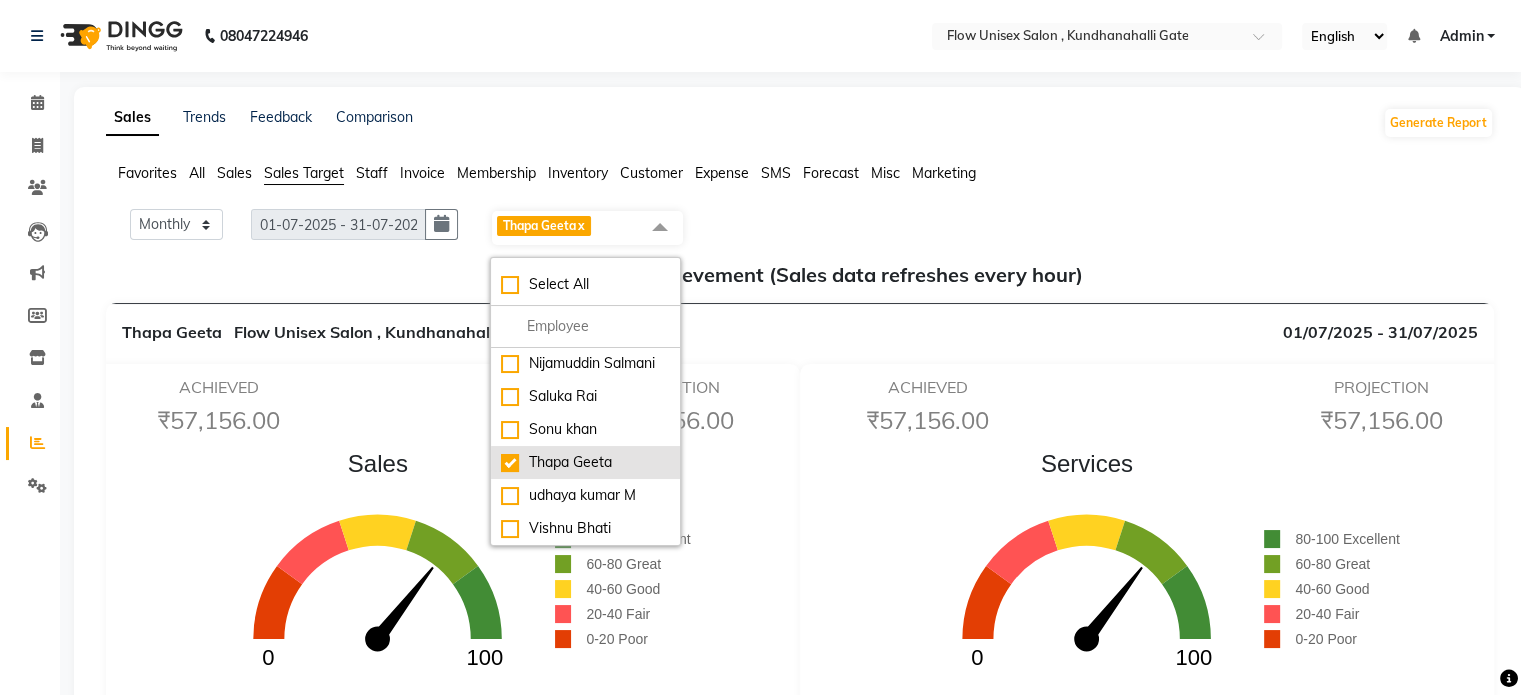 click on "Thapa Geeta" 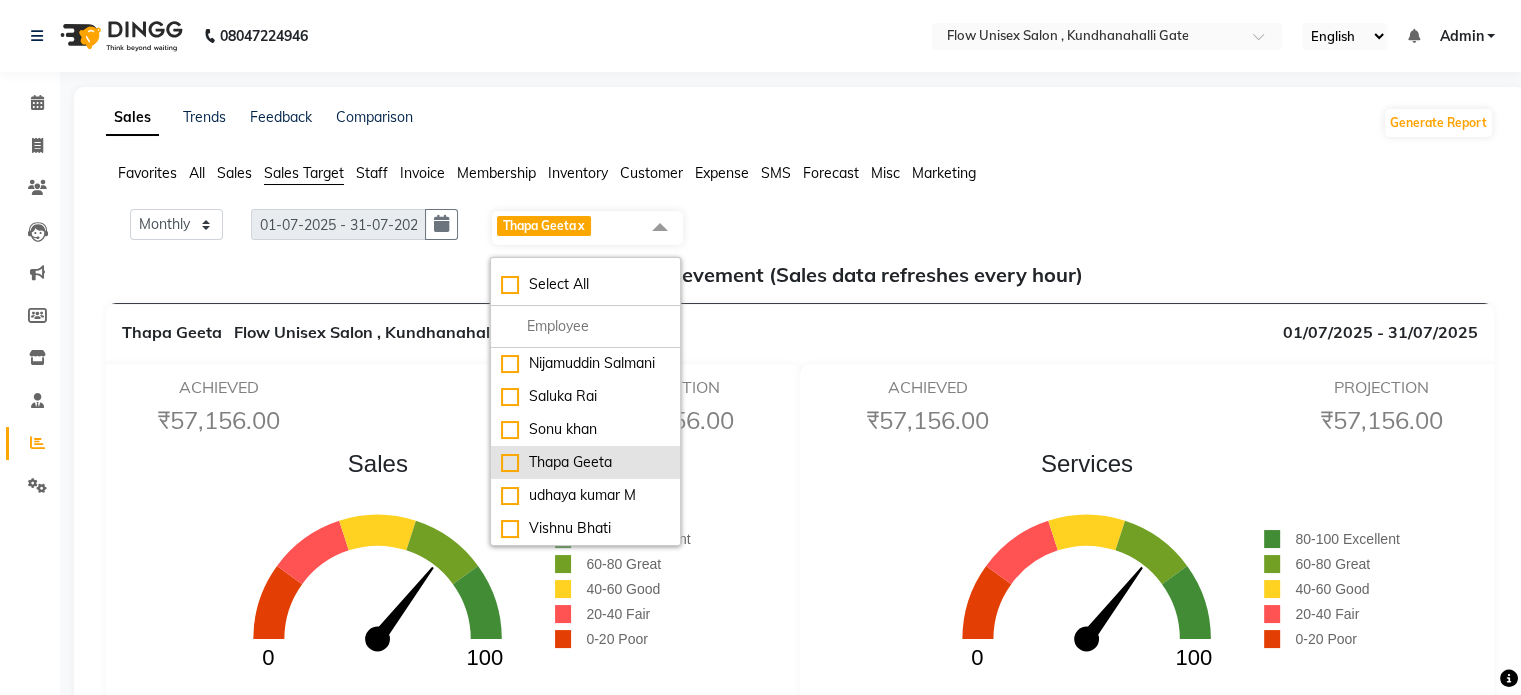 checkbox on "false" 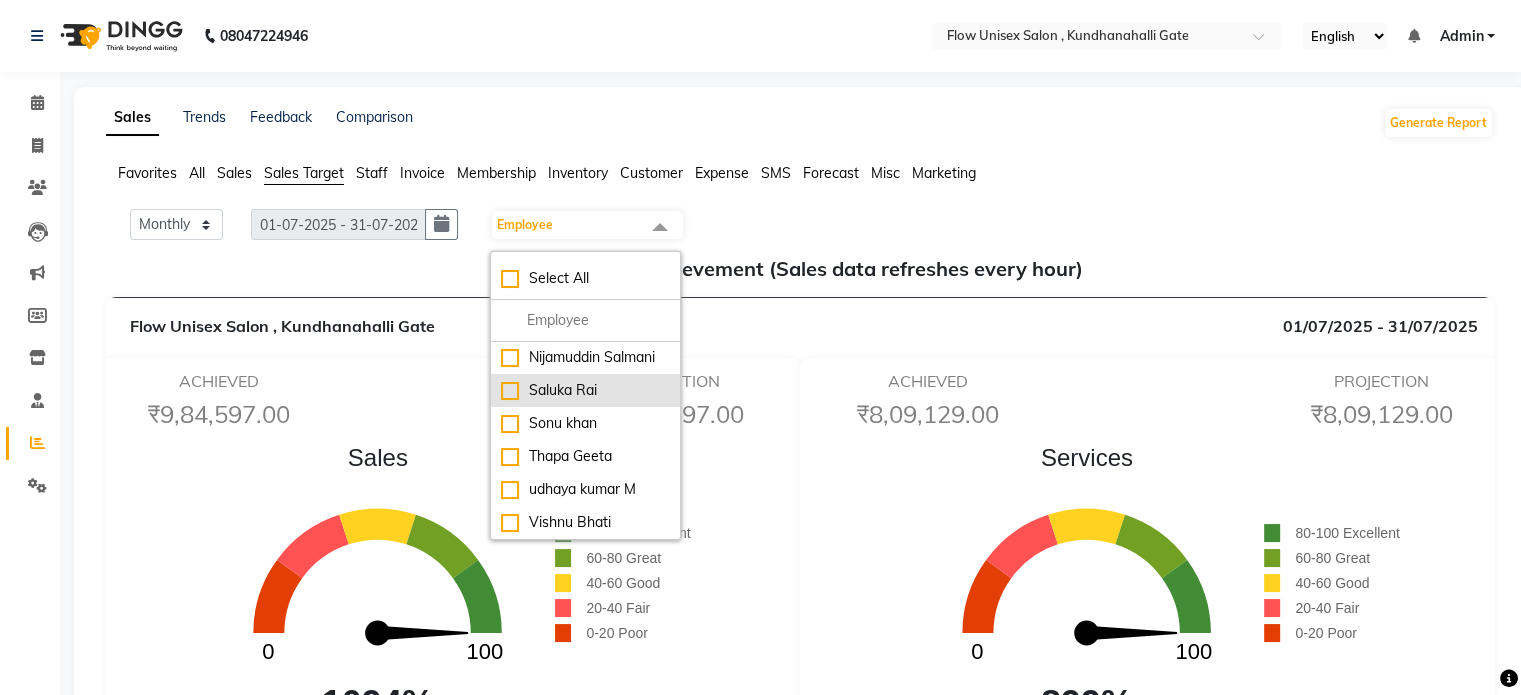 click on "Saluka Rai" 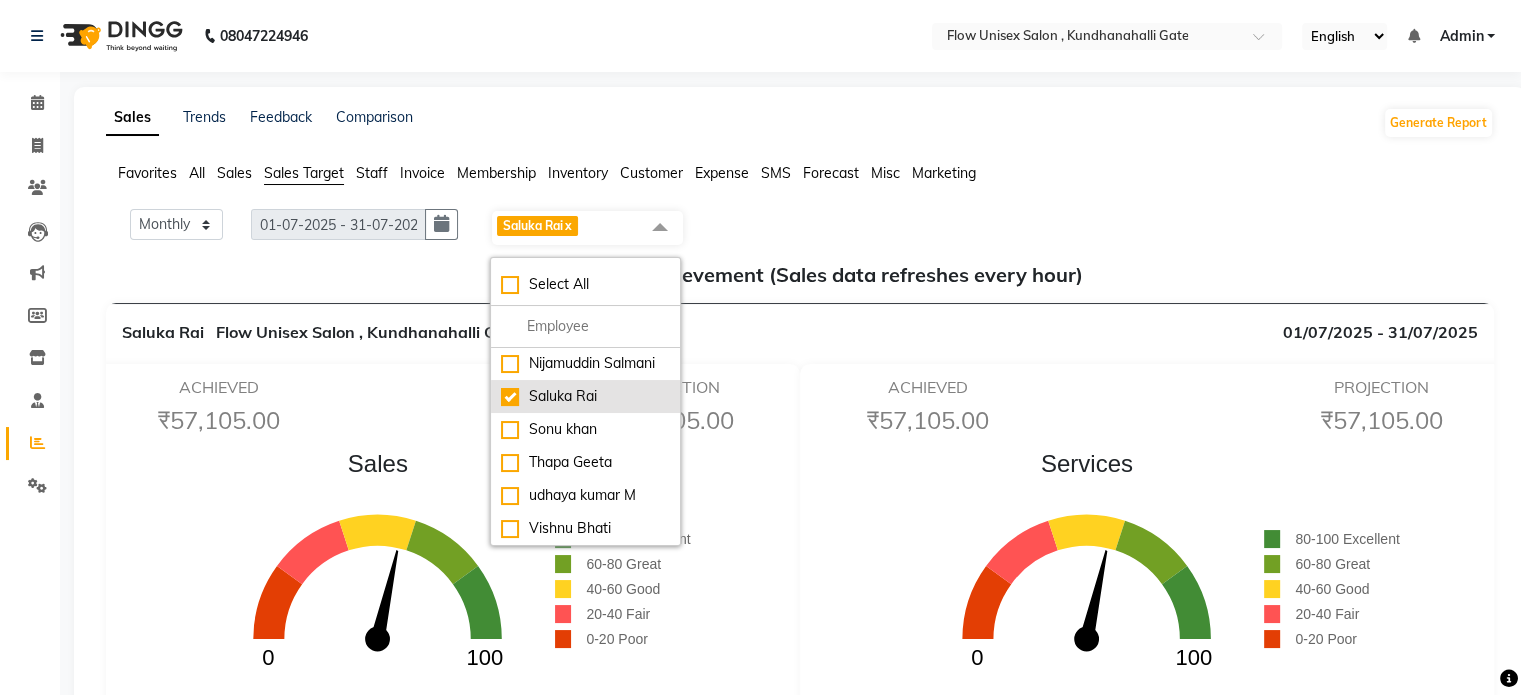 click on "Saluka Rai" 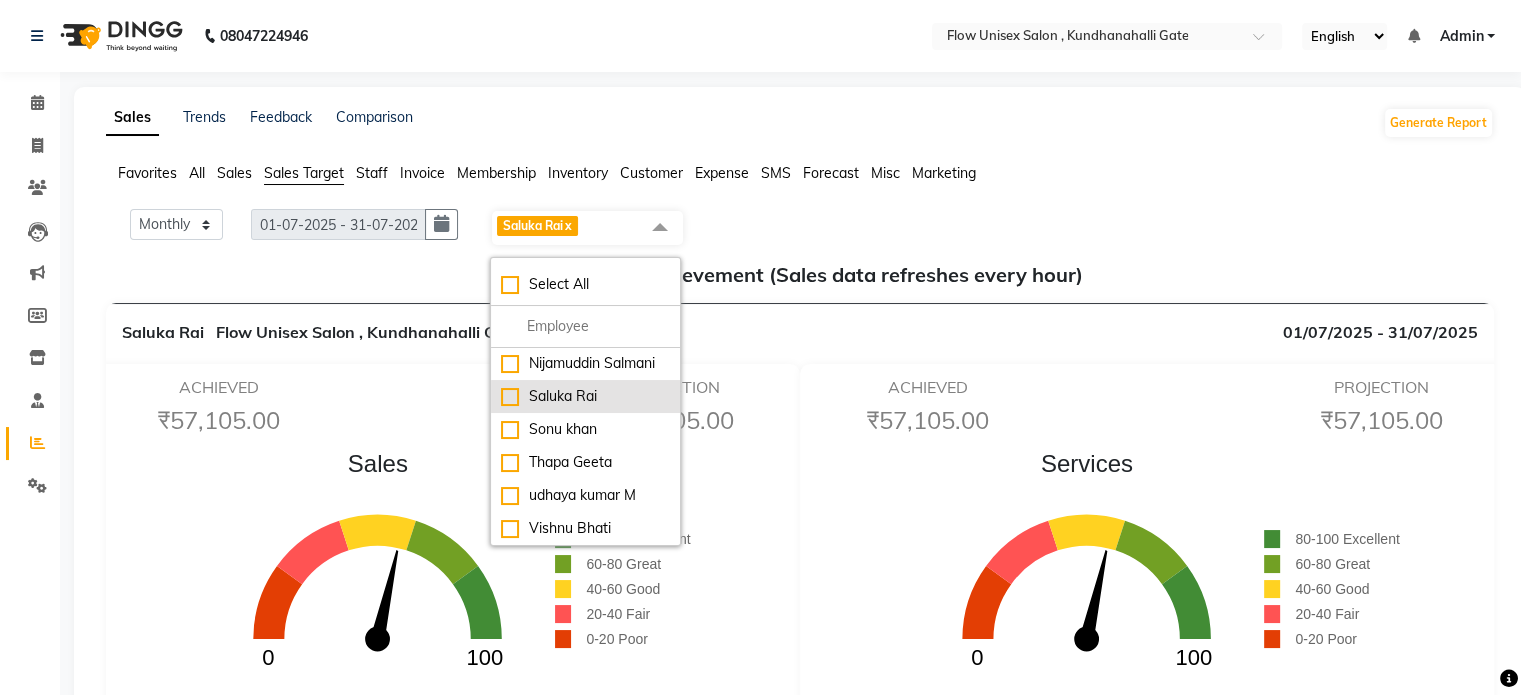 checkbox on "false" 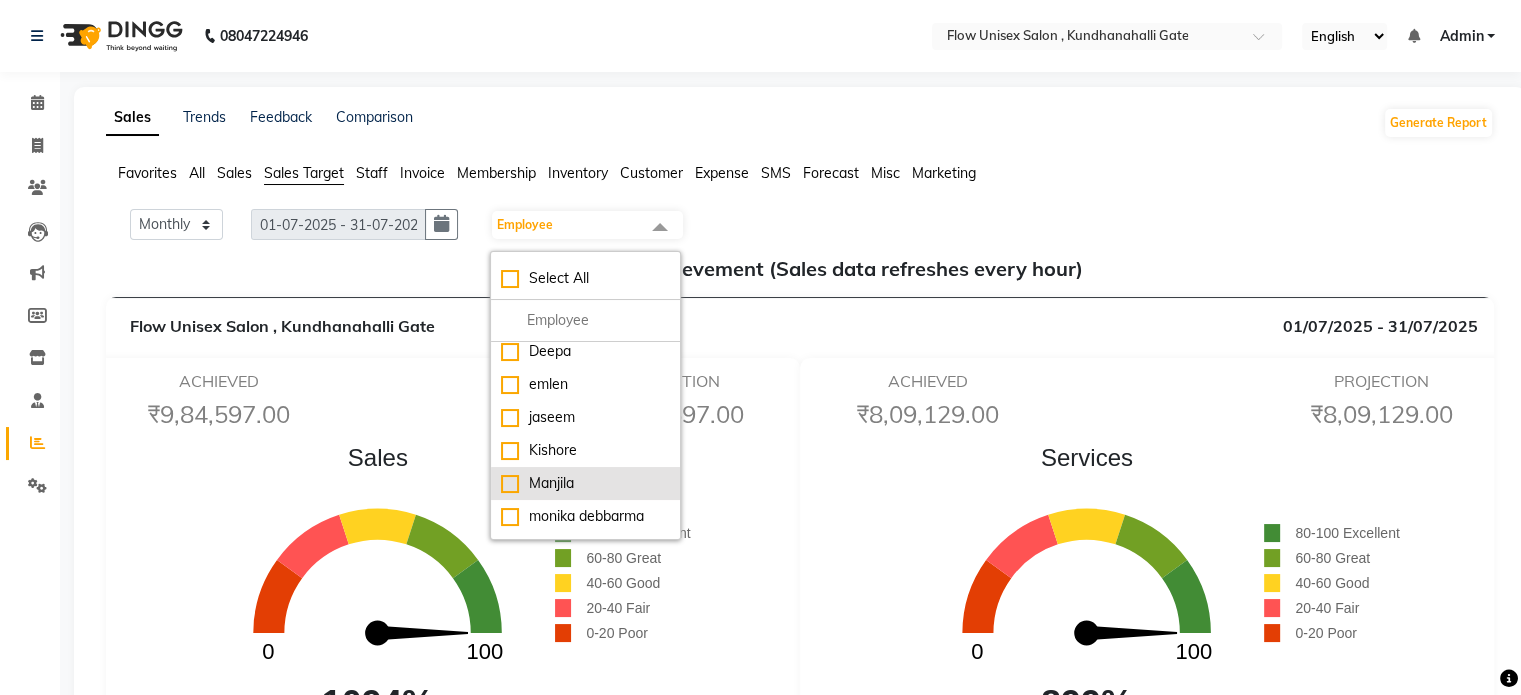 scroll, scrollTop: 0, scrollLeft: 0, axis: both 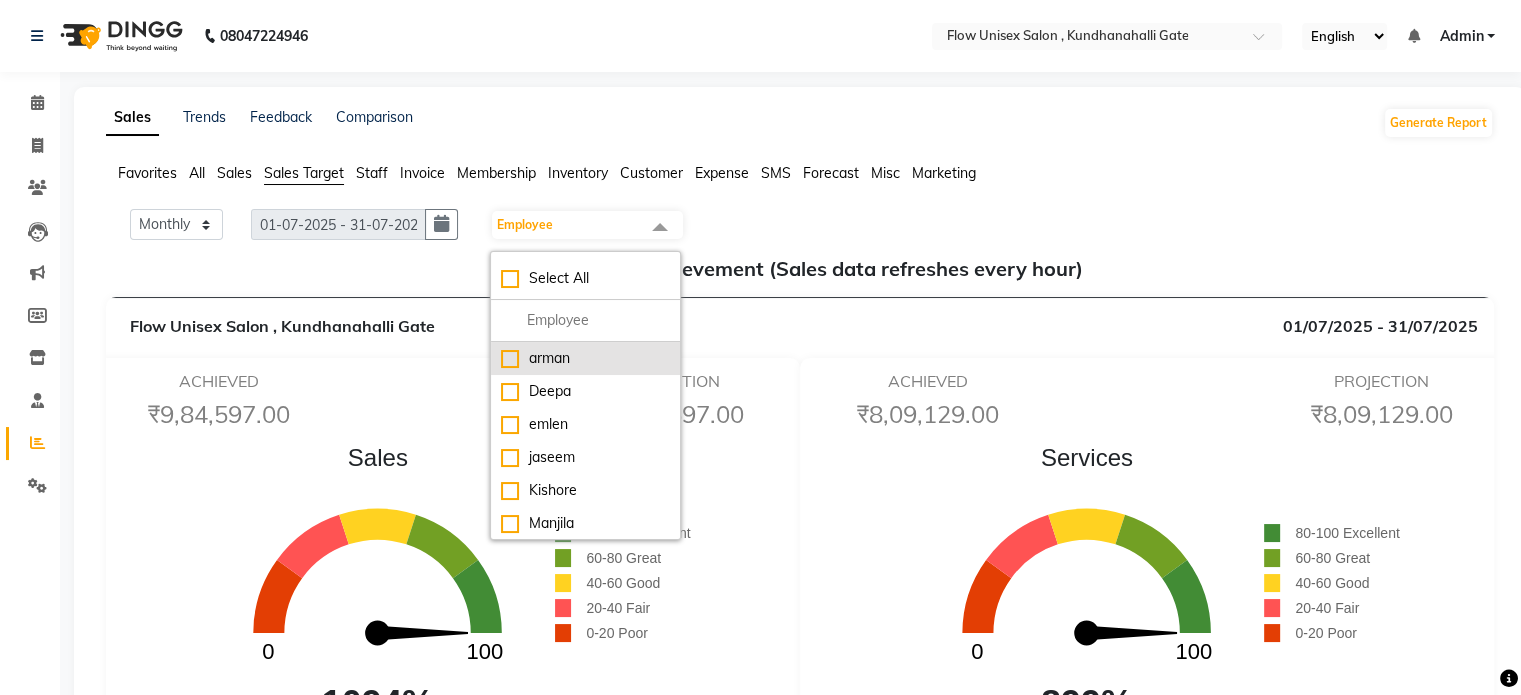 click on "arman" 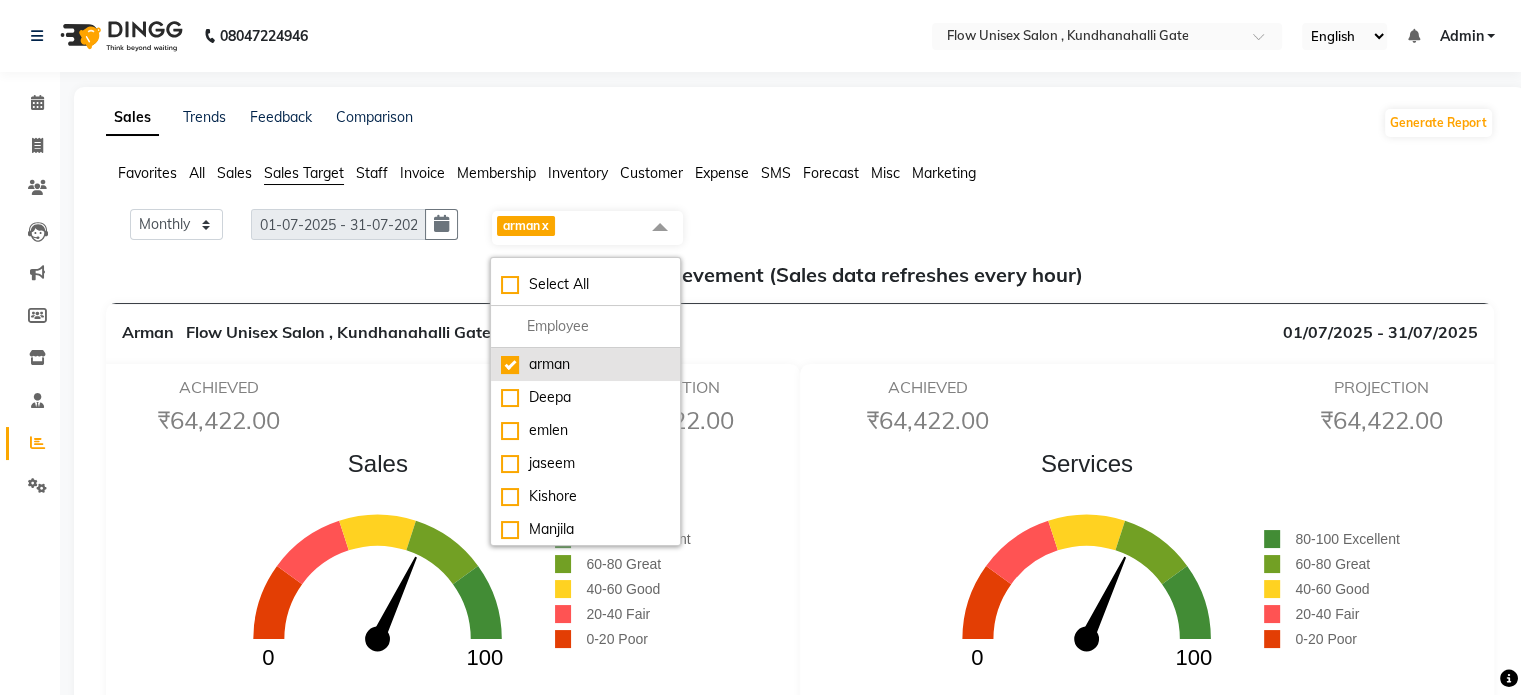 click on "arman" 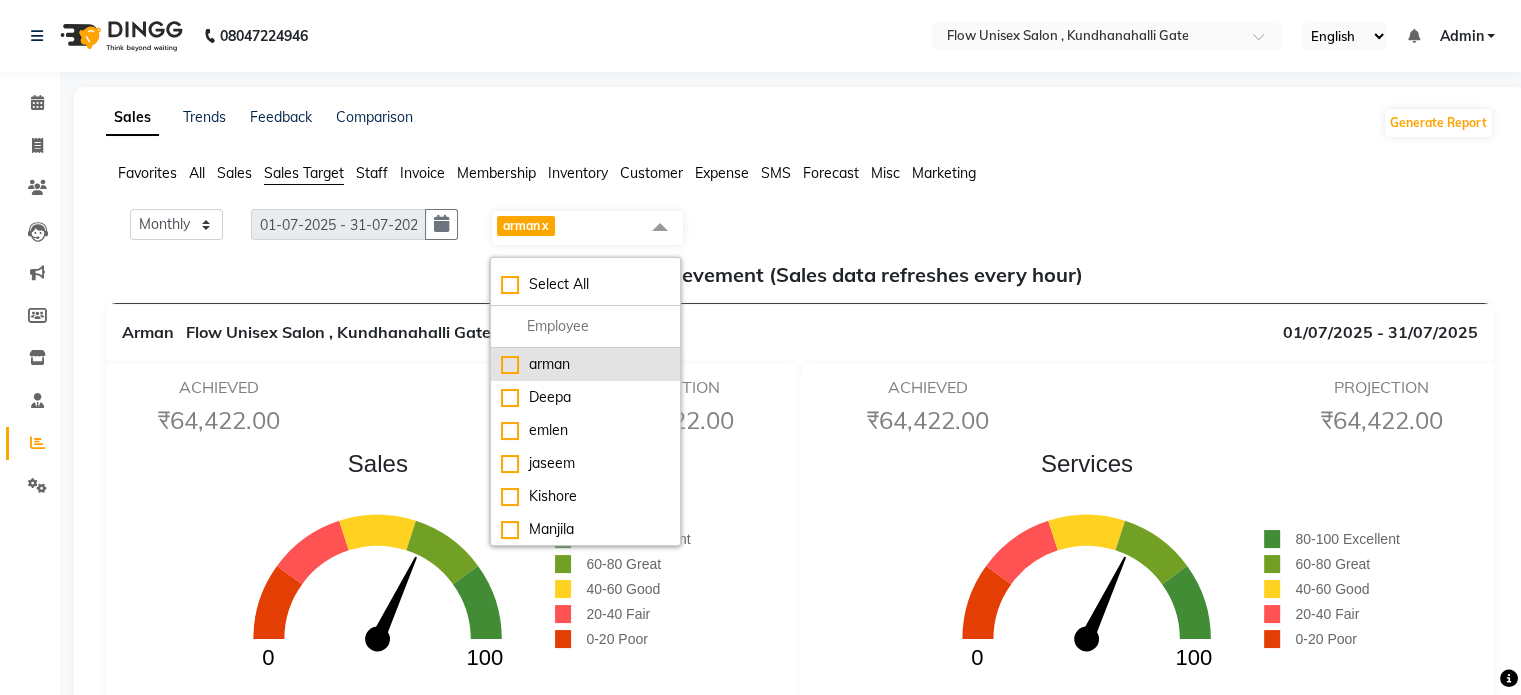 checkbox on "false" 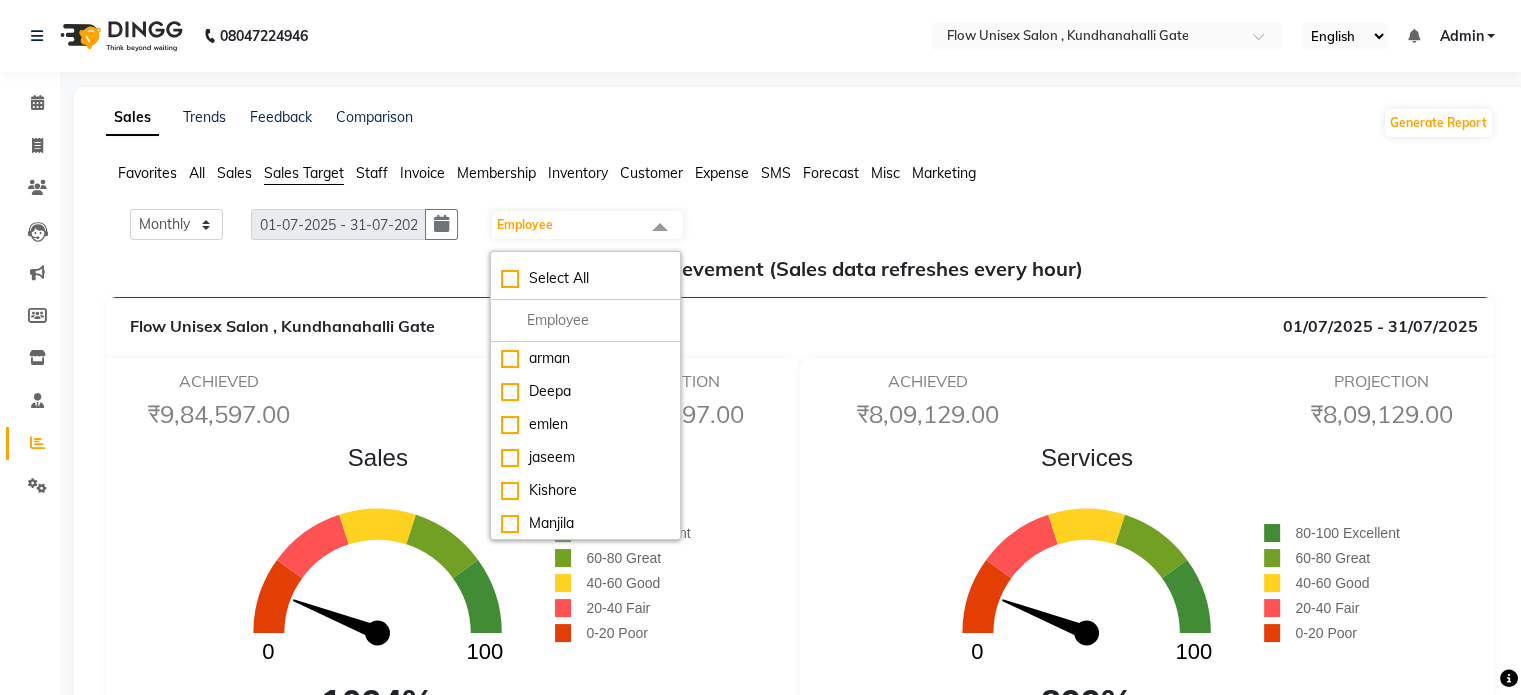 click on "ACHIEVED  ₹9,84,597.00  PROJECTION  ₹9,84,597.00" 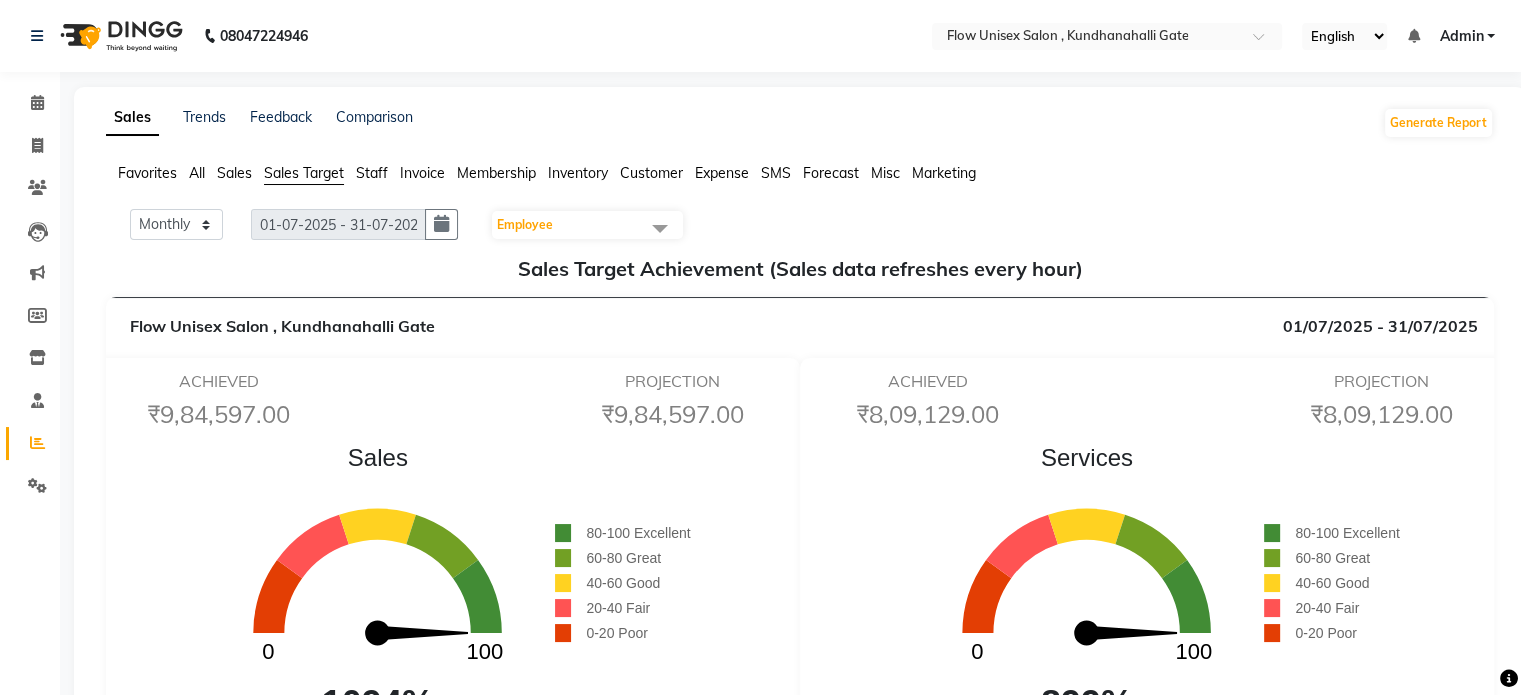 click 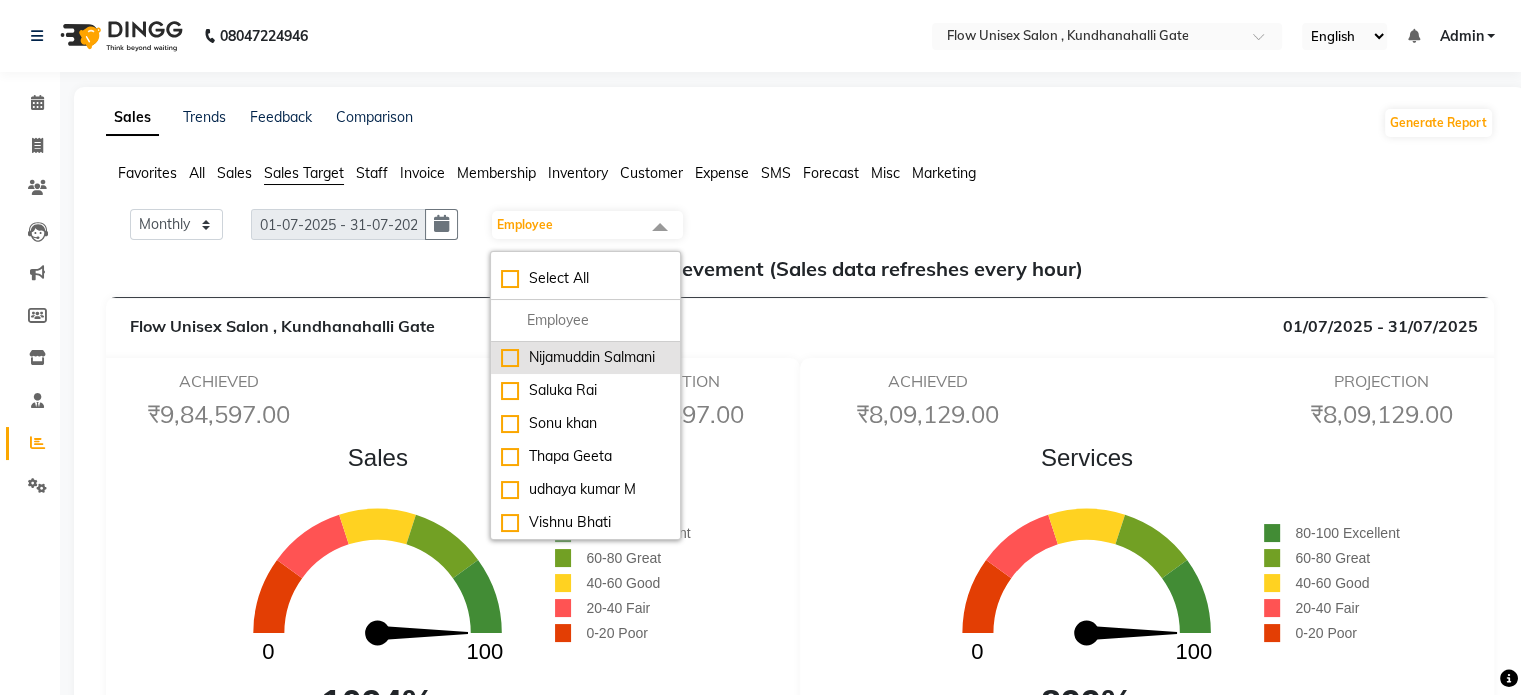 scroll, scrollTop: 286, scrollLeft: 0, axis: vertical 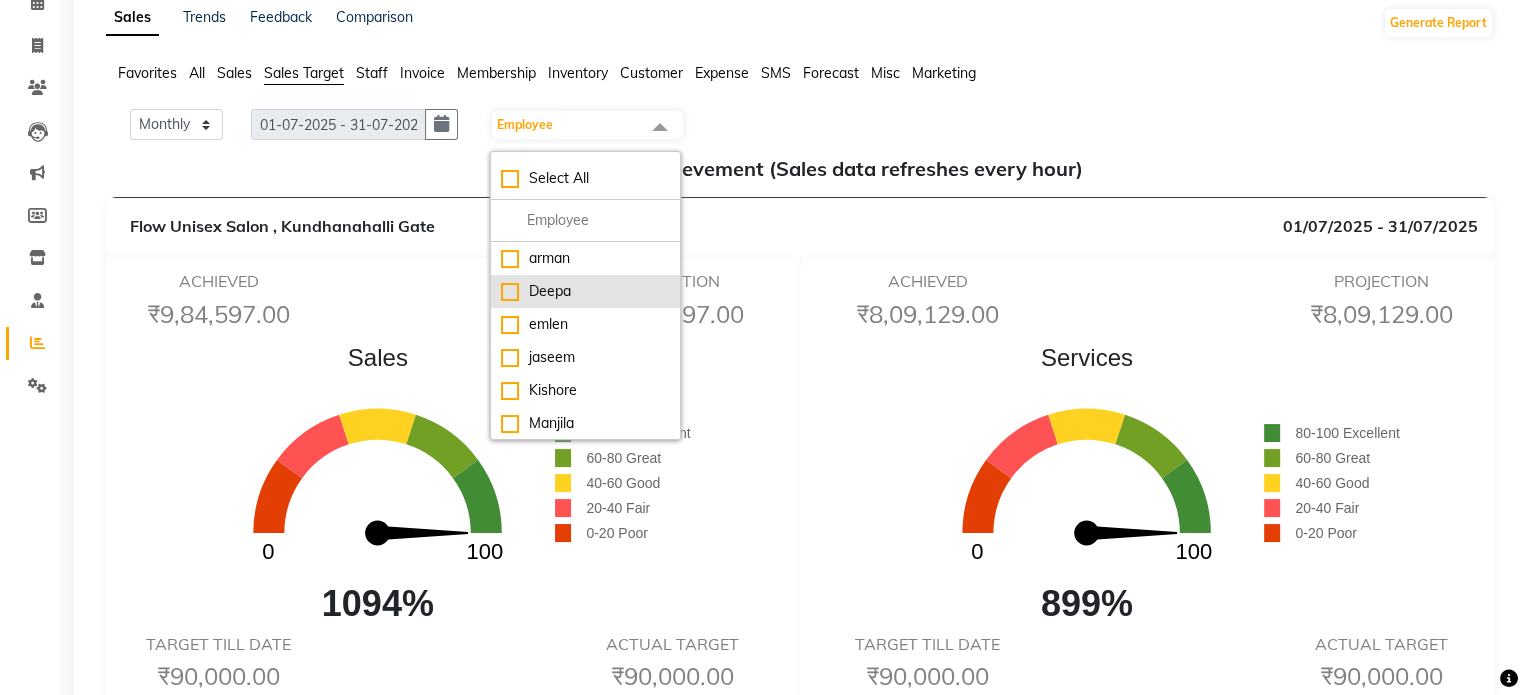click on "Deepa" 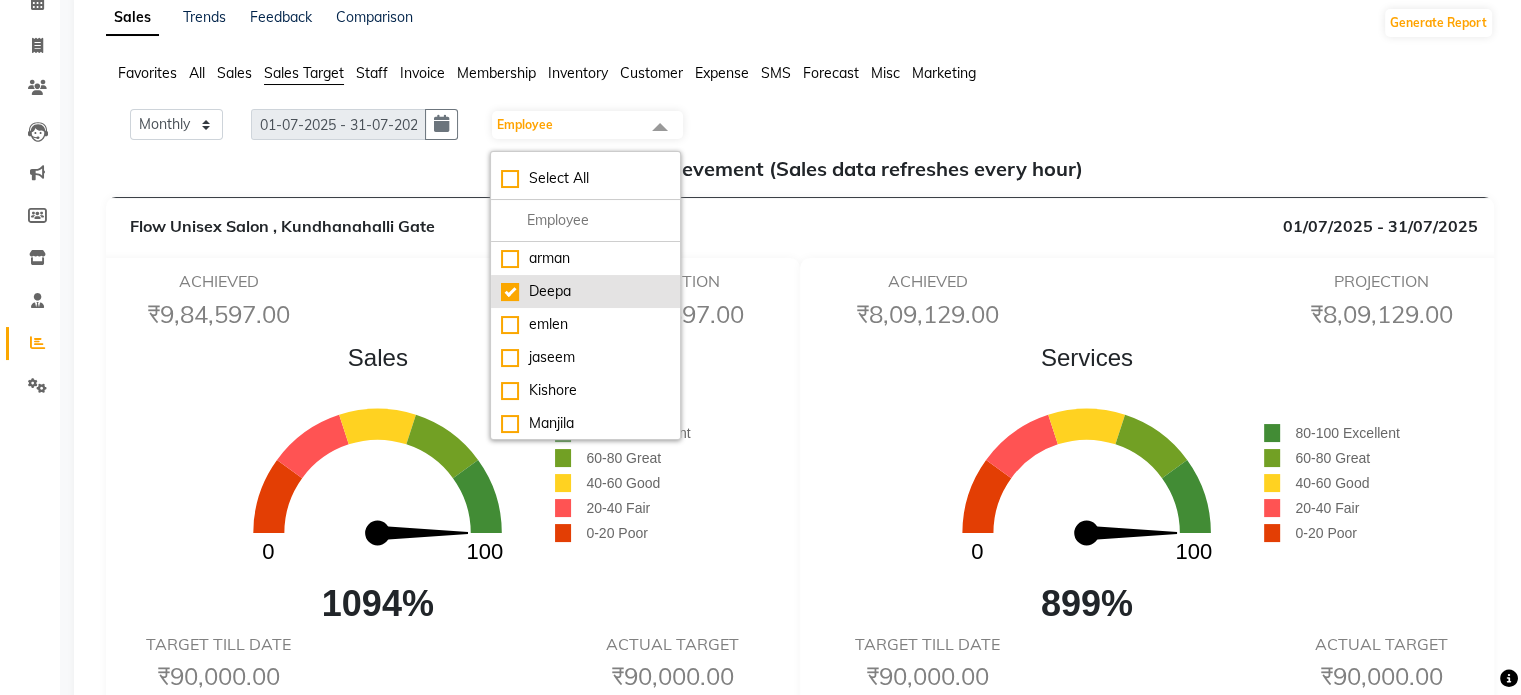 checkbox on "true" 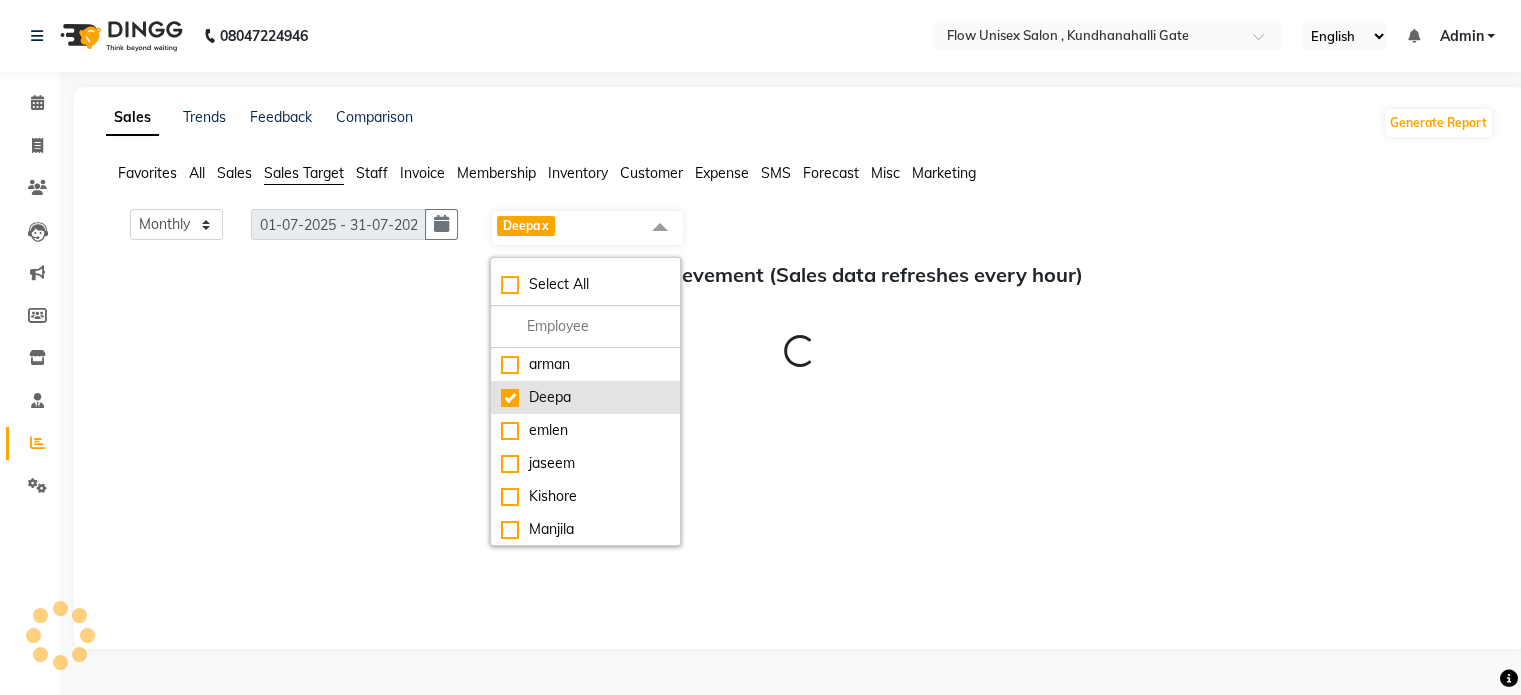 scroll, scrollTop: 0, scrollLeft: 0, axis: both 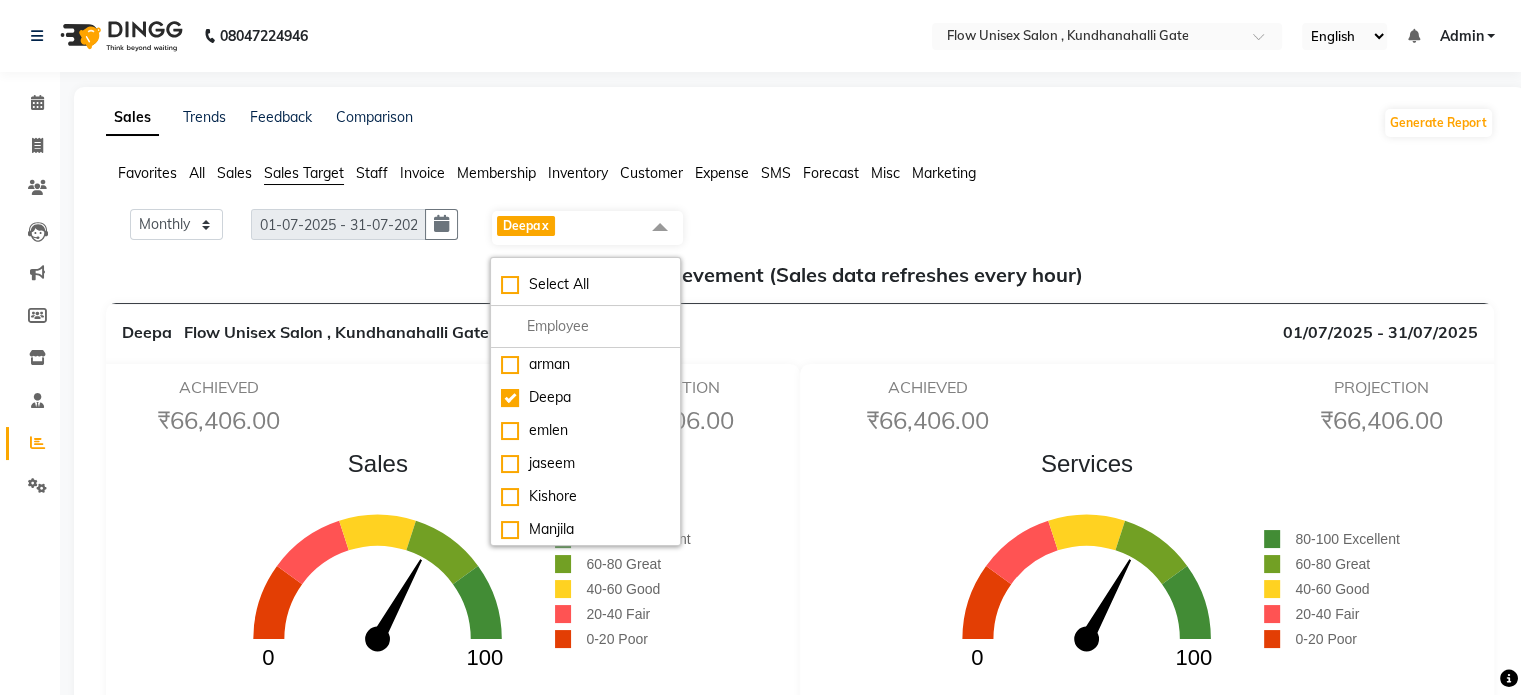 click on "x" 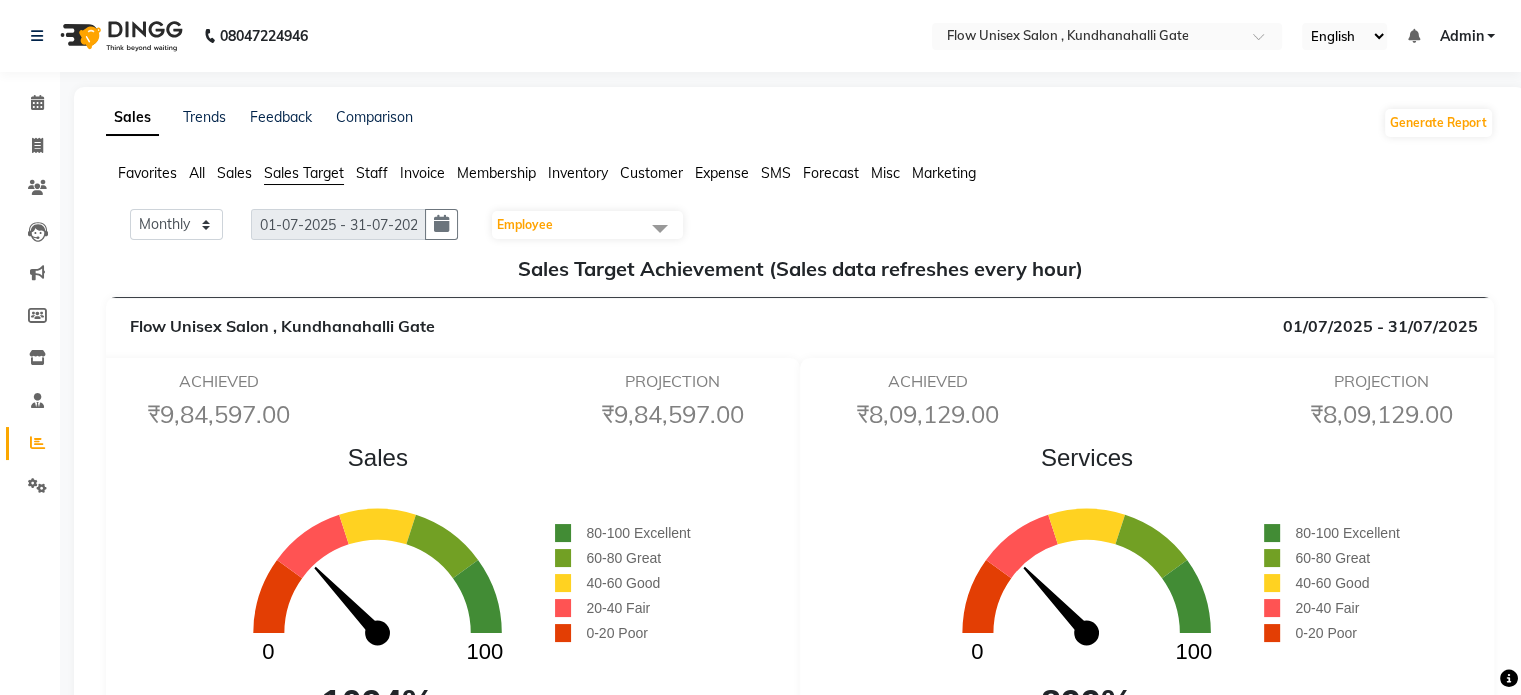 click on "Employee" 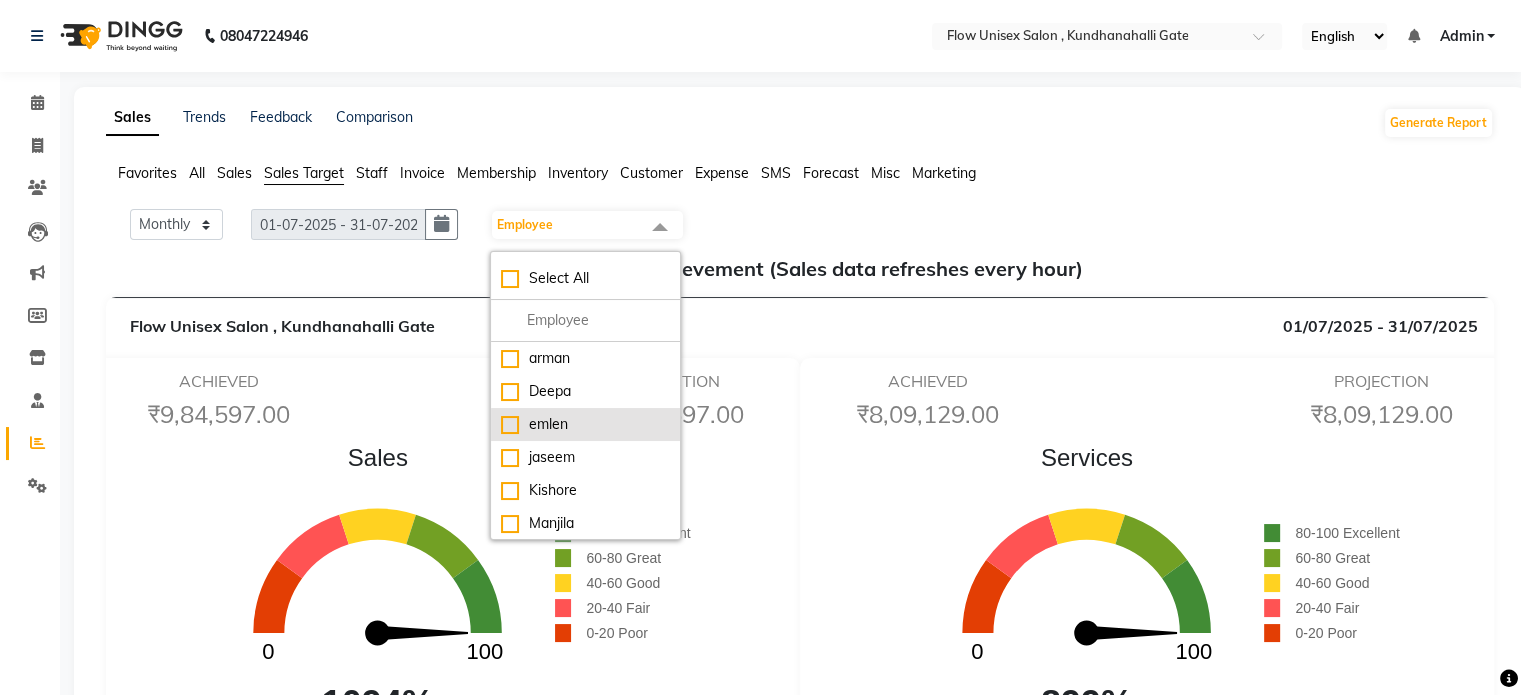 click on "emlen" 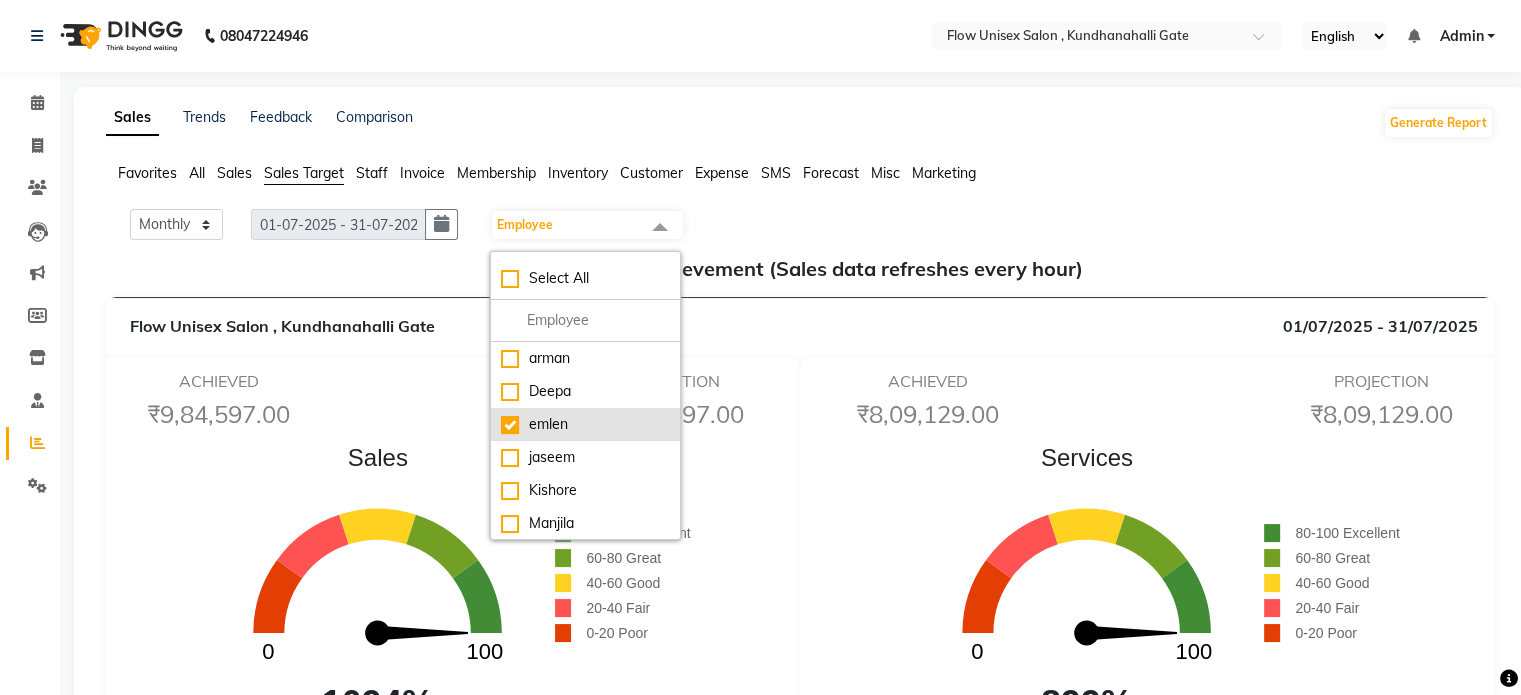 checkbox on "true" 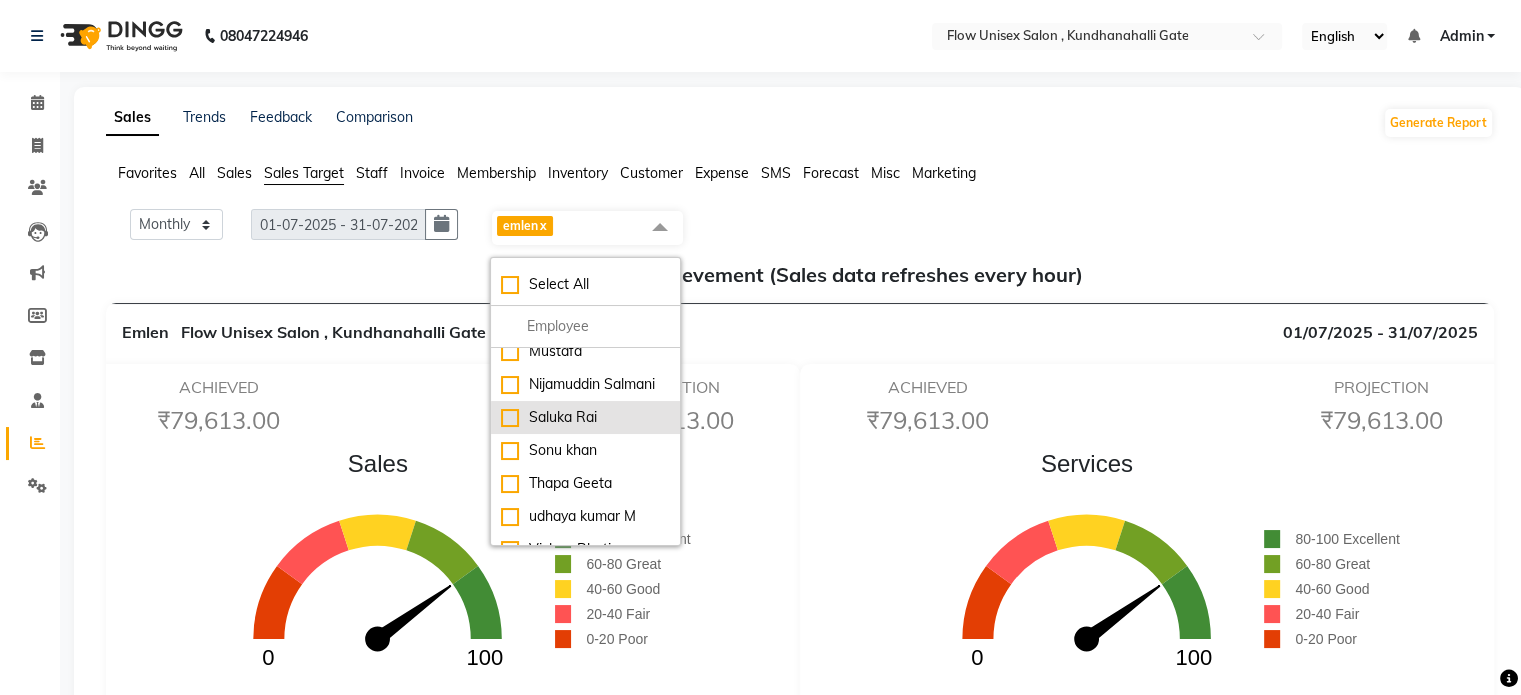 scroll, scrollTop: 286, scrollLeft: 0, axis: vertical 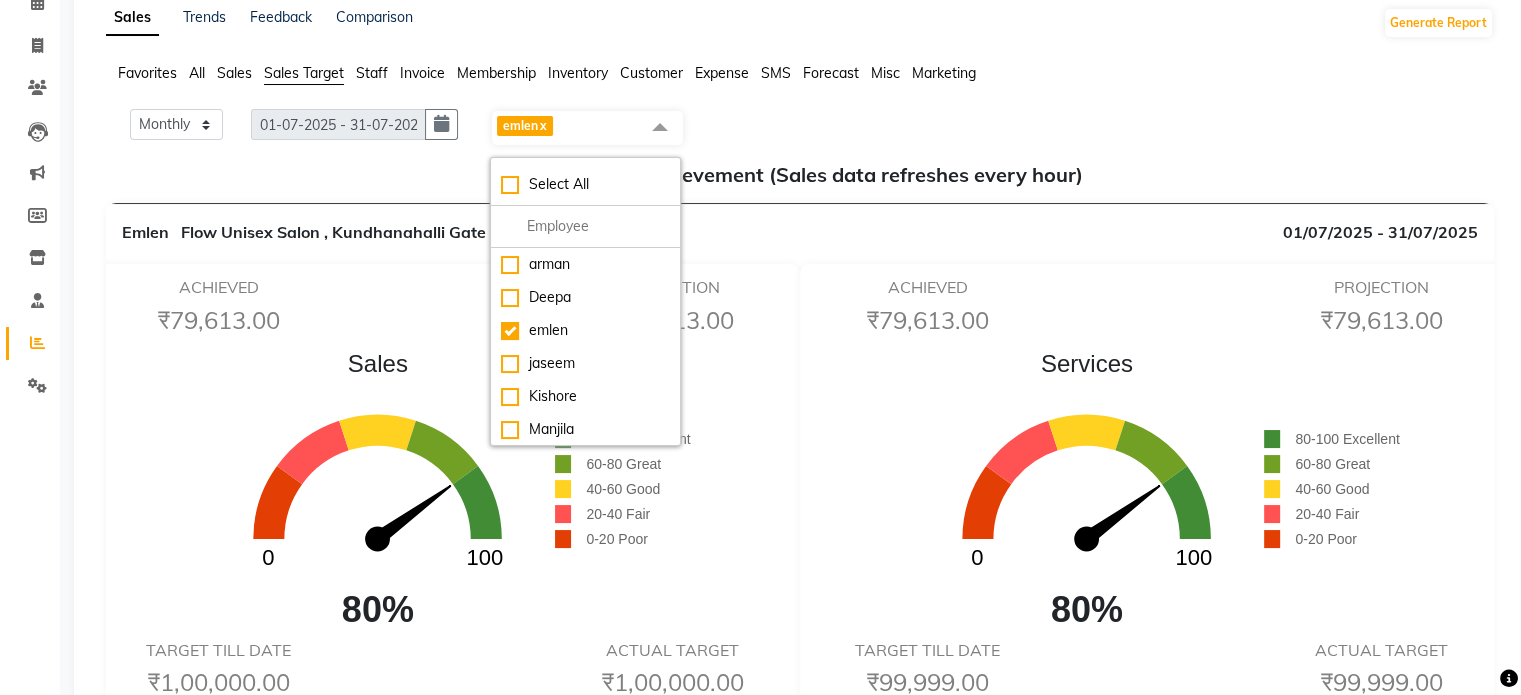 click on "Emlen     Flow Unisex Salon , Kundhanahalli Gate 01/07/2025 - 31/07/2025" 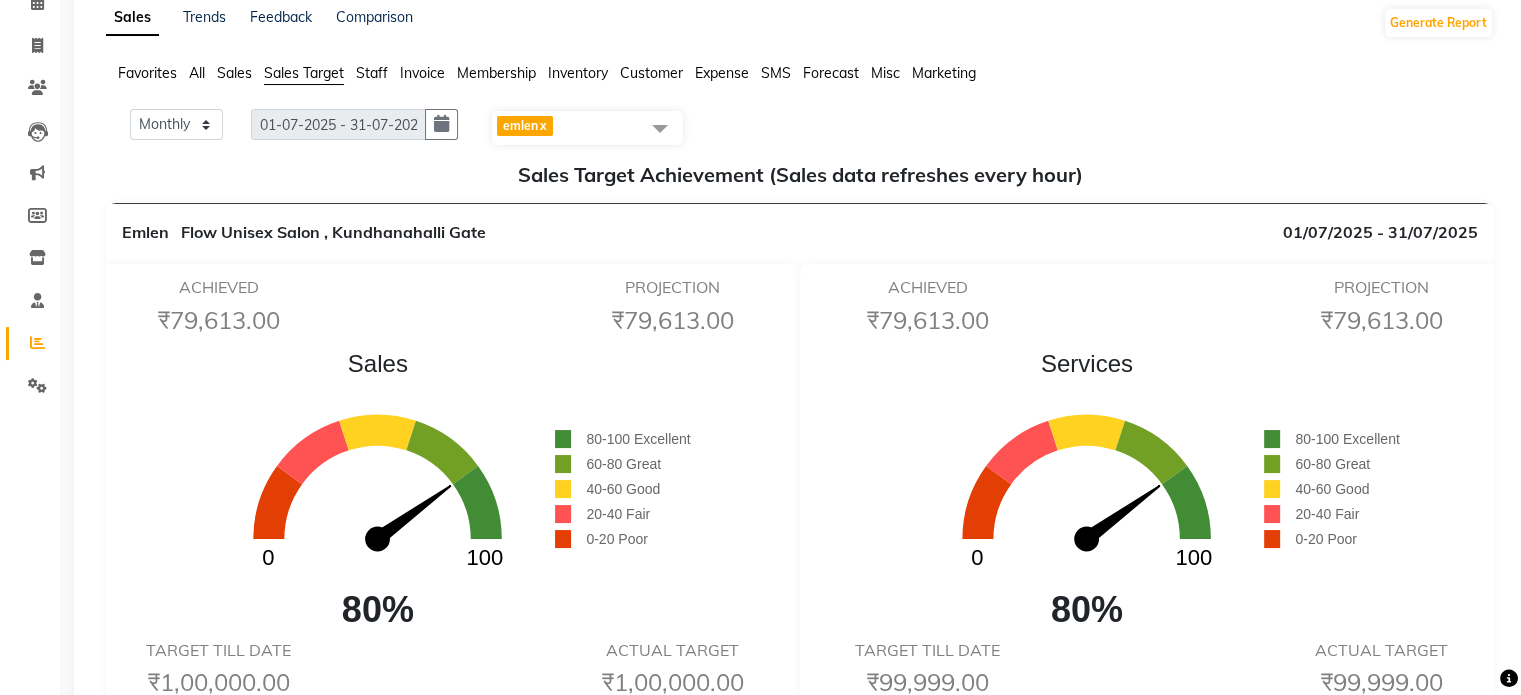 click on "PROJECTION  ₹79,613.00" 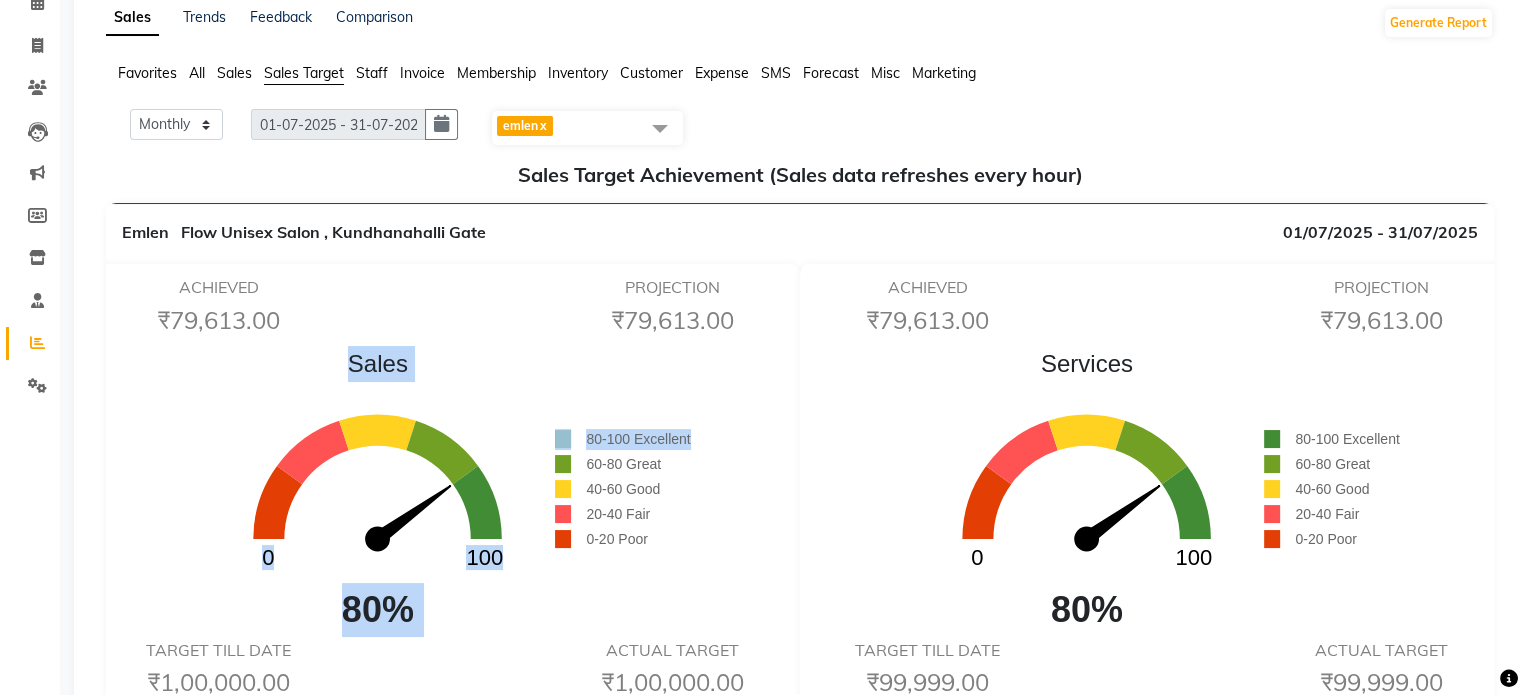 drag, startPoint x: 772, startPoint y: 266, endPoint x: 726, endPoint y: 343, distance: 89.693924 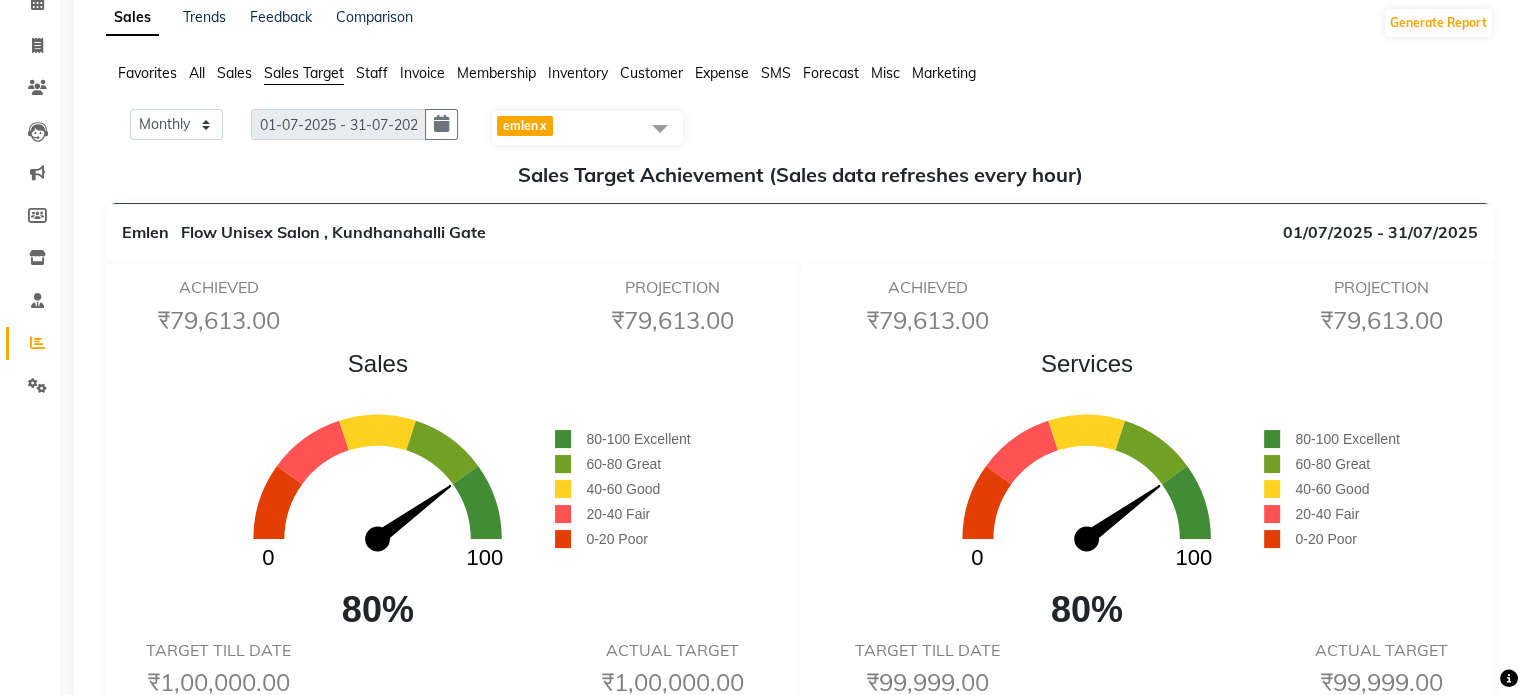 click on "ACHIEVED  ₹79,613.00  PROJECTION  ₹79,613.00   Sales  0 100  80%       80-100 Excellent      60-80 Great      40-60 Good      20-40 Fair      0-20 Poor TARGET TILL DATE  ₹1,00,000.00  ACTUAL TARGET  ₹1,00,000.00" 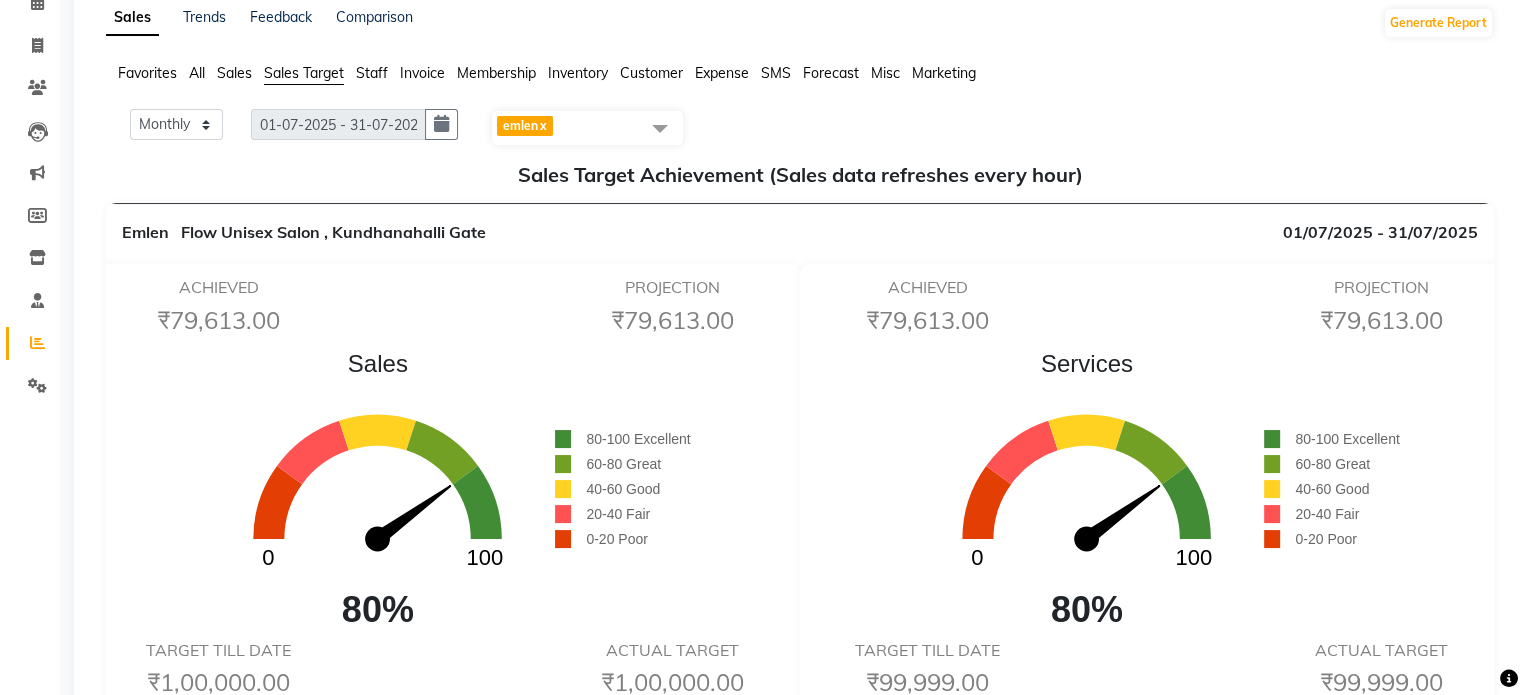 click on "ACHIEVED  ₹79,613.00  PROJECTION  ₹79,613.00" 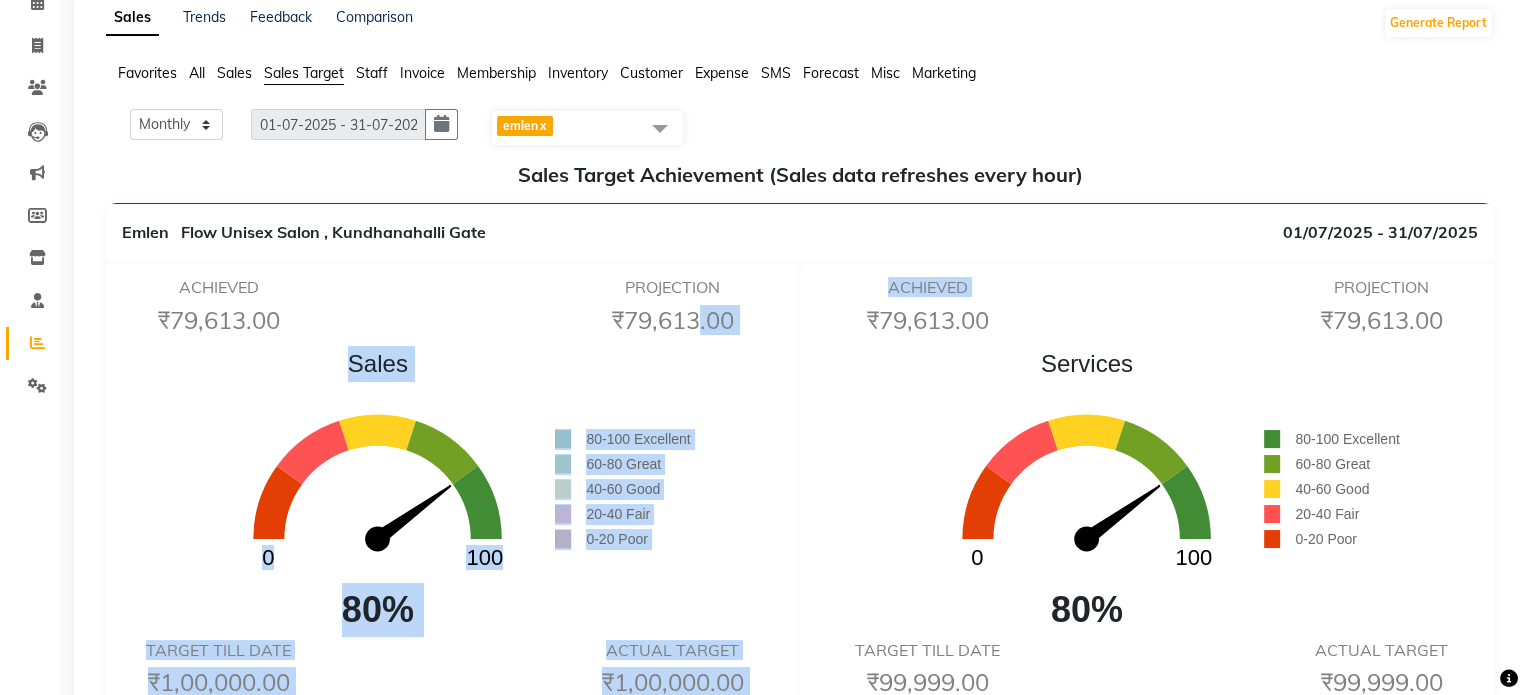 drag, startPoint x: 692, startPoint y: 311, endPoint x: 823, endPoint y: 338, distance: 133.75351 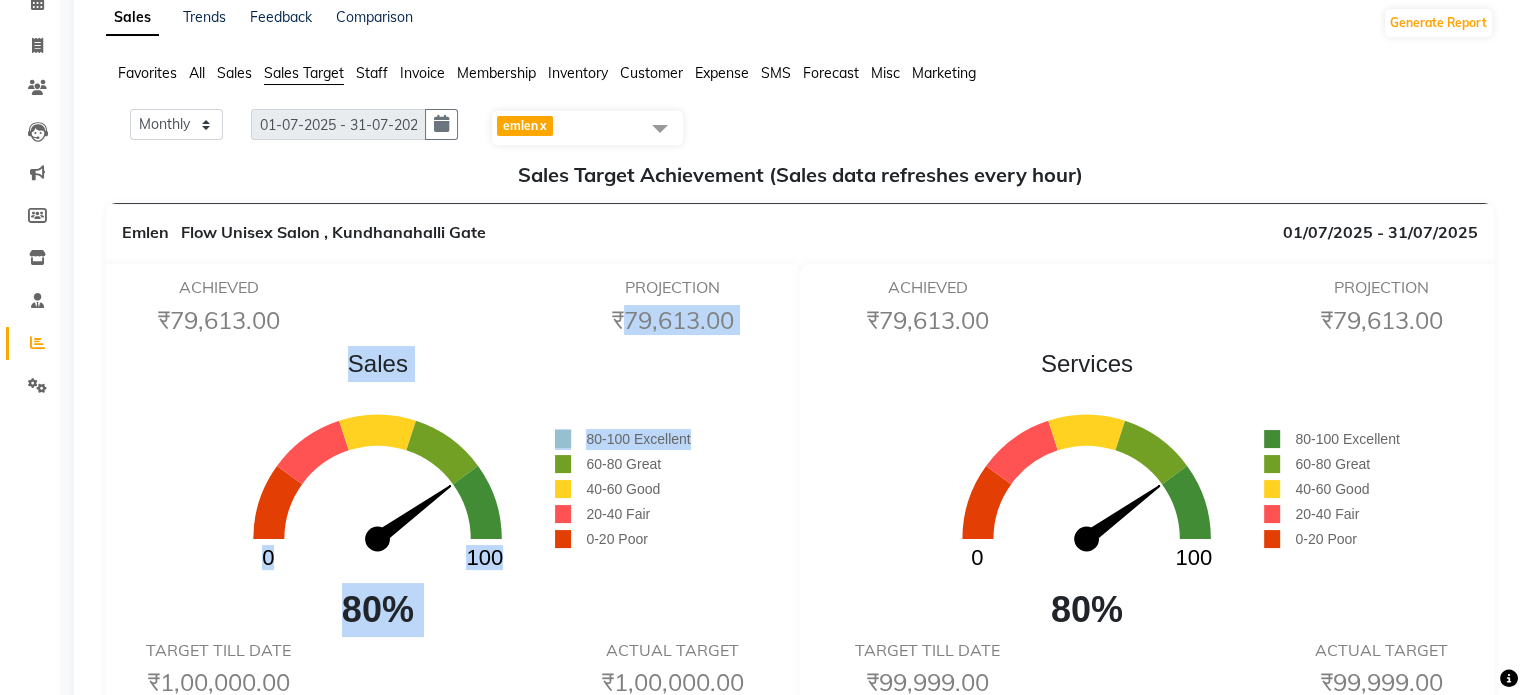 drag, startPoint x: 613, startPoint y: 323, endPoint x: 748, endPoint y: 350, distance: 137.67352 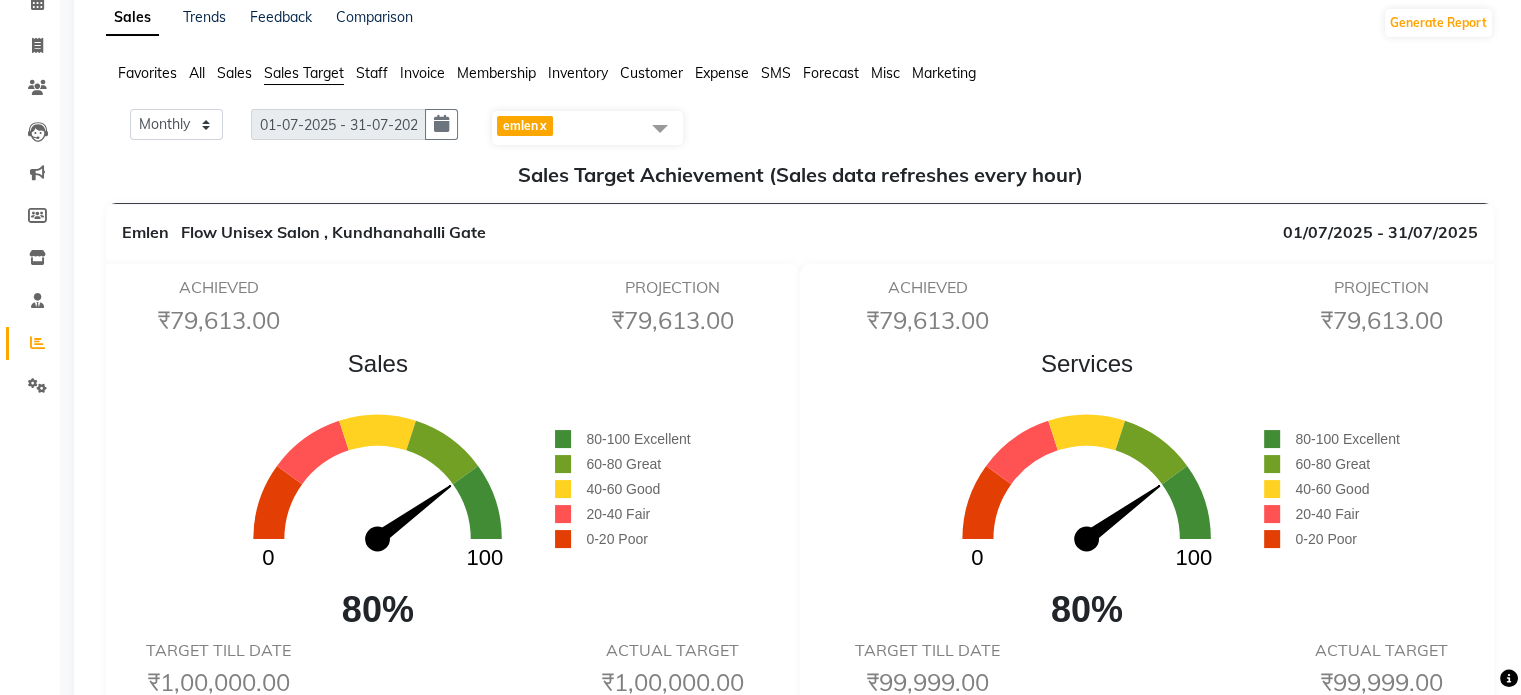 click on "ACHIEVED  ₹79,613.00  PROJECTION  ₹79,613.00" 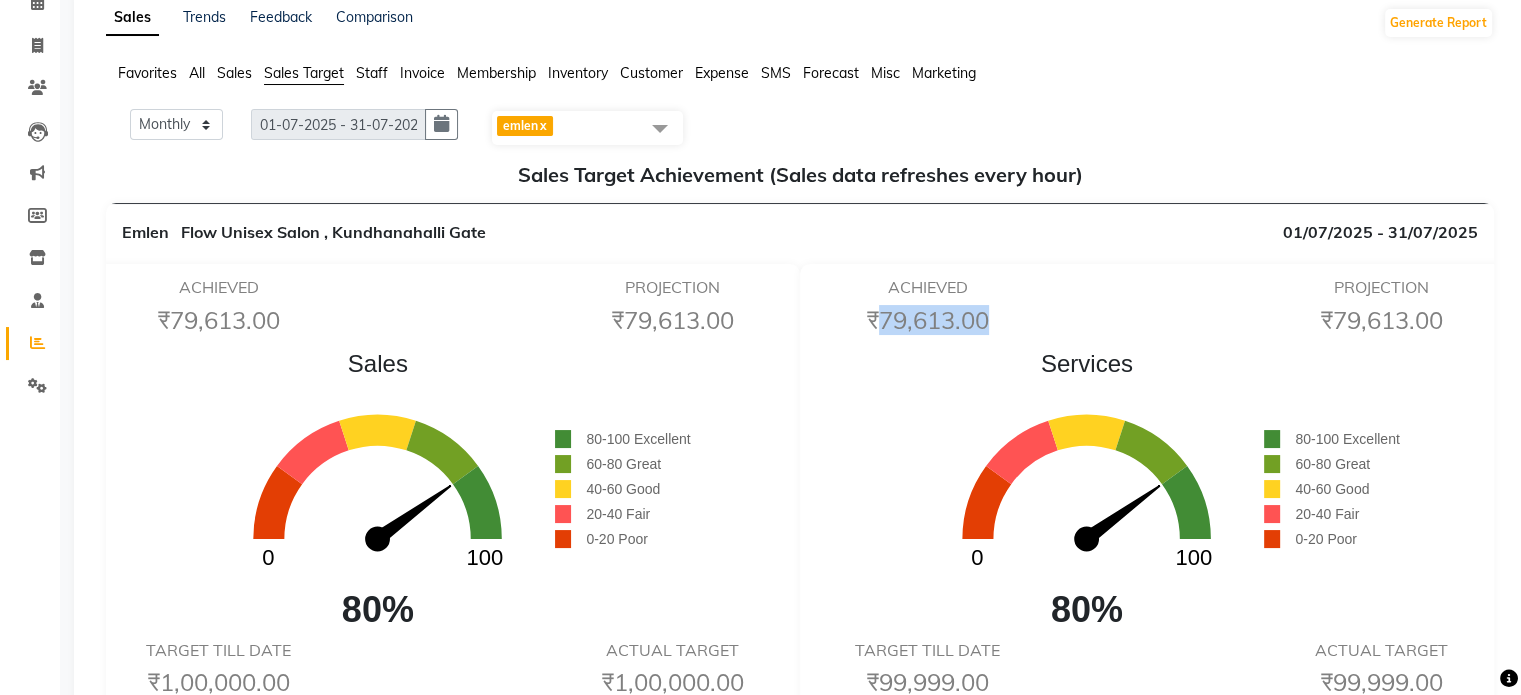 drag, startPoint x: 868, startPoint y: 316, endPoint x: 974, endPoint y: 317, distance: 106.004715 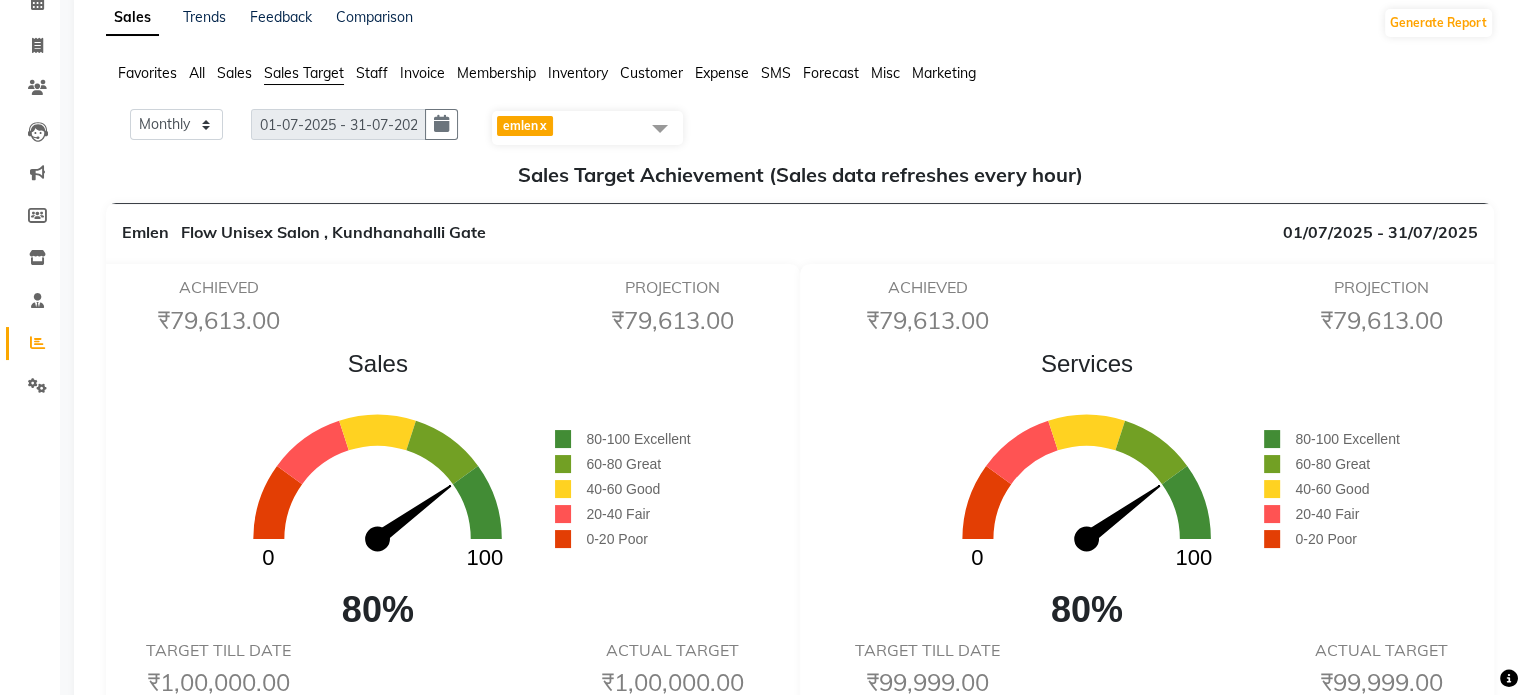 click on "ACHIEVED" 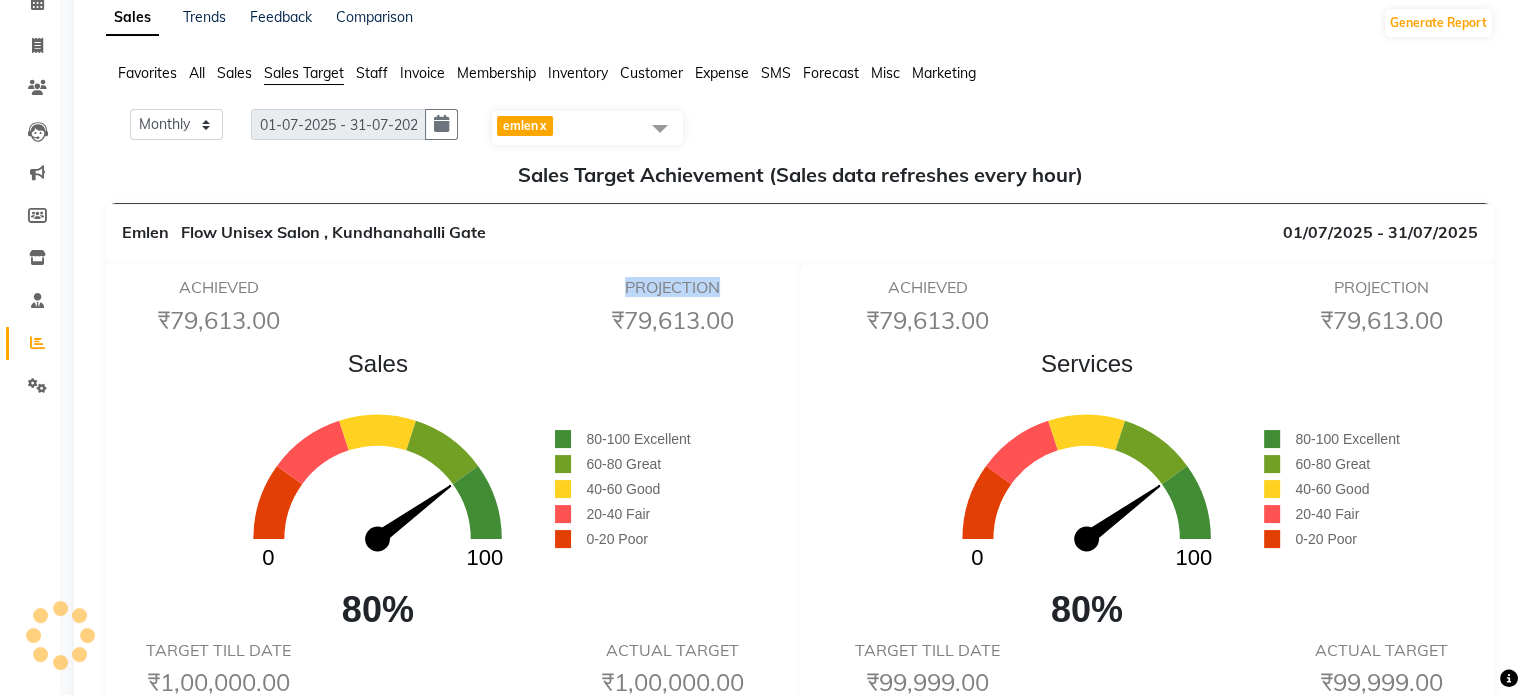 drag, startPoint x: 612, startPoint y: 279, endPoint x: 740, endPoint y: 281, distance: 128.01562 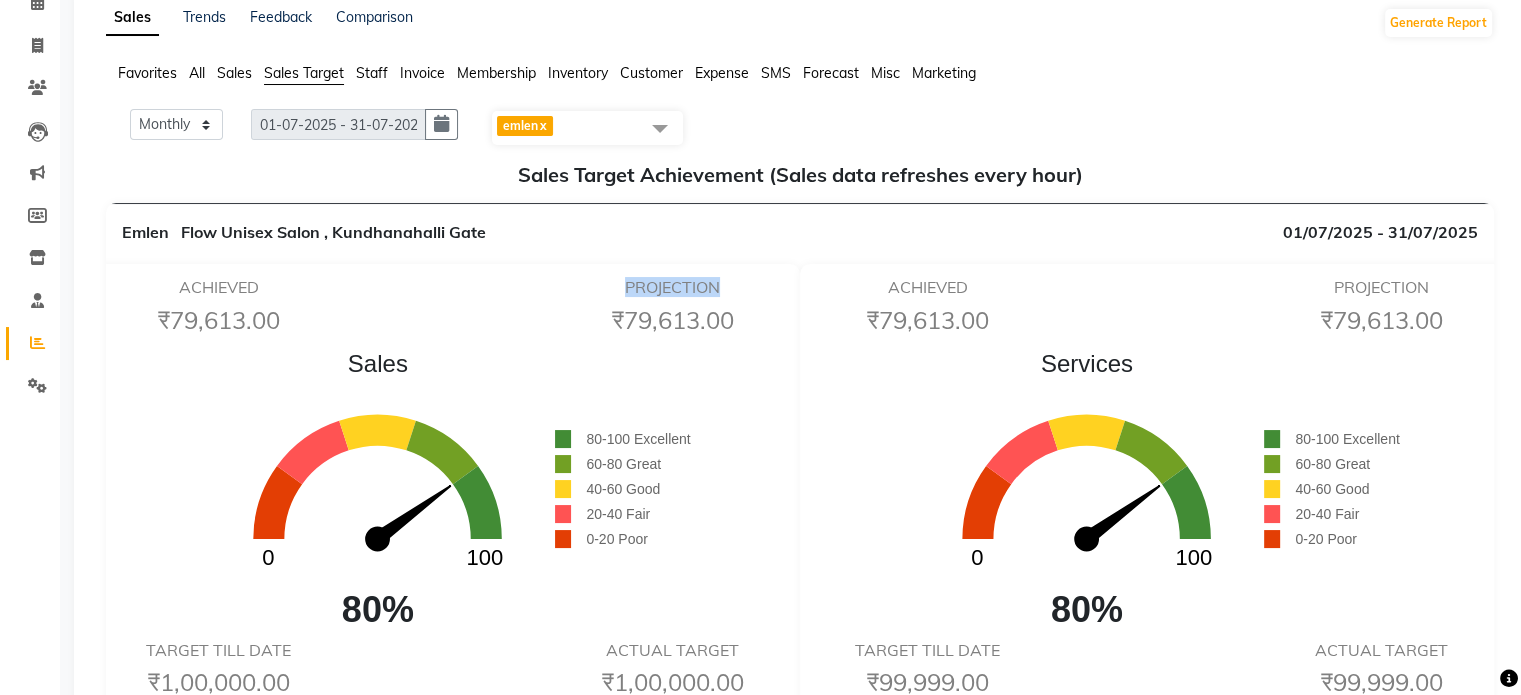 drag, startPoint x: 176, startPoint y: 283, endPoint x: 356, endPoint y: 284, distance: 180.00278 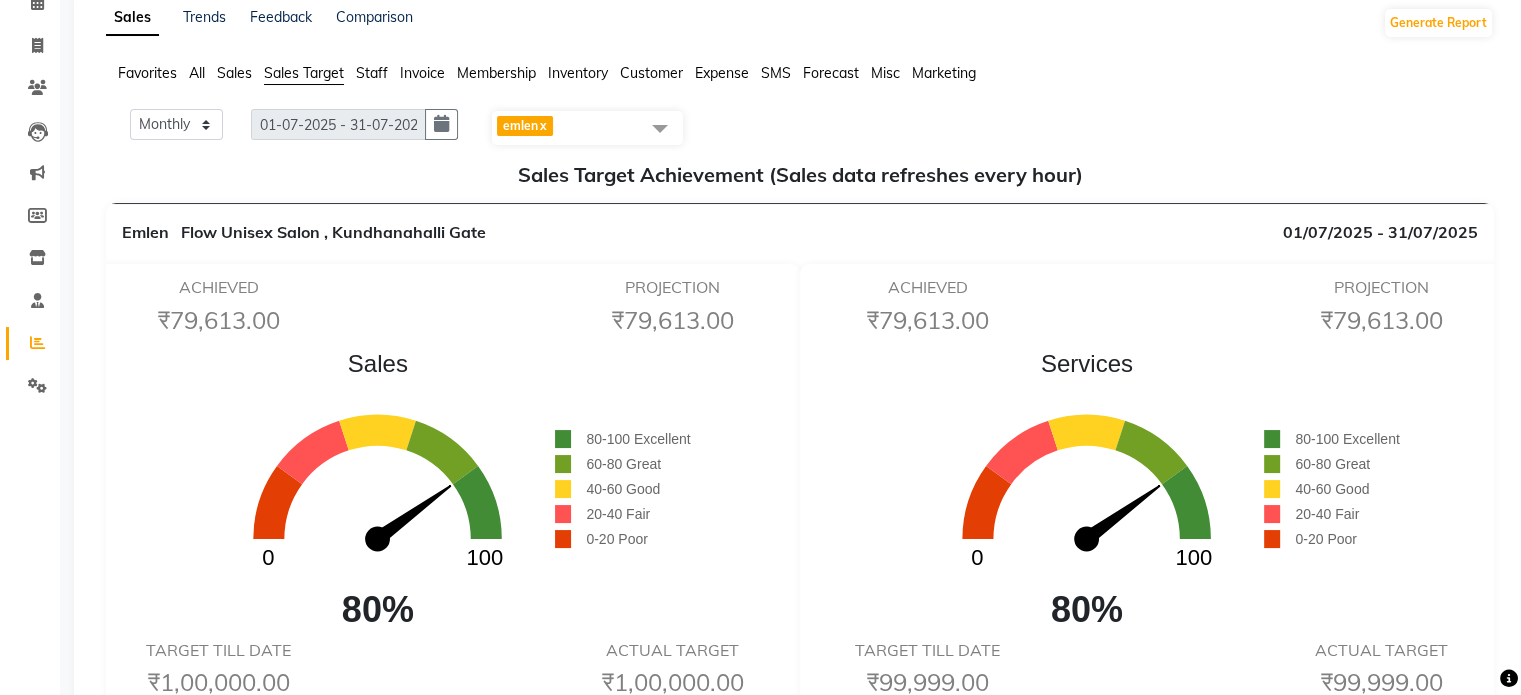 click on "x" 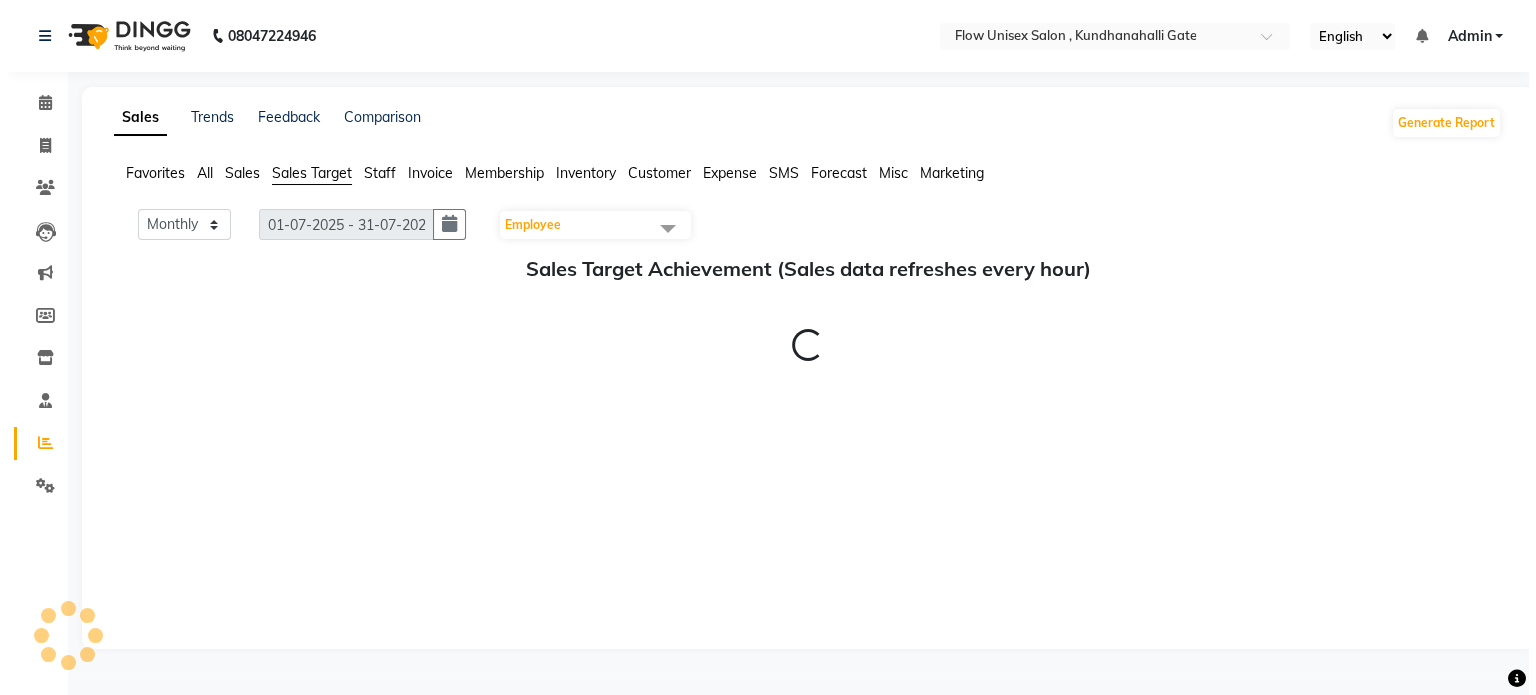 scroll, scrollTop: 0, scrollLeft: 0, axis: both 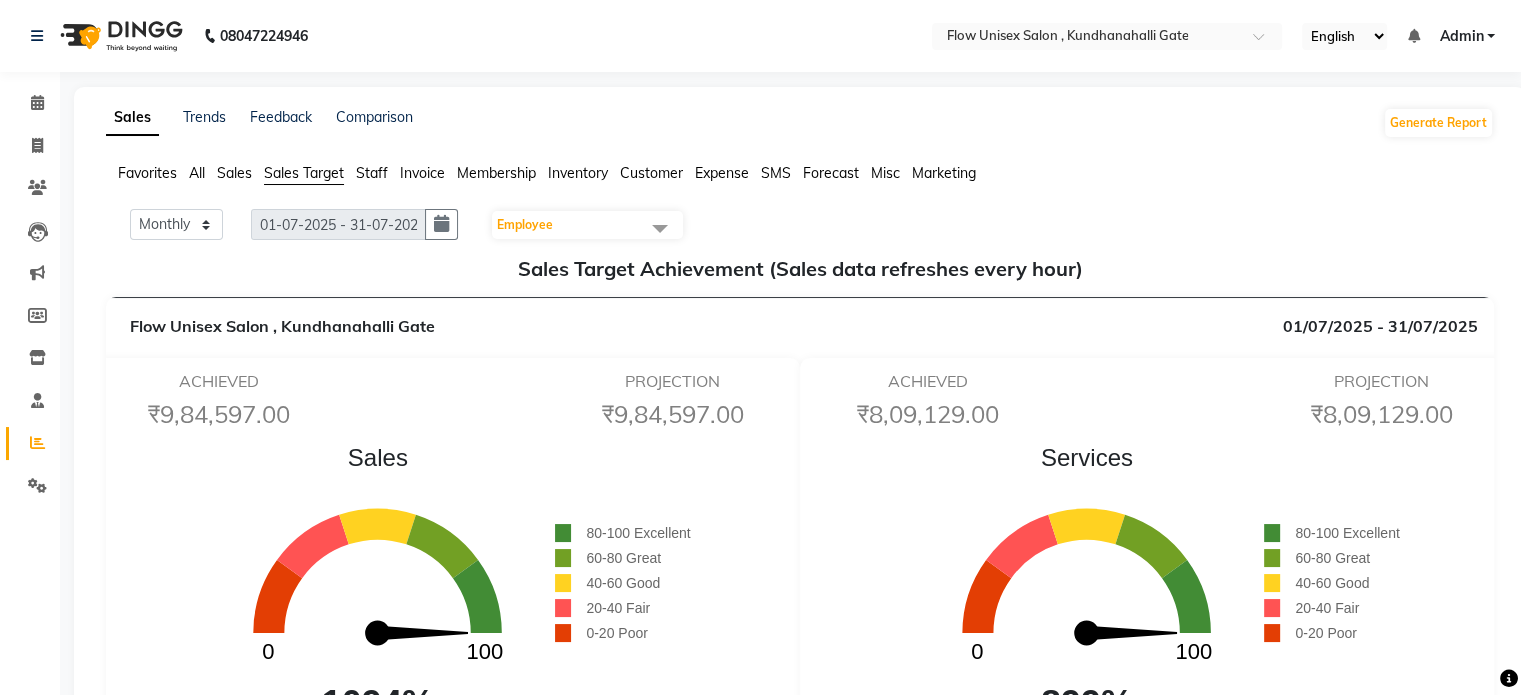 click on "Employee" 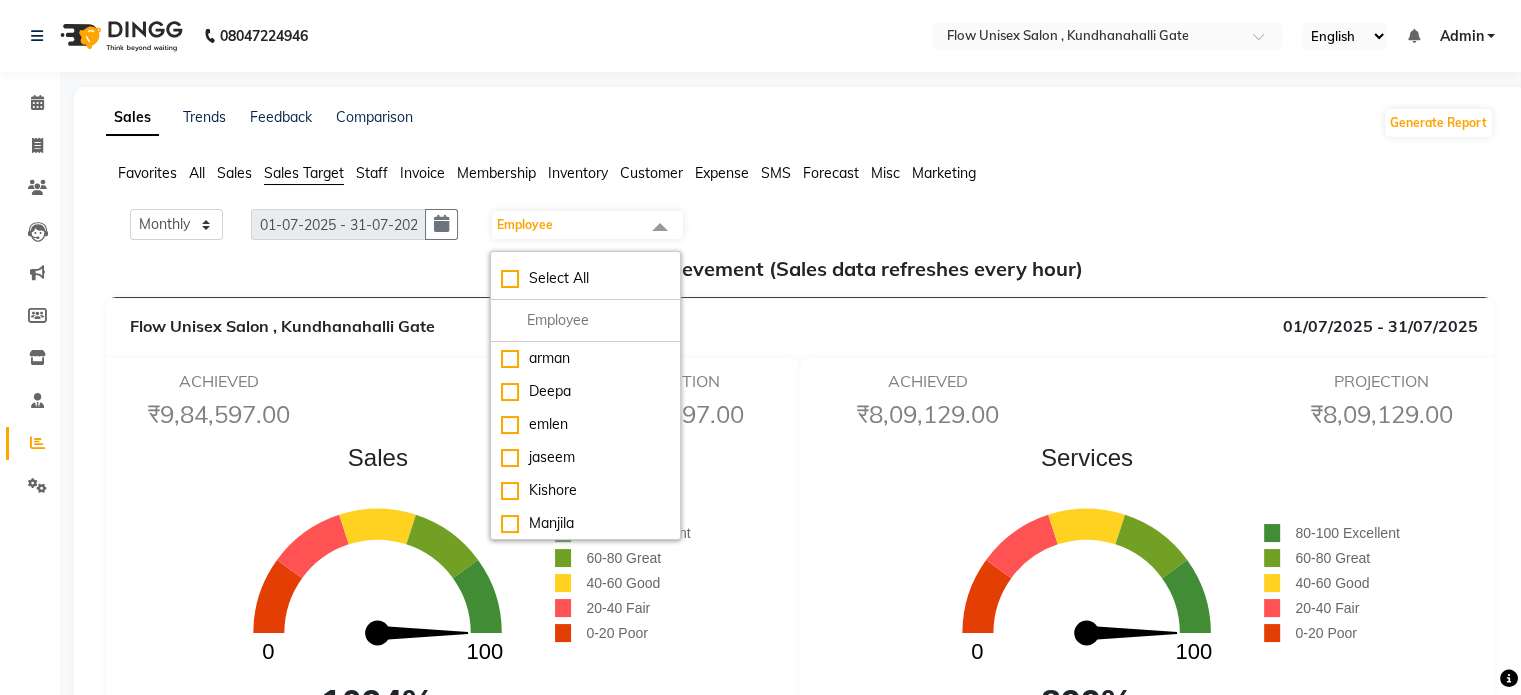 click on "₹9,84,597.00" 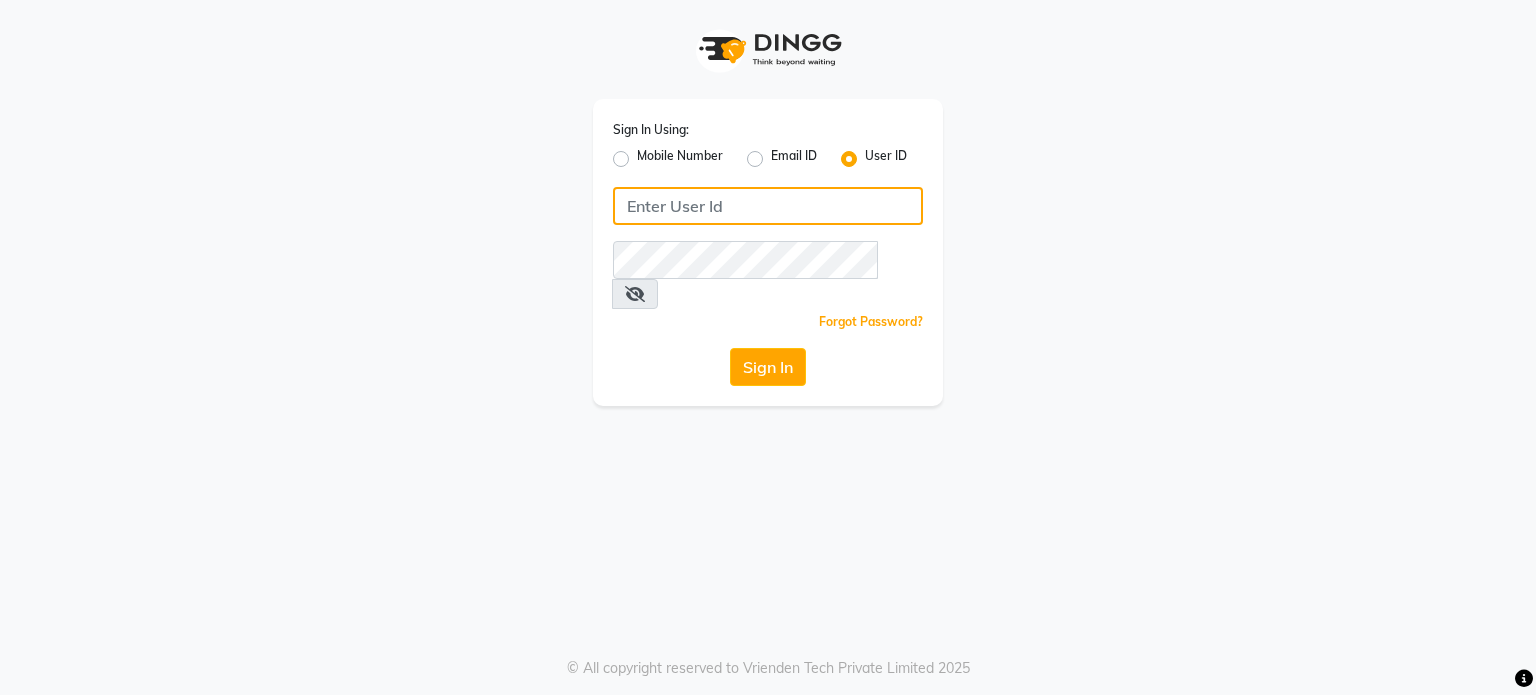 click 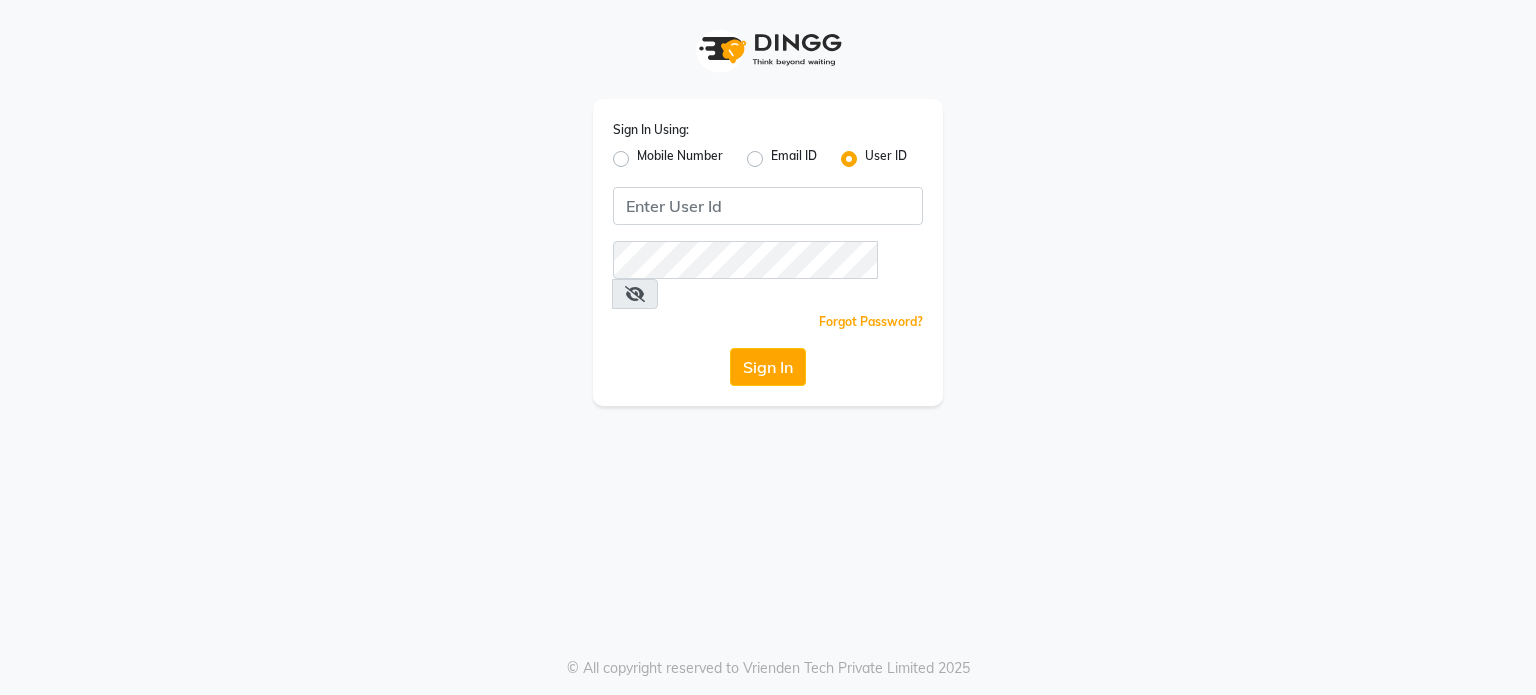 scroll, scrollTop: 0, scrollLeft: 0, axis: both 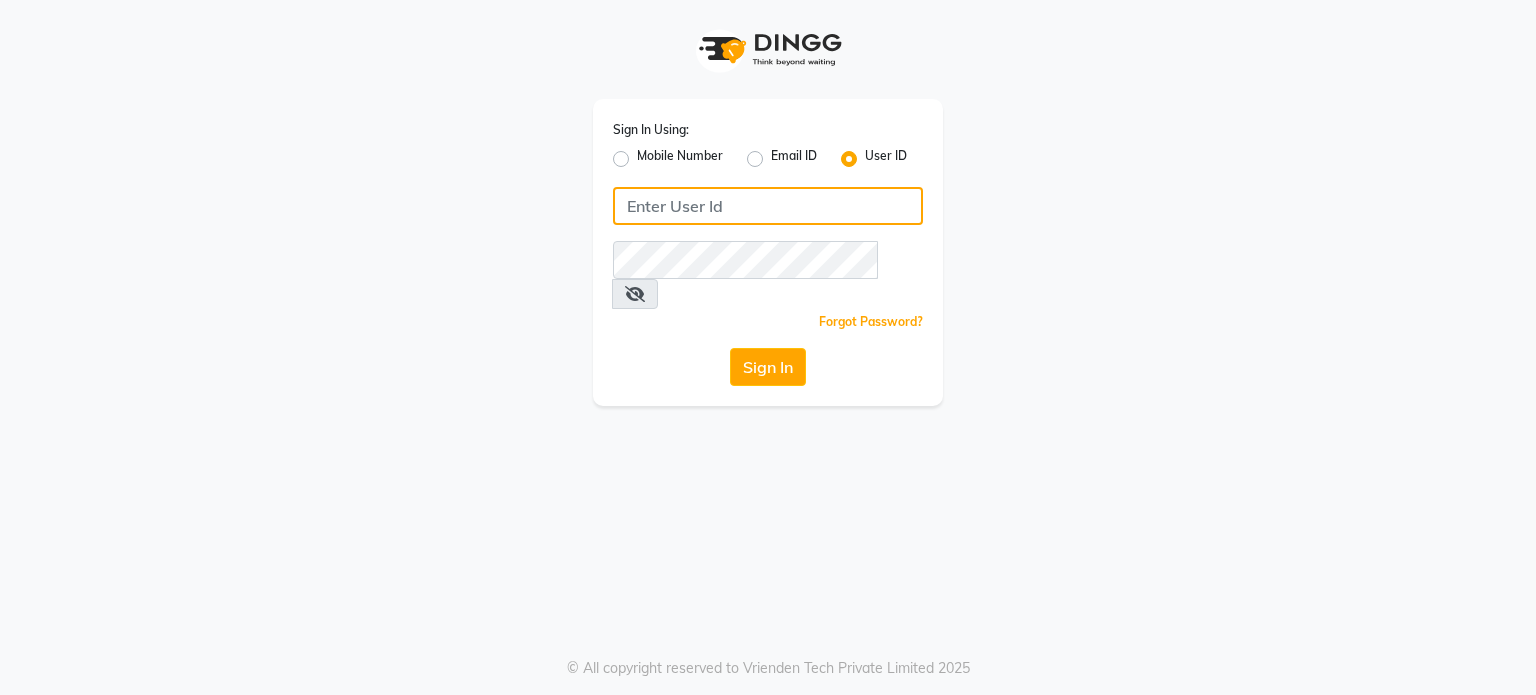 click 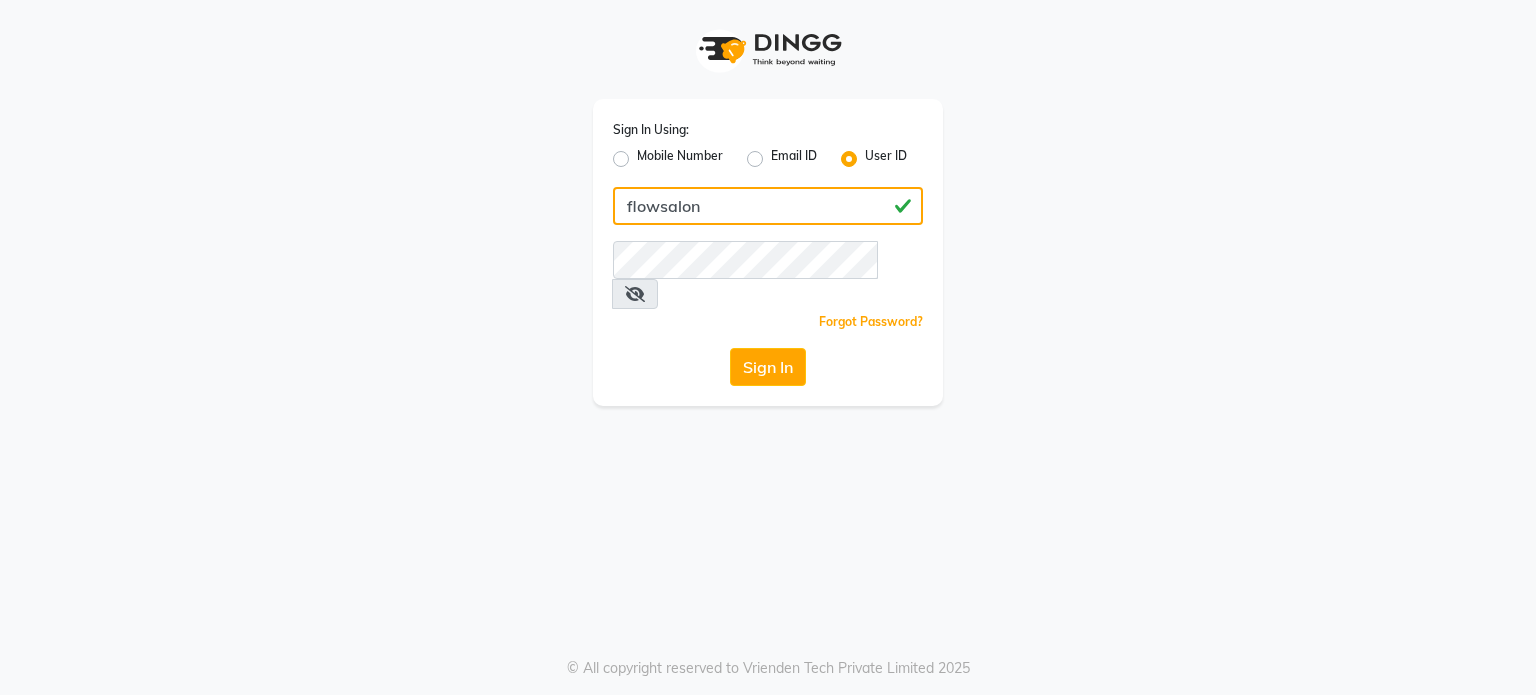 type on "flowsalon" 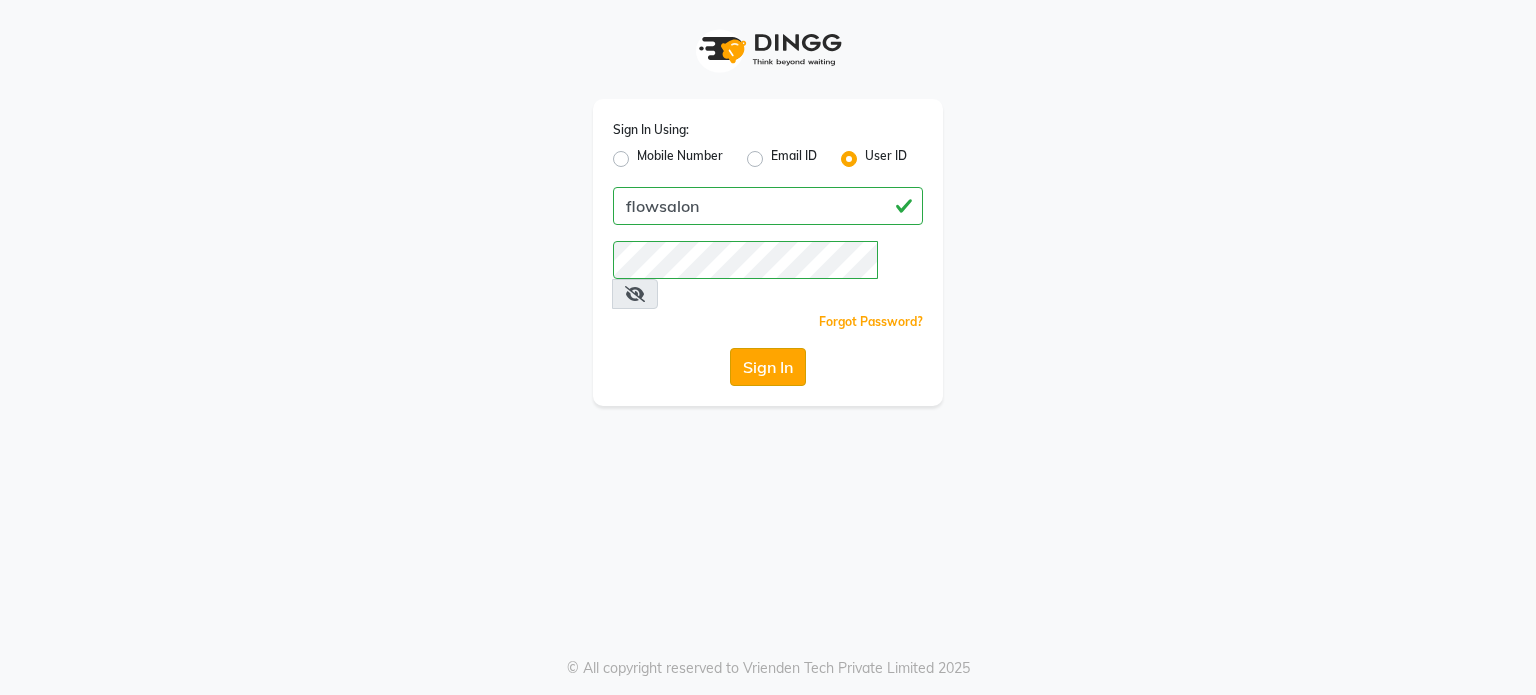 click on "Sign In" 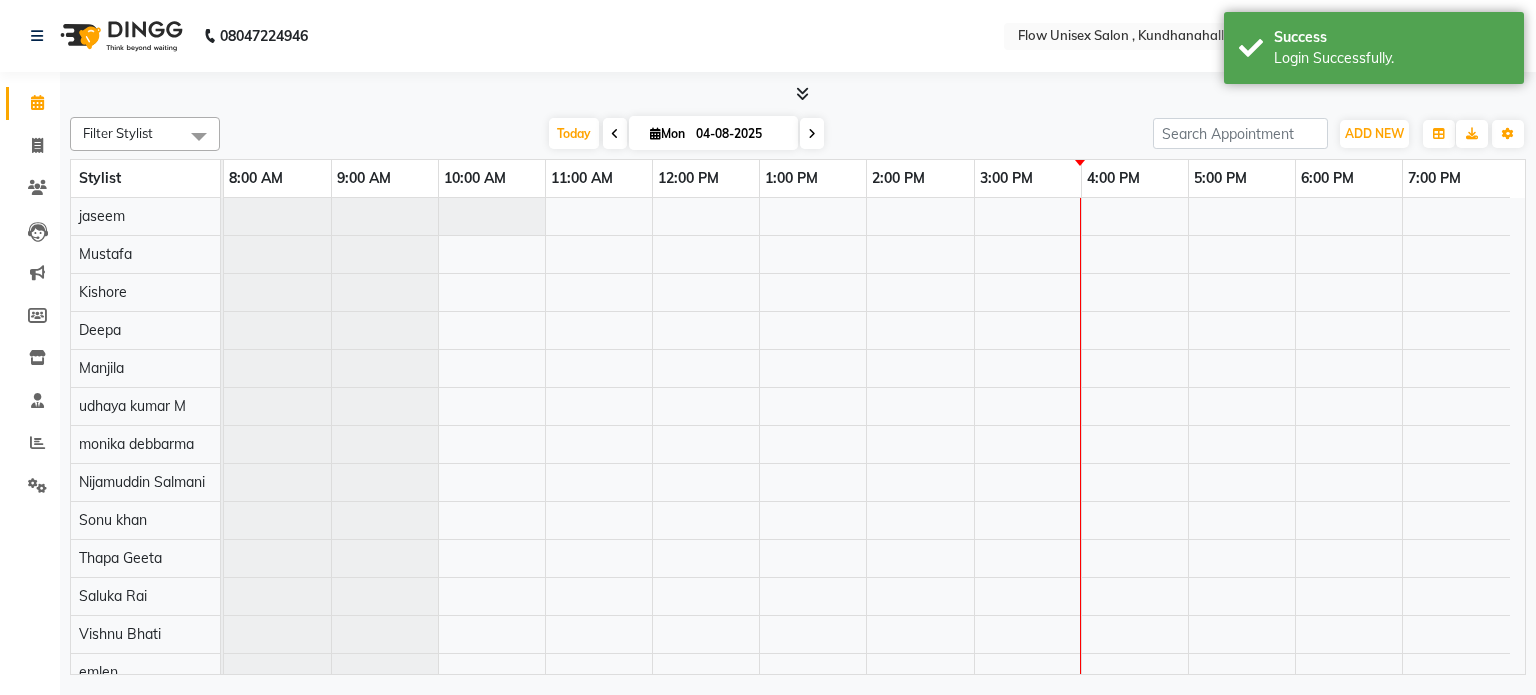 select on "en" 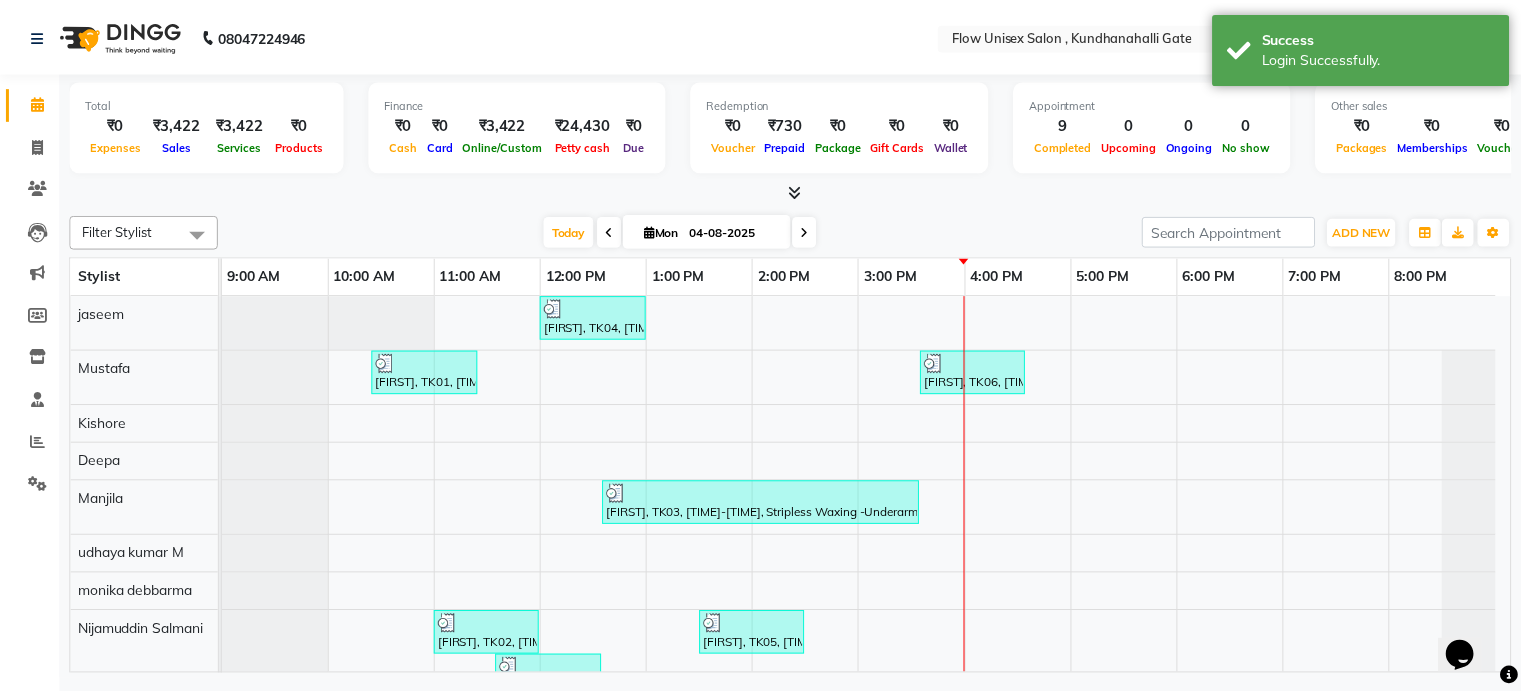 scroll, scrollTop: 0, scrollLeft: 0, axis: both 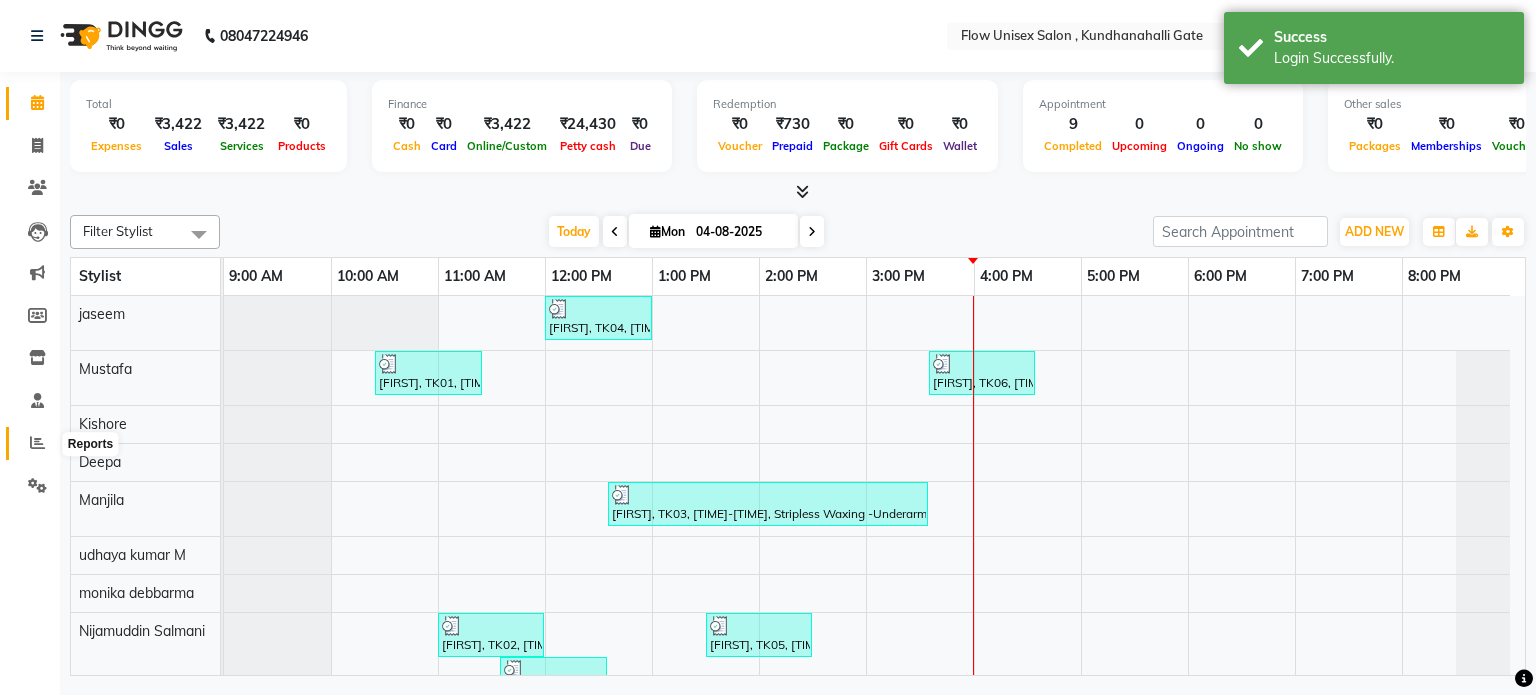 click 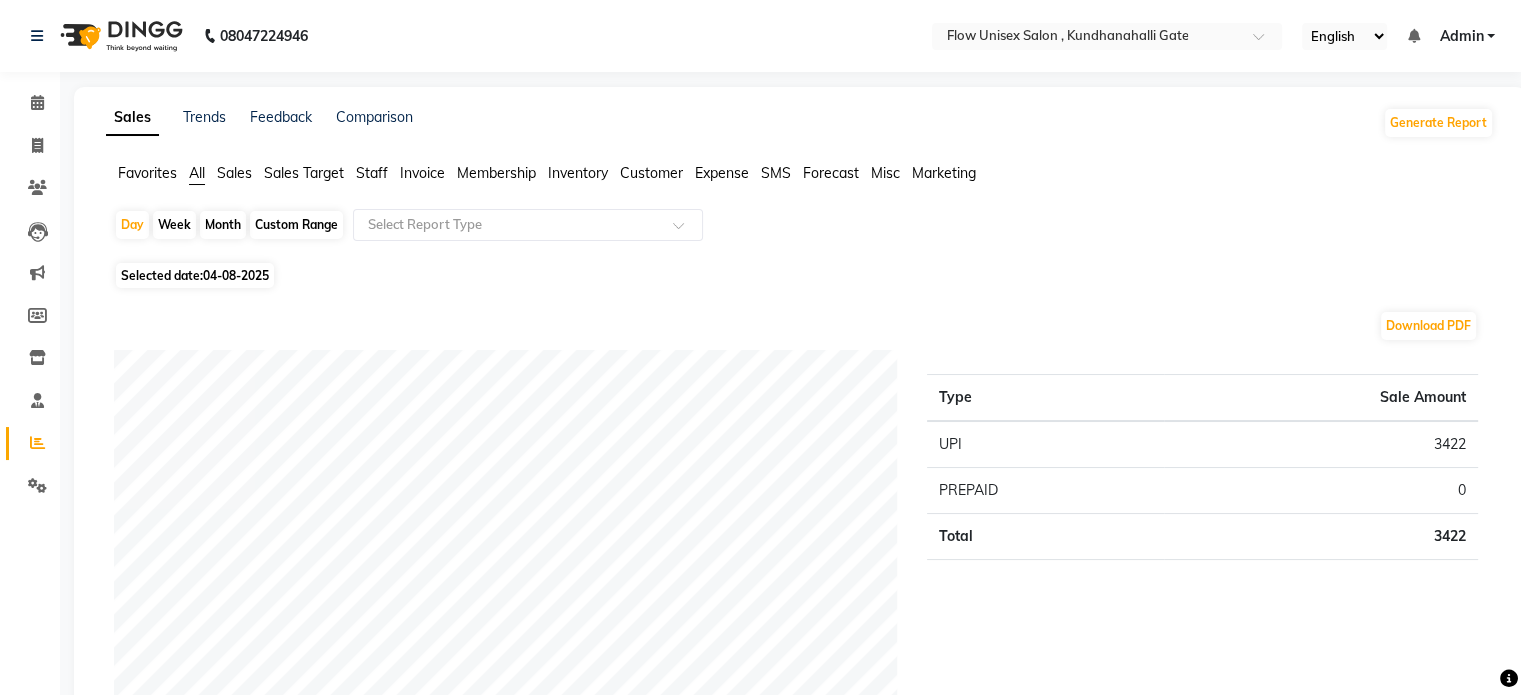 click on "Sales" 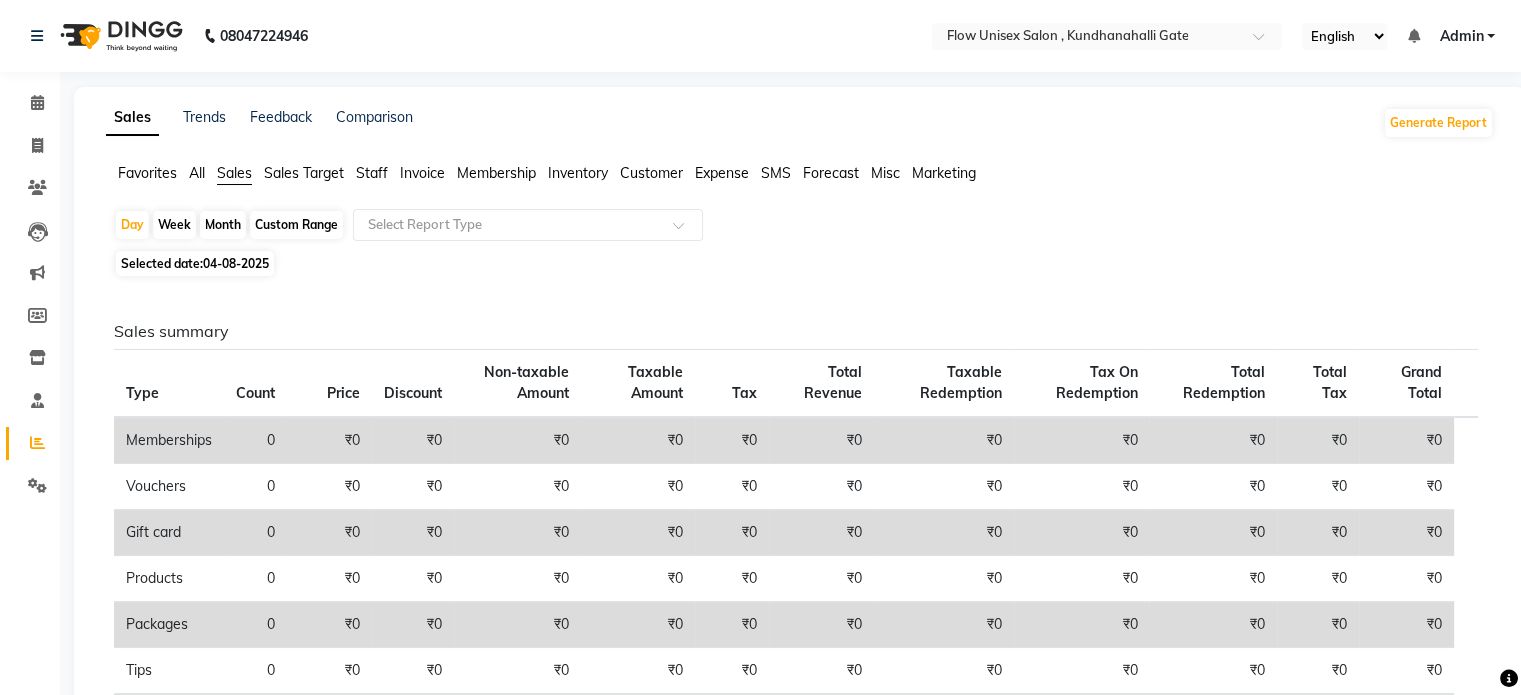 click on "Sales Target" 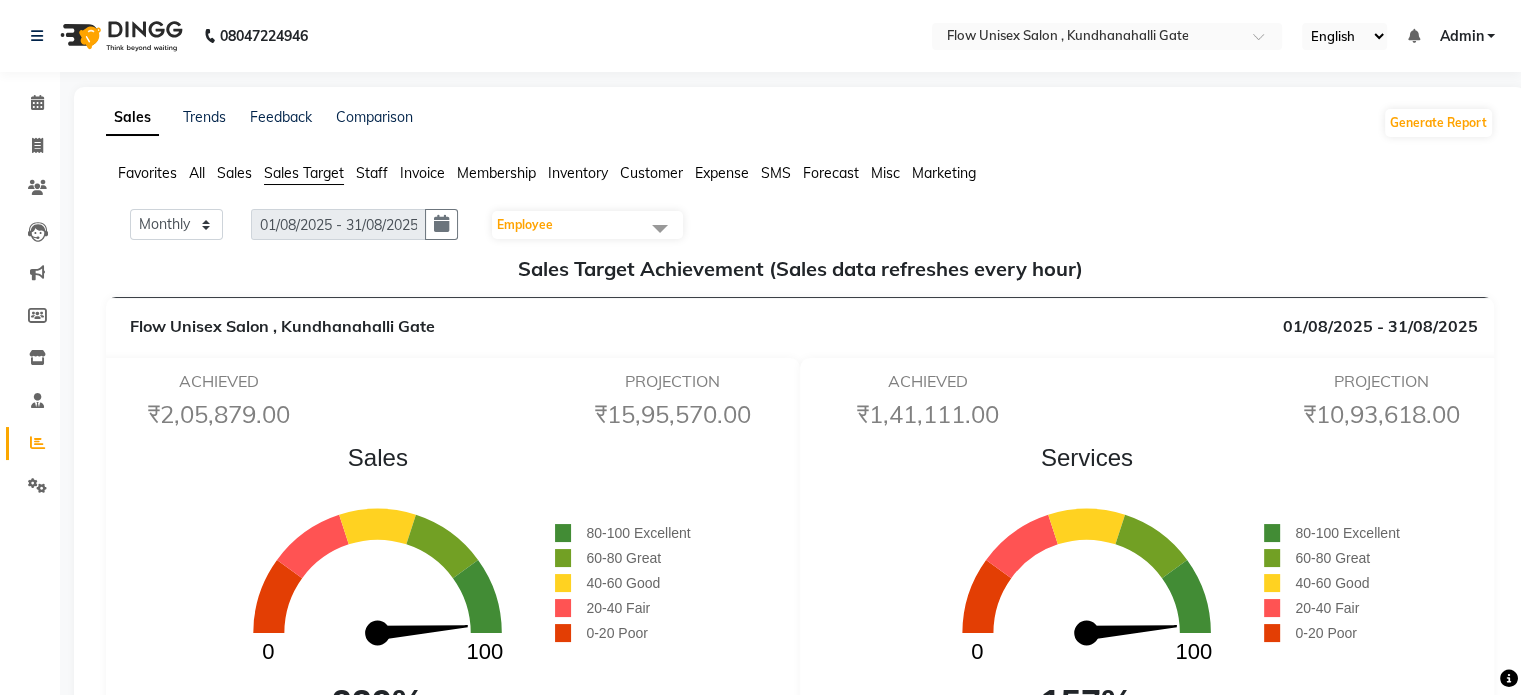 click on "Employee" 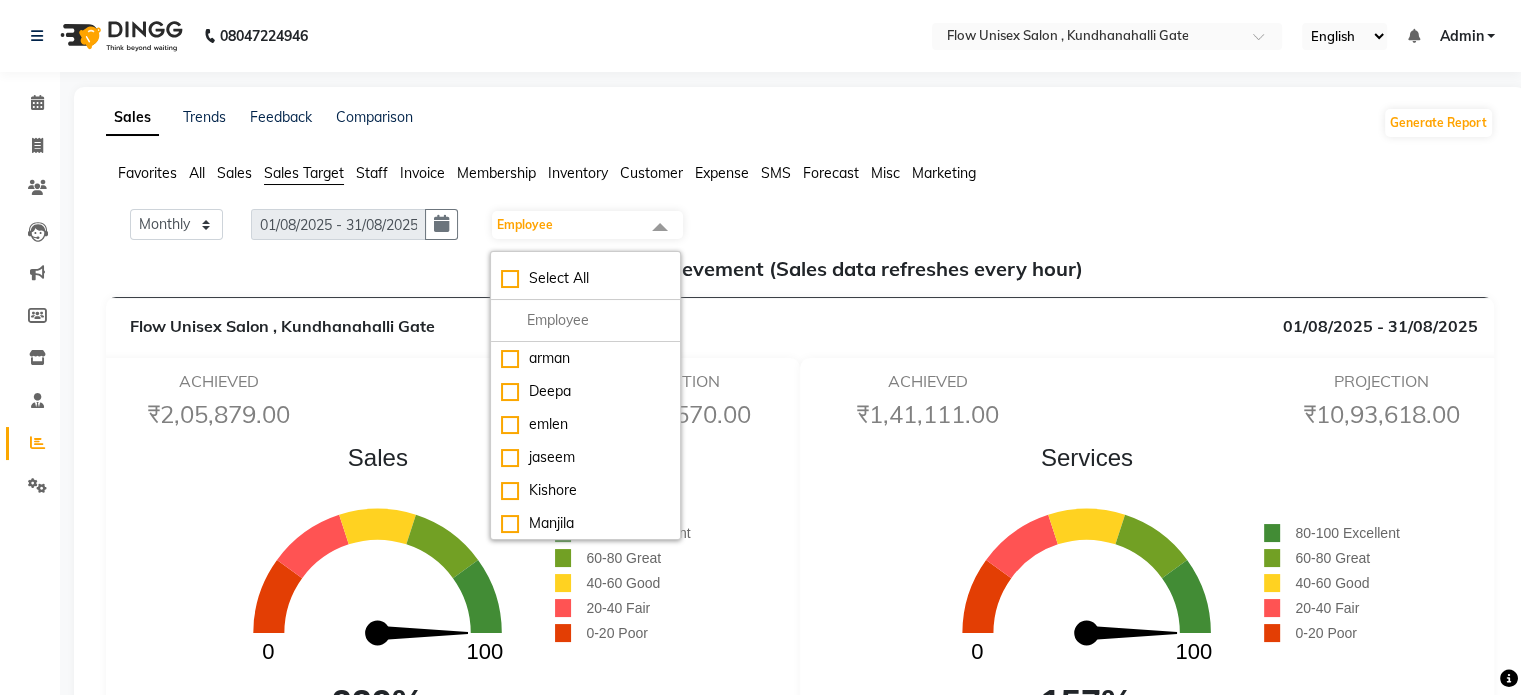 click on "ACHIEVED  ₹2,05,879.00  PROJECTION  ₹15,95,570.00   Sales  0 100  229%       80-100 Excellent      60-80 Great      40-60 Good      20-40 Fair      0-20 Poor TARGET TILL DATE  ₹11,612.00  ACTUAL TARGET  ₹90,000.00" 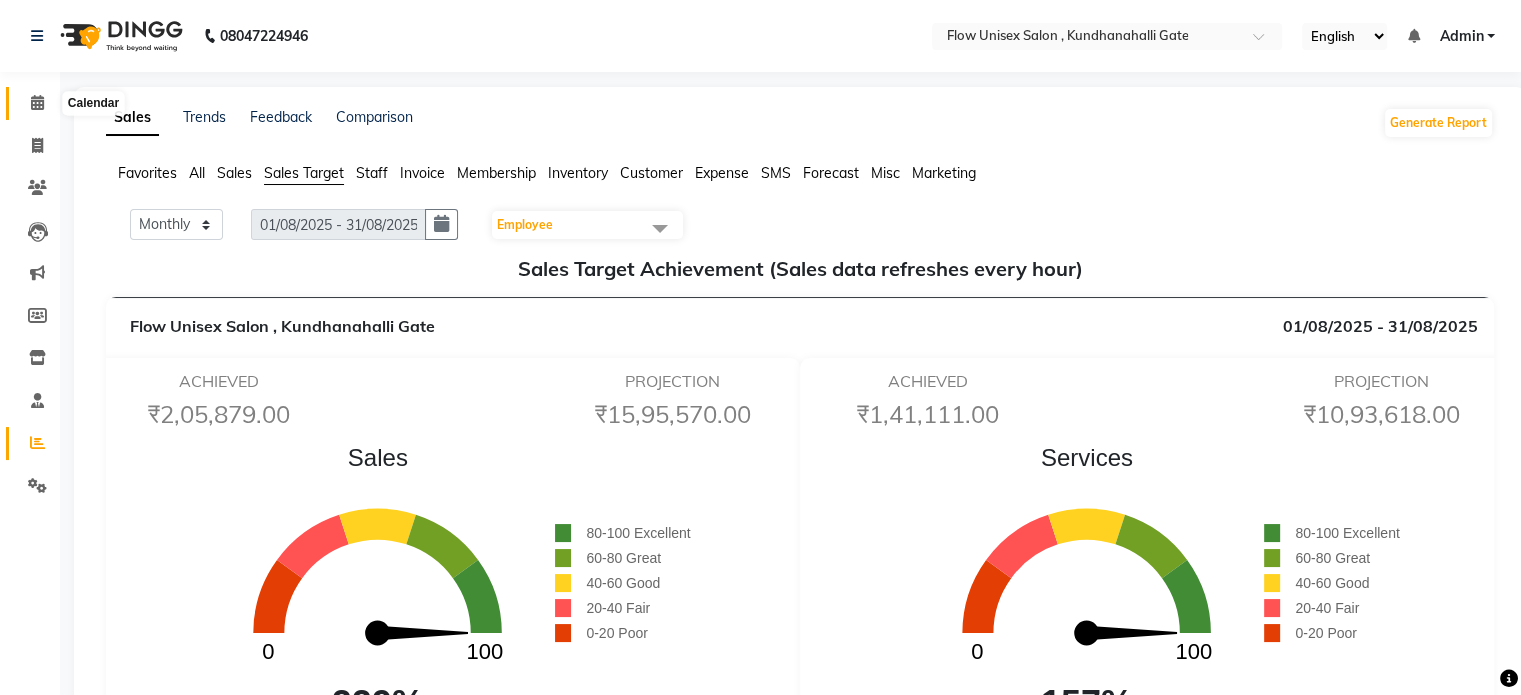 click 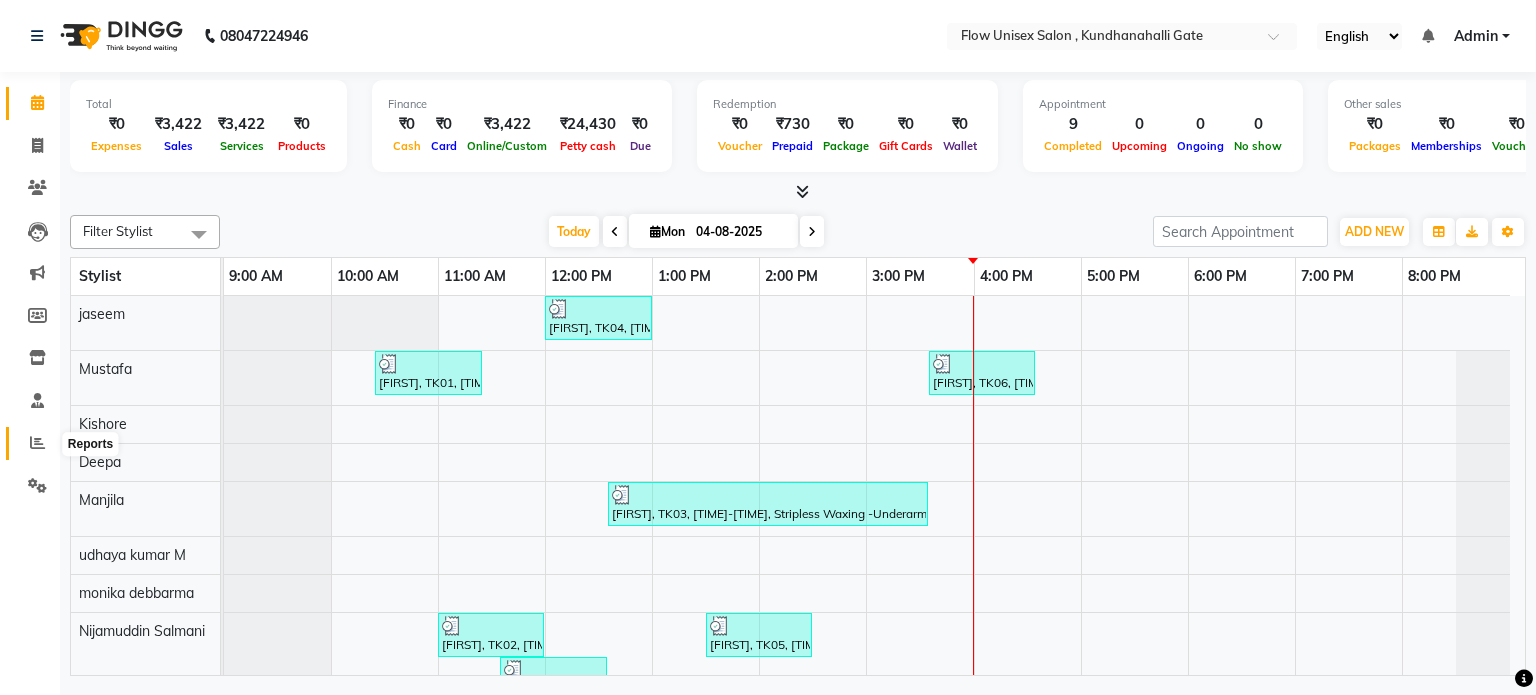click 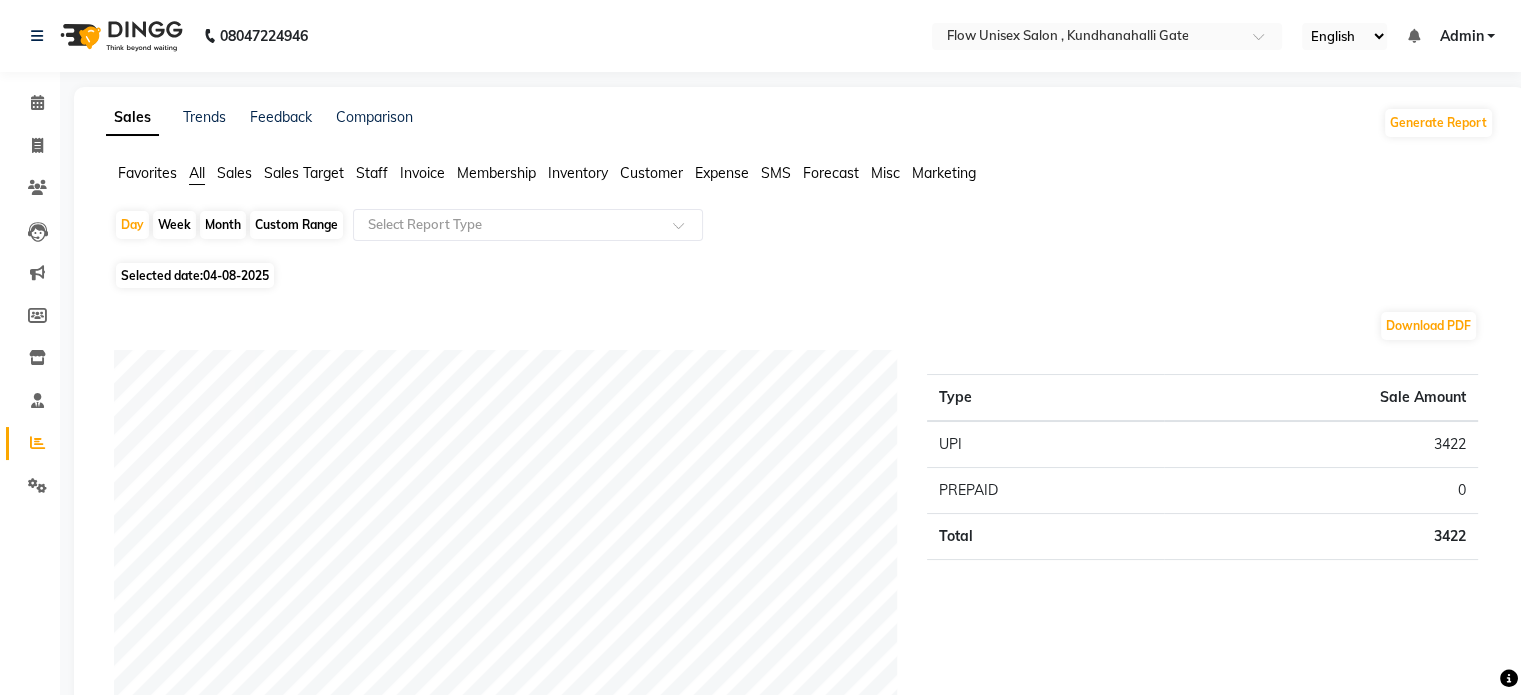 click on "Sales Target" 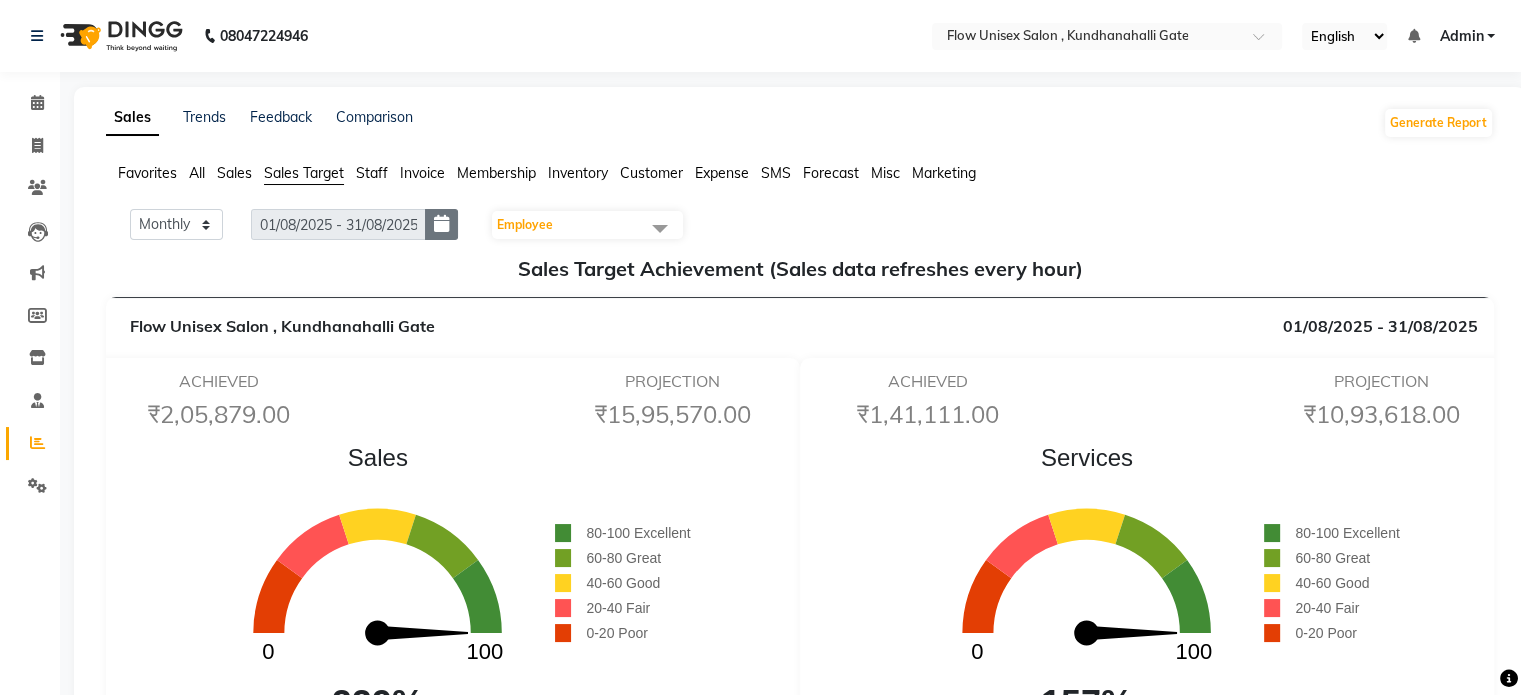 click 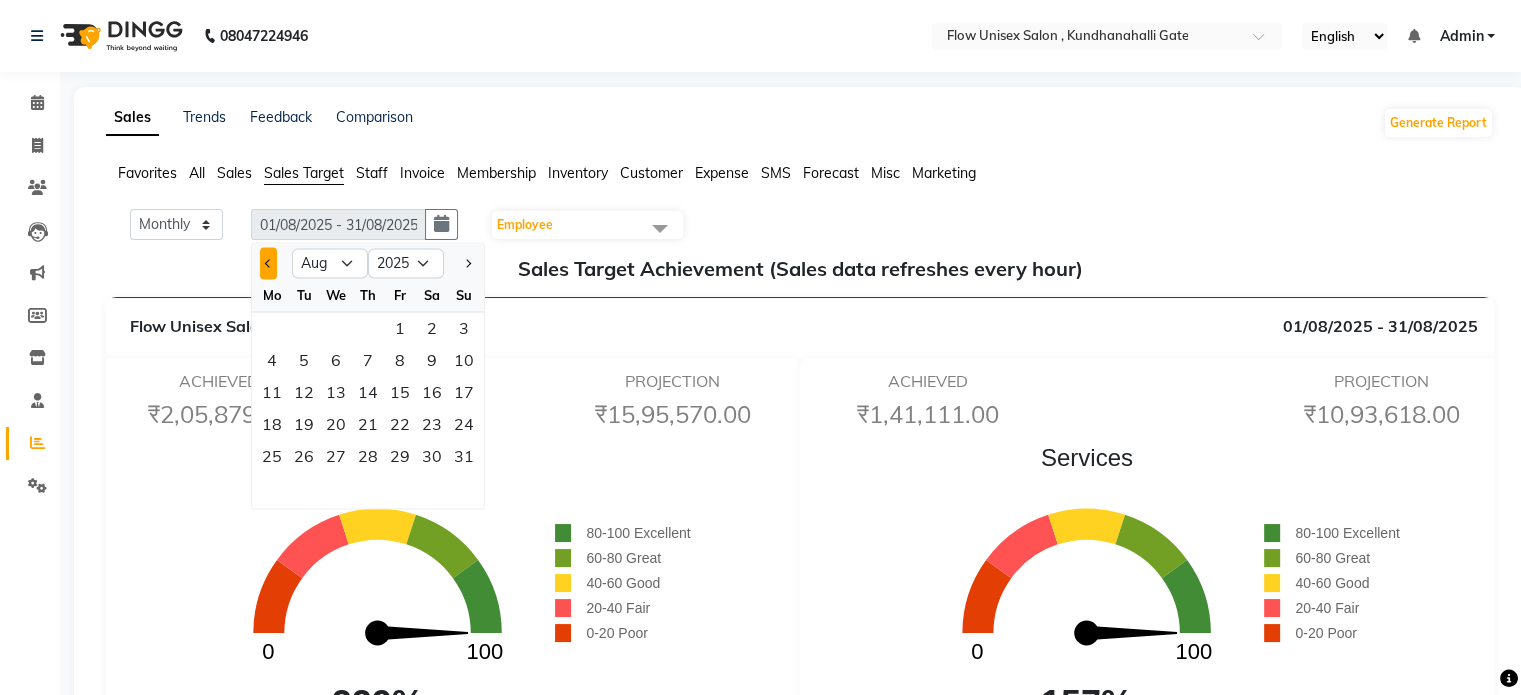 click 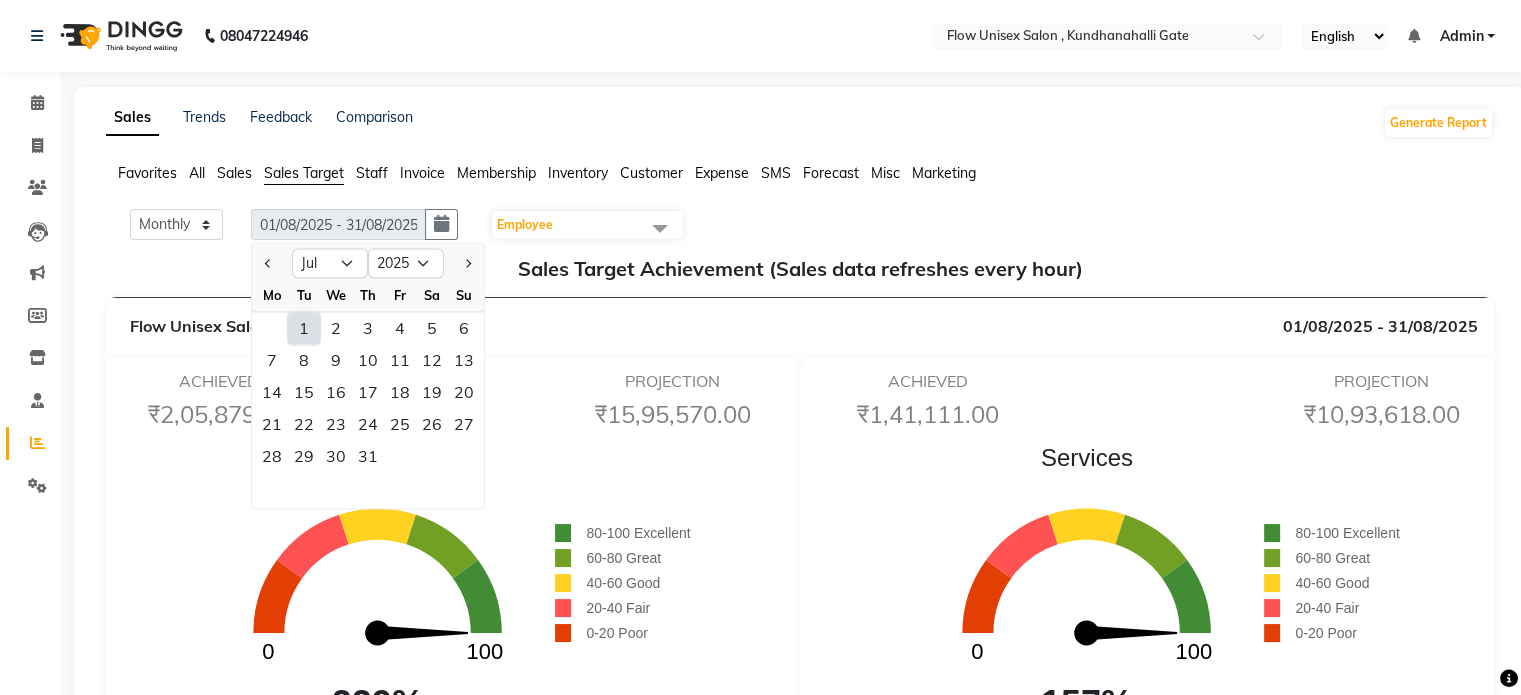 click on "1" 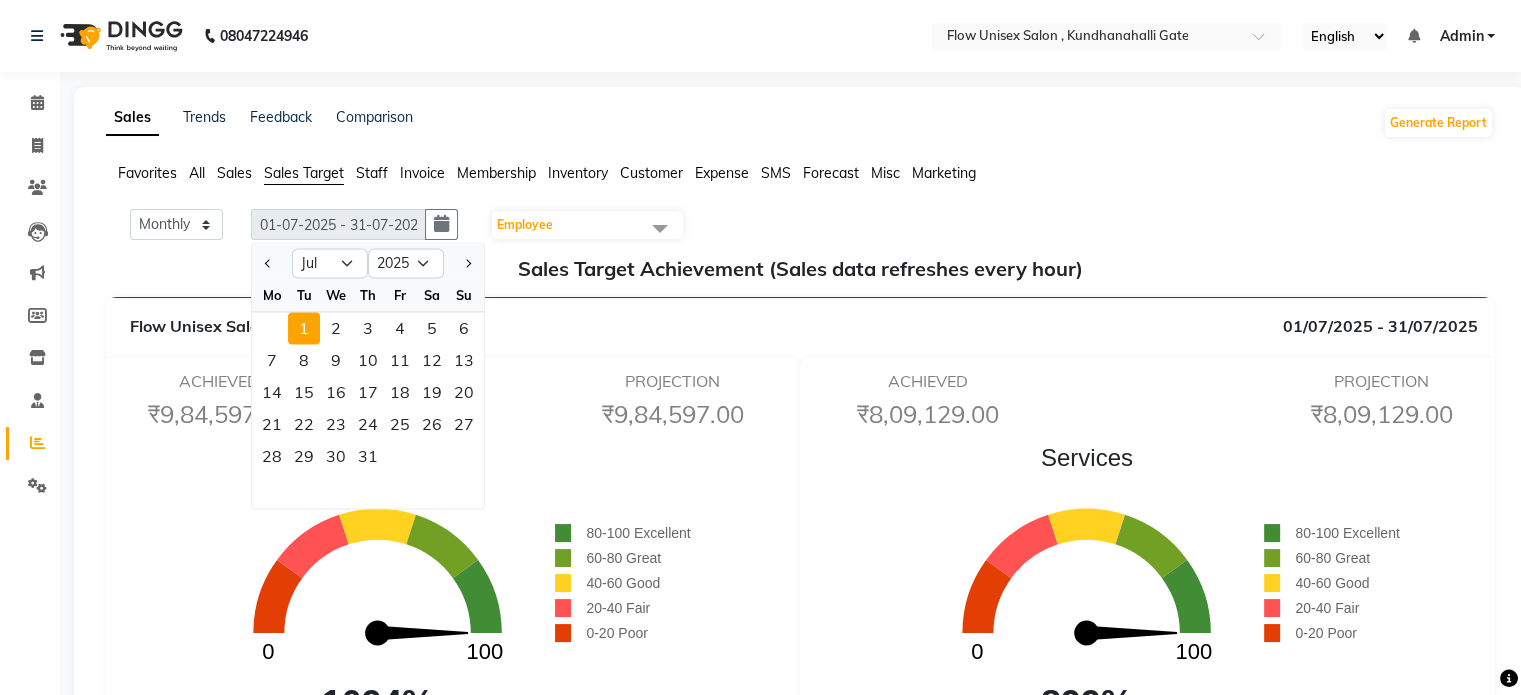 click on "Employee" 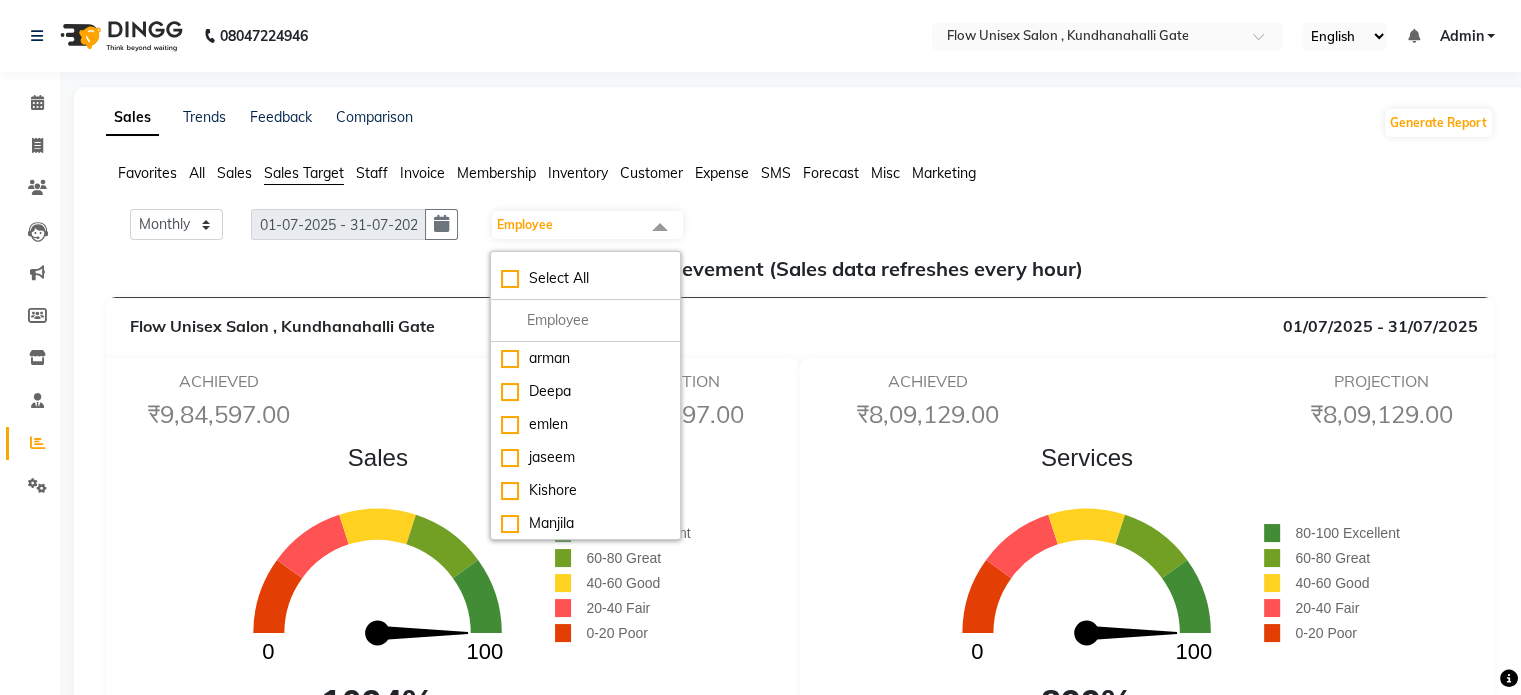 click on "ACHIEVED  ₹9,84,597.00  PROJECTION  ₹9,84,597.00" 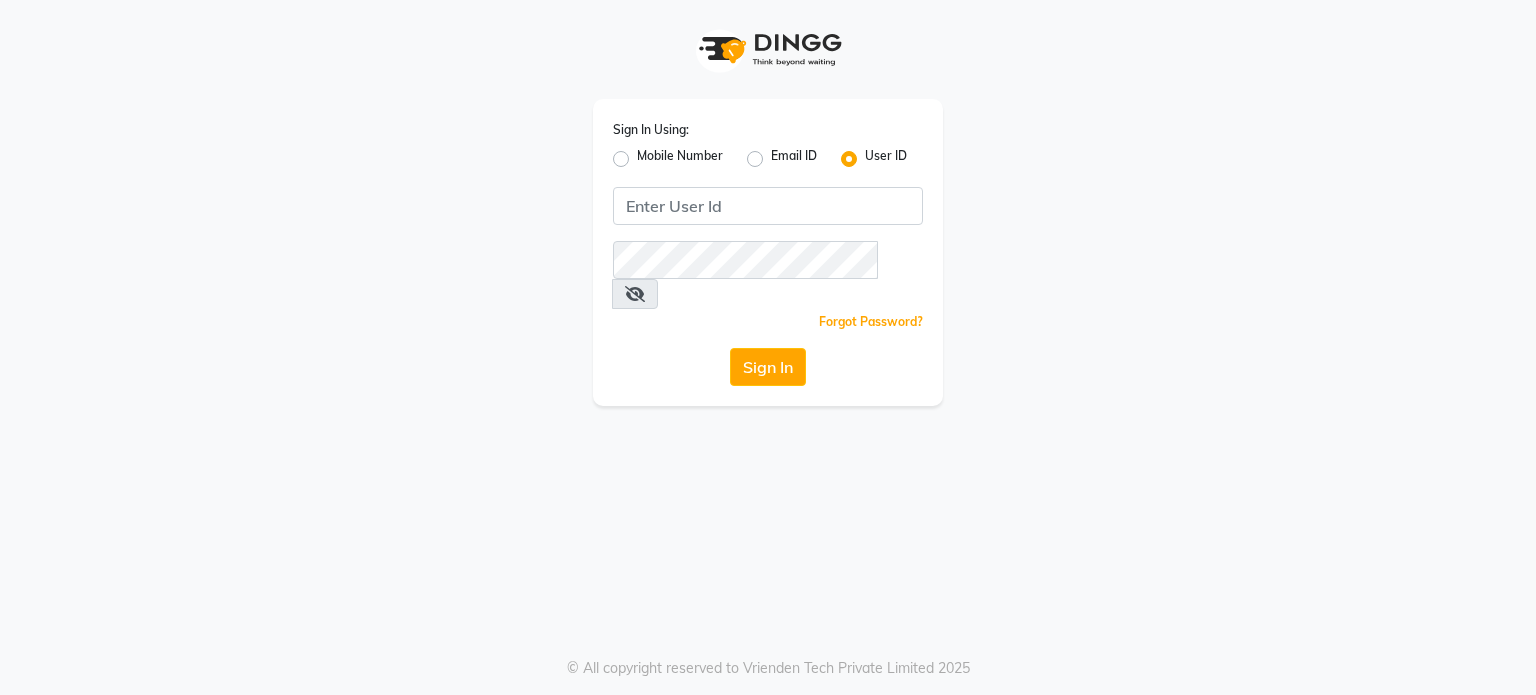 scroll, scrollTop: 0, scrollLeft: 0, axis: both 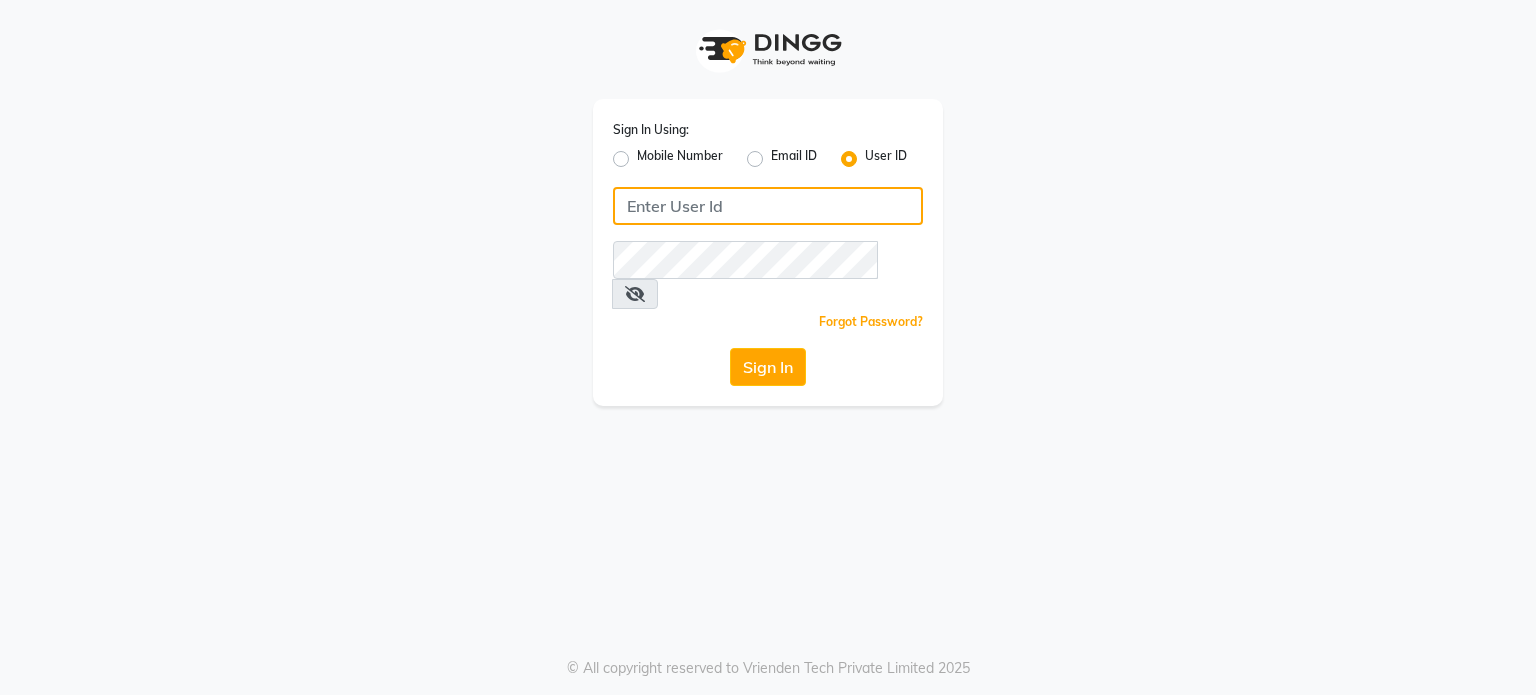 click 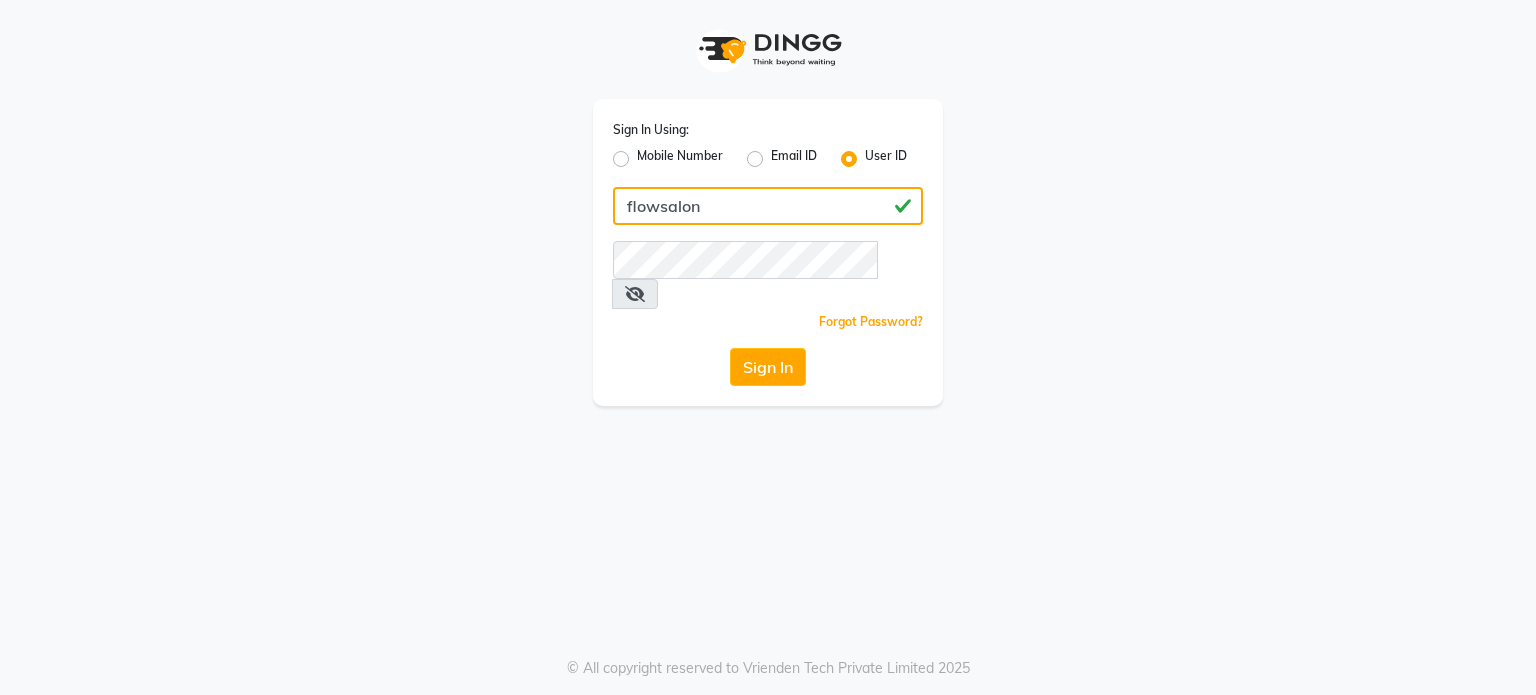 type on "flowsalon" 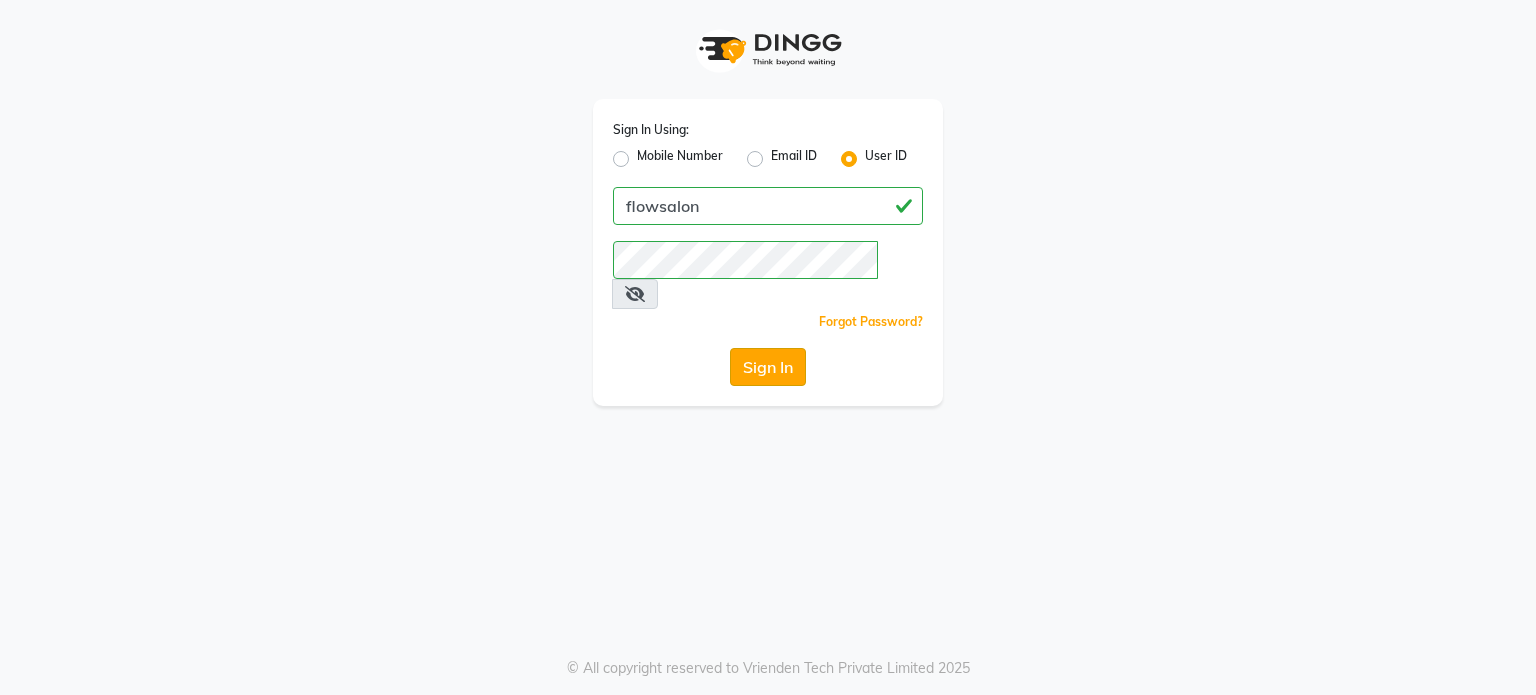 click on "Sign In" 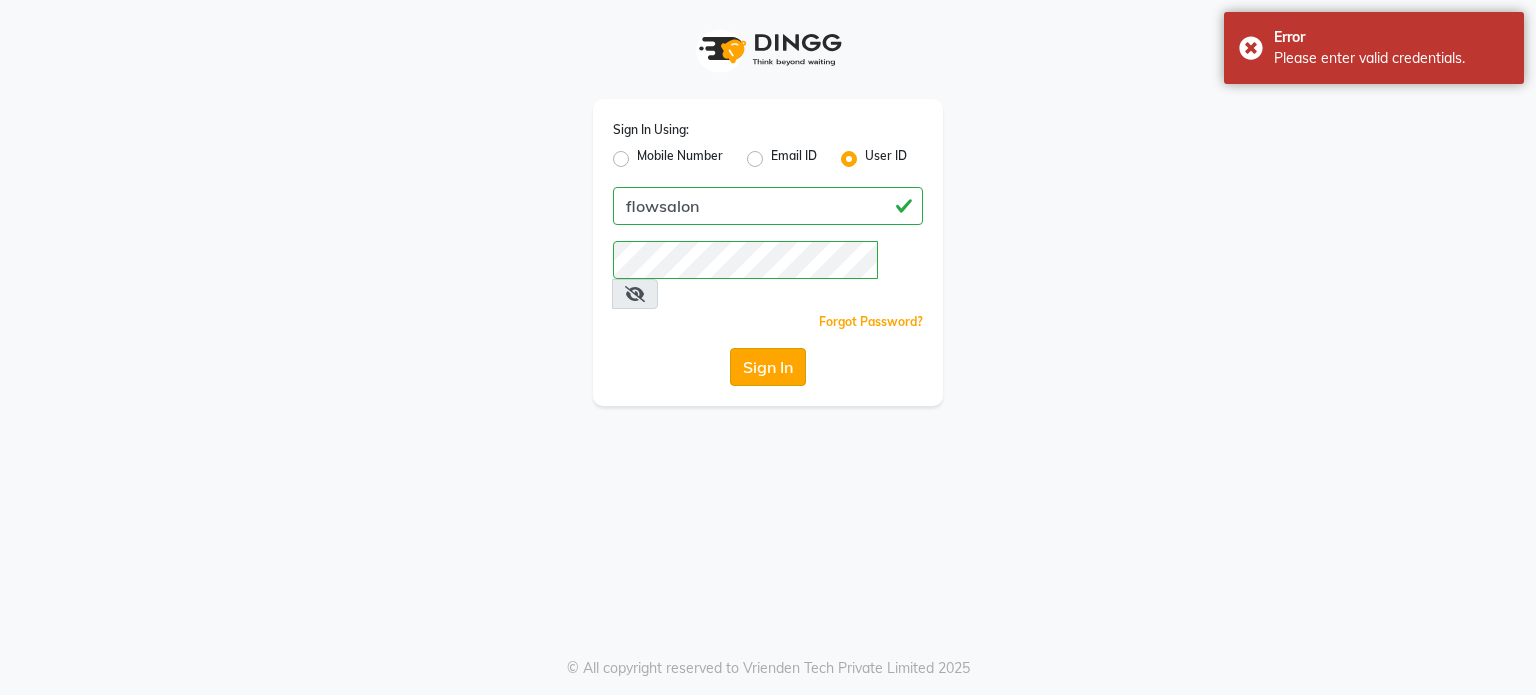 click on "Sign In" 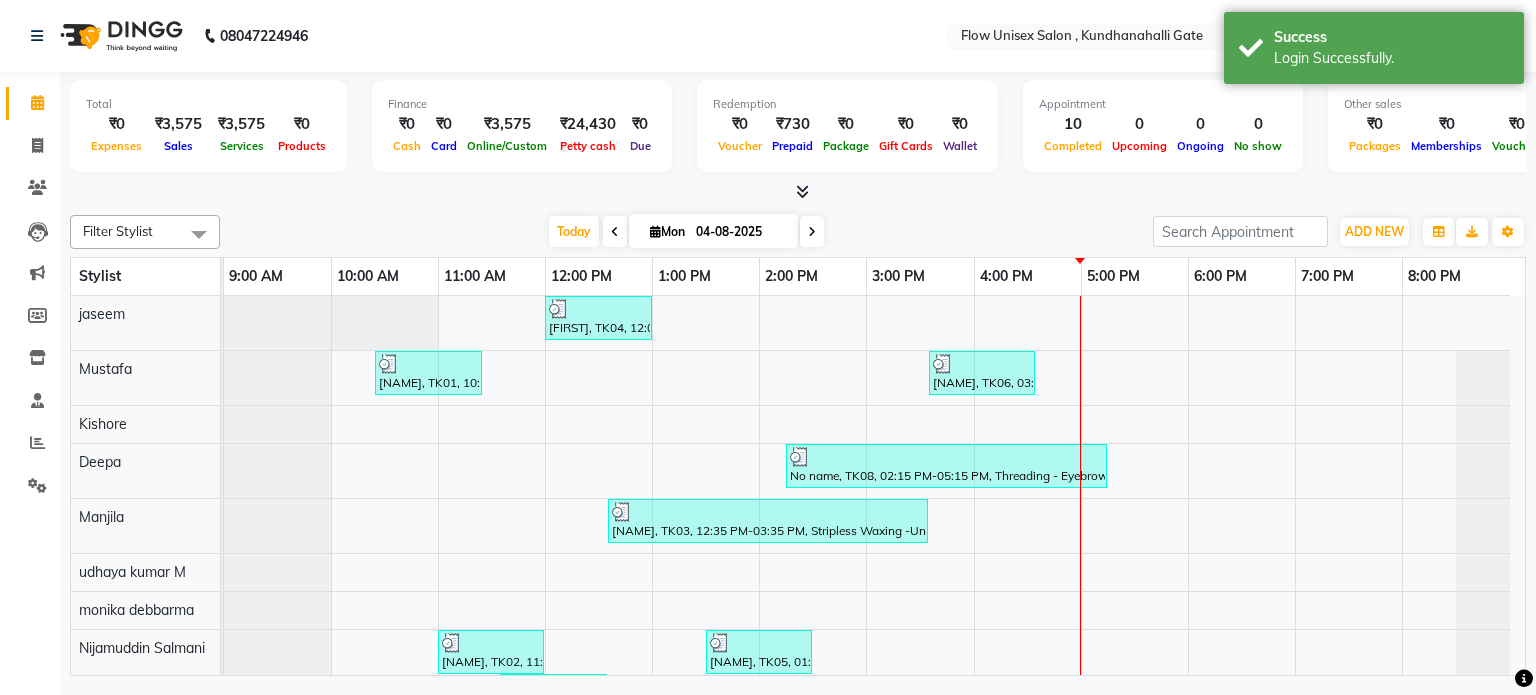 scroll, scrollTop: 298, scrollLeft: 0, axis: vertical 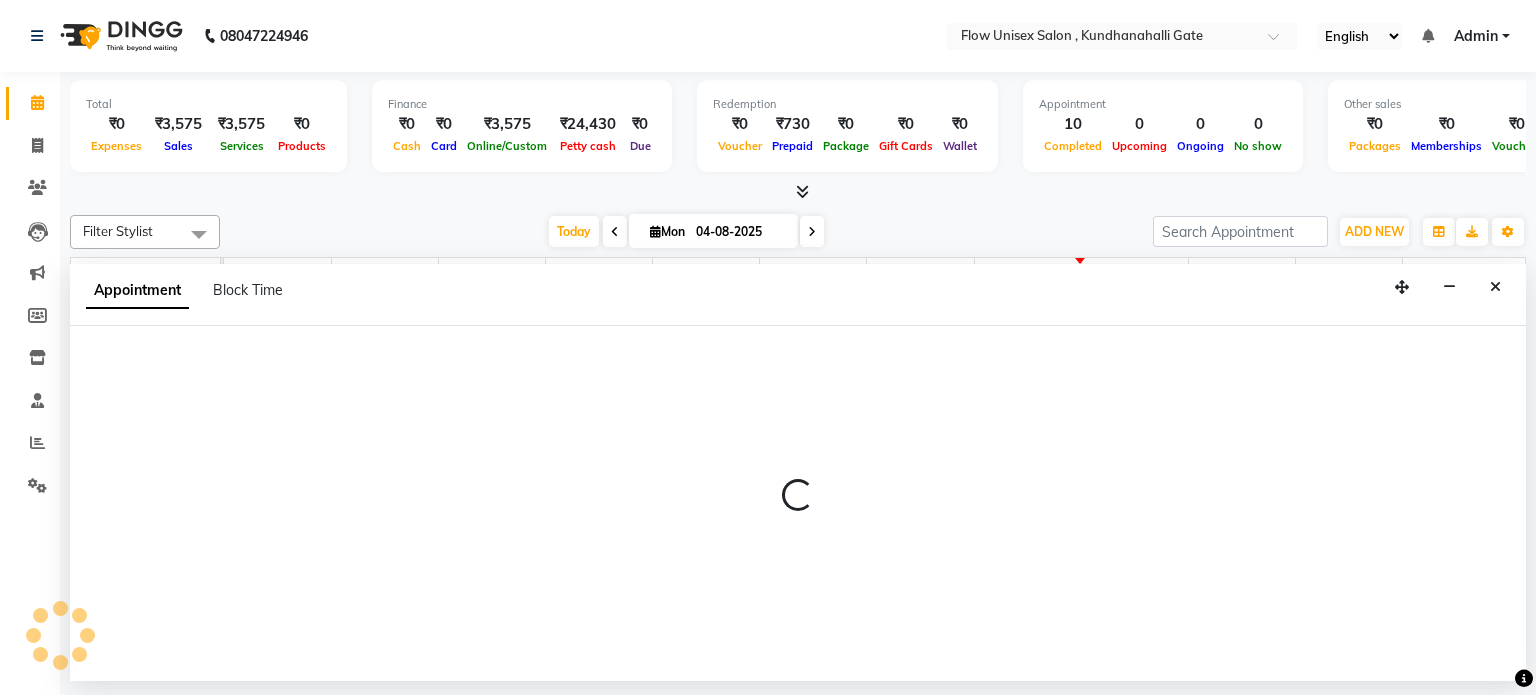 select on "49207" 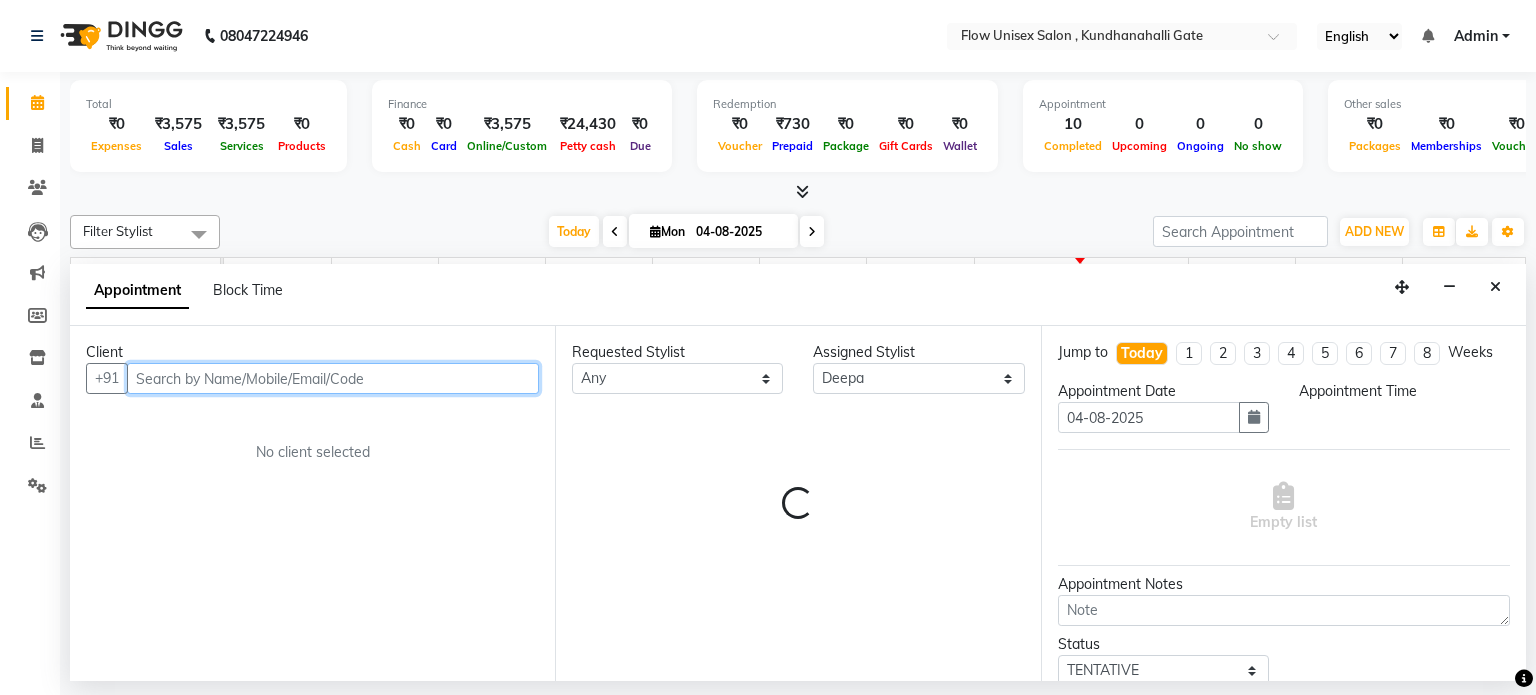 select on "1140" 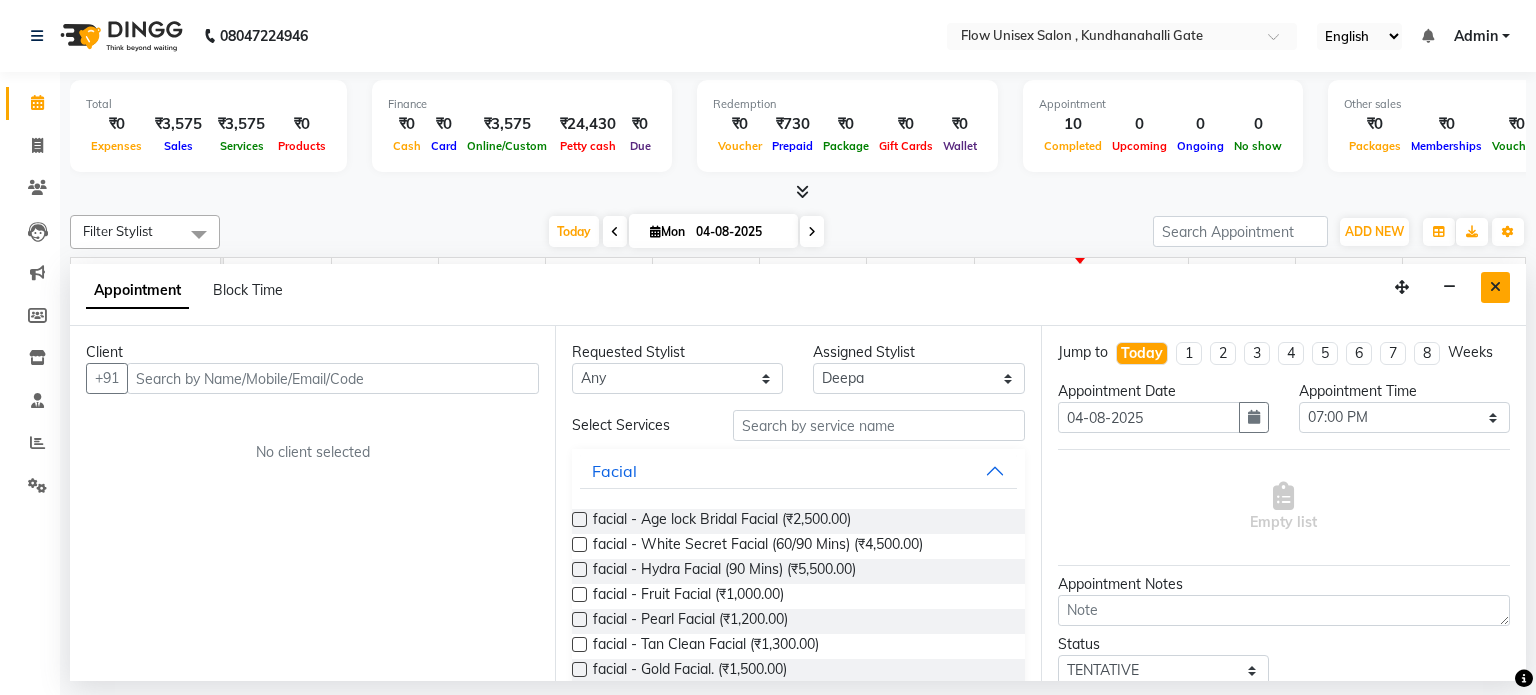 click at bounding box center (1495, 287) 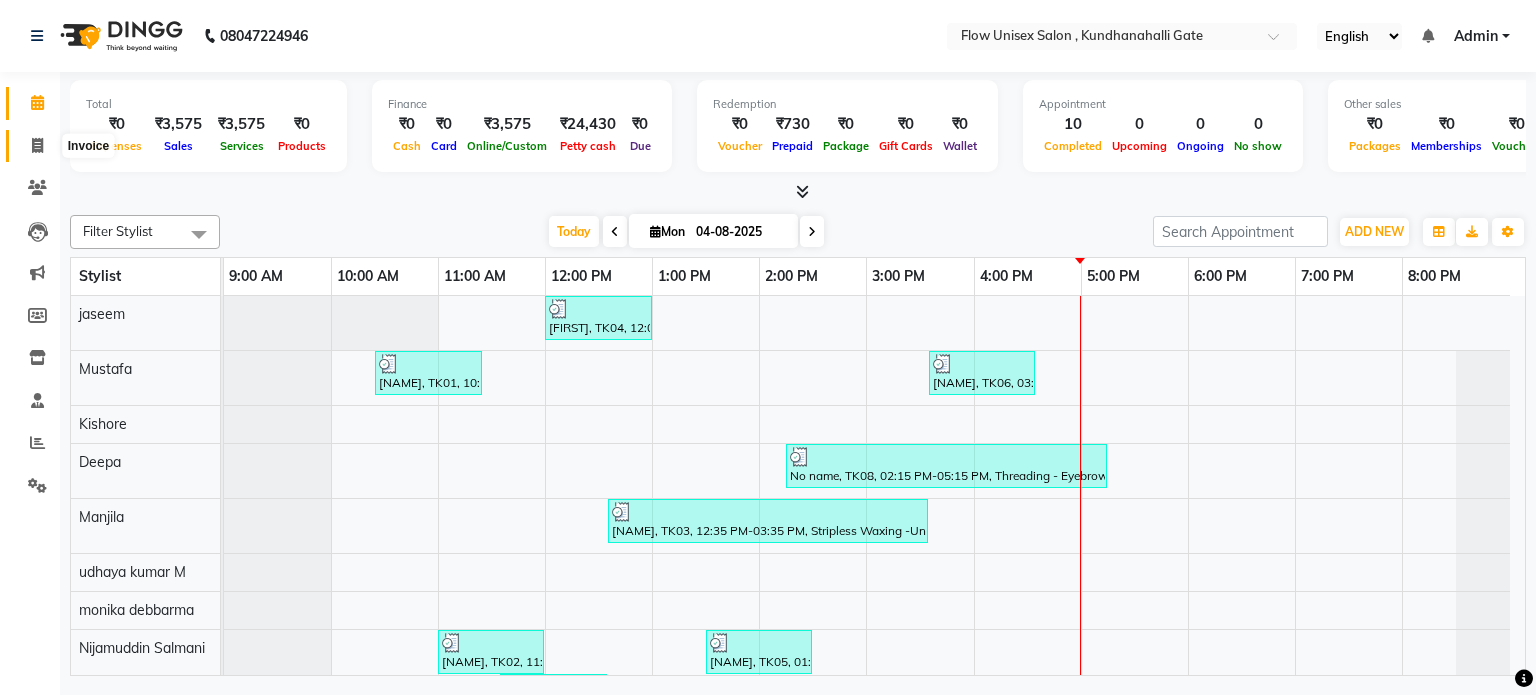 click 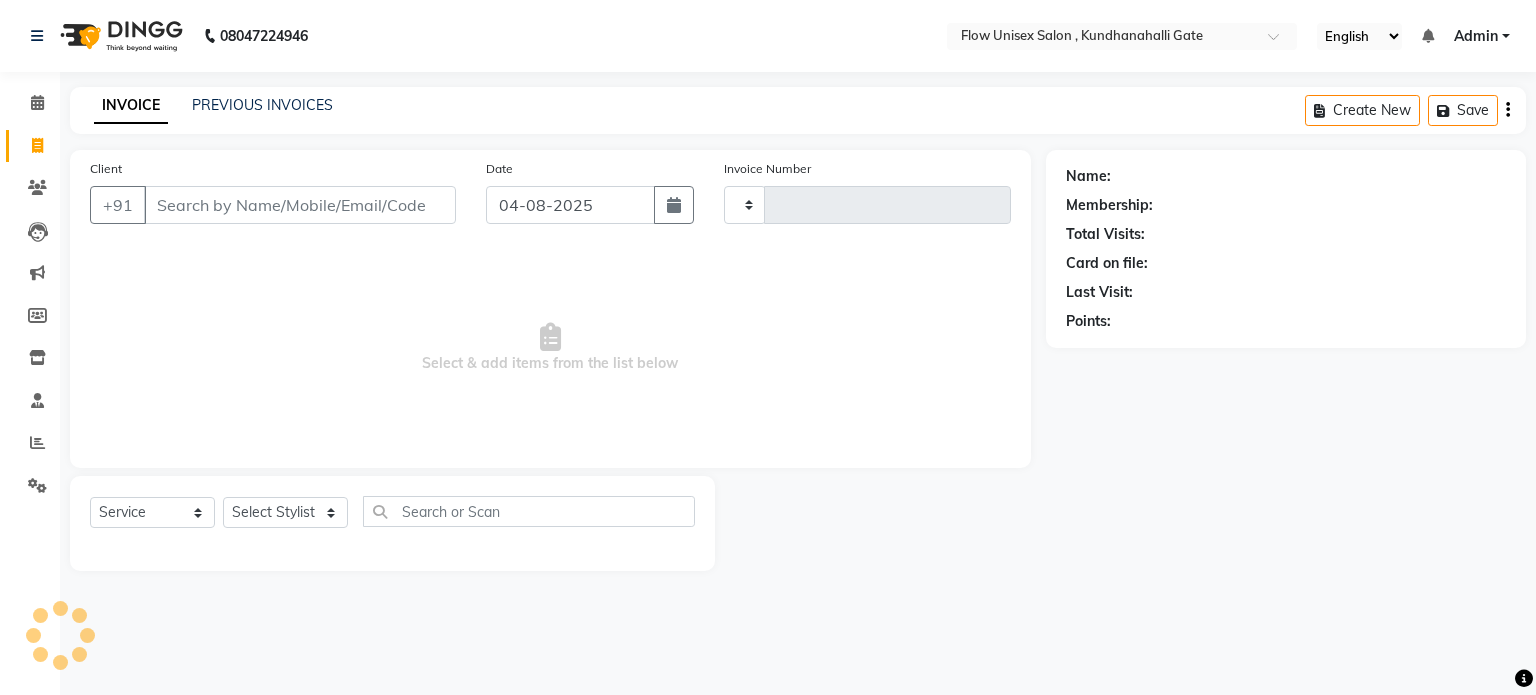 type on "4676" 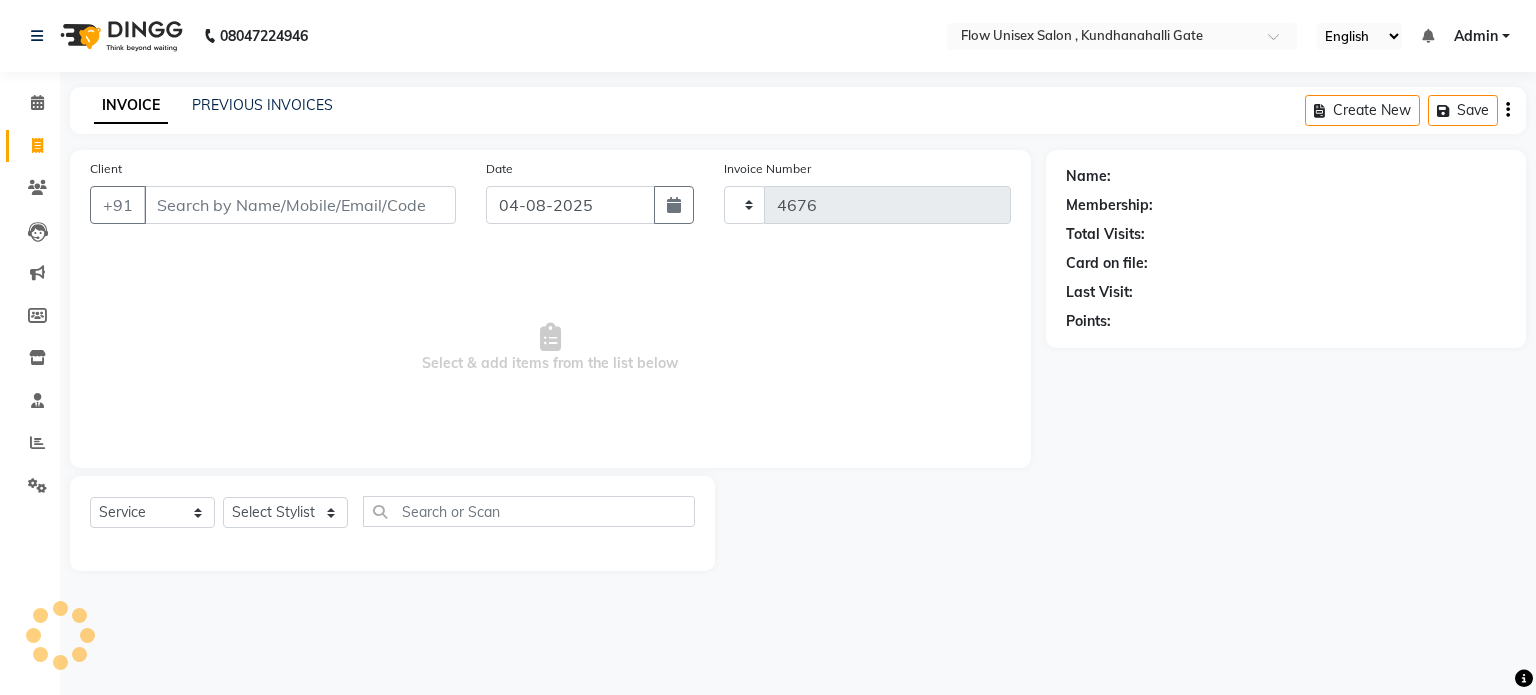 select on "5875" 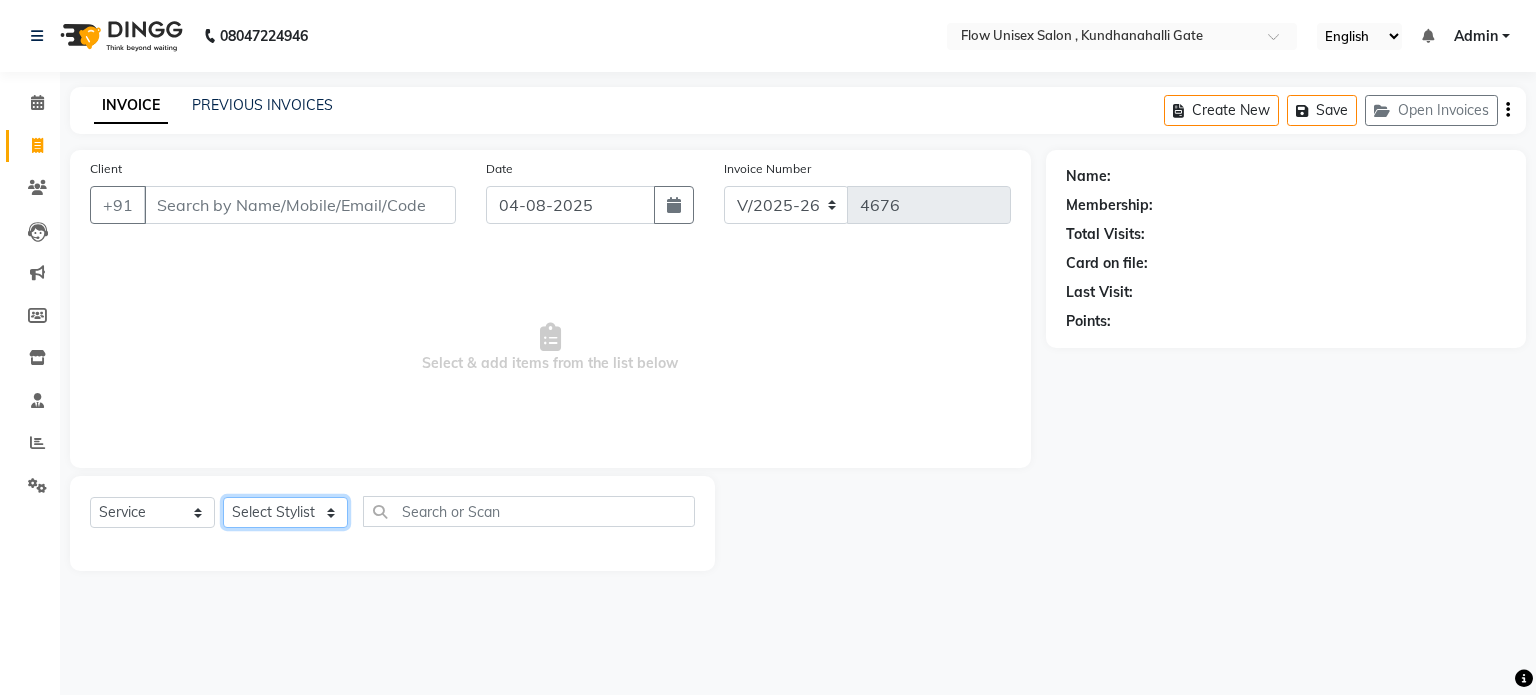 click on "Select Stylist arman Deepa emlen jaseem Kishore Manjila monika debbarma Mustafa Nijamuddin Salmani Saluka Rai Sonu khan Thapa Geeta udhaya kumar M Vishnu Bhati" 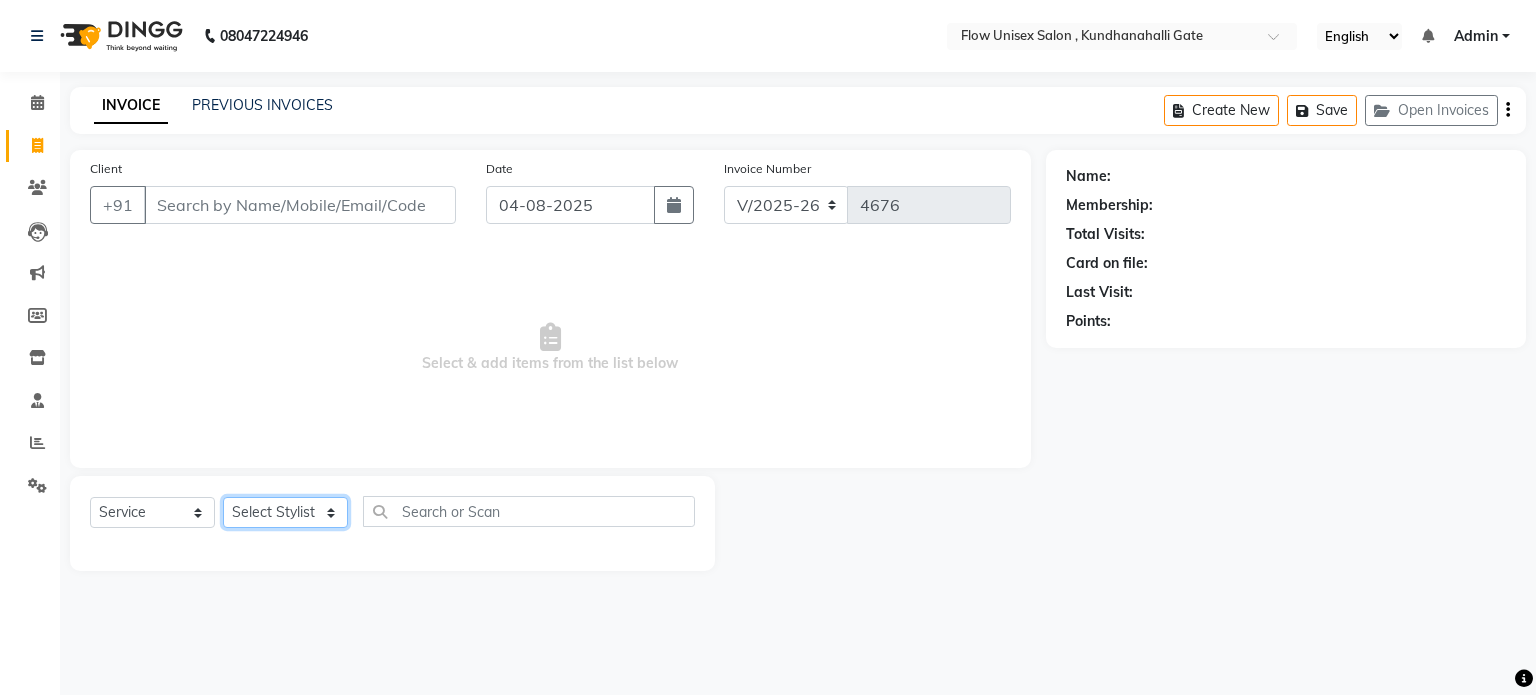 select on "49208" 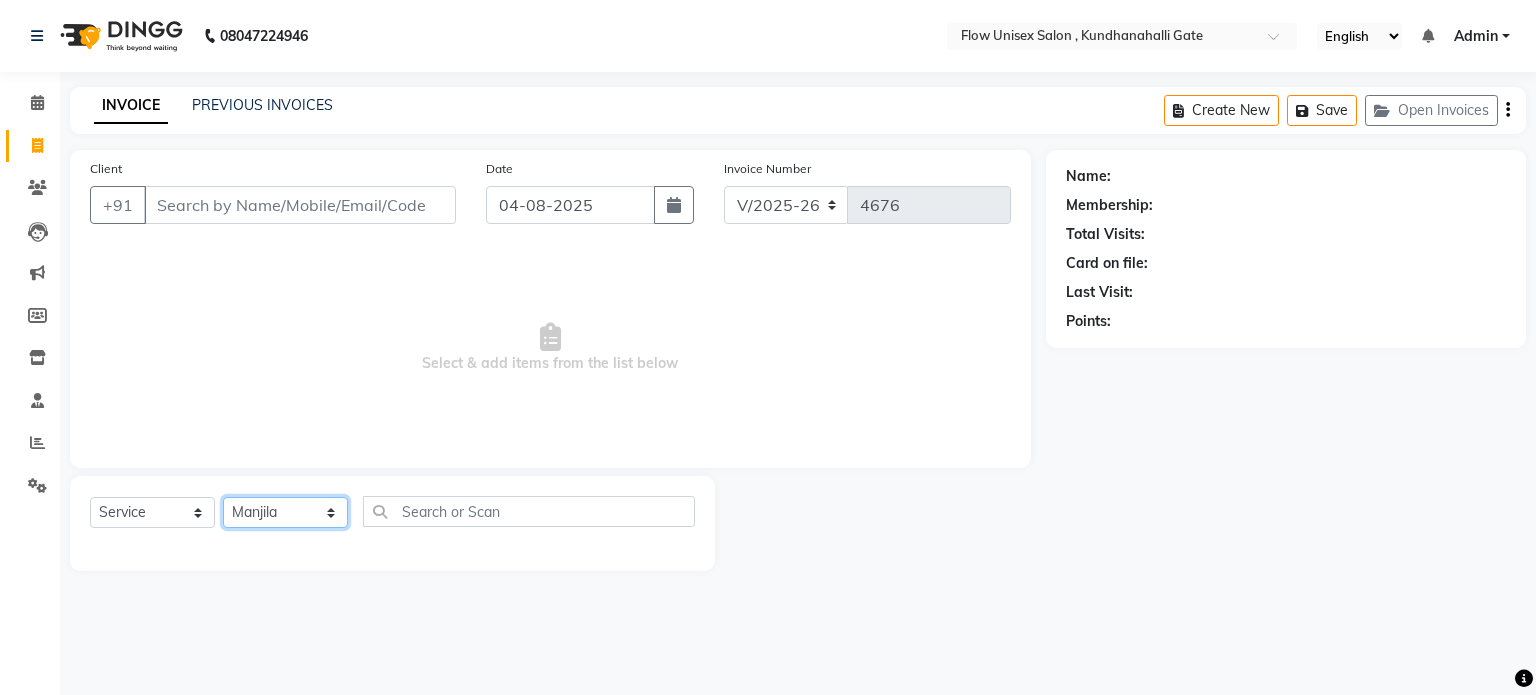 click on "Select Stylist arman Deepa emlen jaseem Kishore Manjila monika debbarma Mustafa Nijamuddin Salmani Saluka Rai Sonu khan Thapa Geeta udhaya kumar M Vishnu Bhati" 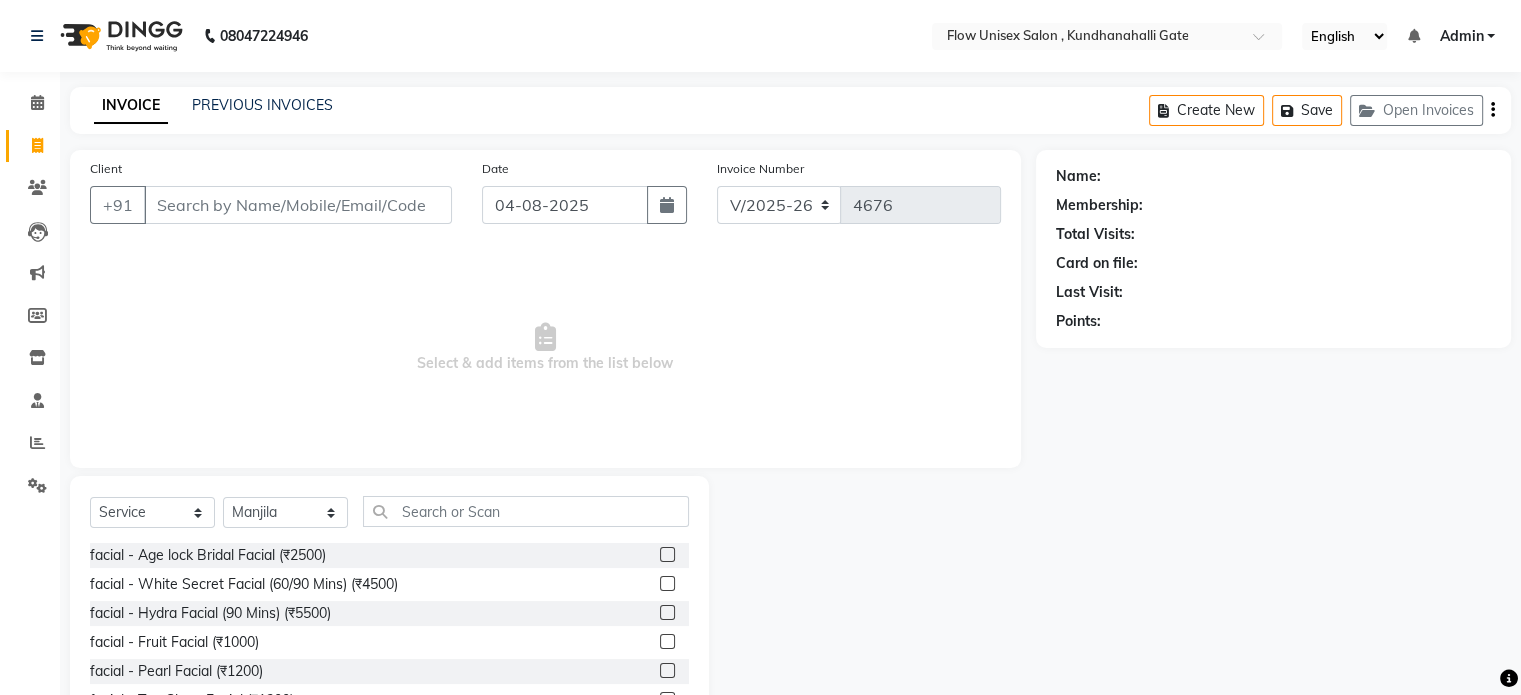 drag, startPoint x: 508, startPoint y: 535, endPoint x: 499, endPoint y: 529, distance: 10.816654 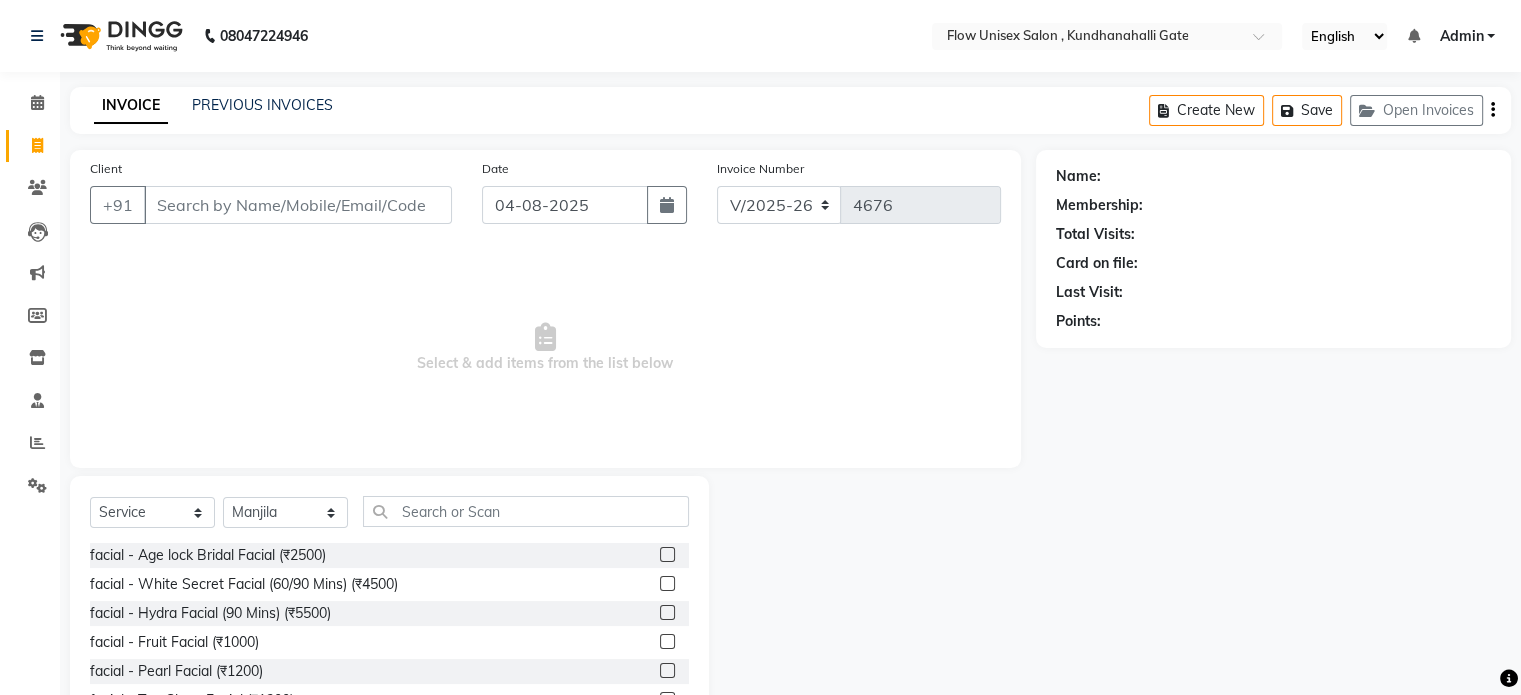 click on "Select  Service  Product  Membership  Package Voucher Prepaid Gift Card  Select Stylist [NAME] [NAME] [NAME] [NAME] [NAME] [NAME] [NAME] [NAME] [NAME] [NAME] [NAME] [NAME] [NAME] [NAME] [NAME] [NAME] [NAME] [NAME] [NAME]" 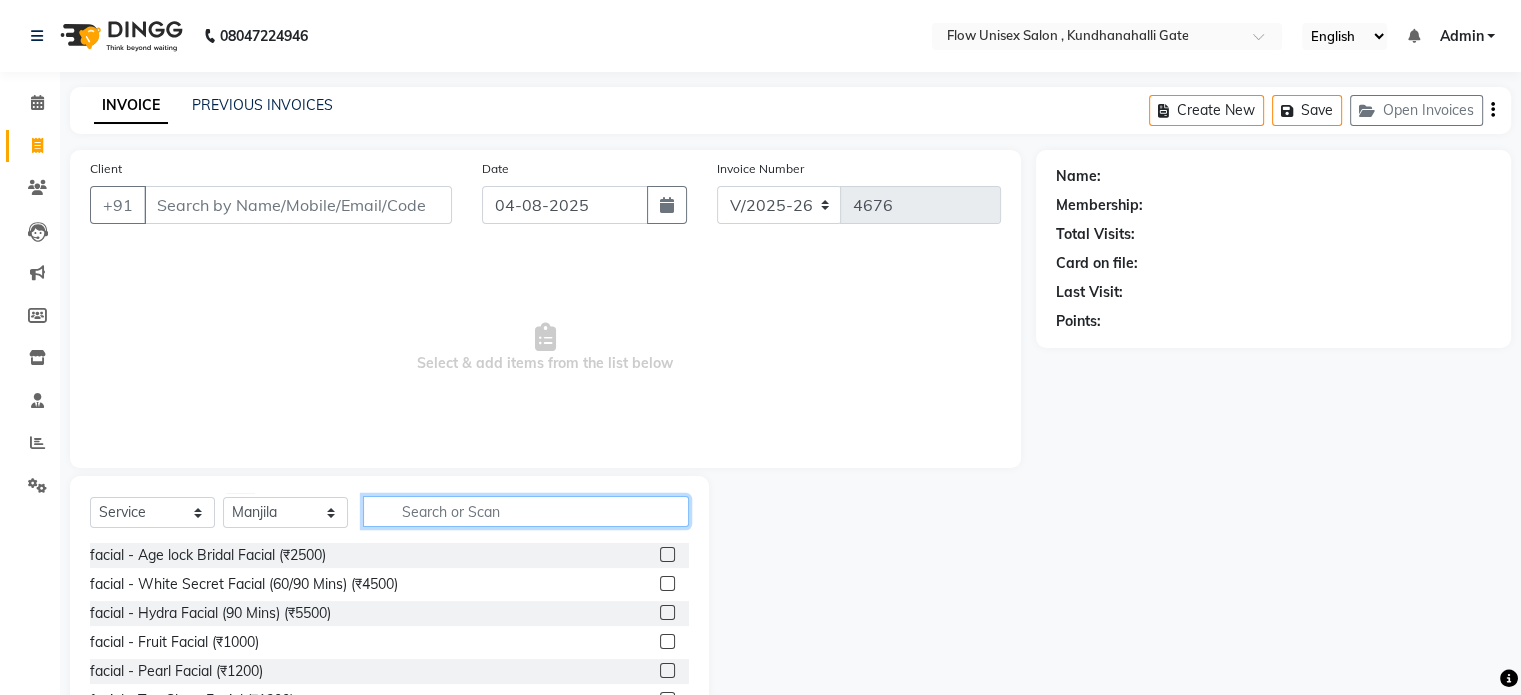 click 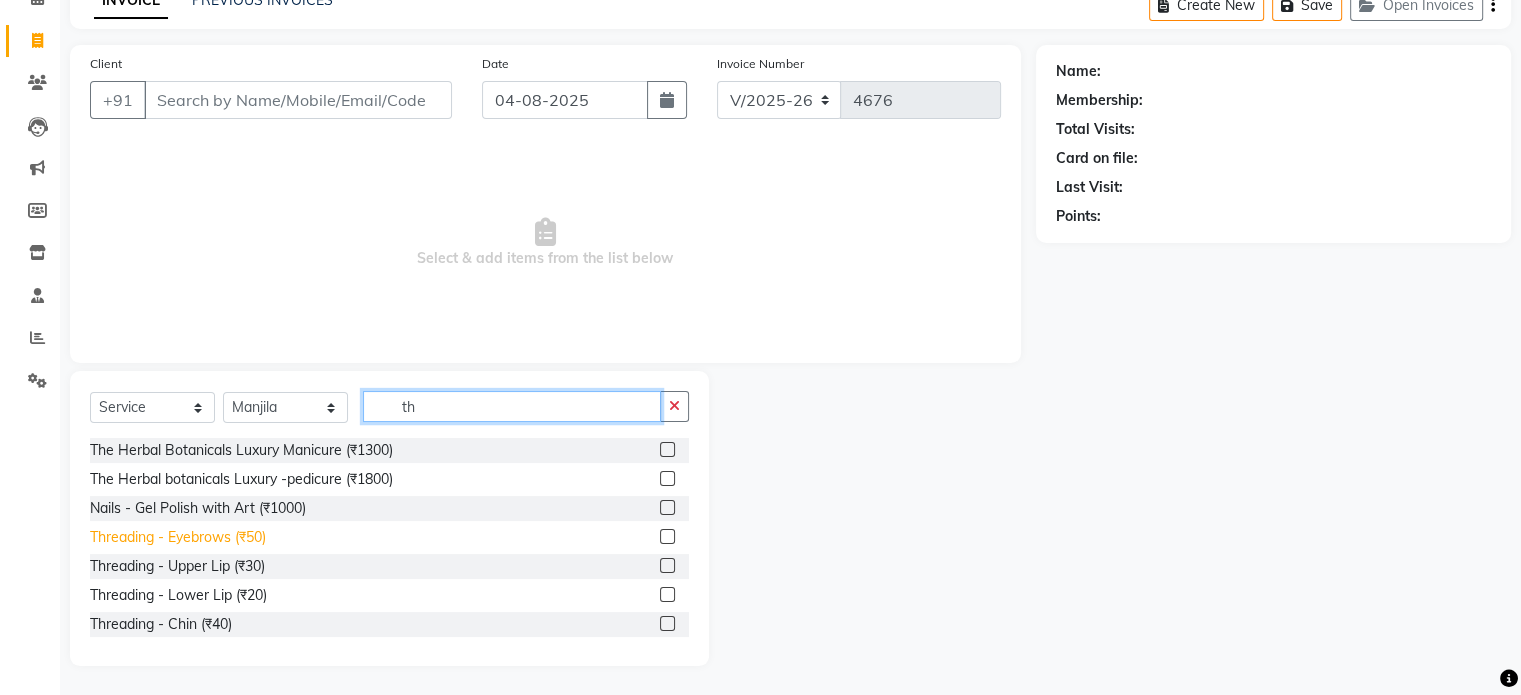 scroll, scrollTop: 106, scrollLeft: 0, axis: vertical 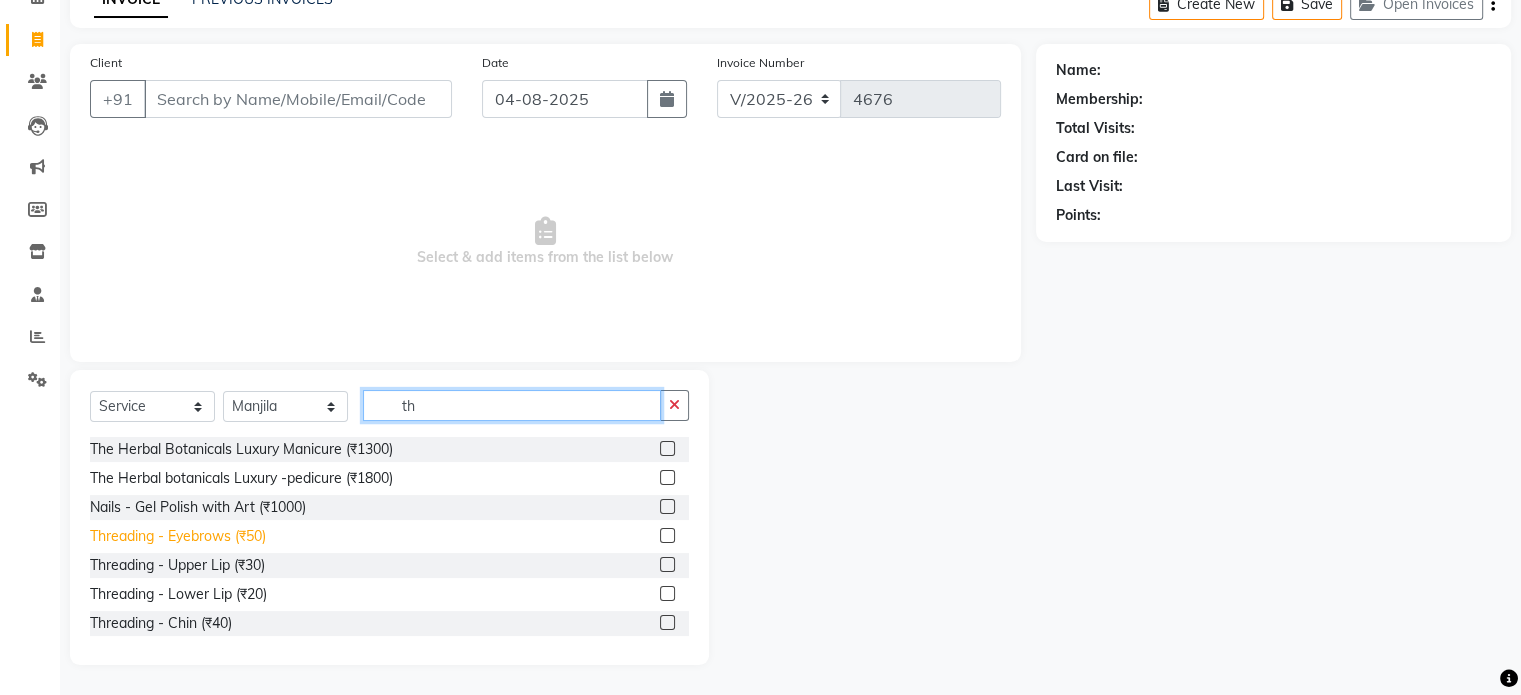 type on "th" 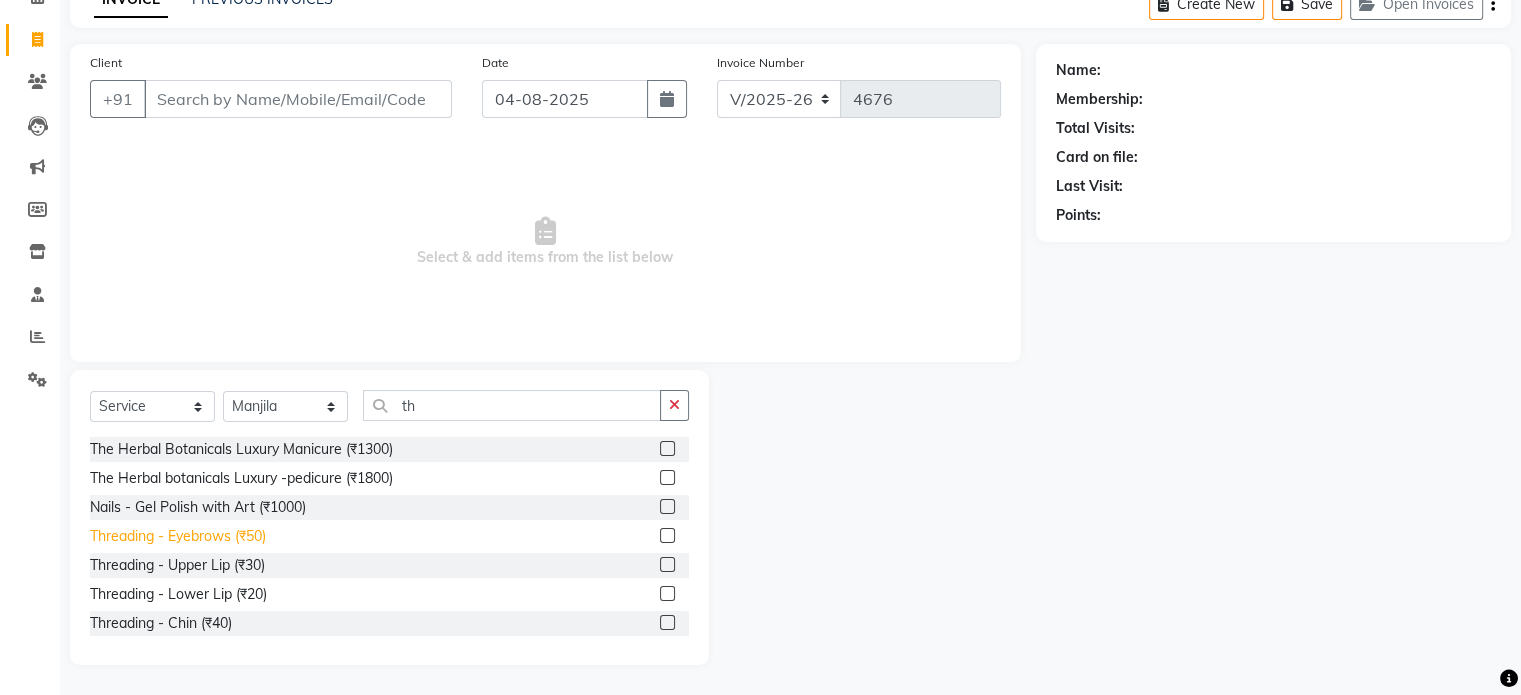click on "Threading -  Eyebrows (₹50)" 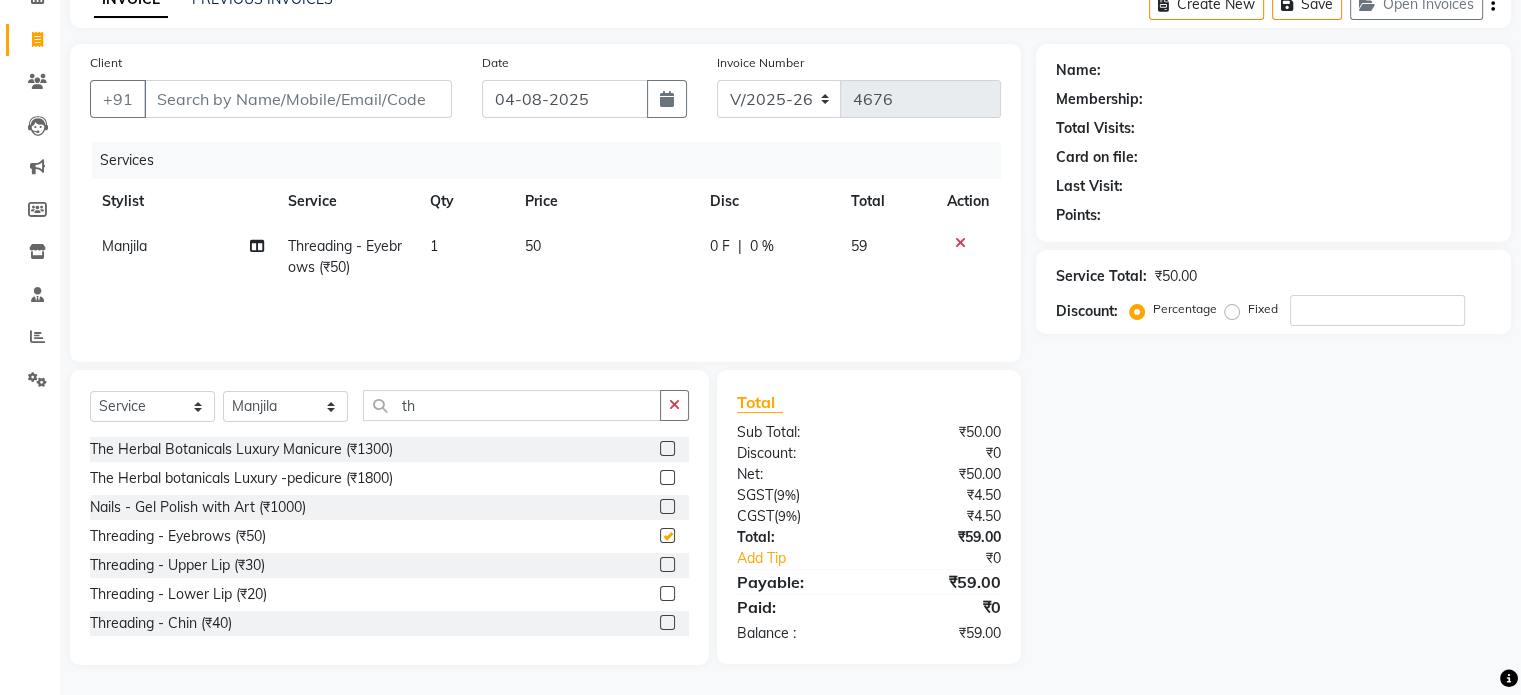 checkbox on "false" 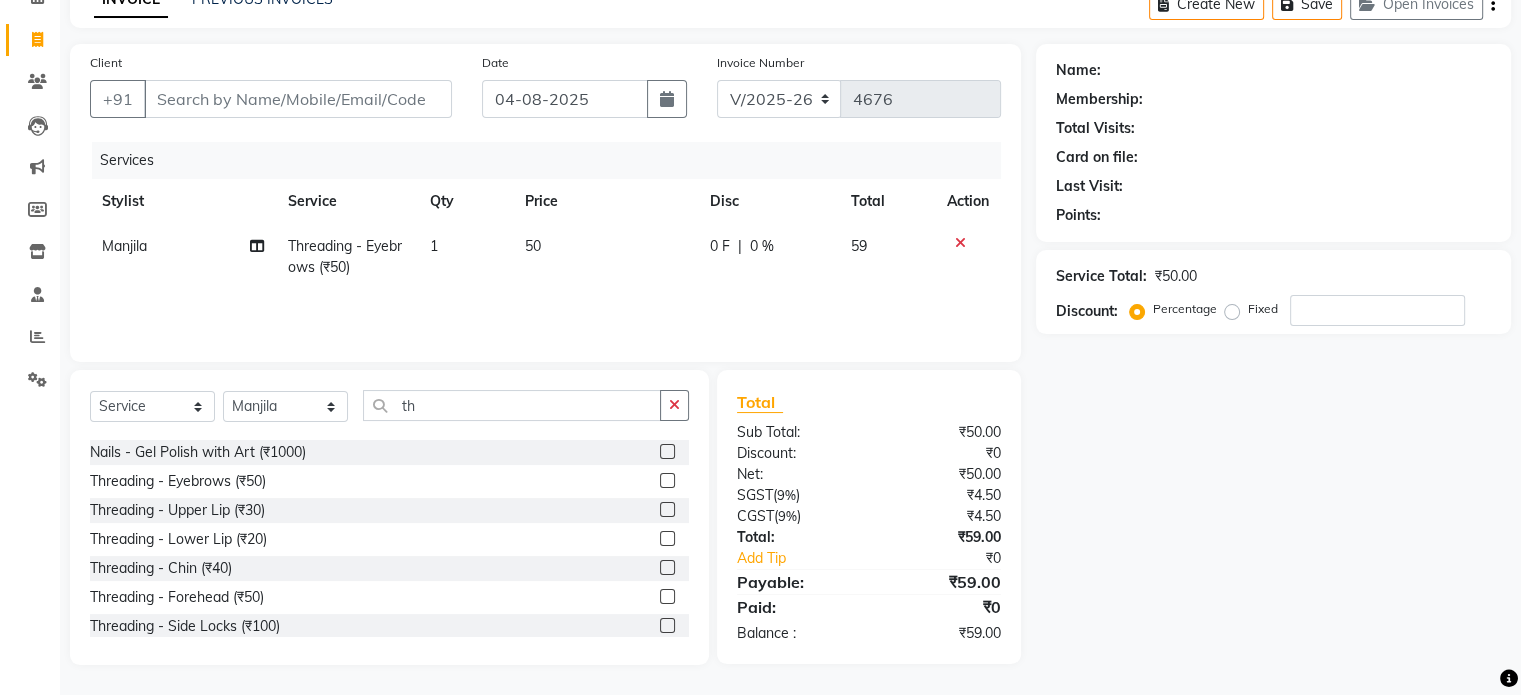 scroll, scrollTop: 100, scrollLeft: 0, axis: vertical 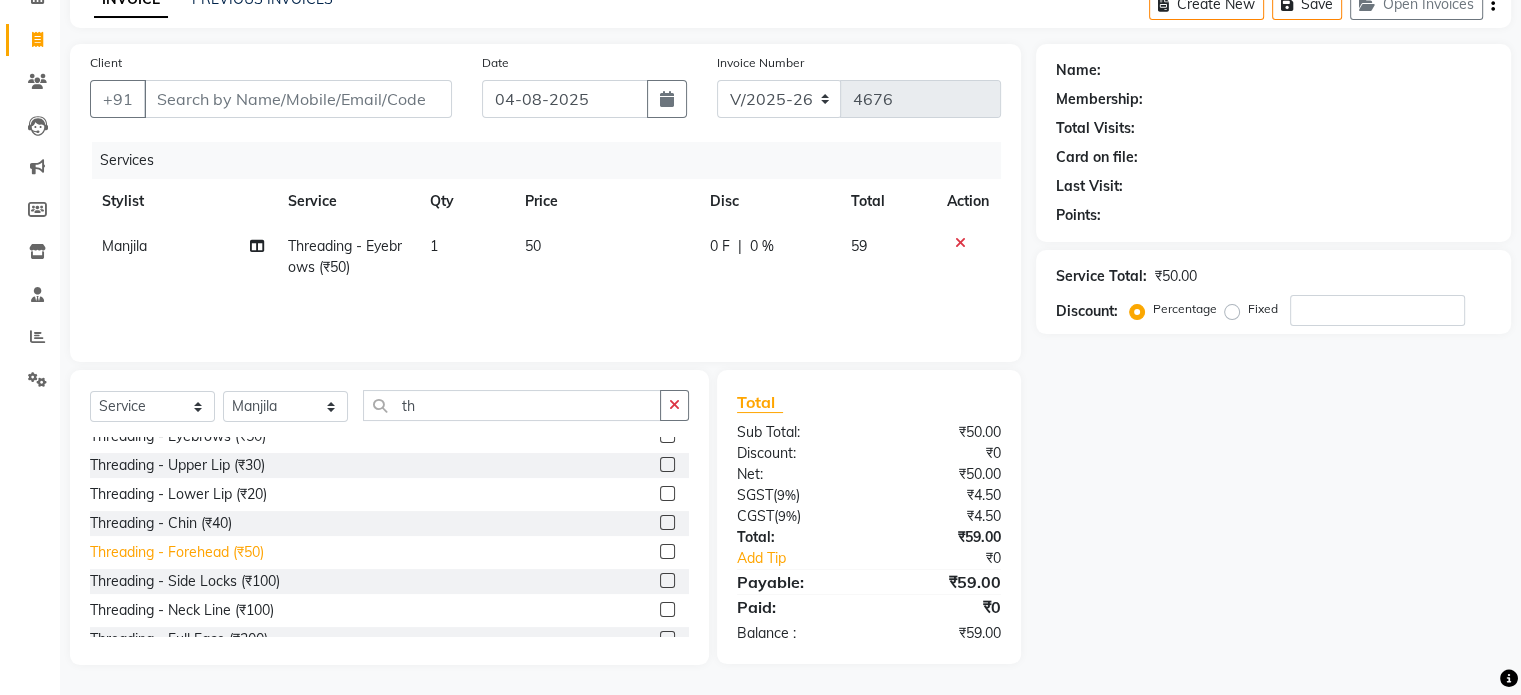 click on "Threading -  Forehead (₹50)" 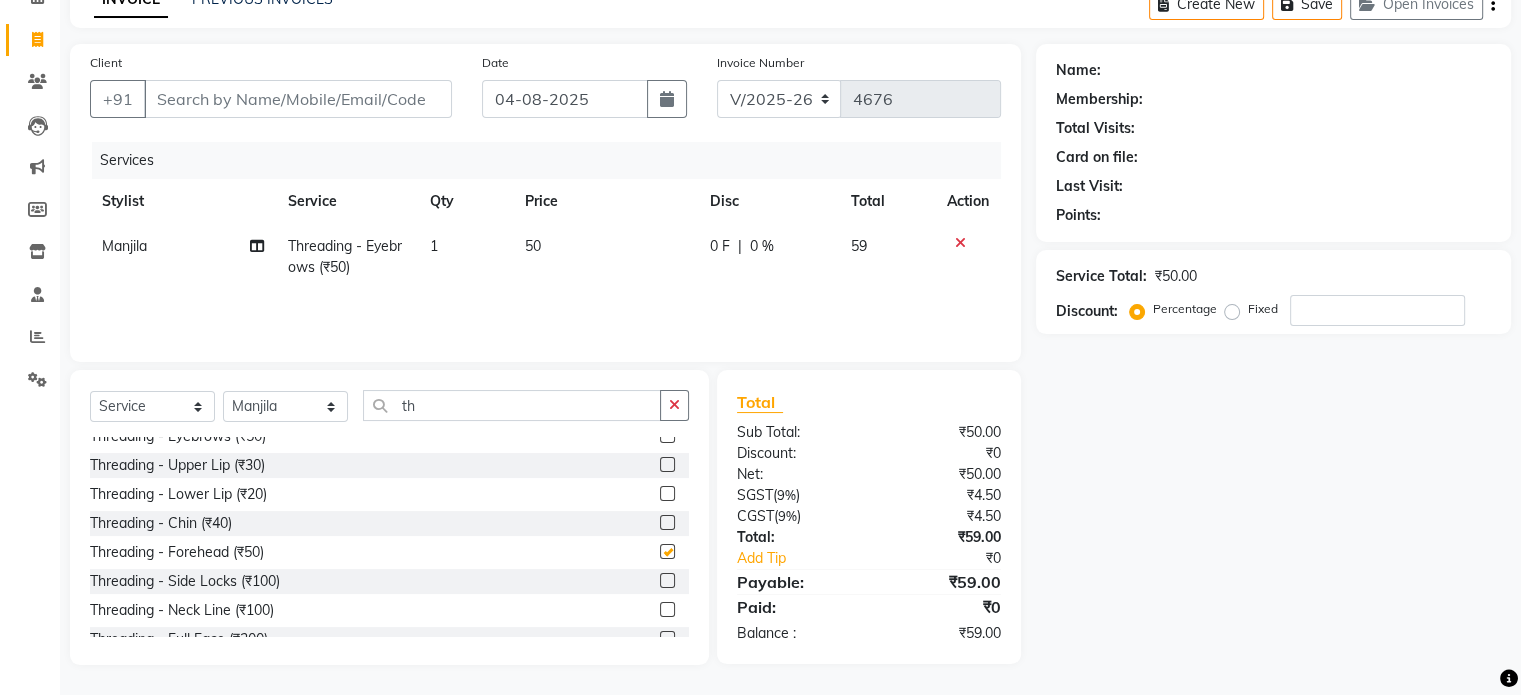 checkbox on "false" 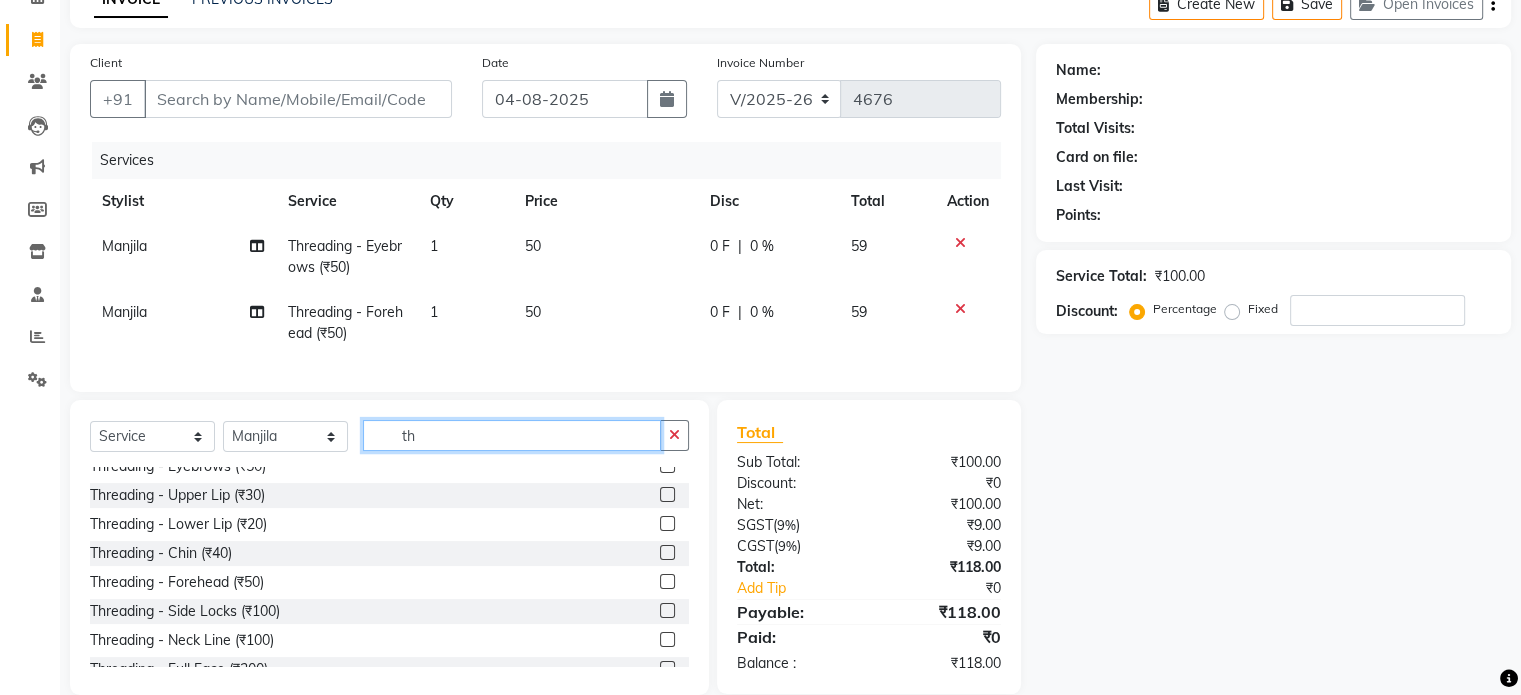 click on "th" 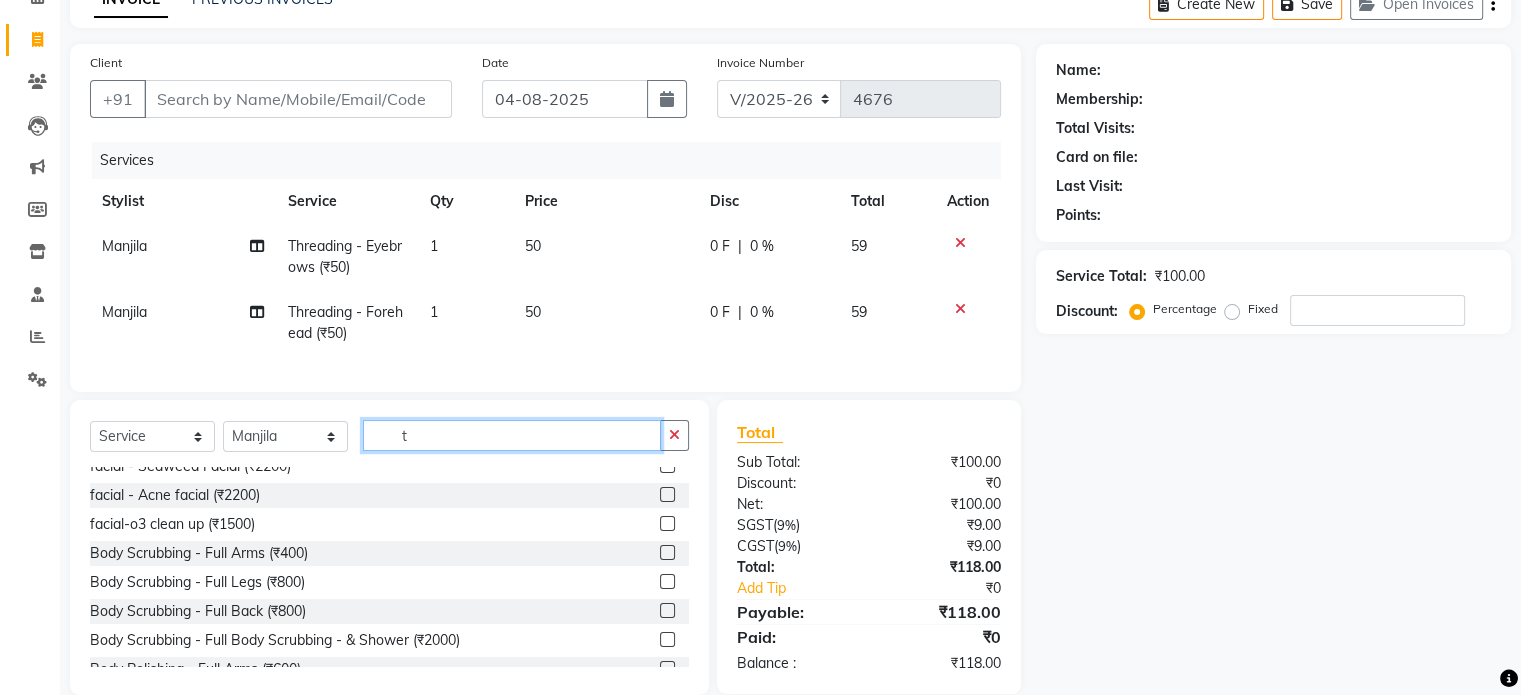 type on "th" 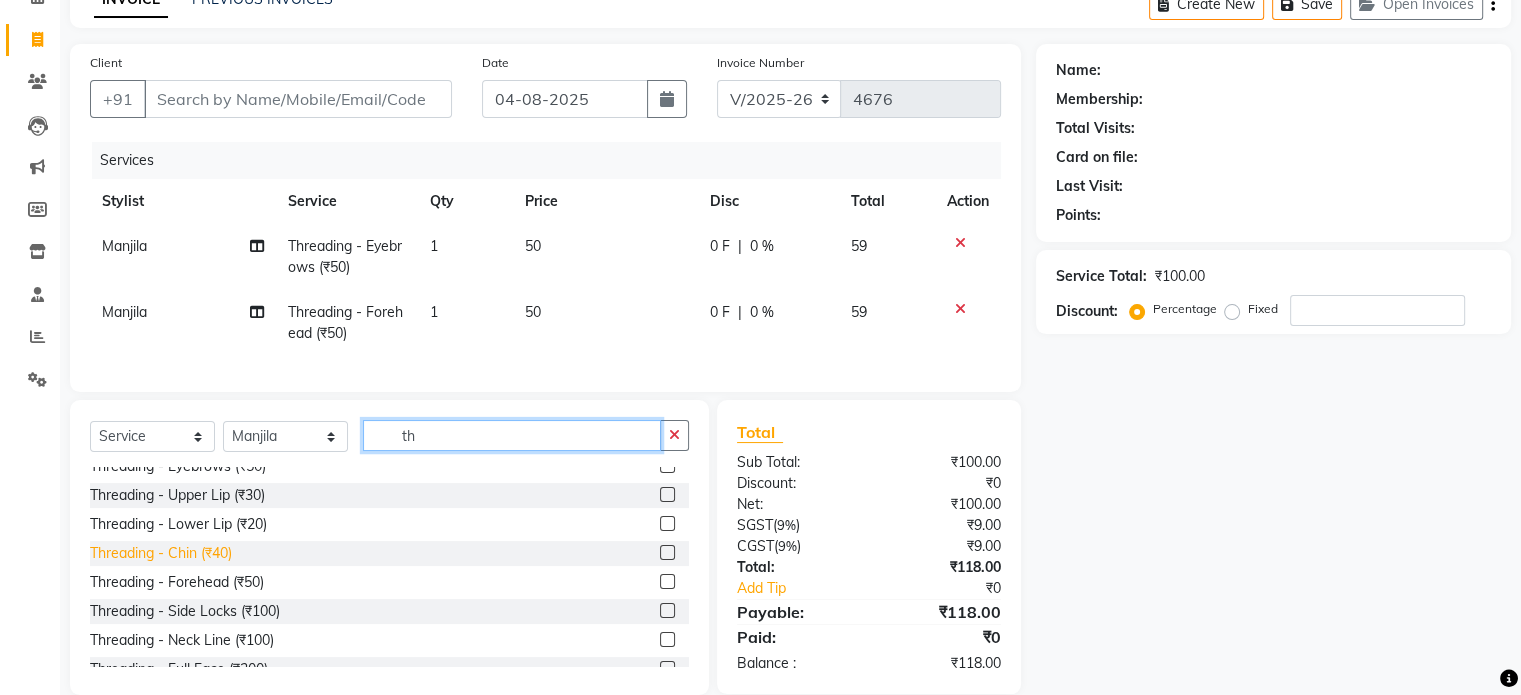scroll, scrollTop: 100, scrollLeft: 0, axis: vertical 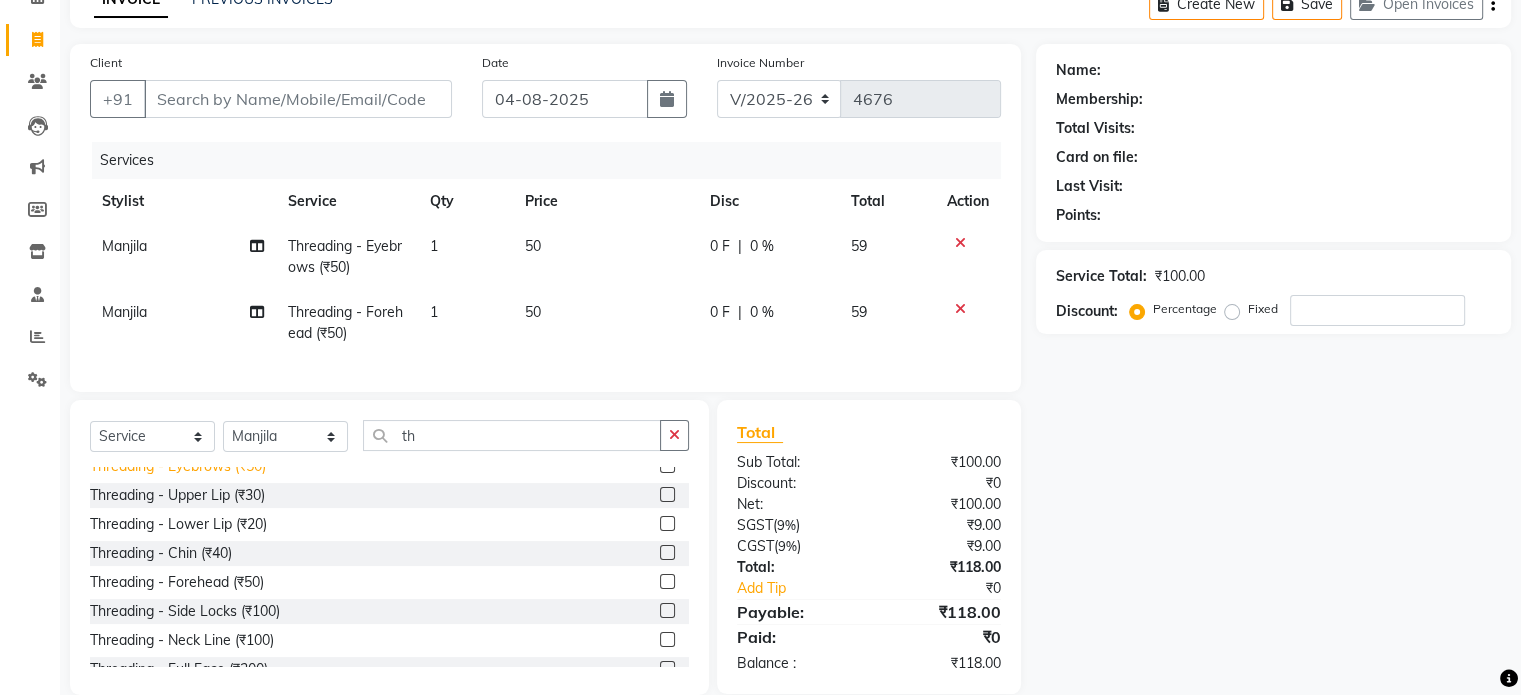 click on "Threading -  Eyebrows (₹50)" 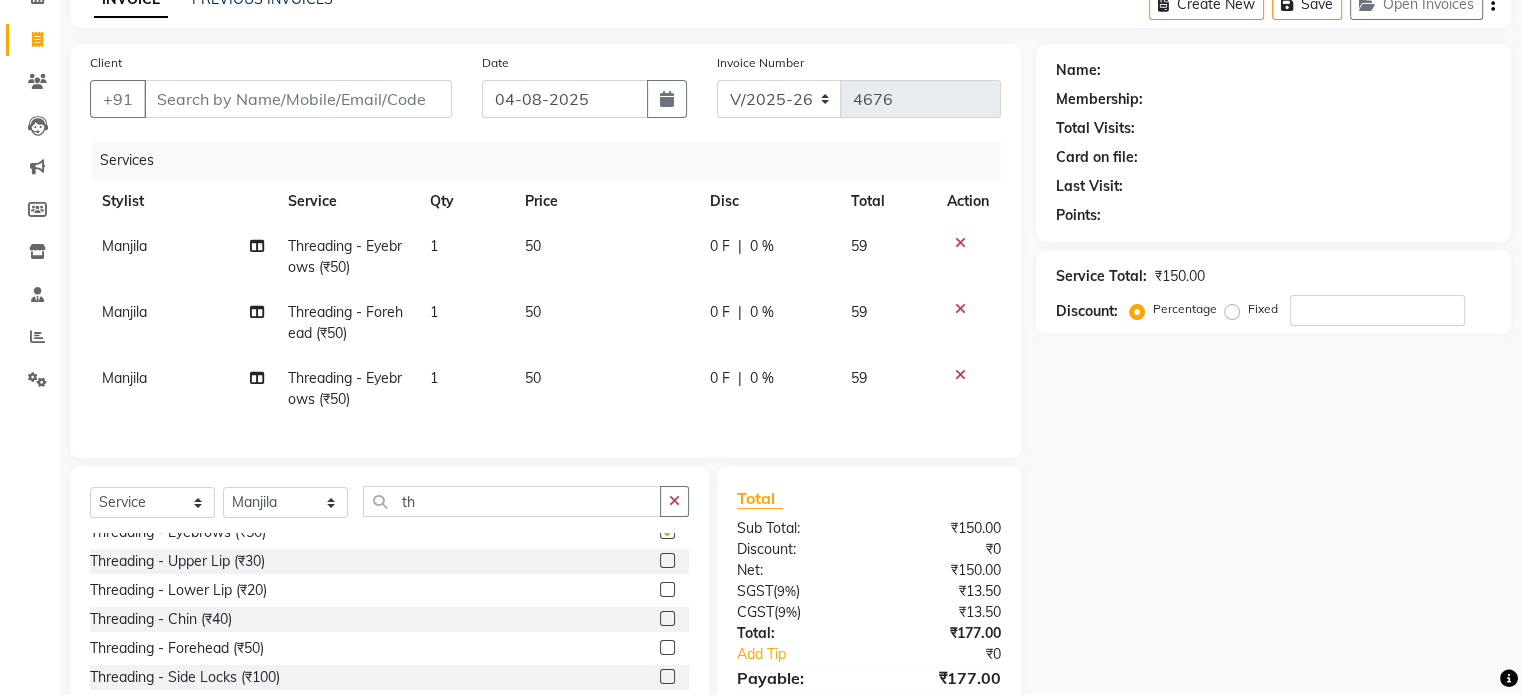 checkbox on "false" 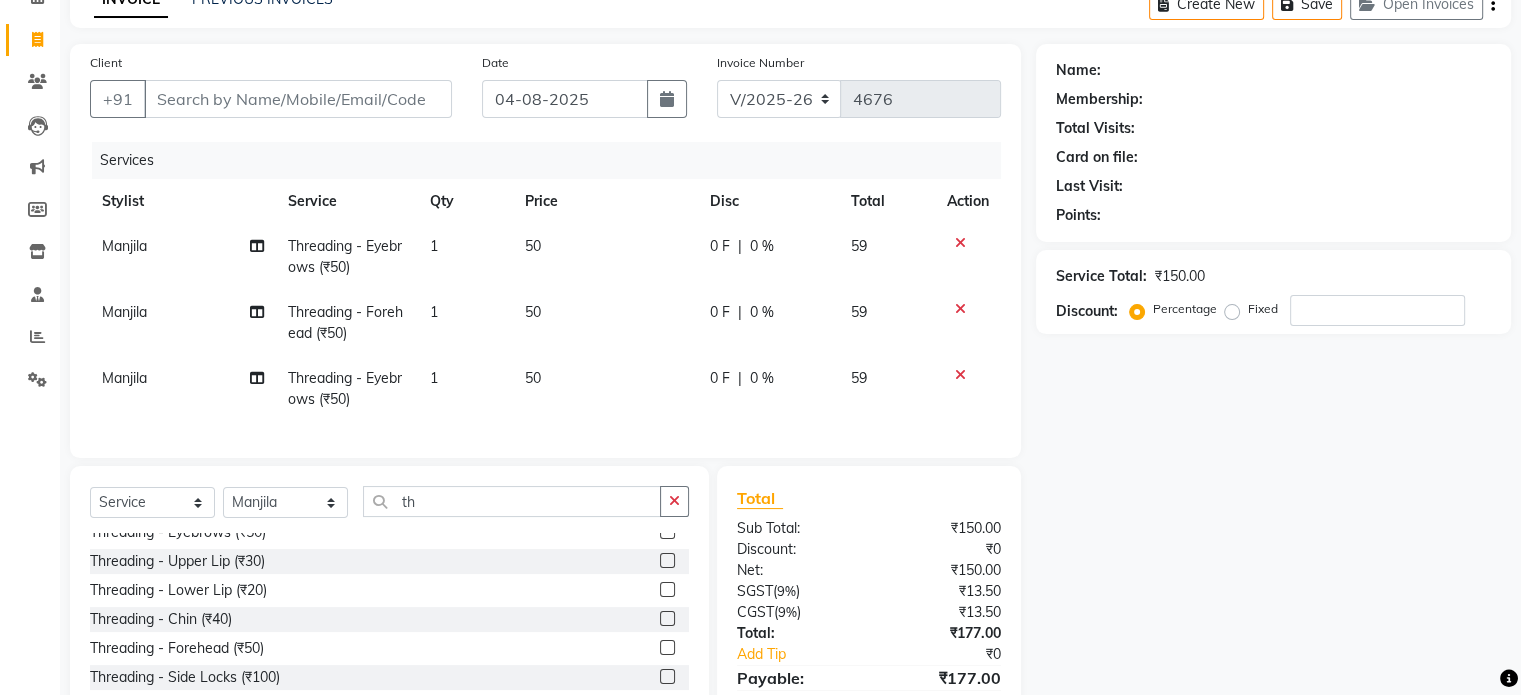 click on "Manjila" 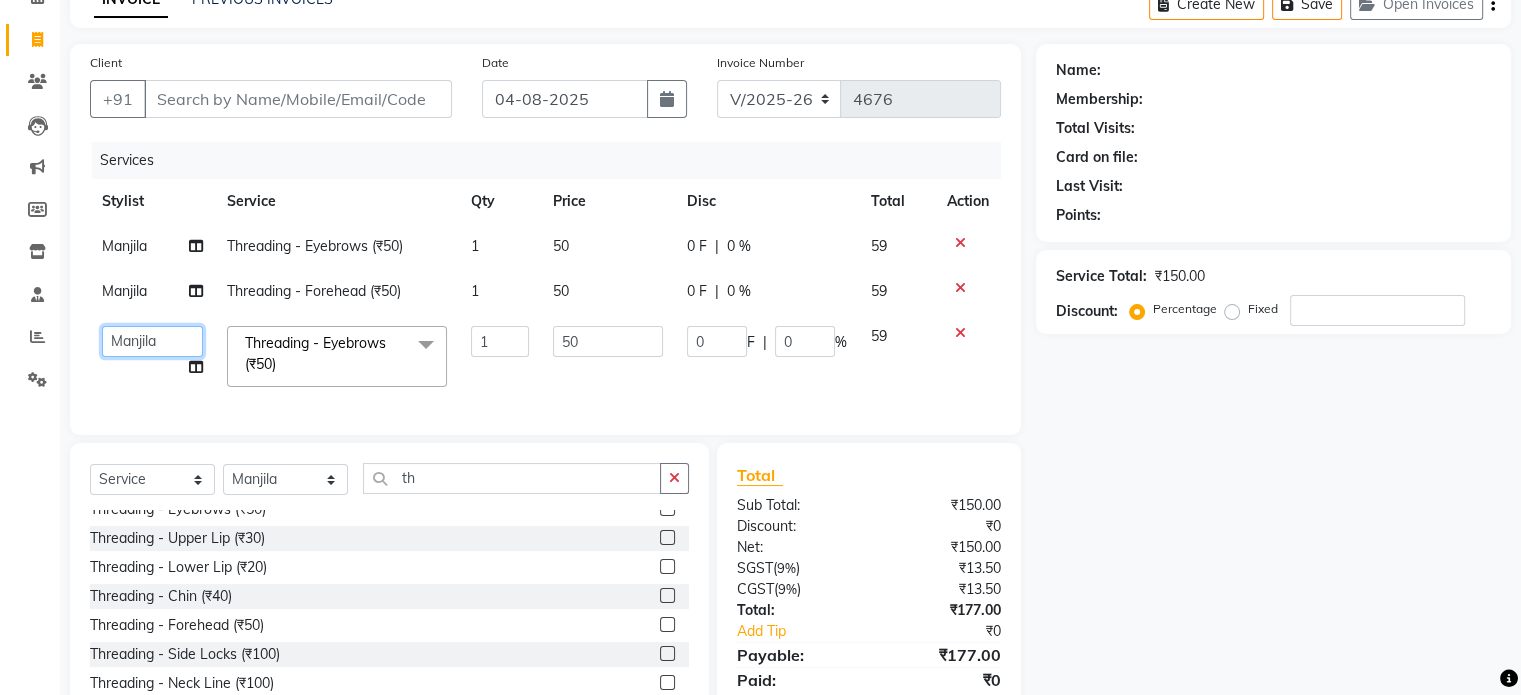 click on "[FIRST]   [FIRST]   [FIRST]   [FIRST]   [FIRST]   [FIRST]   [FIRST] [LAST]   [FIRST]   [FIRST] [LAST]   [FIRST] [LAST]   [FIRST] [LAST]   [FIRST] [LAST]   [FIRST] [LAST]   [FIRST] [LAST]" 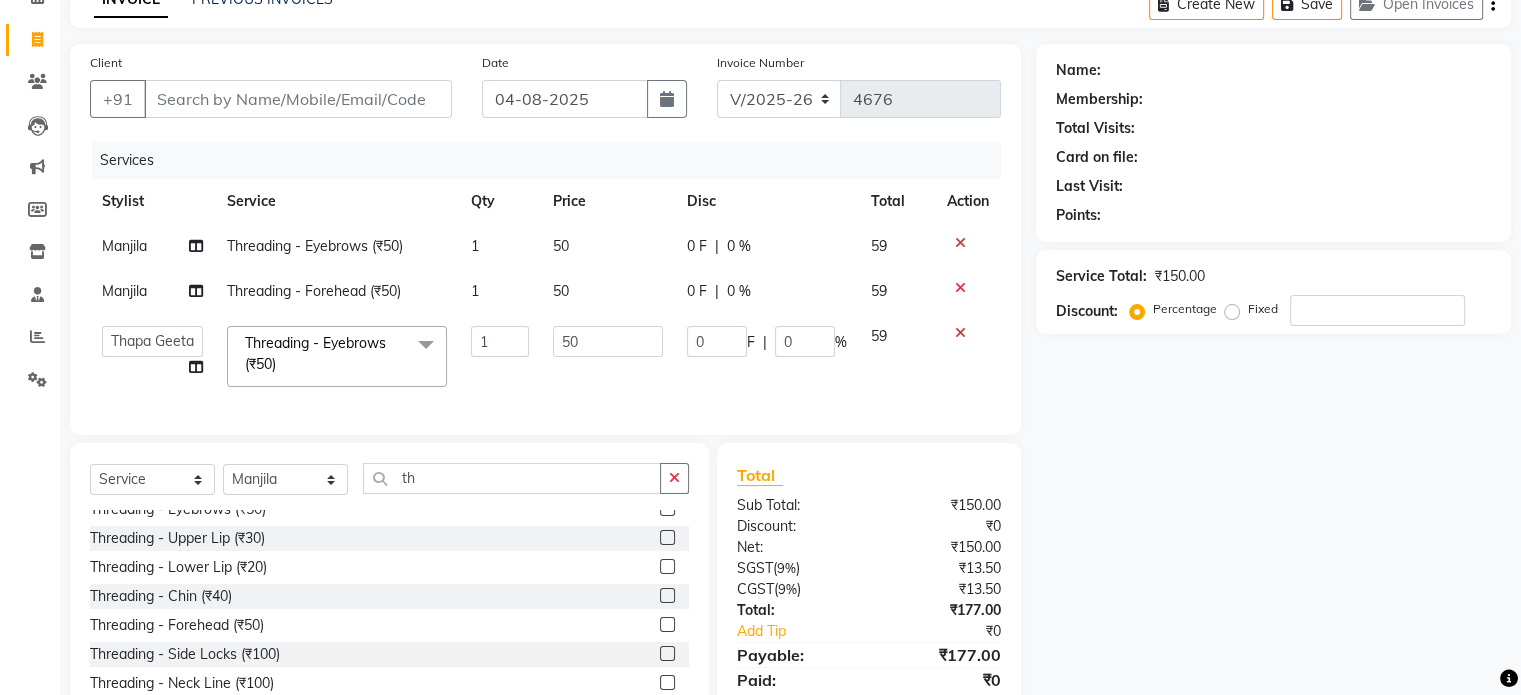 select on "63500" 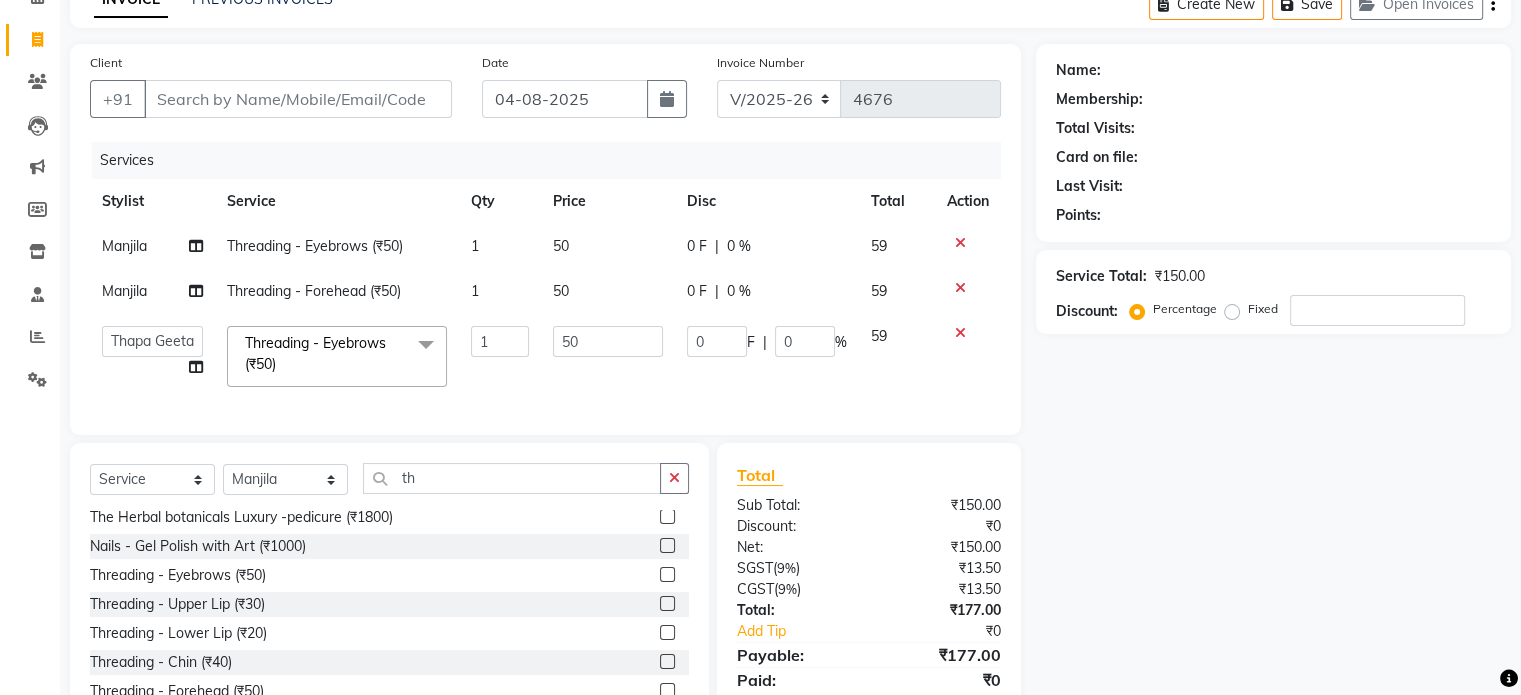 scroll, scrollTop: 0, scrollLeft: 0, axis: both 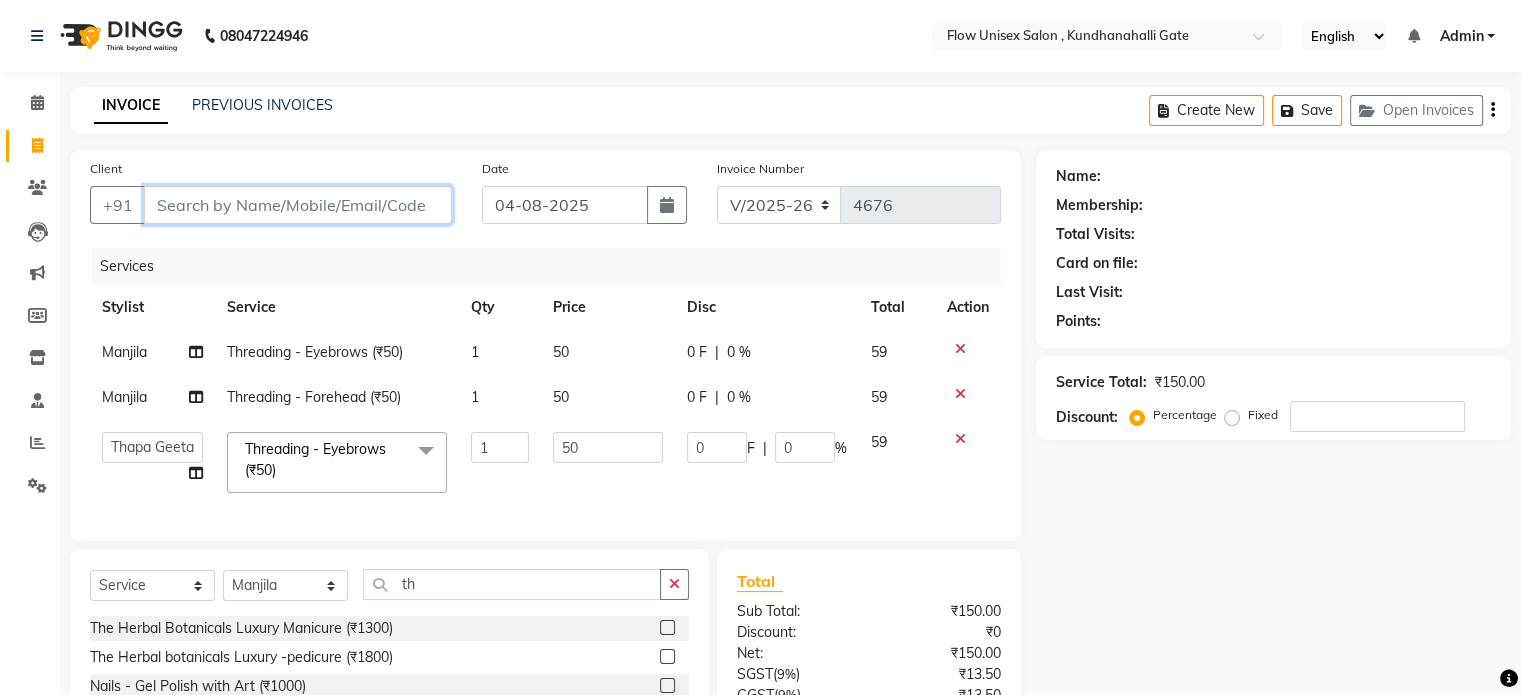 click on "Client" at bounding box center [298, 205] 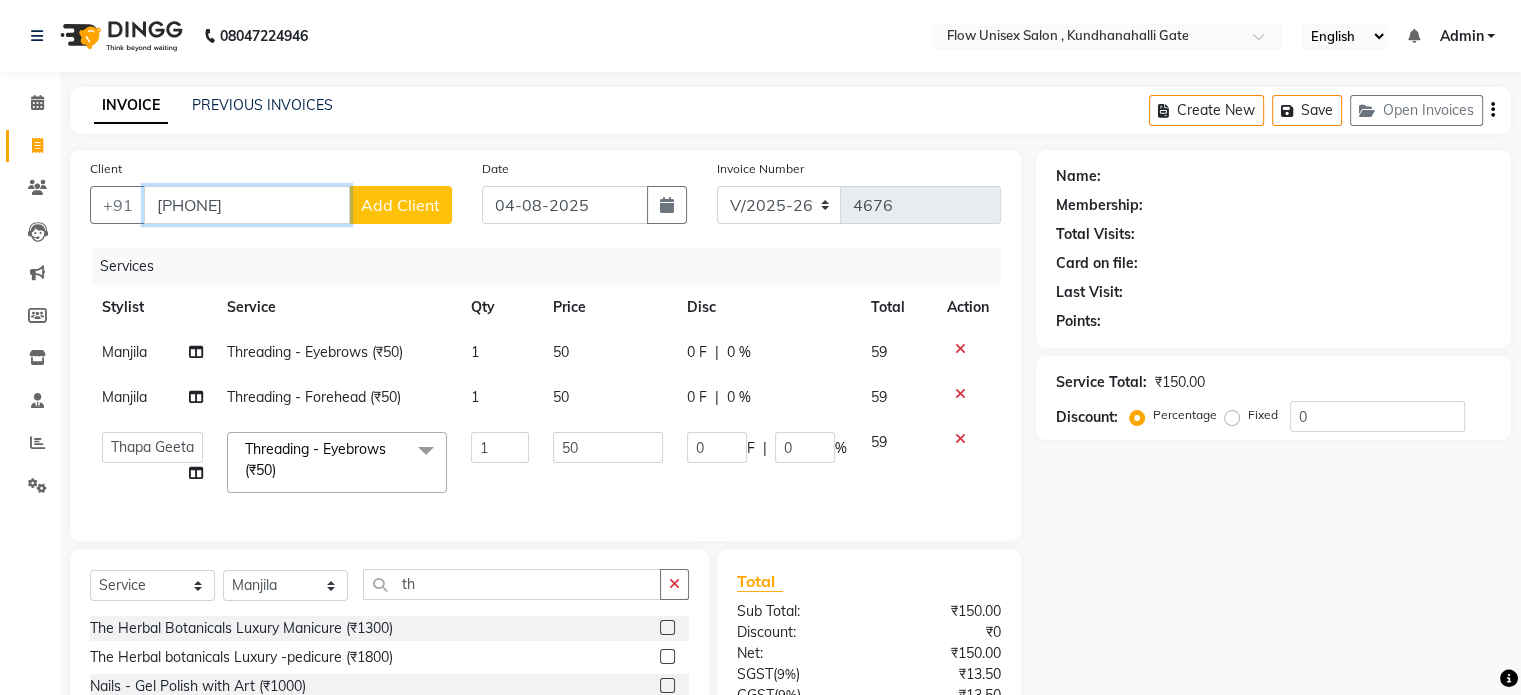 type on "[PHONE]" 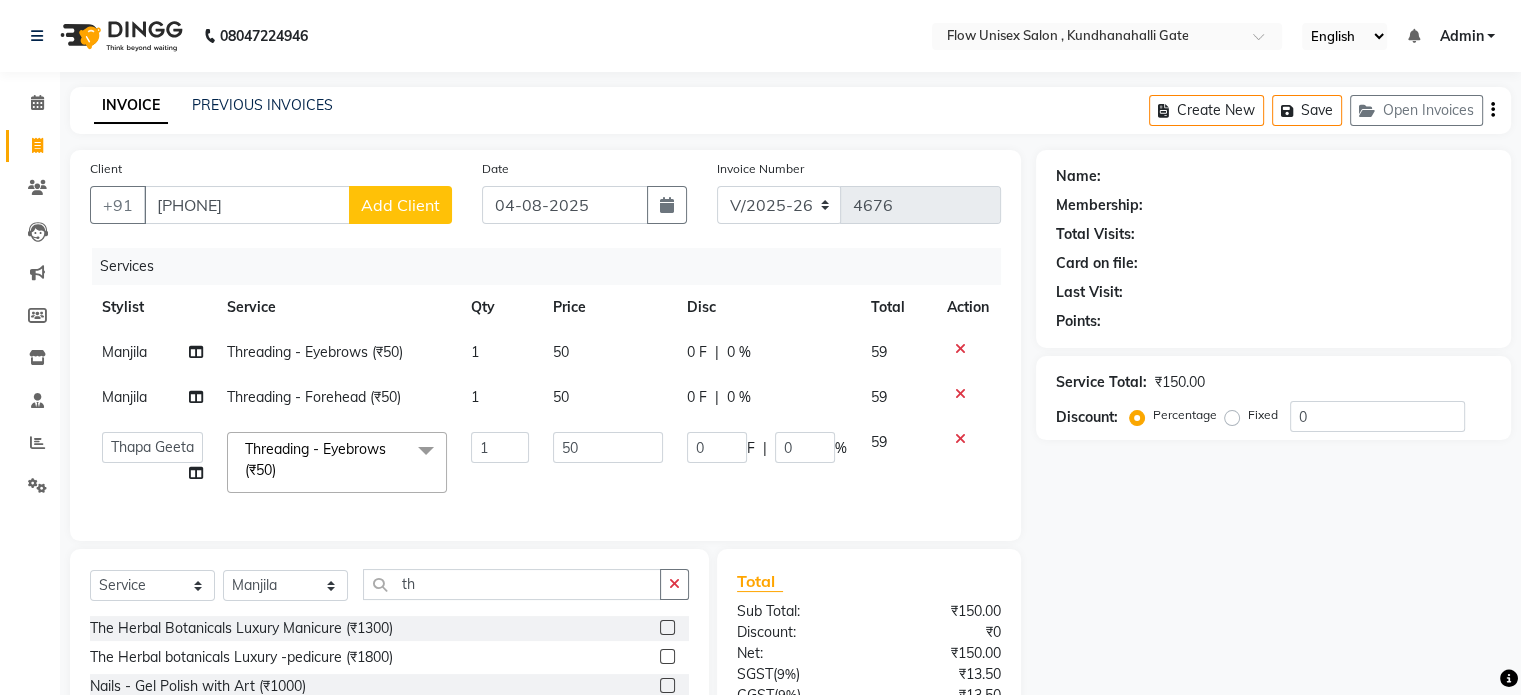 click on "Add Client" 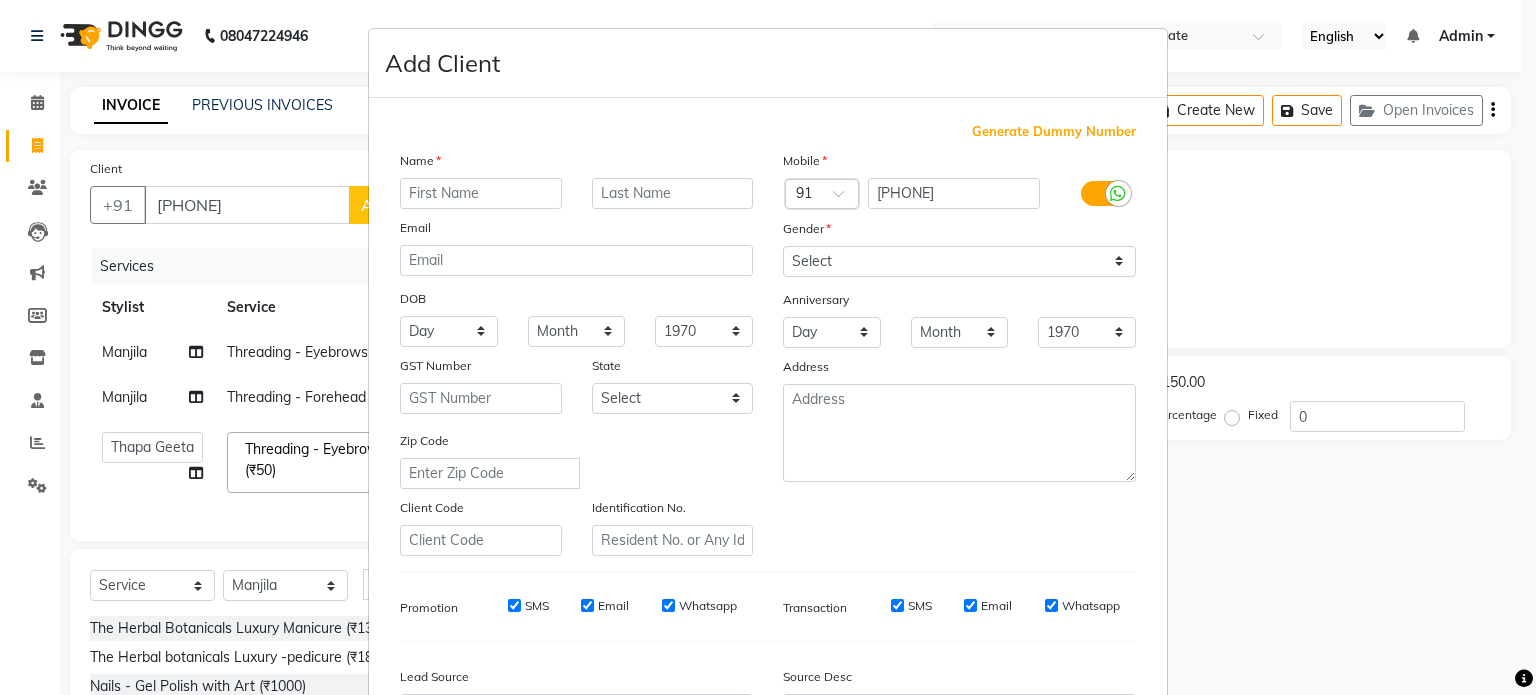 click at bounding box center (481, 193) 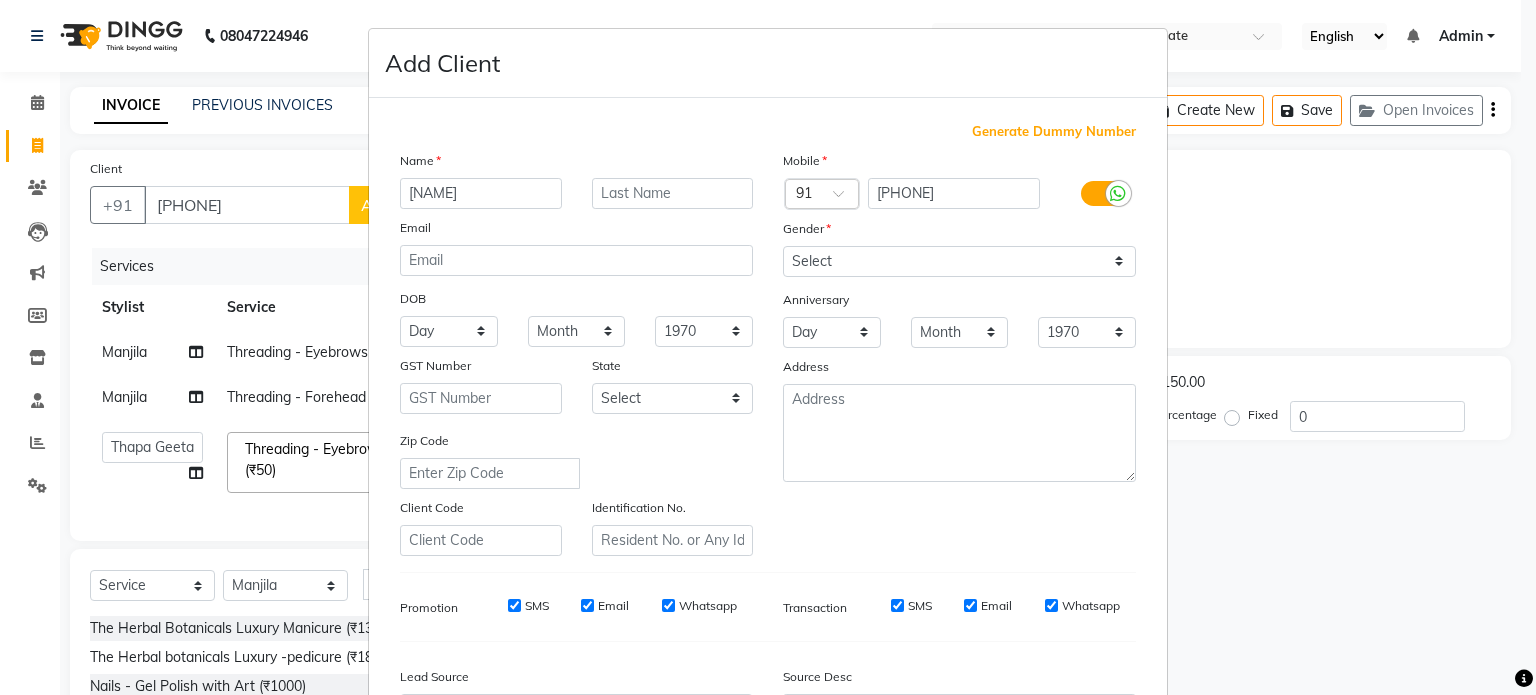 type on "[NAME]" 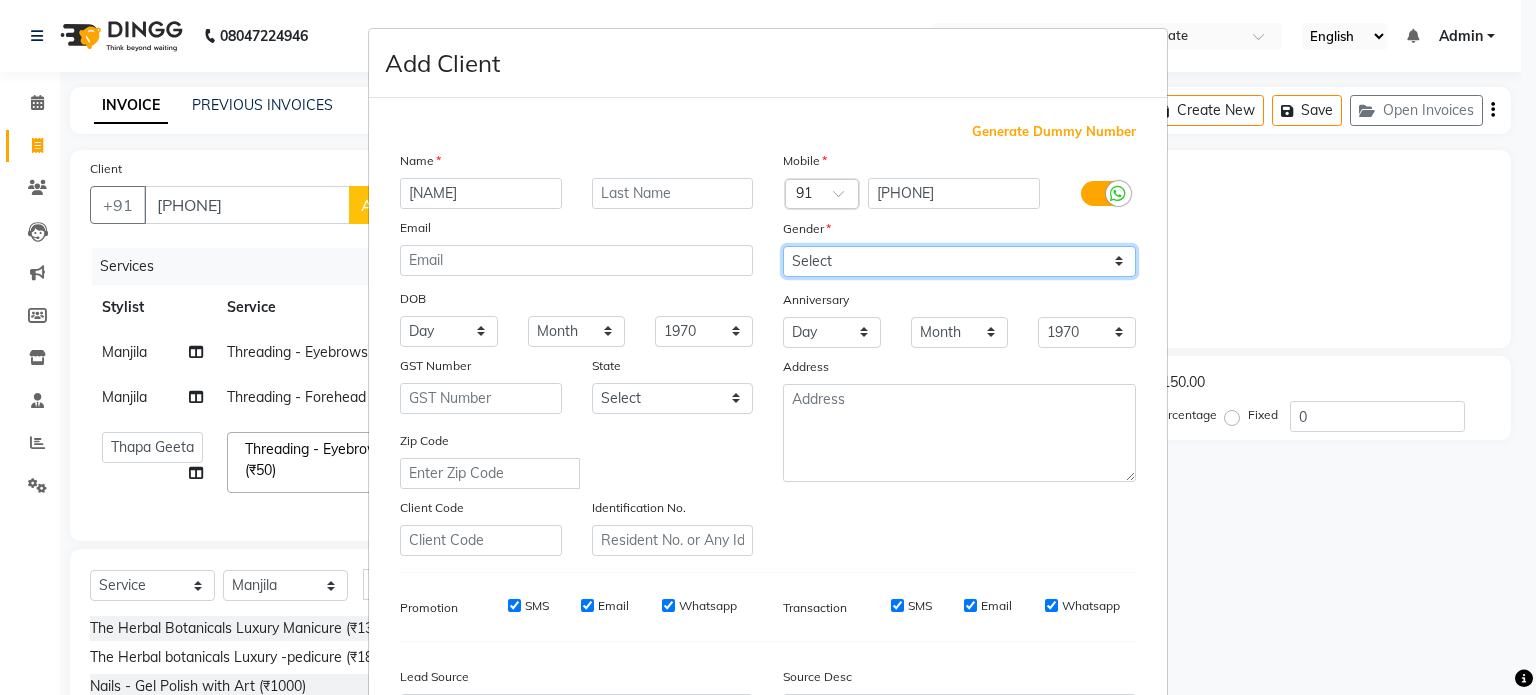 click on "Select Male Female Other Prefer Not To Say" at bounding box center [959, 261] 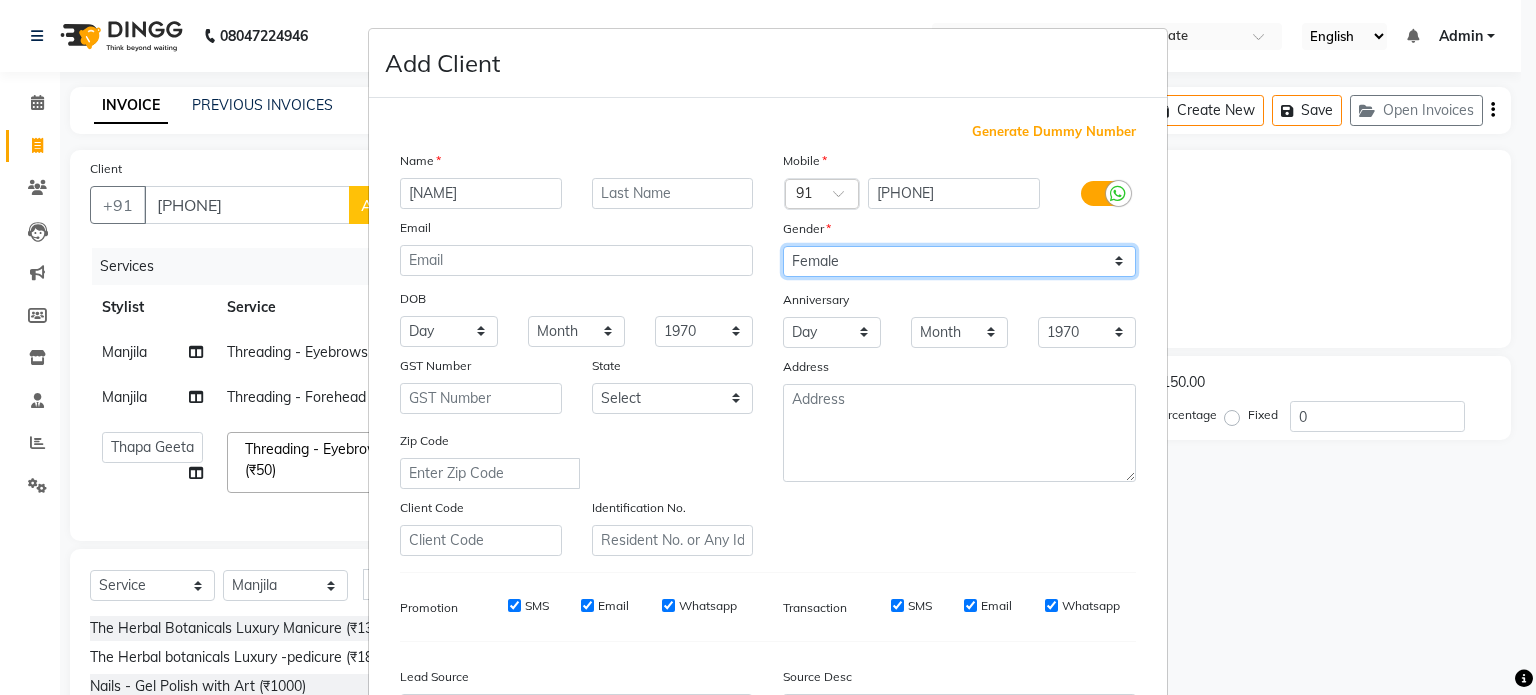 click on "Select Male Female Other Prefer Not To Say" at bounding box center [959, 261] 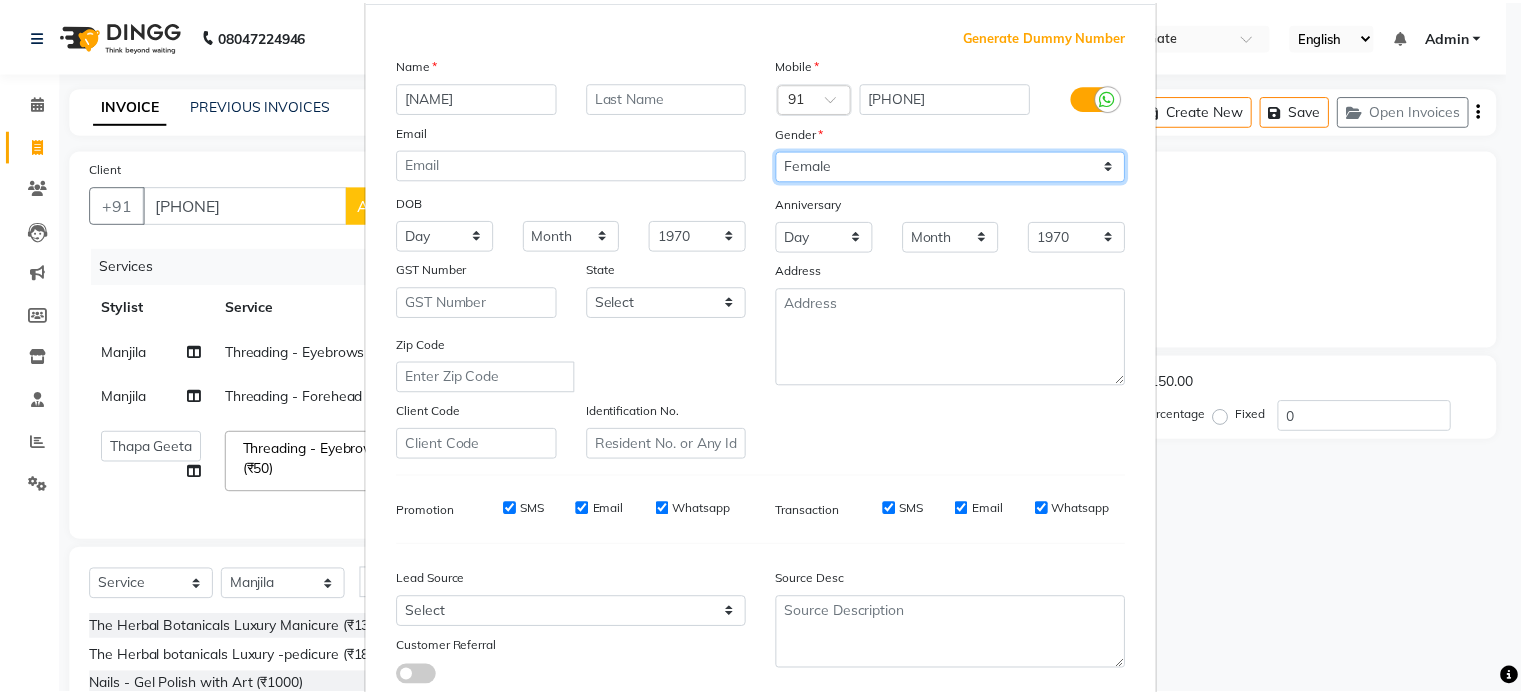 scroll, scrollTop: 237, scrollLeft: 0, axis: vertical 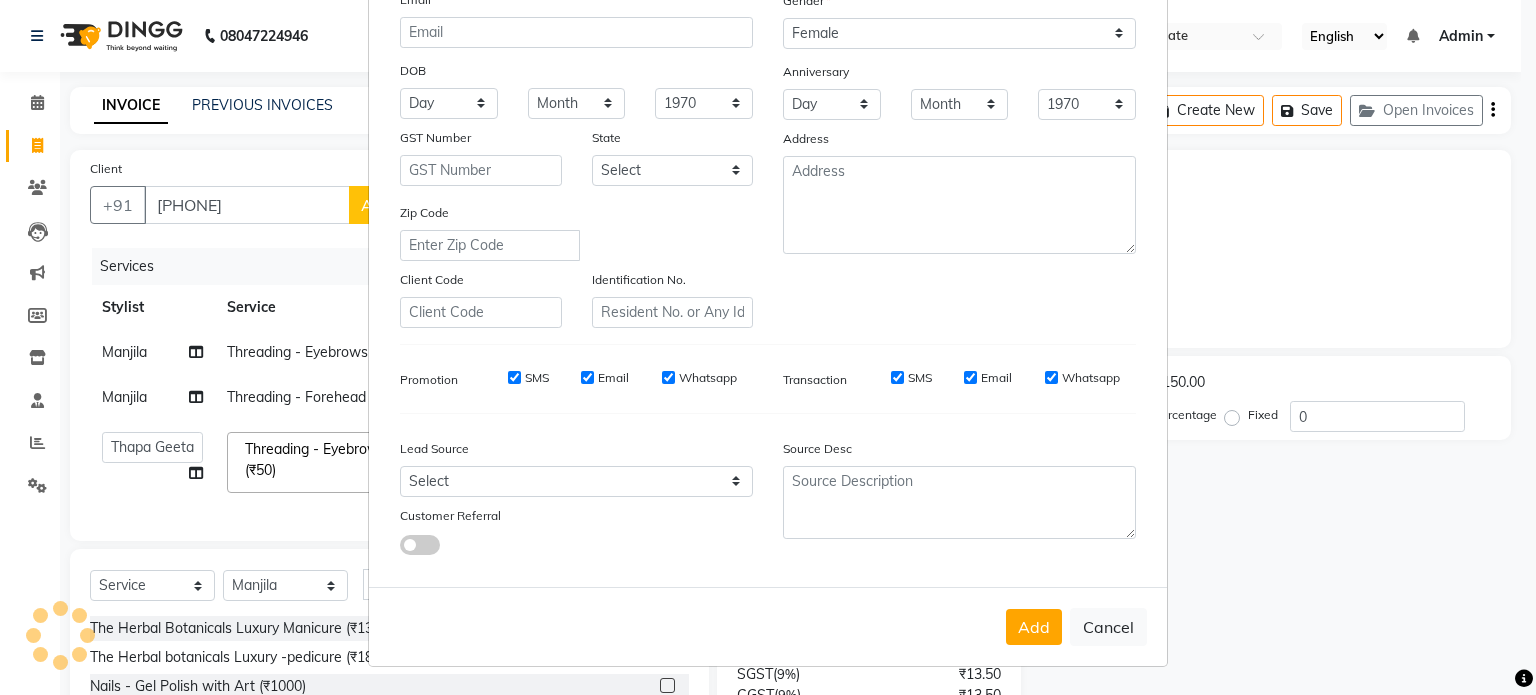 click on "Add" at bounding box center [1034, 627] 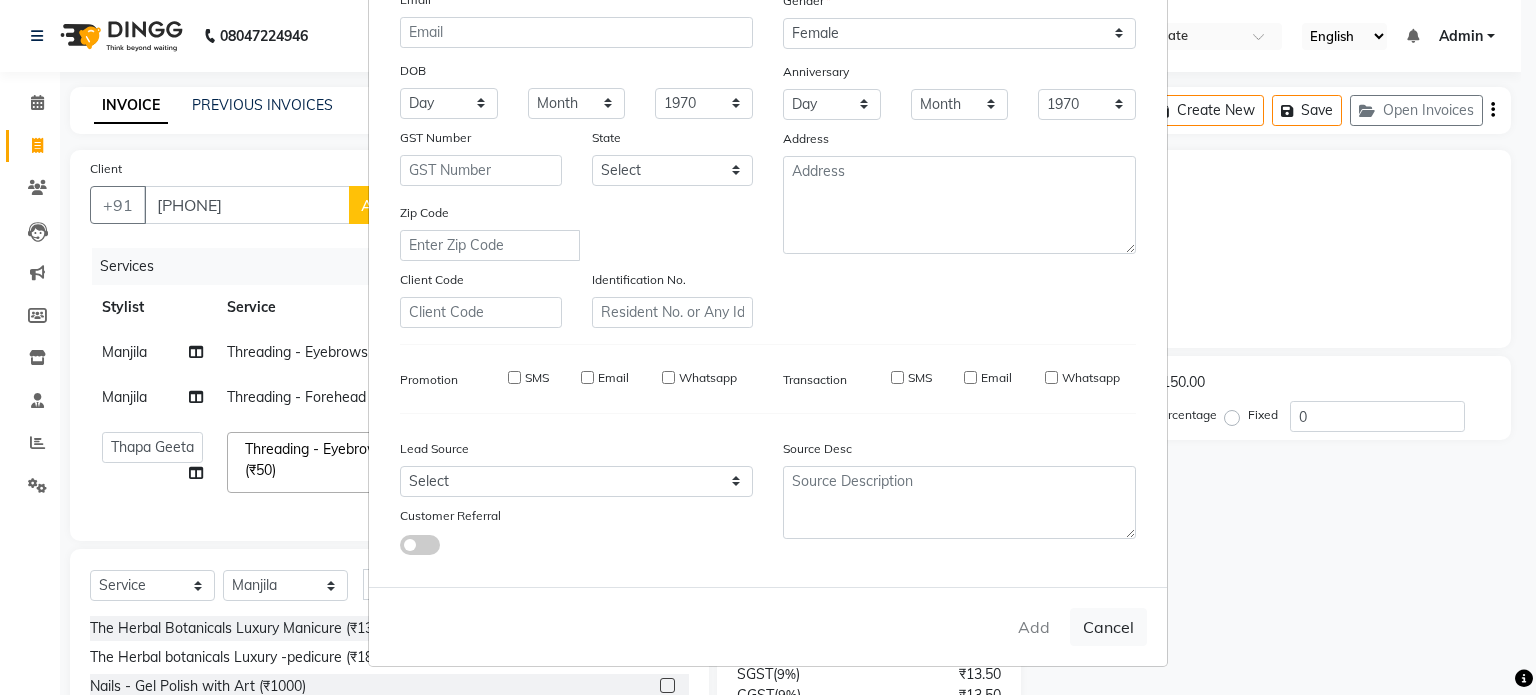 type 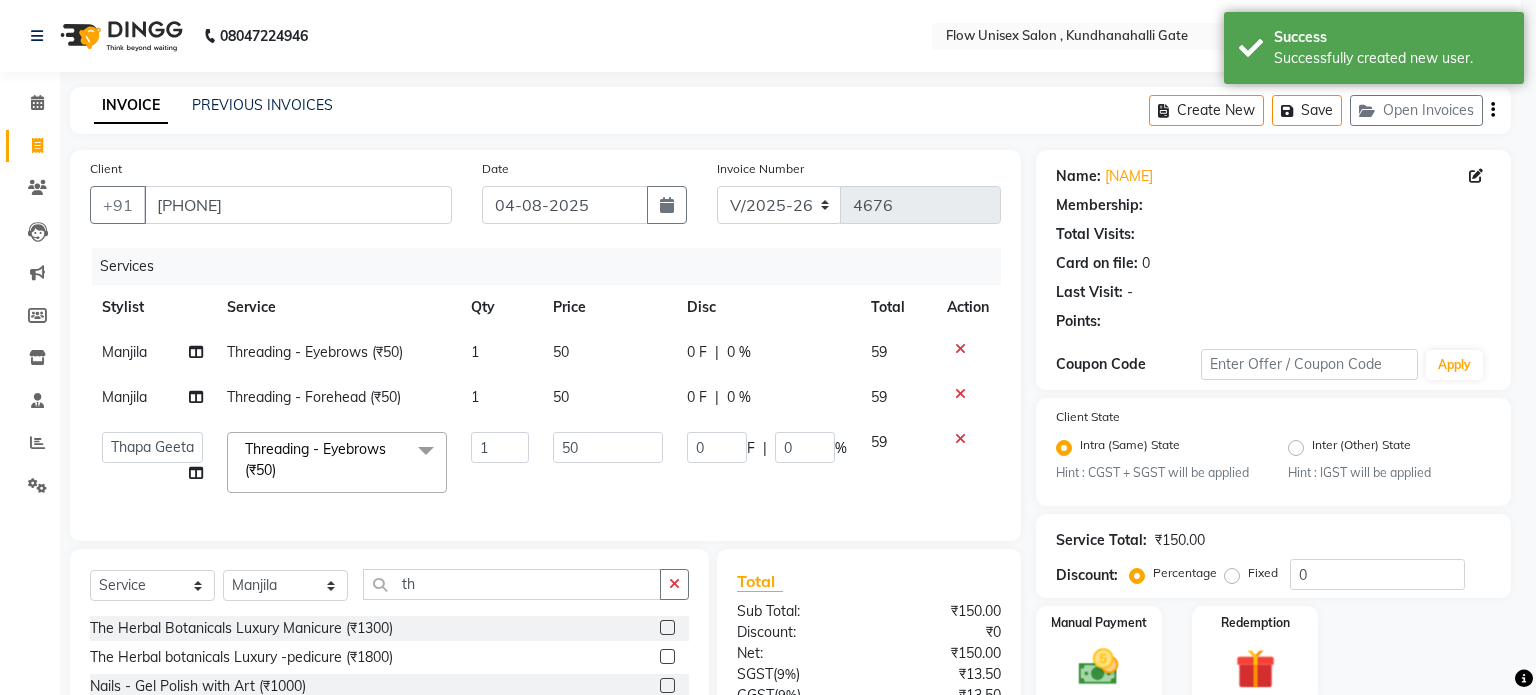 select on "1: Object" 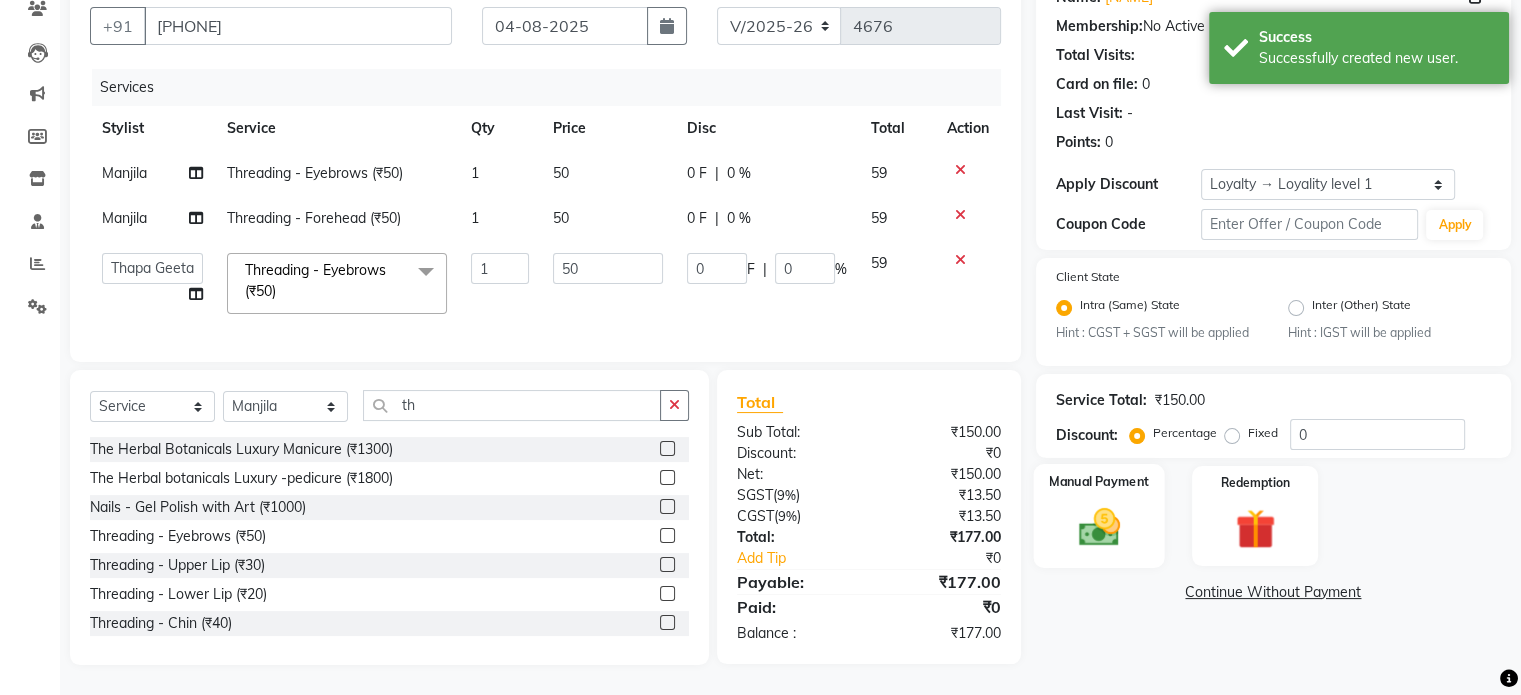 drag, startPoint x: 1134, startPoint y: 512, endPoint x: 1241, endPoint y: 517, distance: 107.11676 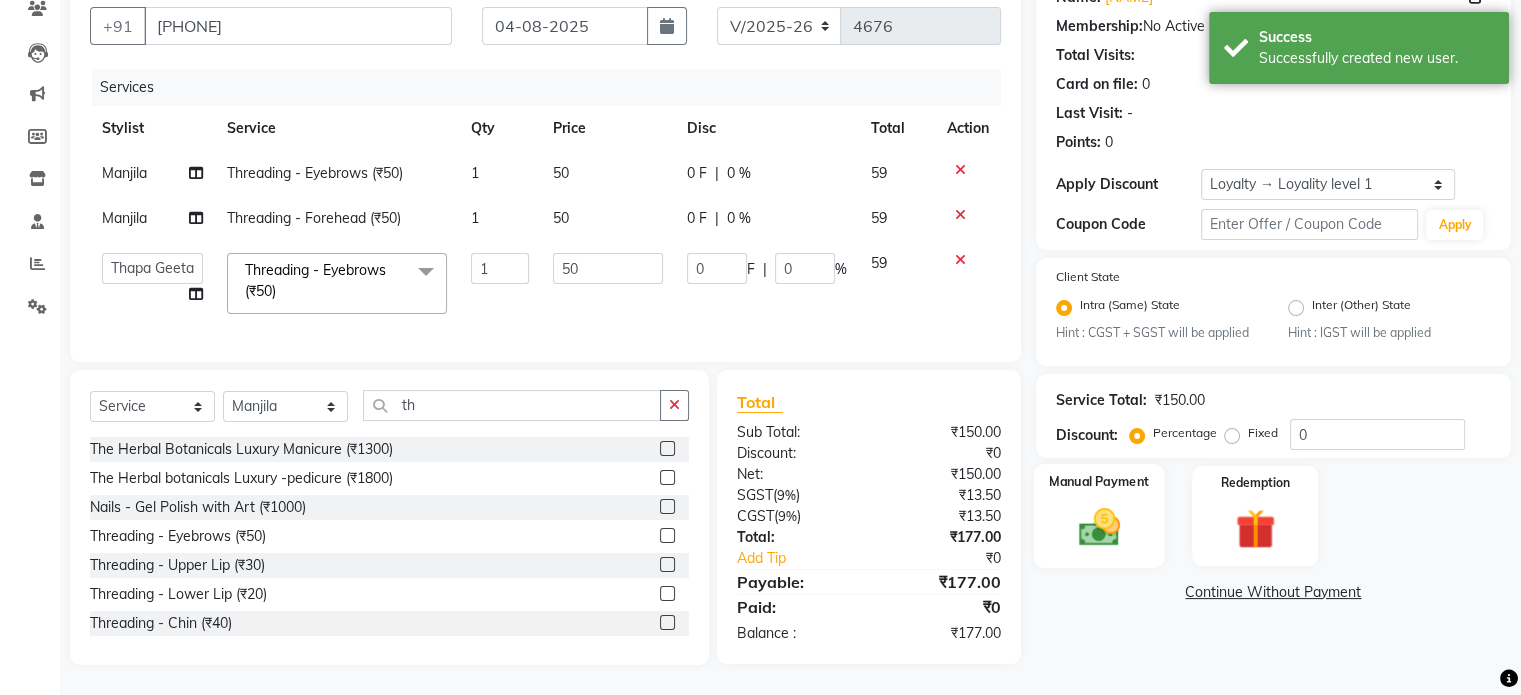 click on "Manual Payment" 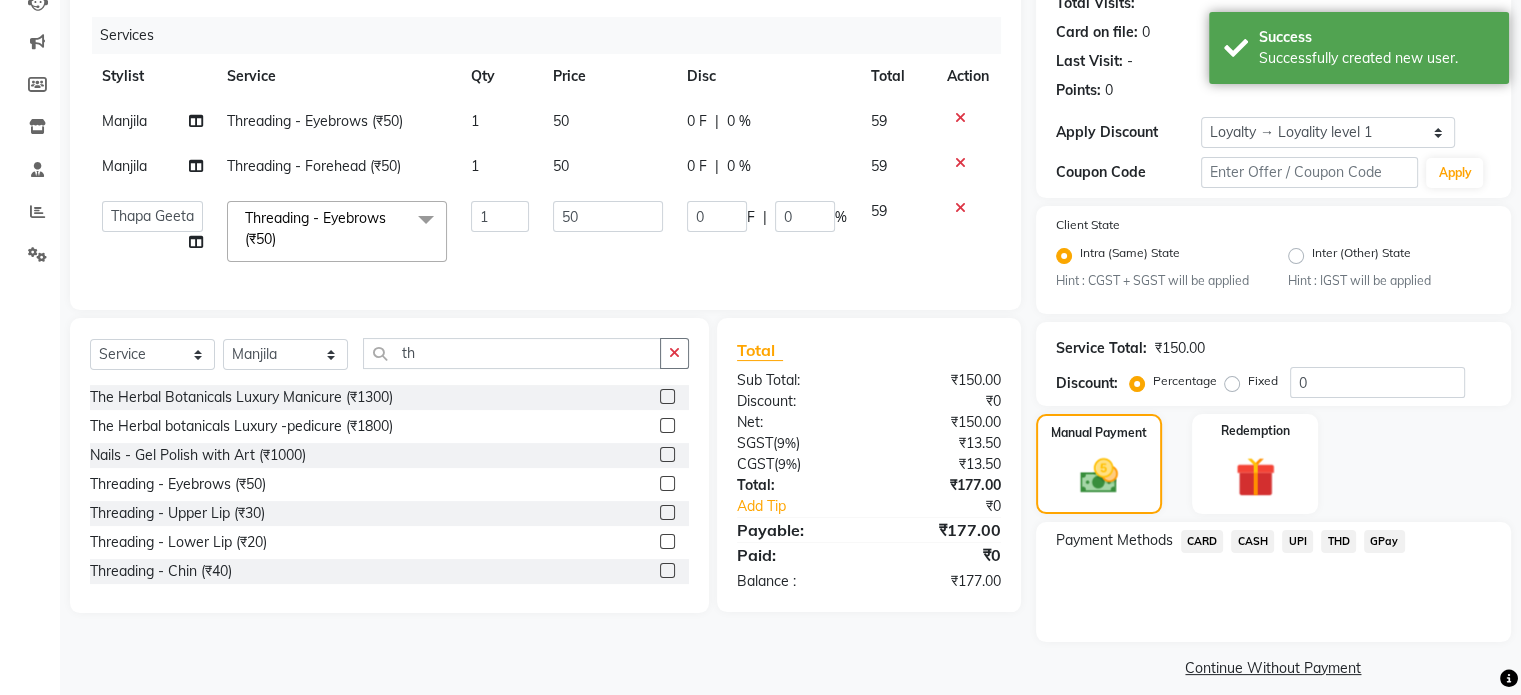 scroll, scrollTop: 251, scrollLeft: 0, axis: vertical 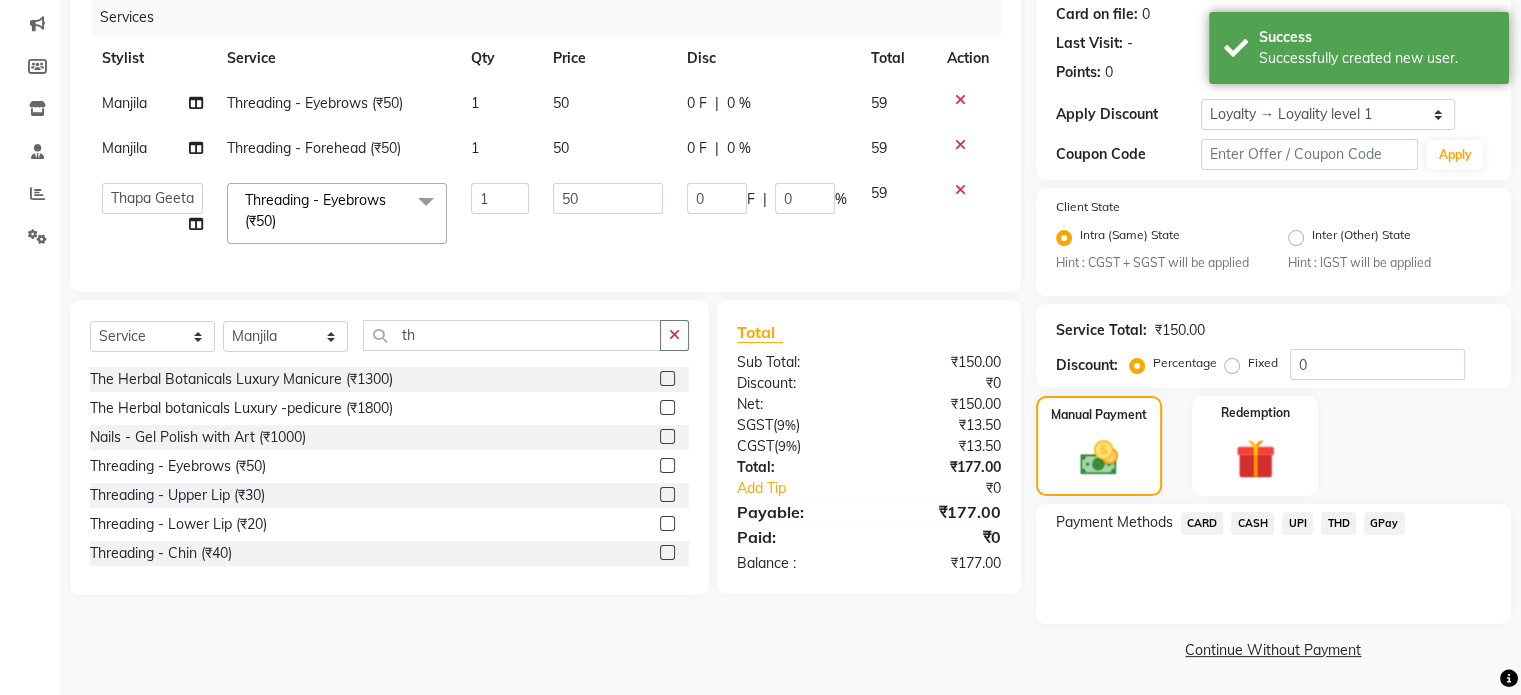 click on "UPI" 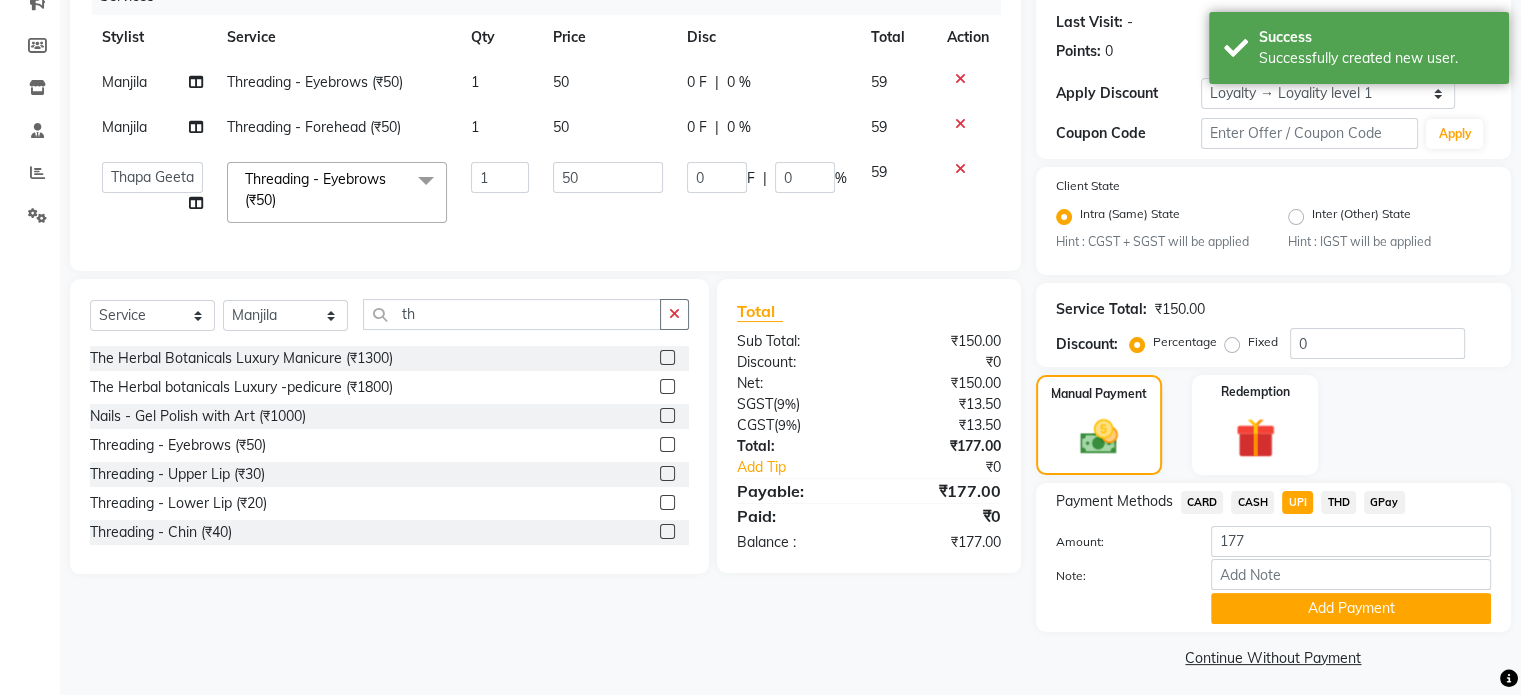 scroll, scrollTop: 281, scrollLeft: 0, axis: vertical 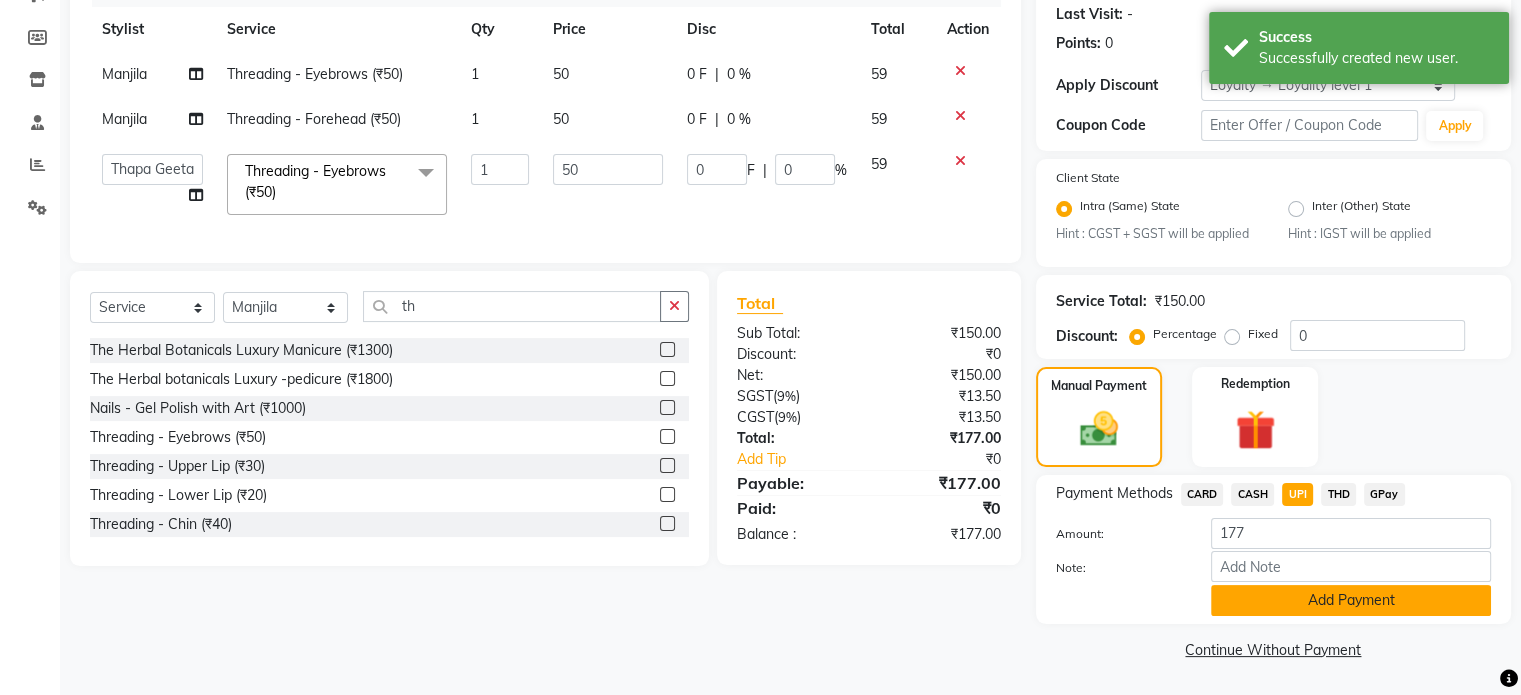 drag, startPoint x: 1299, startPoint y: 603, endPoint x: 1106, endPoint y: 524, distance: 208.54256 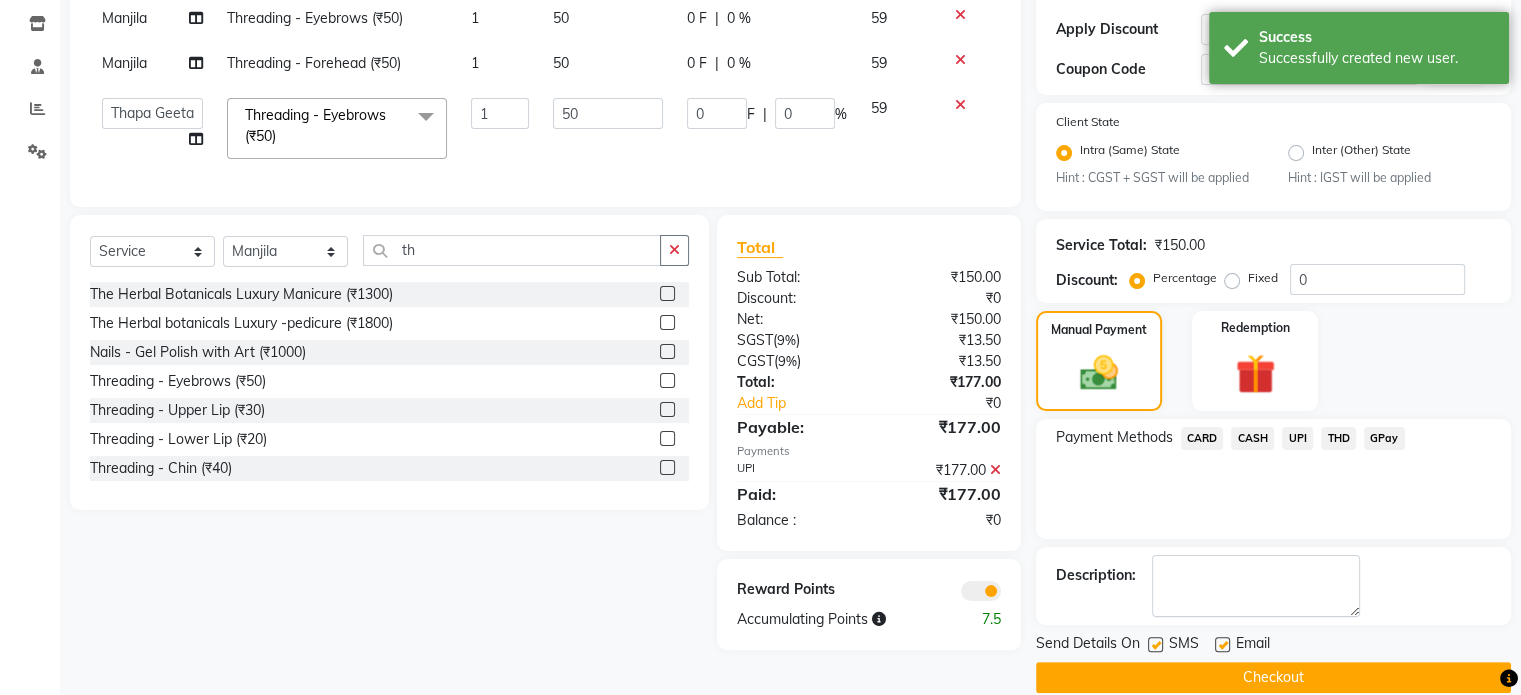 scroll, scrollTop: 363, scrollLeft: 0, axis: vertical 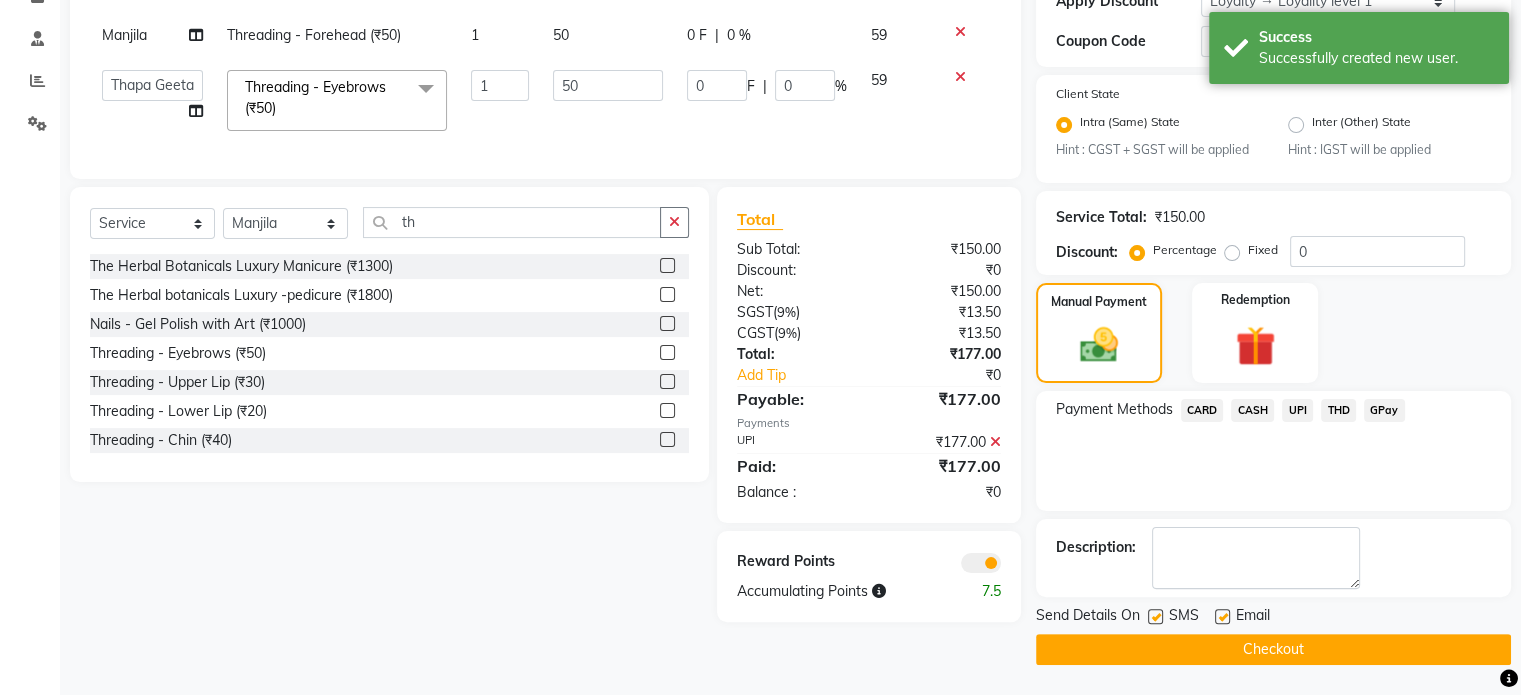 click 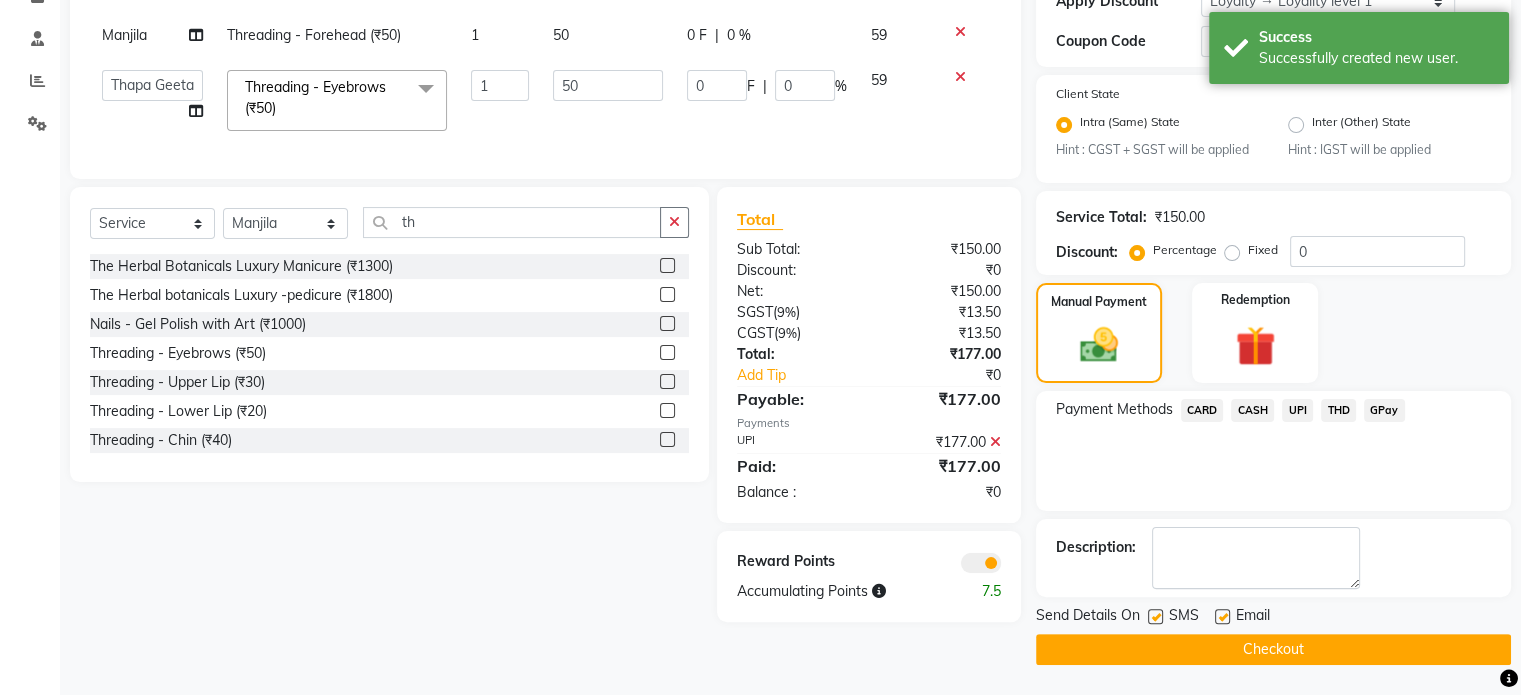 click 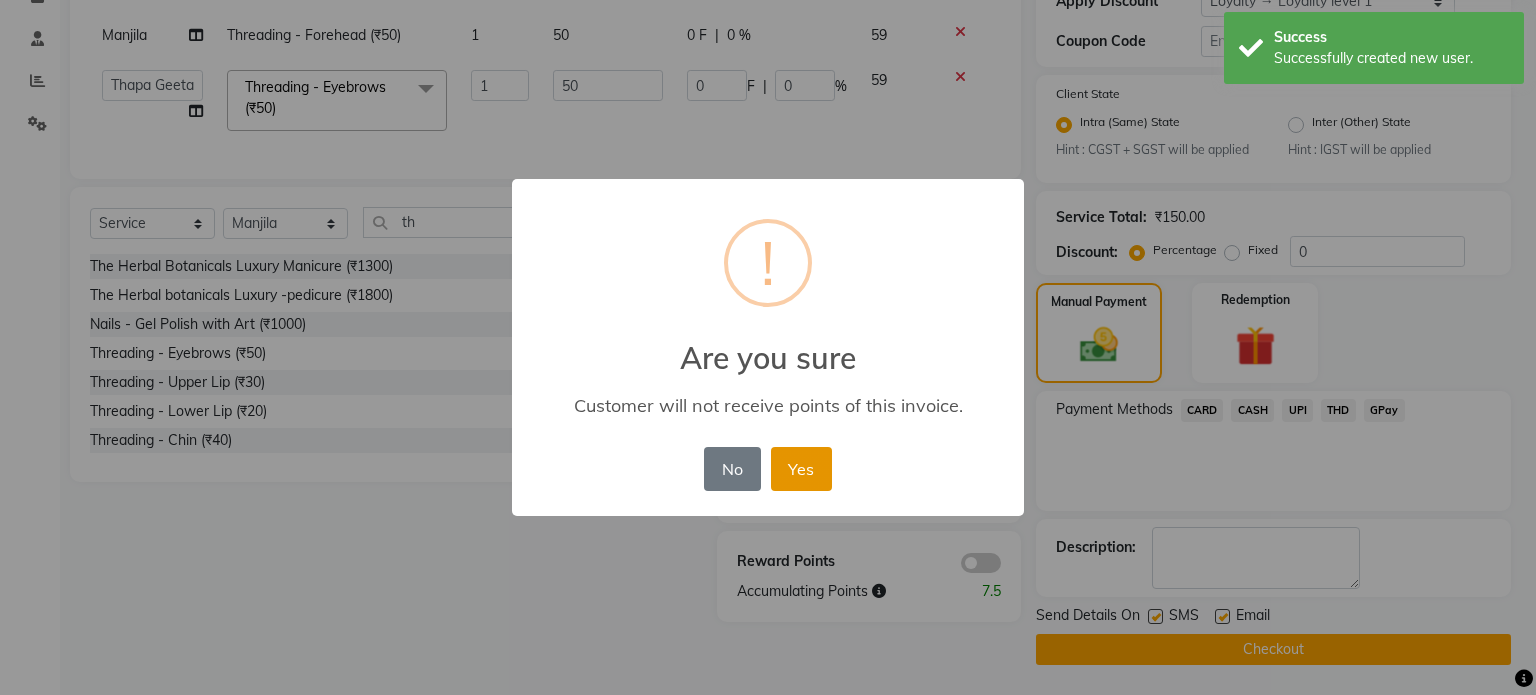 click on "Yes" at bounding box center [801, 469] 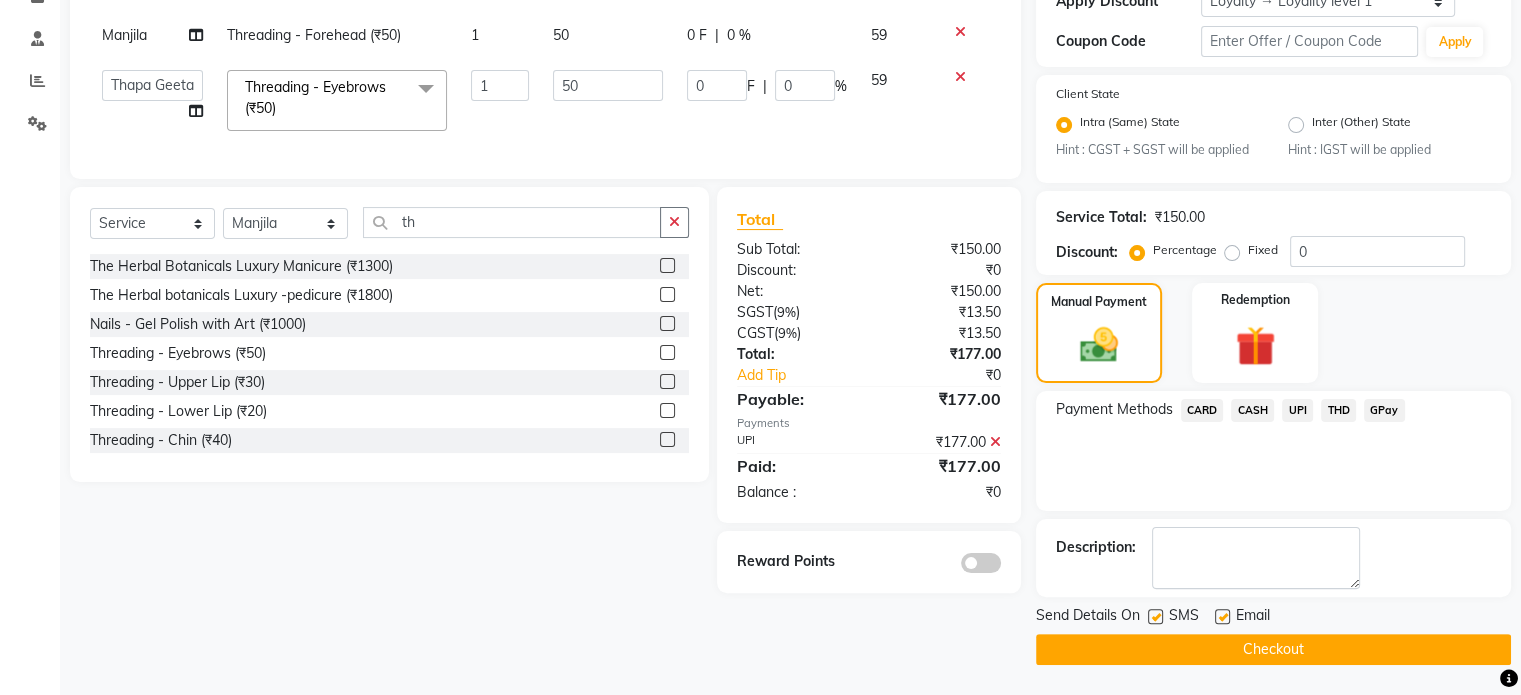 click on "Checkout" 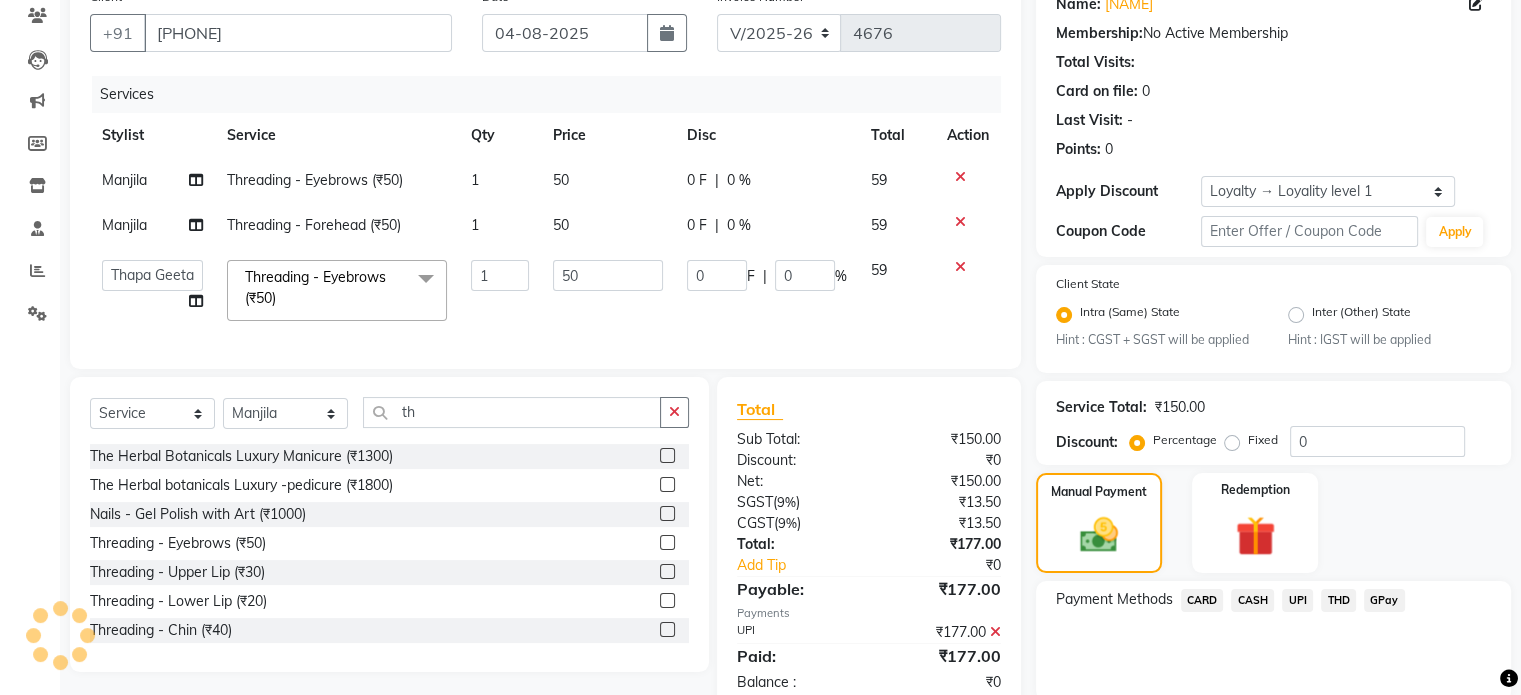 scroll, scrollTop: 0, scrollLeft: 0, axis: both 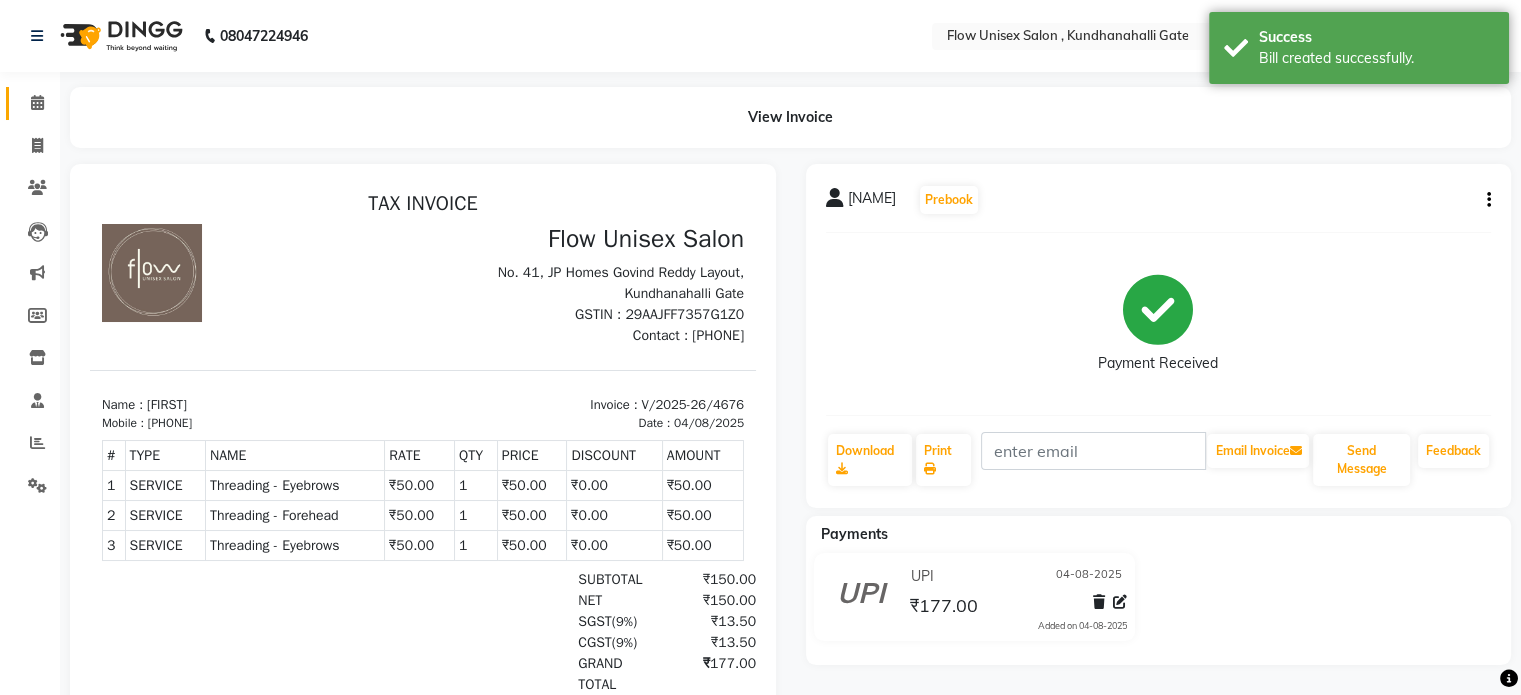 click on "Calendar" 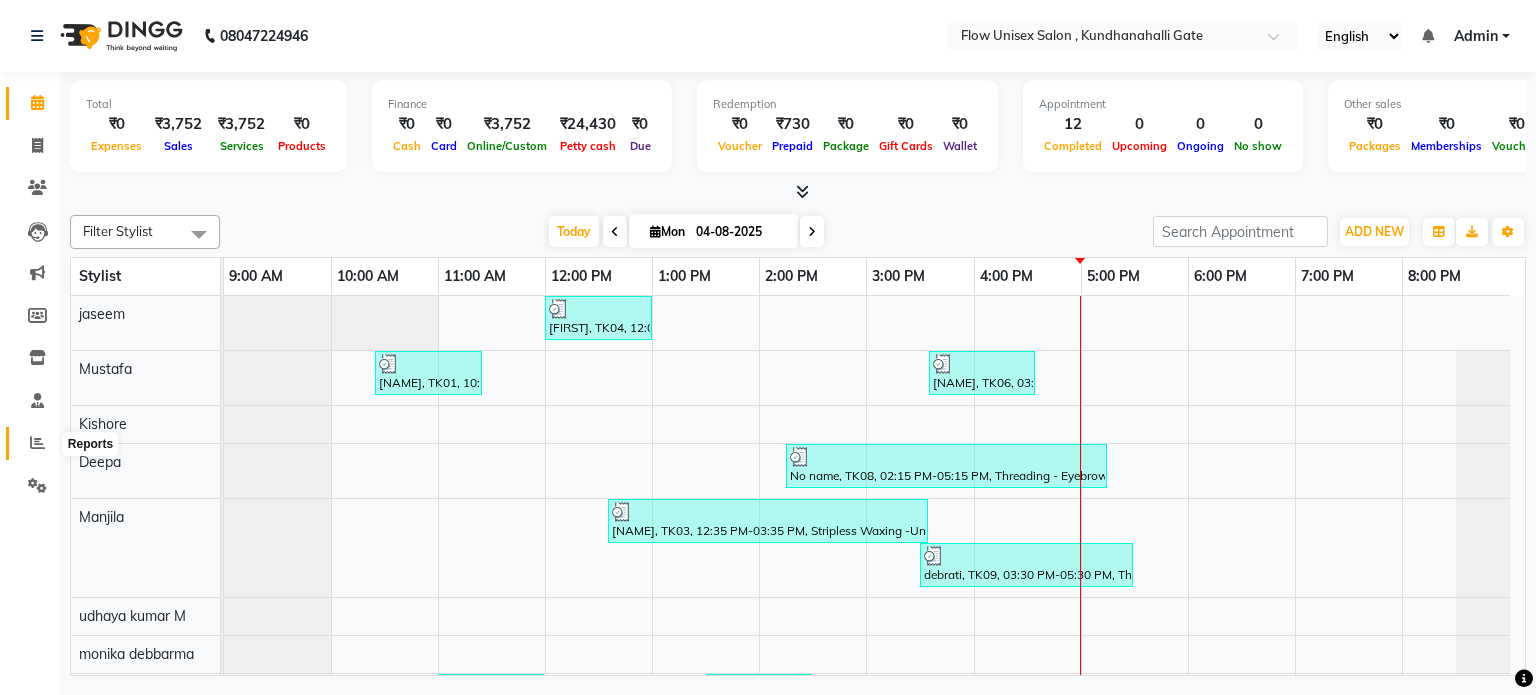 click 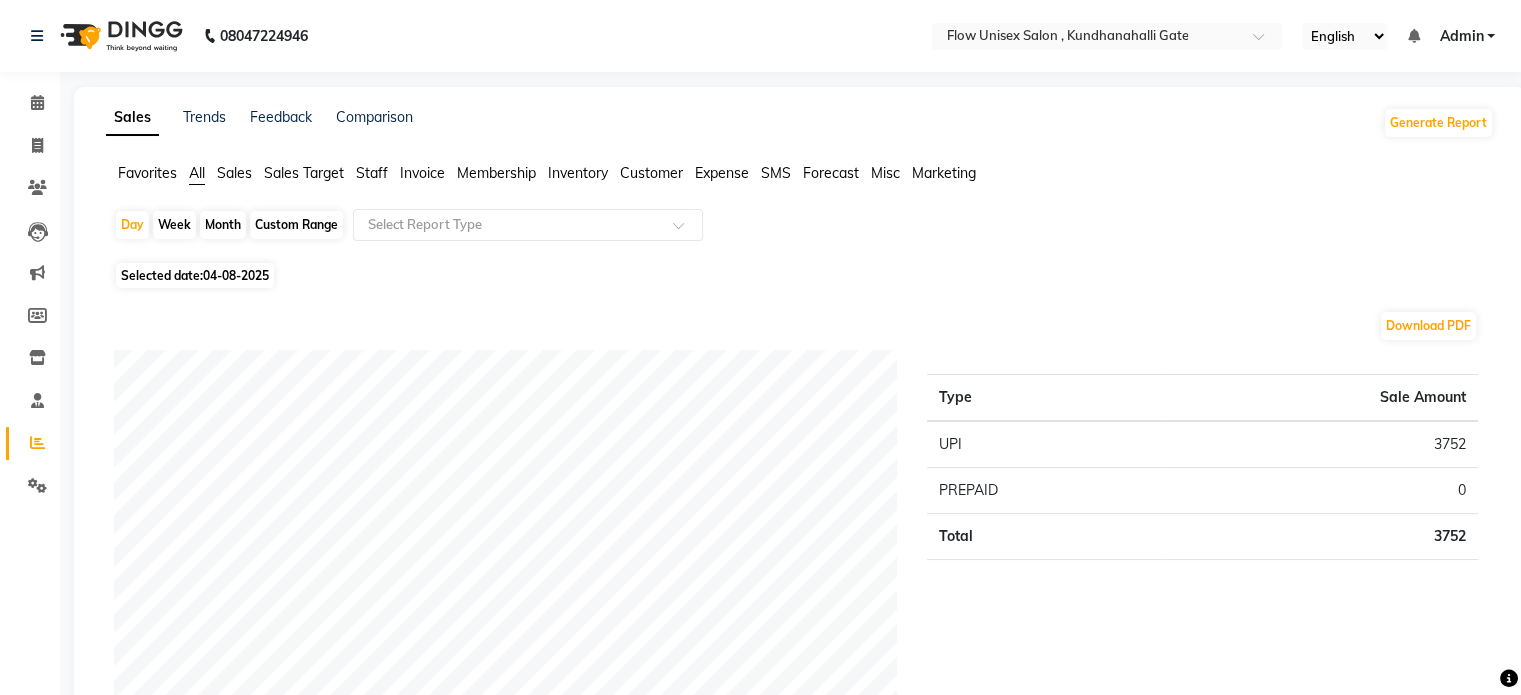 click on "Sales Target" 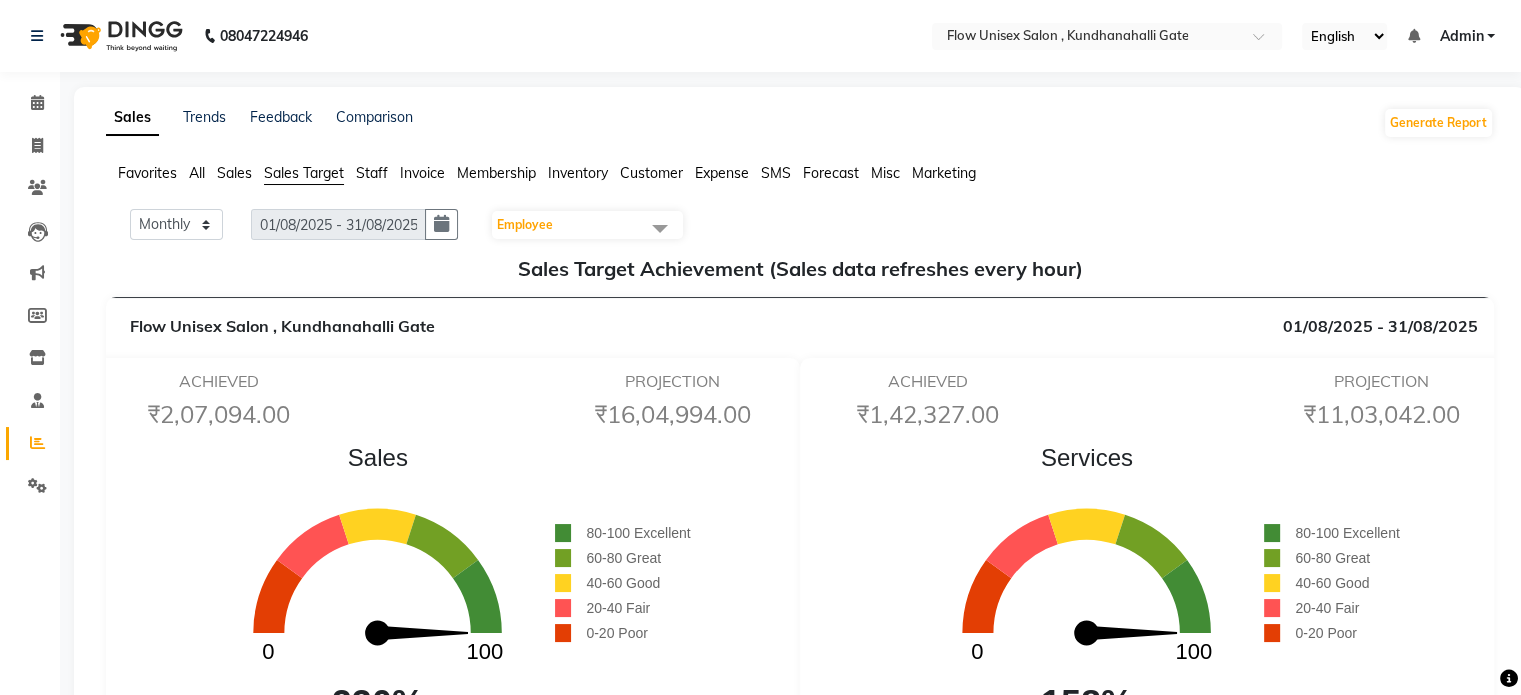 click on "Employee" 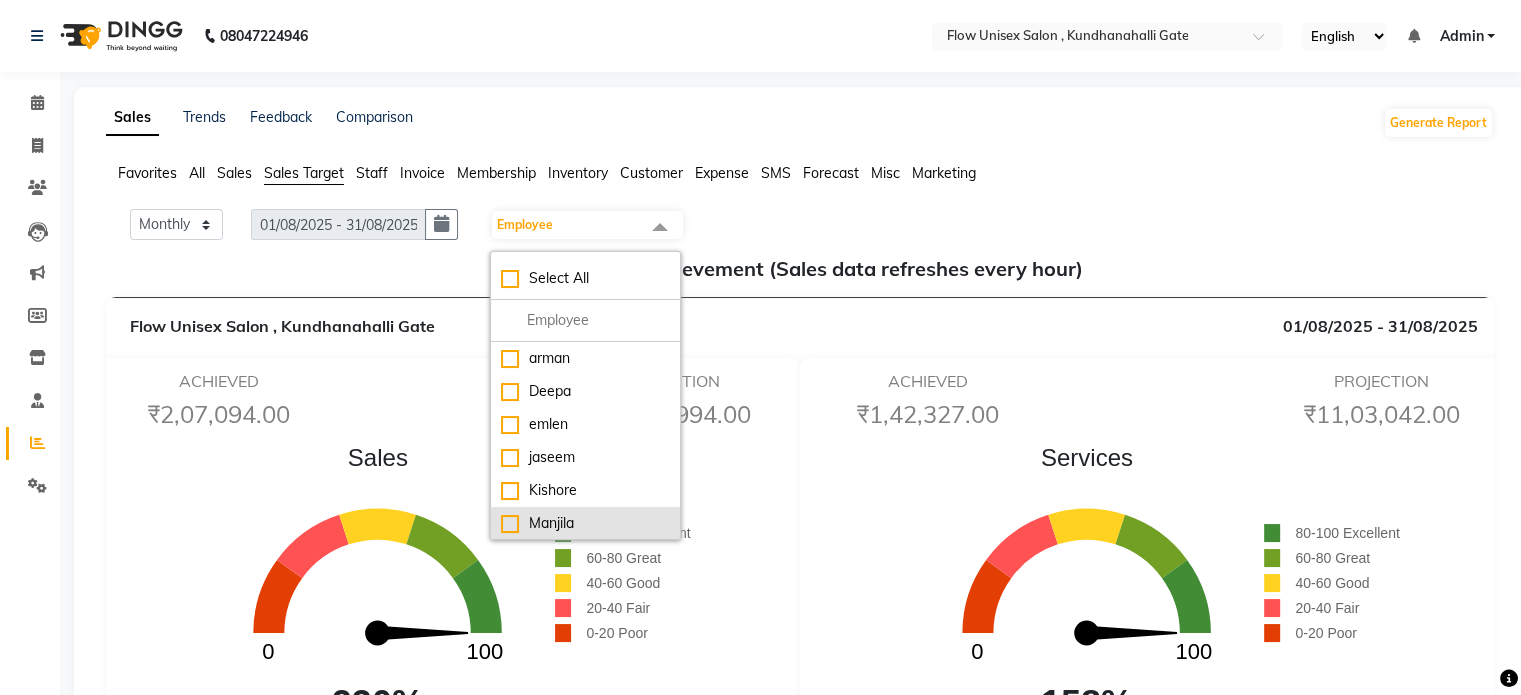 click on "Manjila" 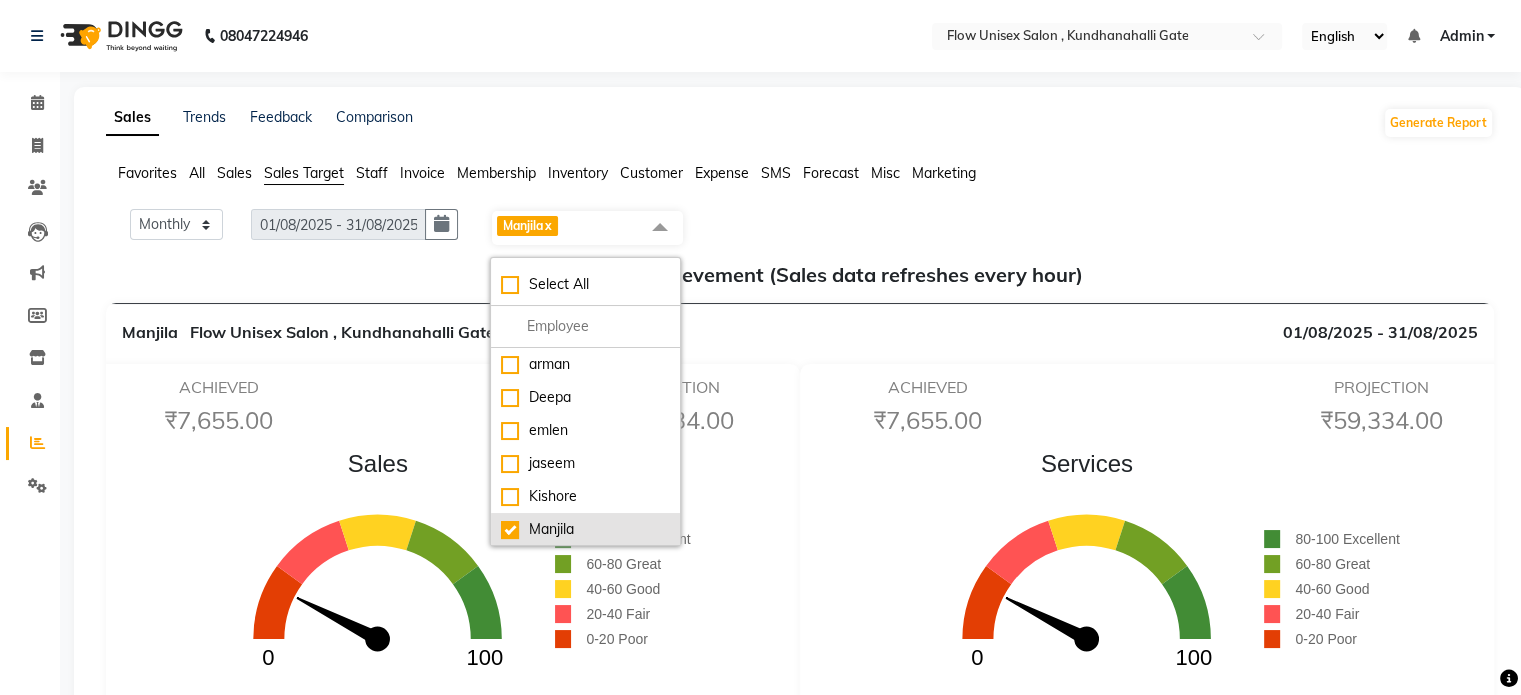 click on "Manjila" 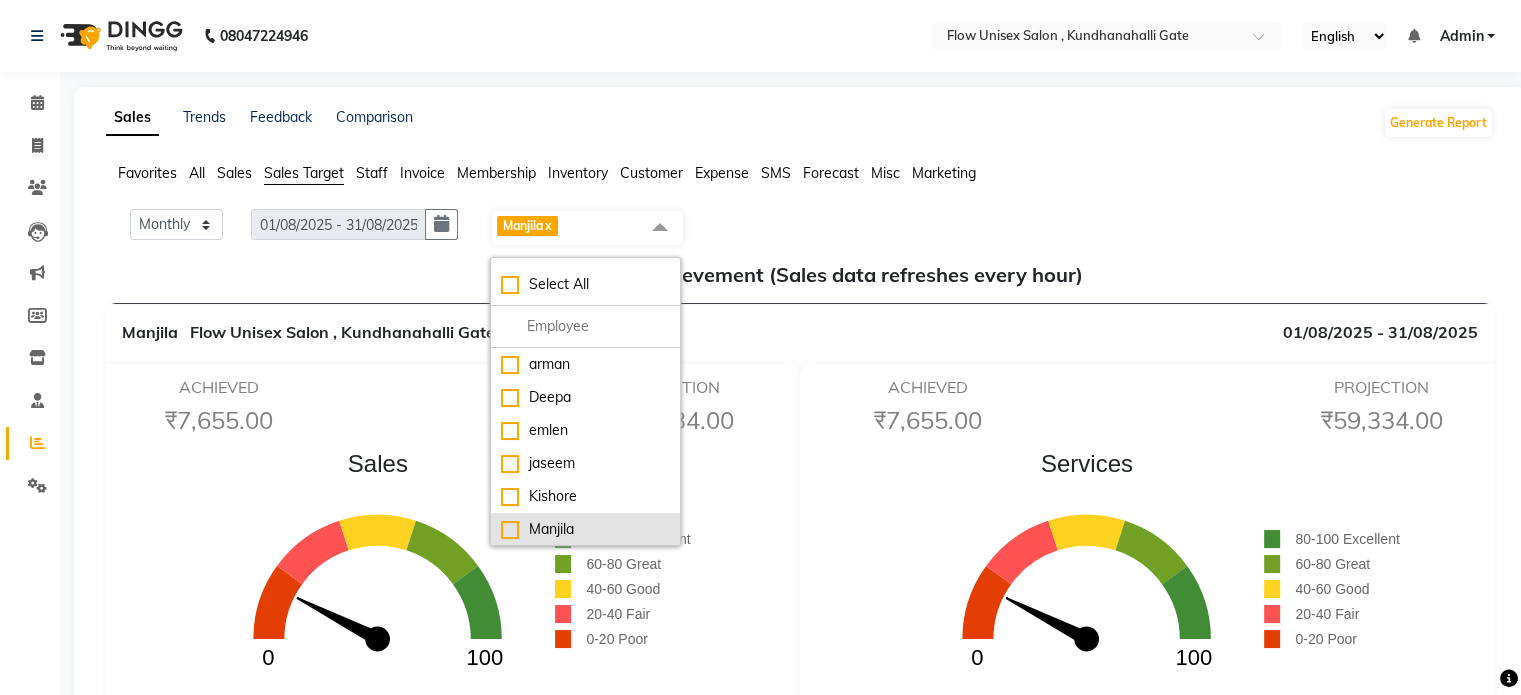 checkbox on "false" 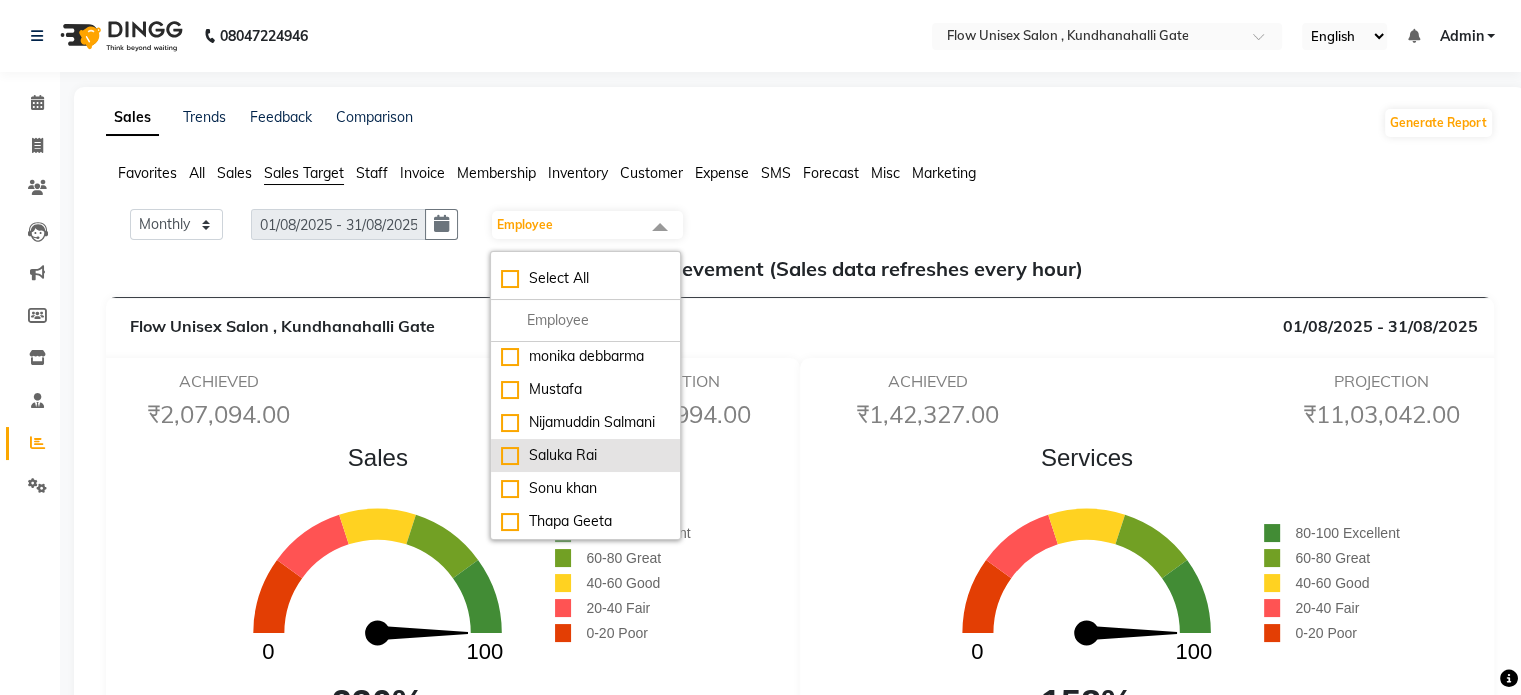 scroll, scrollTop: 286, scrollLeft: 0, axis: vertical 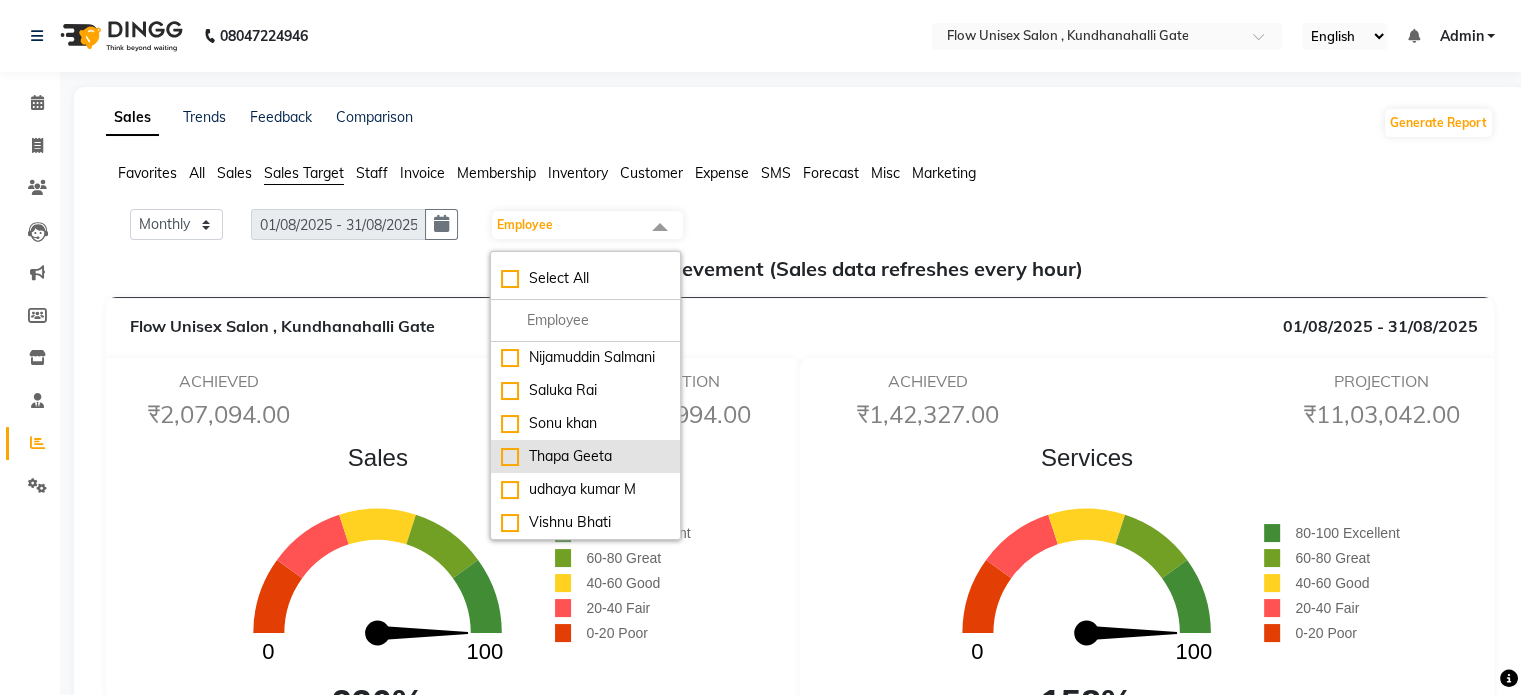 click on "Thapa Geeta" 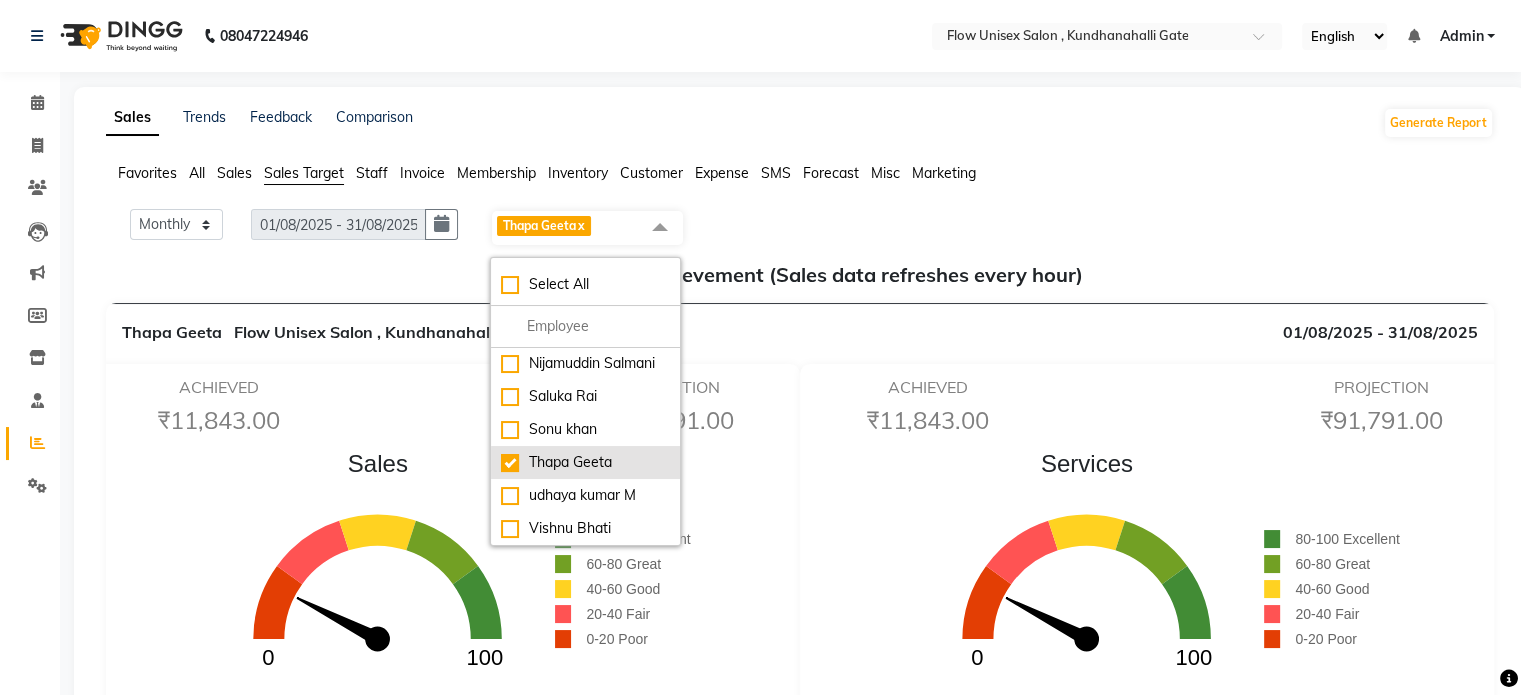 click on "Thapa Geeta" 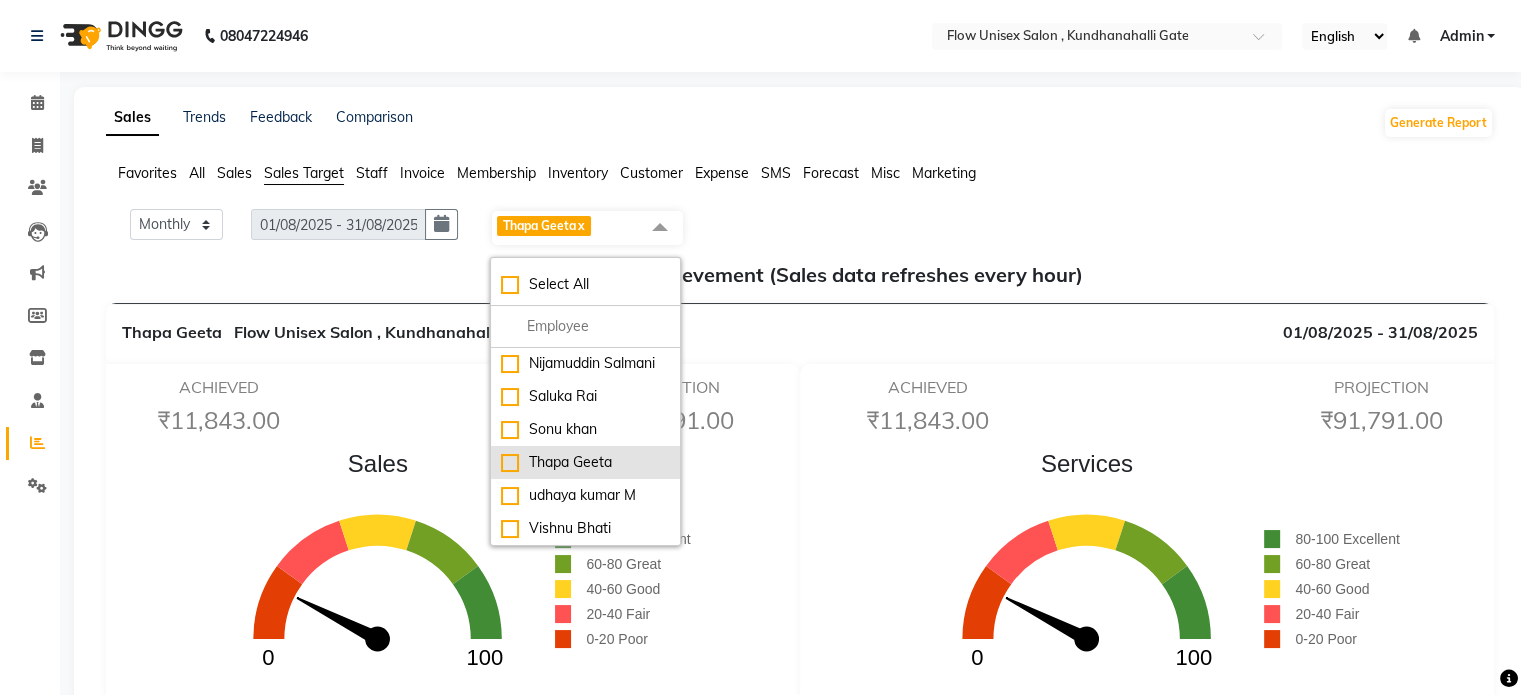 checkbox on "false" 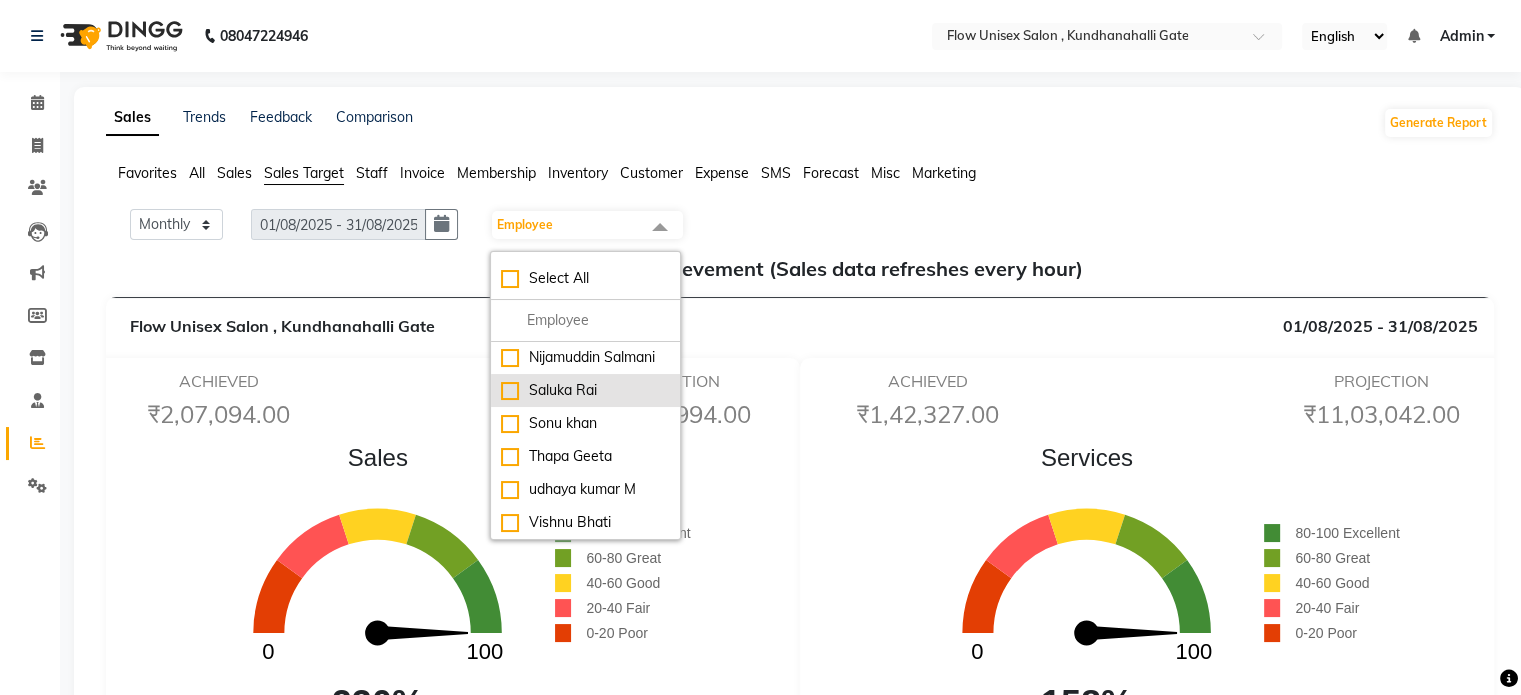 click on "Saluka Rai" 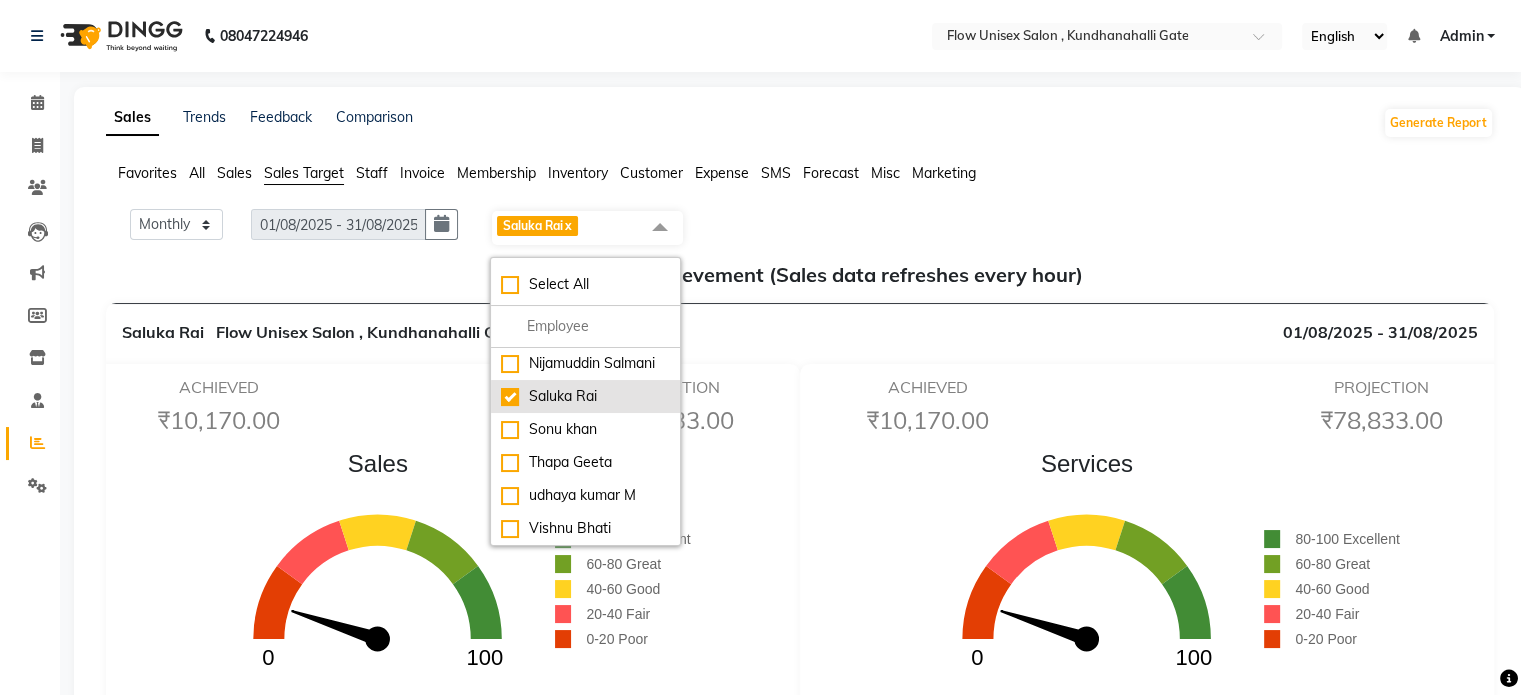 click on "Saluka Rai" 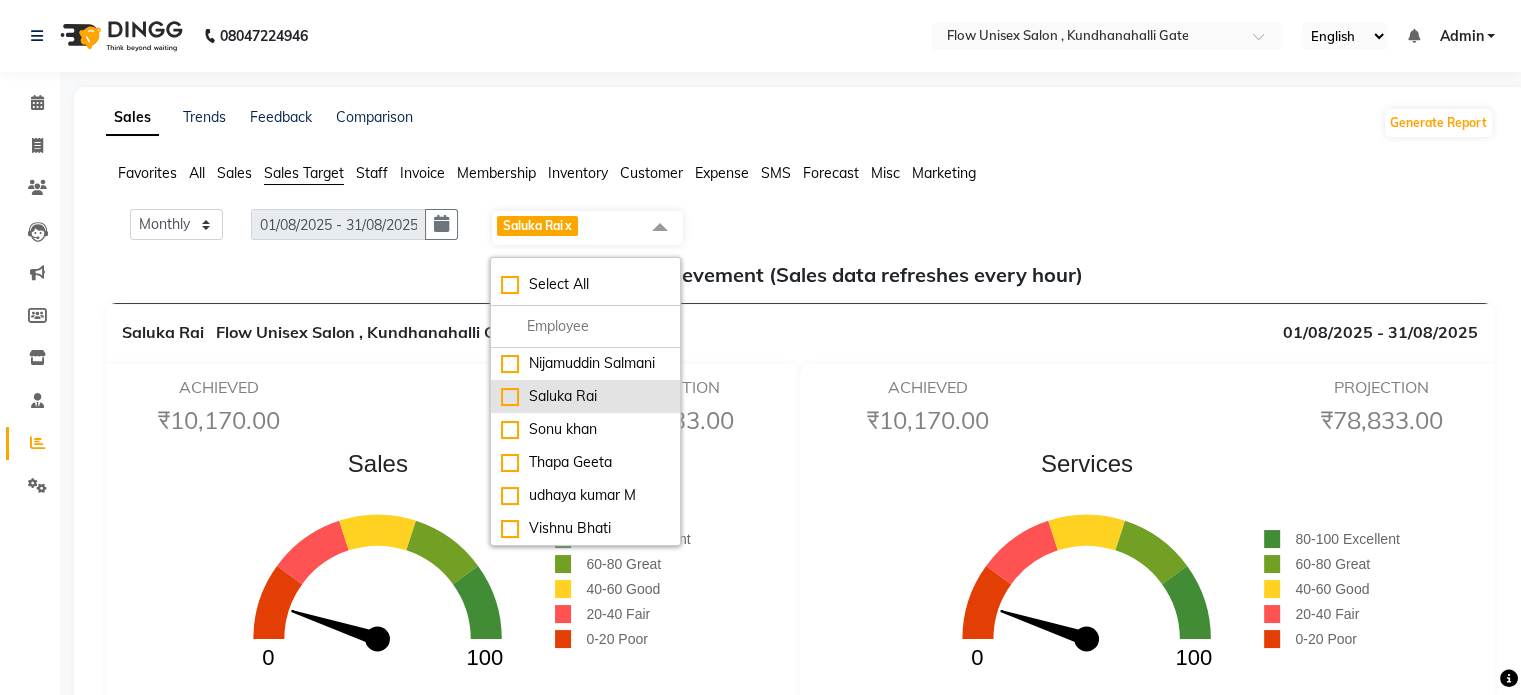 checkbox on "false" 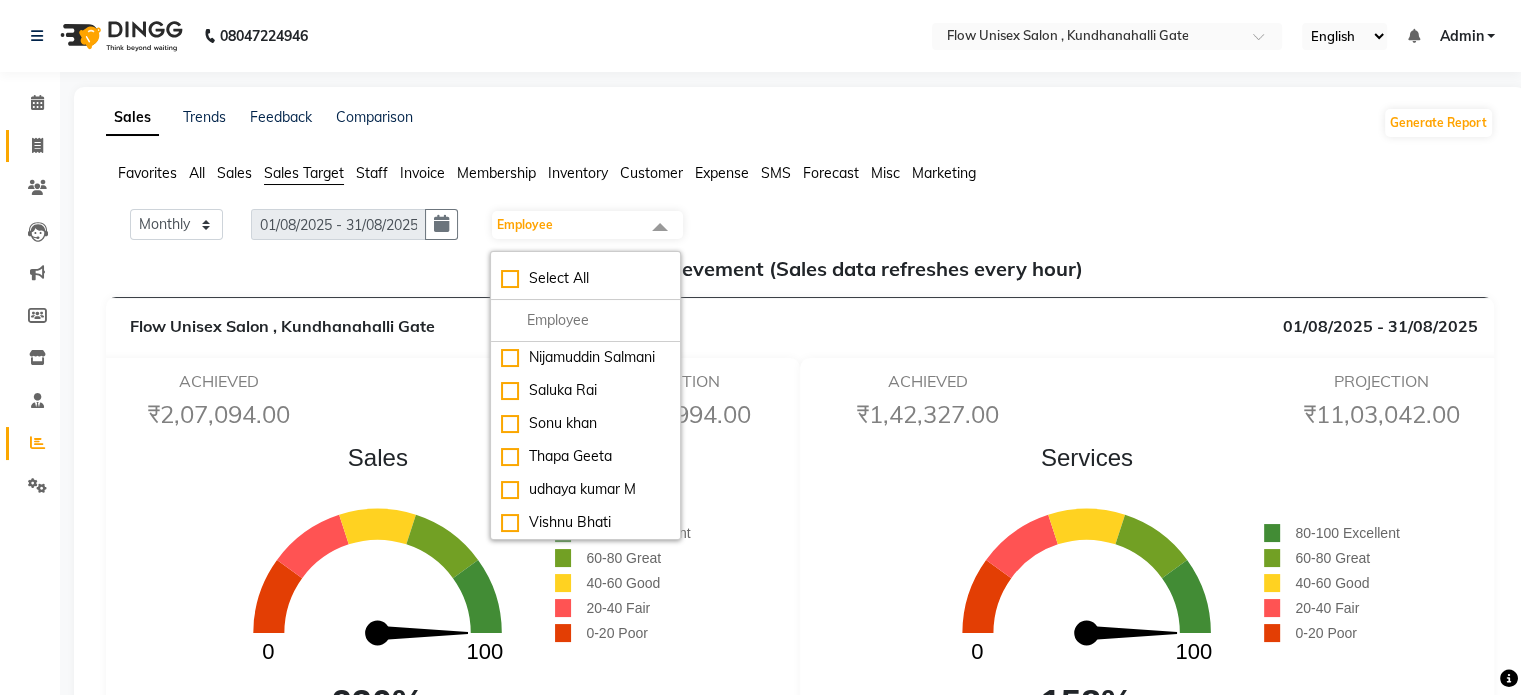 click on "Invoice" 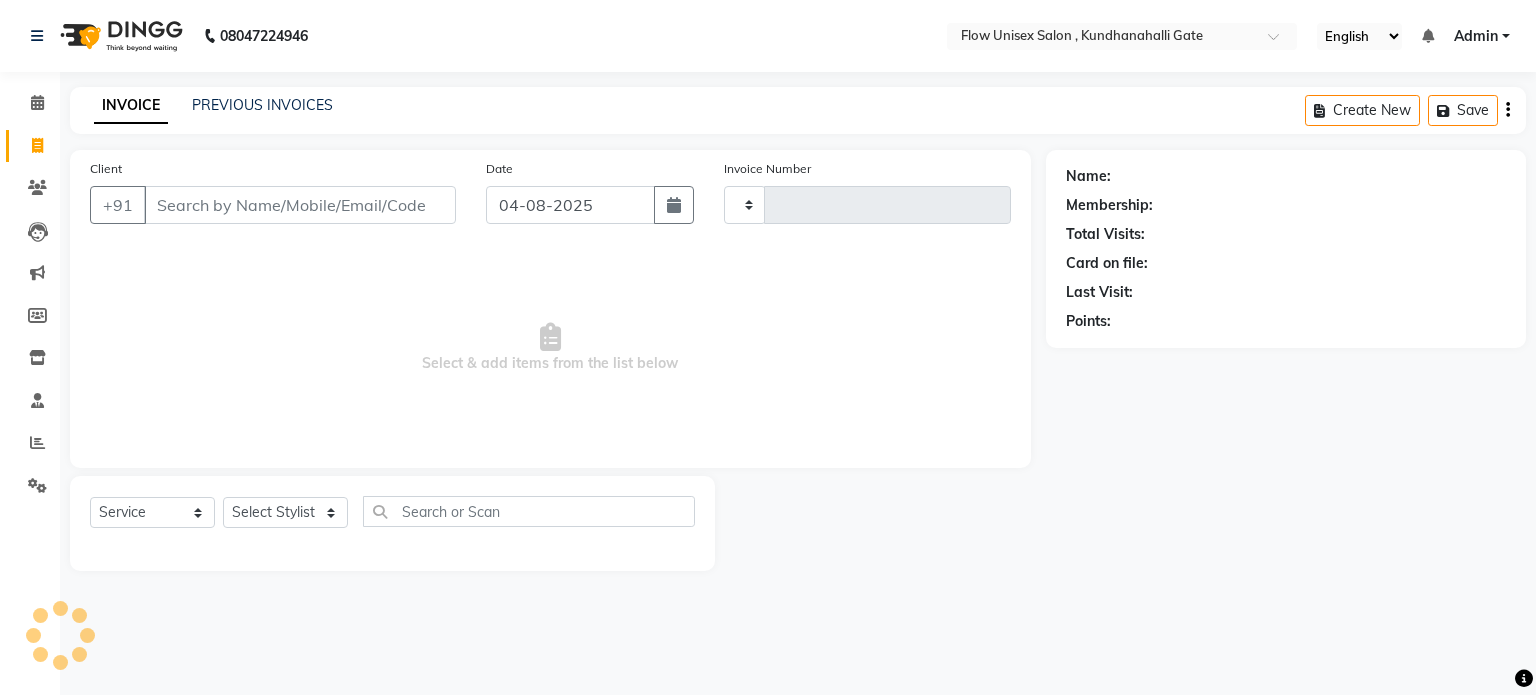 type on "4677" 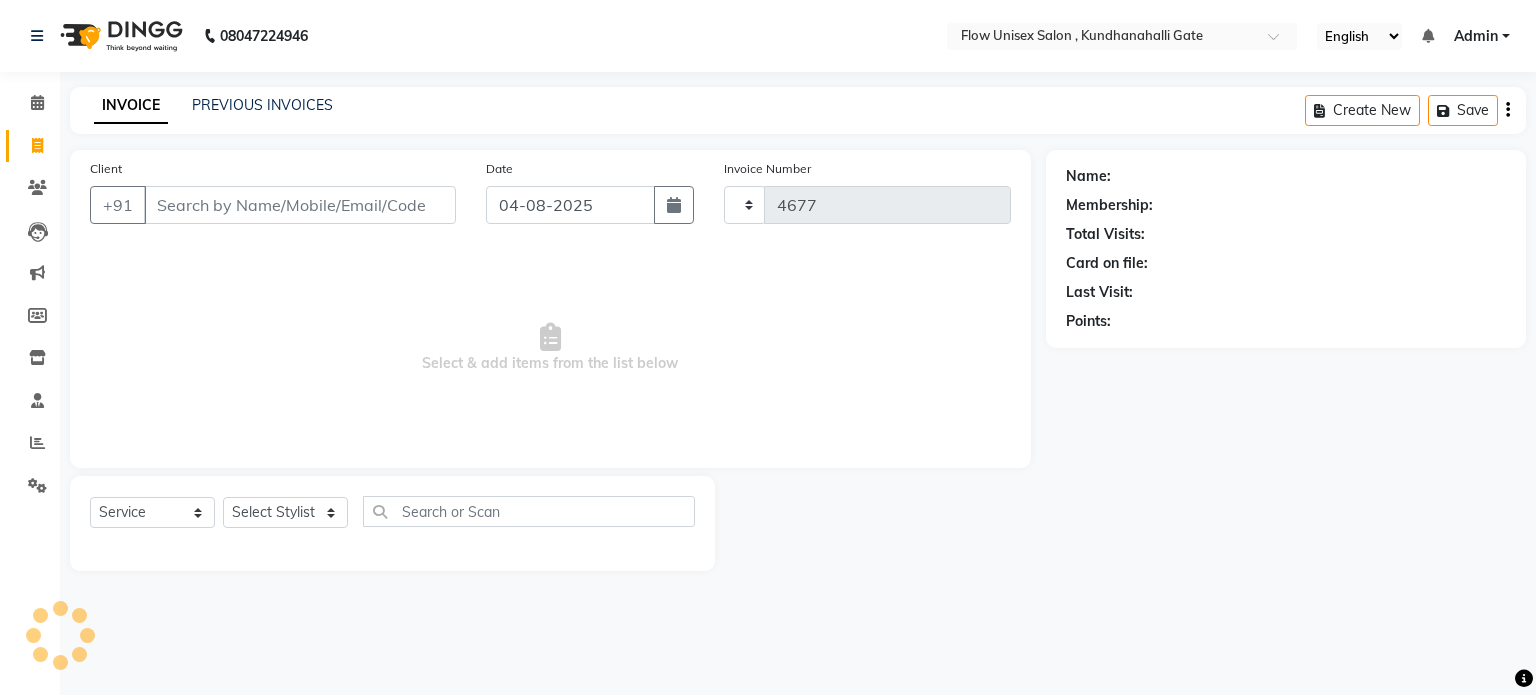 select on "5875" 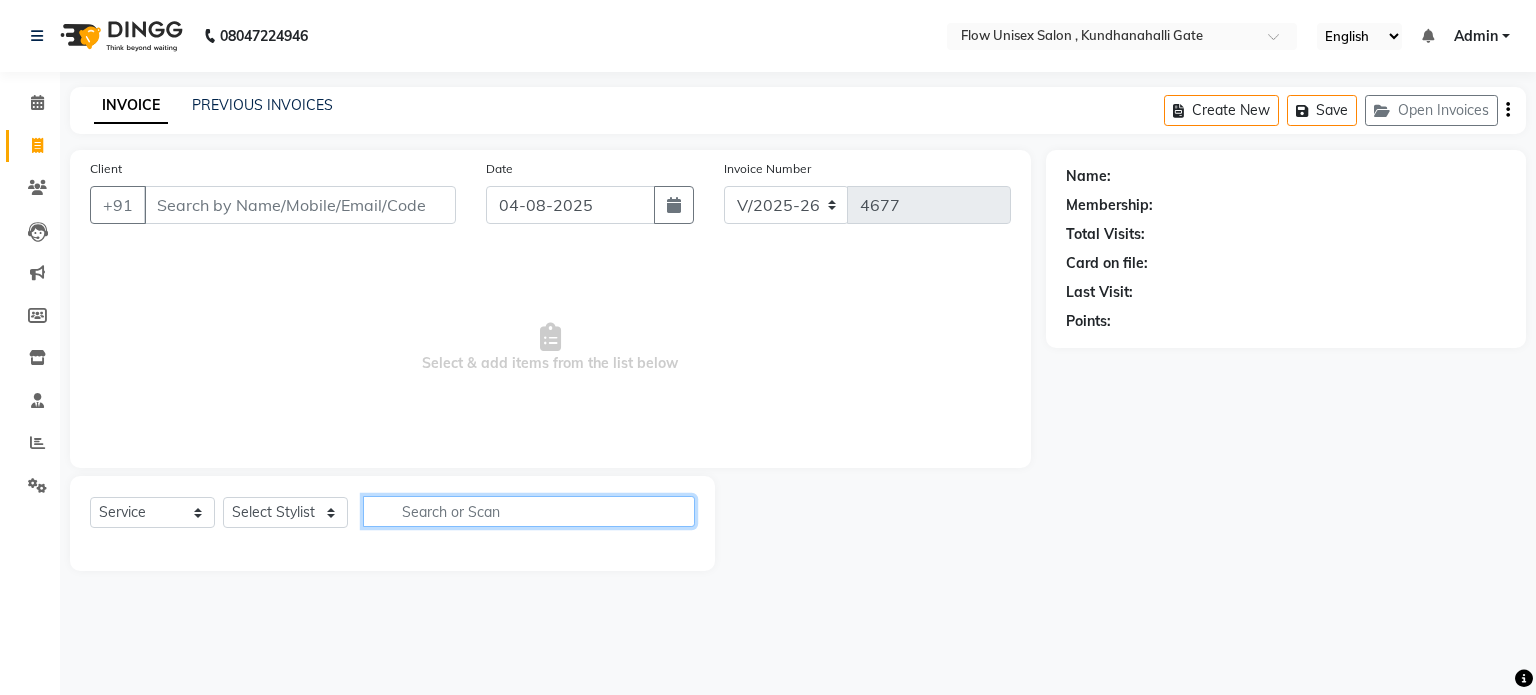 click 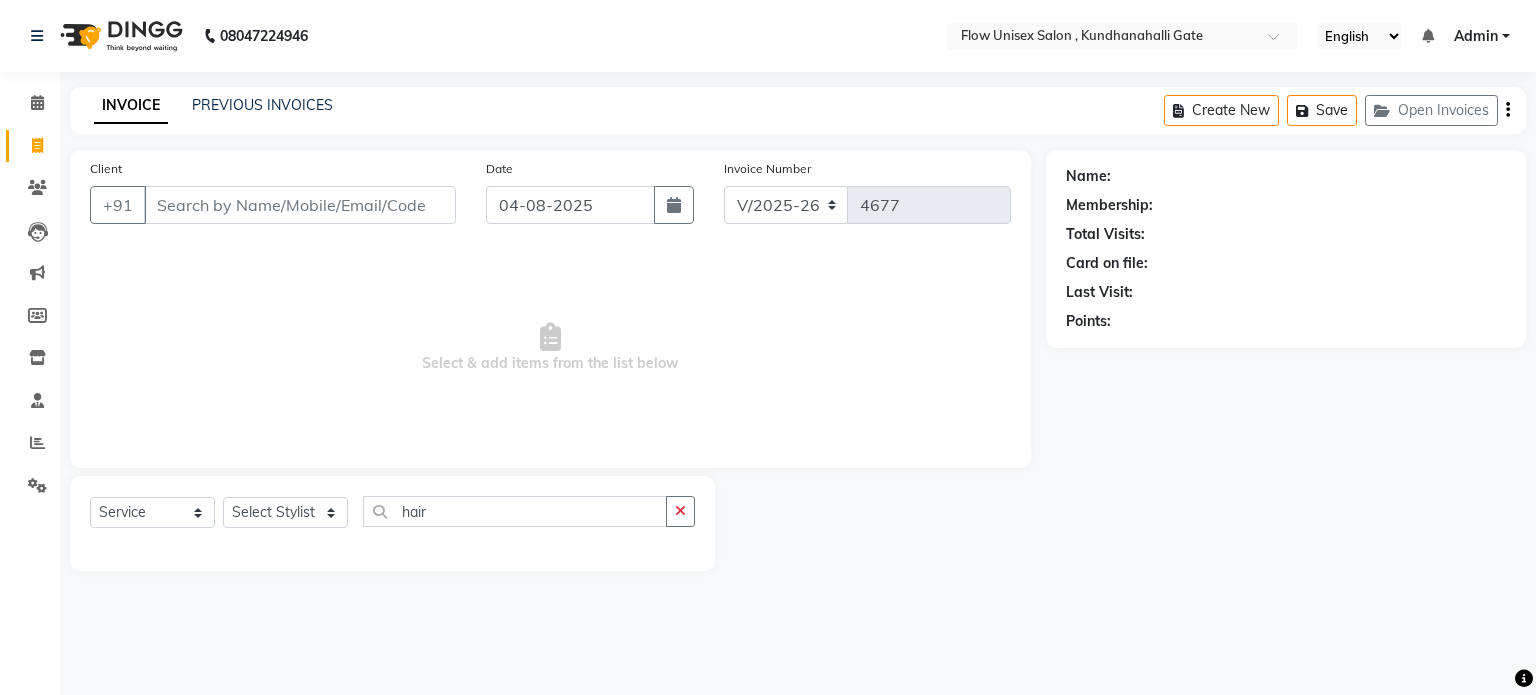 click on "Select  Service  Product  Membership  Package Voucher Prepaid Gift Card  Select Stylist [NAME] [NAME] [NAME] [NAME] [NAME] [NAME] [NAME] [NAME] [NAME] [NAME] [NAME] [NAME] [NAME] [NAME] [NAME] [NAME] [NAME] [NAME] [NAME] hair" 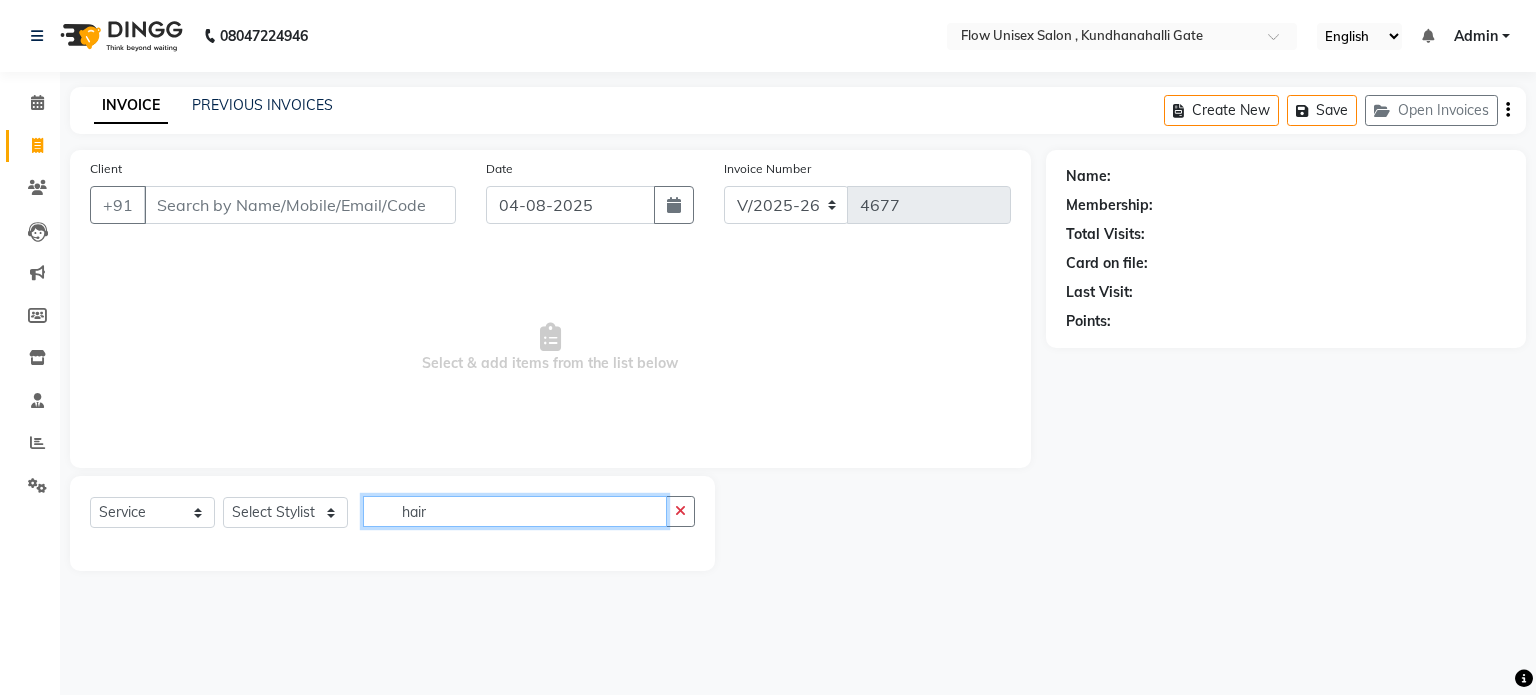 drag, startPoint x: 585, startPoint y: 525, endPoint x: 528, endPoint y: 523, distance: 57.035076 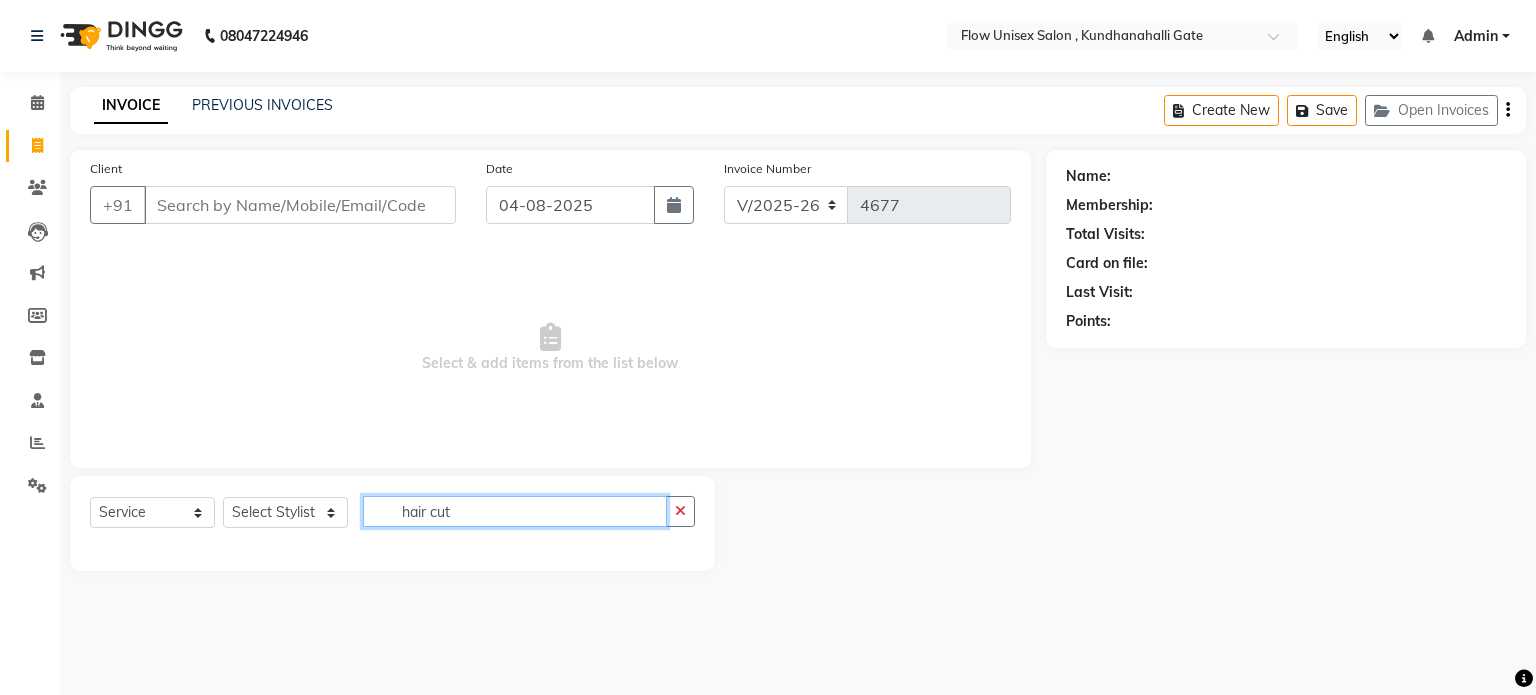 click on "hair cut" 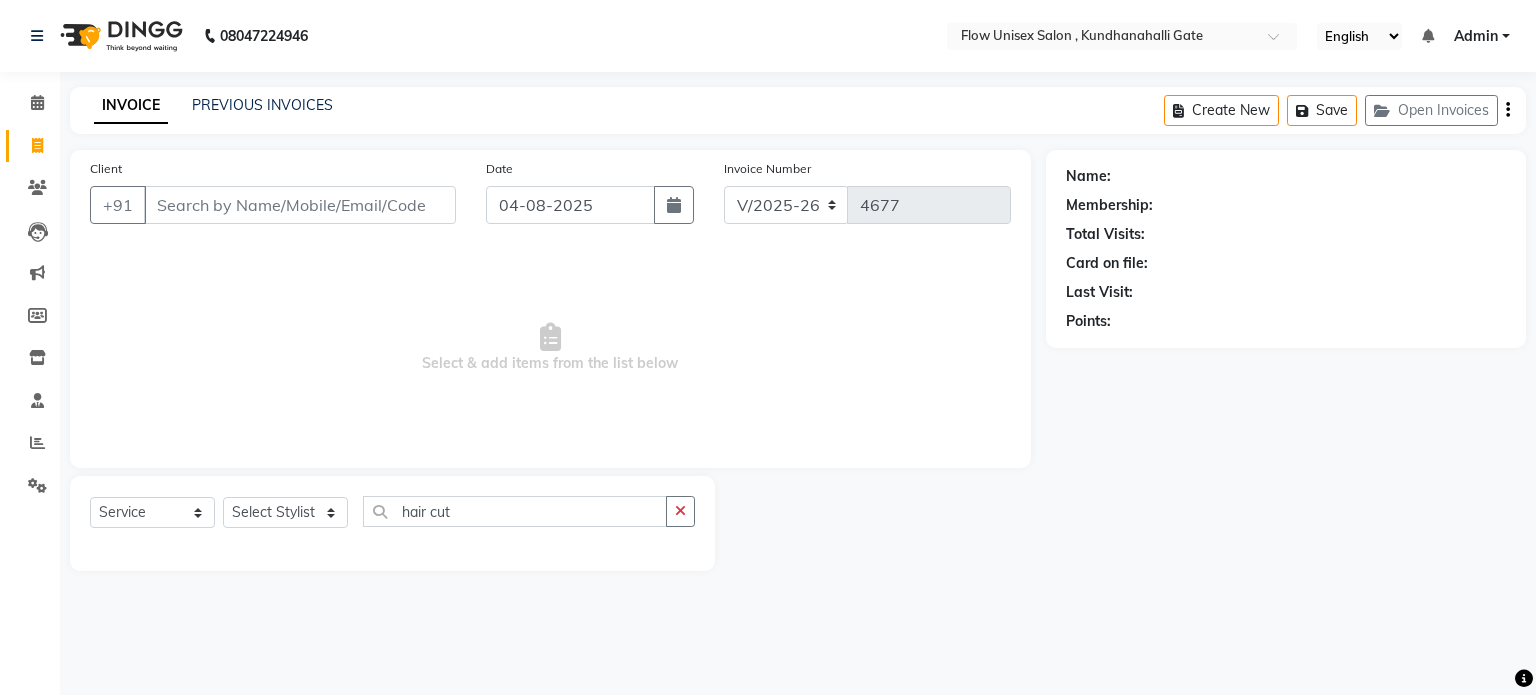 click on "Select  Service  Product  Membership  Package Voucher Prepaid Gift Card  Select Stylist [FIRST] [FIRST] [FIRST] [FIRST] [FIRST] [FIRST] [FIRST] [LAST]   [FIRST] [LAST]   [FIRST] [LAST]   [FIRST] [LAST]   [FIRST] [LAST]   [FIRST] [LAST]   [FIRST] [LAST] hair cut" 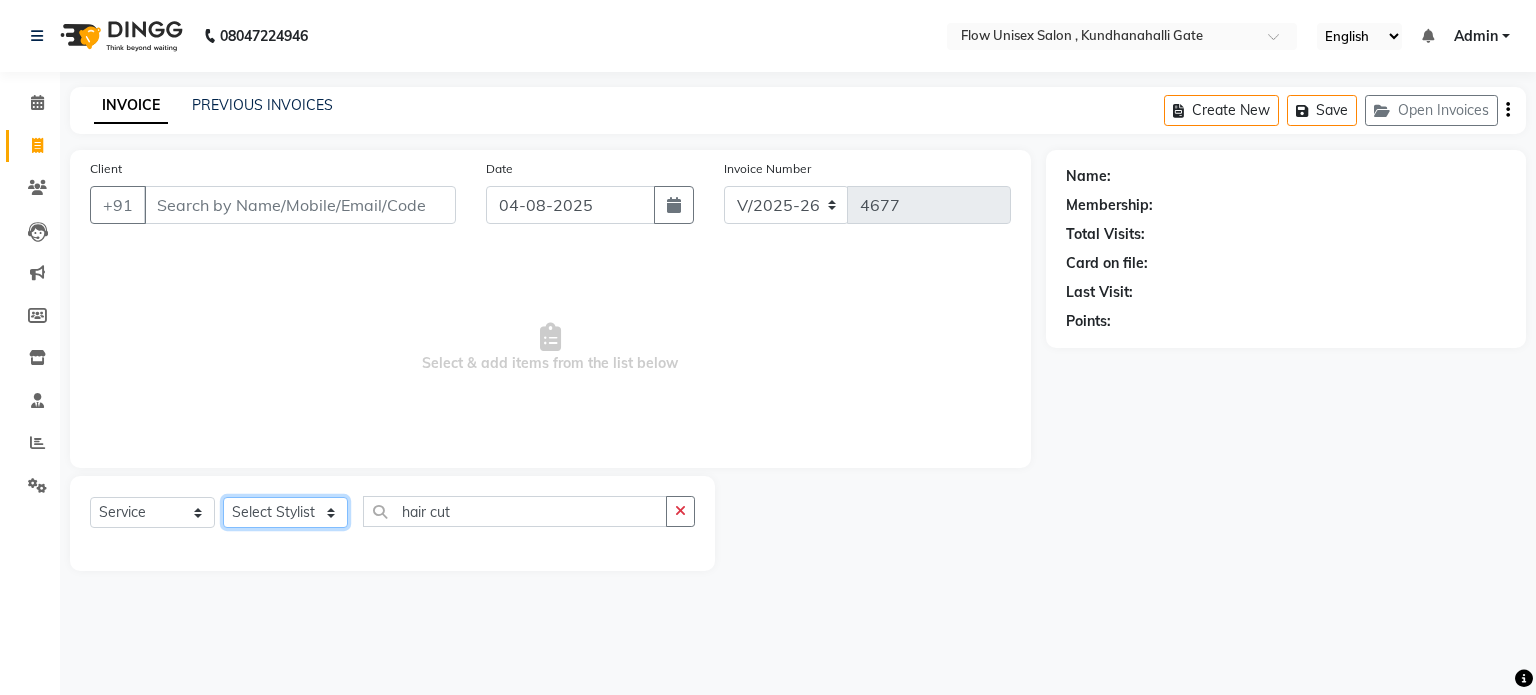 click on "Select Stylist arman Deepa emlen jaseem Kishore Manjila monika debbarma Mustafa Nijamuddin Salmani Saluka Rai Sonu khan Thapa Geeta udhaya kumar M Vishnu Bhati" 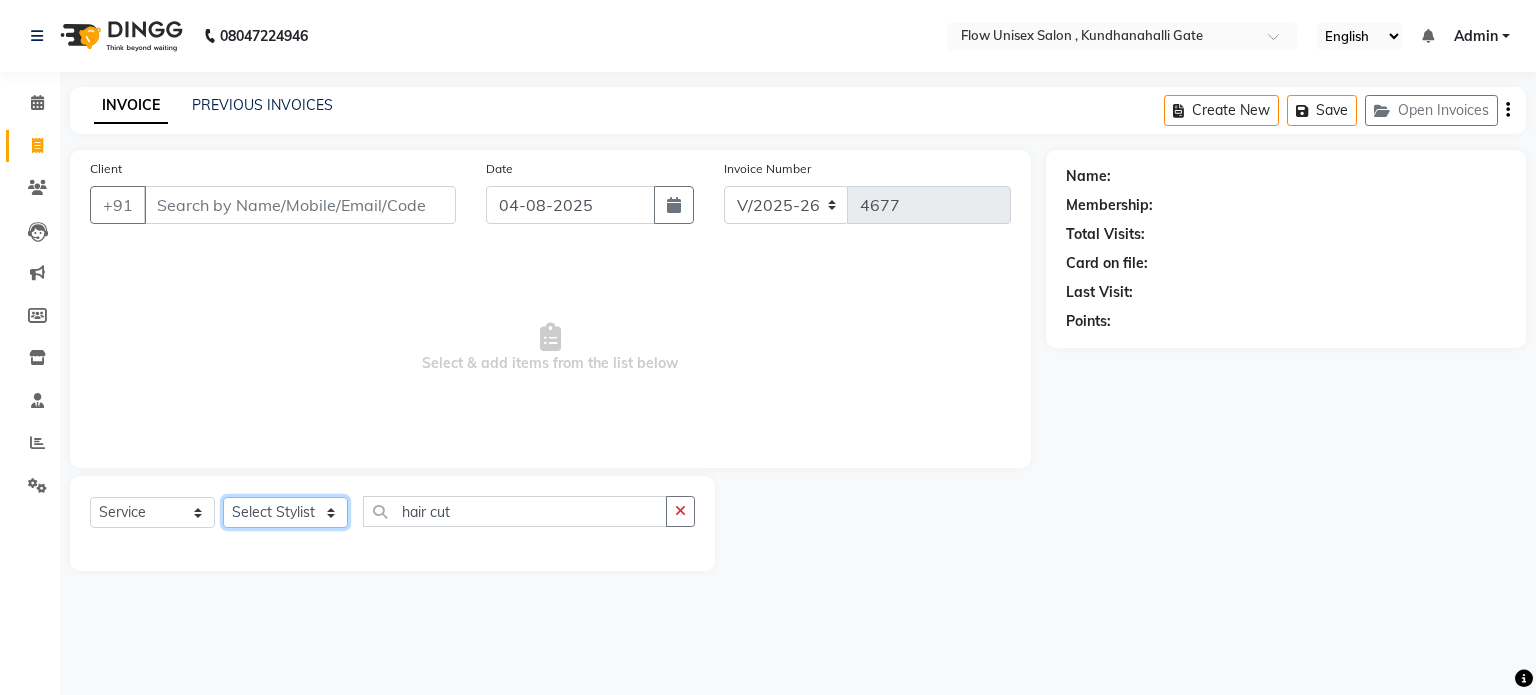 select on "48854" 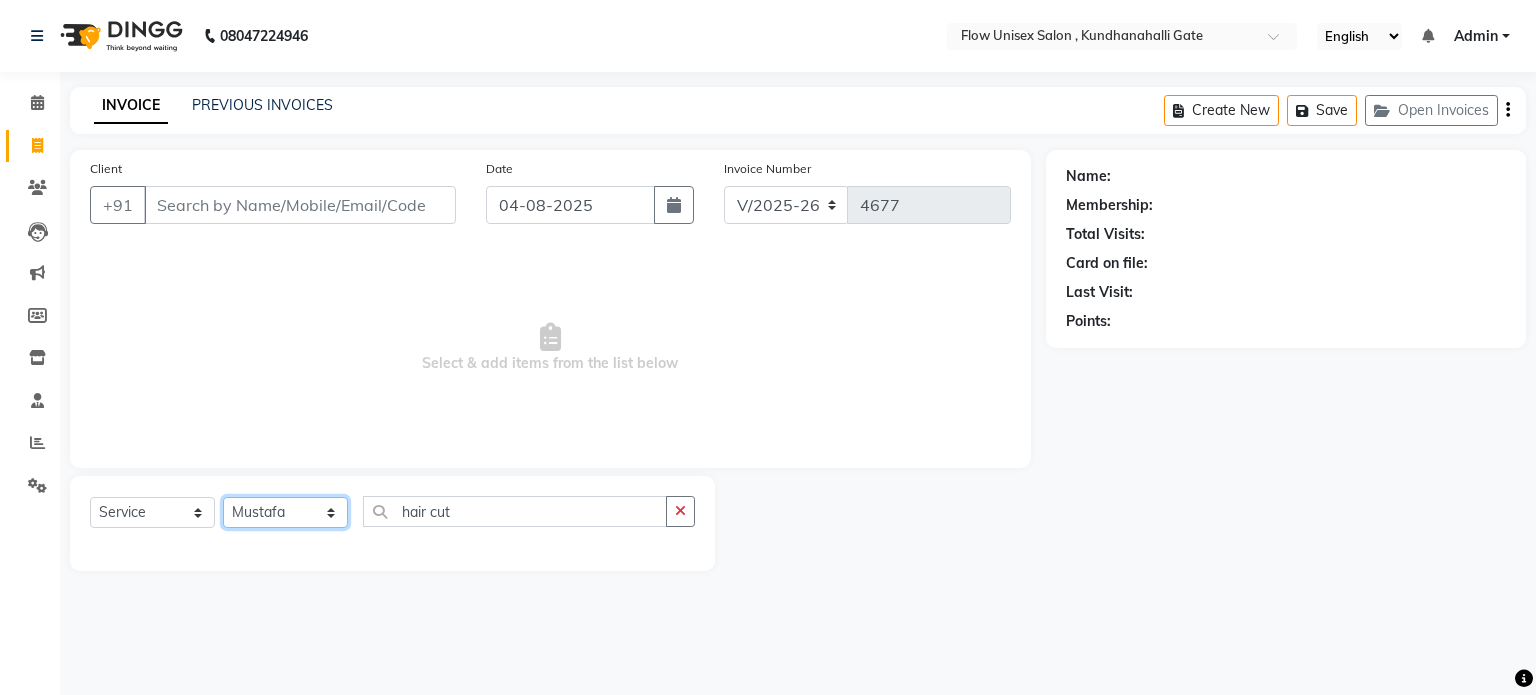 click on "Select Stylist arman Deepa emlen jaseem Kishore Manjila monika debbarma Mustafa Nijamuddin Salmani Saluka Rai Sonu khan Thapa Geeta udhaya kumar M Vishnu Bhati" 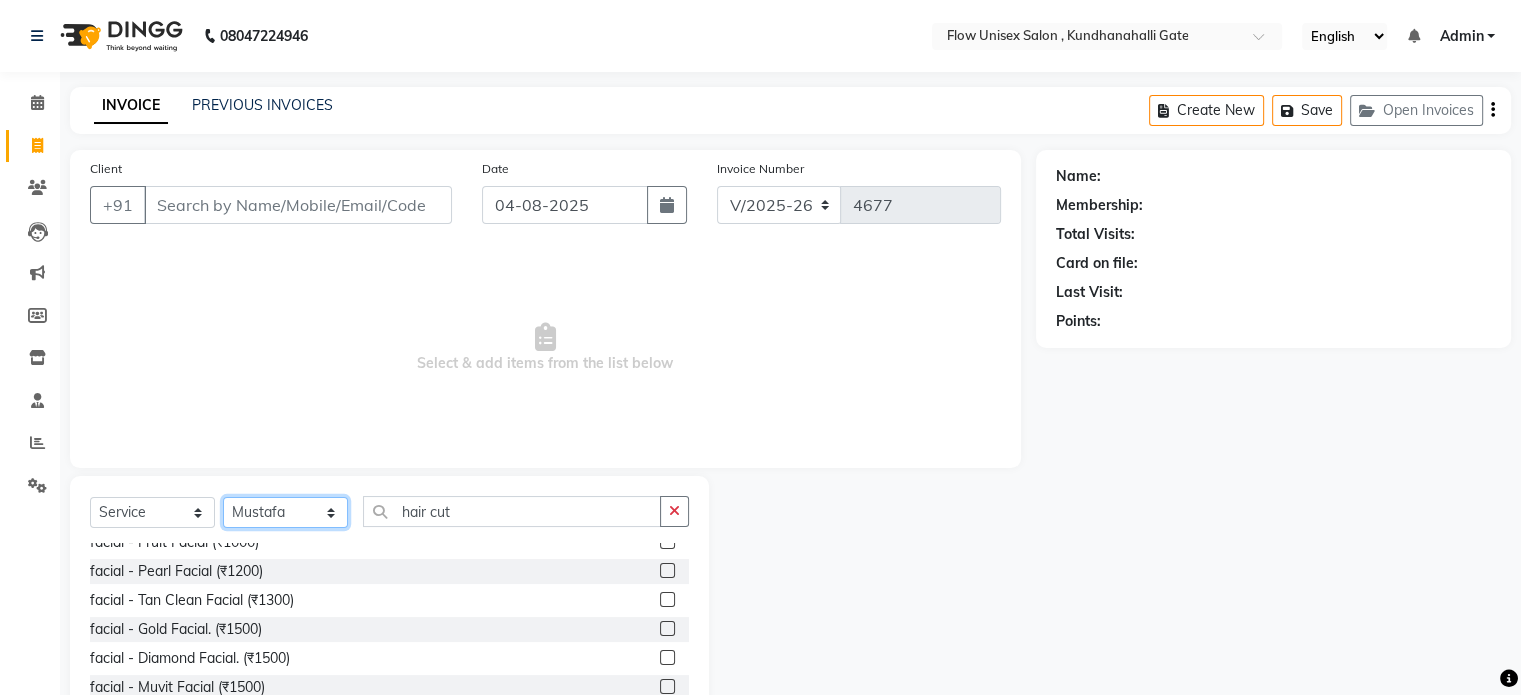 scroll, scrollTop: 0, scrollLeft: 0, axis: both 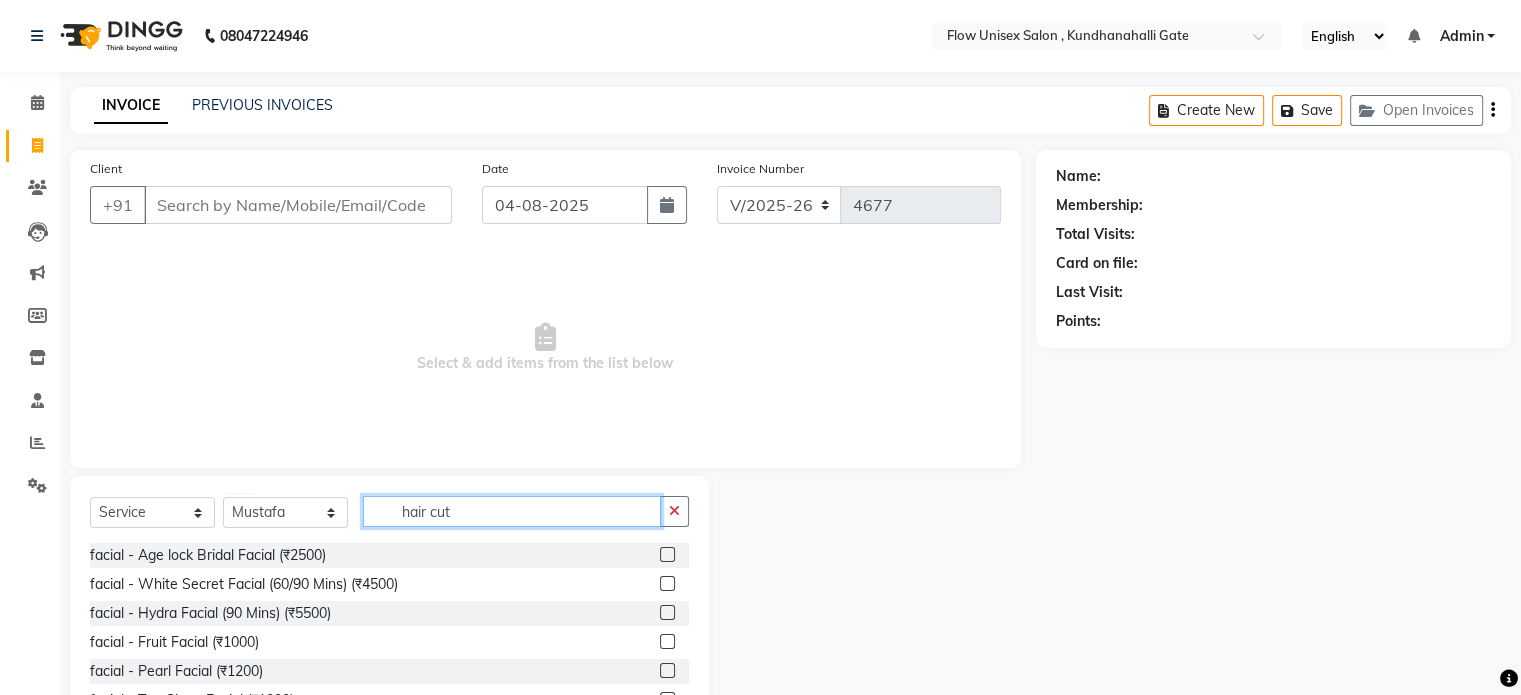 click on "hair cut" 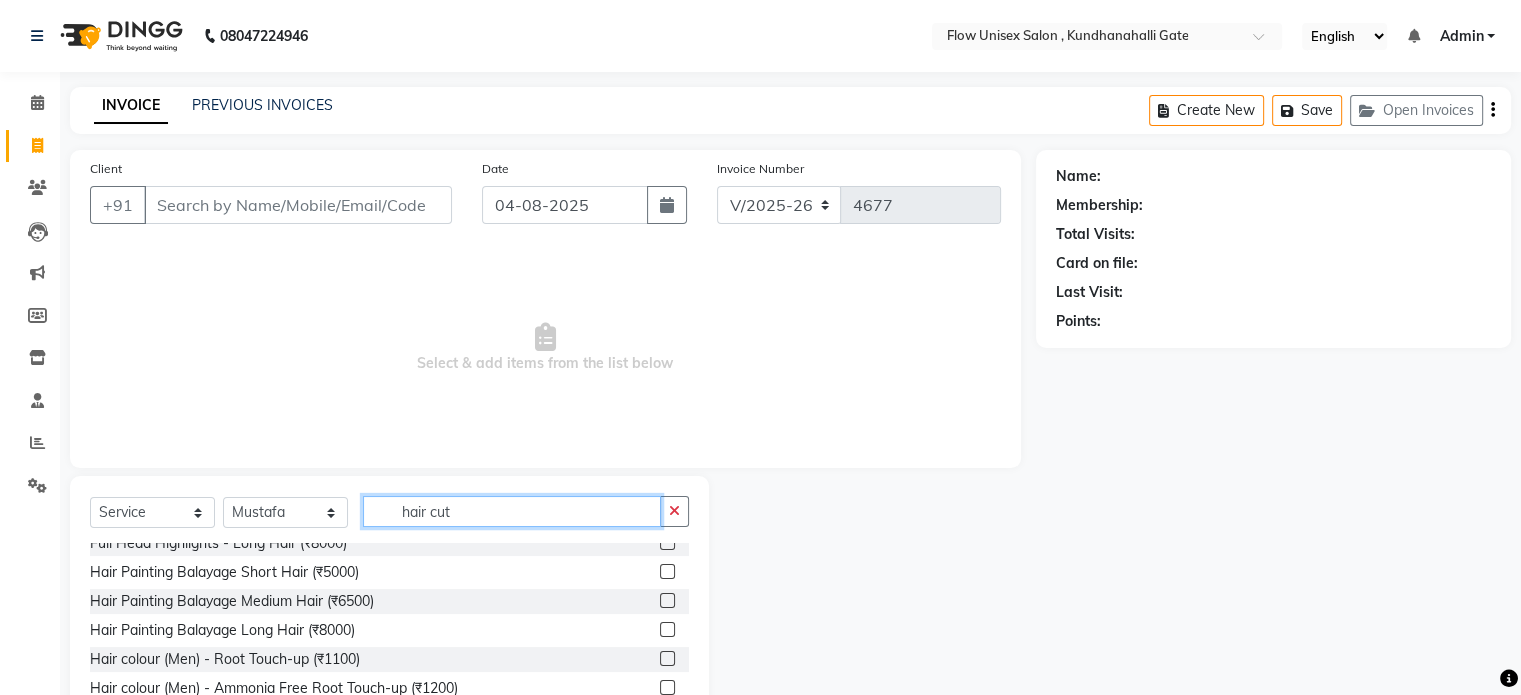 scroll, scrollTop: 4200, scrollLeft: 0, axis: vertical 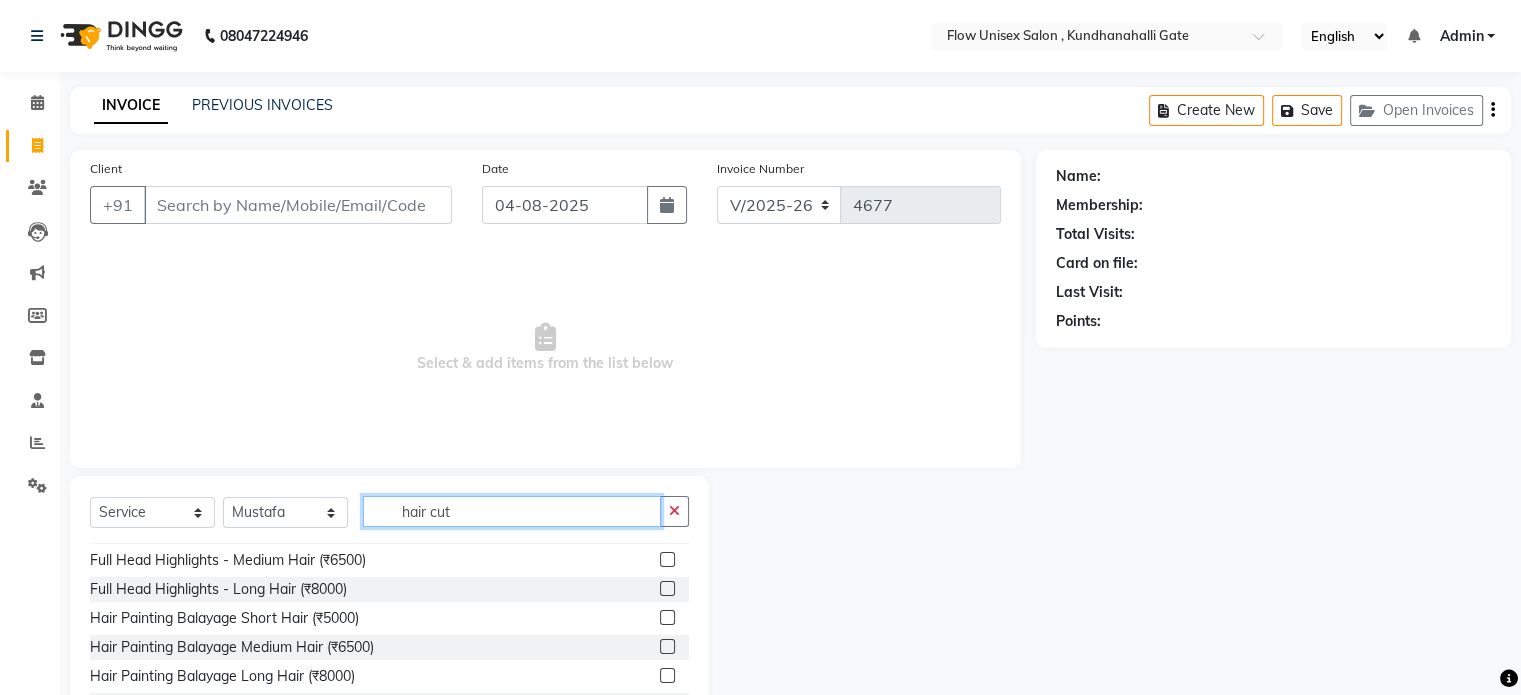 click on "hair cut" 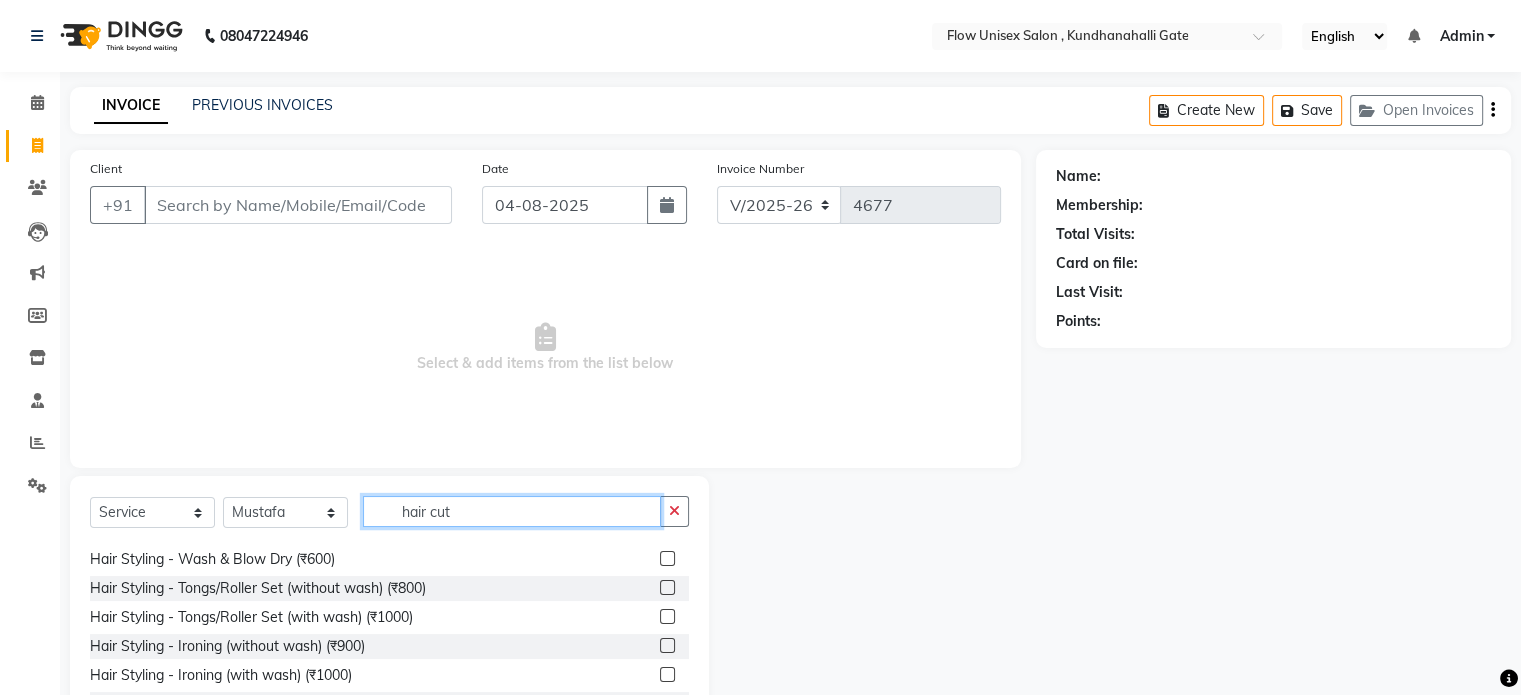 scroll, scrollTop: 5832, scrollLeft: 0, axis: vertical 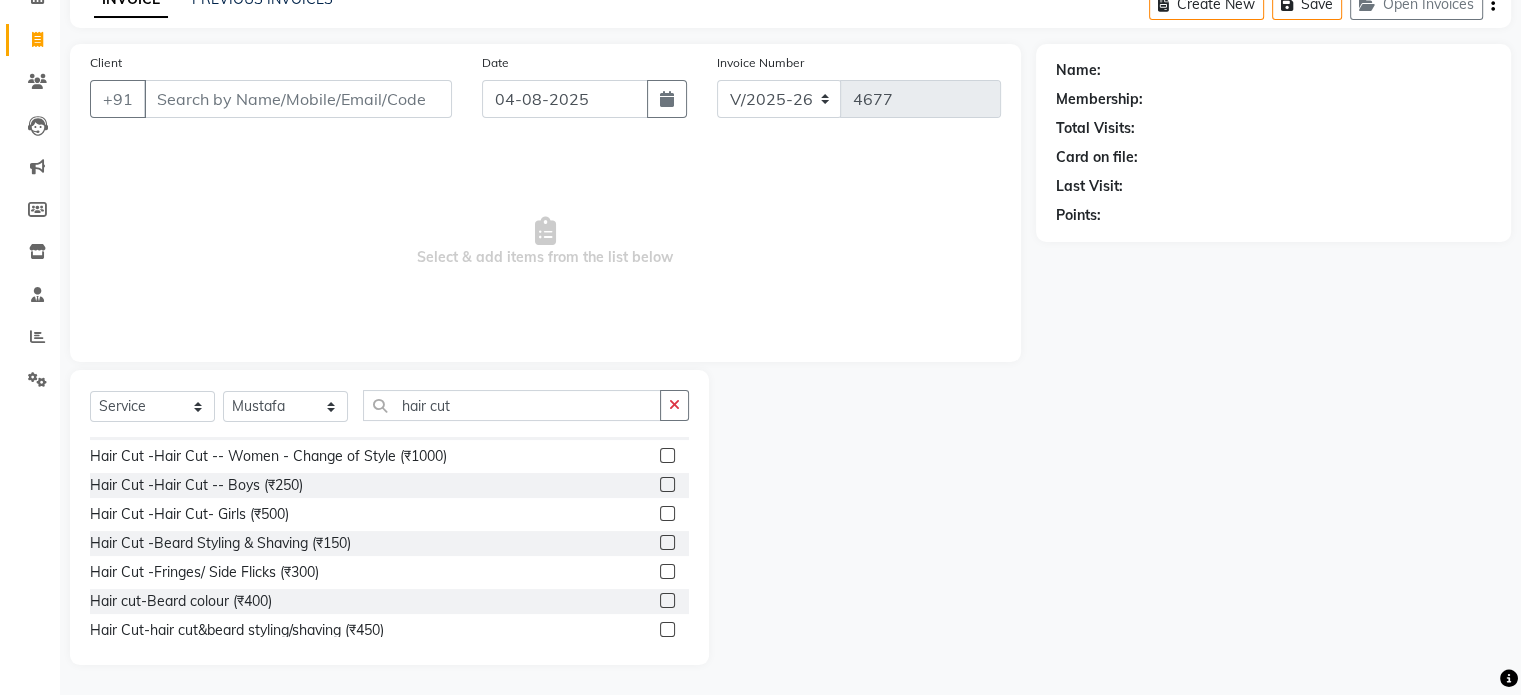 click 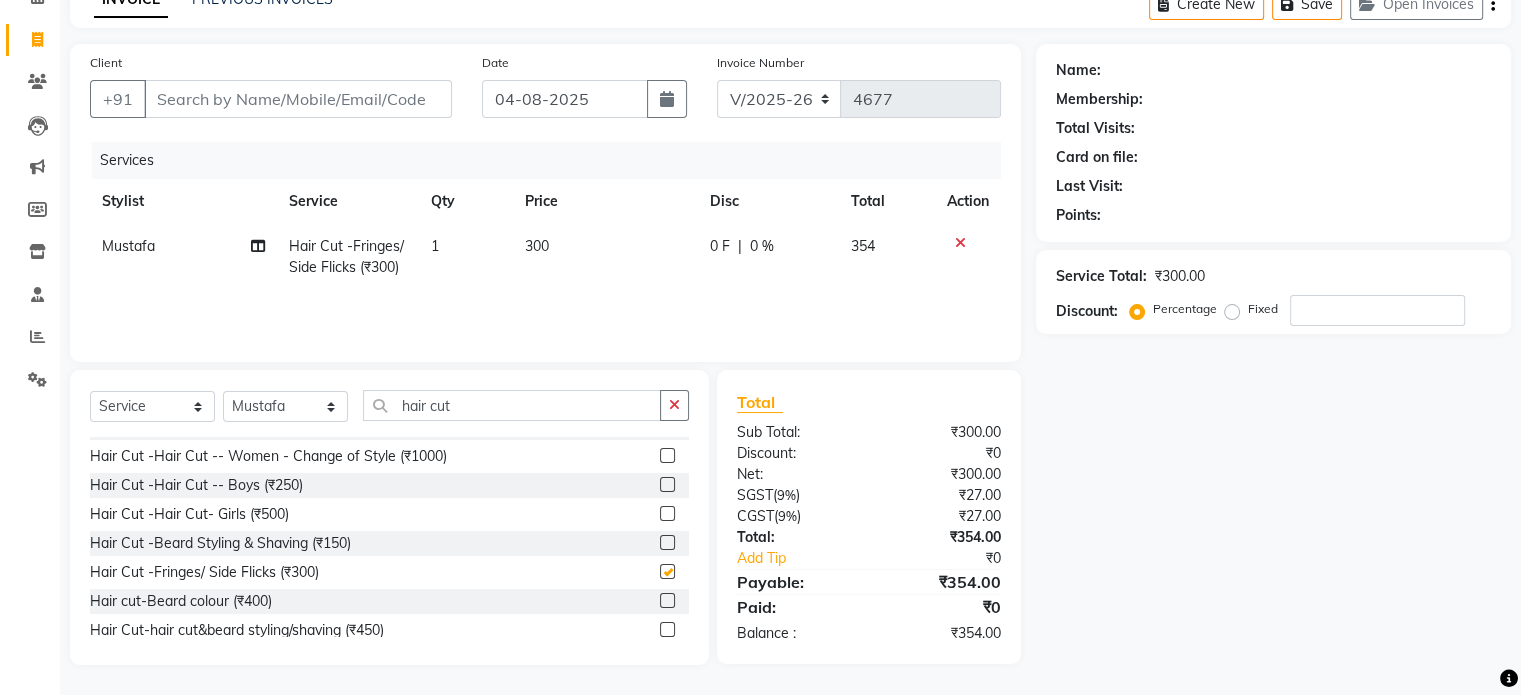 checkbox on "false" 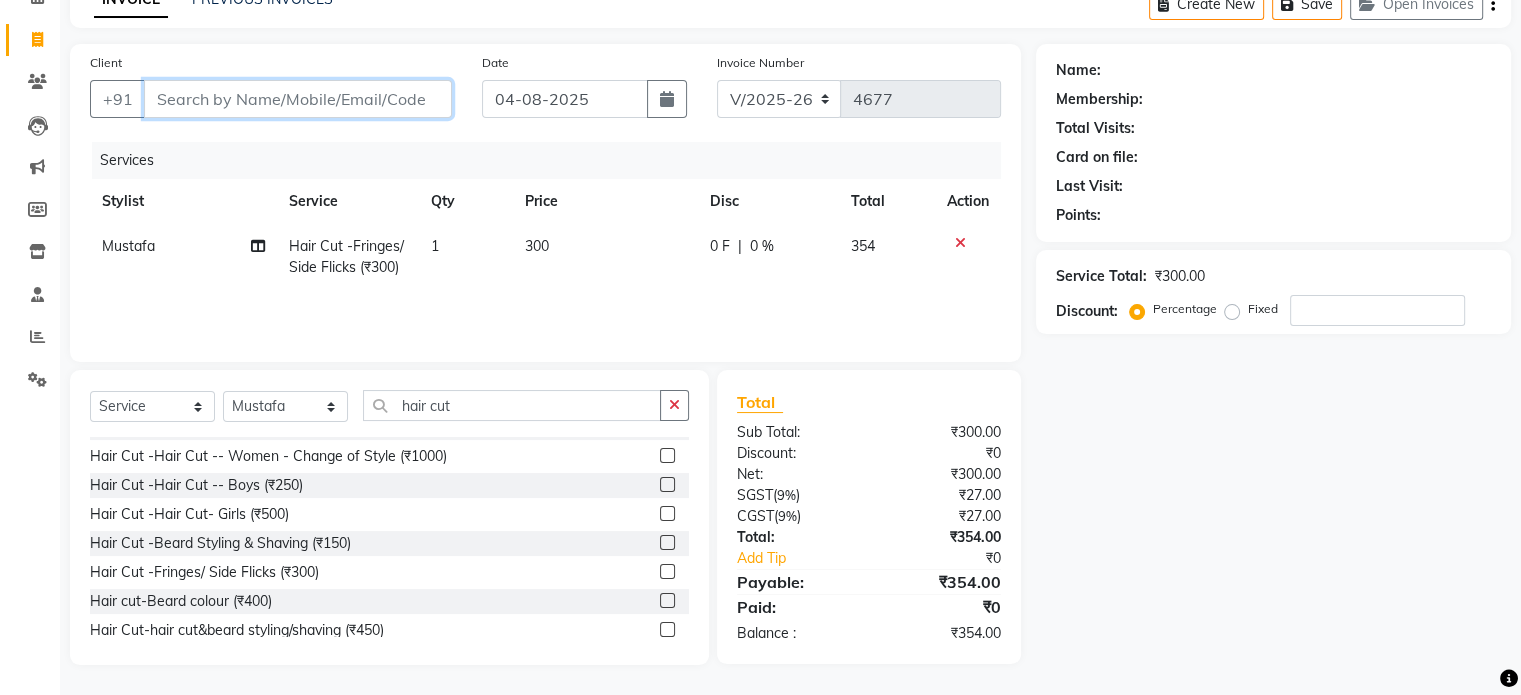 click on "Client" at bounding box center [298, 99] 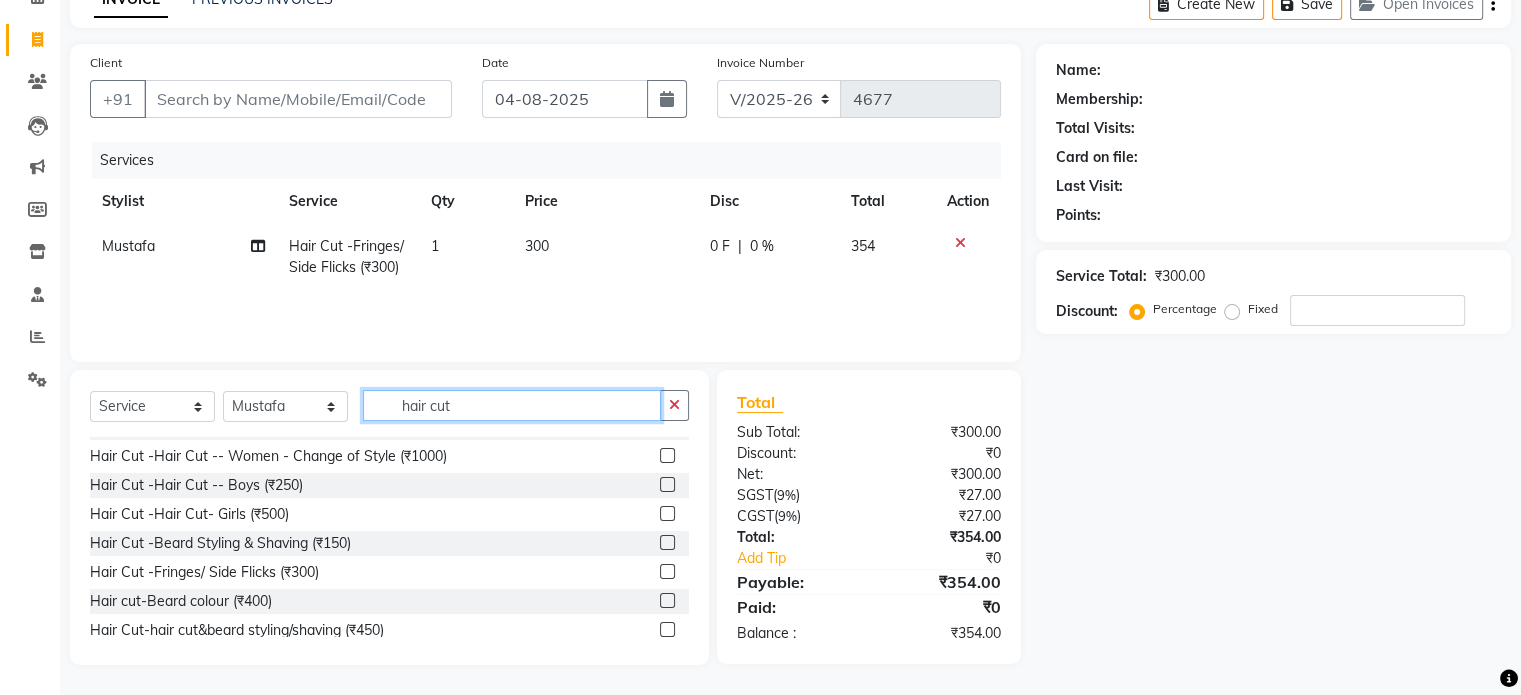 click on "hair cut" 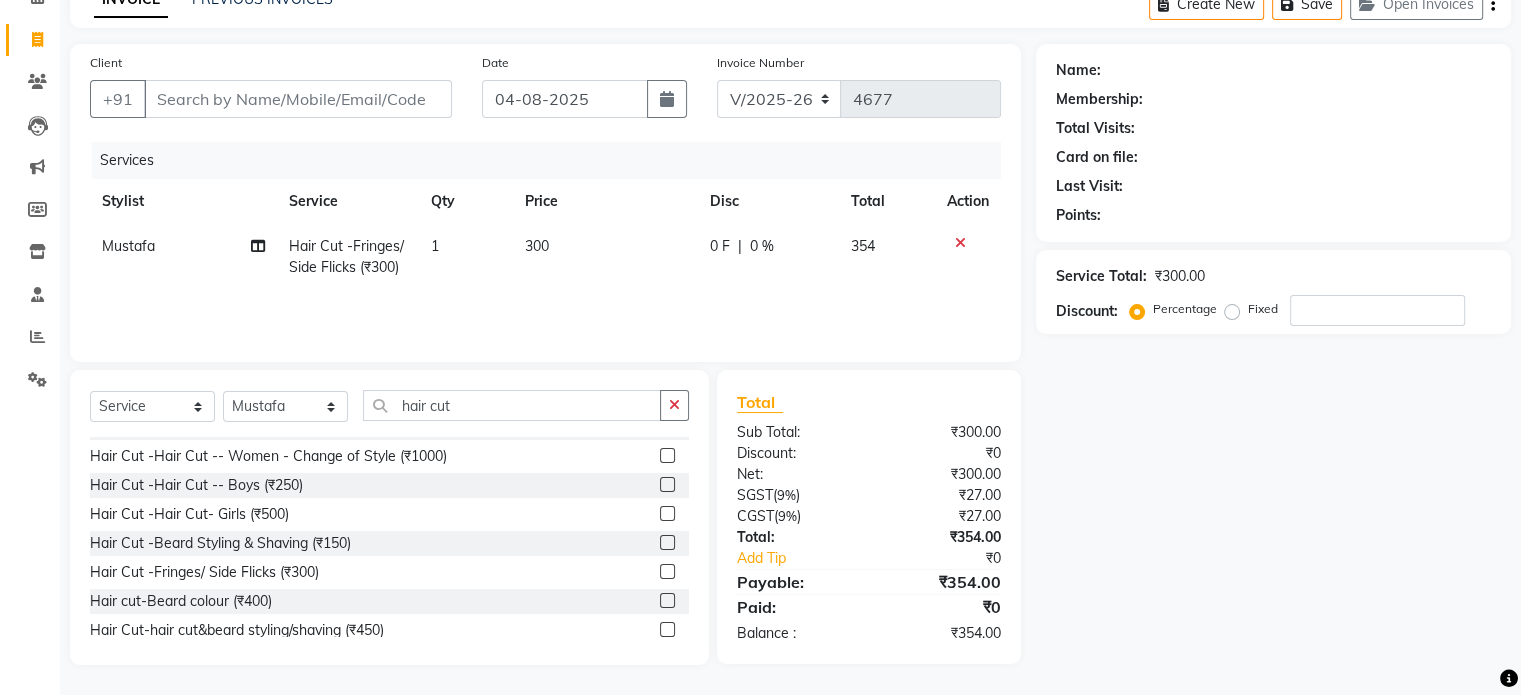click 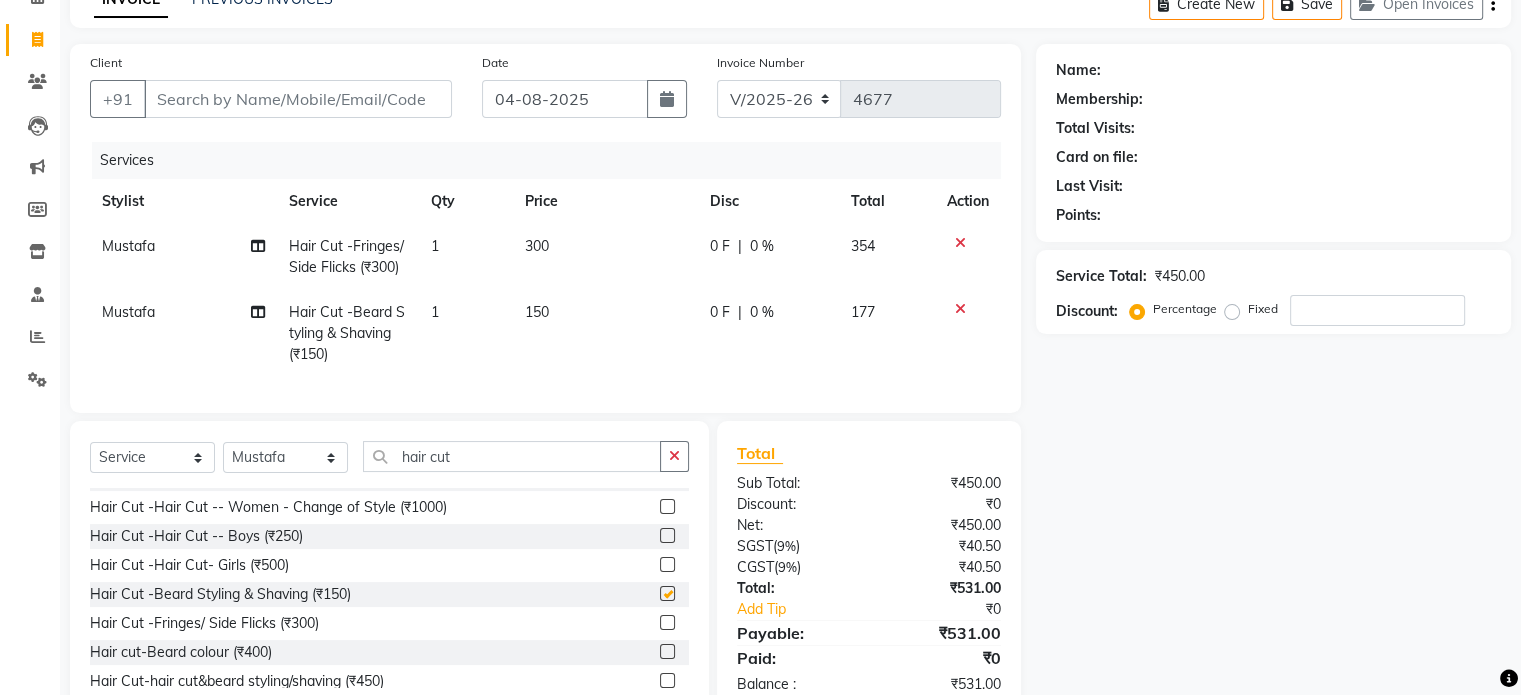 checkbox on "false" 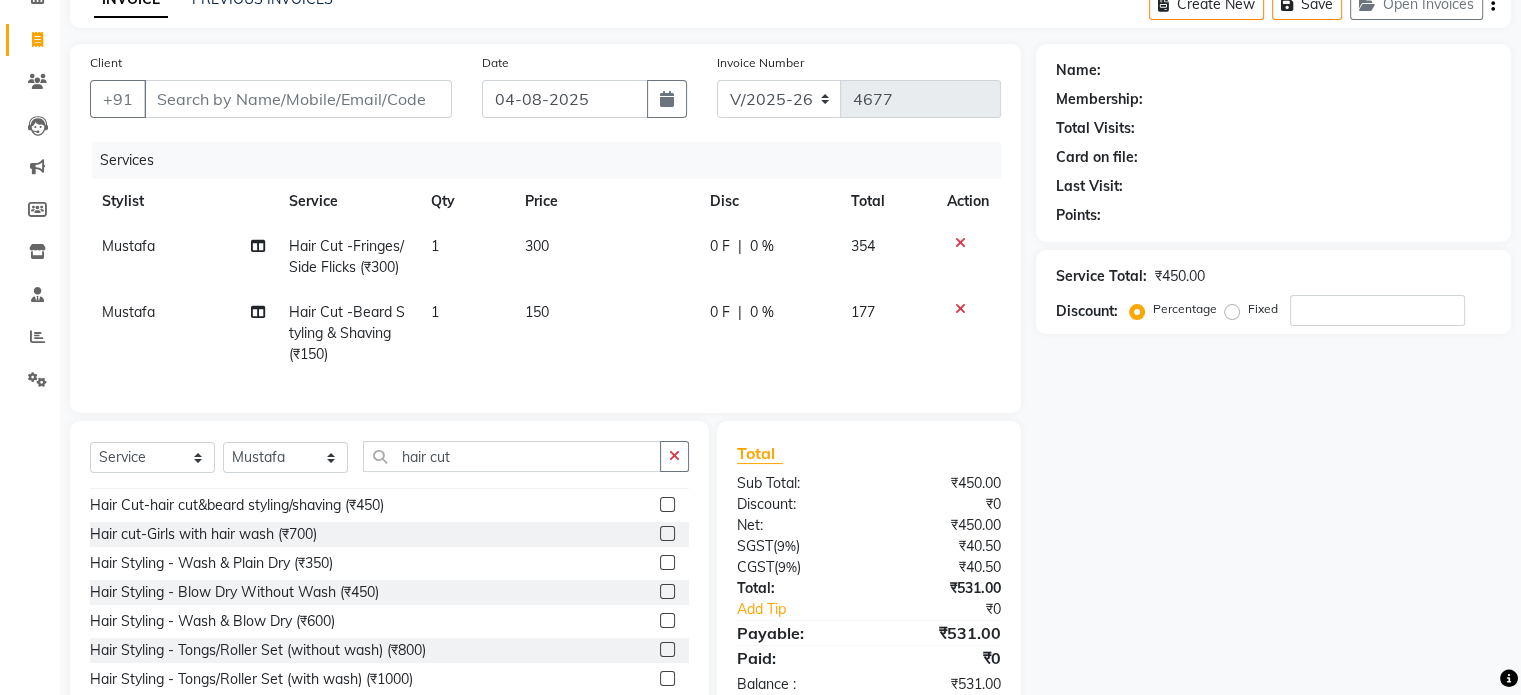 scroll, scrollTop: 5732, scrollLeft: 0, axis: vertical 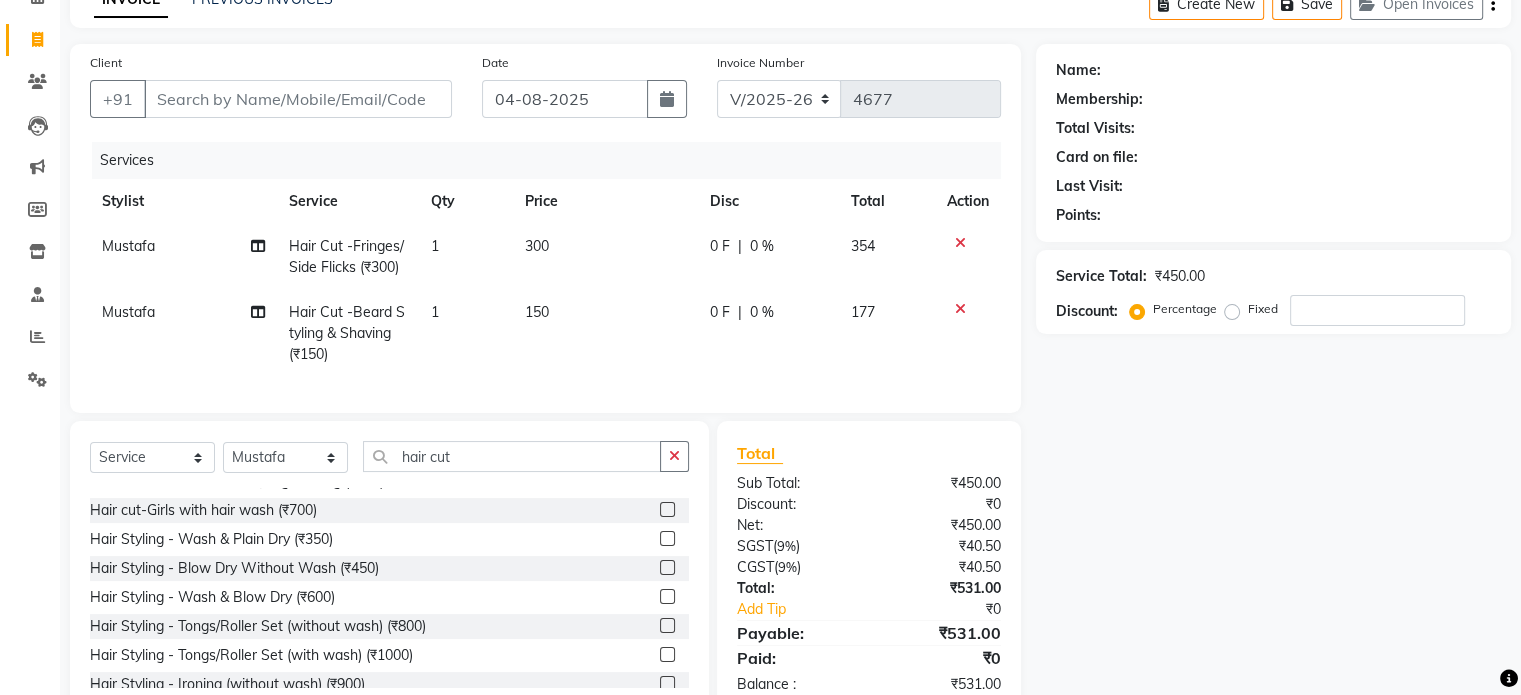 click 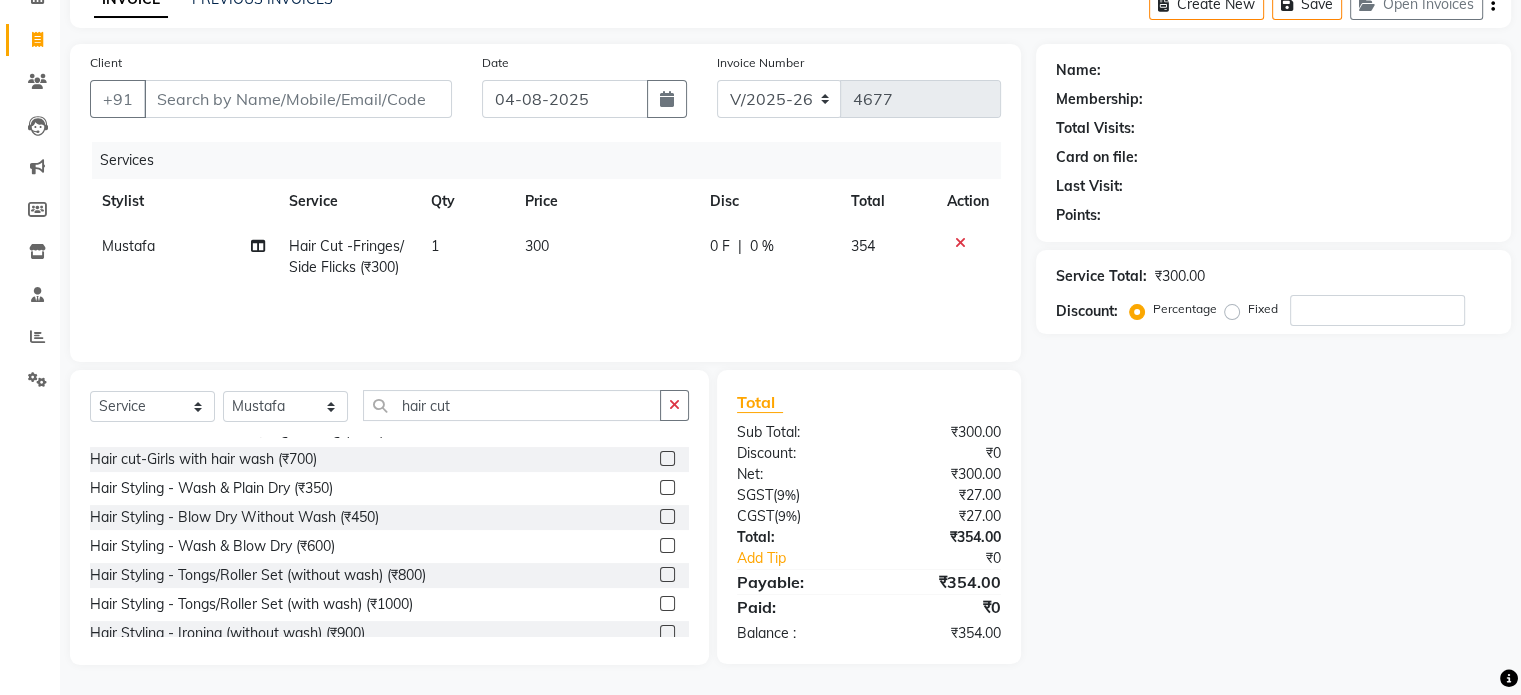 click on "Mustafa" 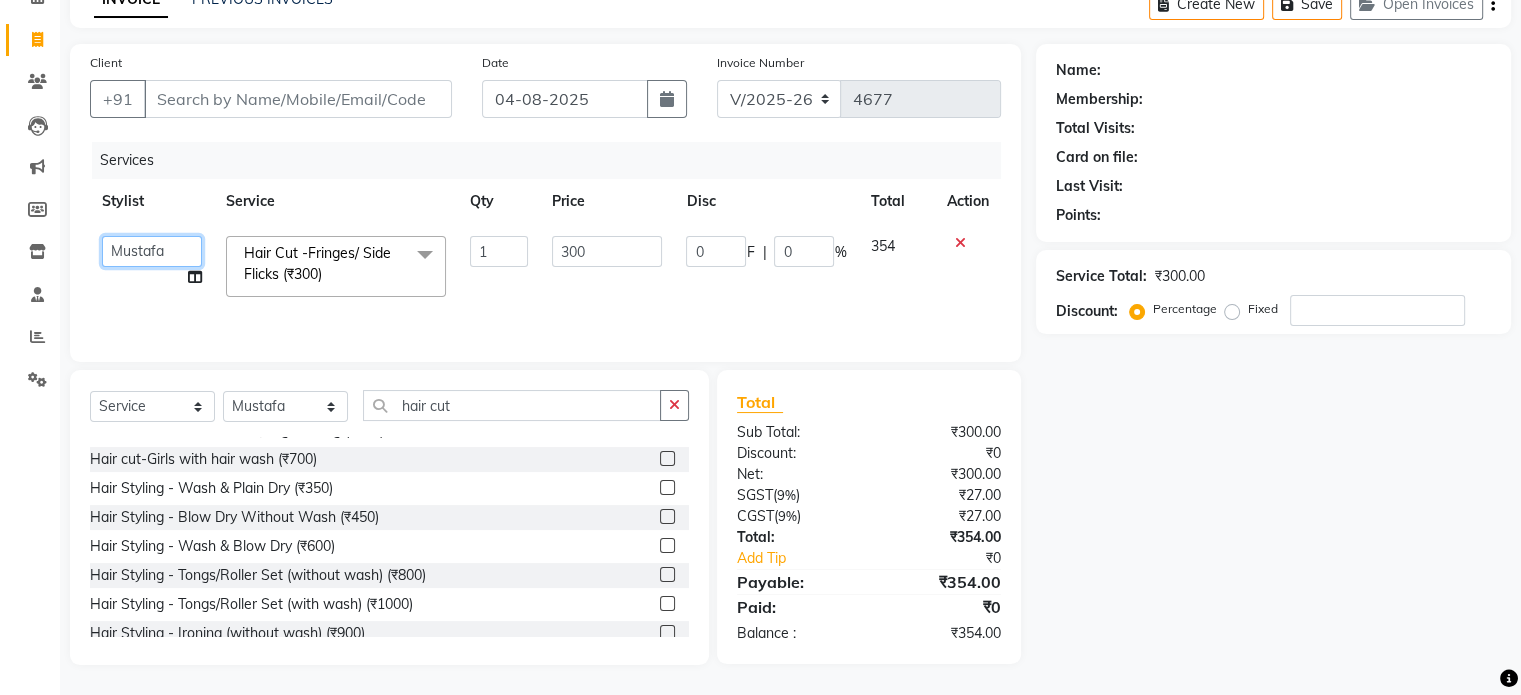 click on "[FIRST]   [FIRST]   [FIRST]   [FIRST]   [FIRST]   [FIRST]   [FIRST] [LAST]   [FIRST]   [FIRST] [LAST]   [FIRST] [LAST]   [FIRST] [LAST]   [FIRST] [LAST]   [FIRST] [LAST]   [FIRST] [LAST]" 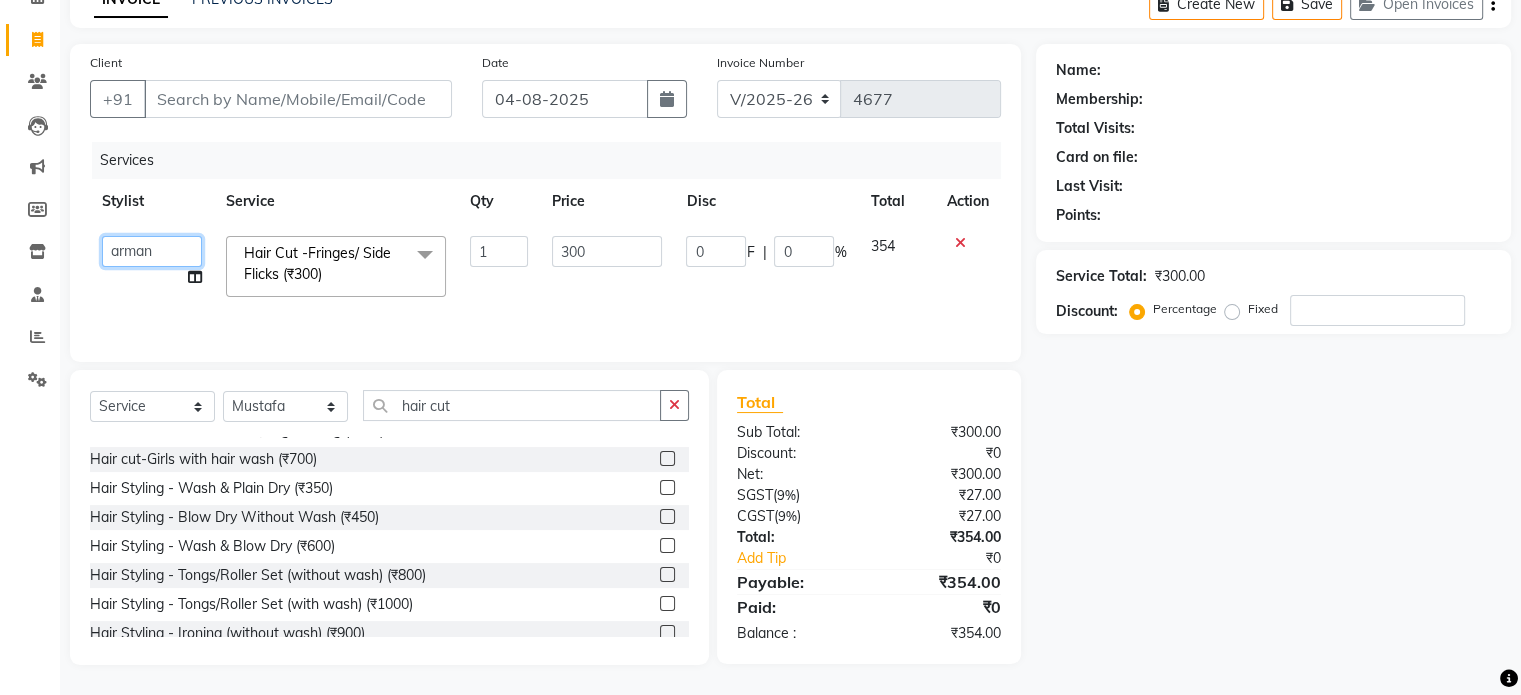 click on "[FIRST]   [FIRST]   [FIRST]   [FIRST]   [FIRST]   [FIRST]   [FIRST] [LAST]   [FIRST]   [FIRST] [LAST]   [FIRST] [LAST]   [FIRST] [LAST]   [FIRST] [LAST]   [FIRST] [LAST]   [FIRST] [LAST]" 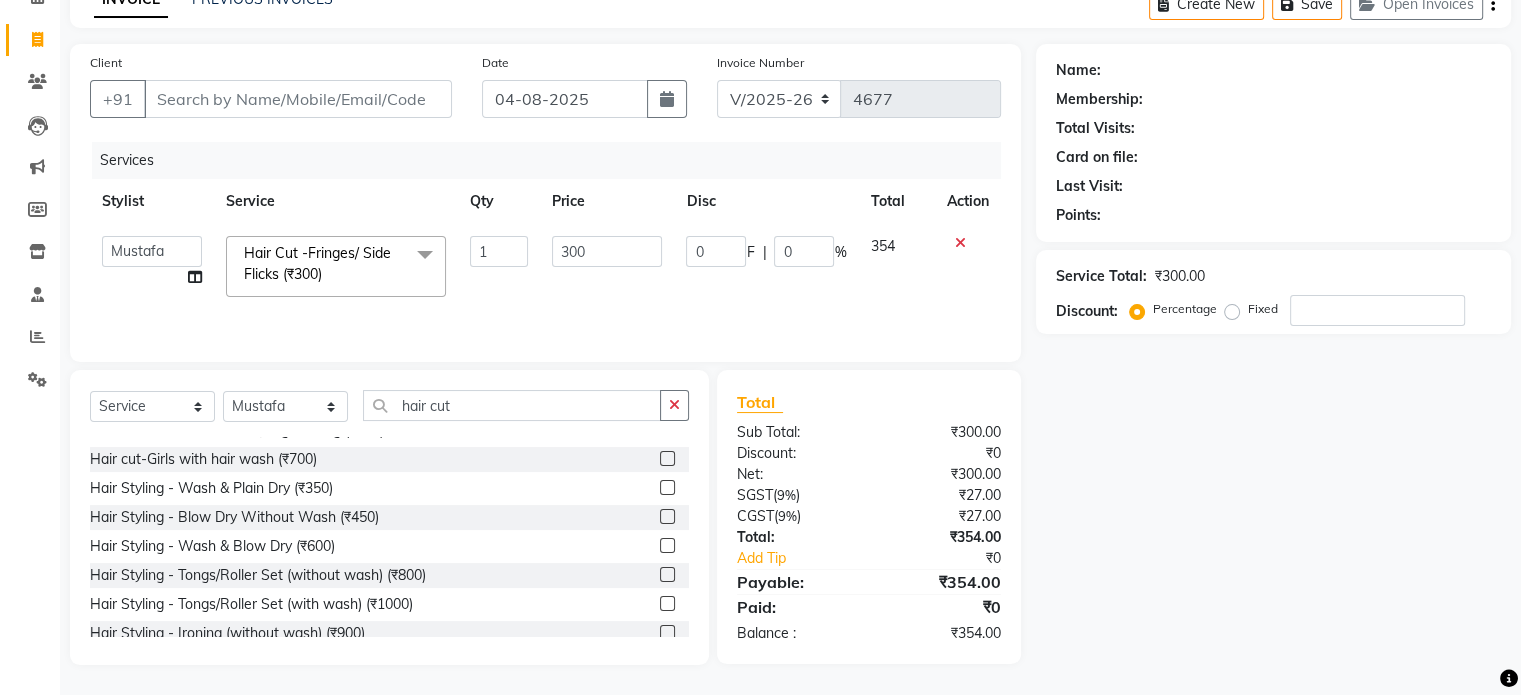 select on "48854" 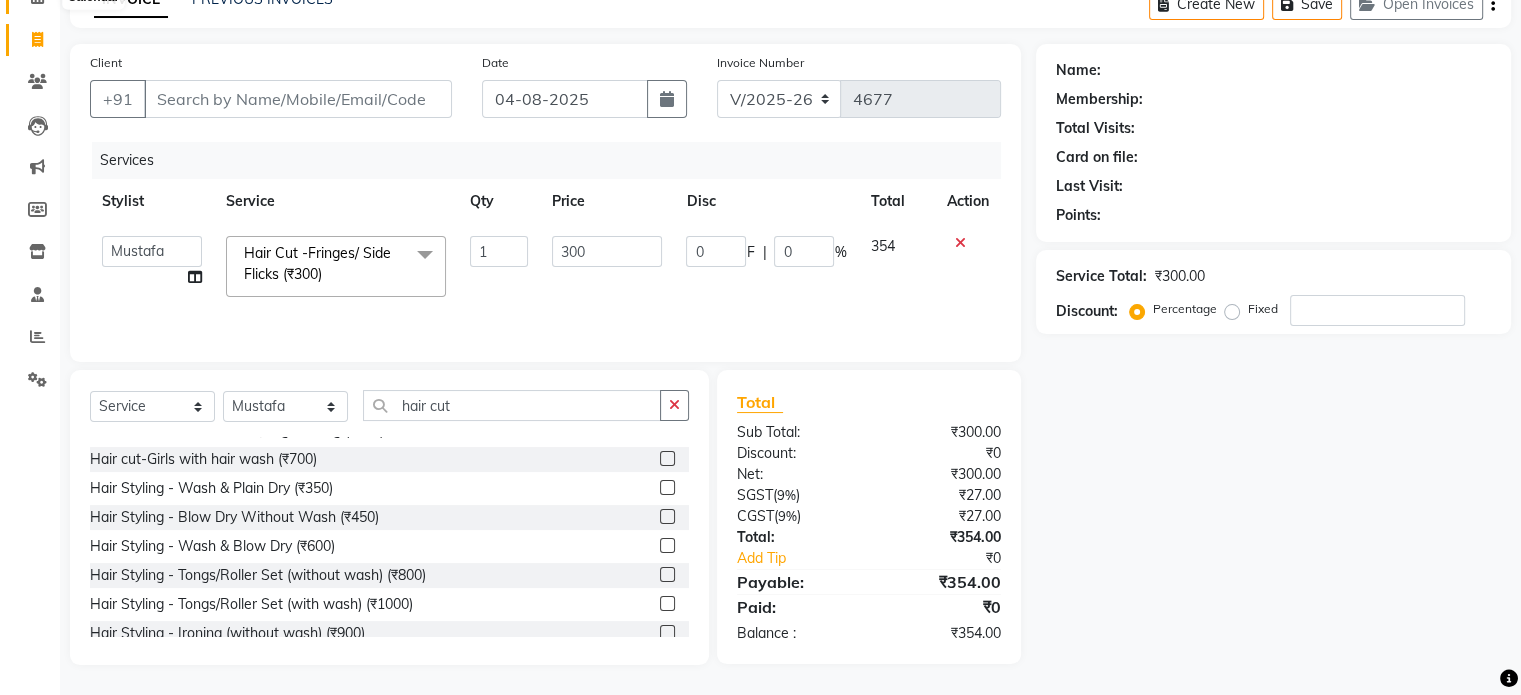 click 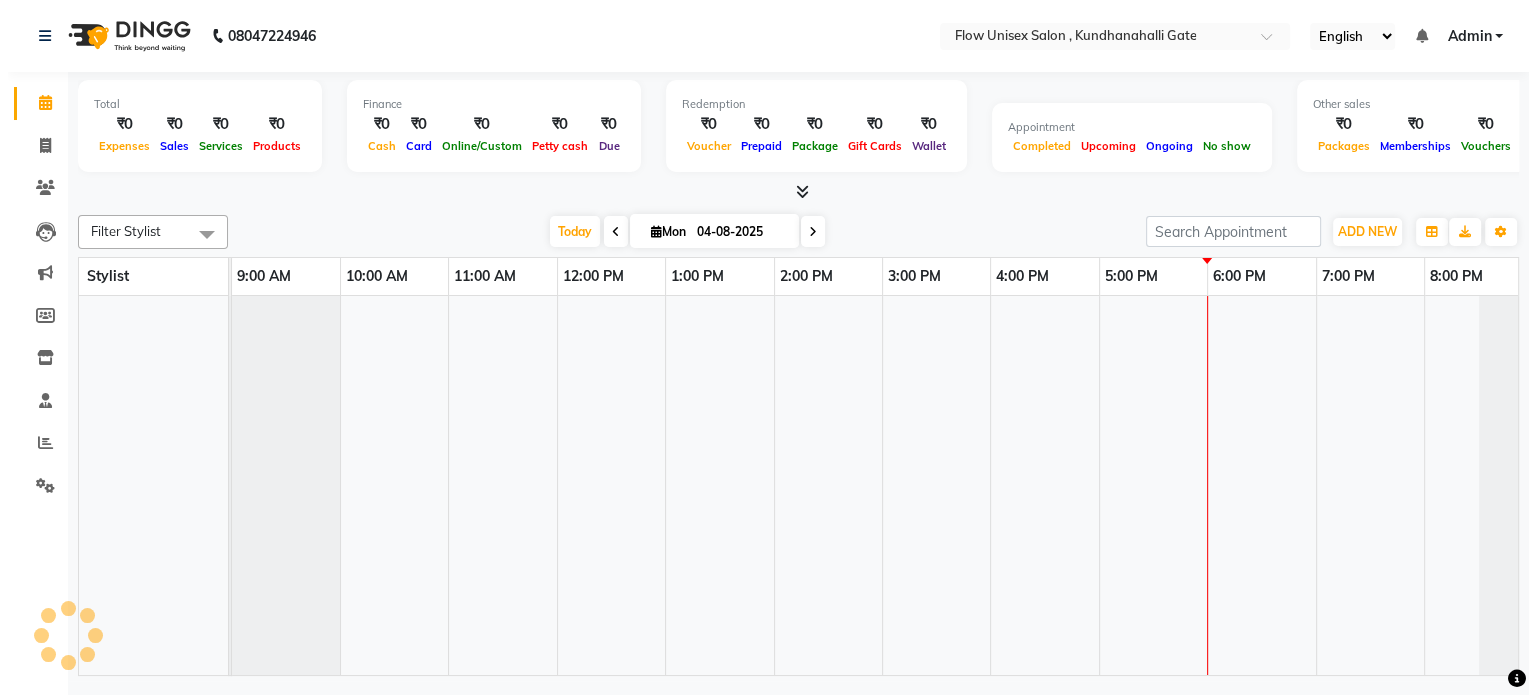 scroll, scrollTop: 0, scrollLeft: 0, axis: both 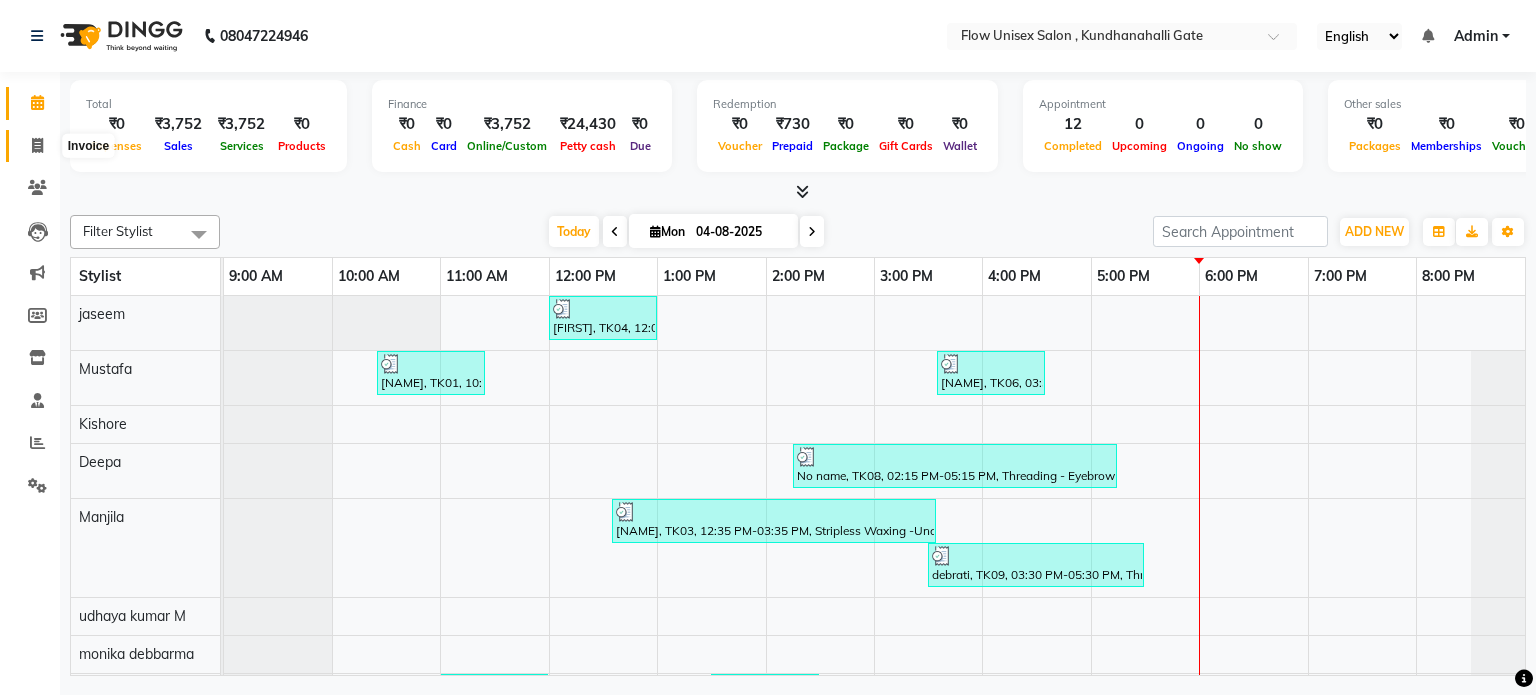 click 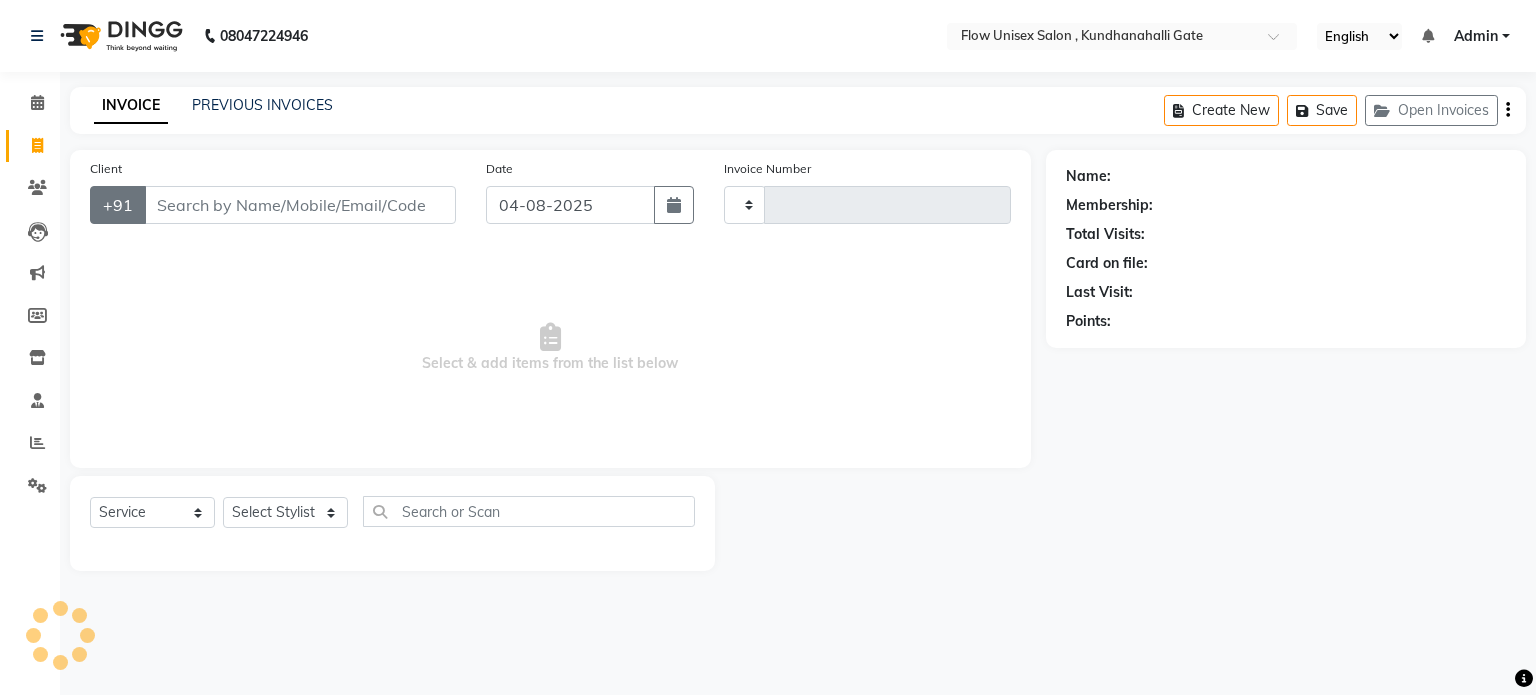 type on "4677" 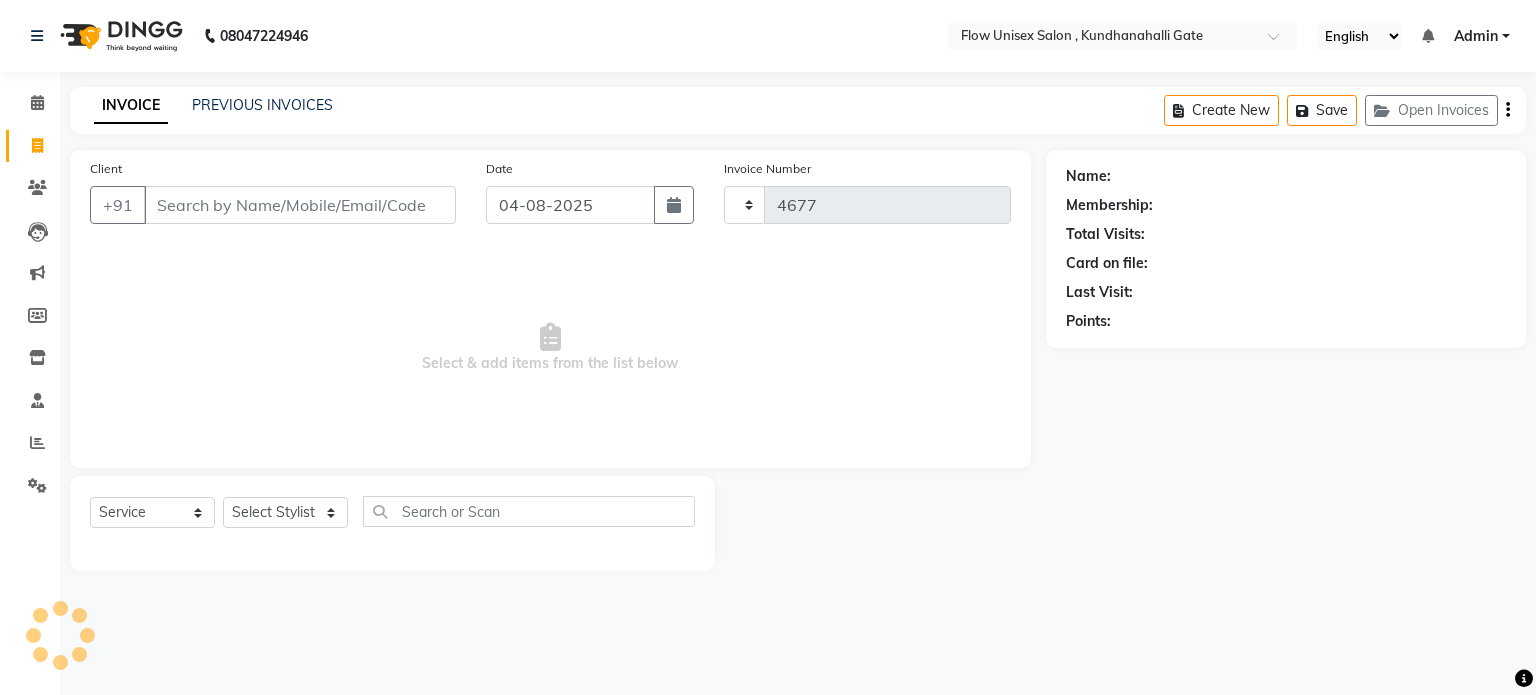 select on "5875" 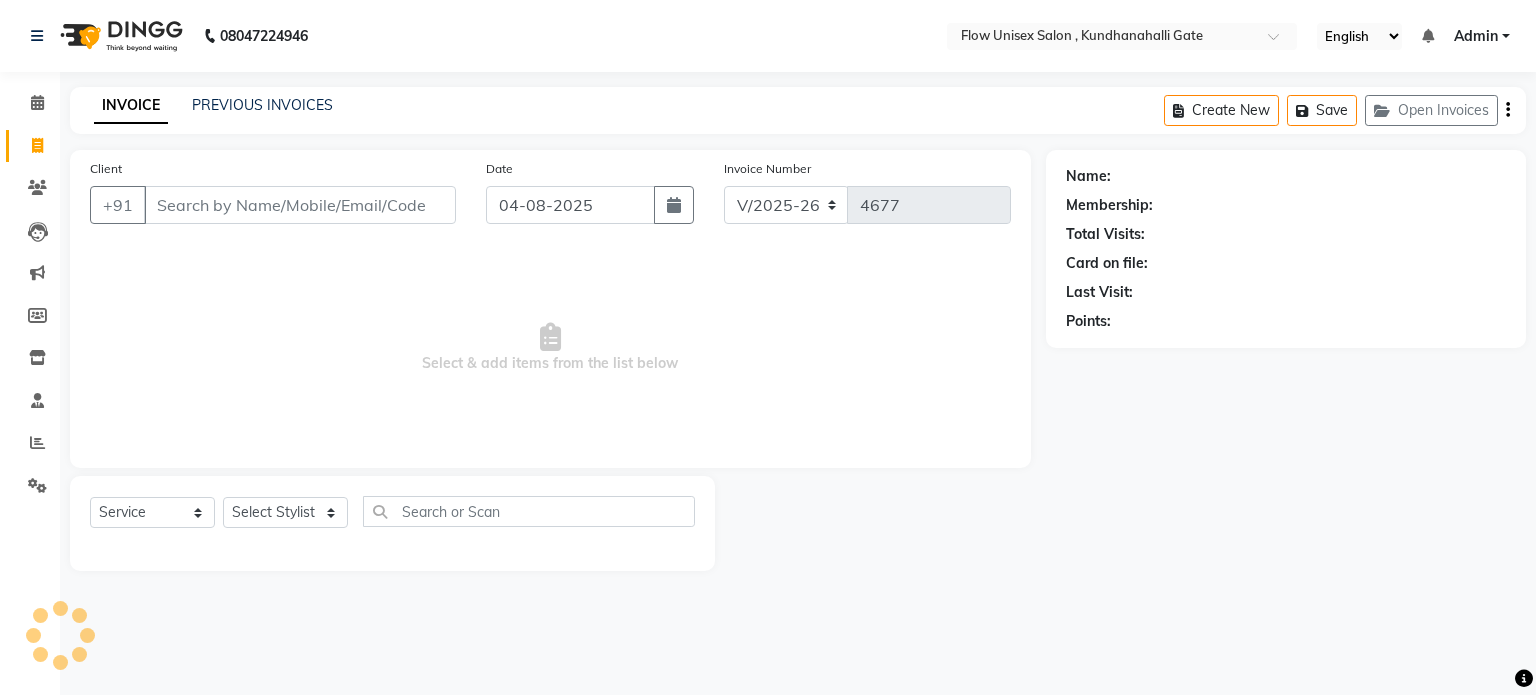 click on "Client" at bounding box center [300, 205] 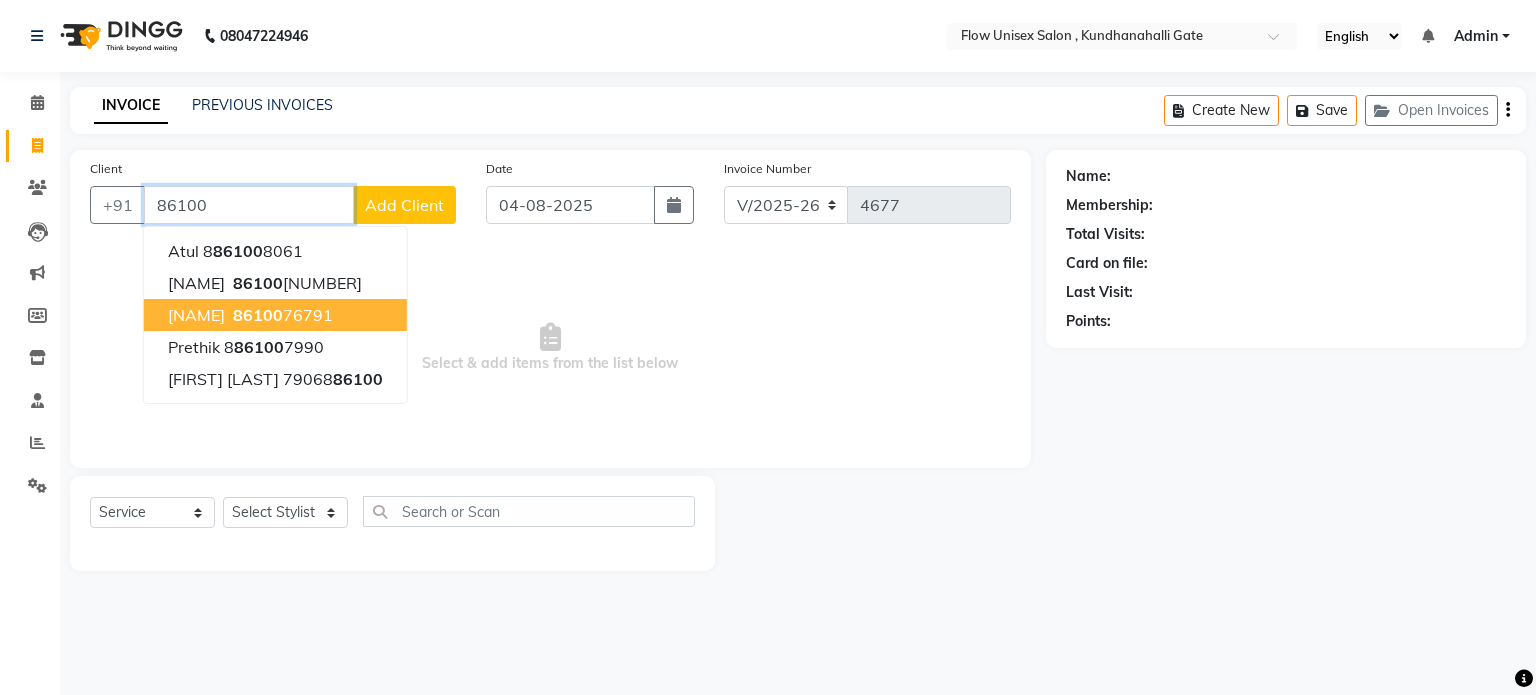 click on "86100" at bounding box center [258, 315] 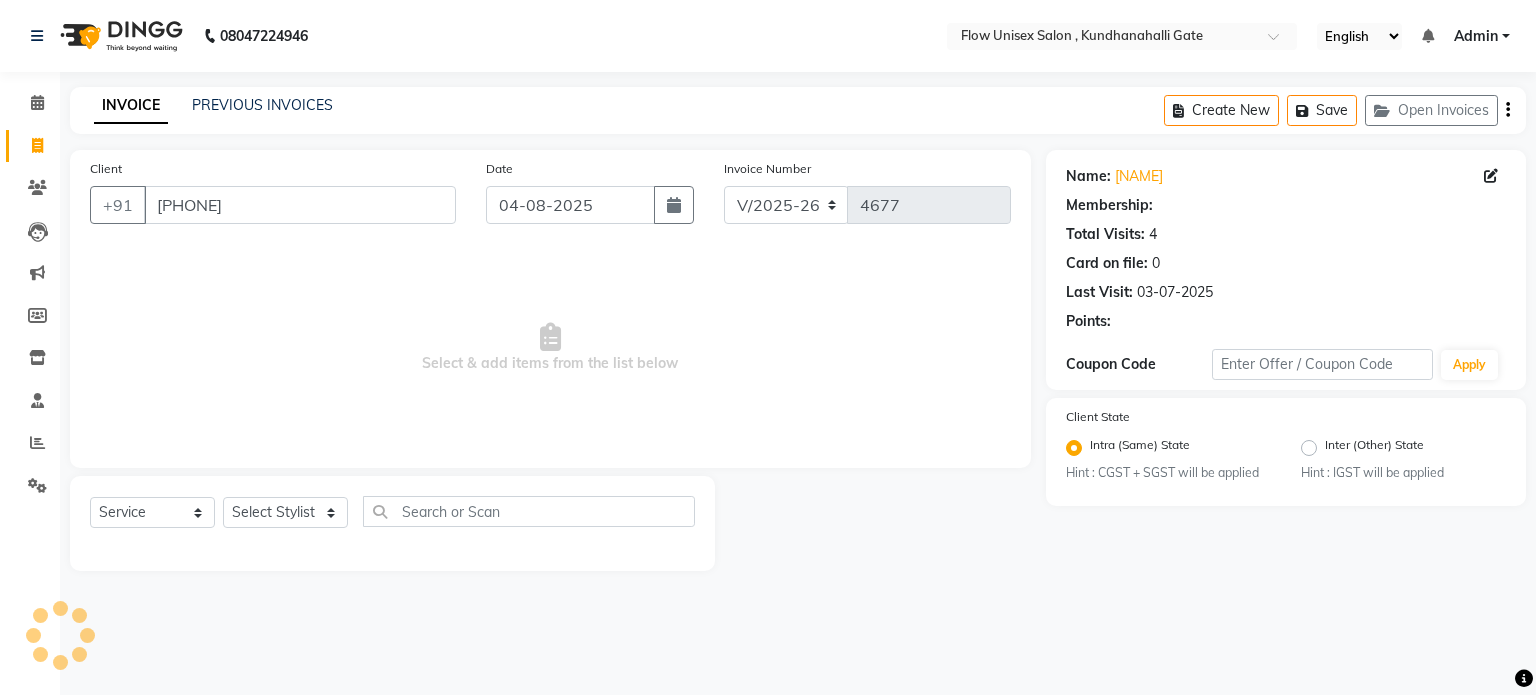 select on "1: Object" 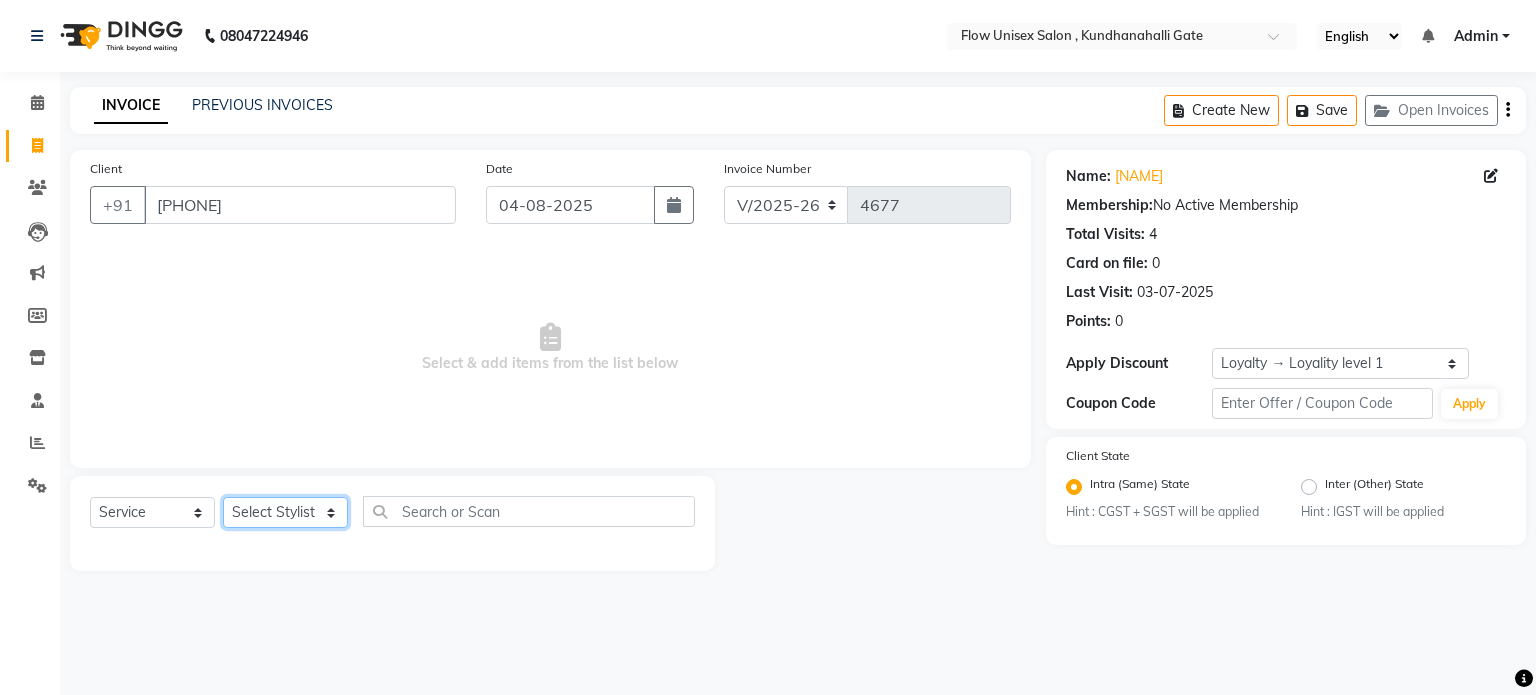 click on "Select Stylist arman Deepa emlen jaseem Kishore Manjila monika debbarma Mustafa Nijamuddin Salmani Saluka Rai Sonu khan Thapa Geeta udhaya kumar M Vishnu Bhati" 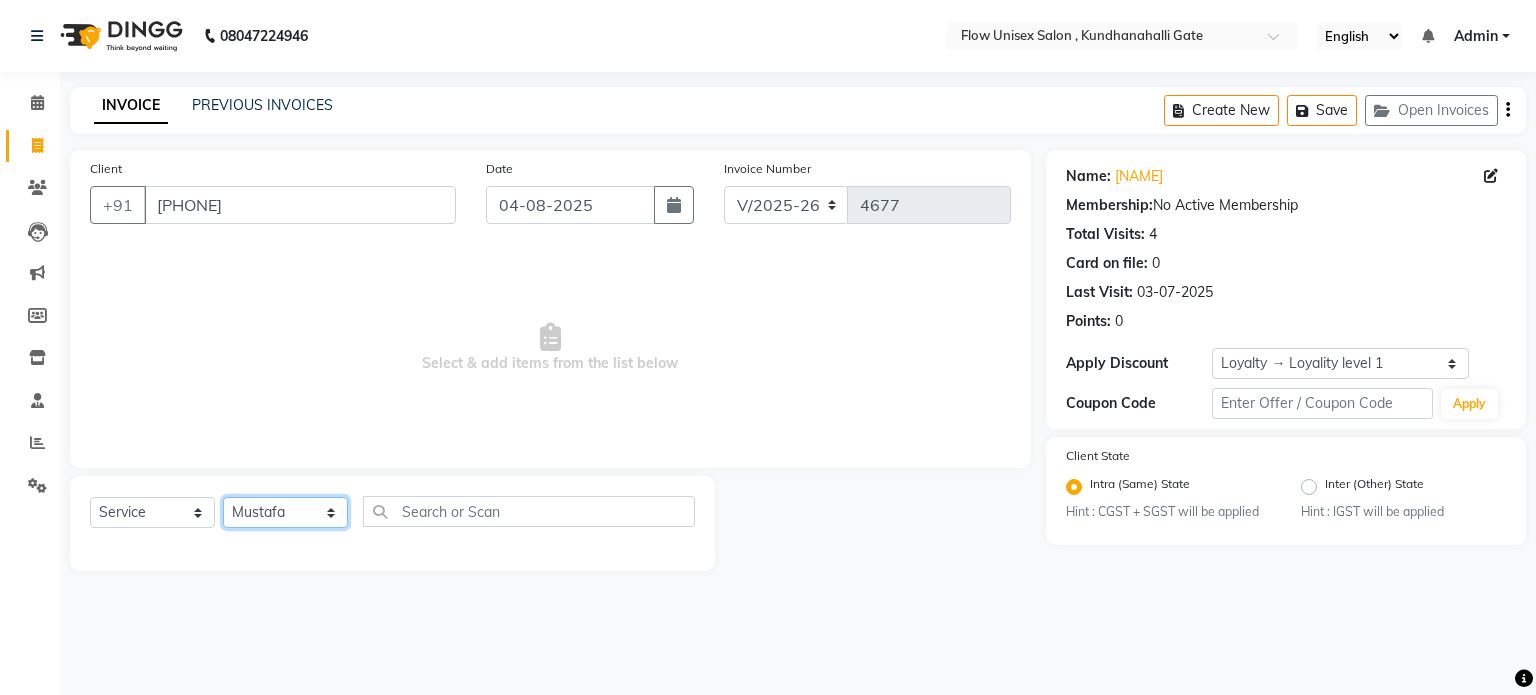 click on "Select Stylist arman Deepa emlen jaseem Kishore Manjila monika debbarma Mustafa Nijamuddin Salmani Saluka Rai Sonu khan Thapa Geeta udhaya kumar M Vishnu Bhati" 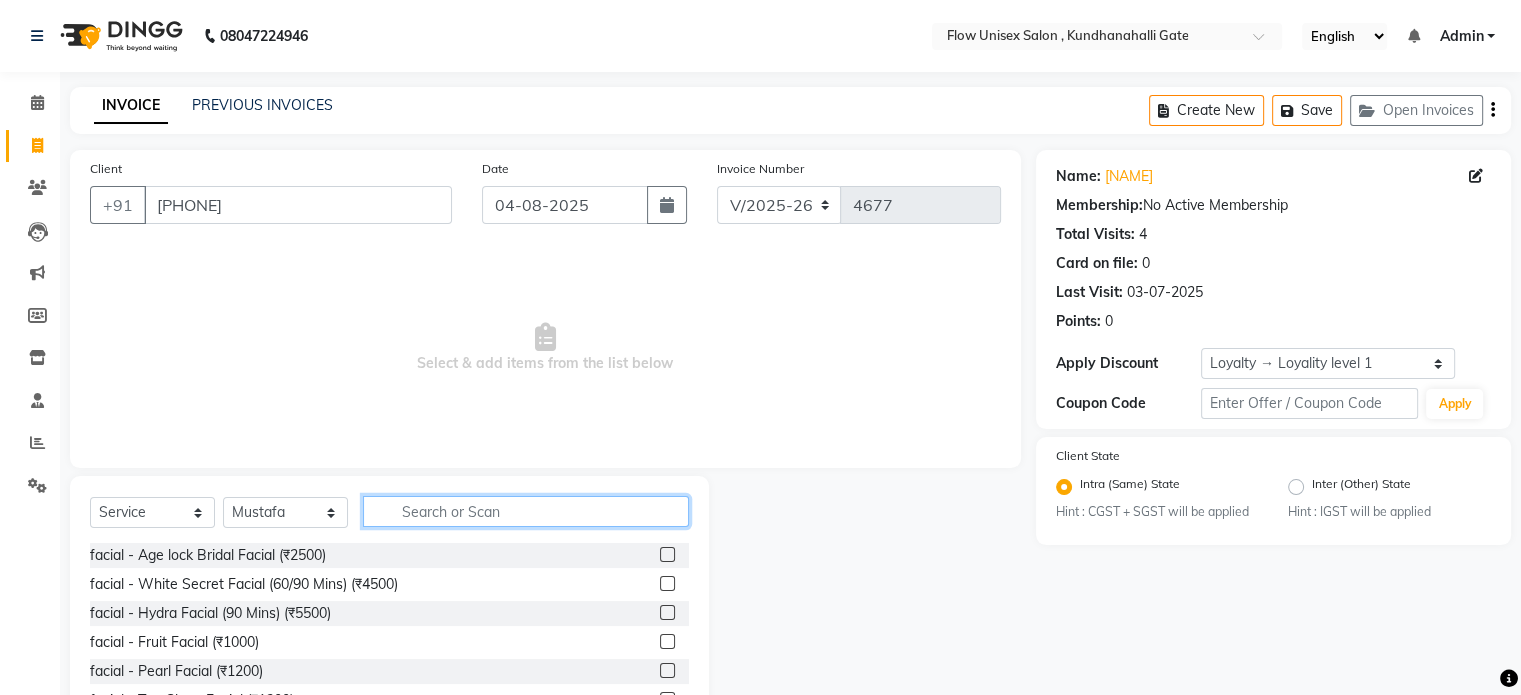 click 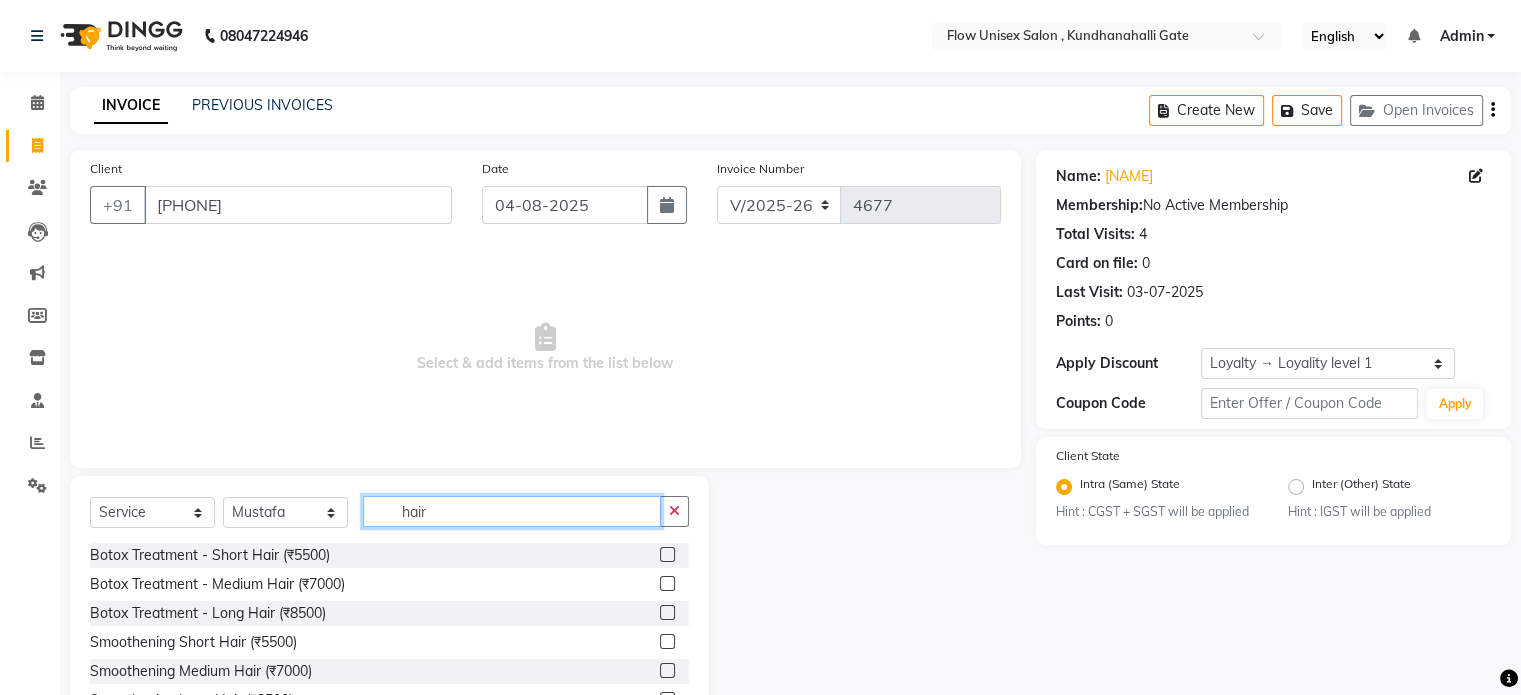 click on "hair" 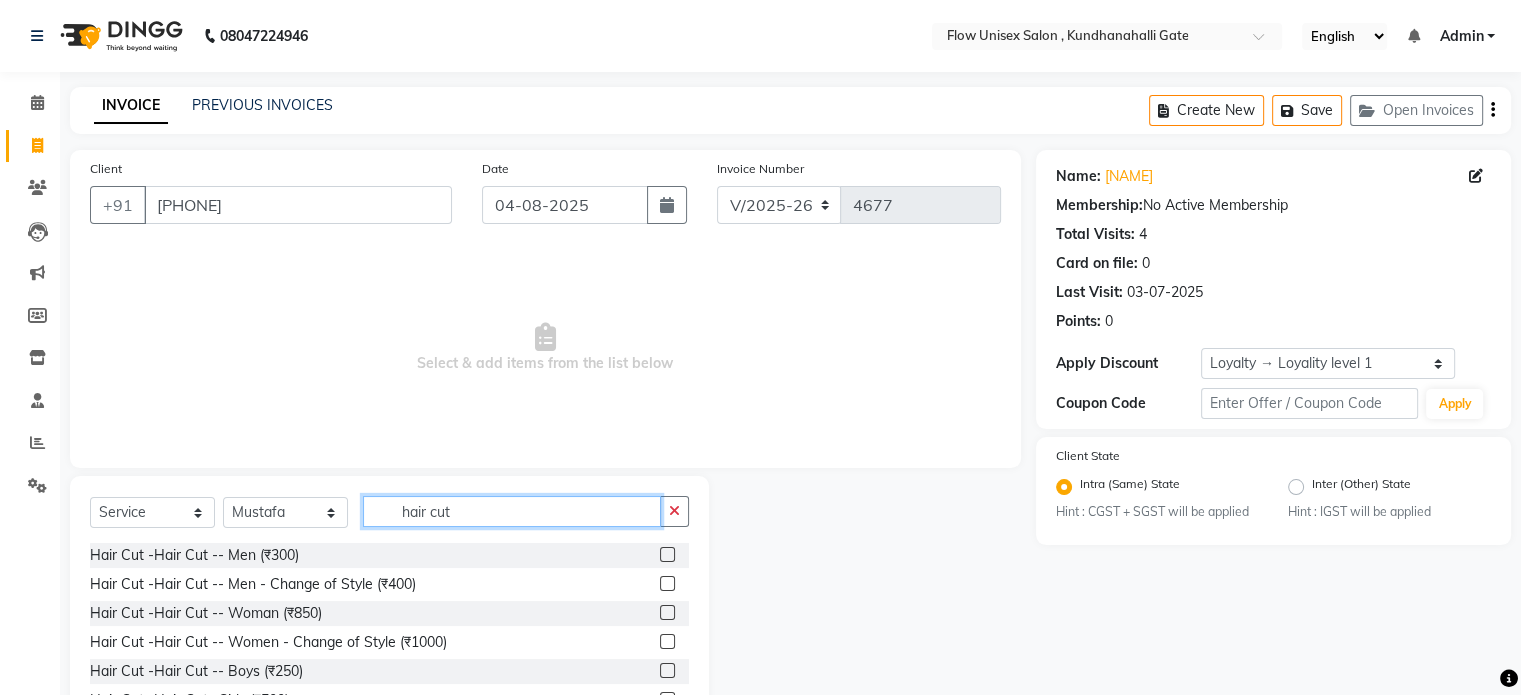 type on "hair cut" 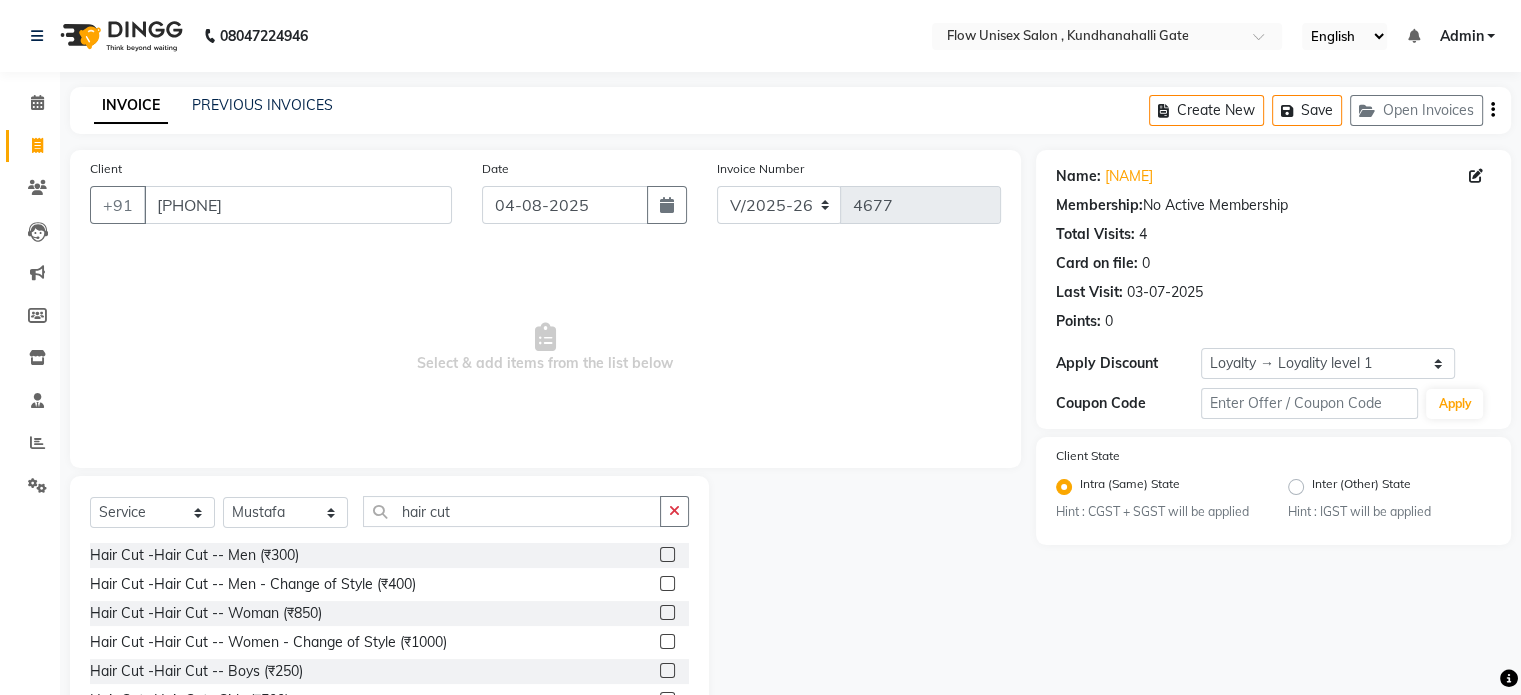 click 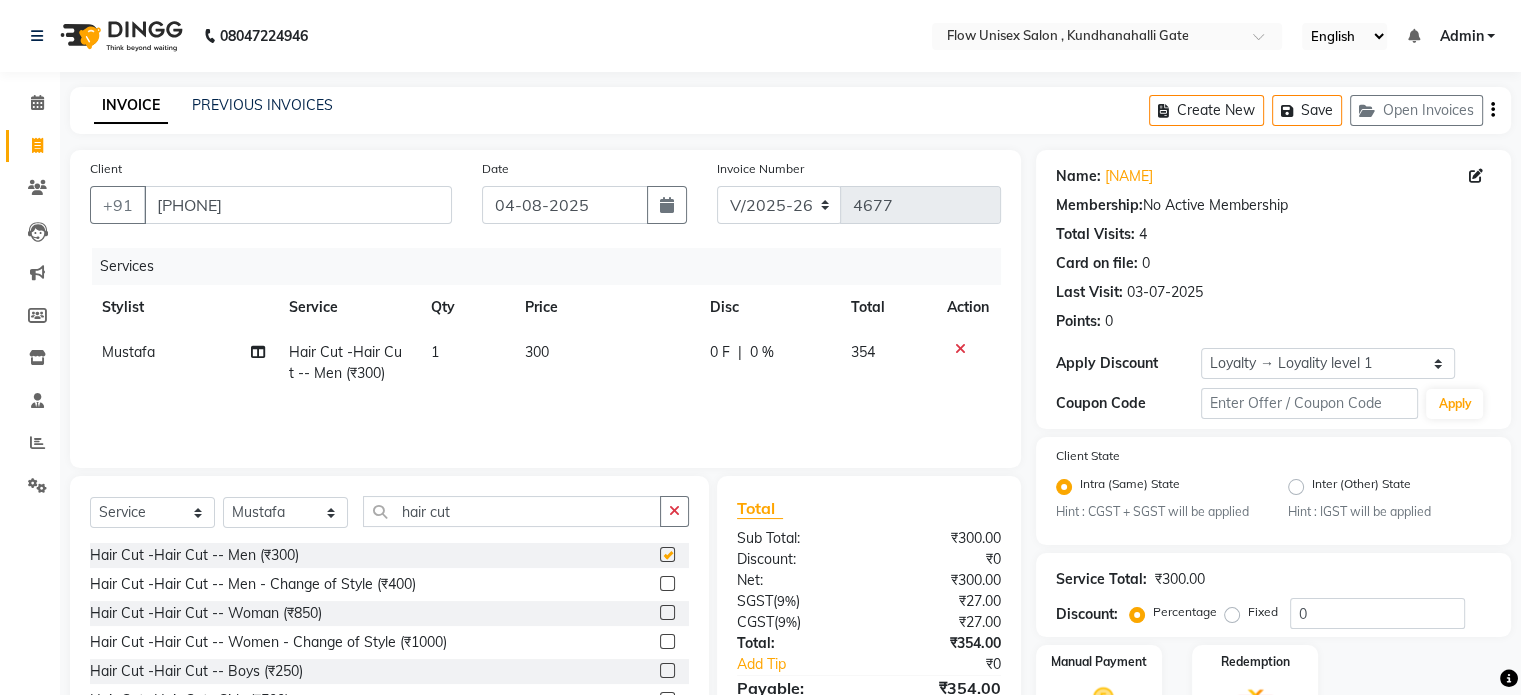 checkbox on "false" 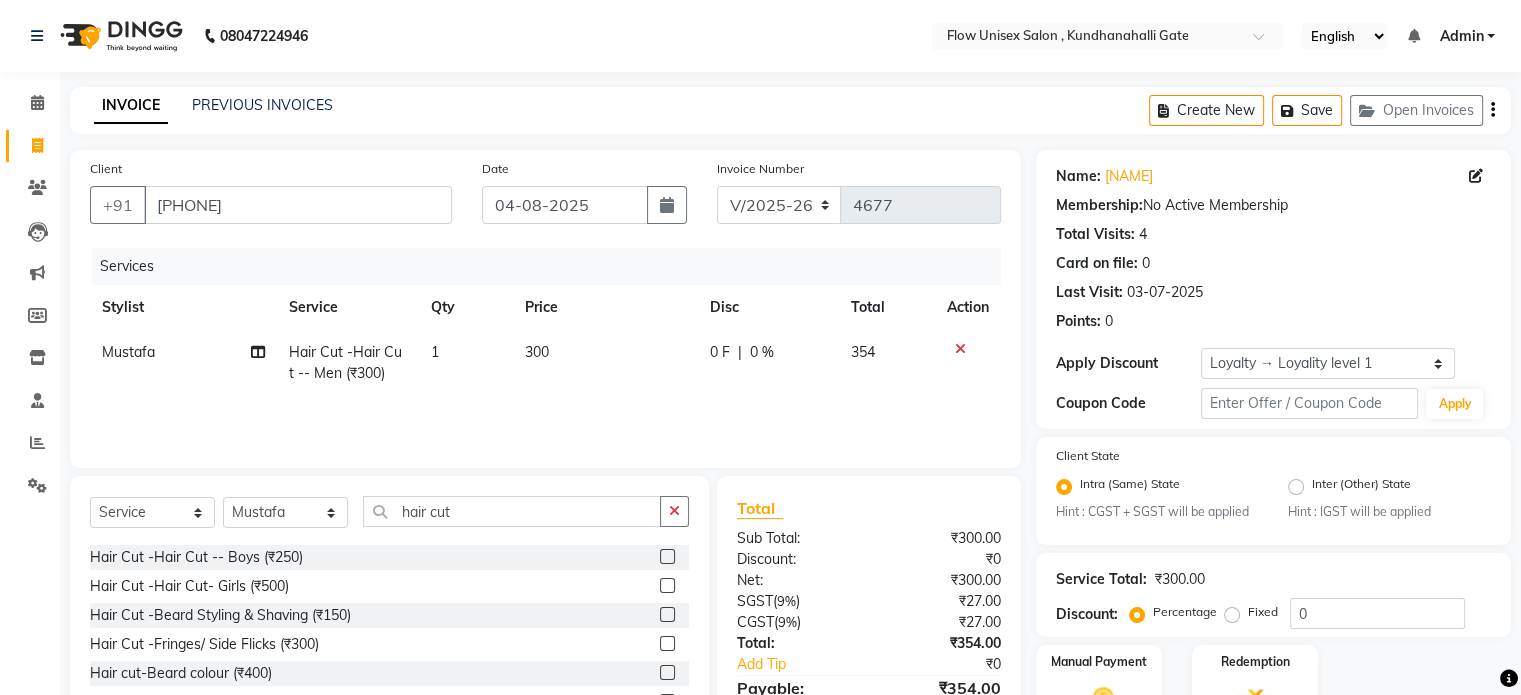 scroll, scrollTop: 119, scrollLeft: 0, axis: vertical 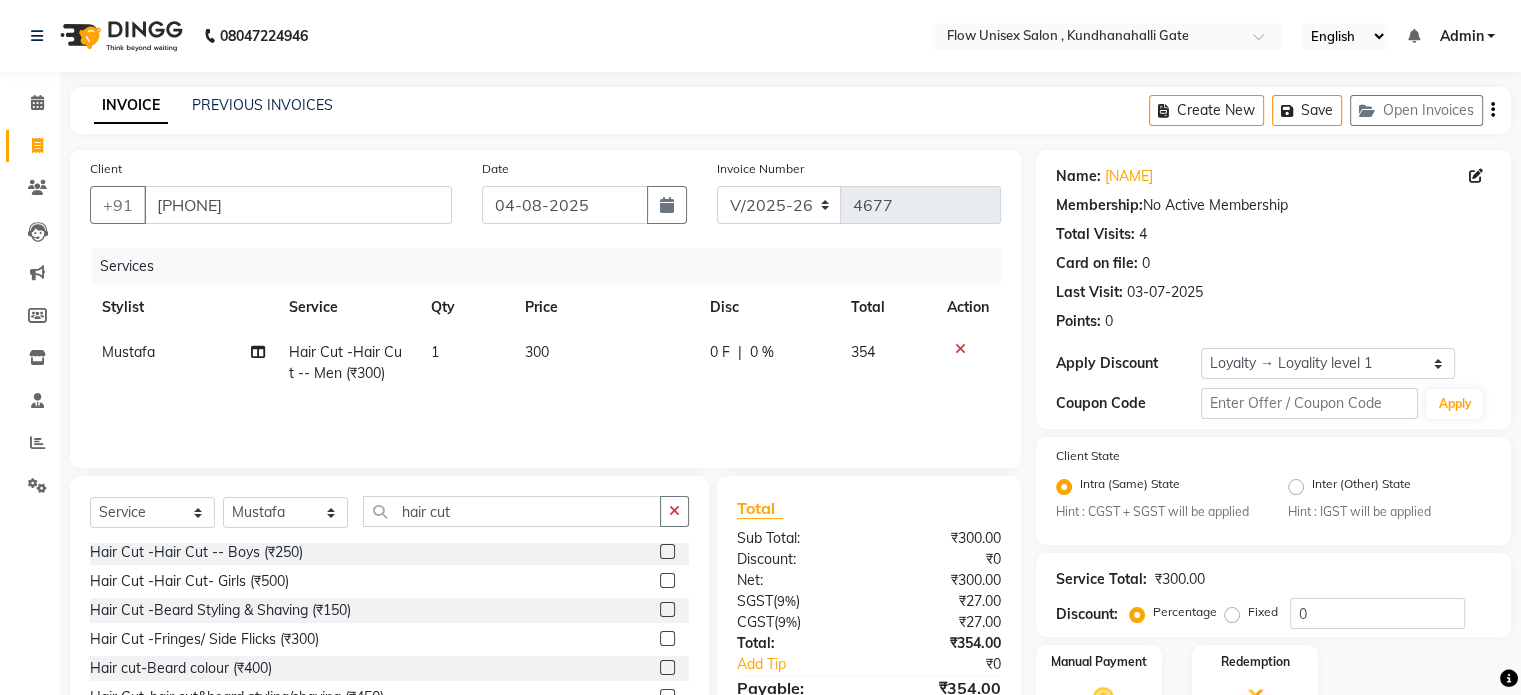 click 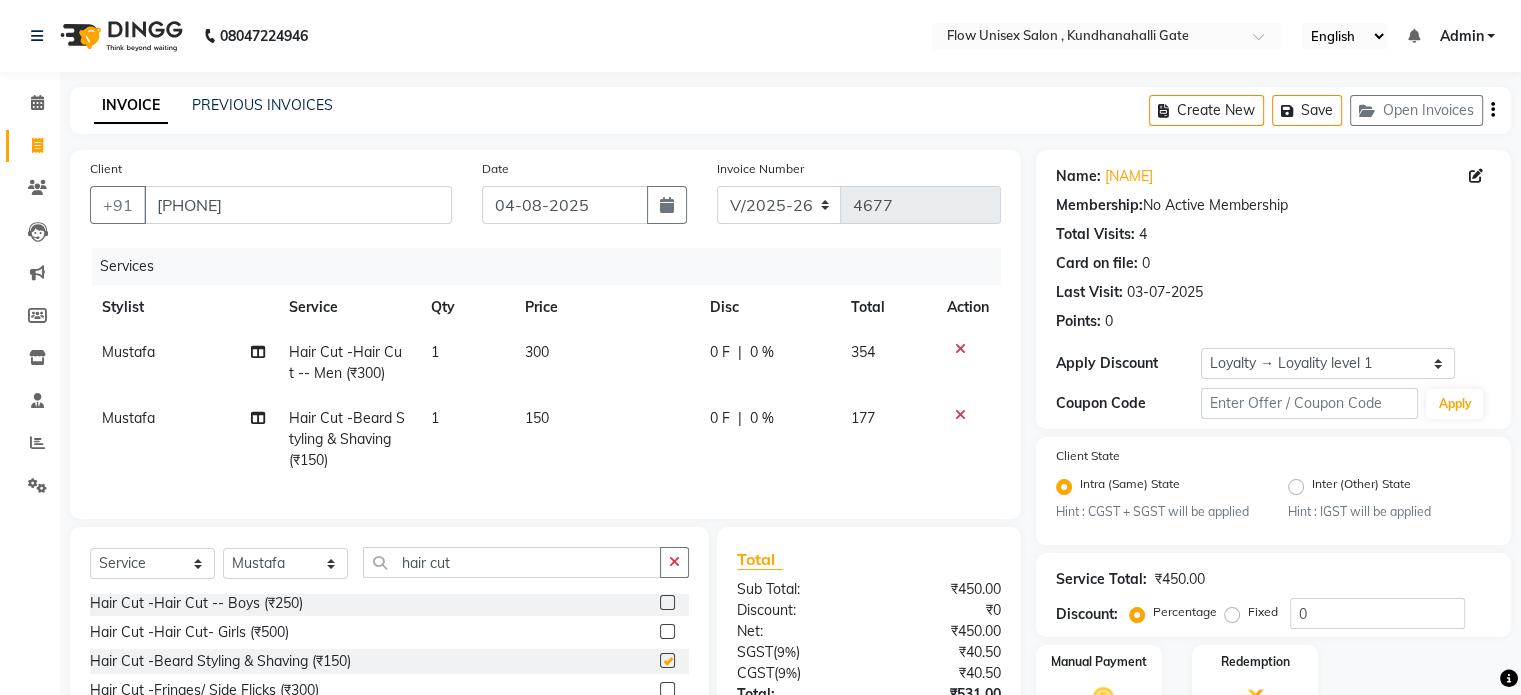 checkbox on "false" 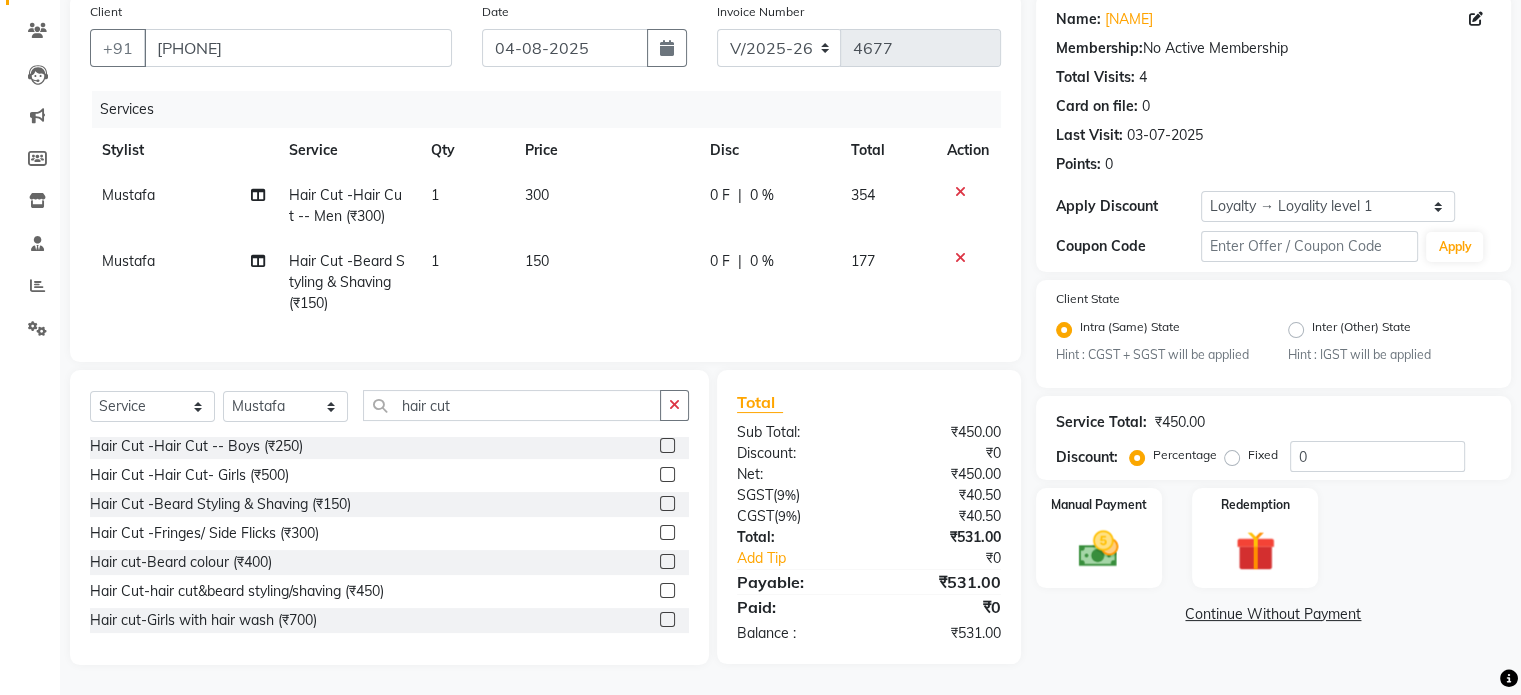 scroll, scrollTop: 172, scrollLeft: 0, axis: vertical 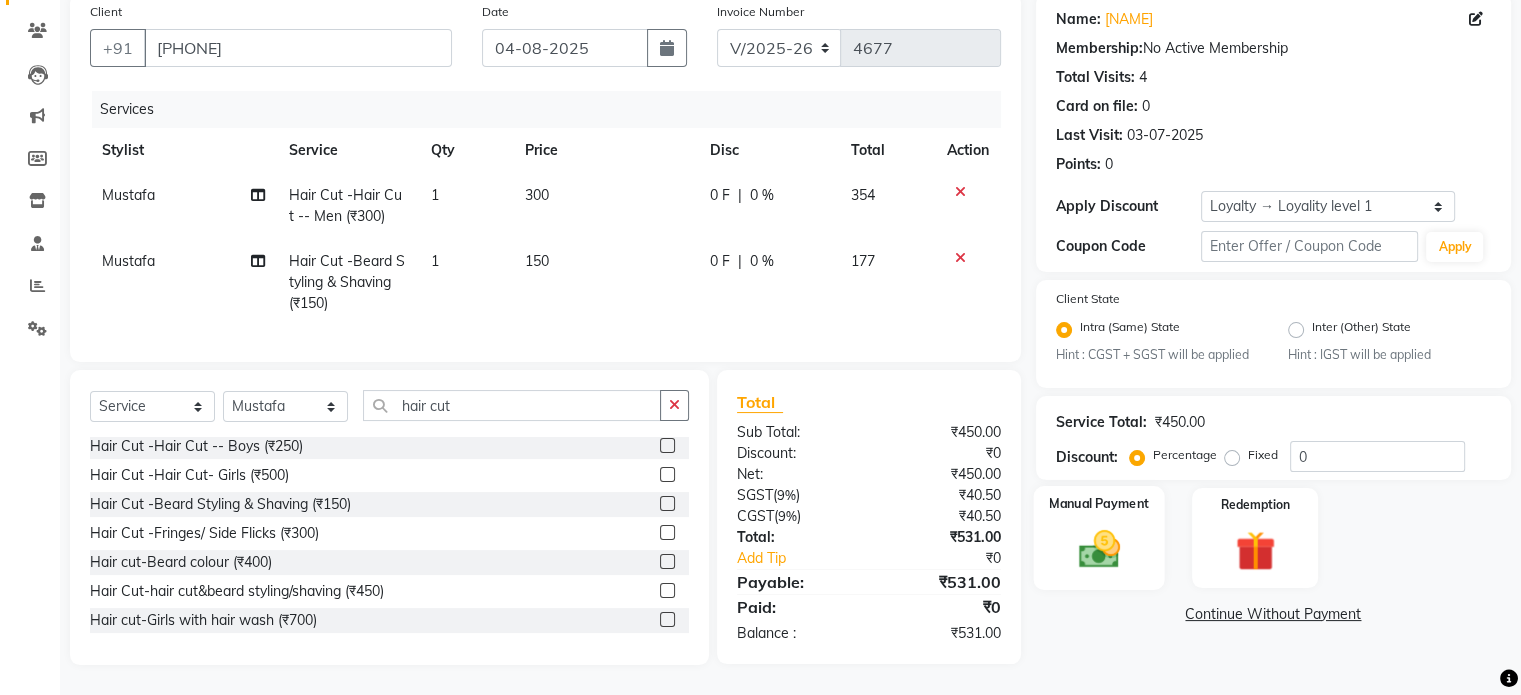 click 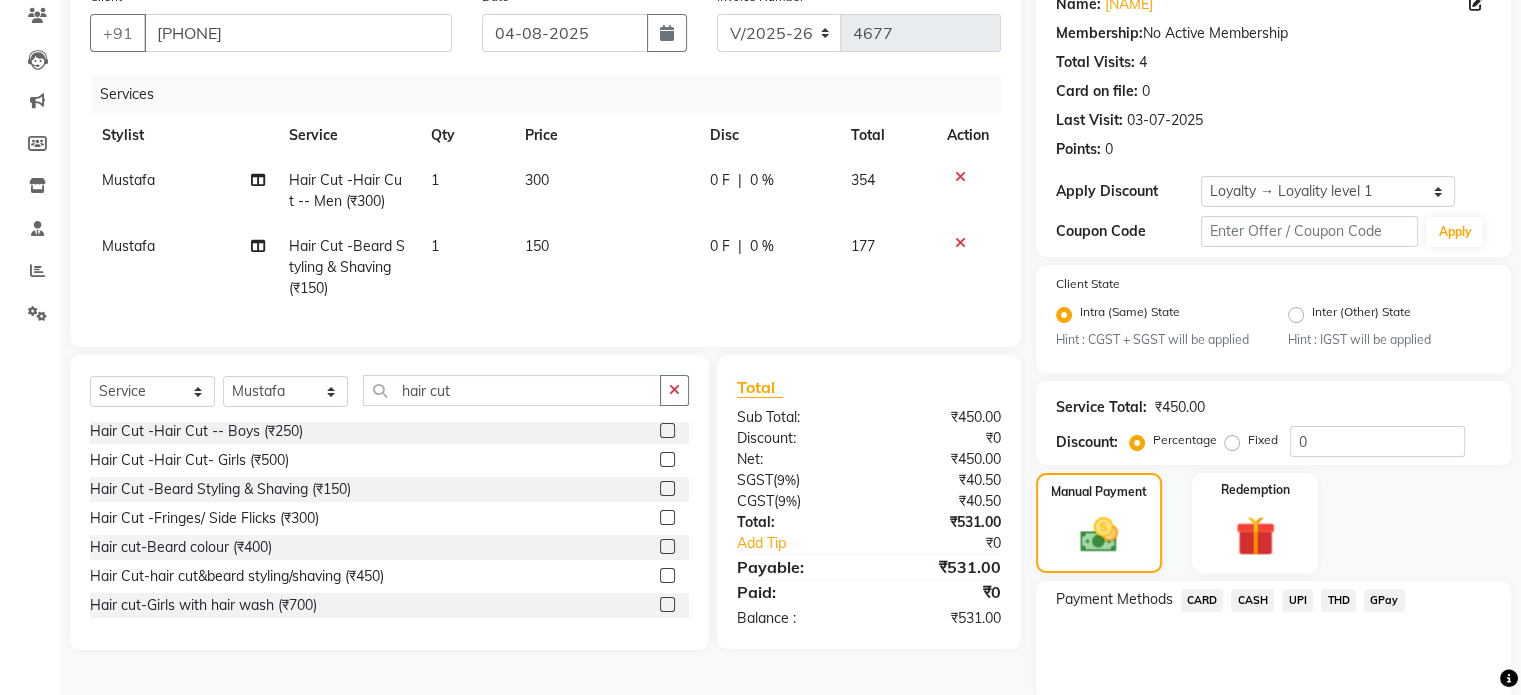 click on "UPI" 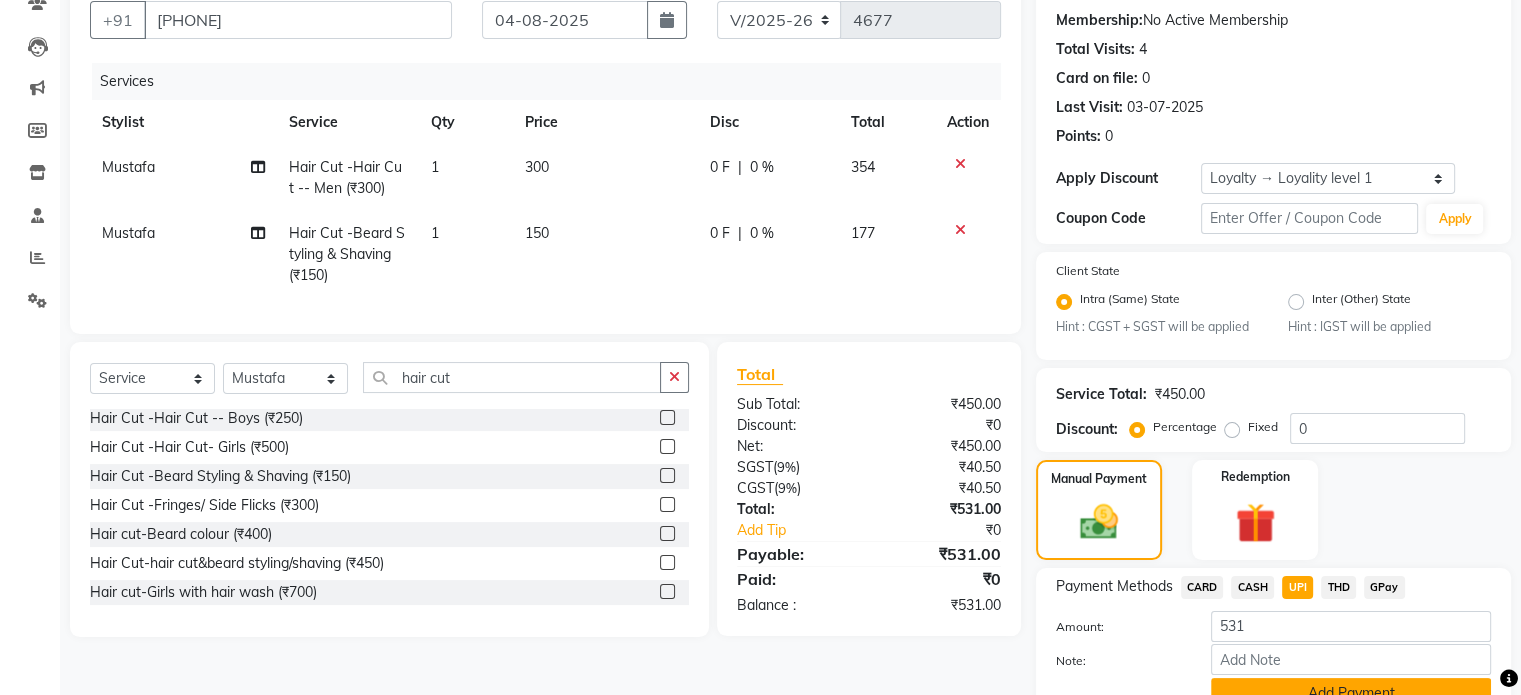 scroll, scrollTop: 281, scrollLeft: 0, axis: vertical 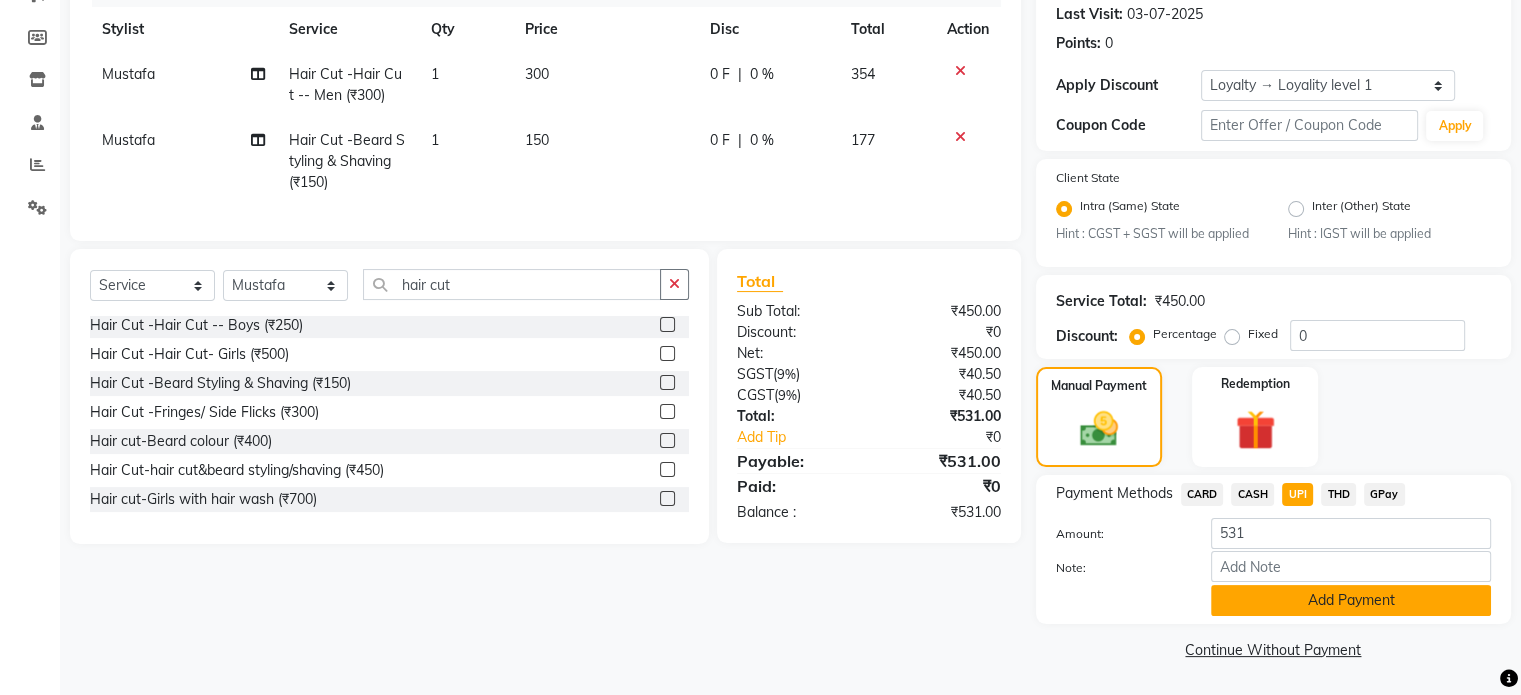 click on "Add Payment" 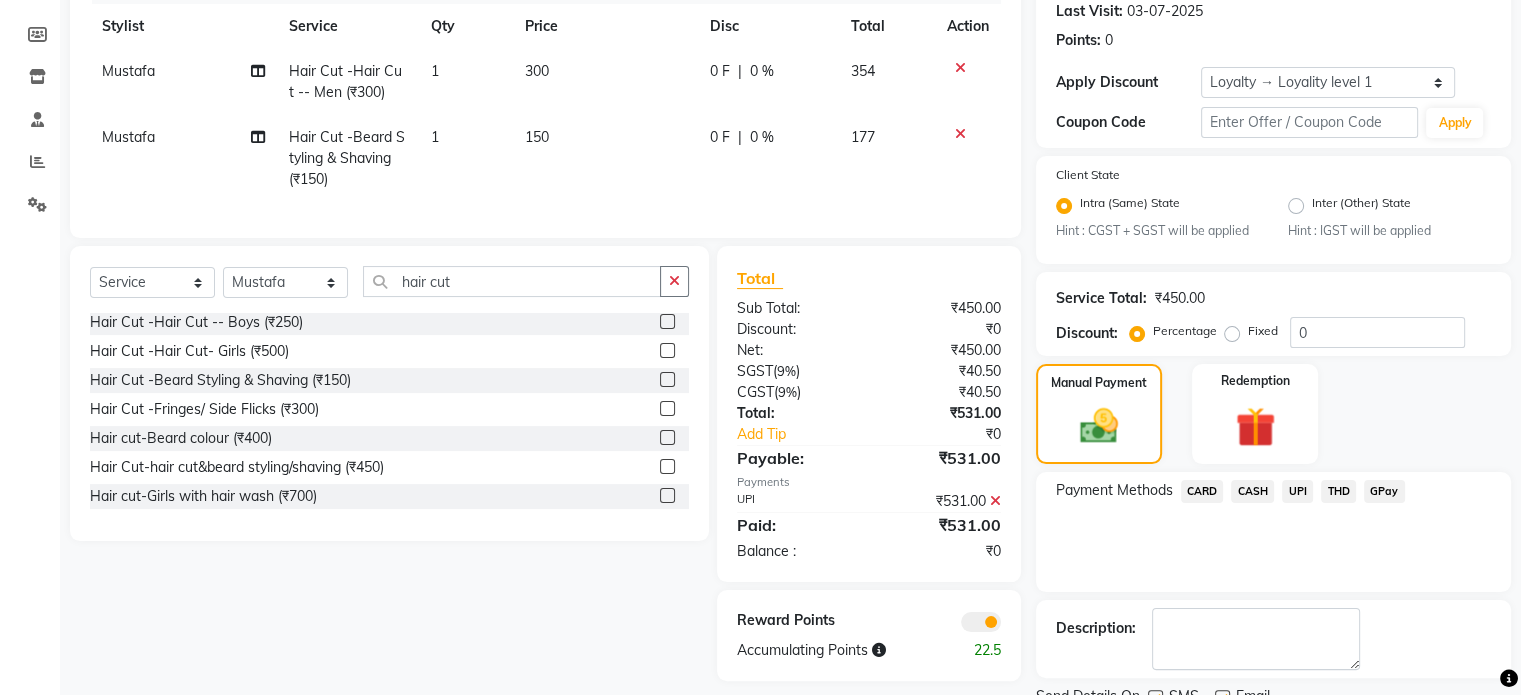 click 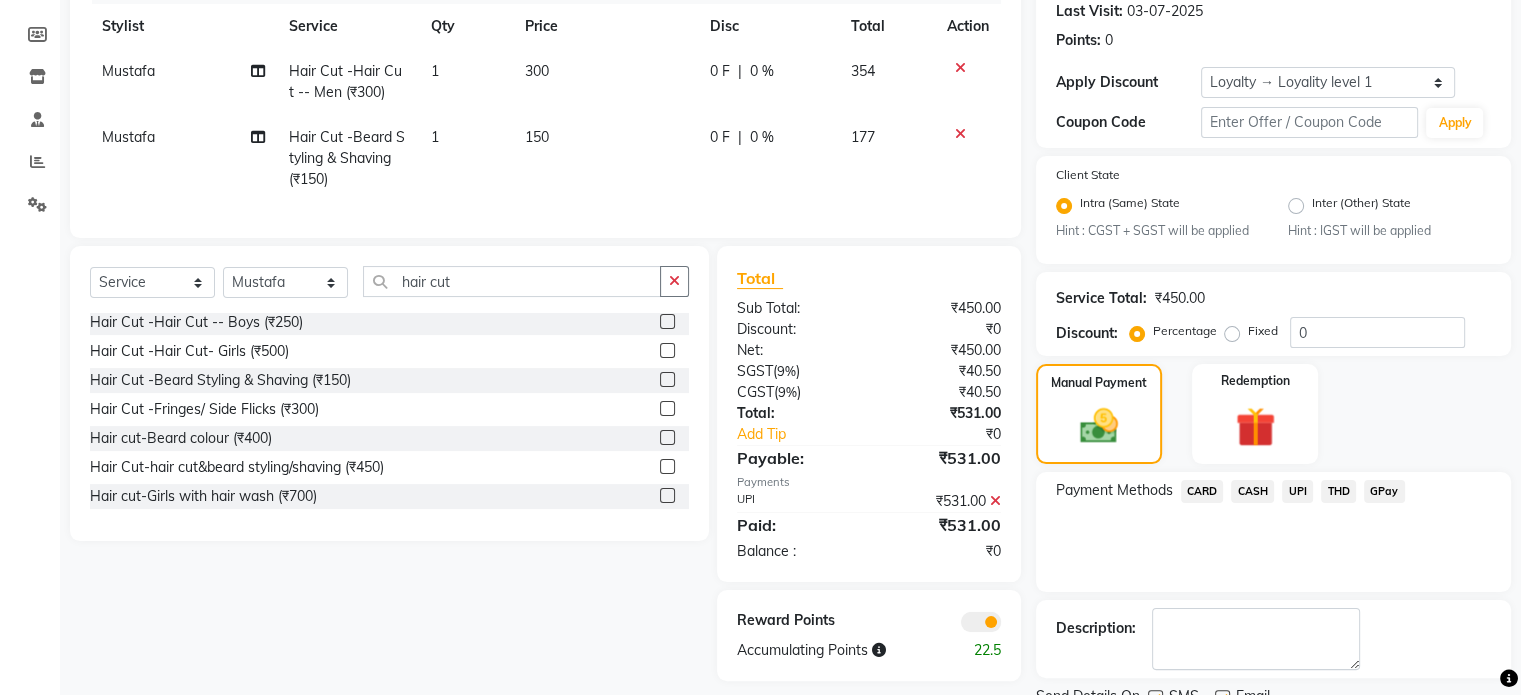 click 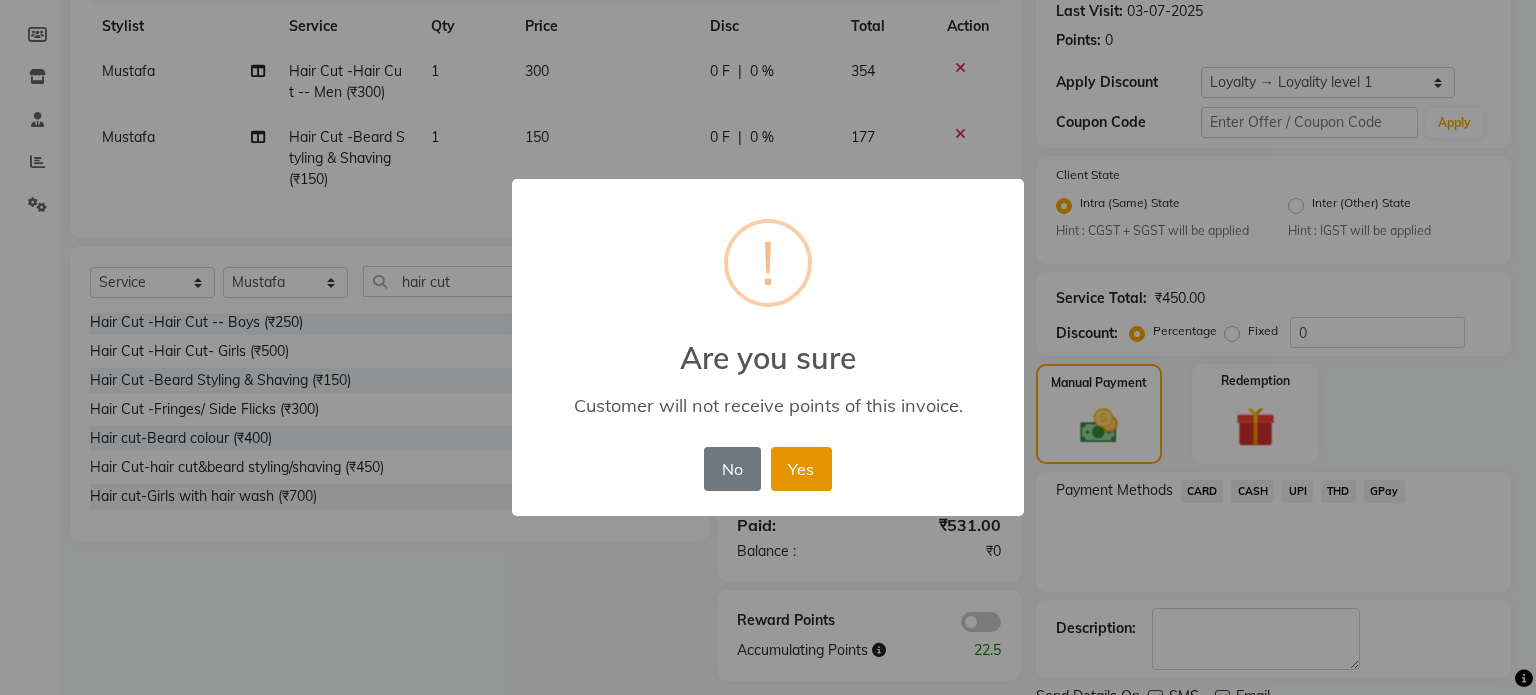 click on "Yes" at bounding box center [801, 469] 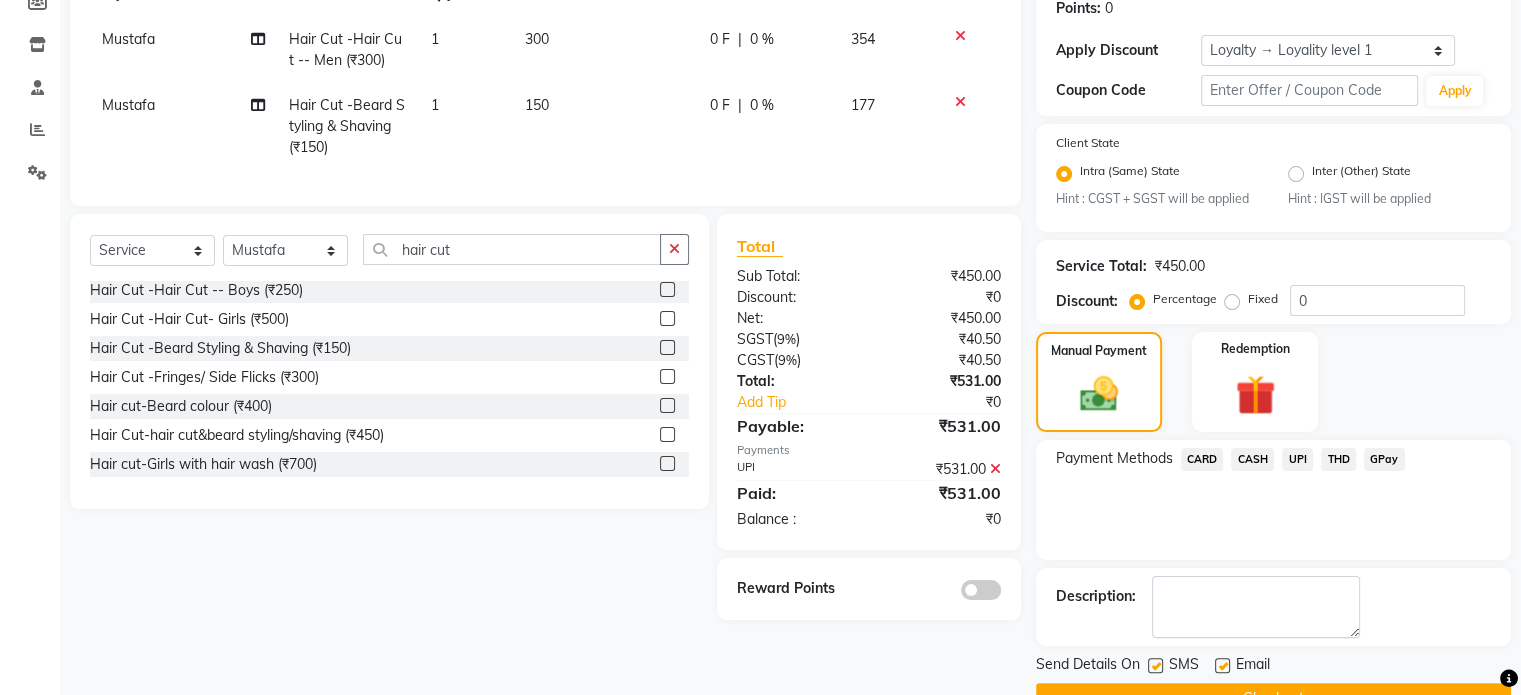 scroll, scrollTop: 363, scrollLeft: 0, axis: vertical 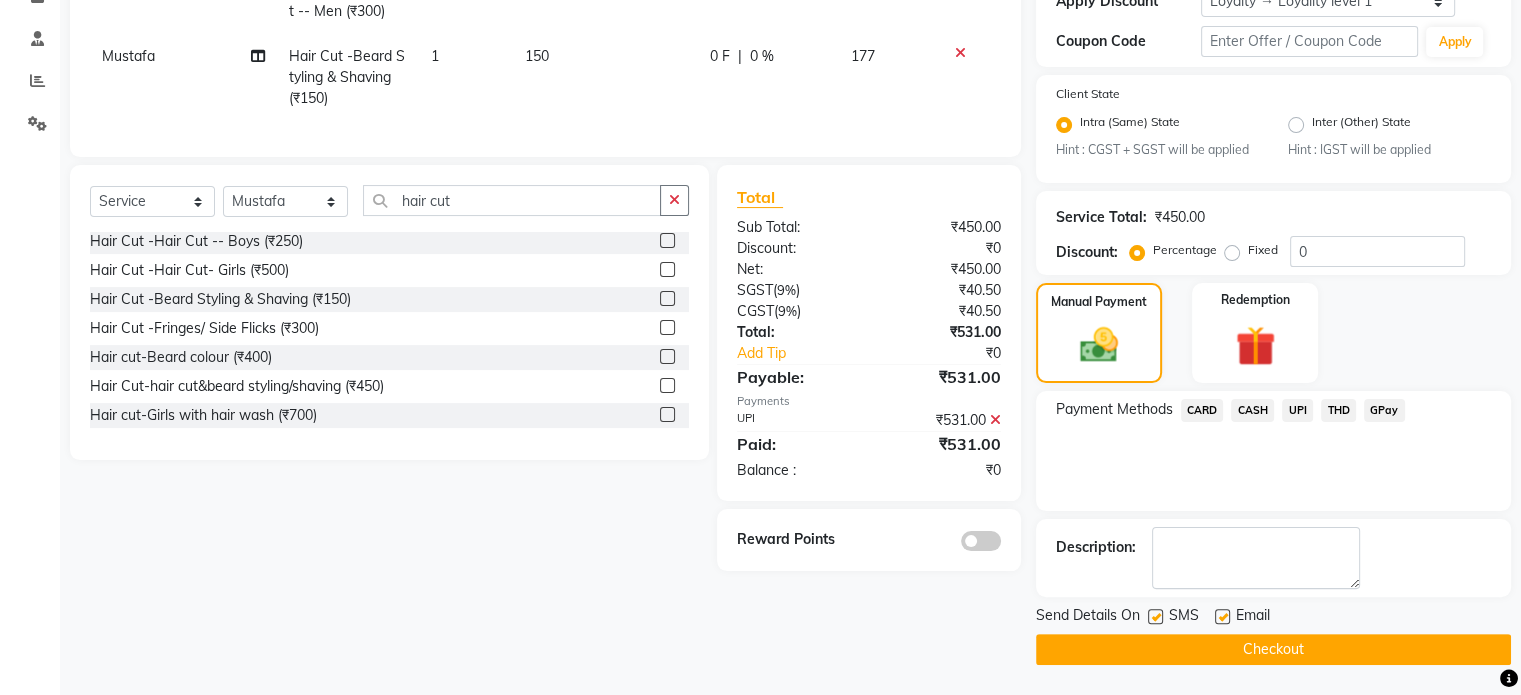 click on "Checkout" 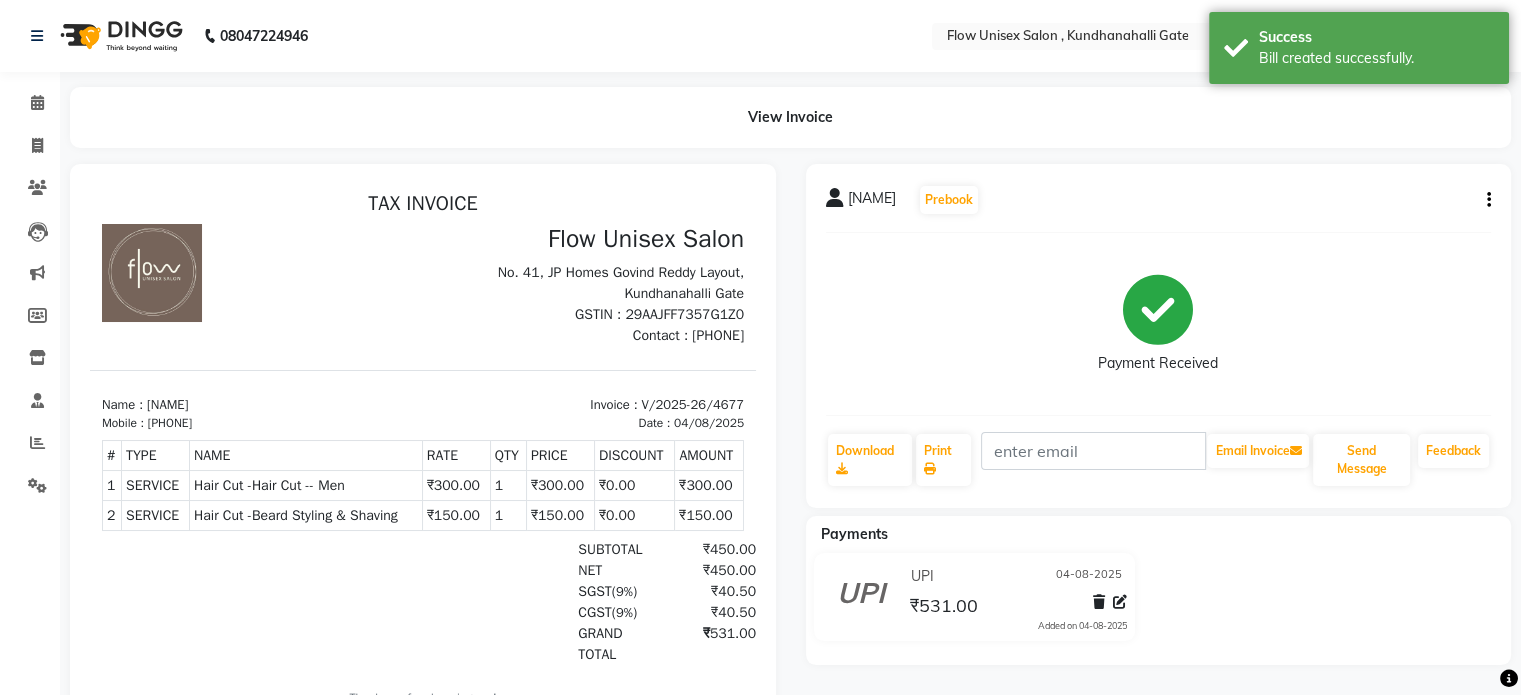 scroll, scrollTop: 0, scrollLeft: 0, axis: both 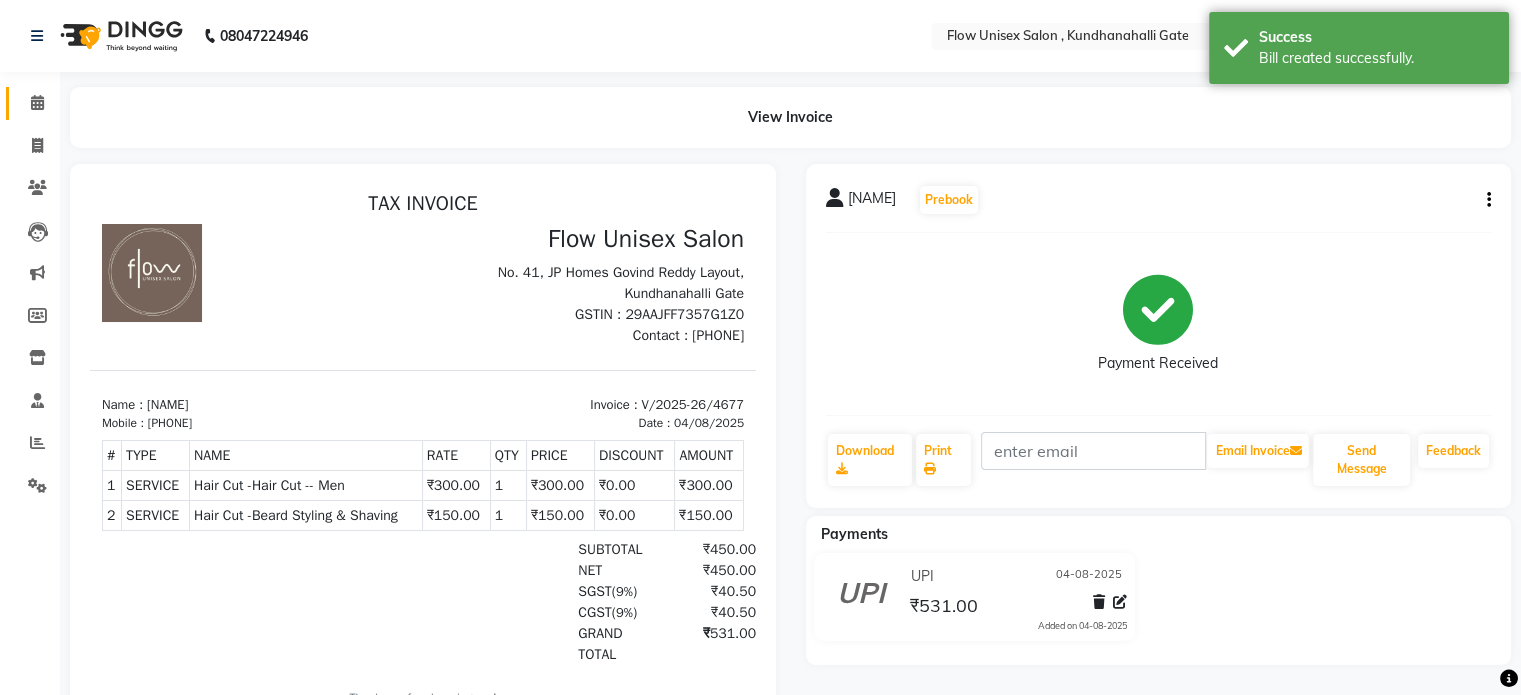 click on "Calendar" 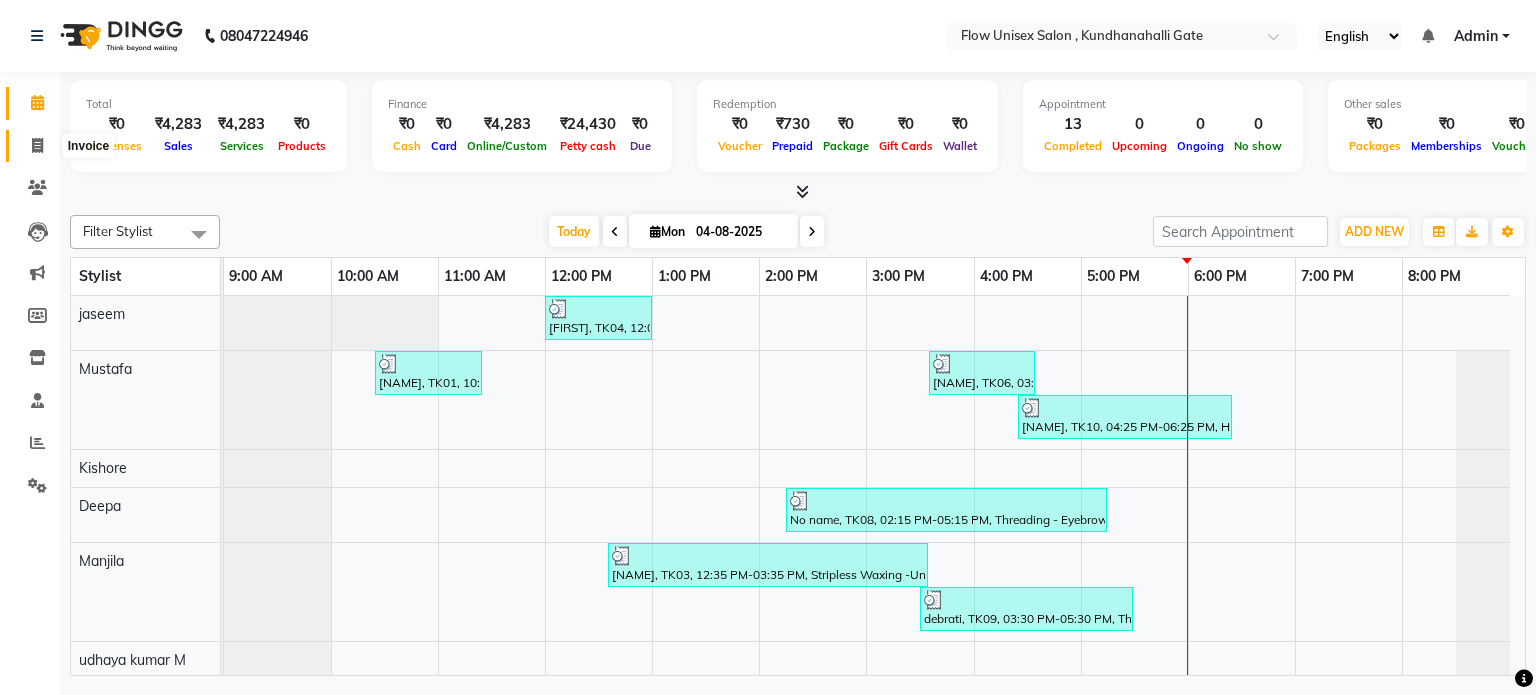 click 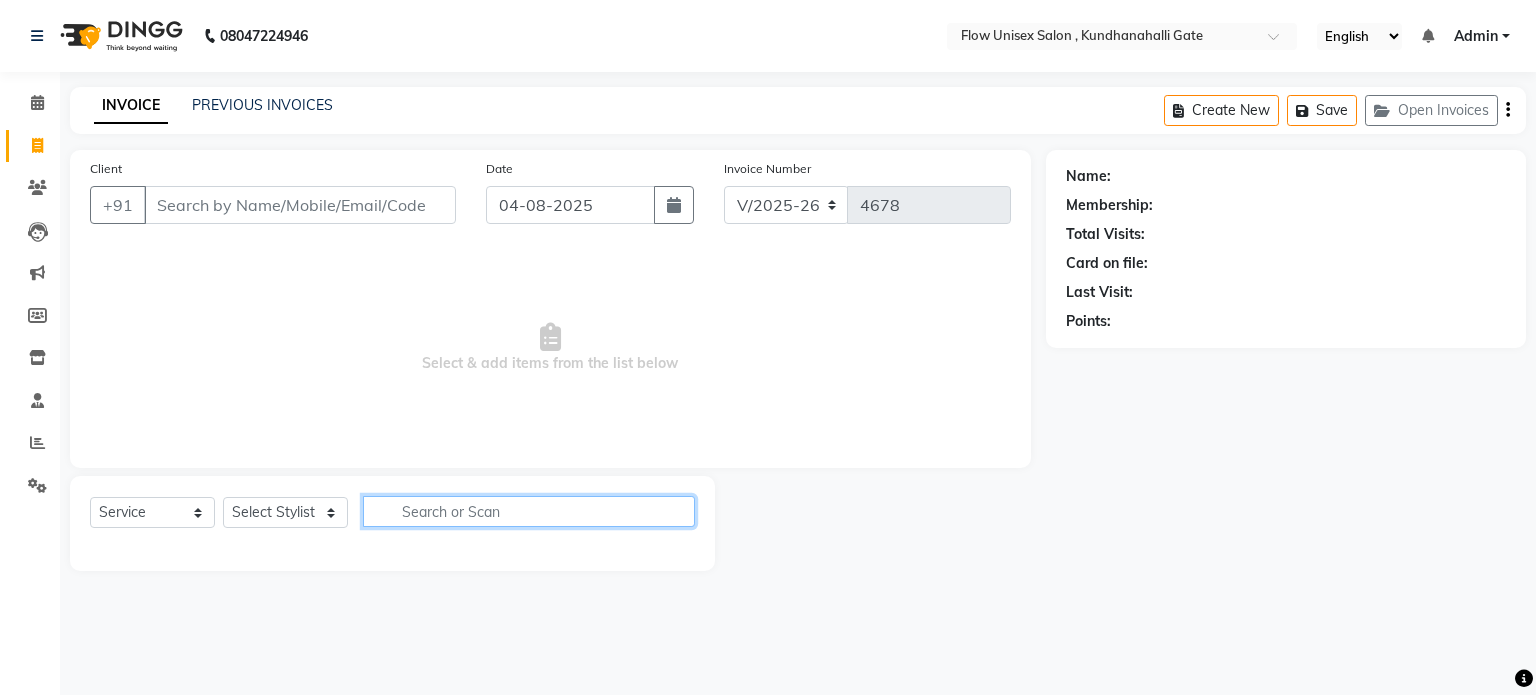 click 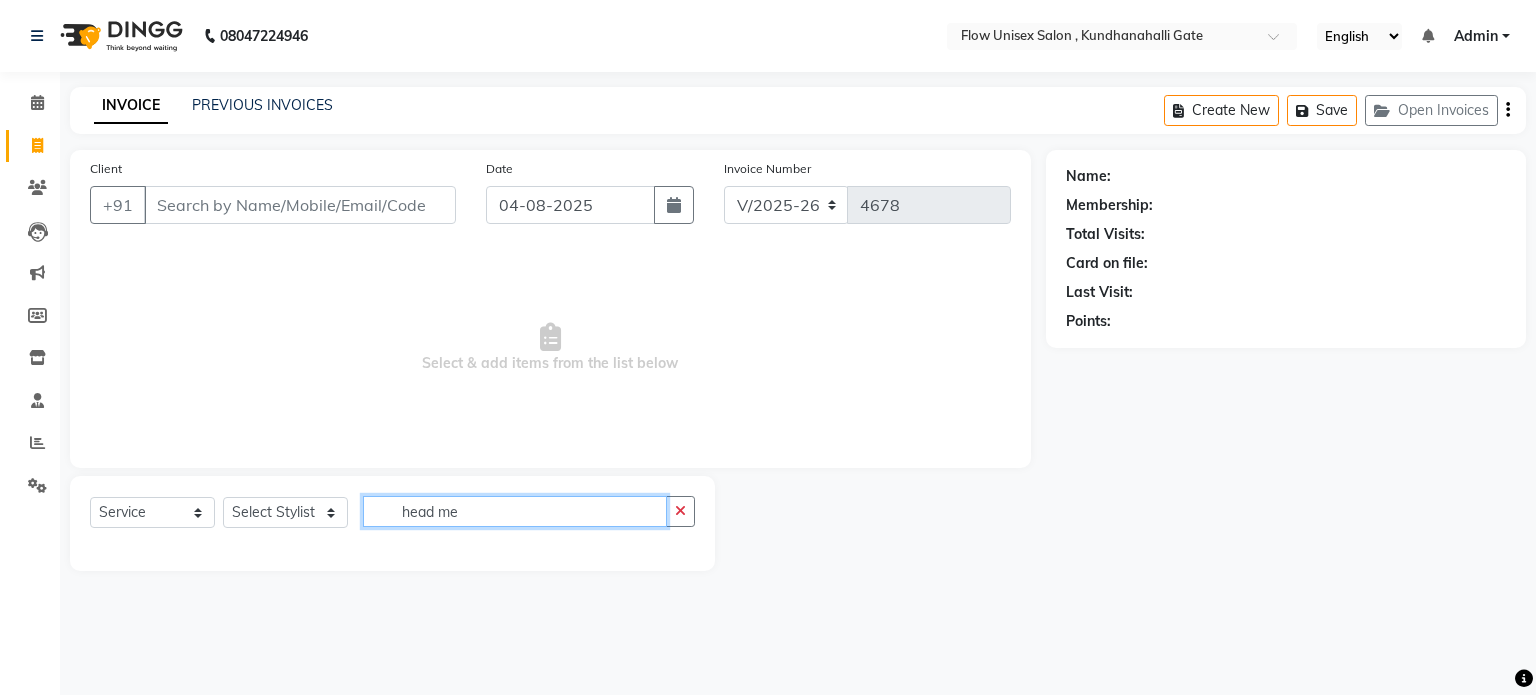 click on "head me" 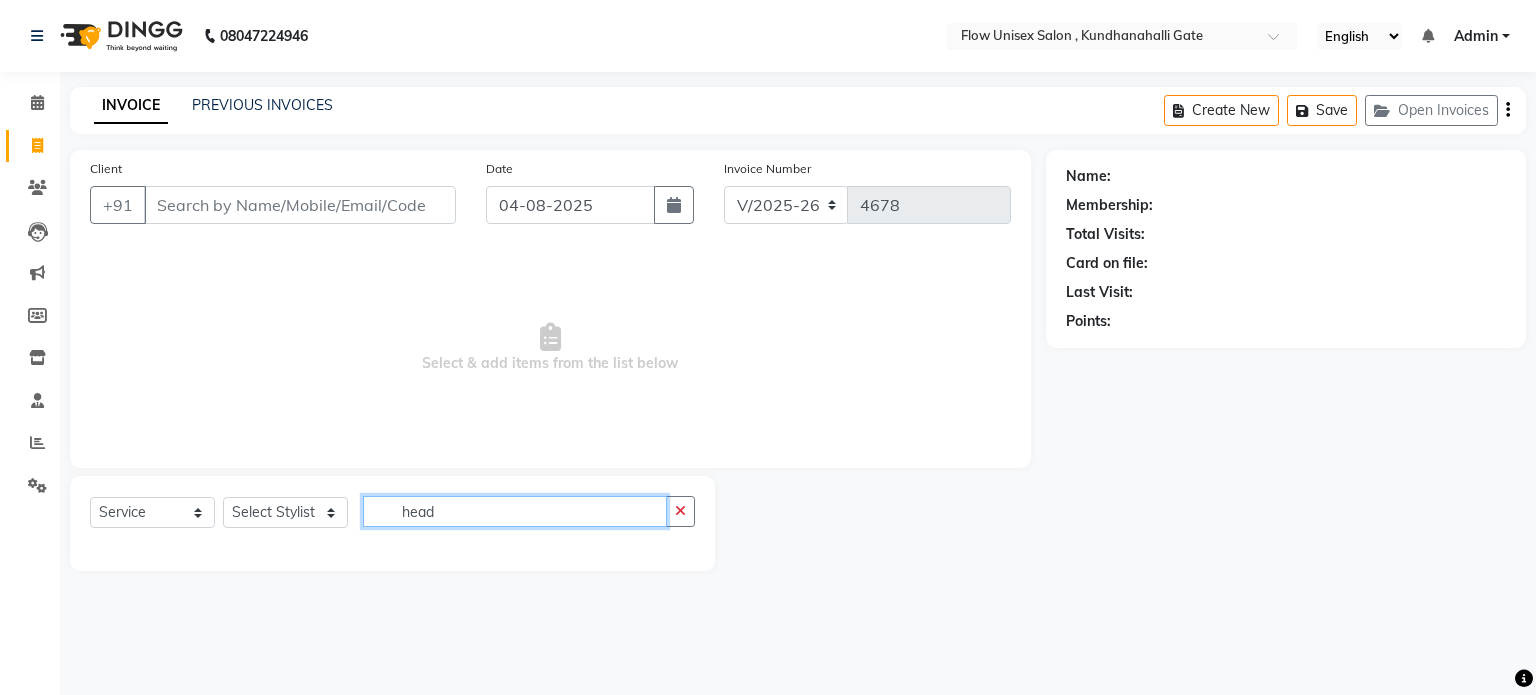 type on "head" 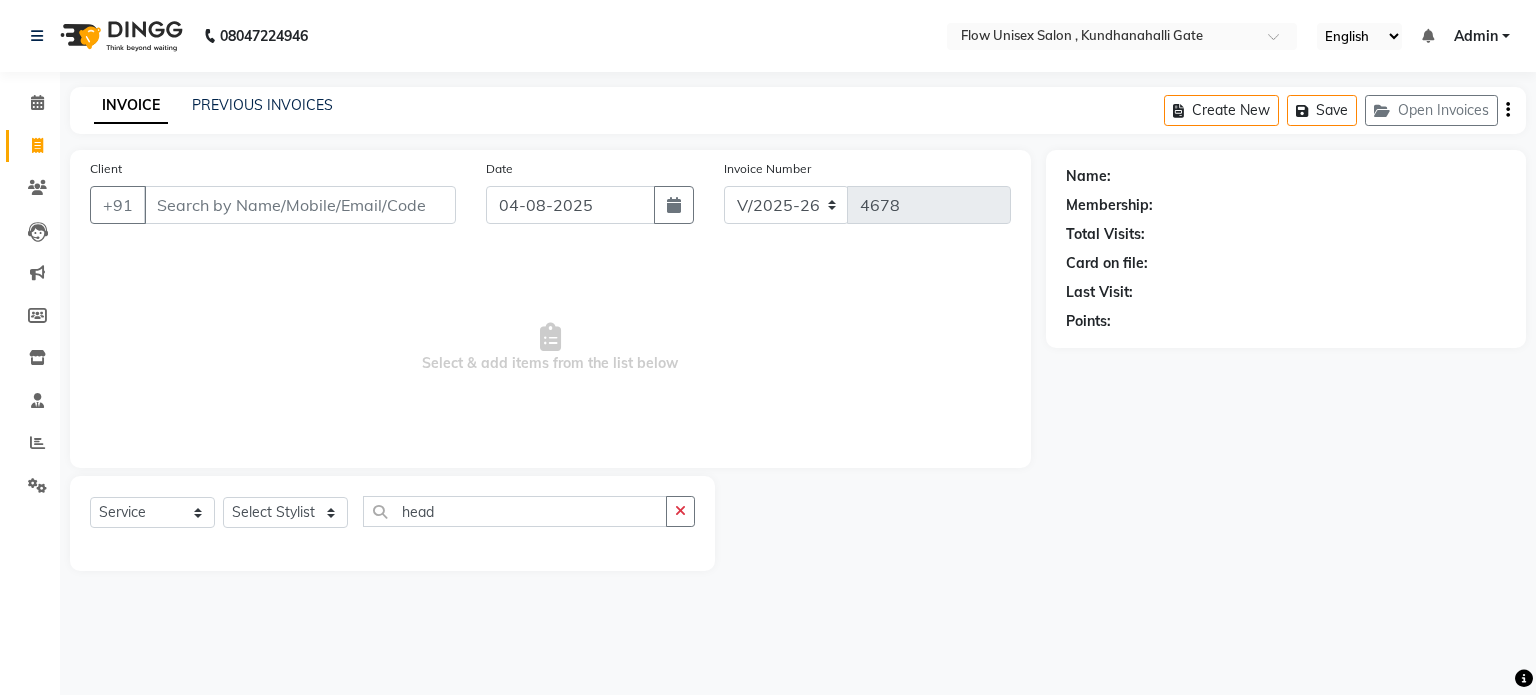 click on "Select  Service  Product  Membership  Package Voucher Prepaid Gift Card  Select Stylist [FIRST] [FIRST] [FIRST] [FIRST] [FIRST] [FIRST] [FIRST] [LAST]   [FIRST] [LAST]   [FIRST] [LAST]   [FIRST] [LAST]   [FIRST] [LAST]   [FIRST] [LAST]   [FIRST] [LAST] head" 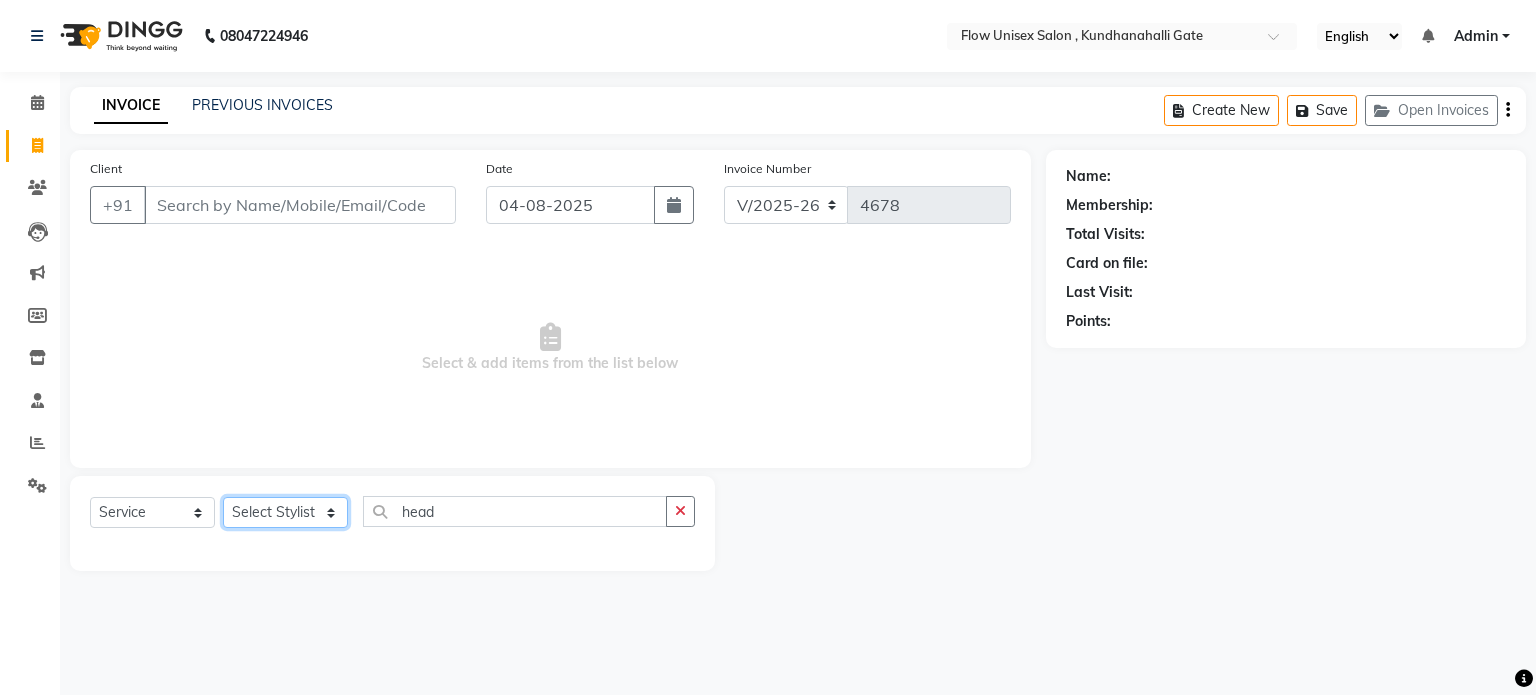 click on "Select Stylist arman Deepa emlen jaseem Kishore Manjila monika debbarma Mustafa Nijamuddin Salmani Saluka Rai Sonu khan Thapa Geeta udhaya kumar M Vishnu Bhati" 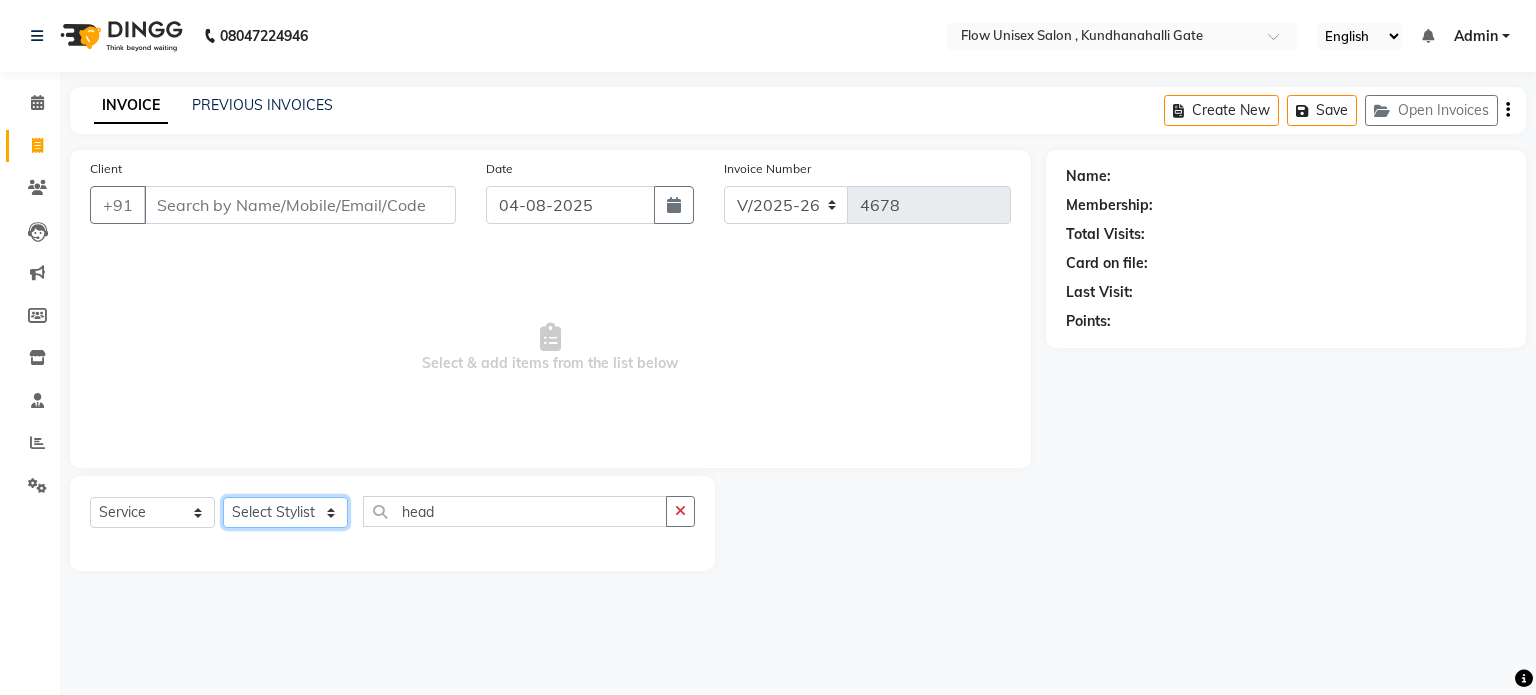 select on "70798" 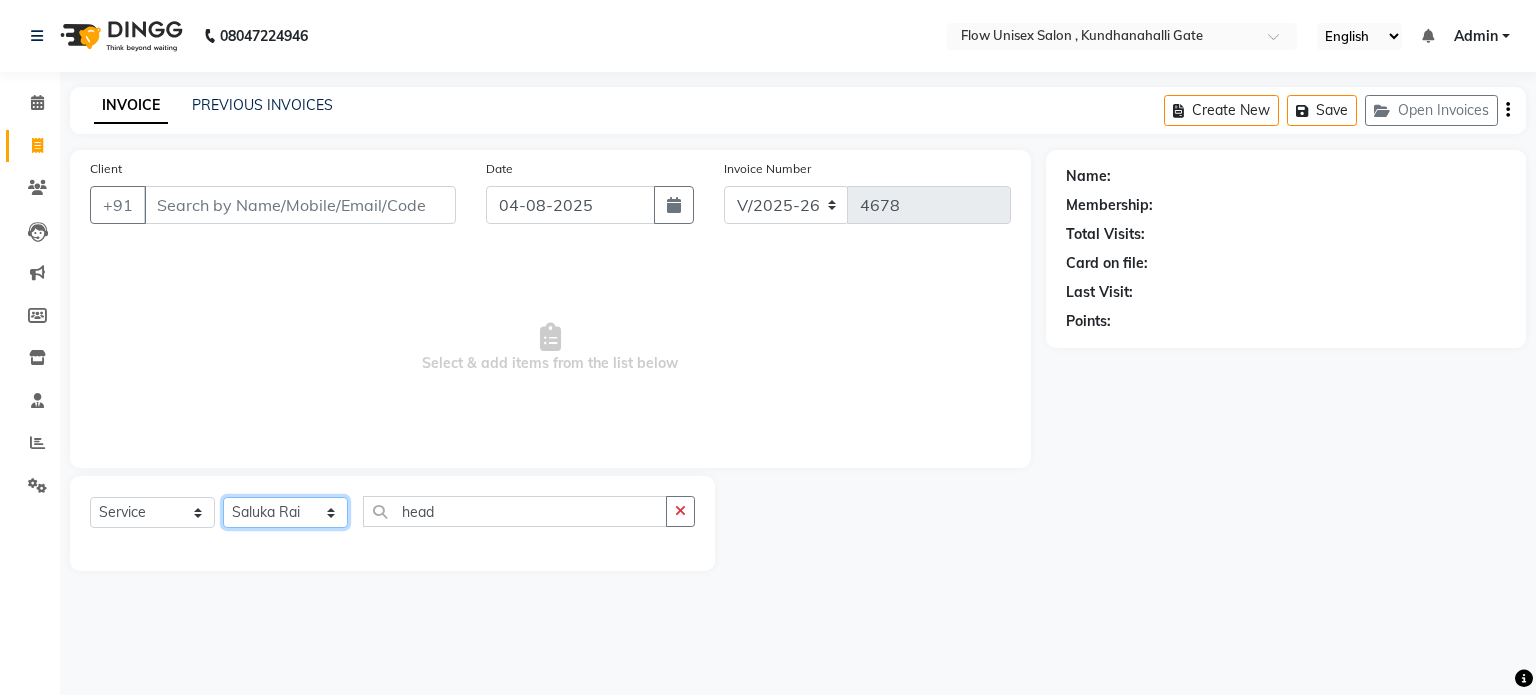 click on "Select Stylist arman Deepa emlen jaseem Kishore Manjila monika debbarma Mustafa Nijamuddin Salmani Saluka Rai Sonu khan Thapa Geeta udhaya kumar M Vishnu Bhati" 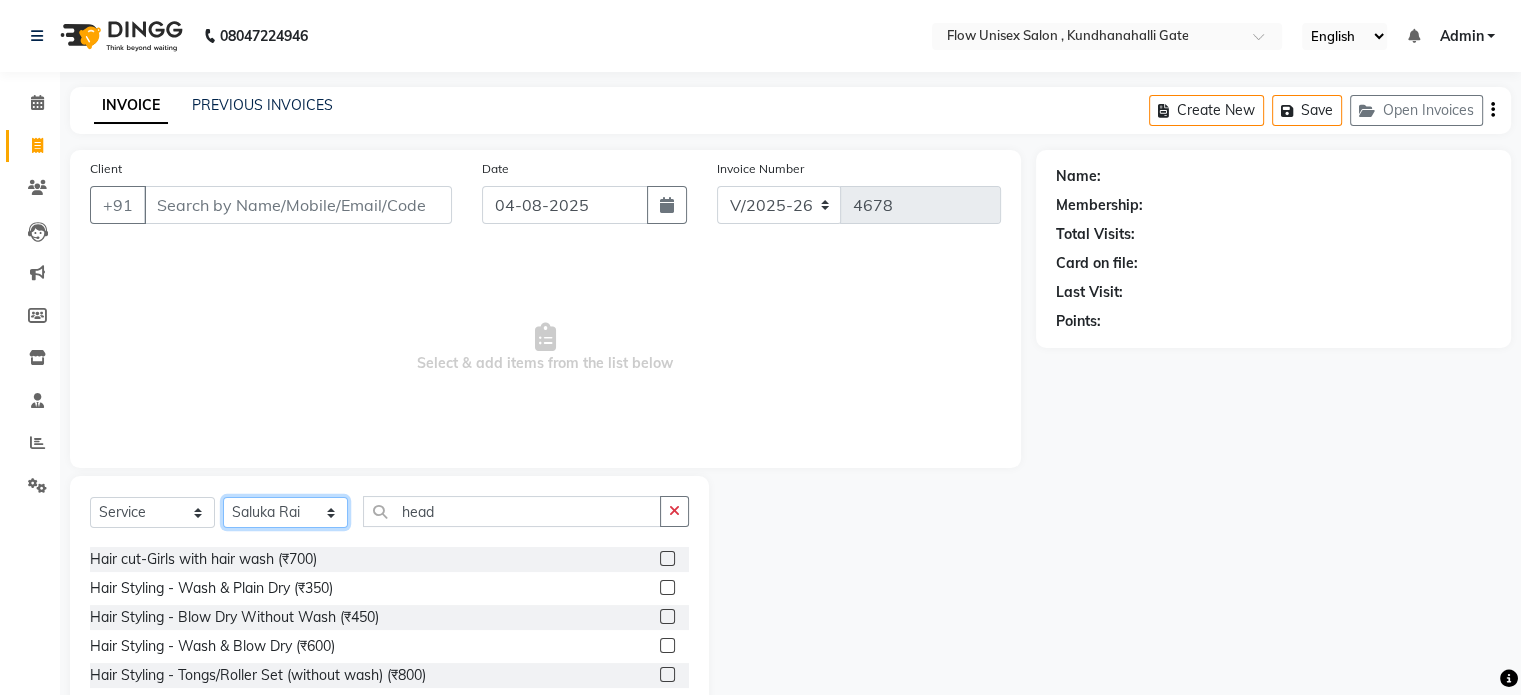 scroll, scrollTop: 5832, scrollLeft: 0, axis: vertical 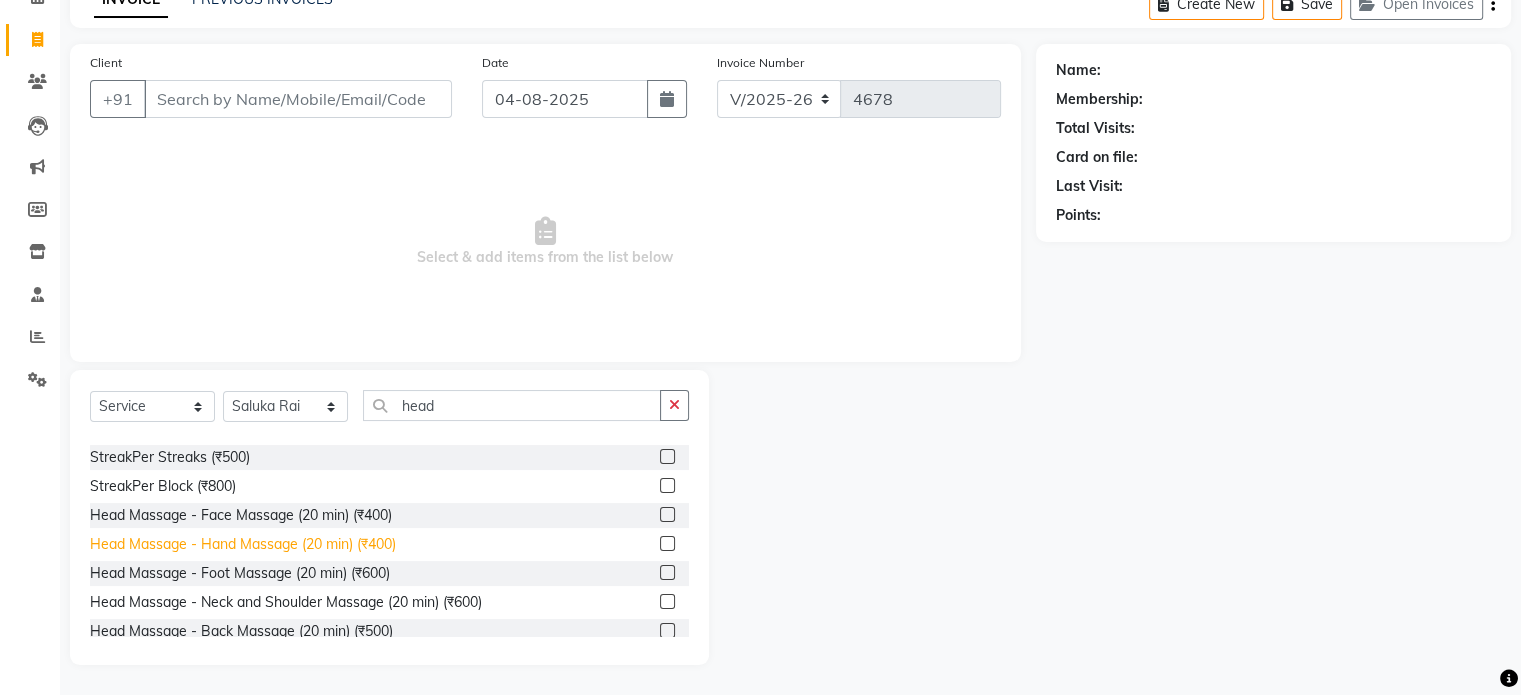 click on "Head Massage - Hand Massage (20 min) (₹400)" 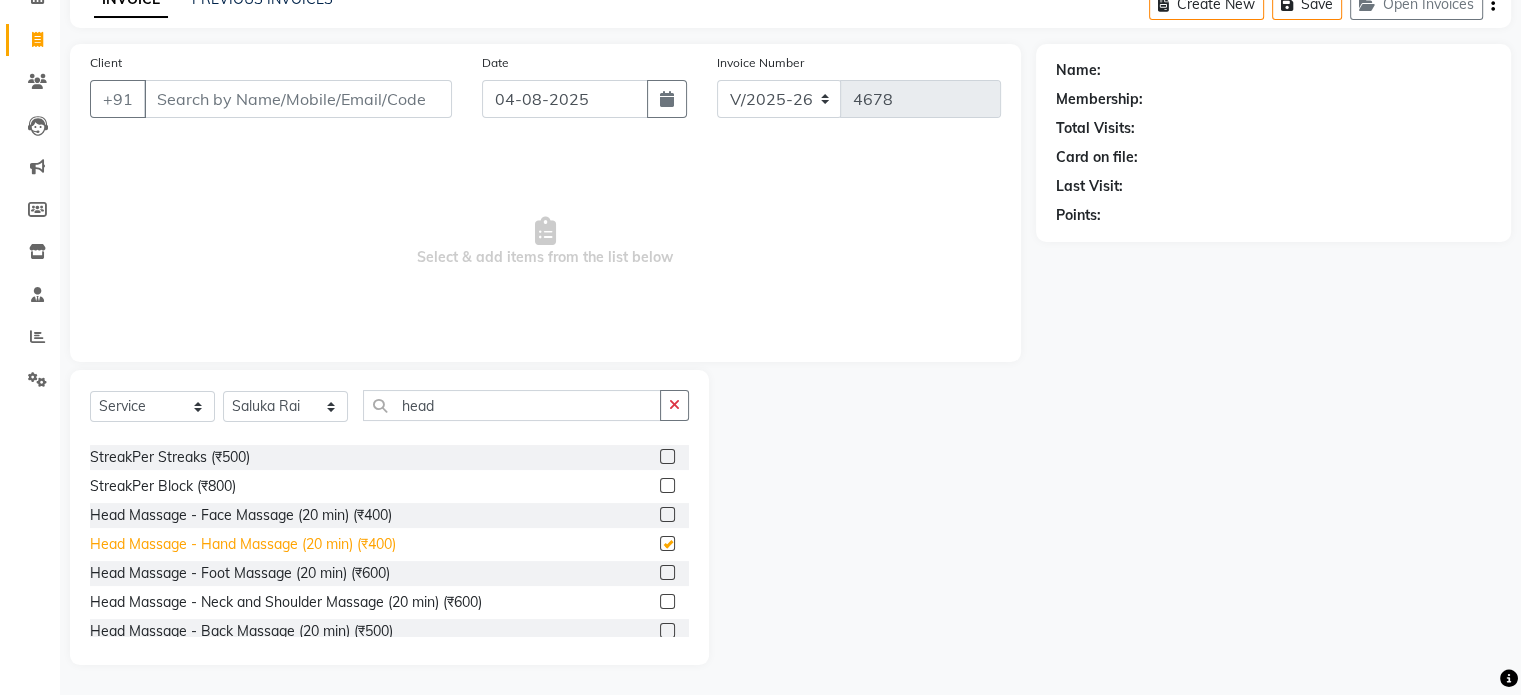 checkbox on "false" 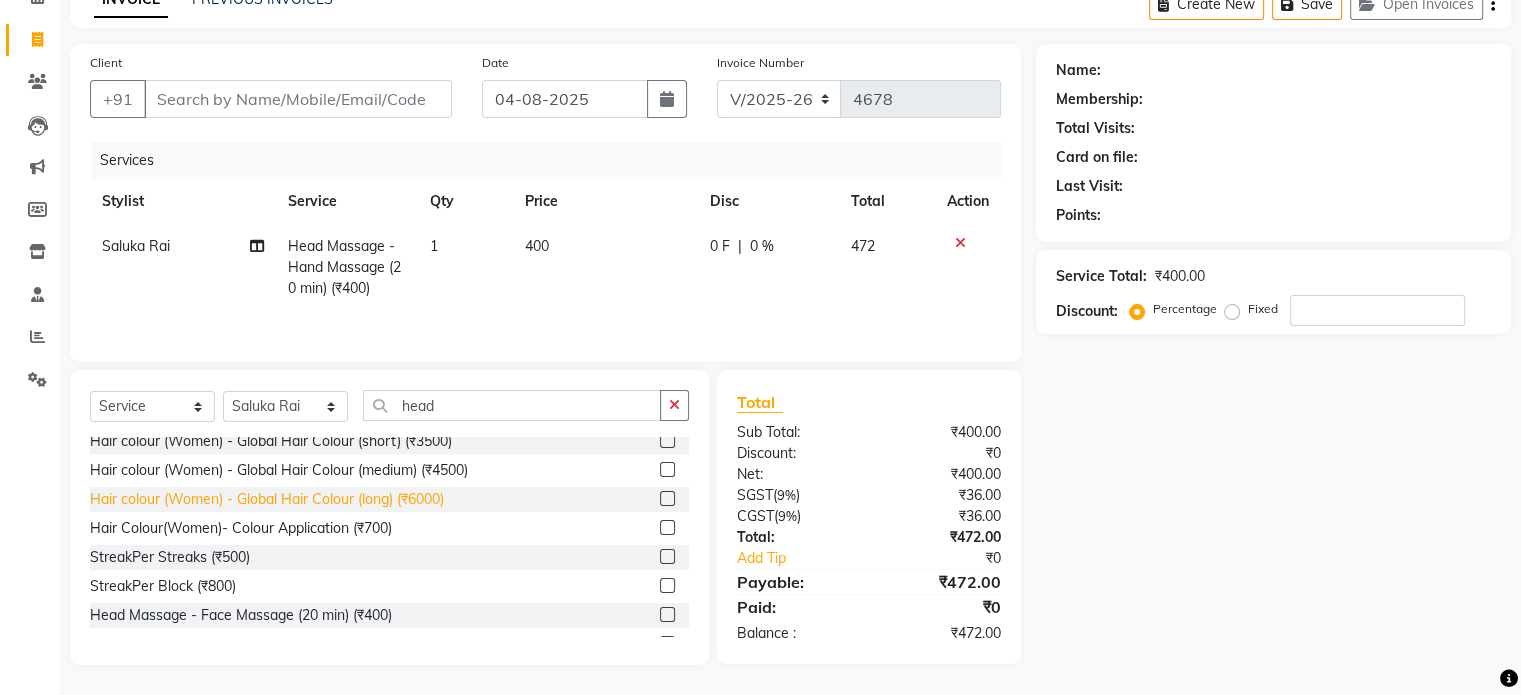 scroll, scrollTop: 4632, scrollLeft: 0, axis: vertical 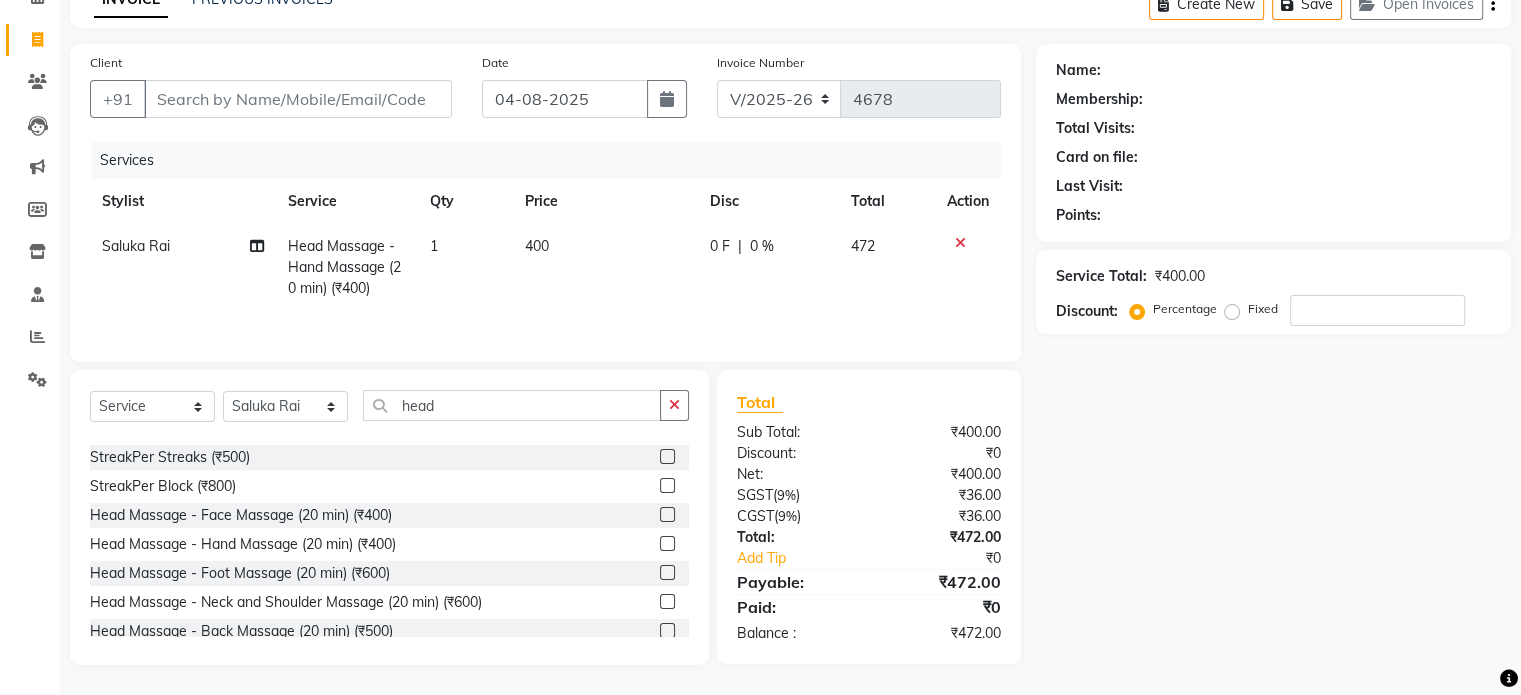 click on "400" 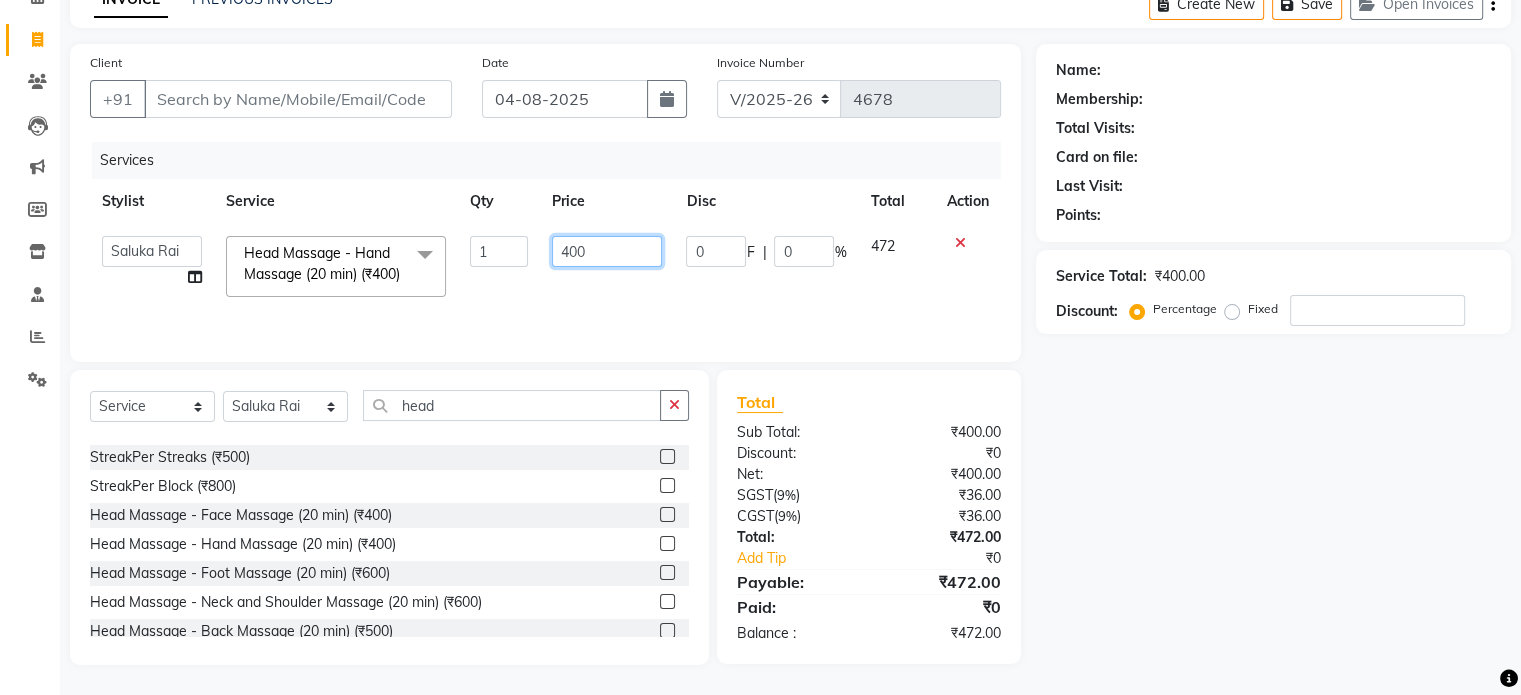 click on "400" 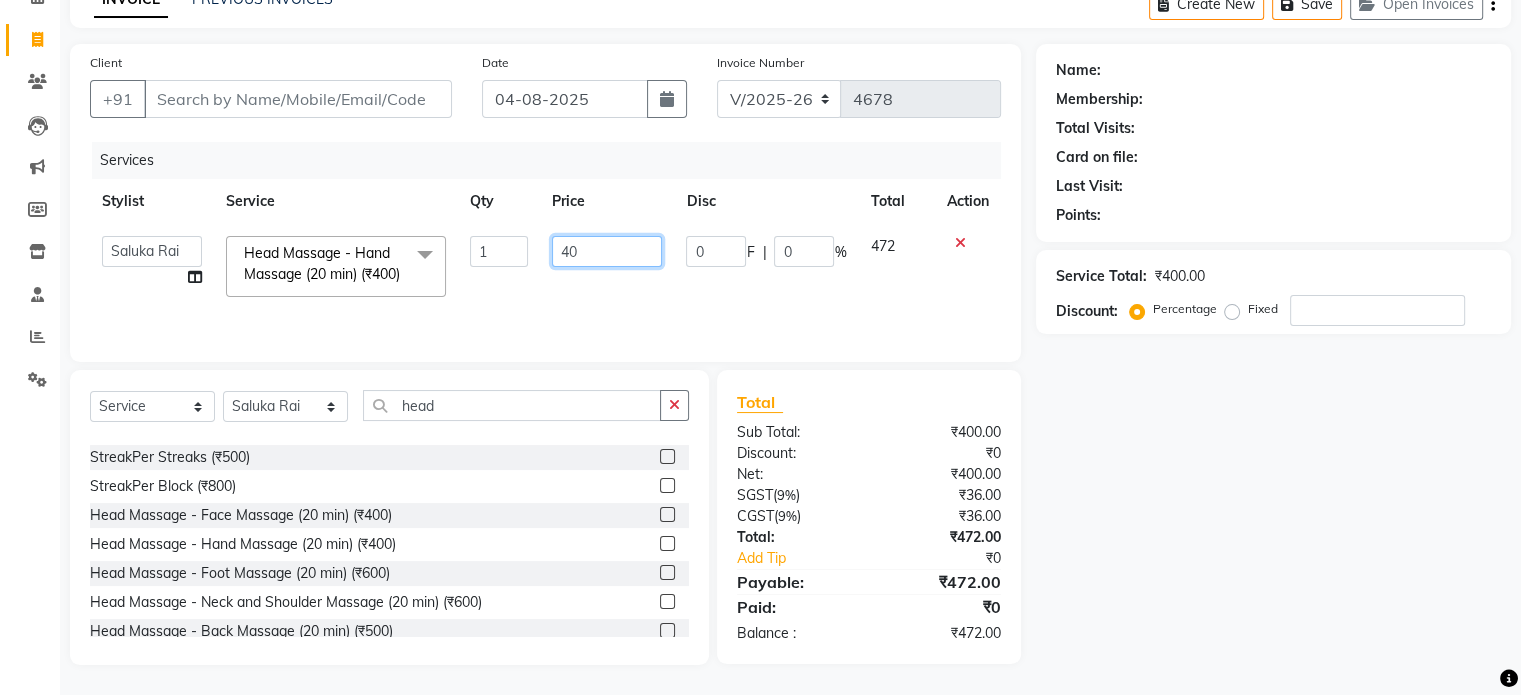 type on "4" 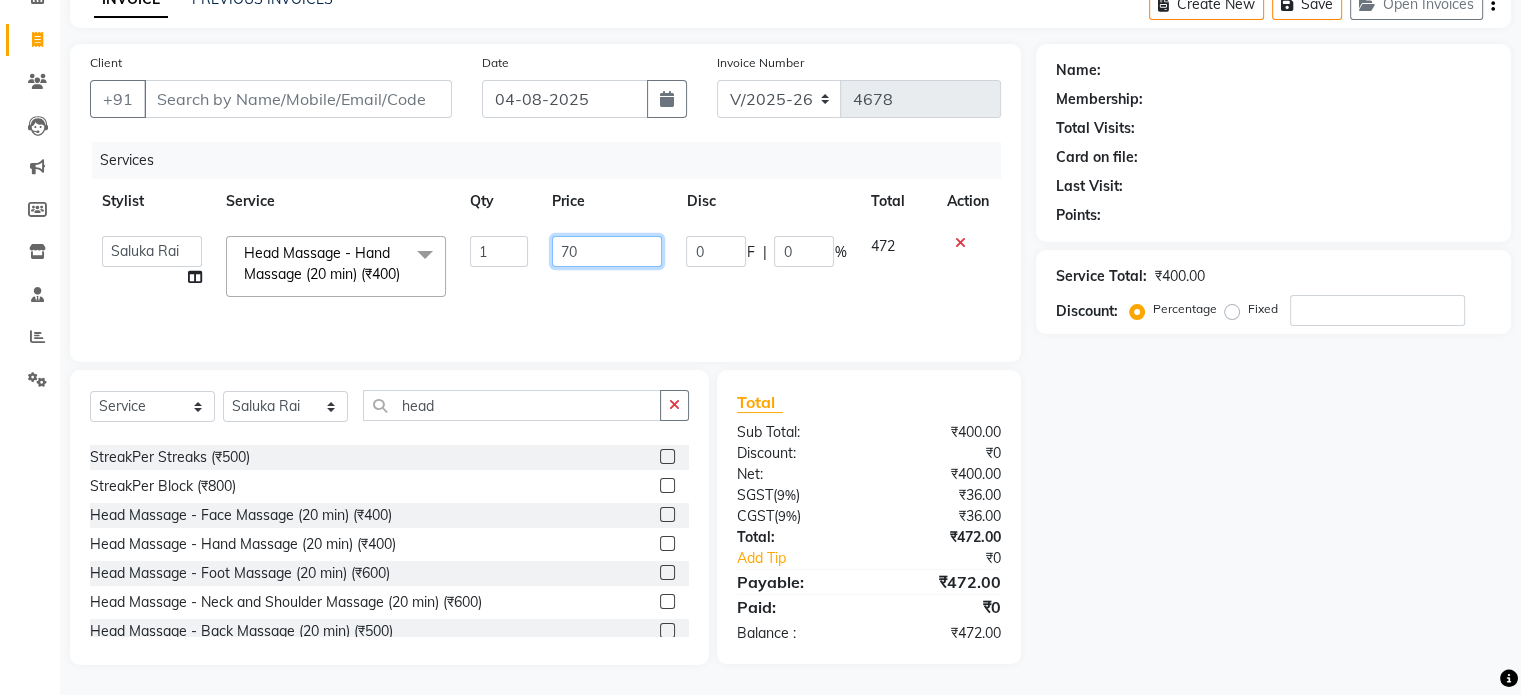 type on "700" 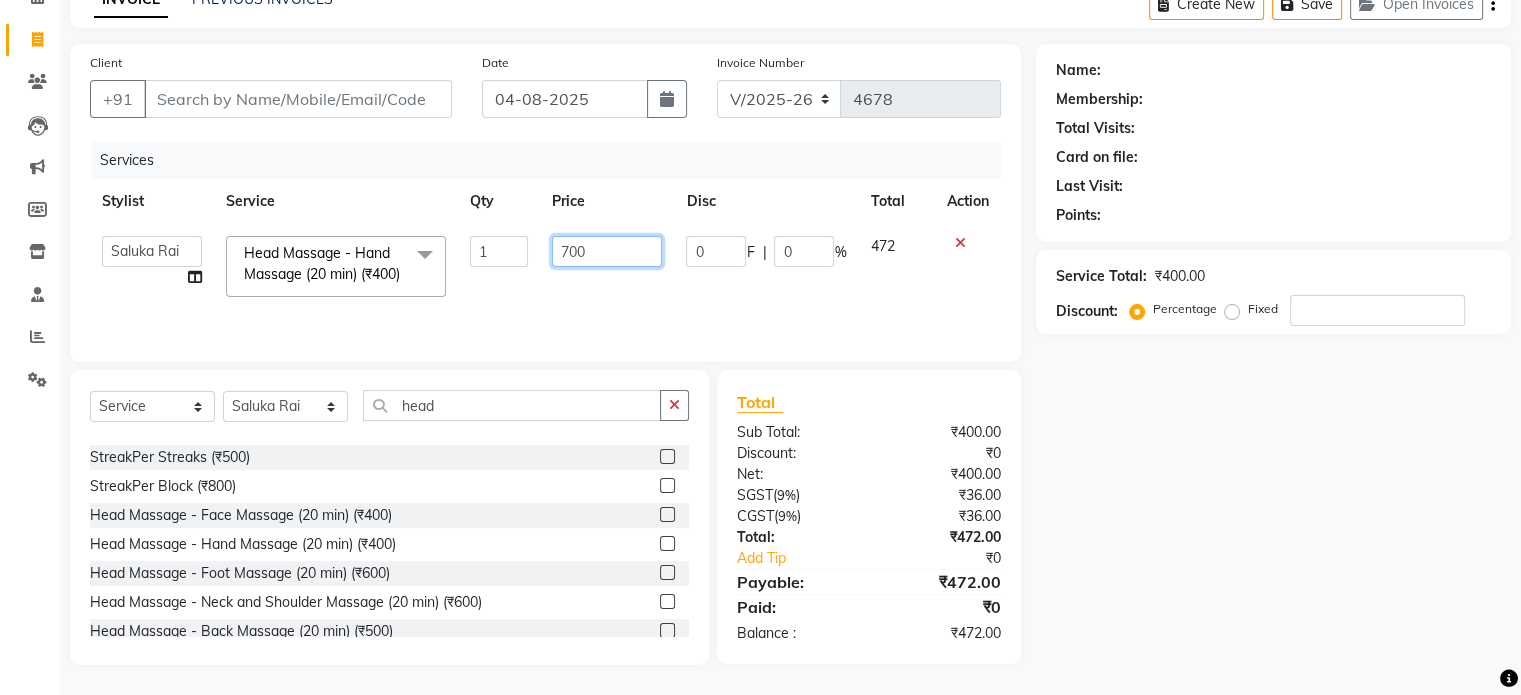 scroll, scrollTop: 125, scrollLeft: 0, axis: vertical 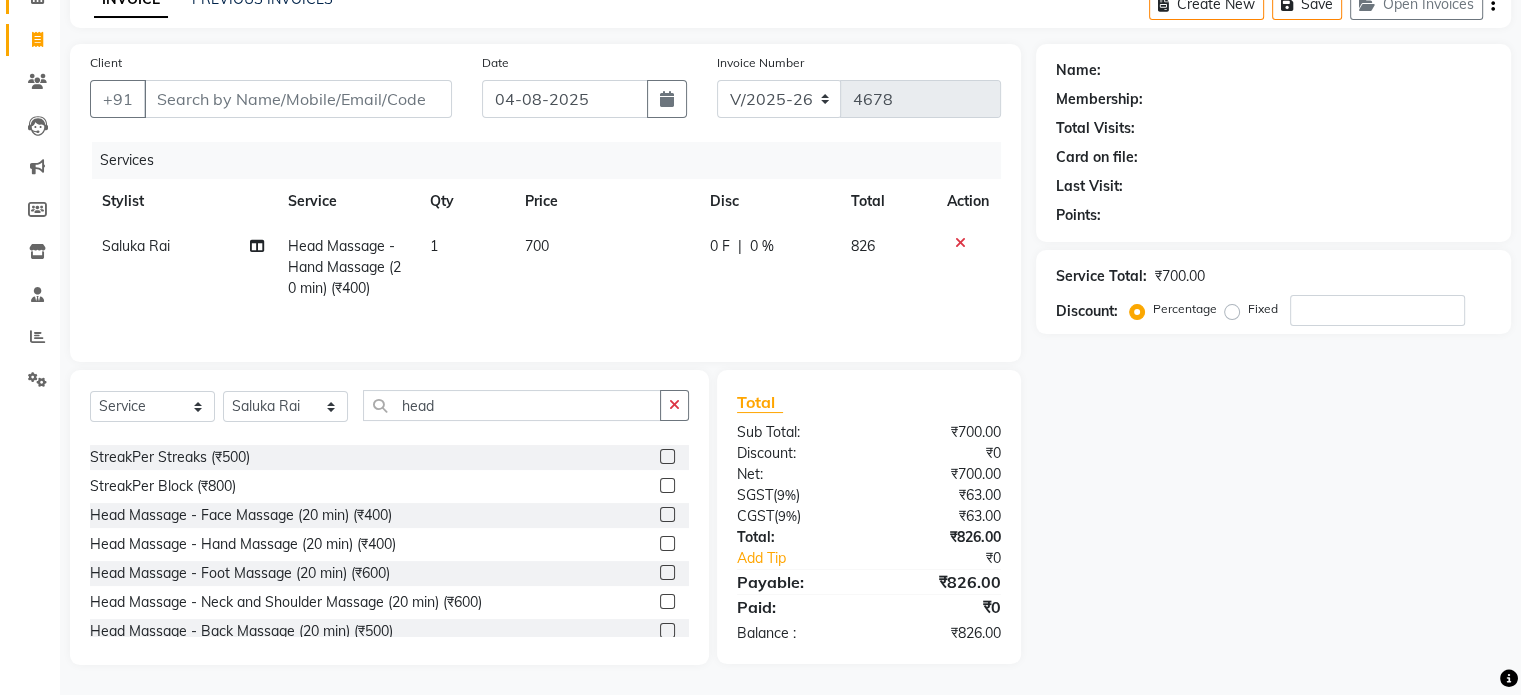 click on "Calendar  Invoice  Clients  Leads   Marketing  Members  Inventory  Staff  Reports  Settings Completed InProgress Upcoming Dropped Tentative Check-In Confirm Bookings Generate Report Segments Page Builder" 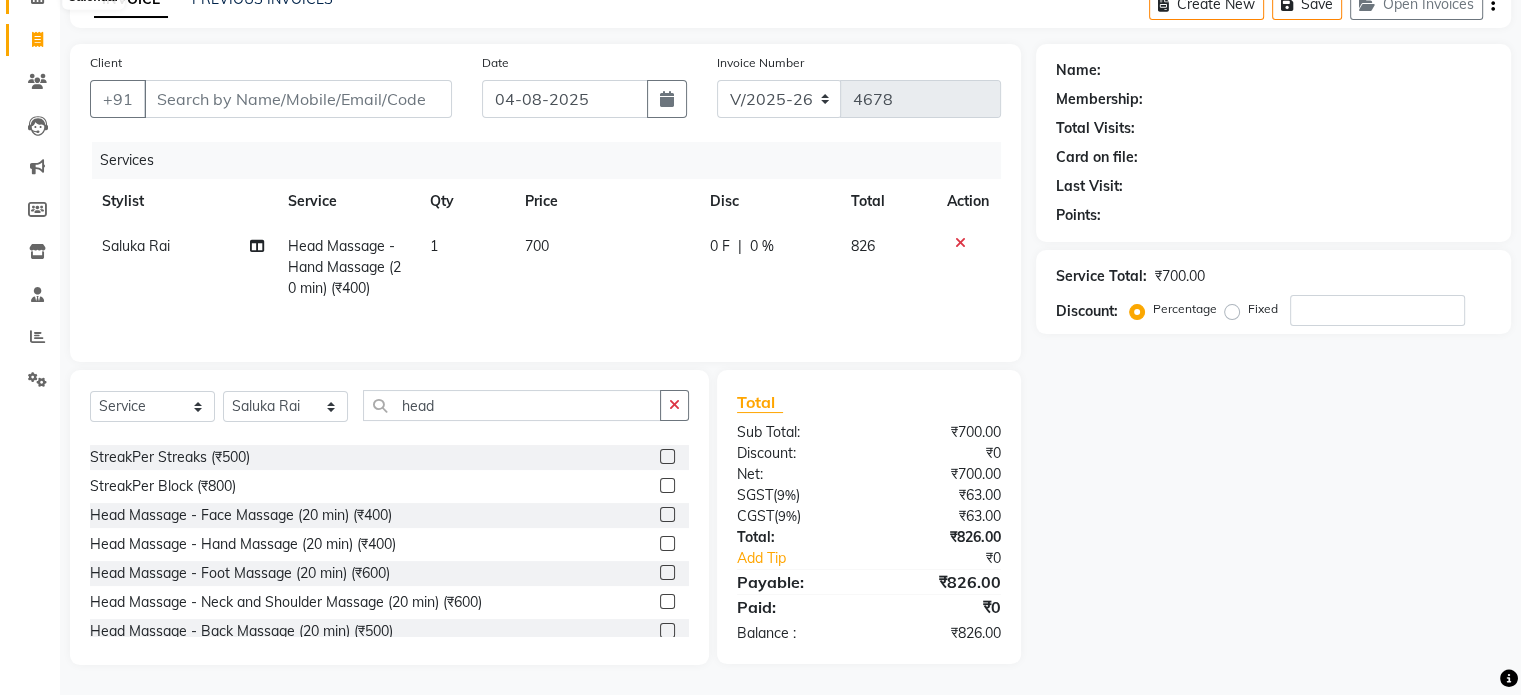 click 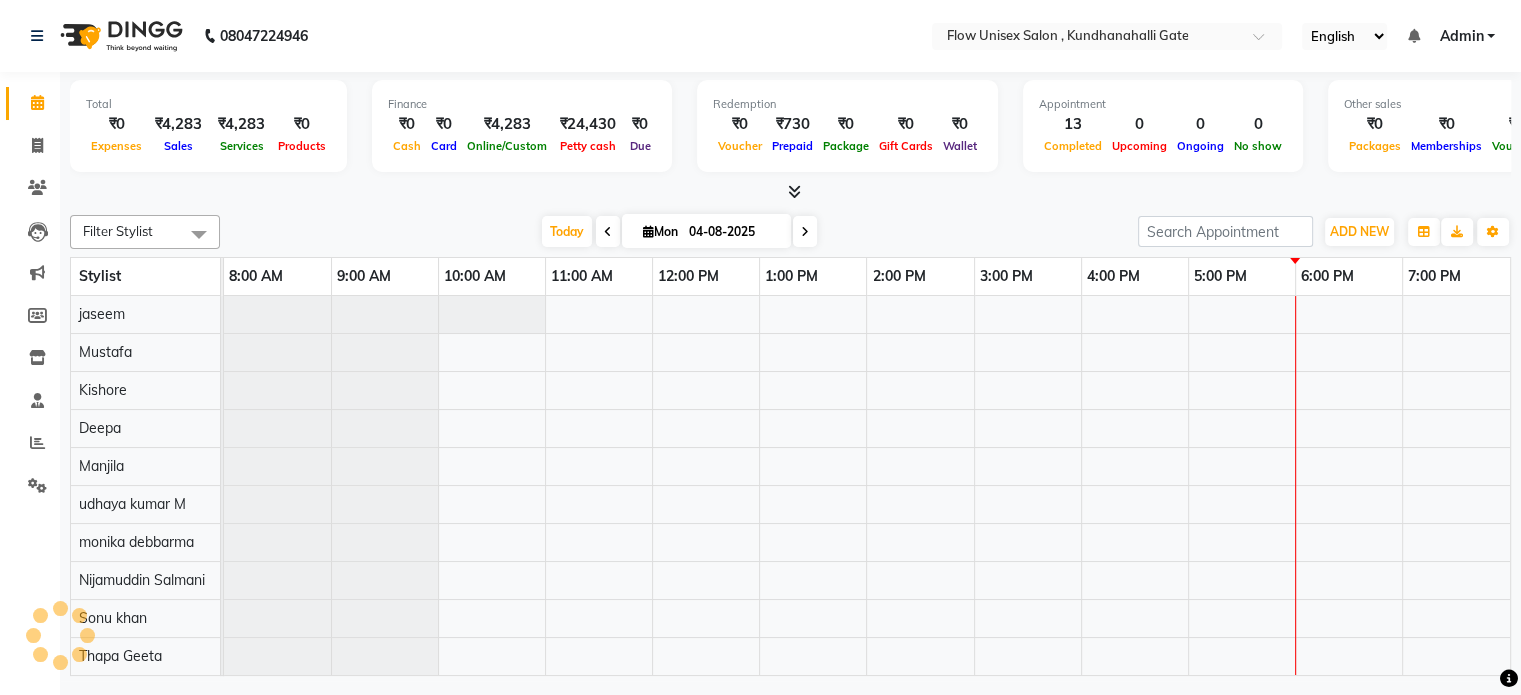 scroll, scrollTop: 0, scrollLeft: 0, axis: both 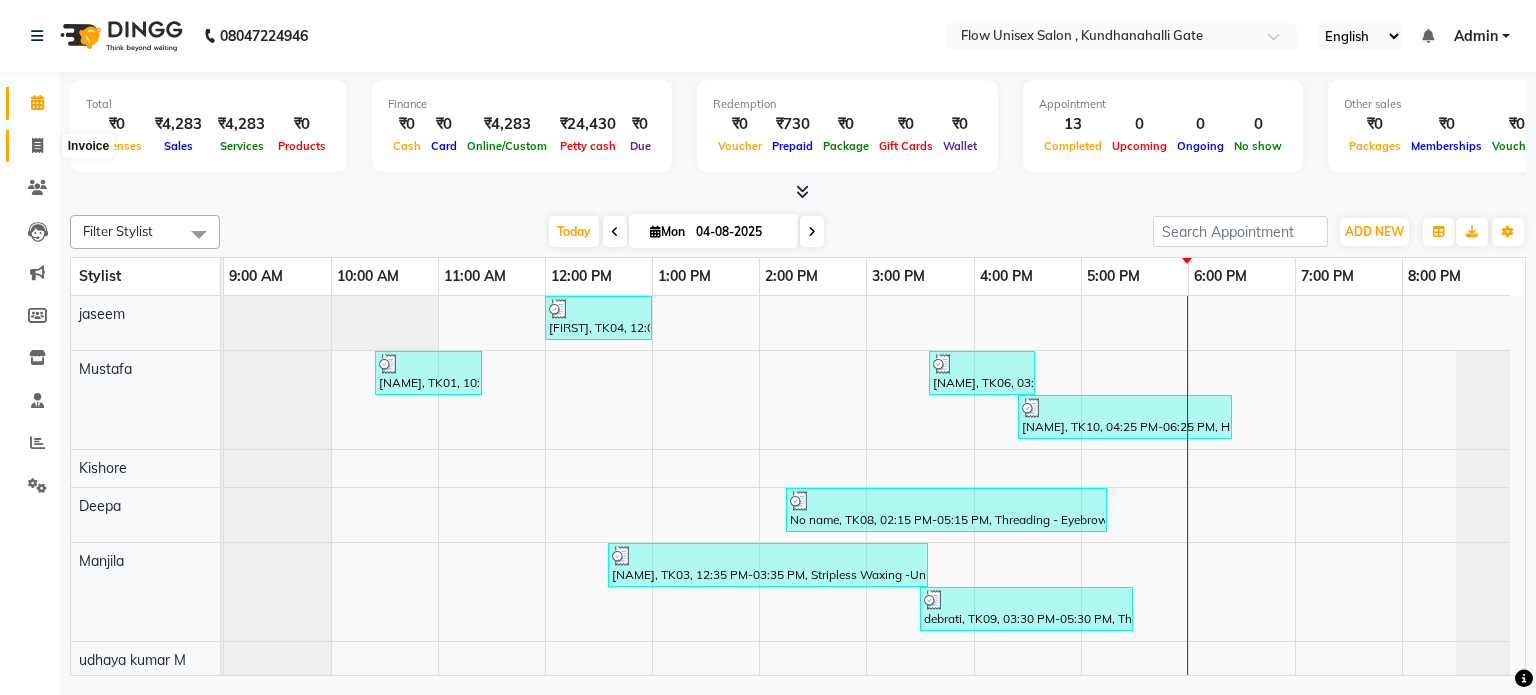 click 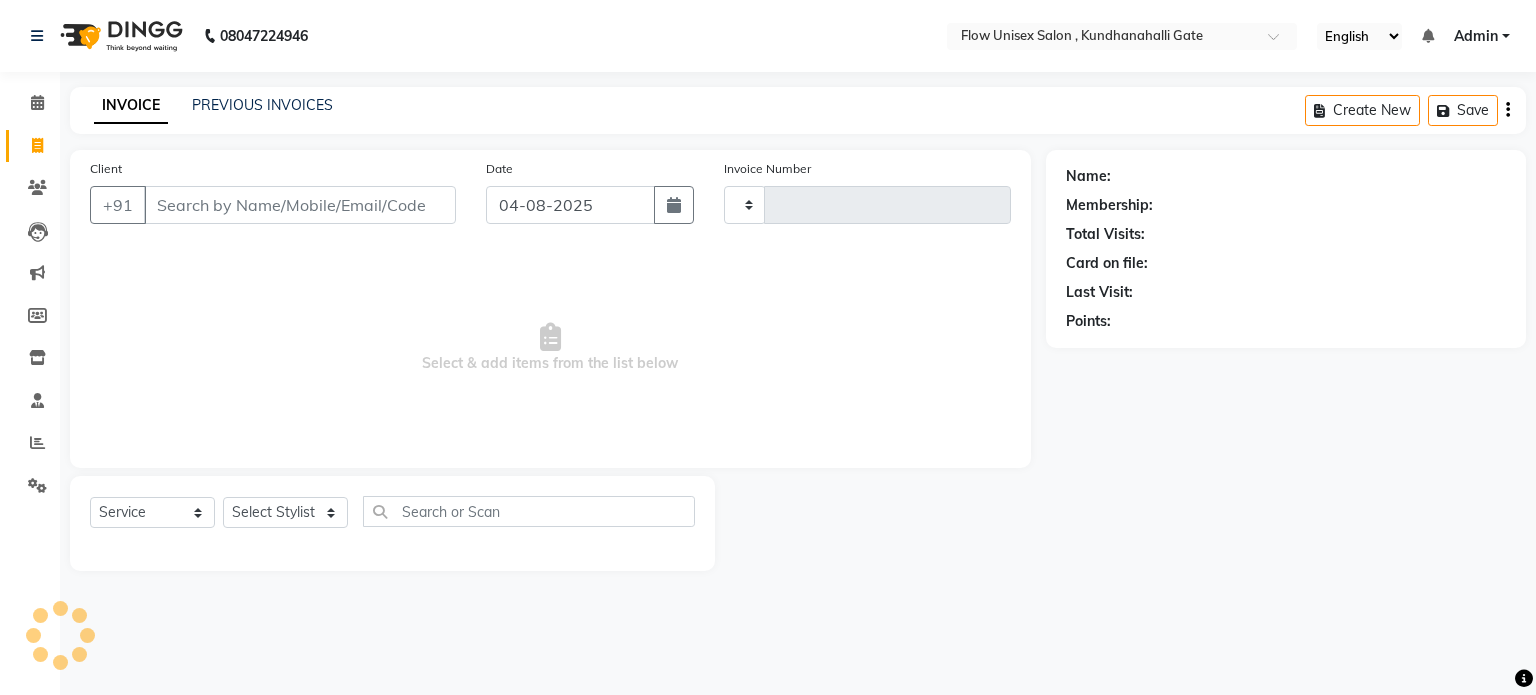 type on "4678" 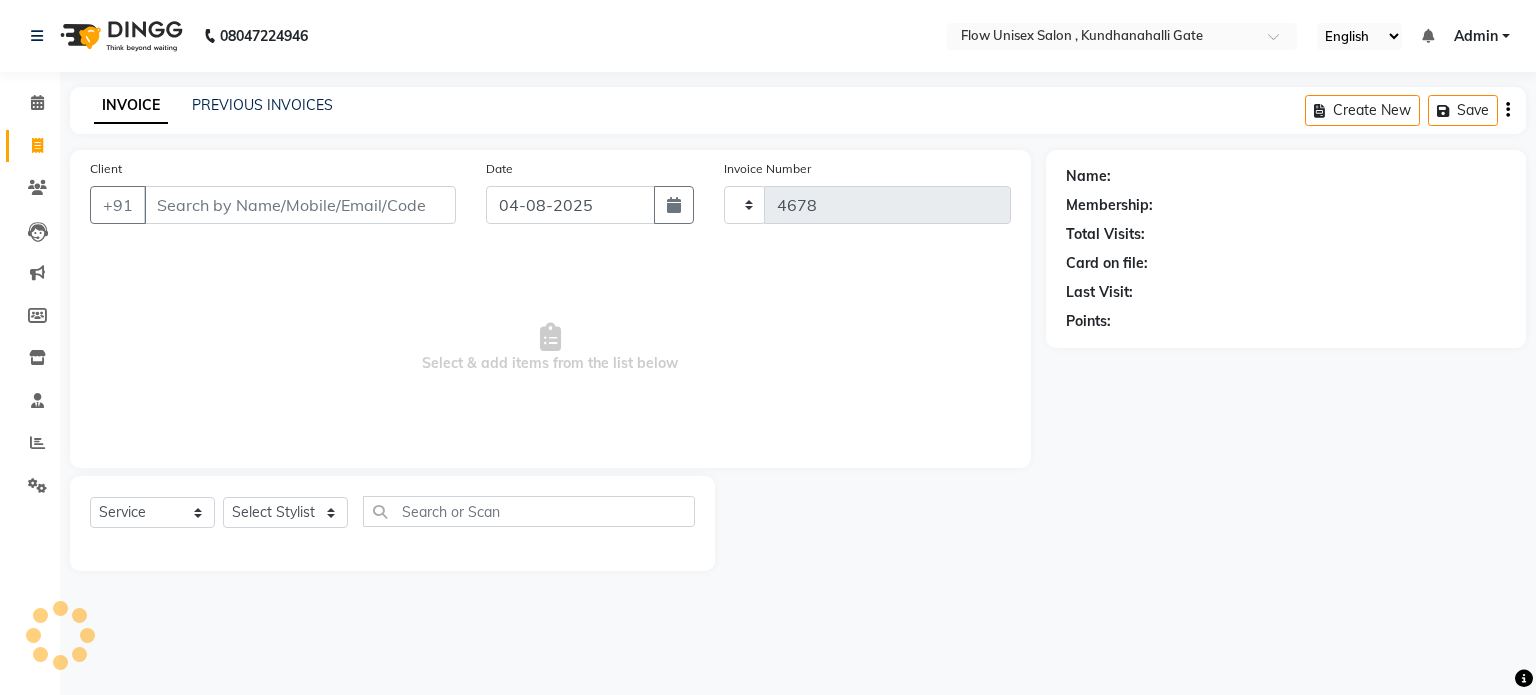 select on "5875" 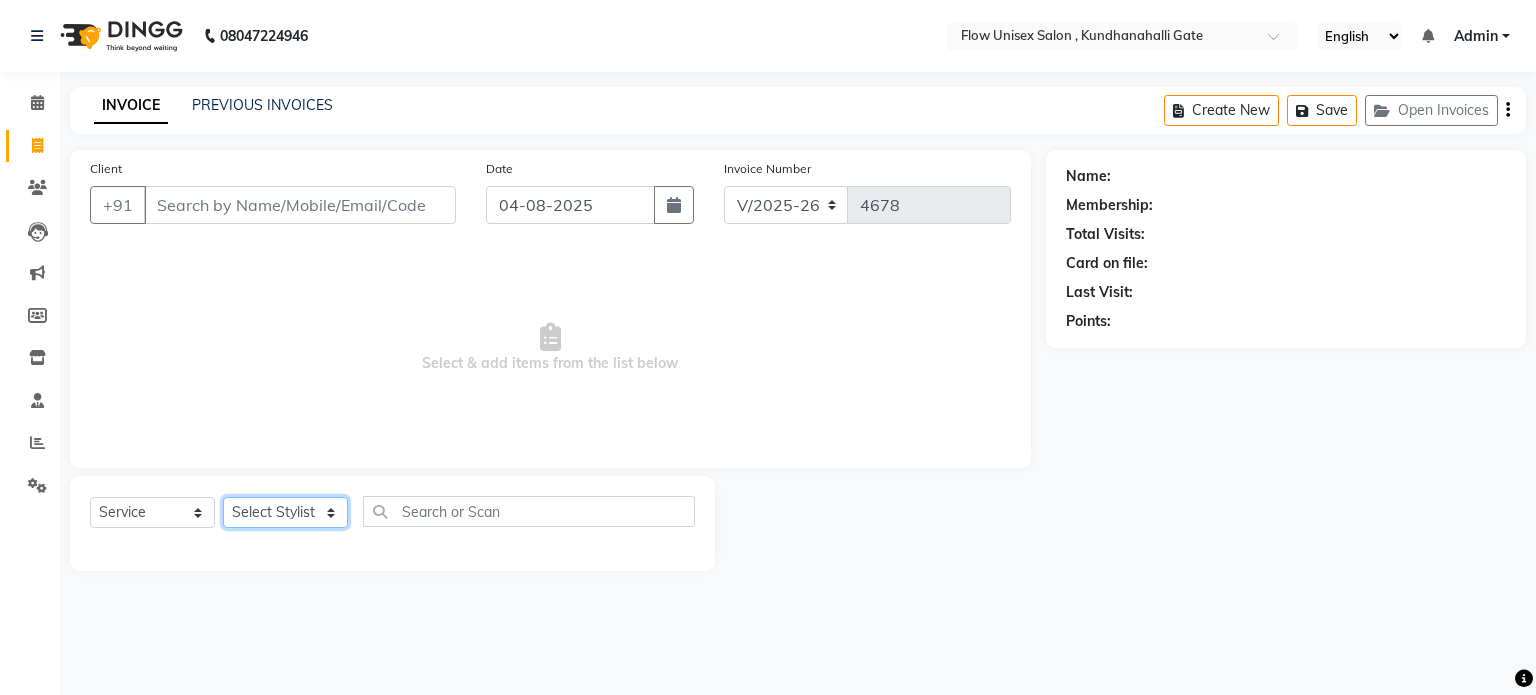 click on "Select Stylist arman Deepa emlen jaseem Kishore Manjila monika debbarma Mustafa Nijamuddin Salmani Saluka Rai Sonu khan Thapa Geeta udhaya kumar M Vishnu Bhati" 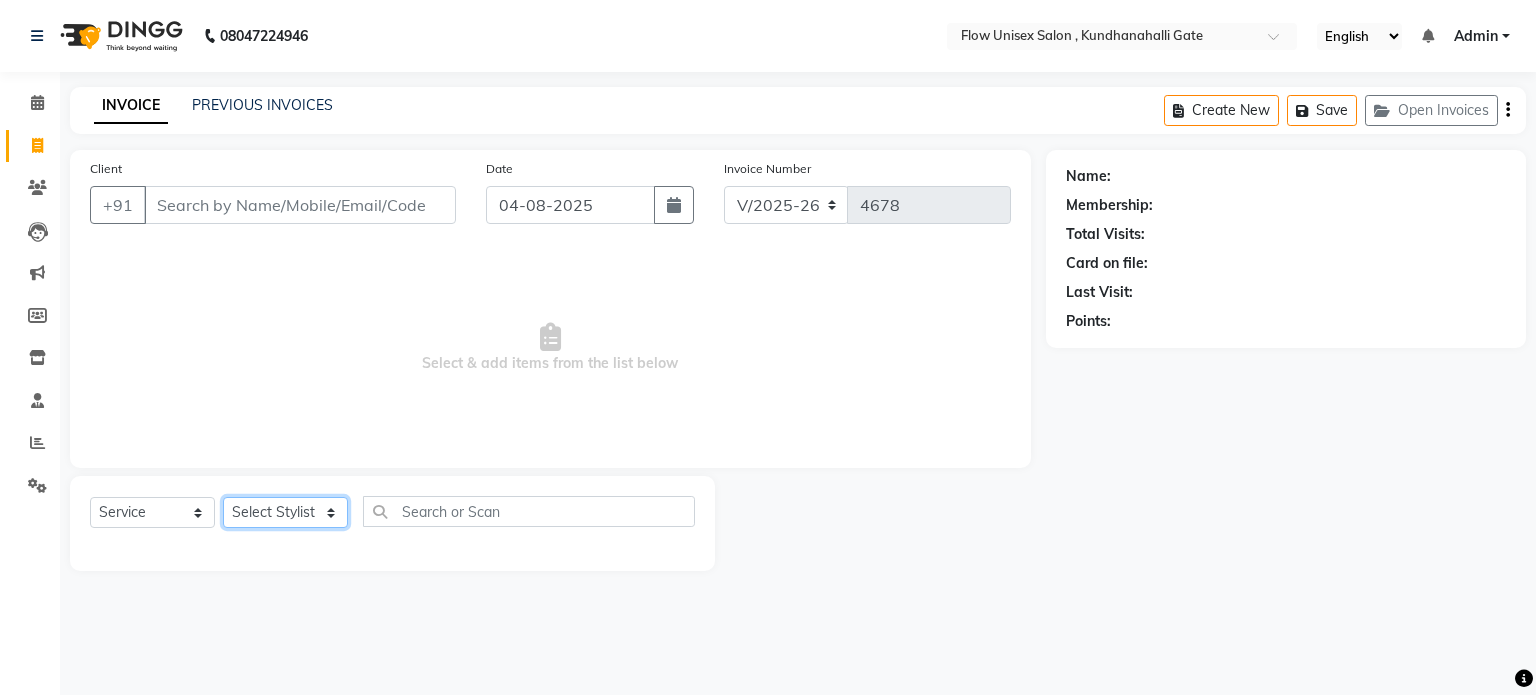 select on "70798" 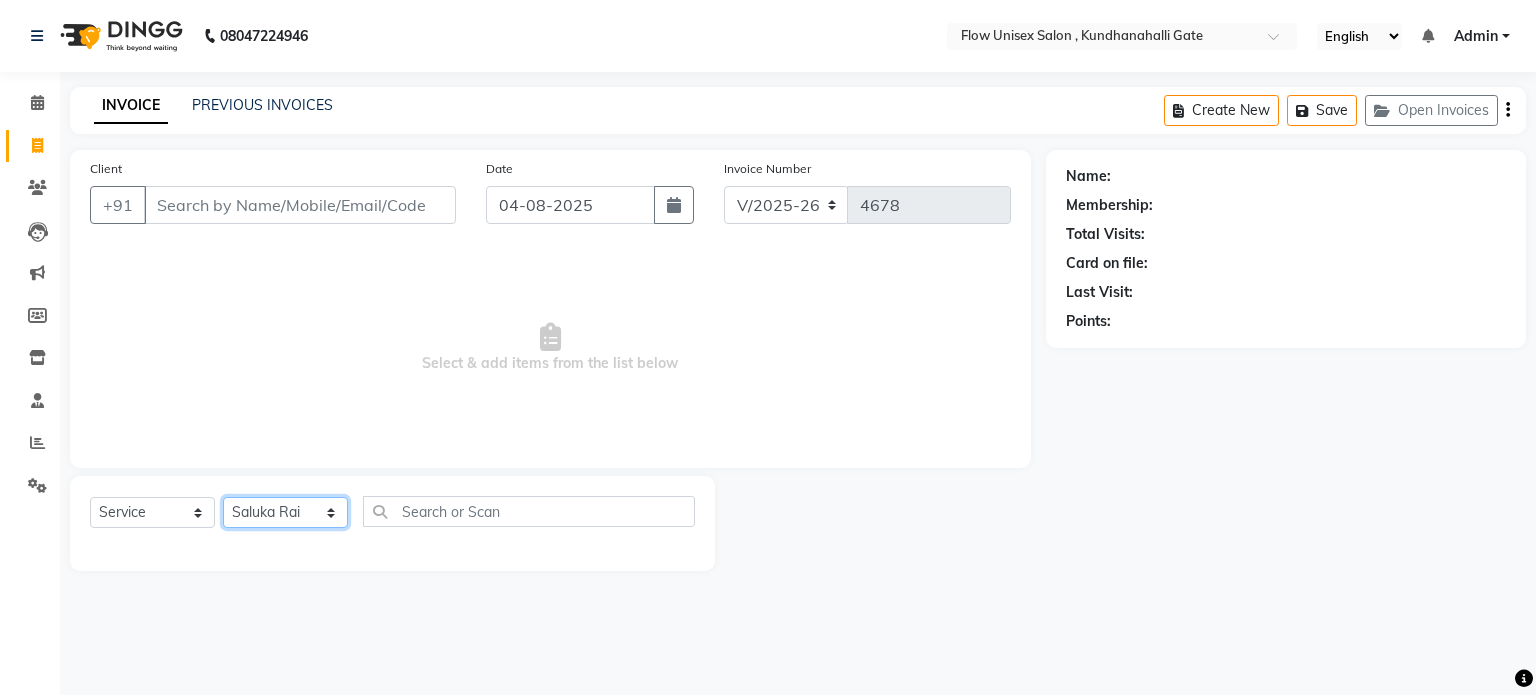 click on "Select Stylist arman Deepa emlen jaseem Kishore Manjila monika debbarma Mustafa Nijamuddin Salmani Saluka Rai Sonu khan Thapa Geeta udhaya kumar M Vishnu Bhati" 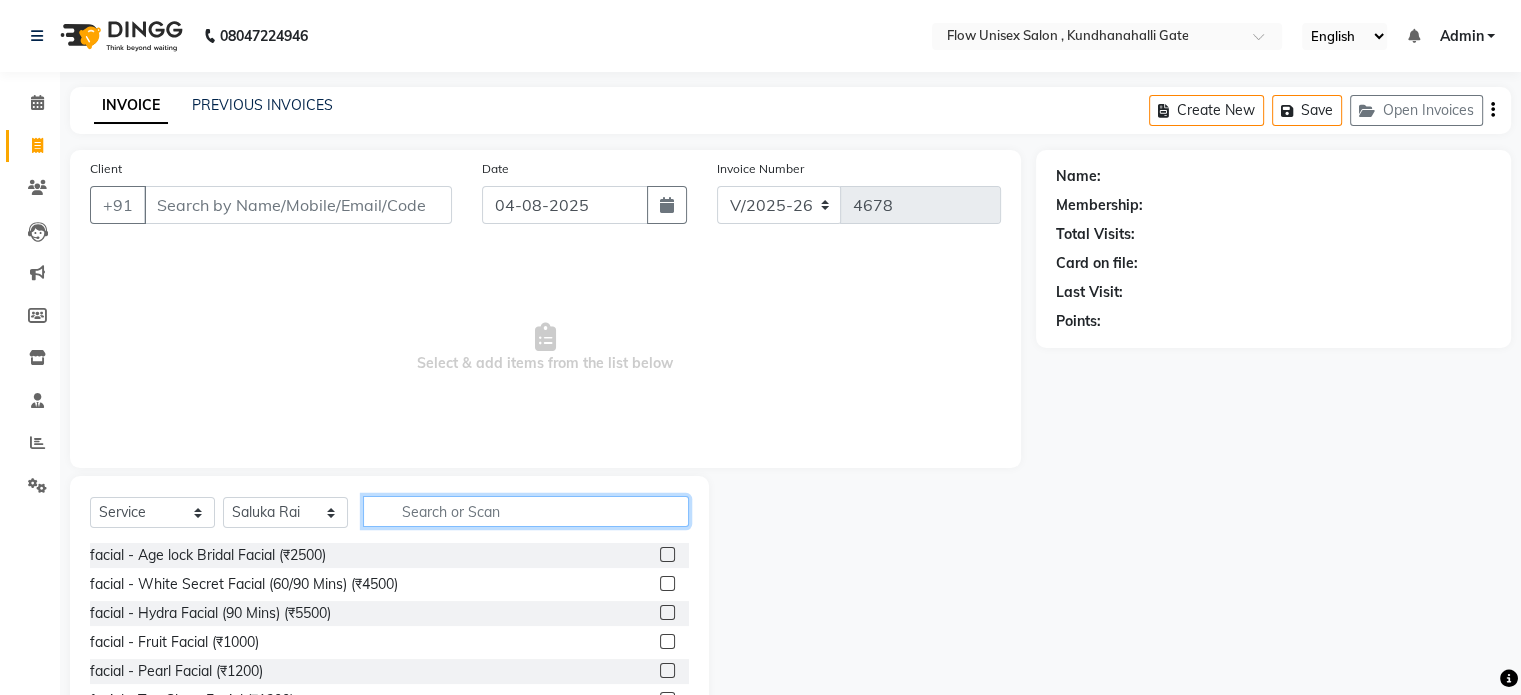 click 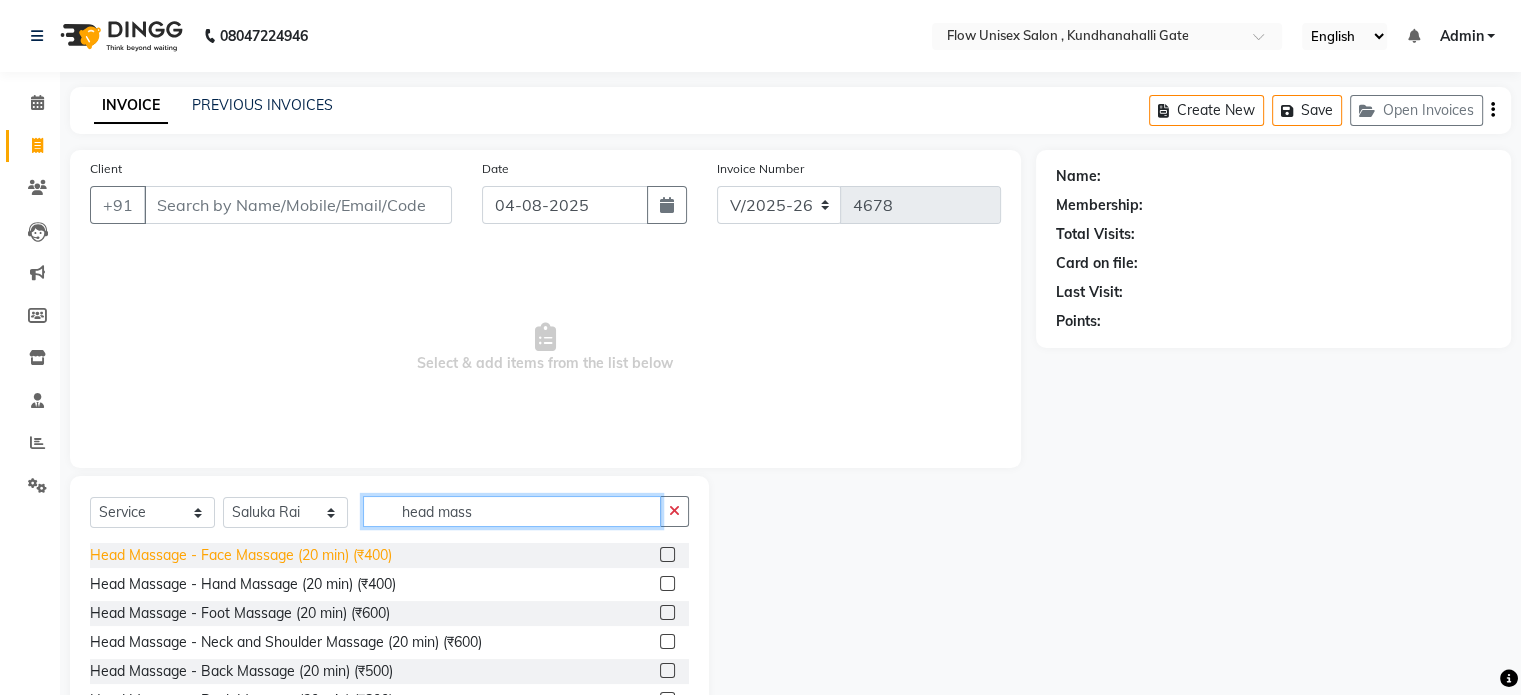 type on "head mass" 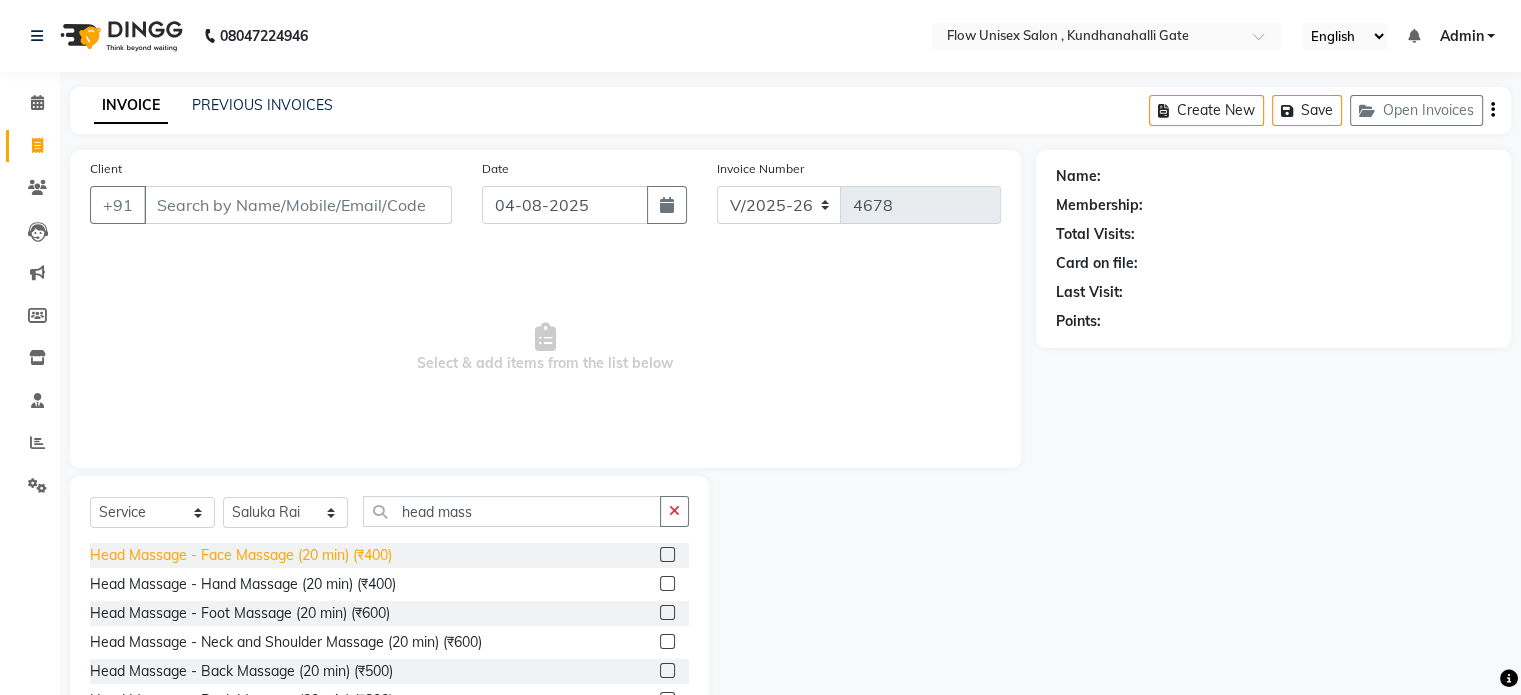 click on "Head Massage - Face Massage (20 min) (₹400)" 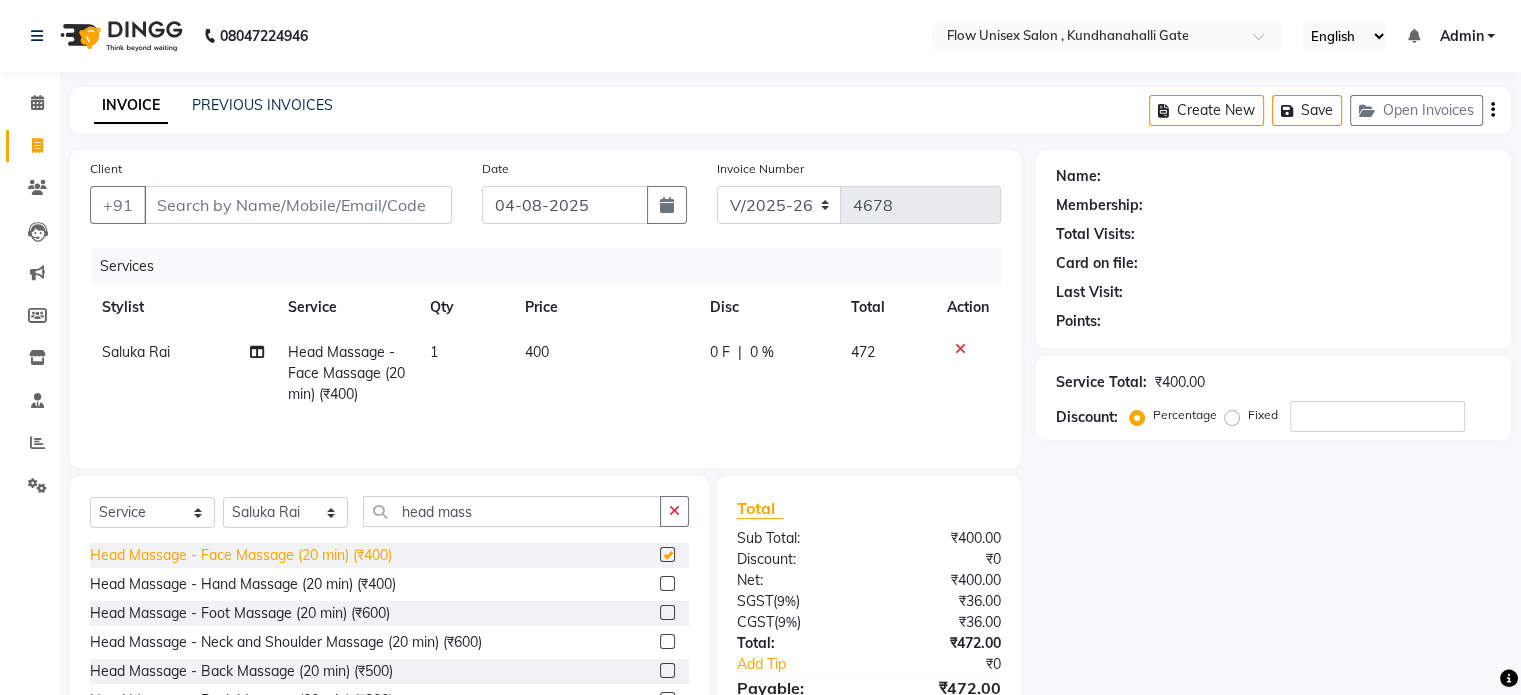 checkbox on "false" 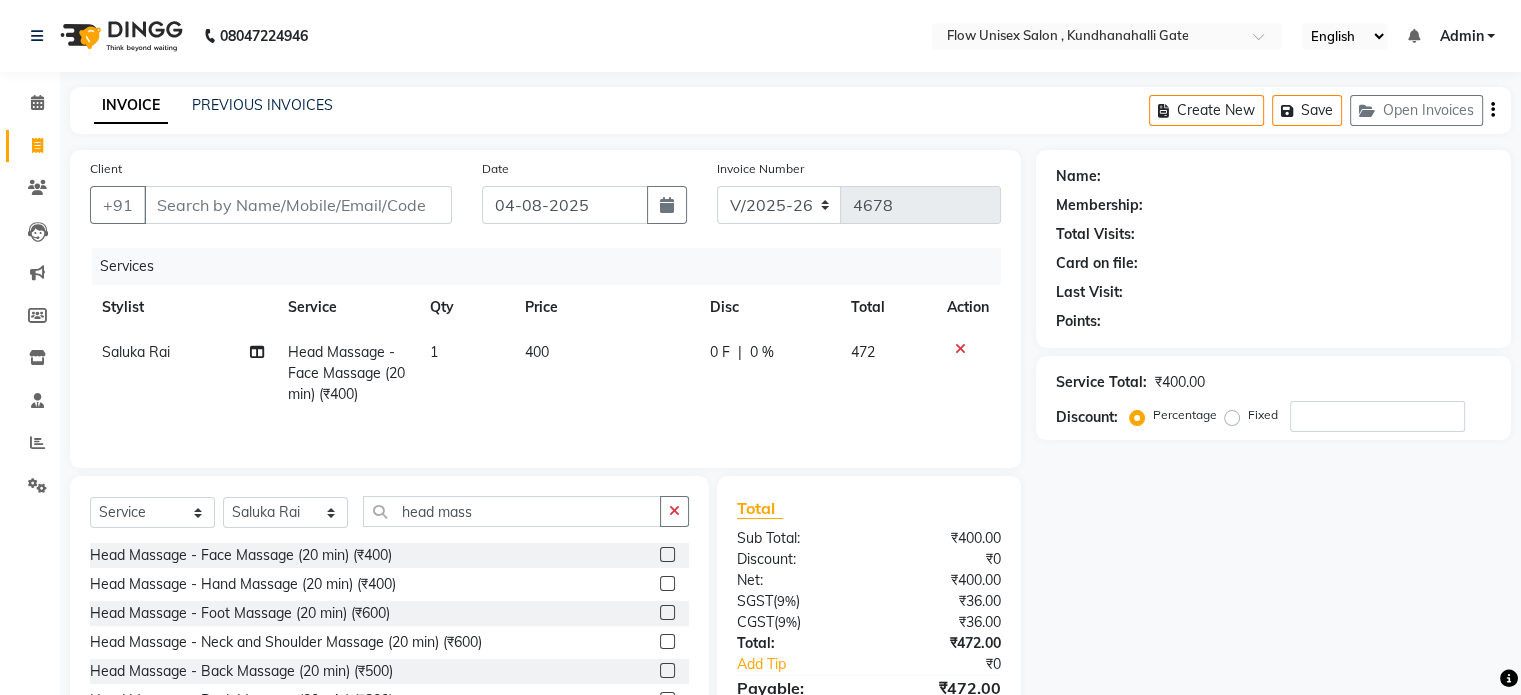 click on "400" 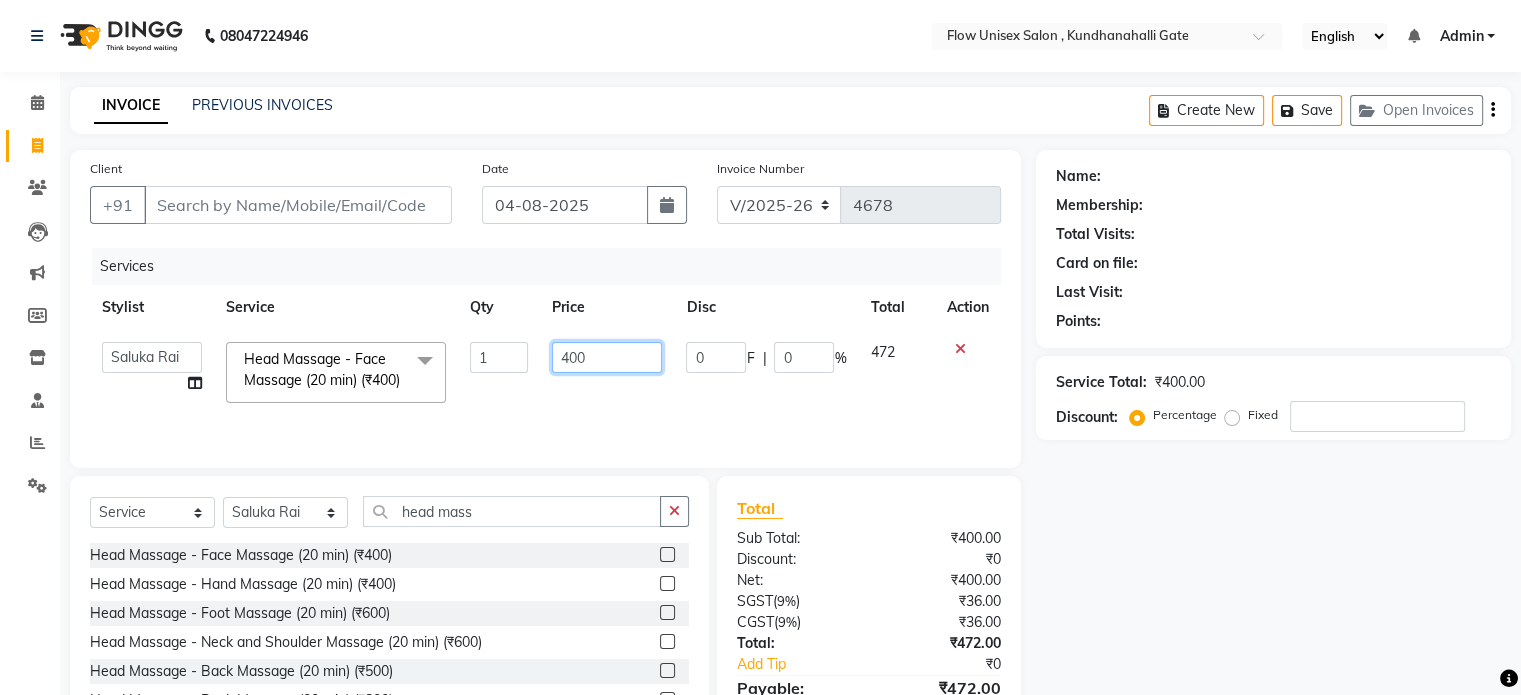 click on "400" 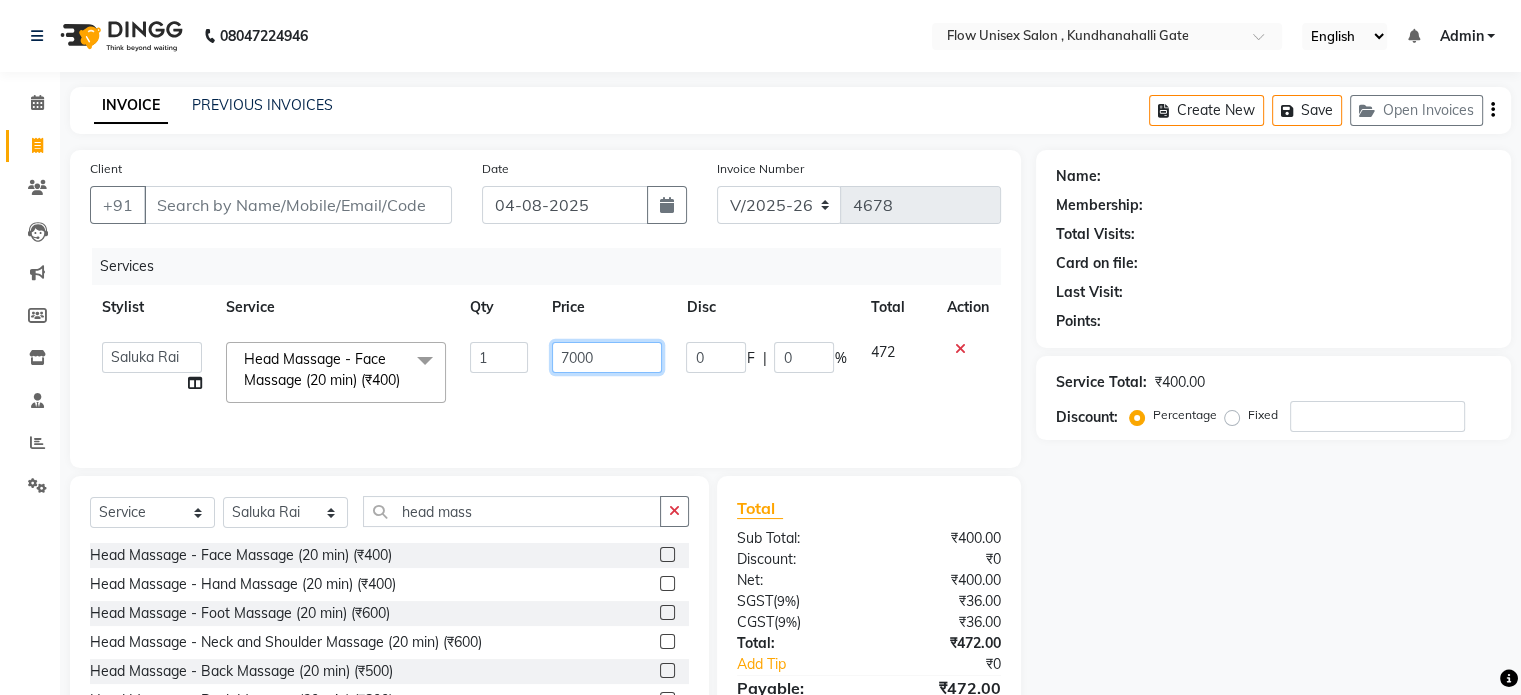 type on "700" 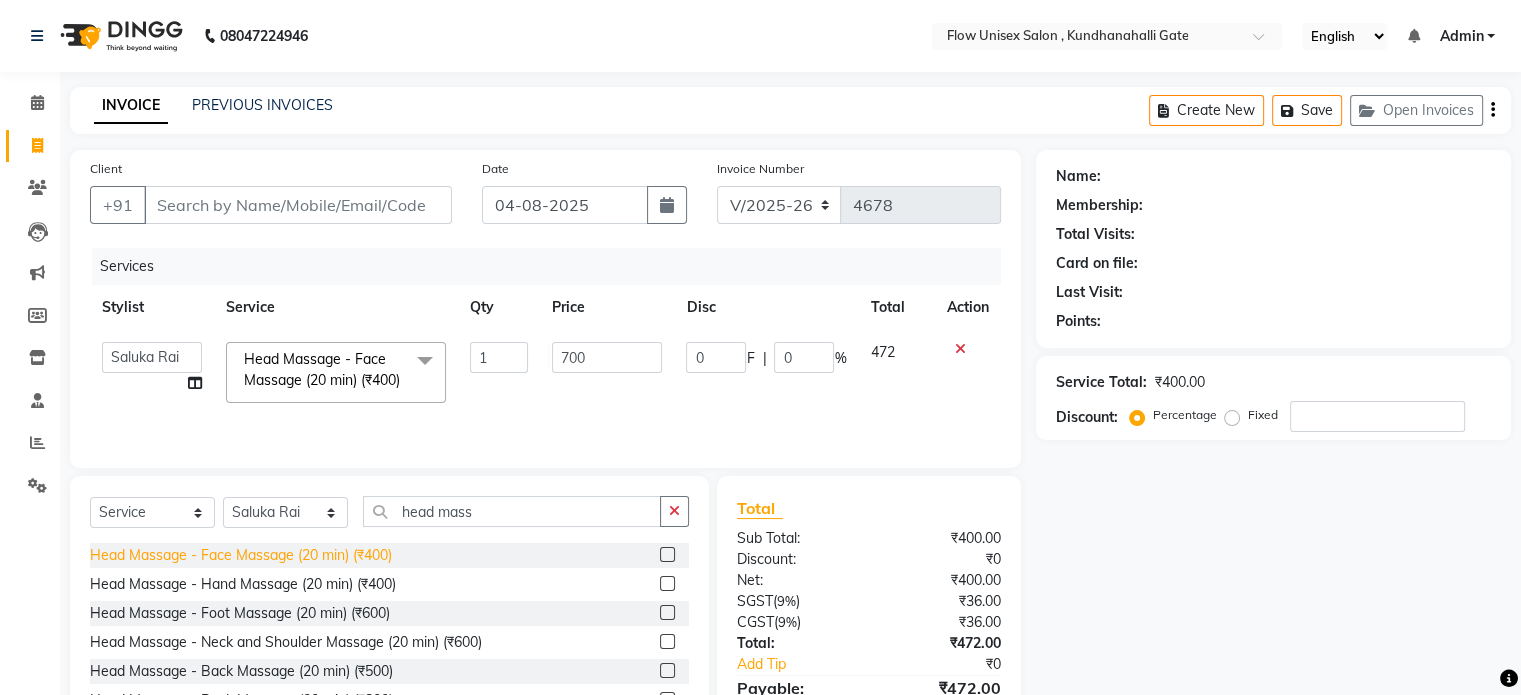 click on "Head Massage - Face Massage (20 min) (₹400)  Head Massage - Hand Massage (20 min) (₹400)  Head Massage - Foot Massage (20 min) (₹600)  Head Massage - Neck and Shoulder Massage (20 min) (₹600)  Head Massage - Back Massage (20 min) (₹500)  Head Massage - Back Massage (30 min) (₹800)  Head Massage - Shoulder and Back Massage (30 min) (₹800)  For Men  -Head Massage -  (20 min / 30 min) (₹500)" 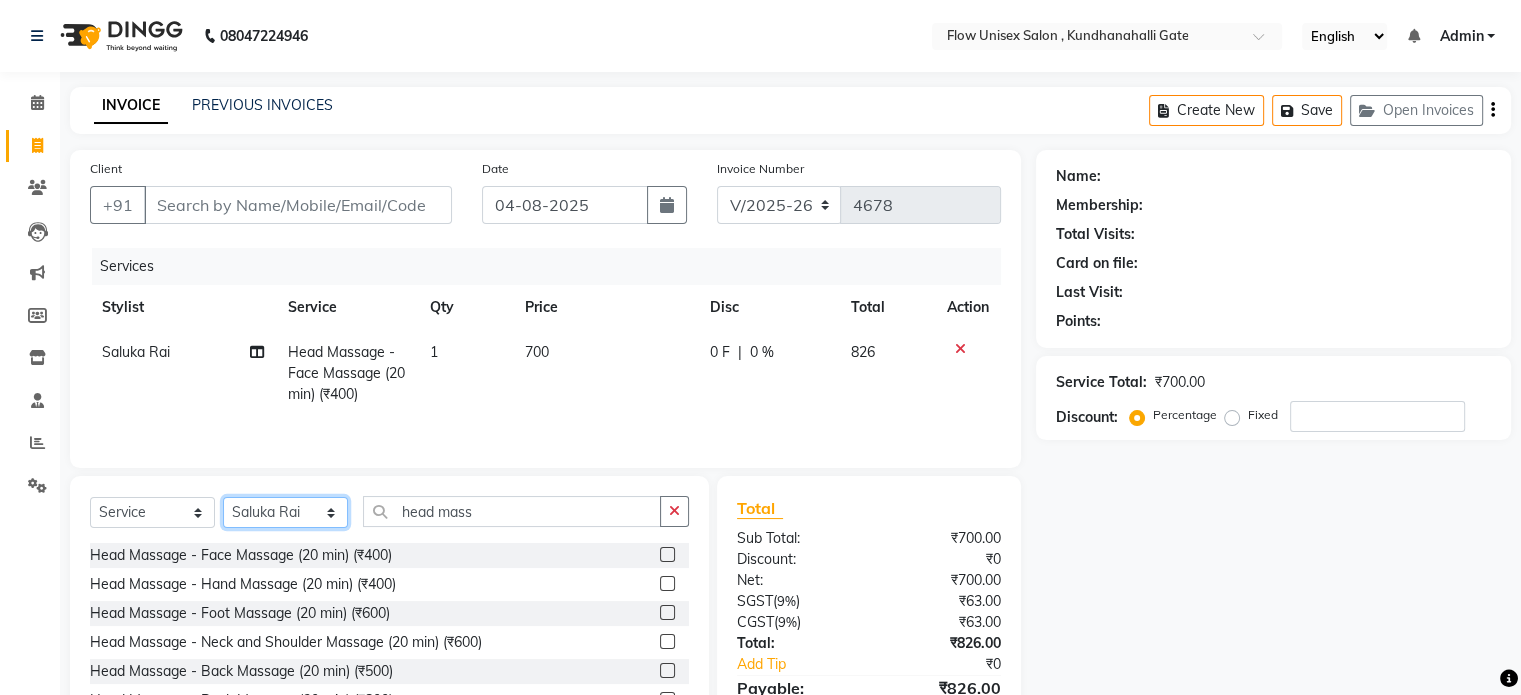 click on "Select Stylist arman Deepa emlen jaseem Kishore Manjila monika debbarma Mustafa Nijamuddin Salmani Saluka Rai Sonu khan Thapa Geeta udhaya kumar M Vishnu Bhati" 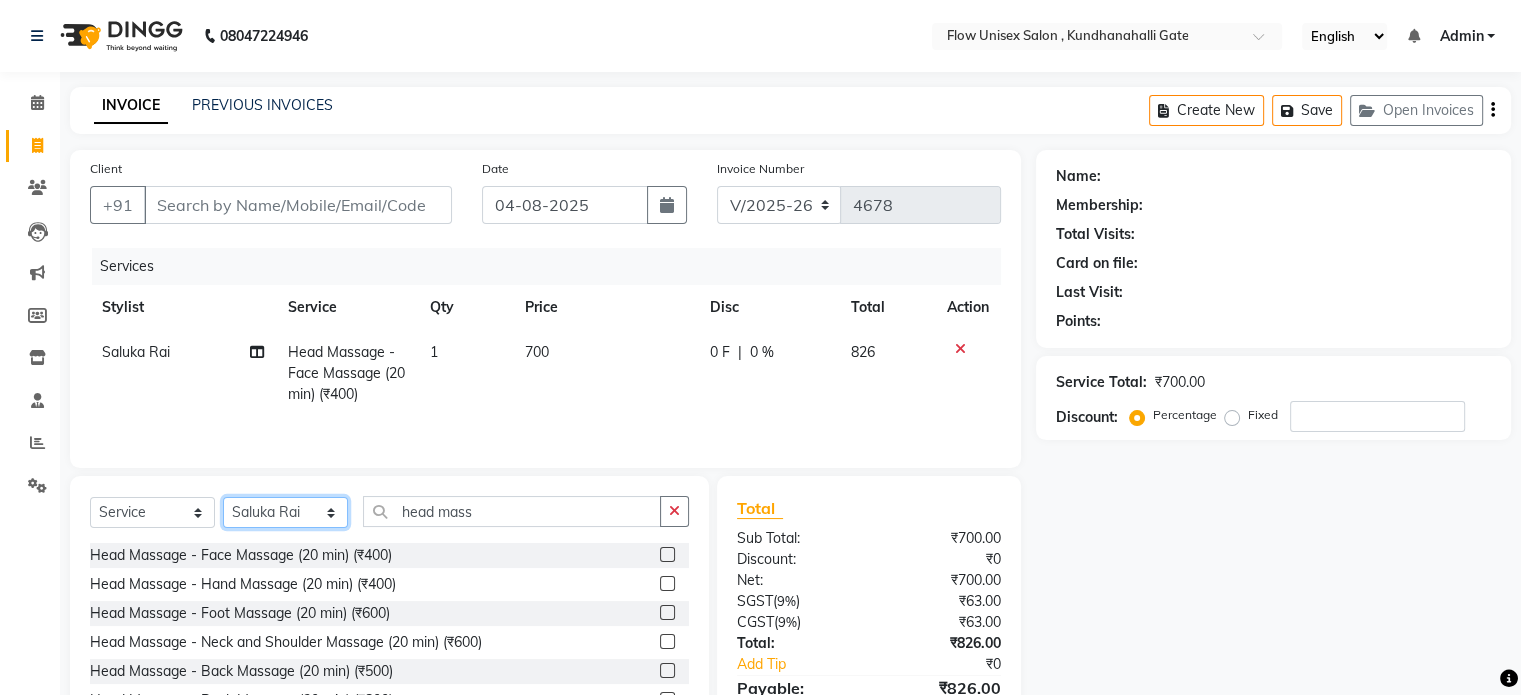 select on "63500" 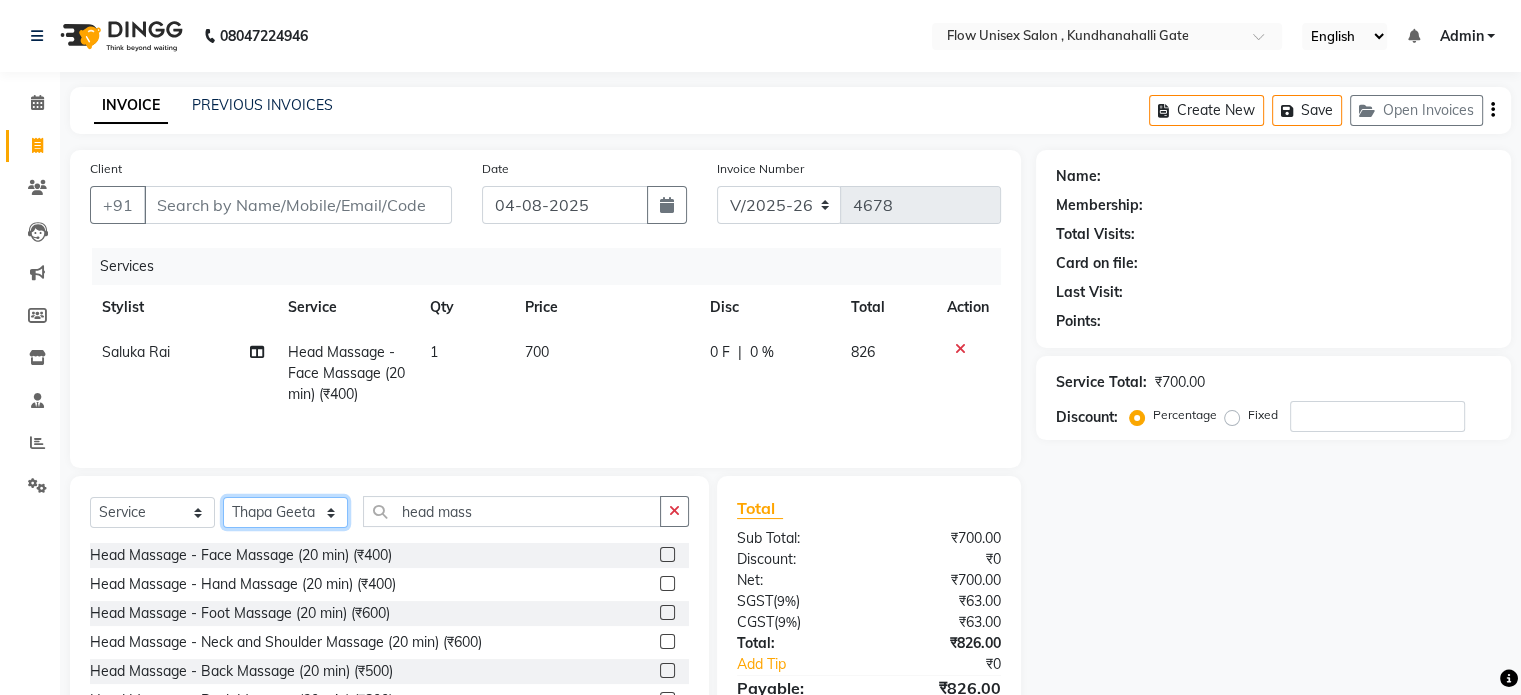 click on "Select Stylist arman Deepa emlen jaseem Kishore Manjila monika debbarma Mustafa Nijamuddin Salmani Saluka Rai Sonu khan Thapa Geeta udhaya kumar M Vishnu Bhati" 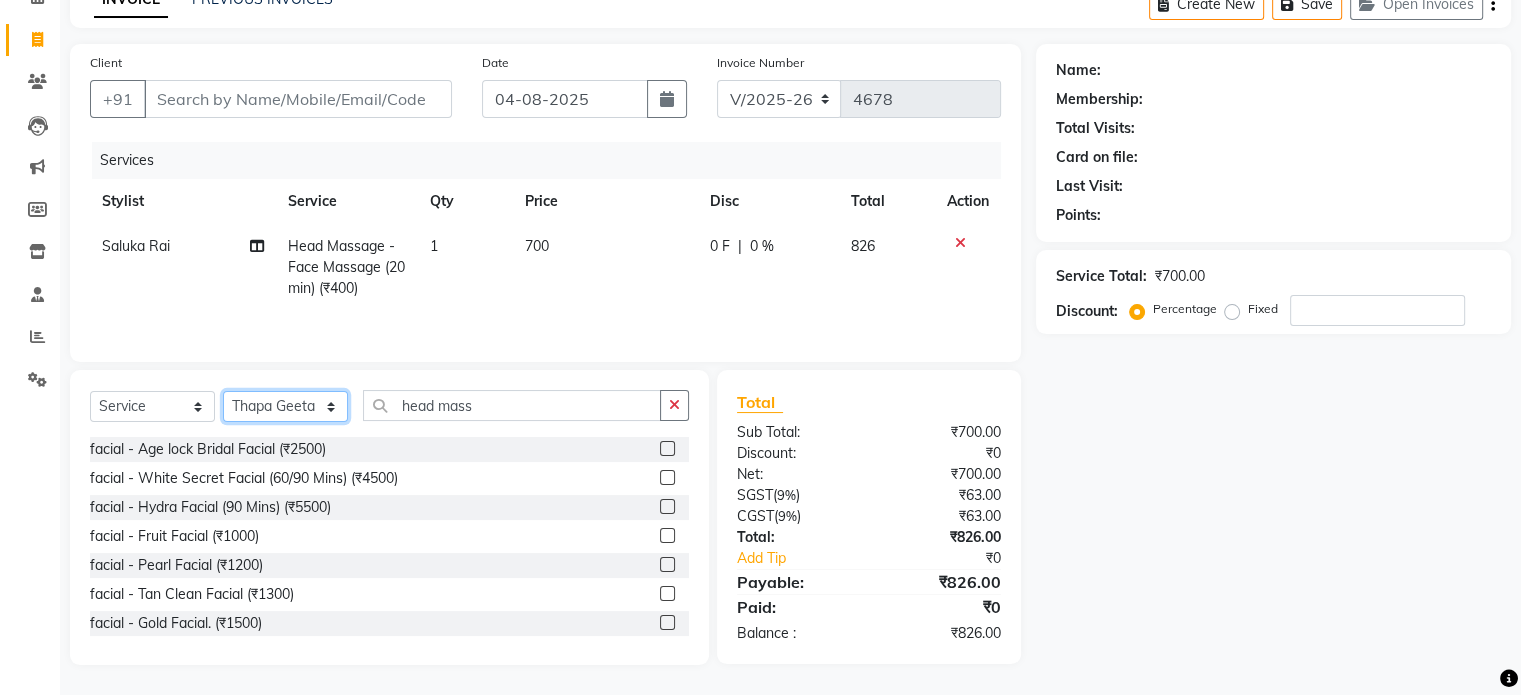 scroll, scrollTop: 107, scrollLeft: 0, axis: vertical 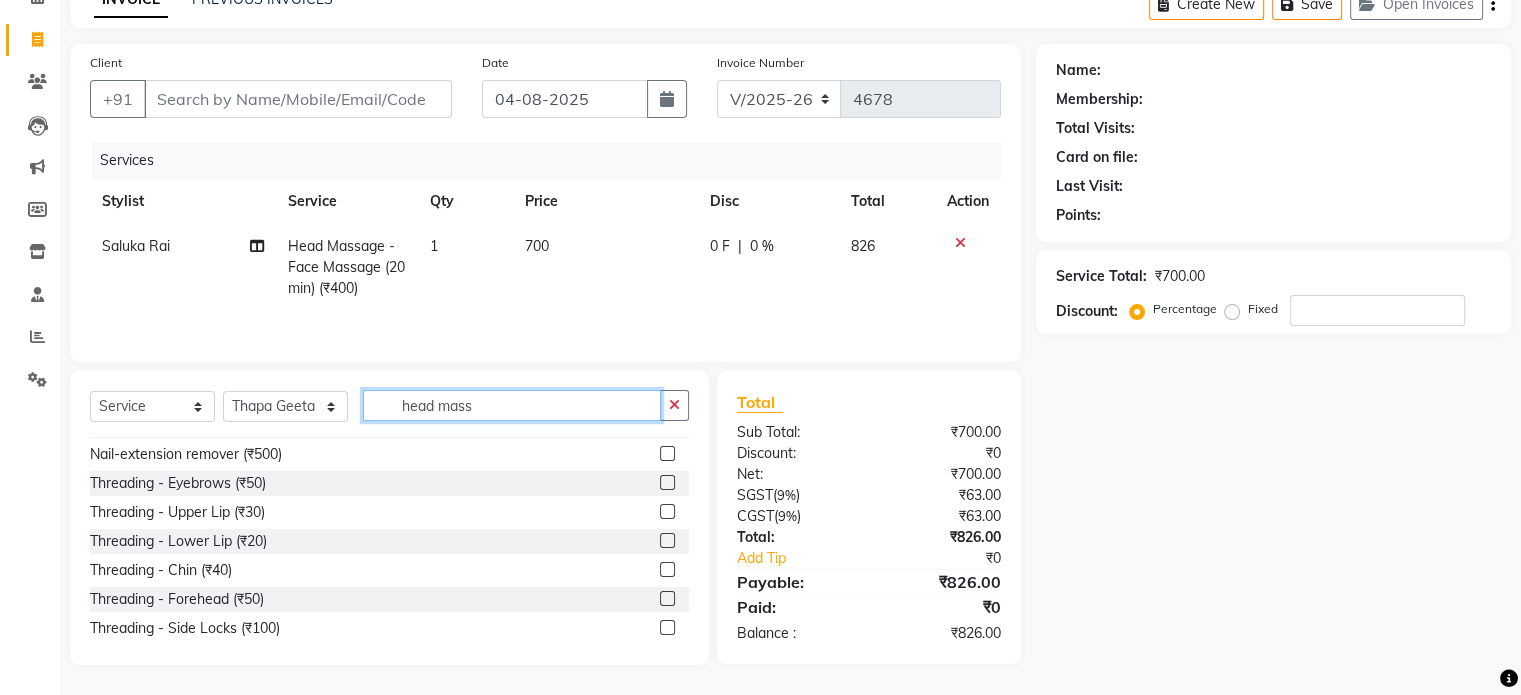 click on "head mass" 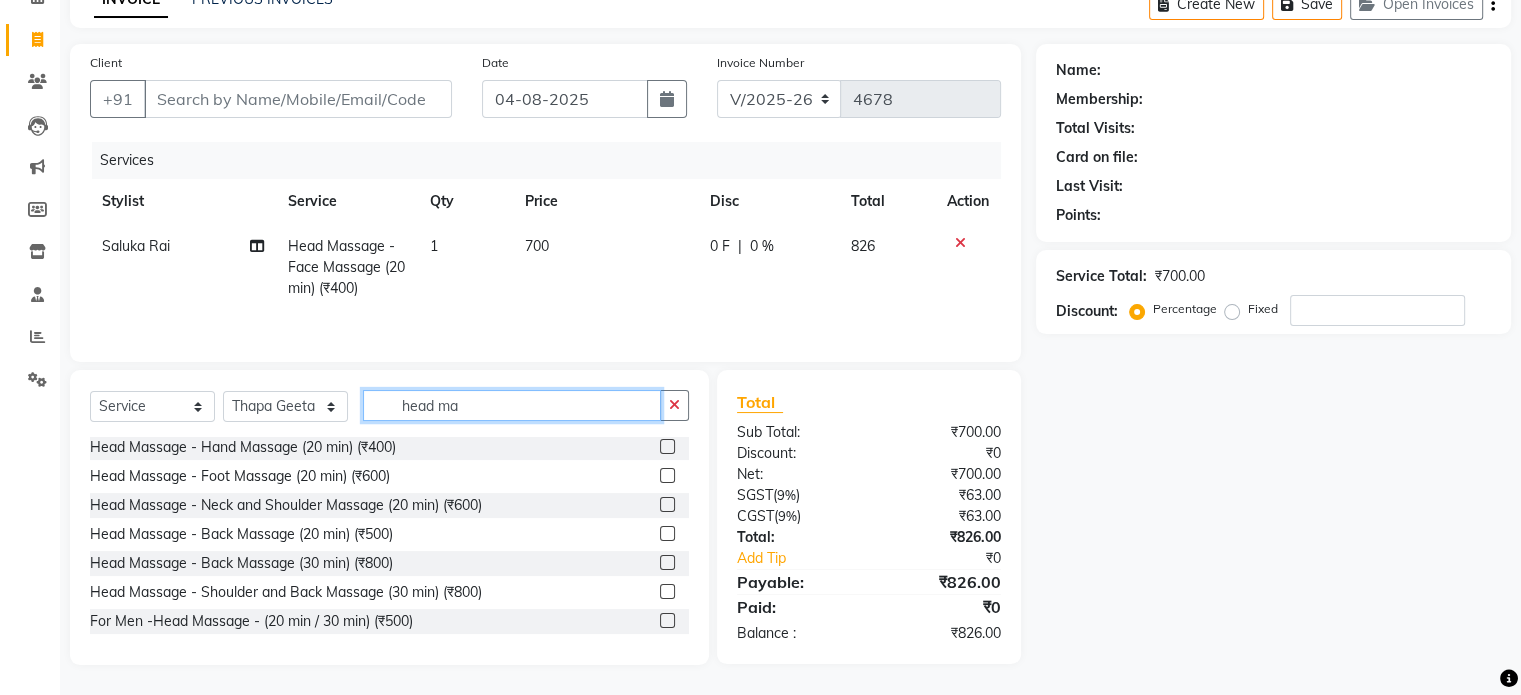 scroll, scrollTop: 32, scrollLeft: 0, axis: vertical 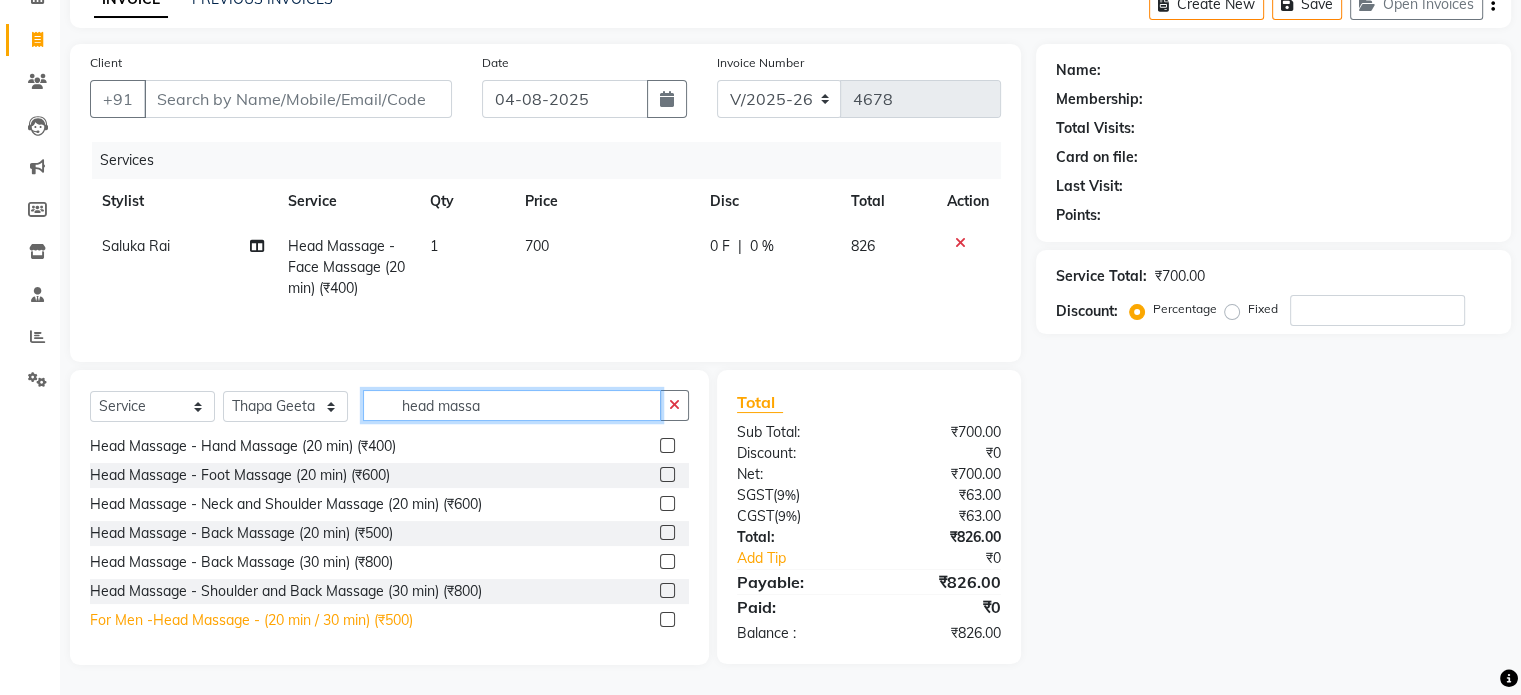 type on "head massa" 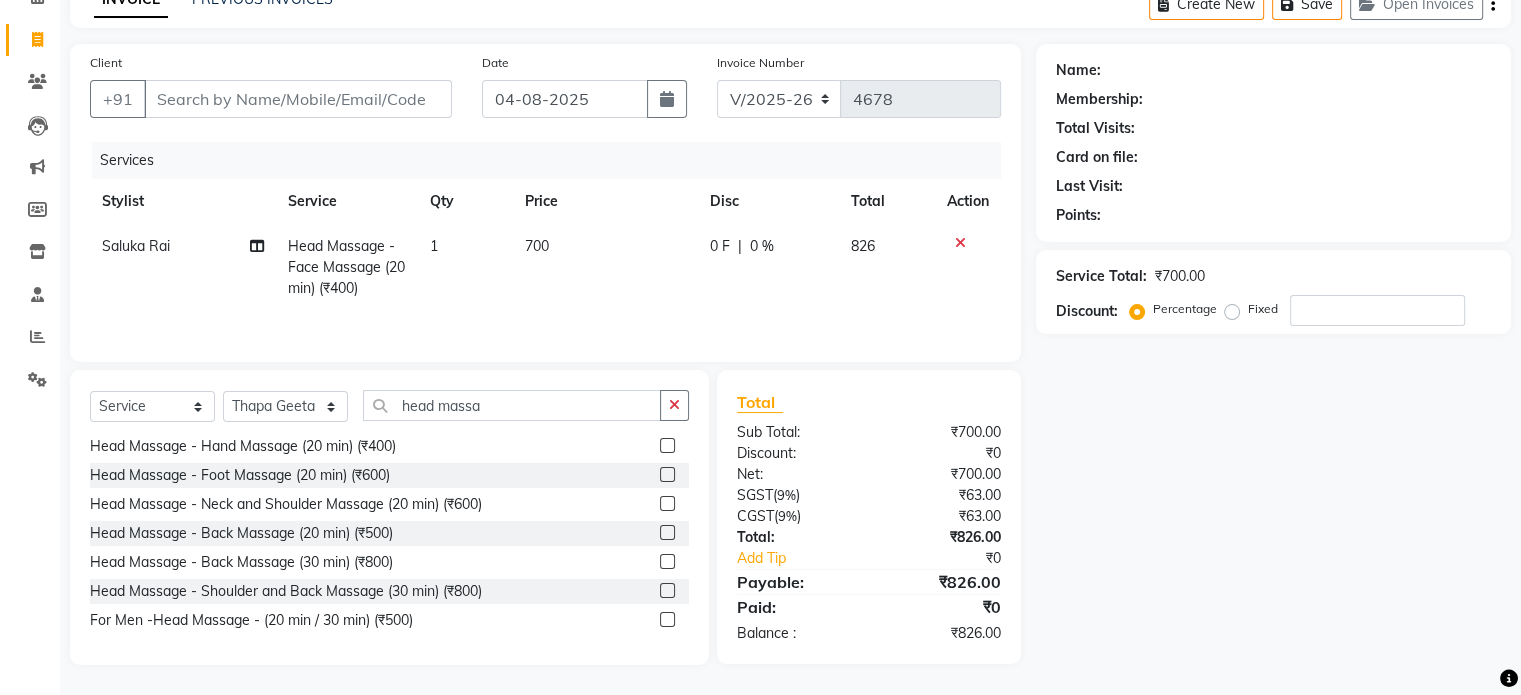 drag, startPoint x: 320, startPoint y: 615, endPoint x: 392, endPoint y: 549, distance: 97.67292 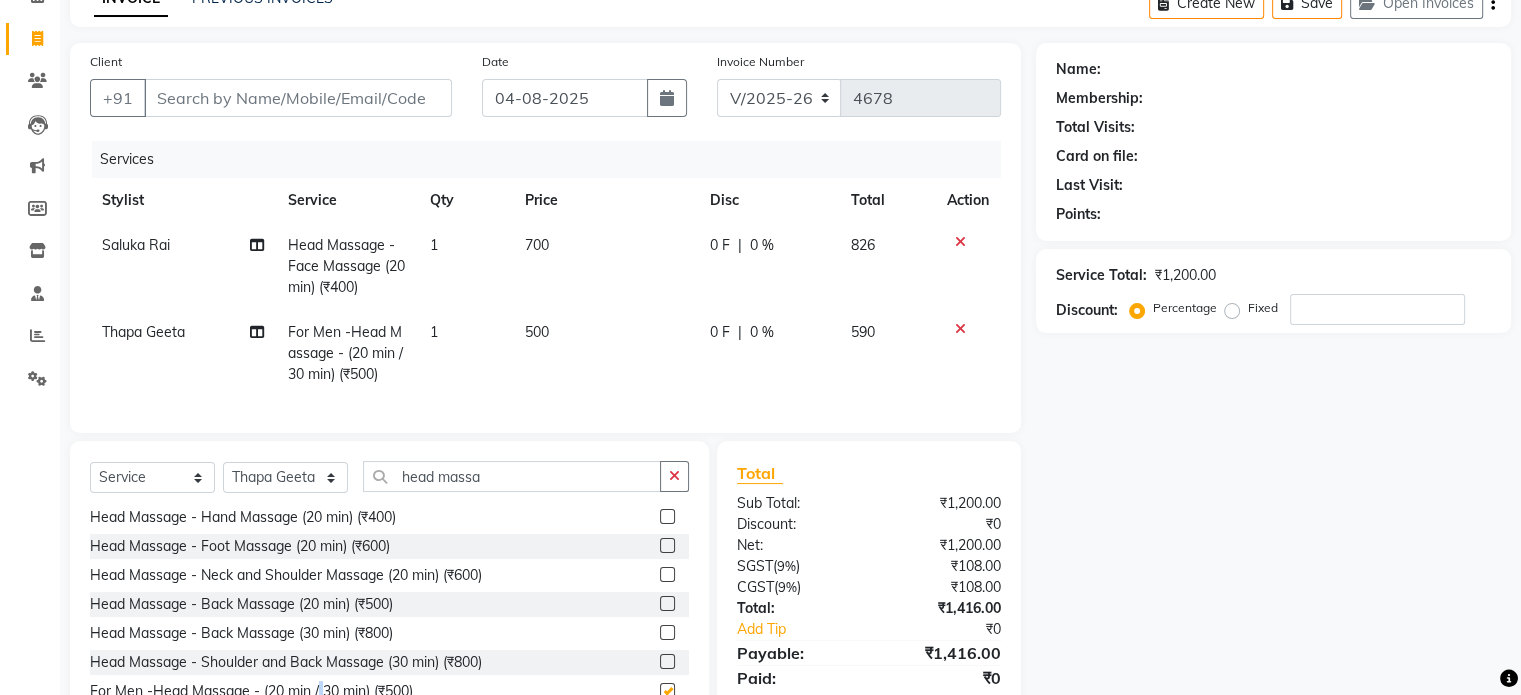 checkbox on "false" 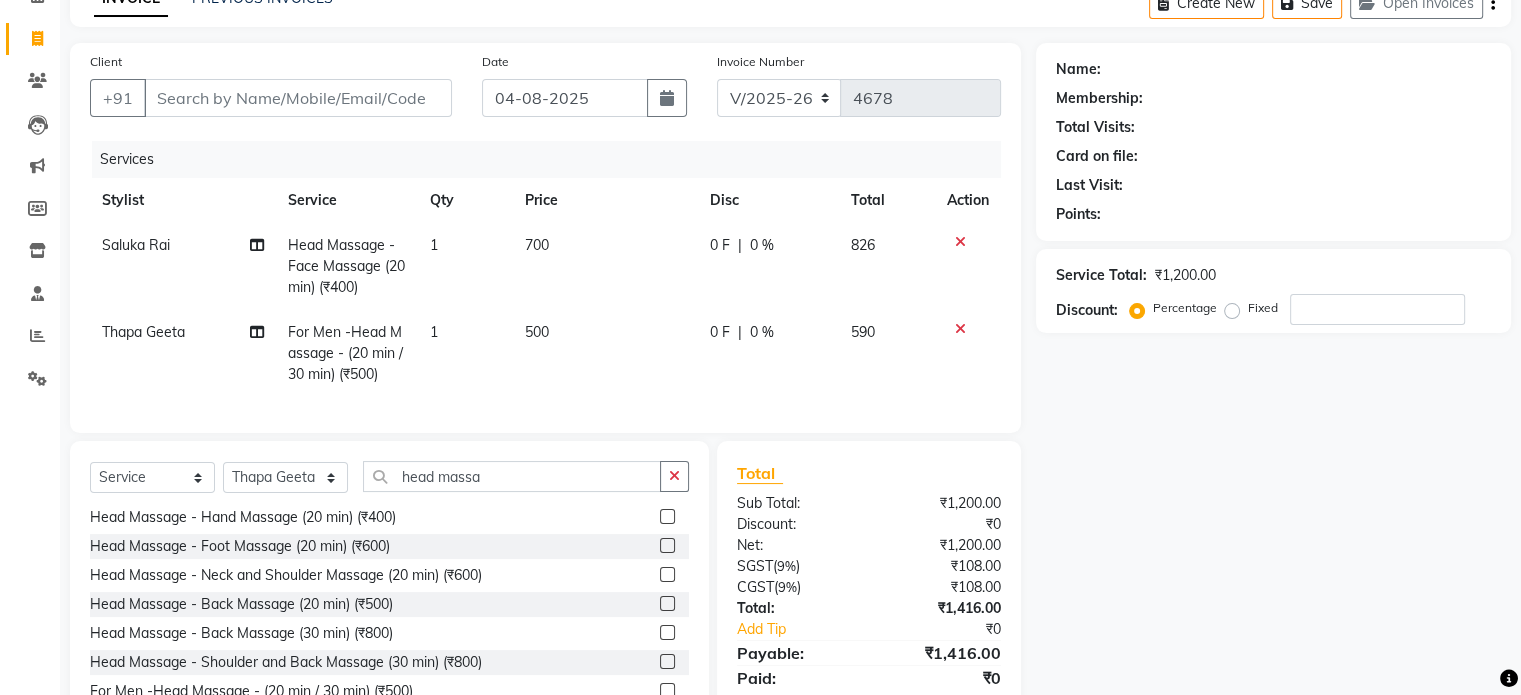 click on "500" 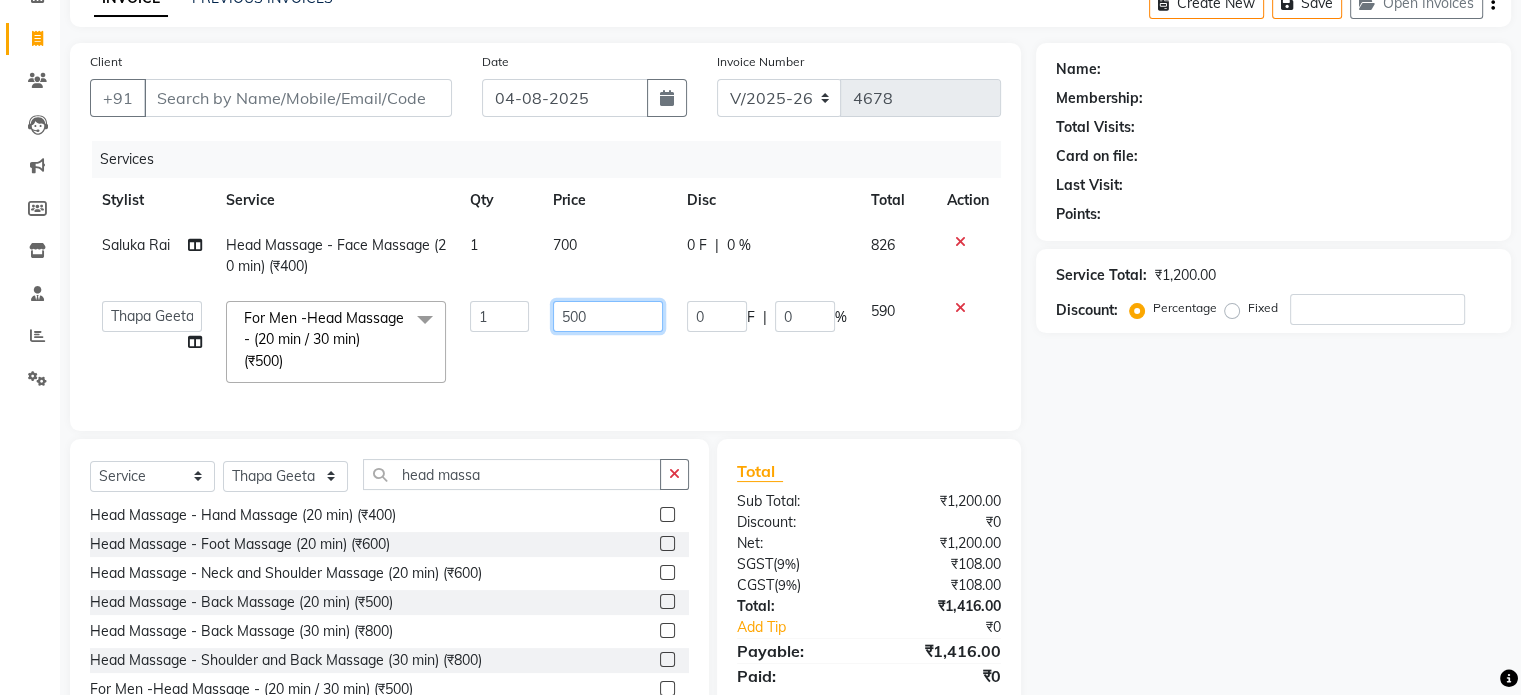 click on "500" 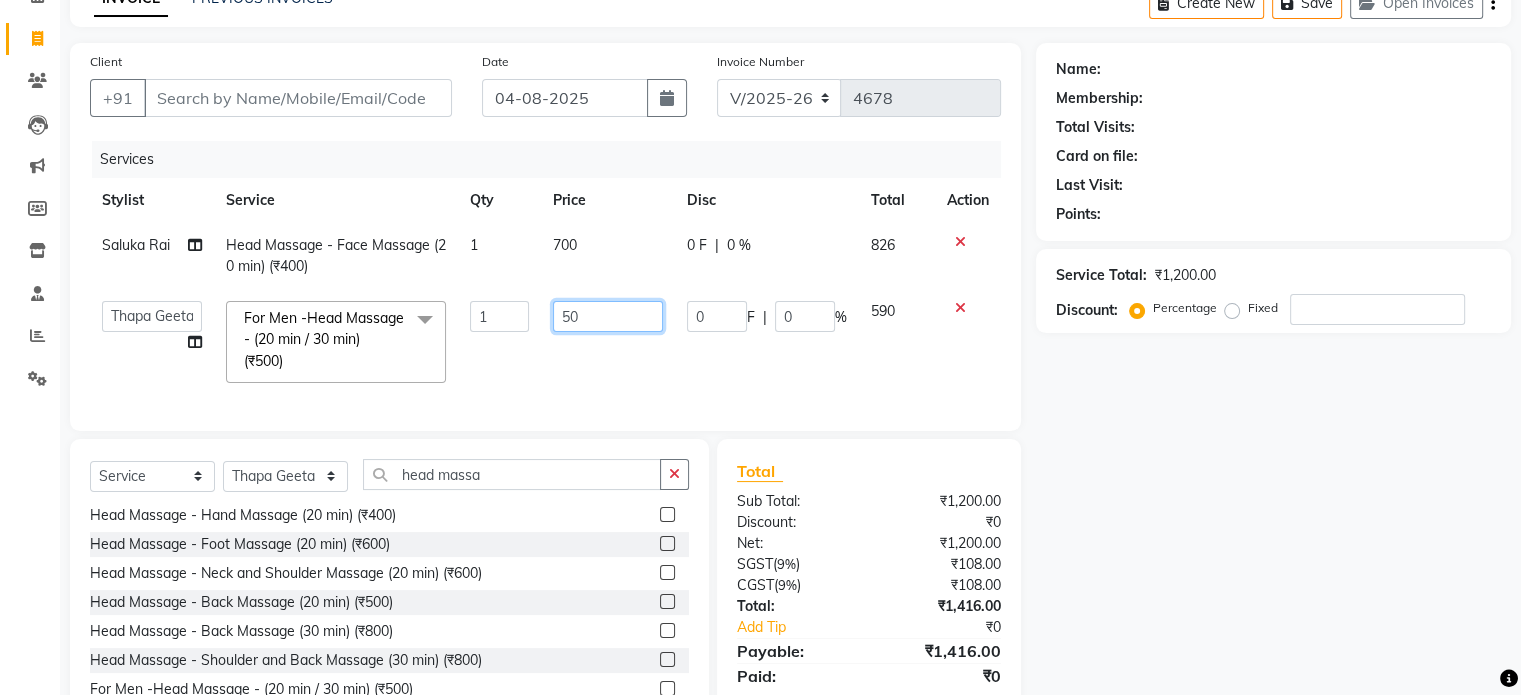 type on "5" 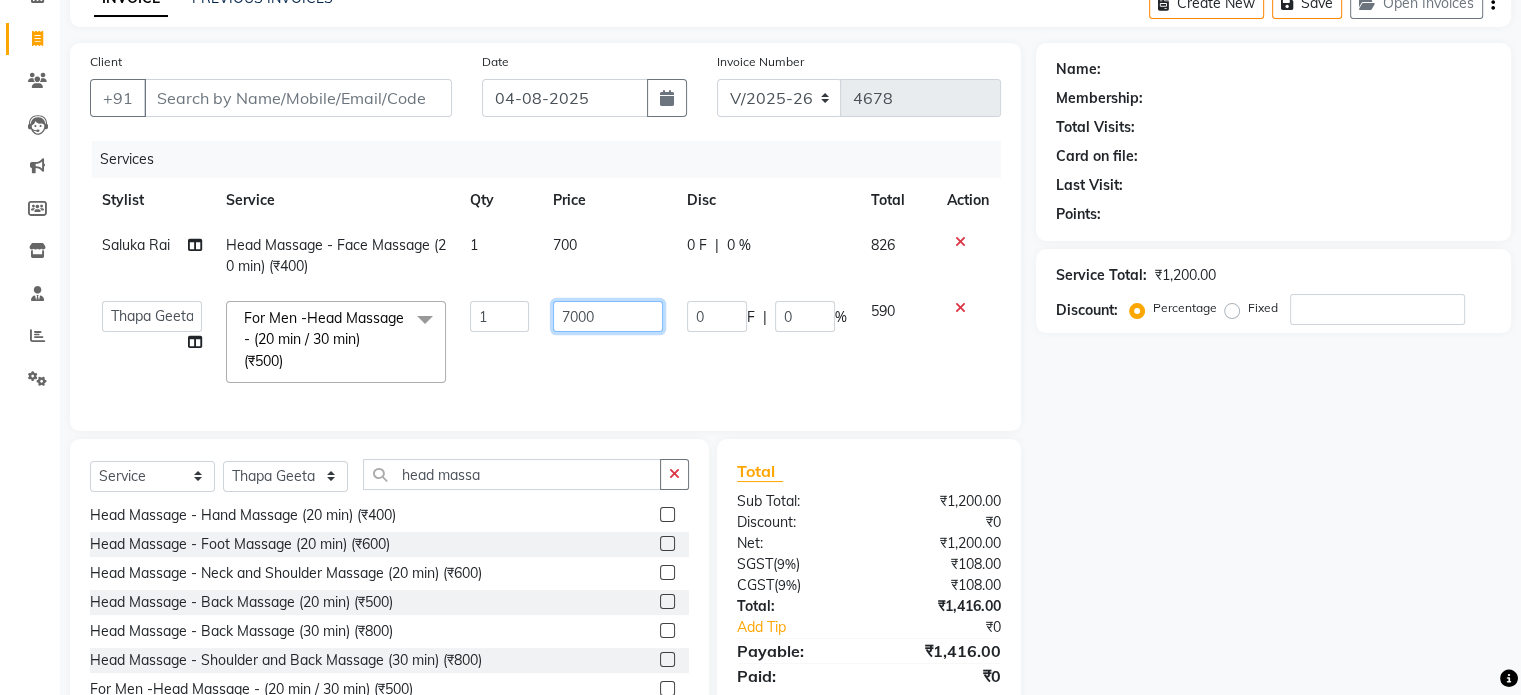 type on "700" 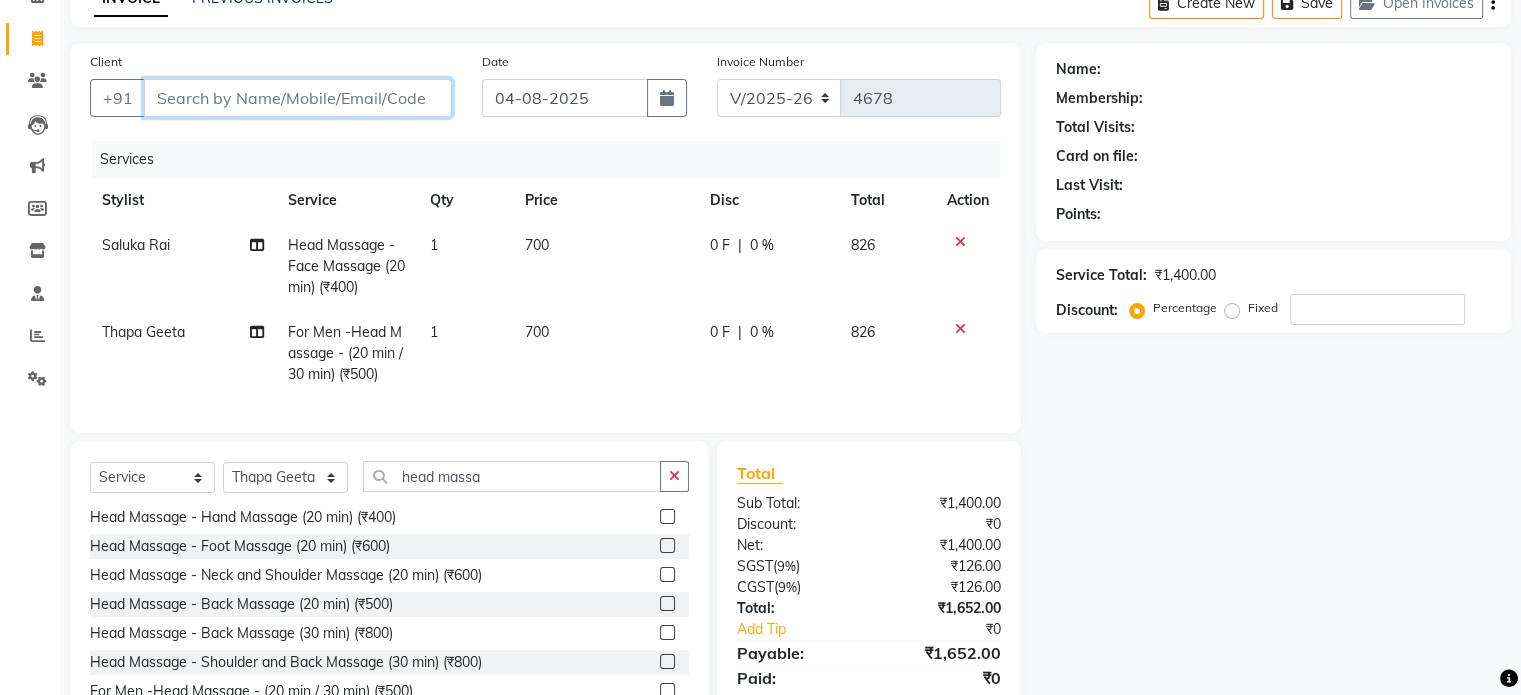 click on "Client" at bounding box center (298, 98) 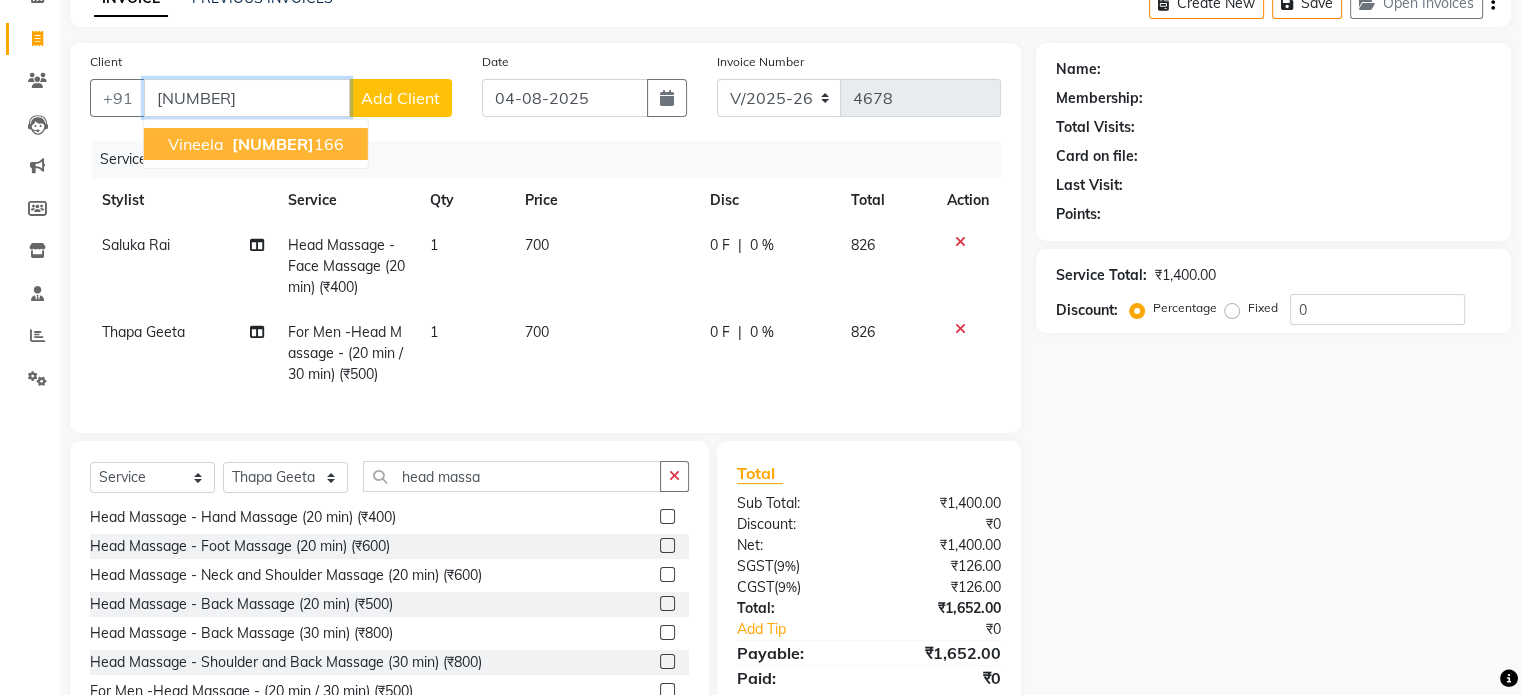 click on "[NUMBER]" at bounding box center [273, 144] 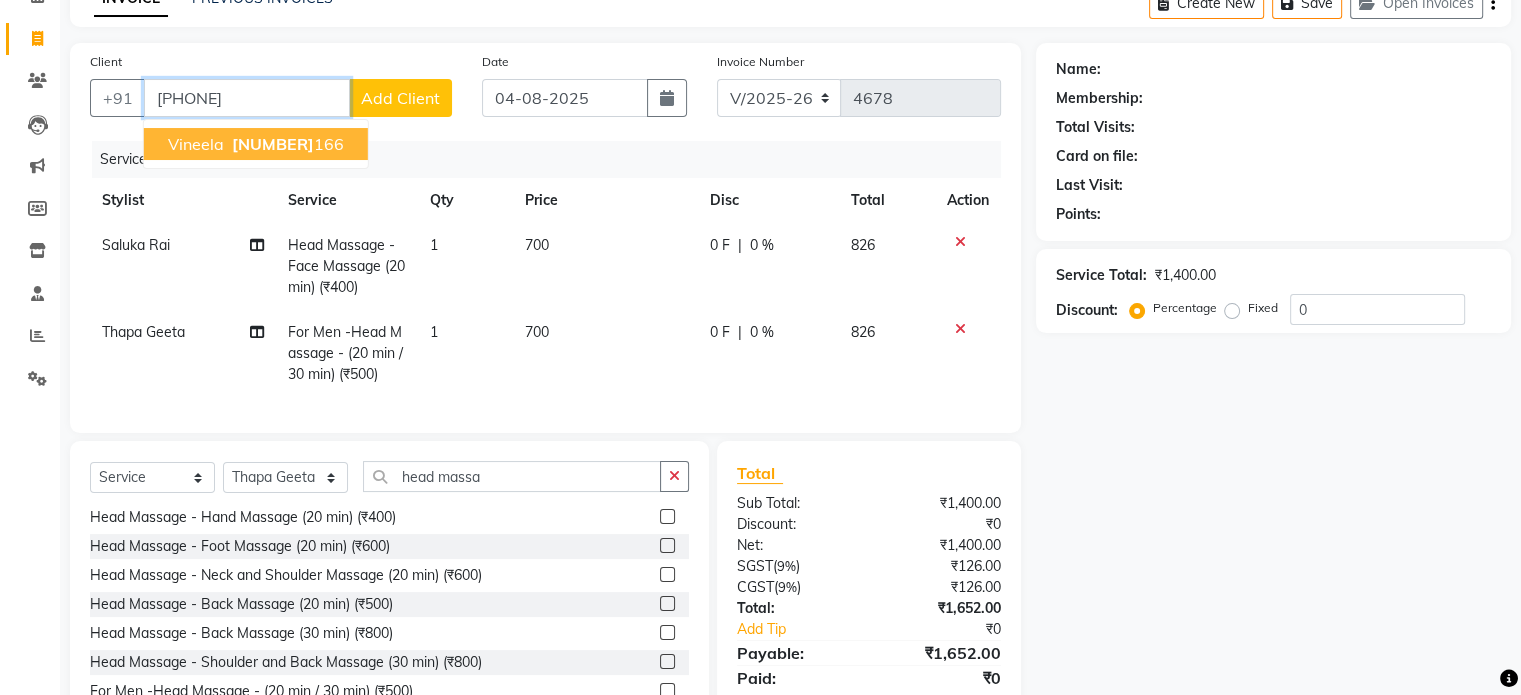 type on "[PHONE]" 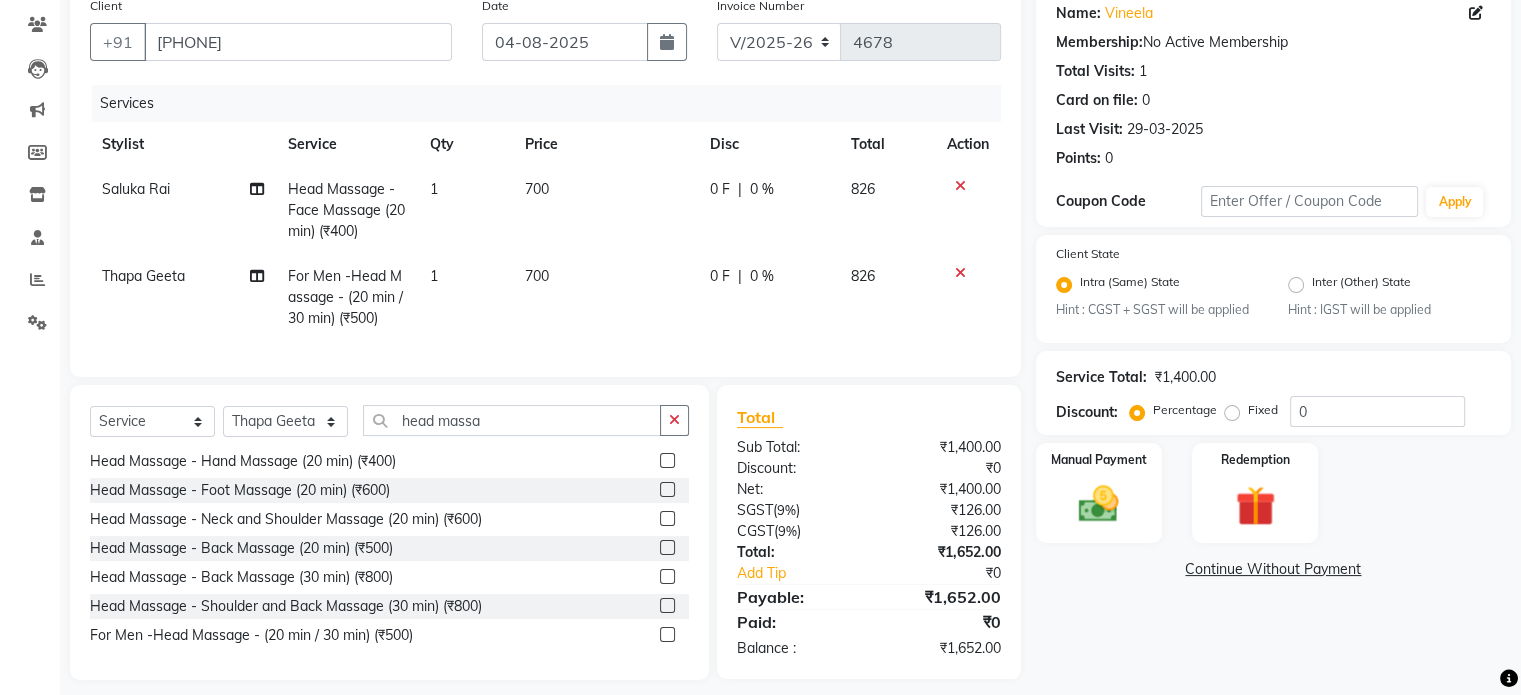 scroll, scrollTop: 193, scrollLeft: 0, axis: vertical 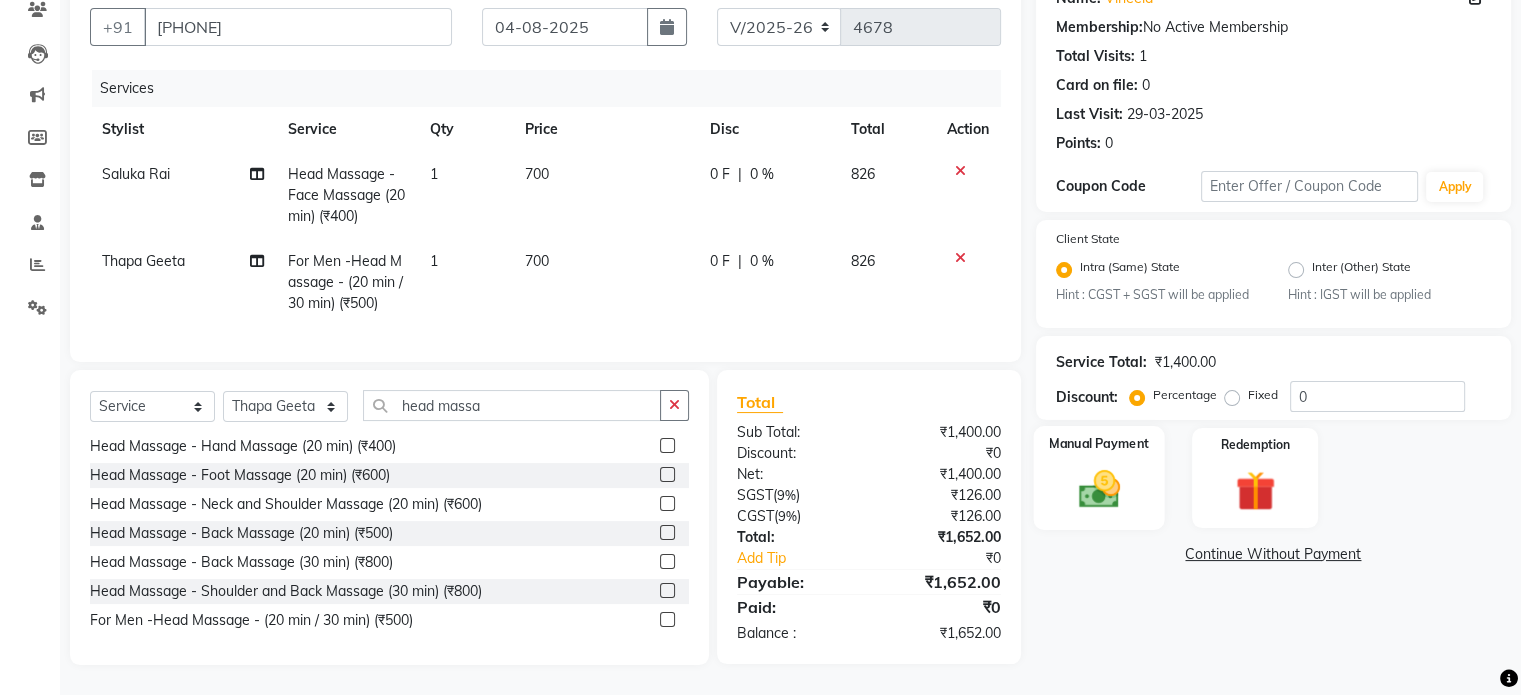 click on "Manual Payment" 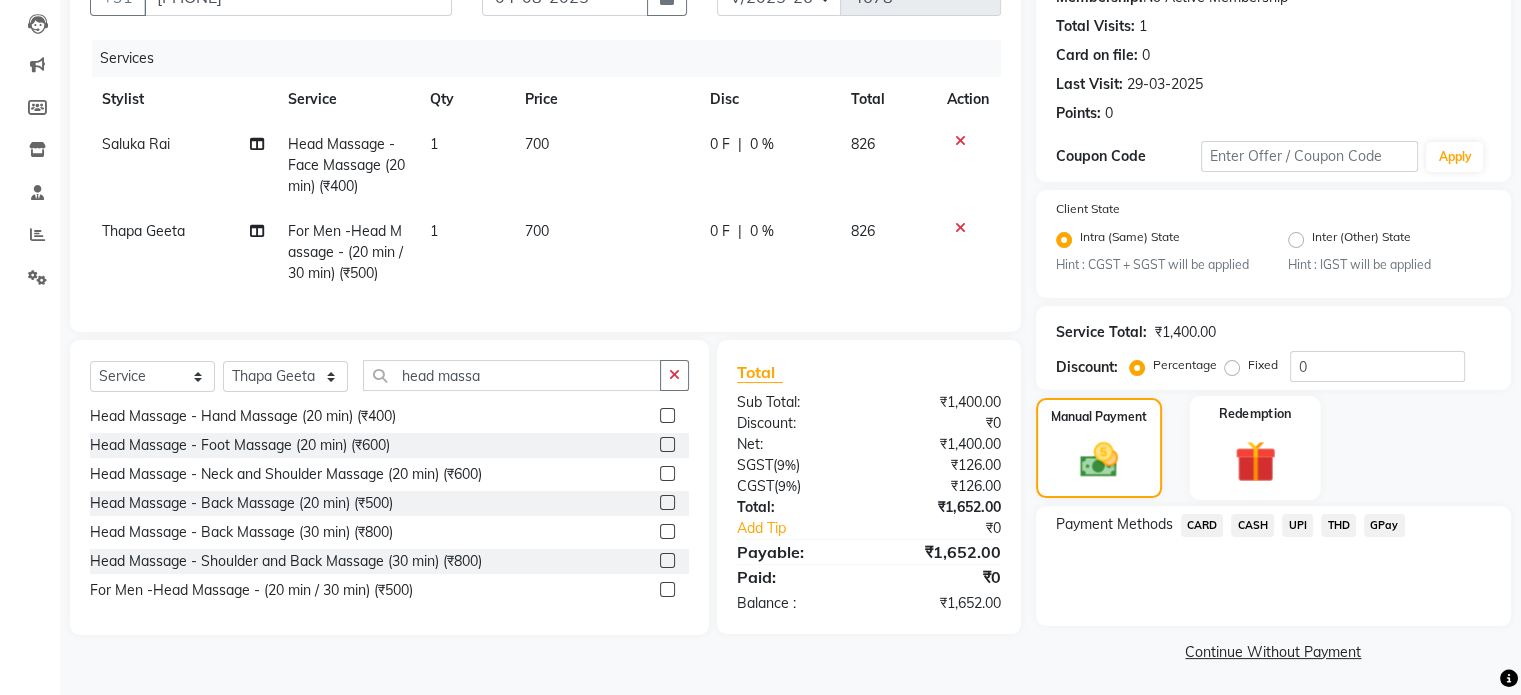 scroll, scrollTop: 212, scrollLeft: 0, axis: vertical 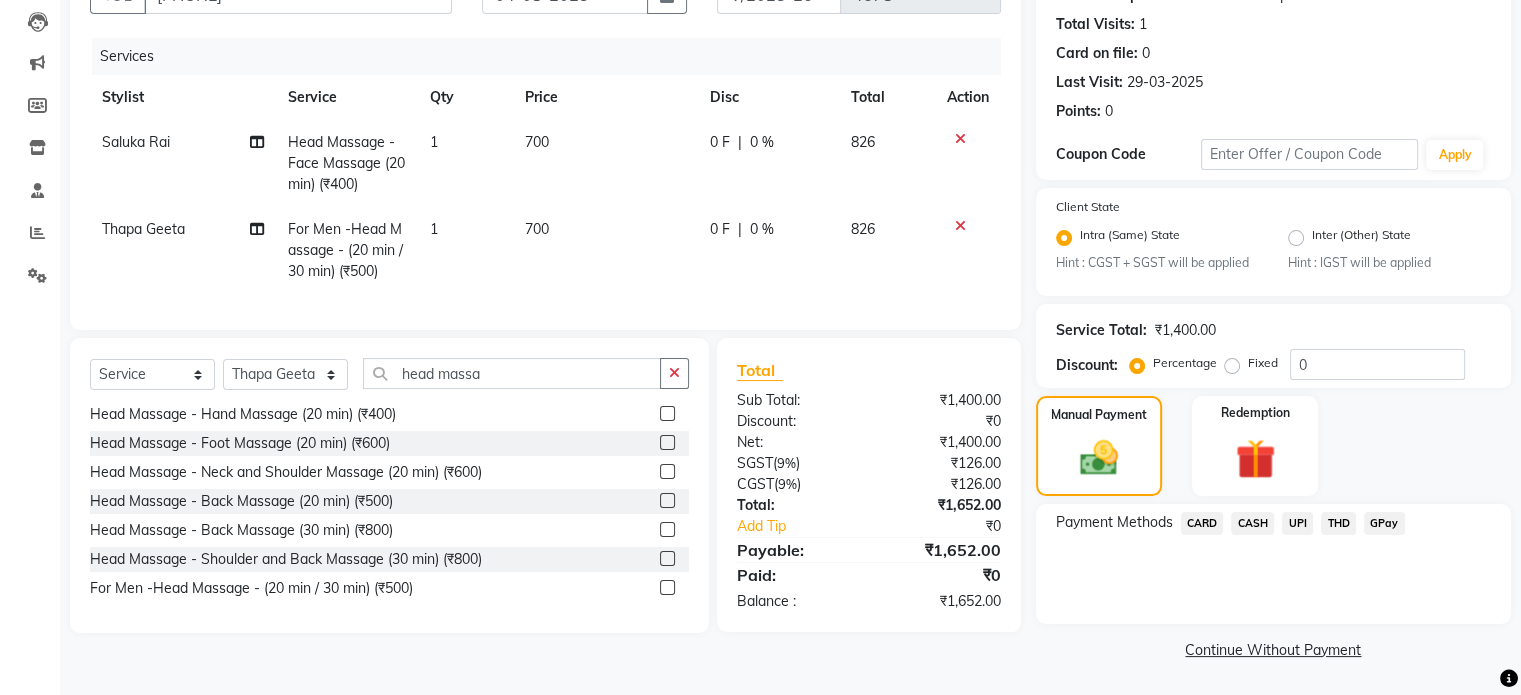 drag, startPoint x: 1296, startPoint y: 523, endPoint x: 1326, endPoint y: 494, distance: 41.725292 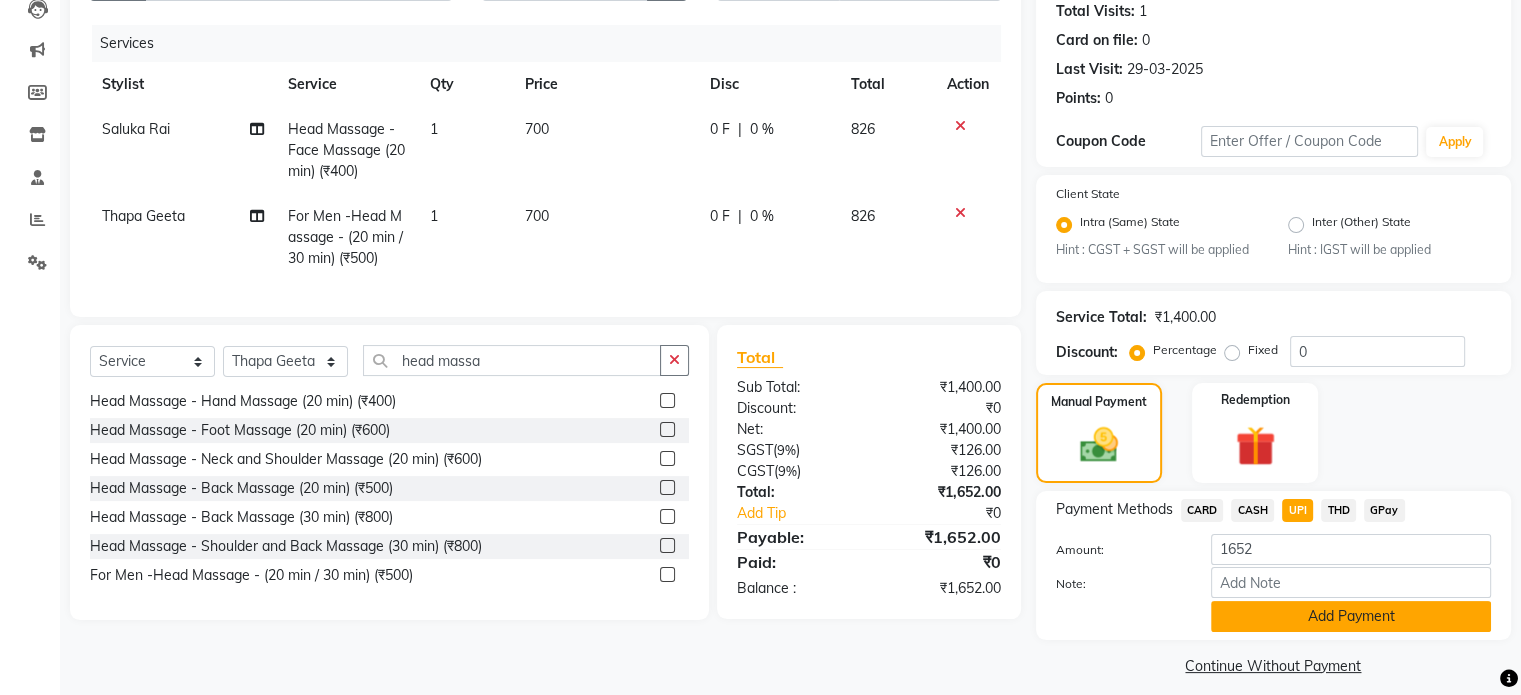 scroll, scrollTop: 243, scrollLeft: 0, axis: vertical 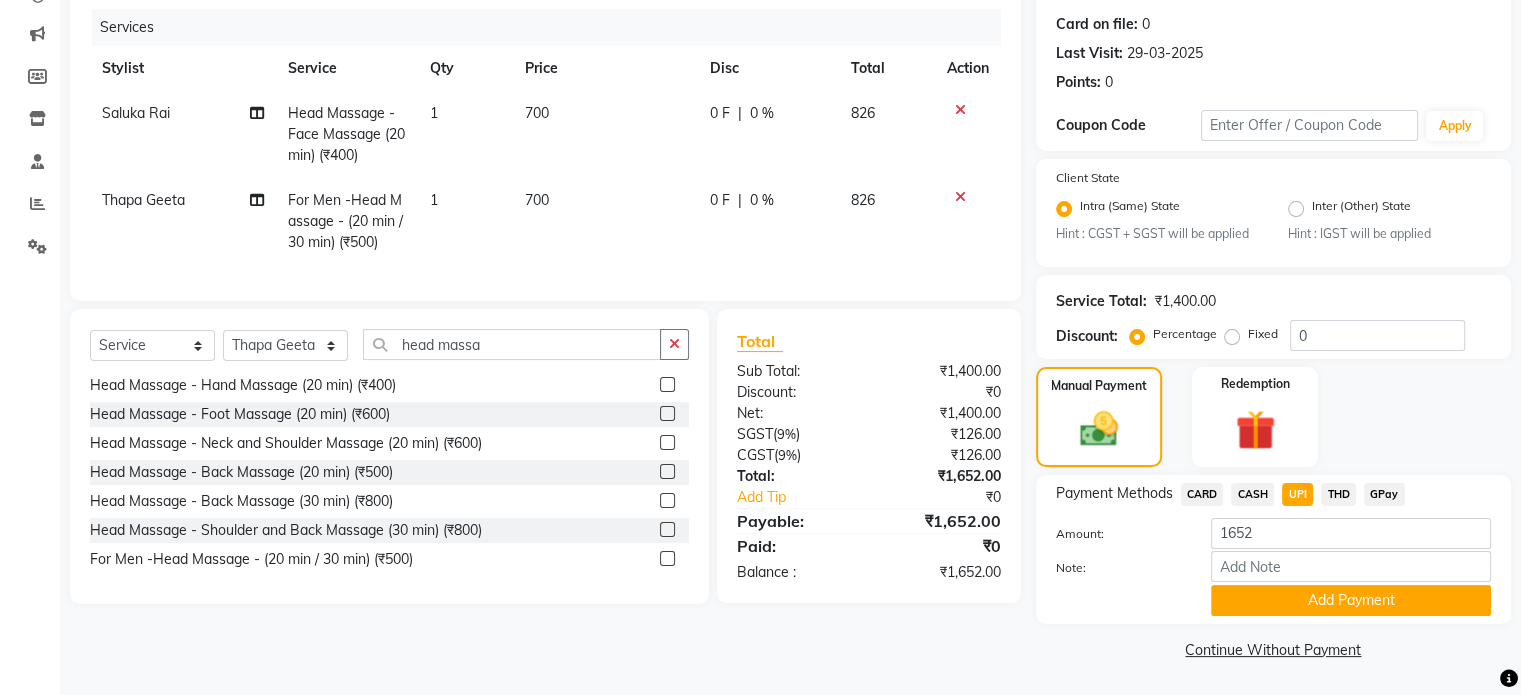 click on "Payment Methods  CARD   CASH   UPI   THD   GPay  Amount: 1652 Note: Add Payment" 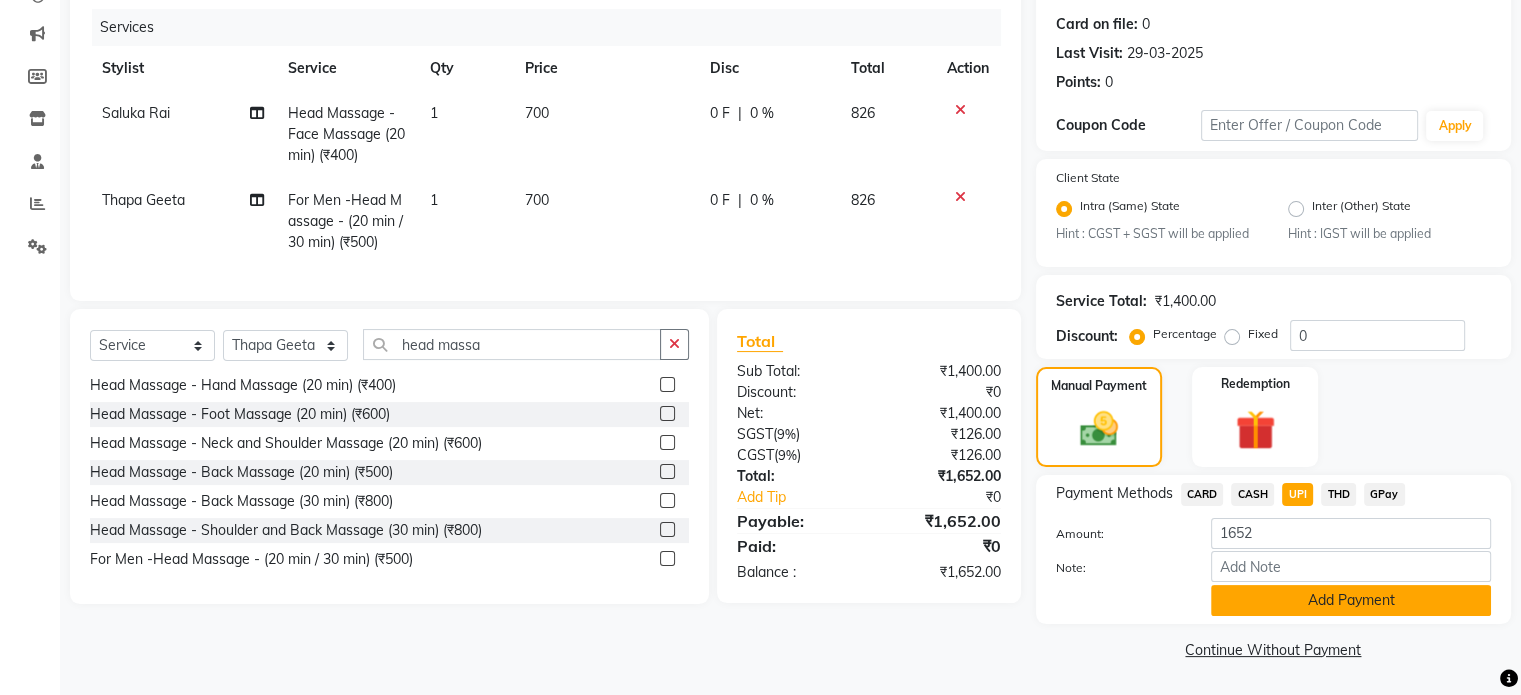 click on "Add Payment" 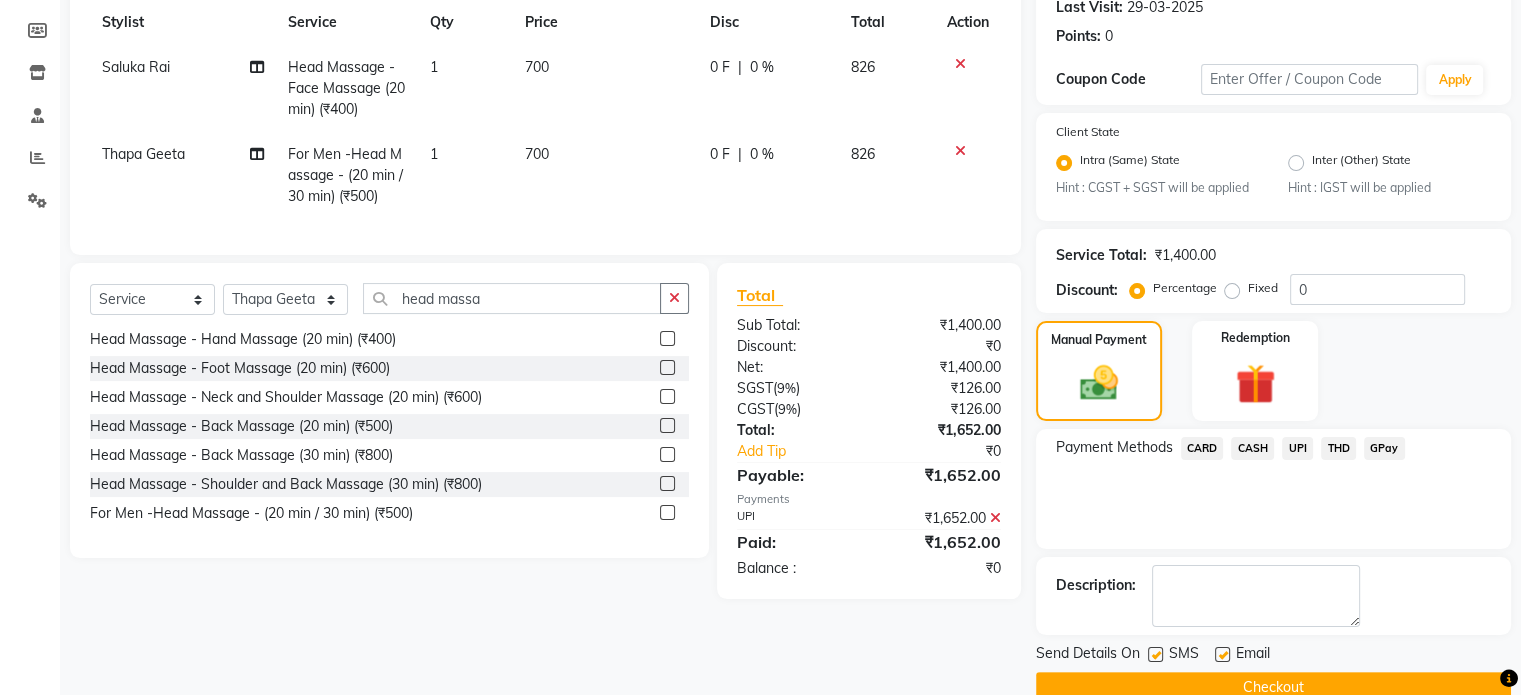scroll, scrollTop: 324, scrollLeft: 0, axis: vertical 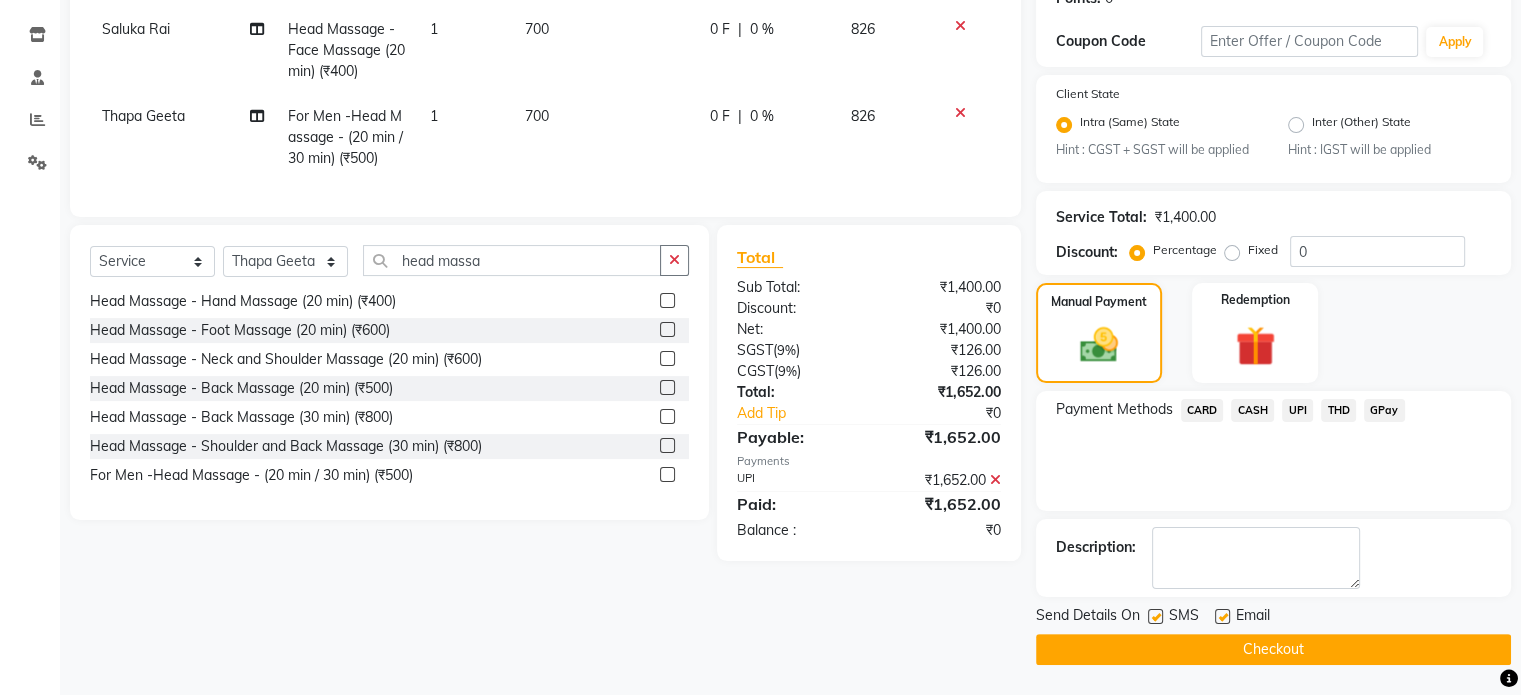 drag, startPoint x: 1070, startPoint y: 643, endPoint x: 1008, endPoint y: 561, distance: 102.80078 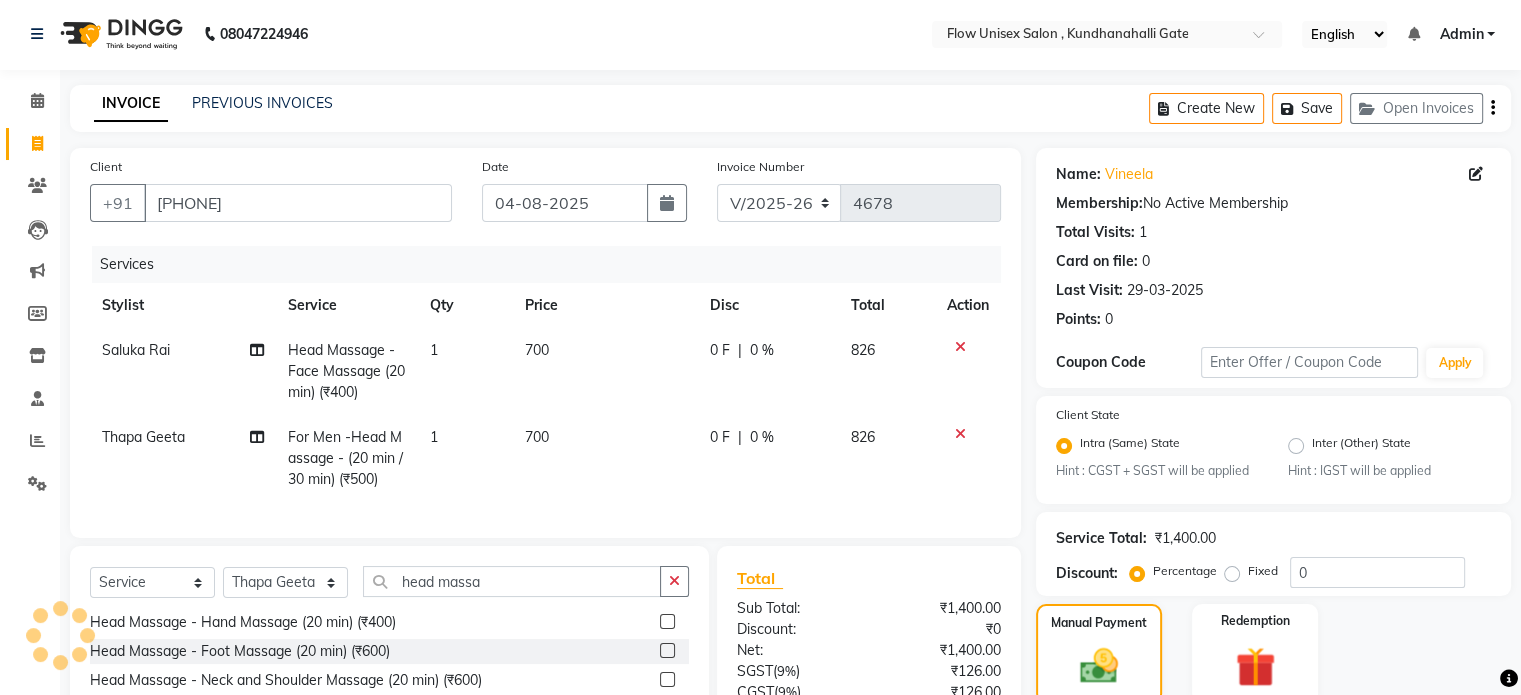 scroll, scrollTop: 0, scrollLeft: 0, axis: both 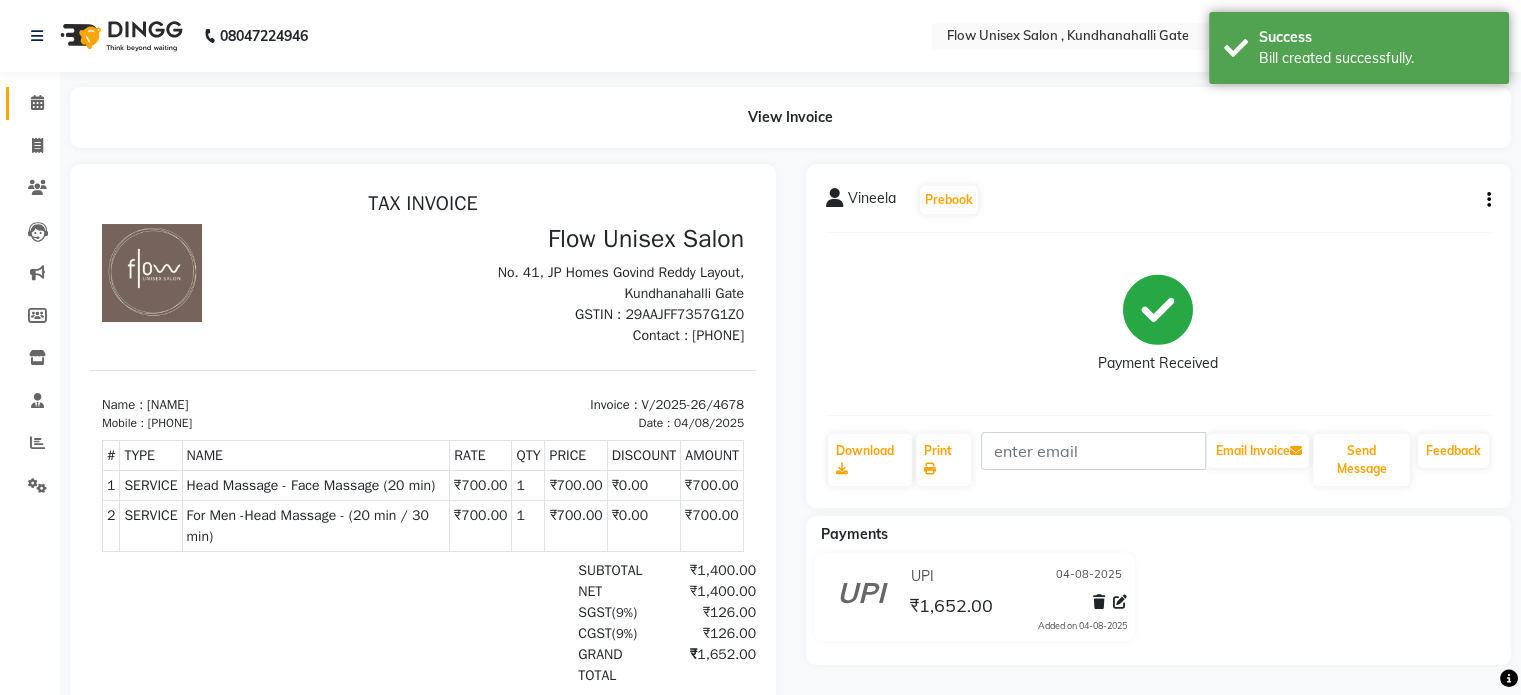 click on "Calendar" 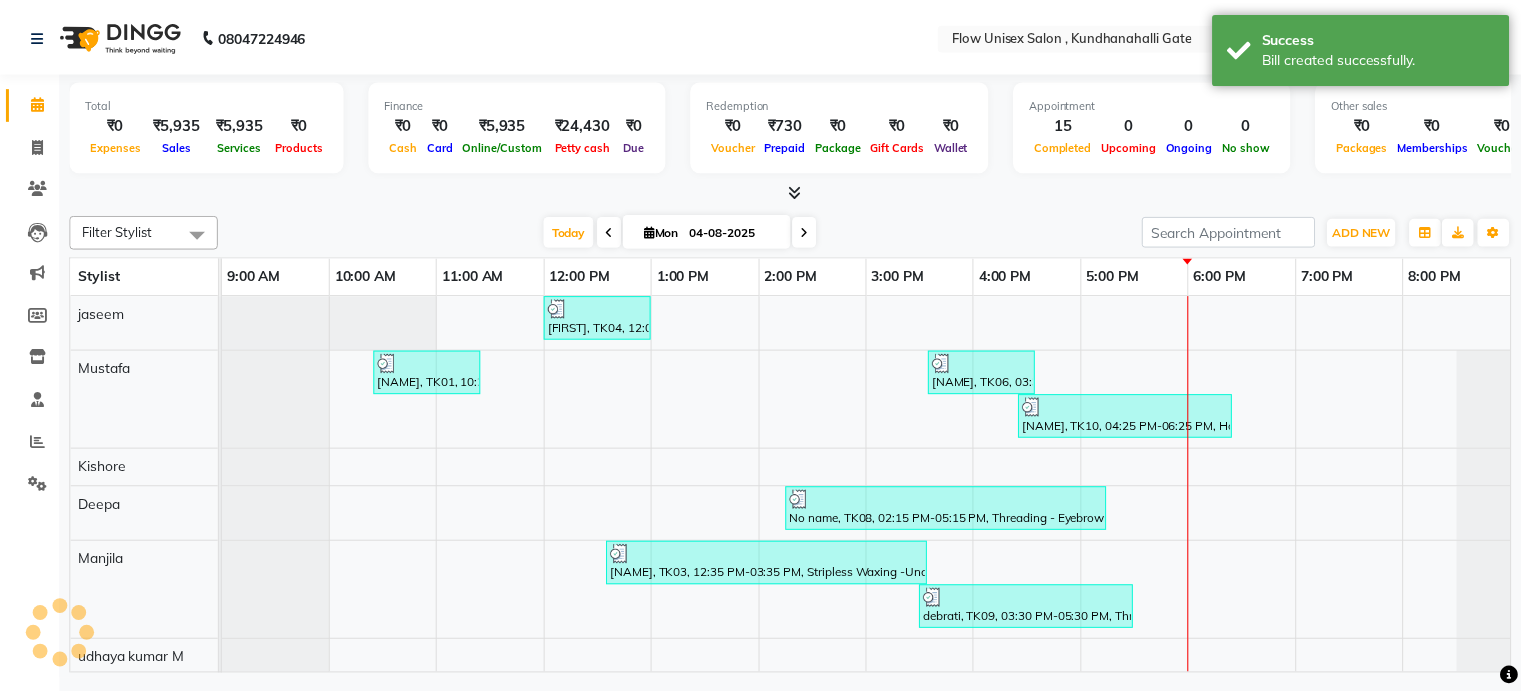 scroll, scrollTop: 0, scrollLeft: 14, axis: horizontal 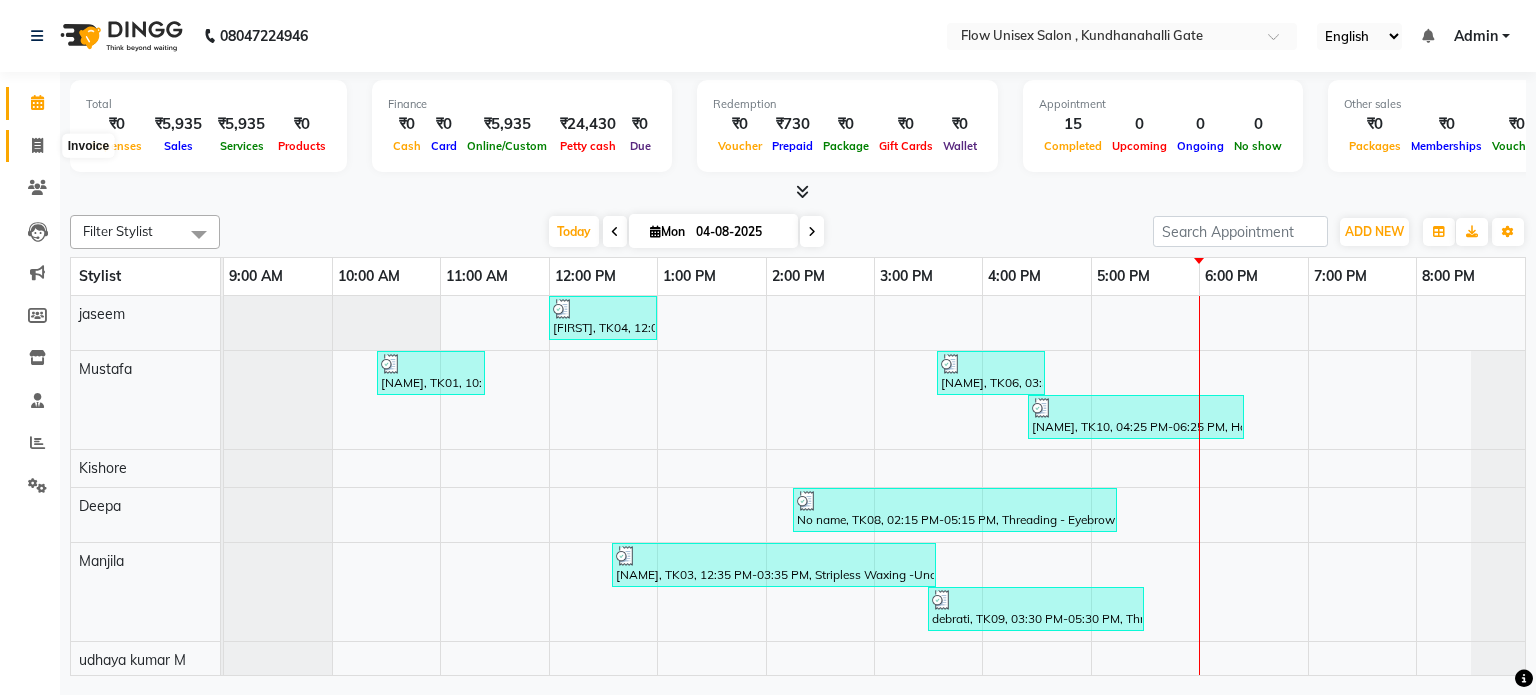 click 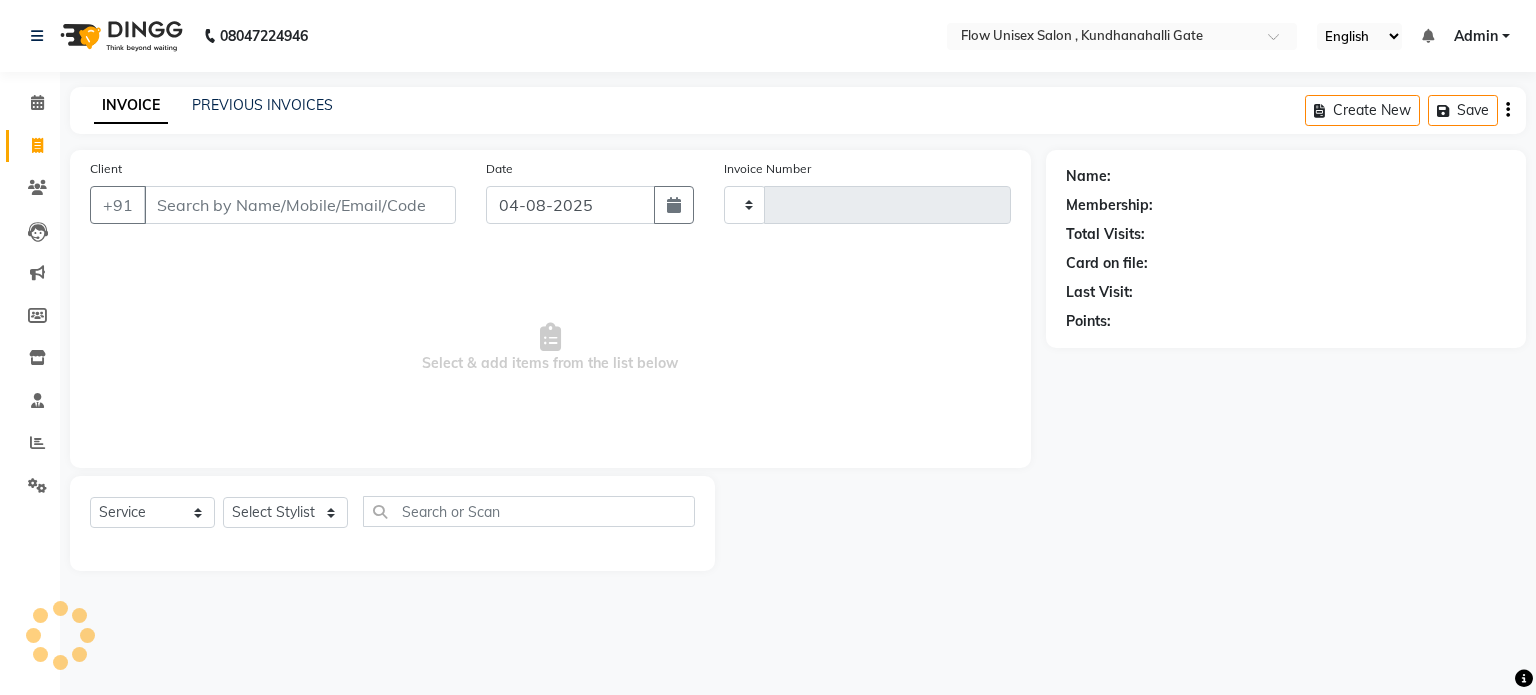 type on "4679" 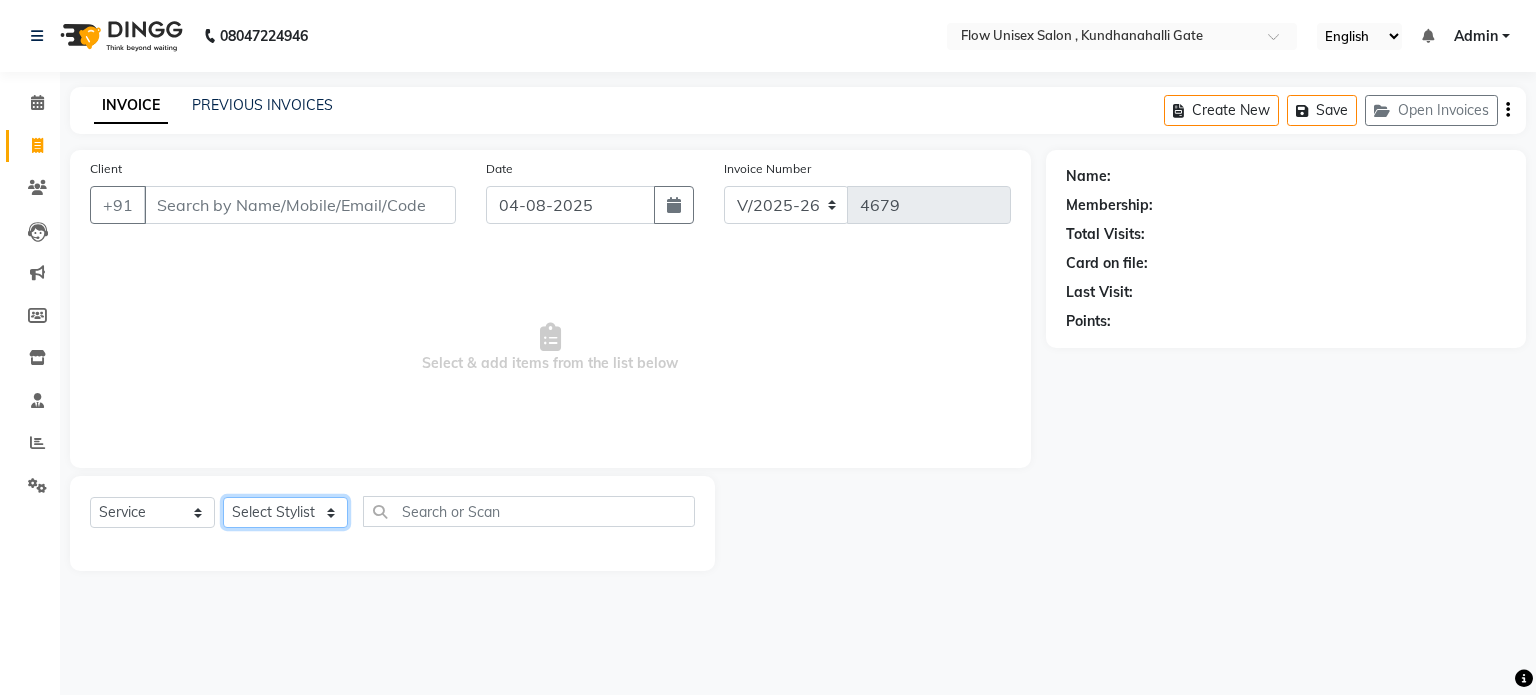 click on "Select Stylist arman Deepa emlen jaseem Kishore Manjila monika debbarma Mustafa Nijamuddin Salmani Saluka Rai Sonu khan Thapa Geeta udhaya kumar M Vishnu Bhati" 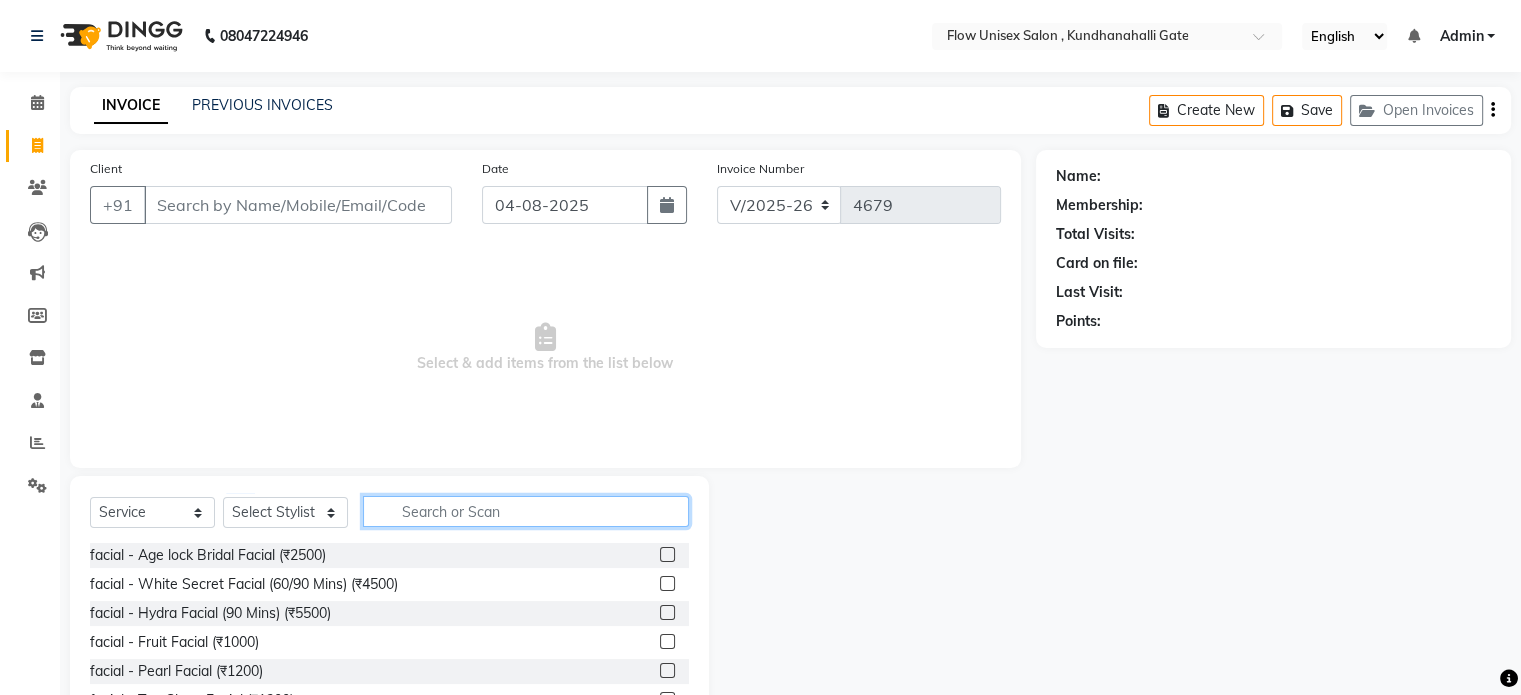 click 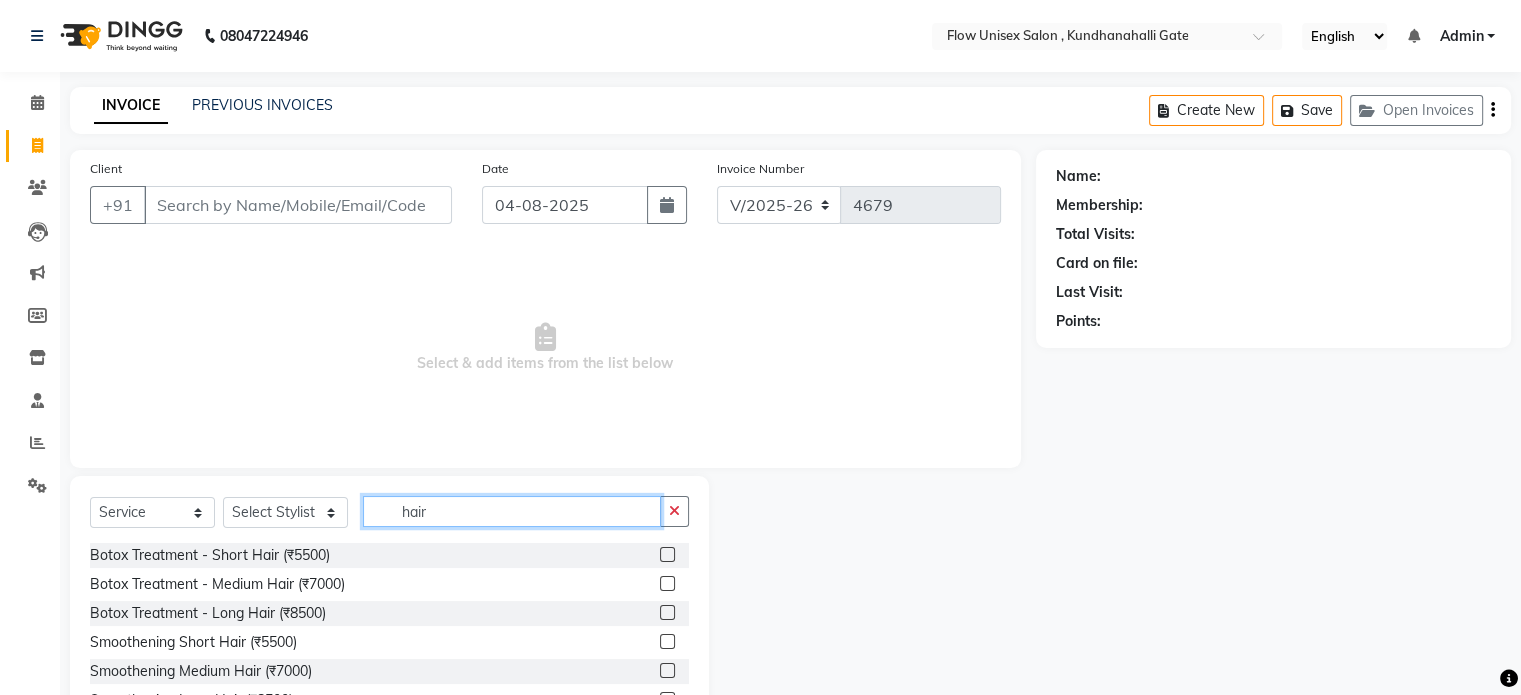 click on "hair" 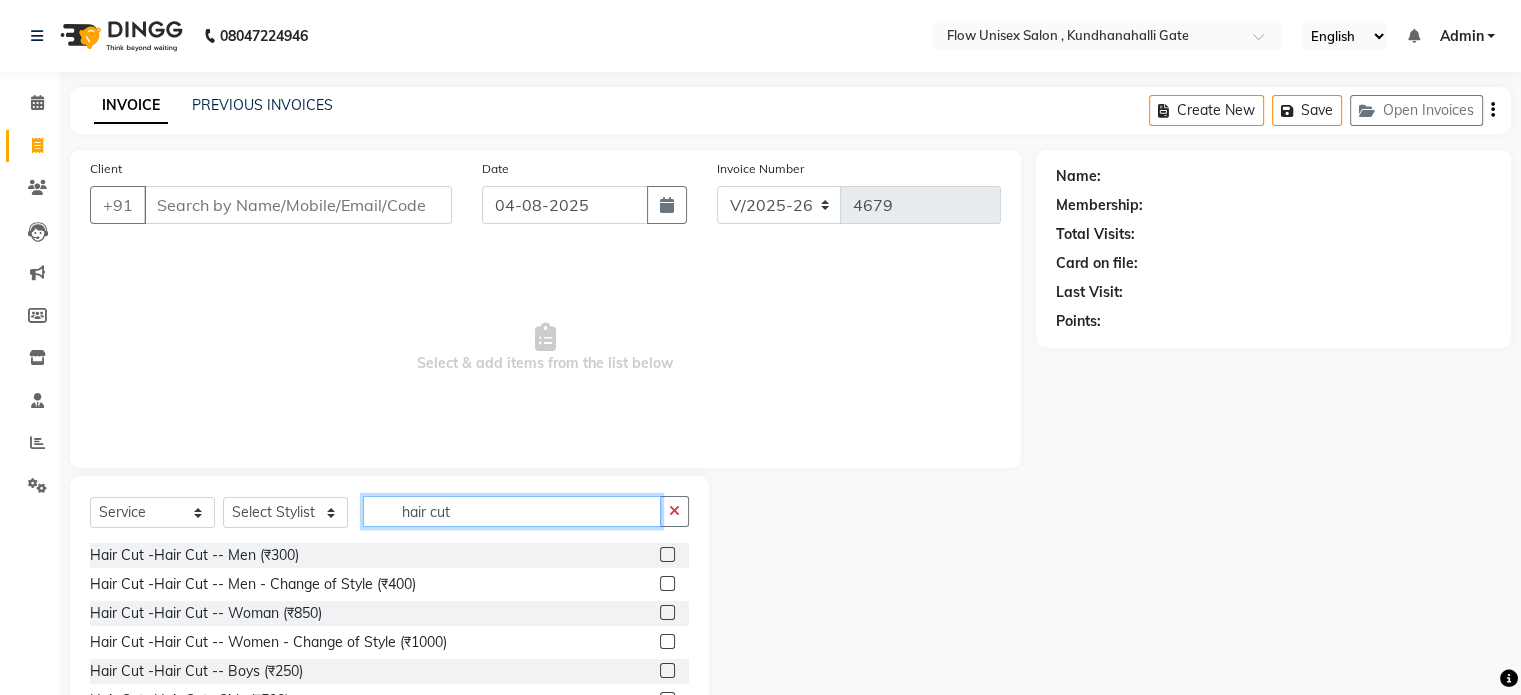type on "hair cut" 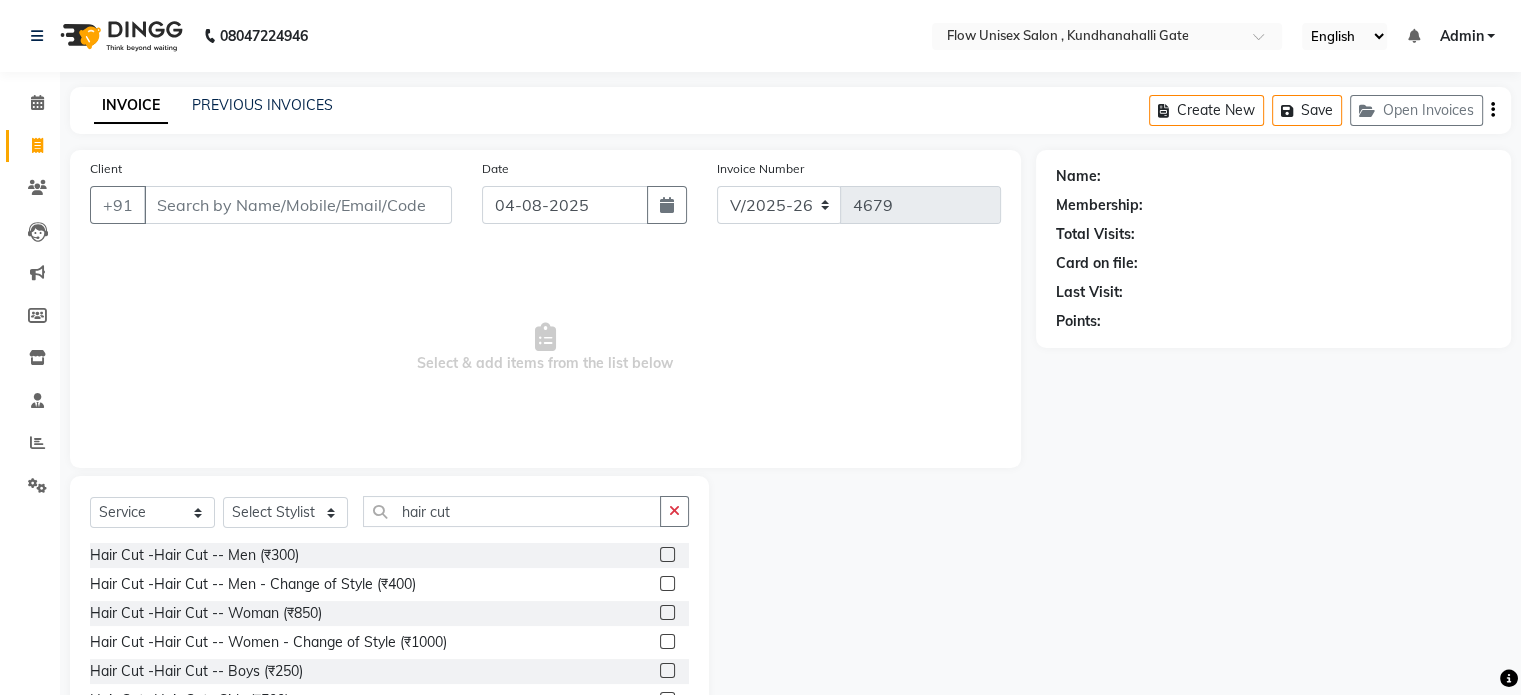 click 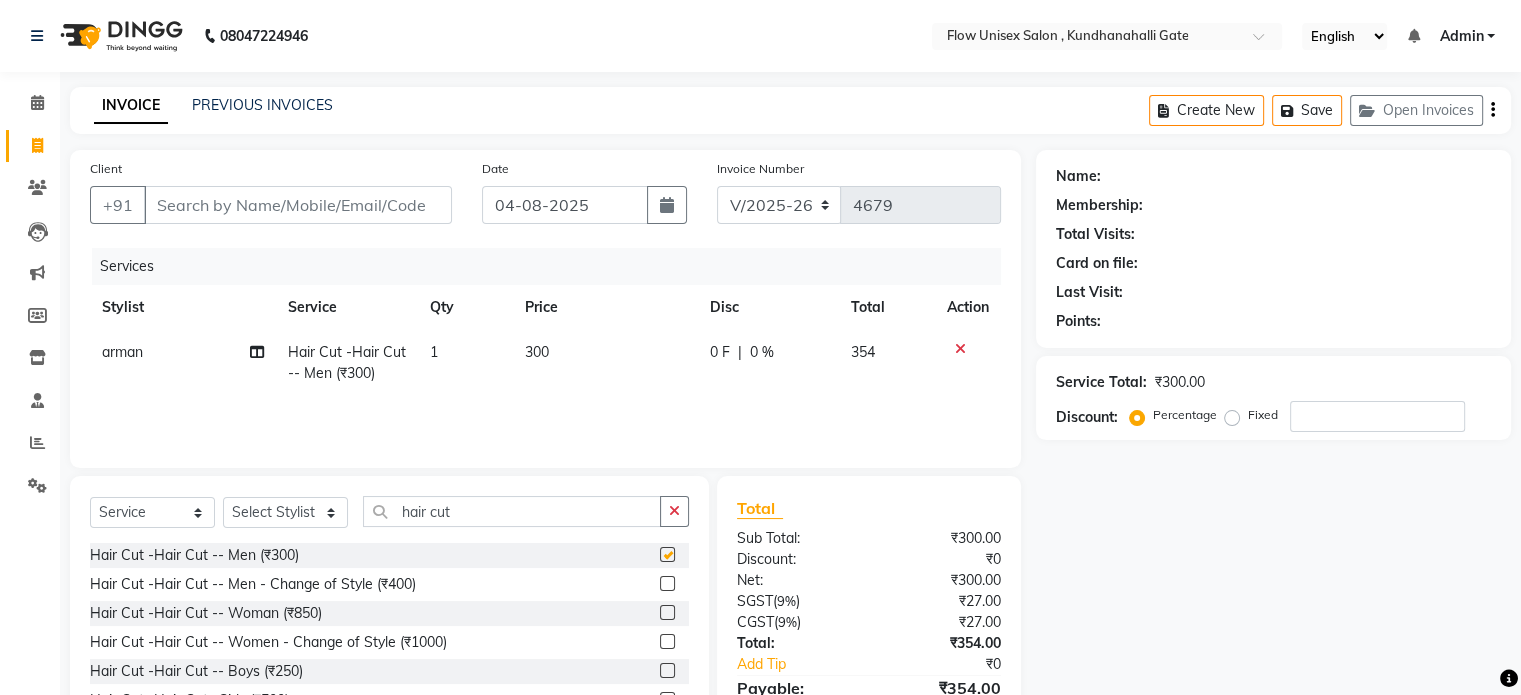checkbox on "false" 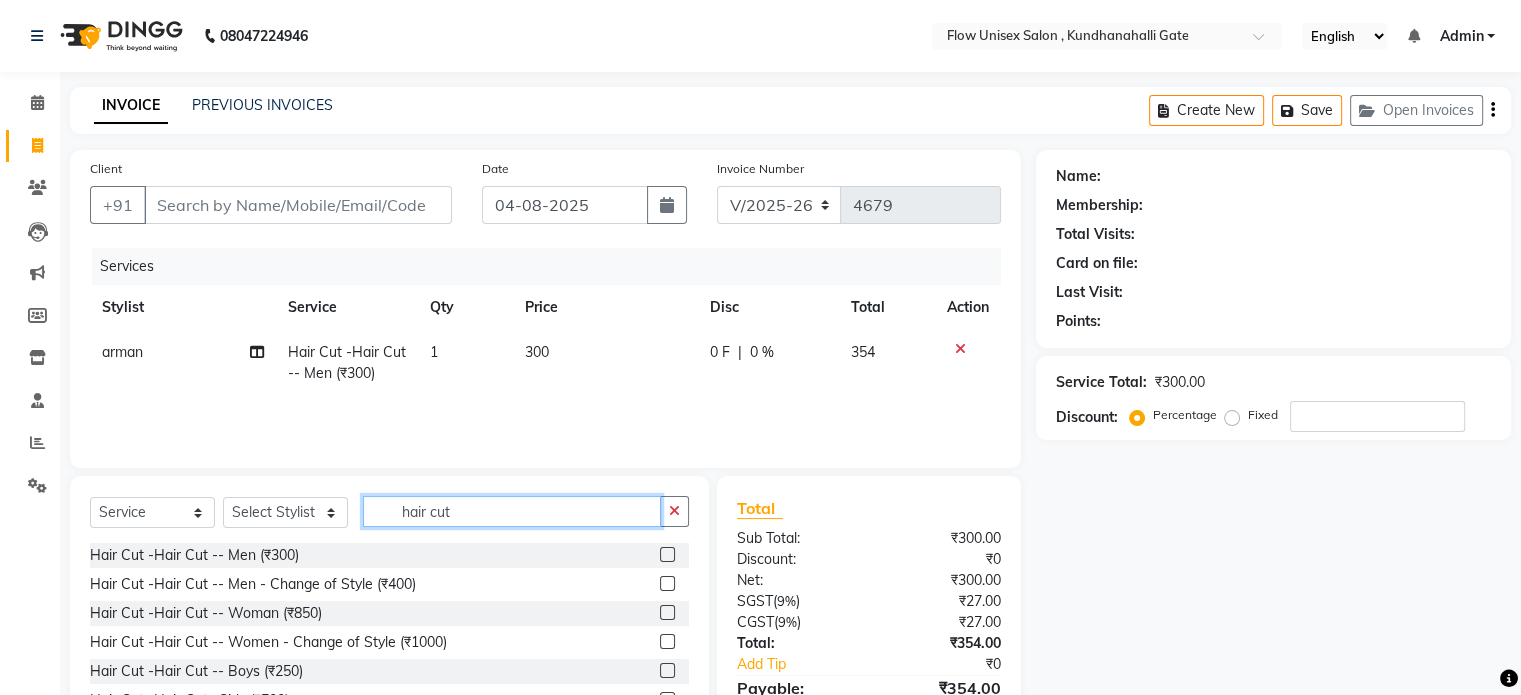 click on "hair cut" 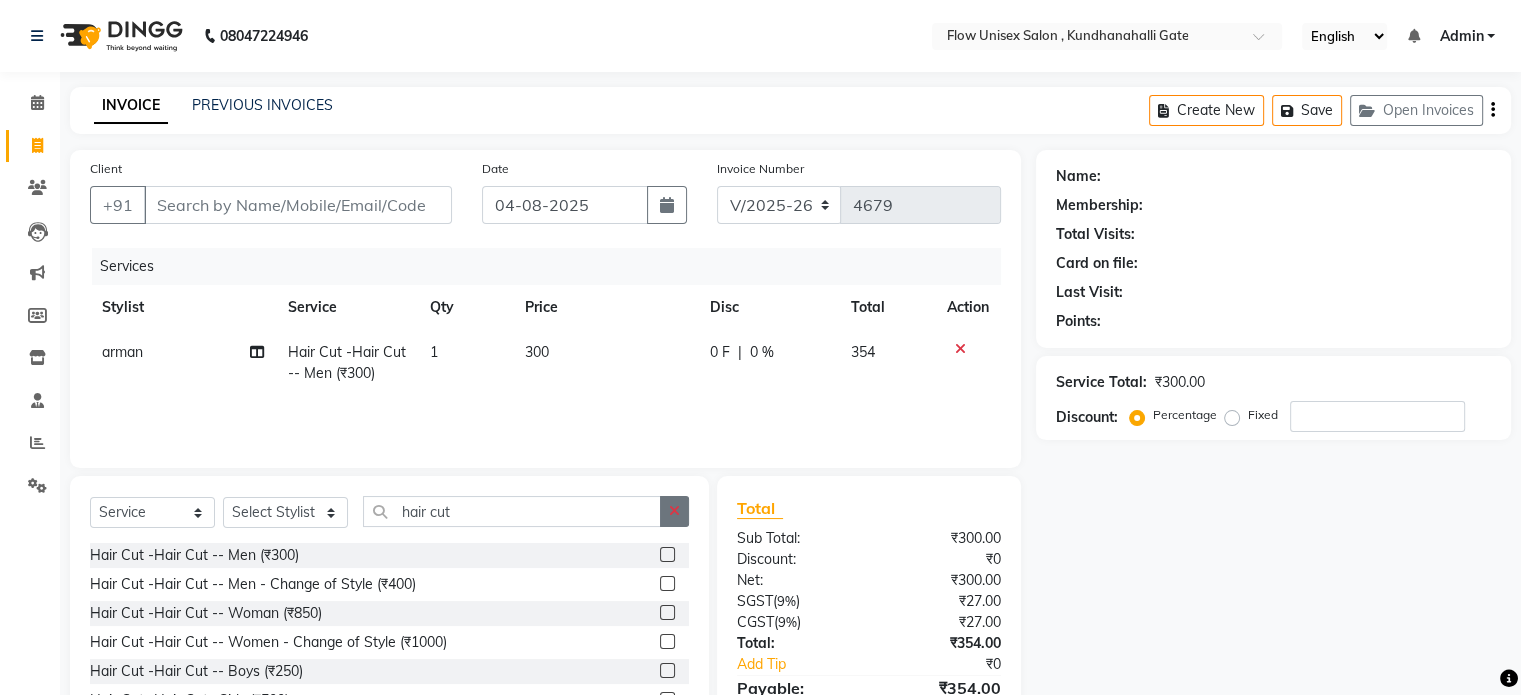 click 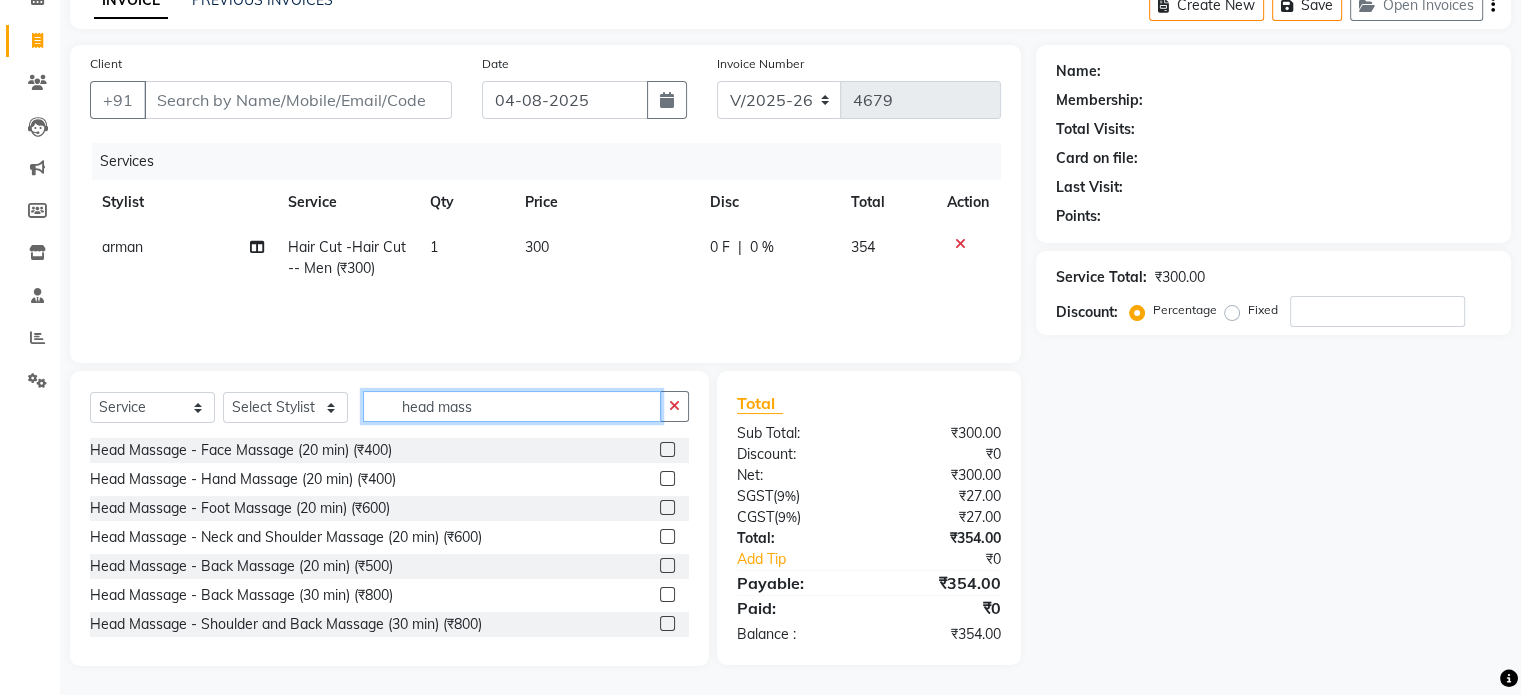 scroll, scrollTop: 106, scrollLeft: 0, axis: vertical 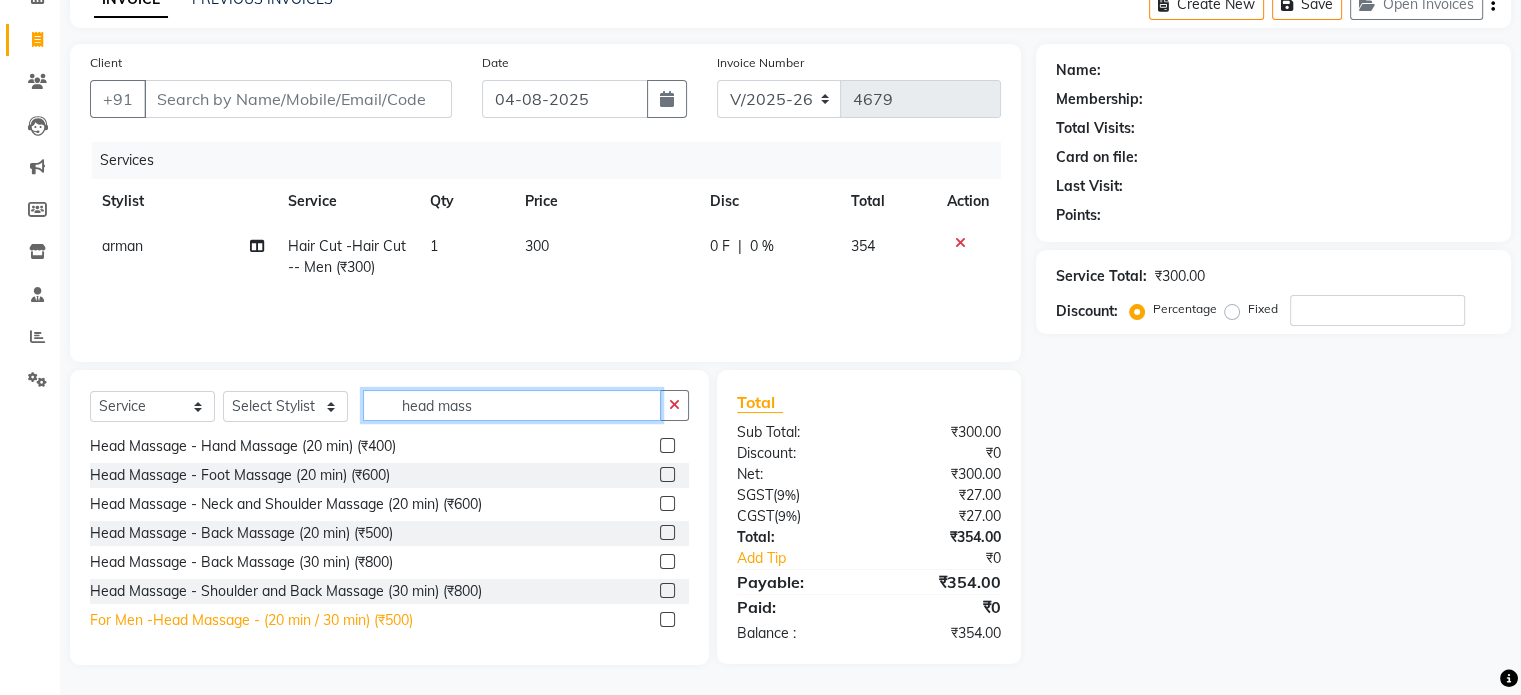 type on "head mass" 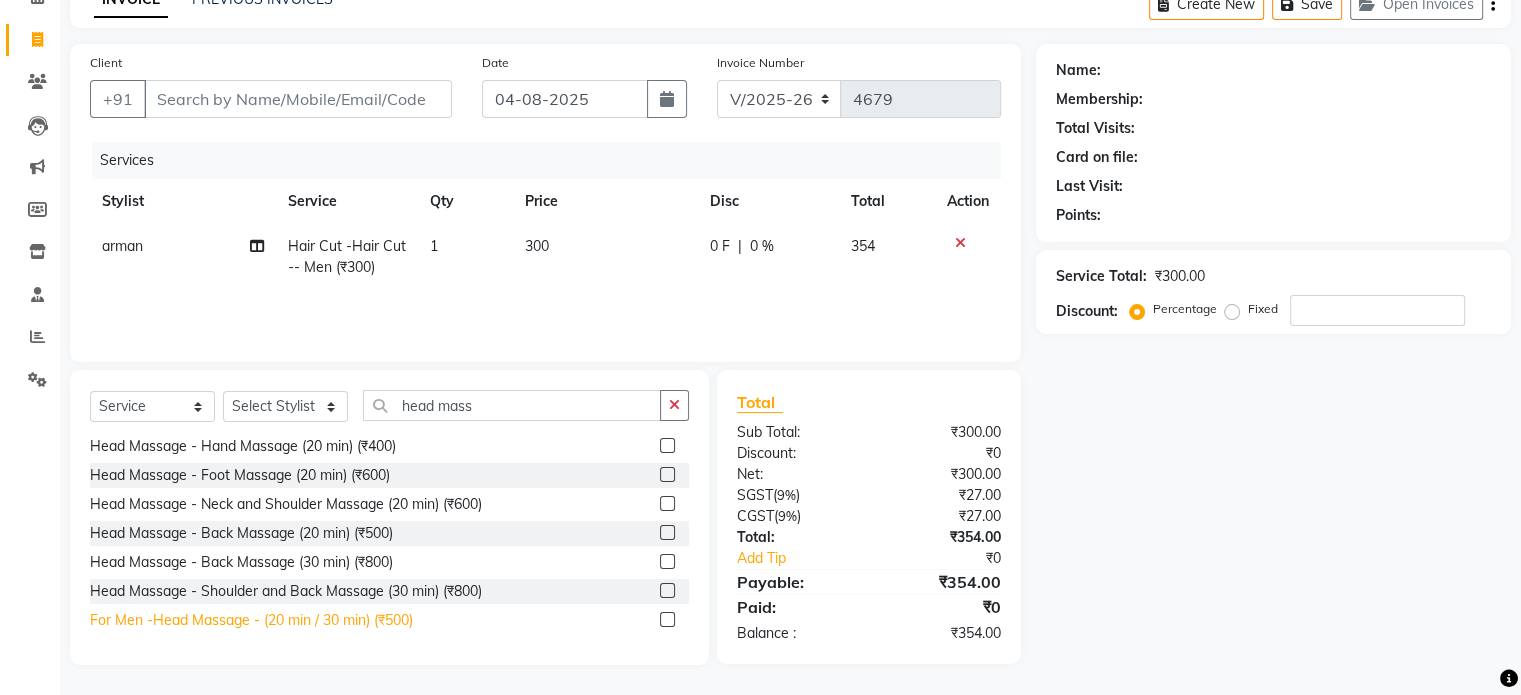 click on "For Men  -Head Massage -  (20 min / 30 min) (₹500)" 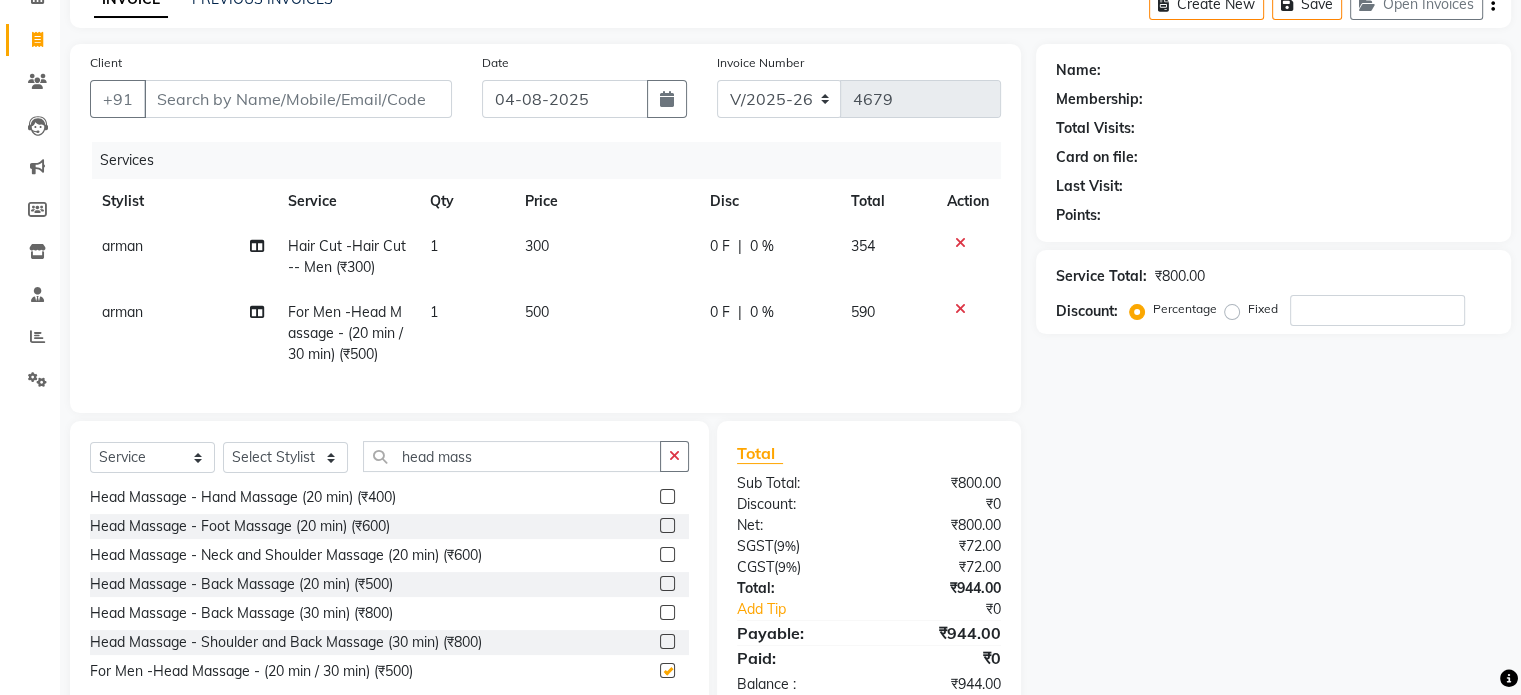 checkbox on "false" 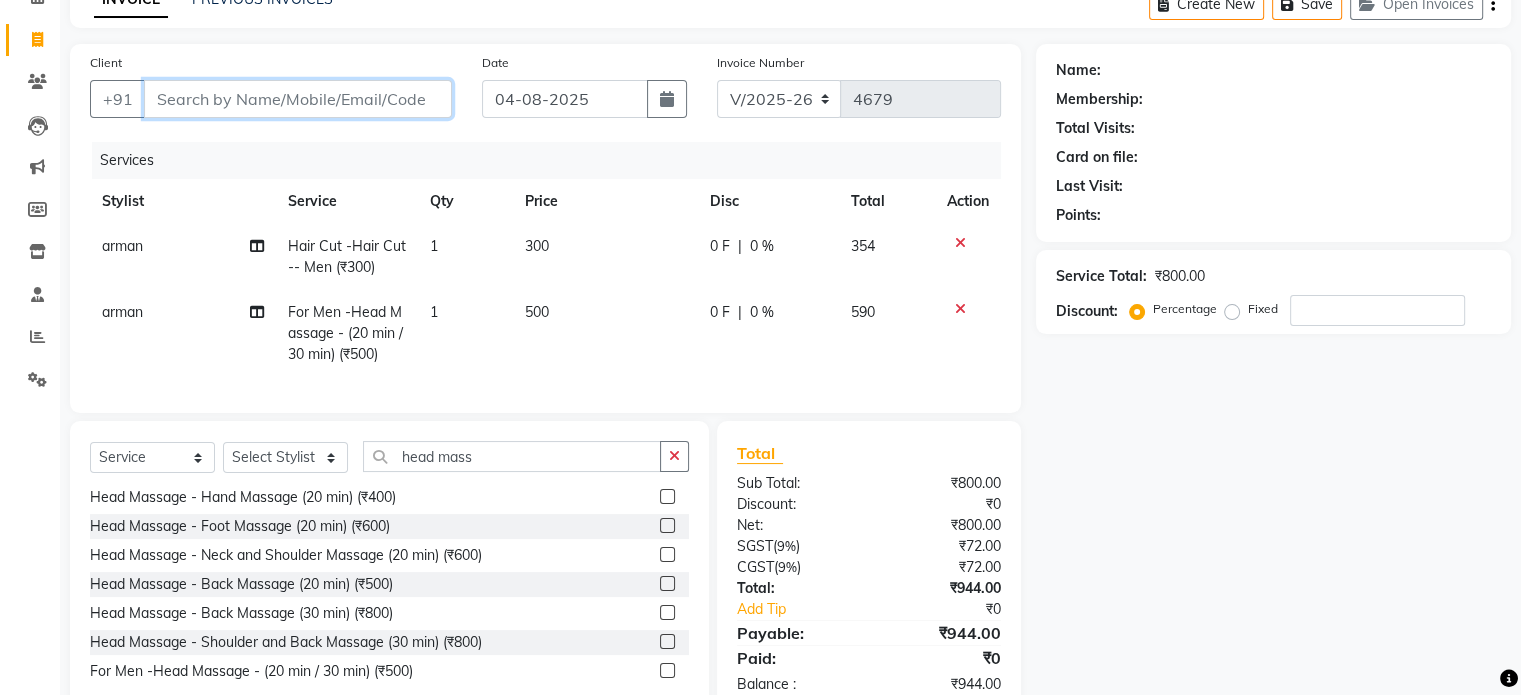 click on "Client" at bounding box center (298, 99) 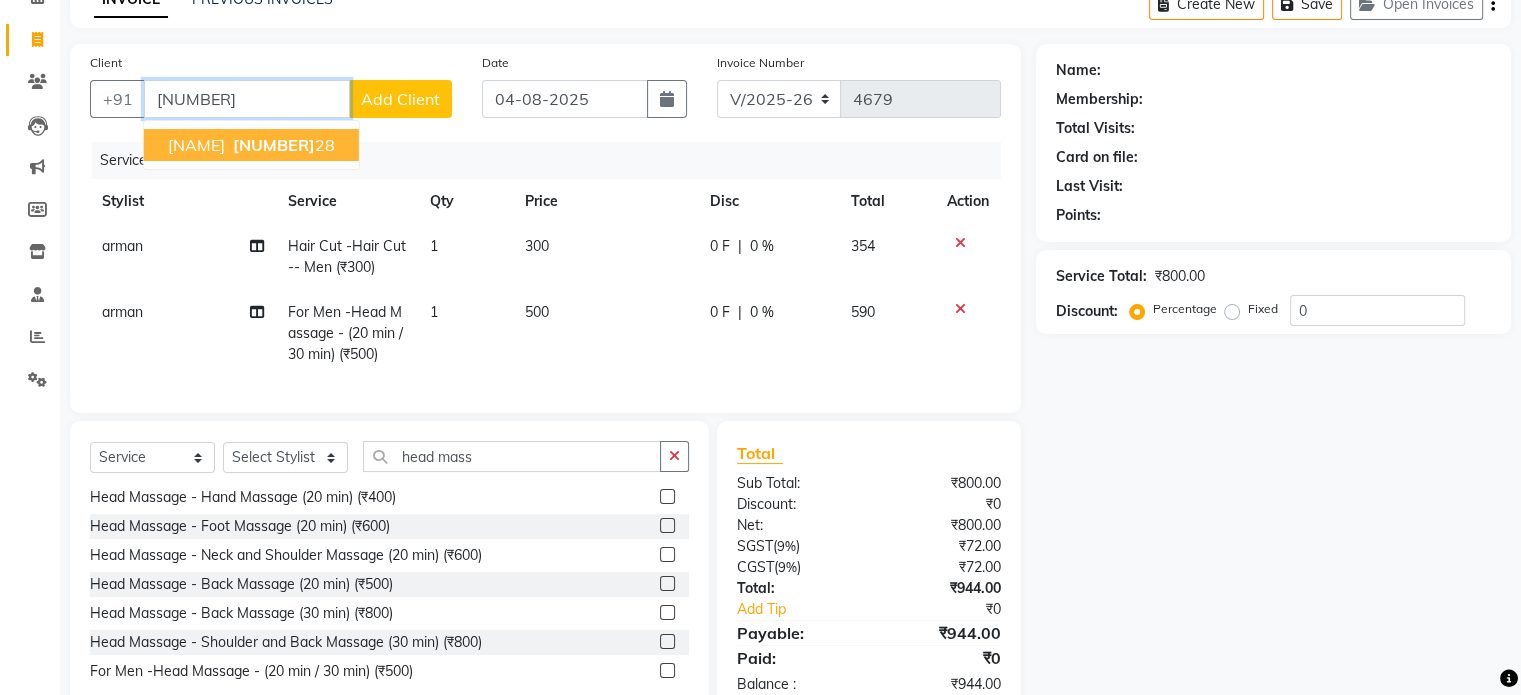 click on "[NUMBER]" at bounding box center [274, 145] 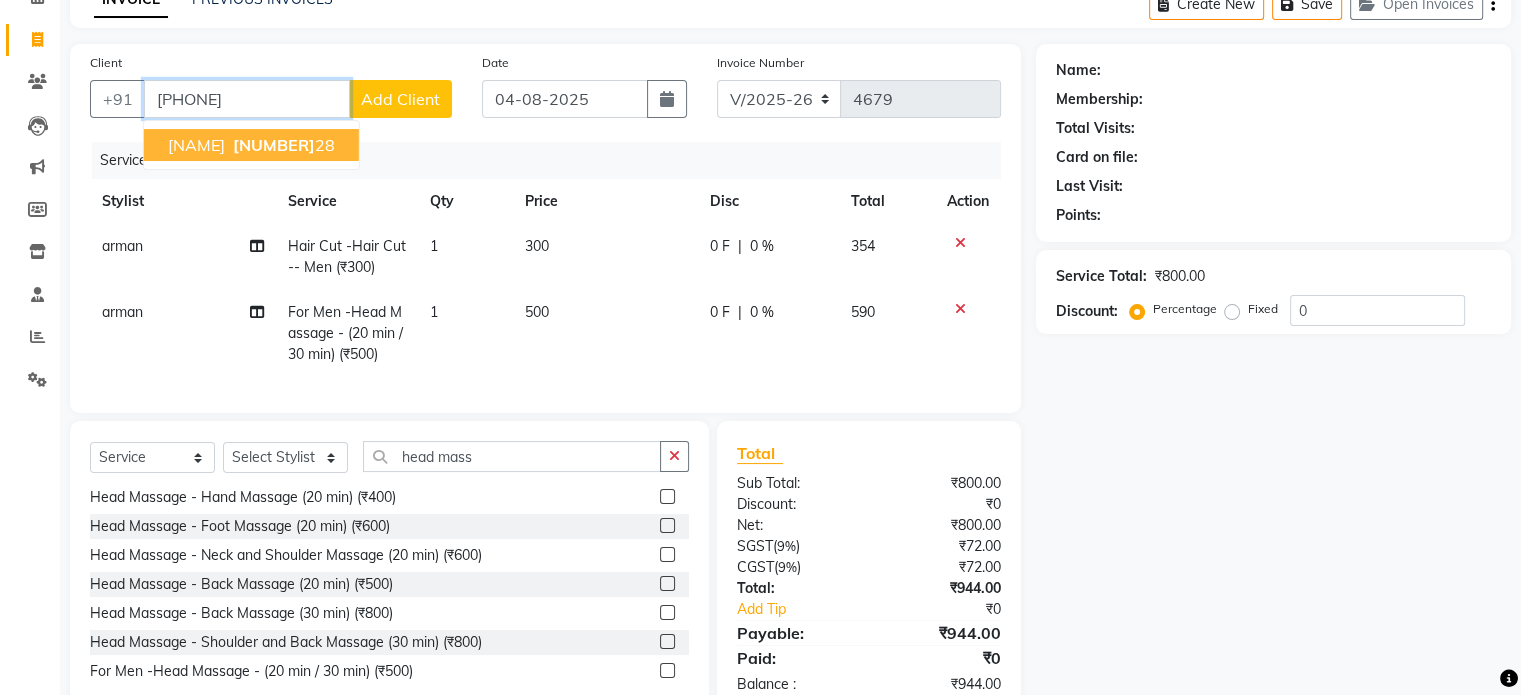 type on "[PHONE]" 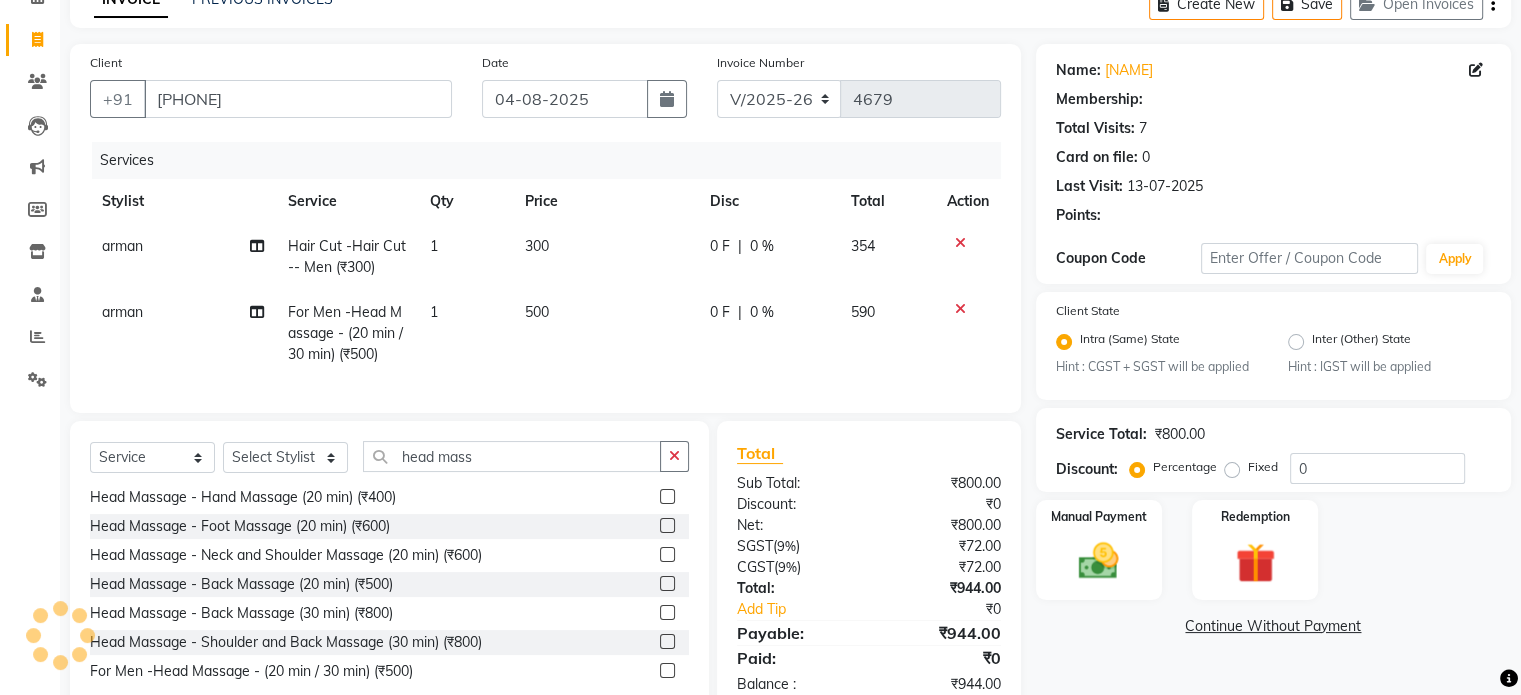 select on "1: Object" 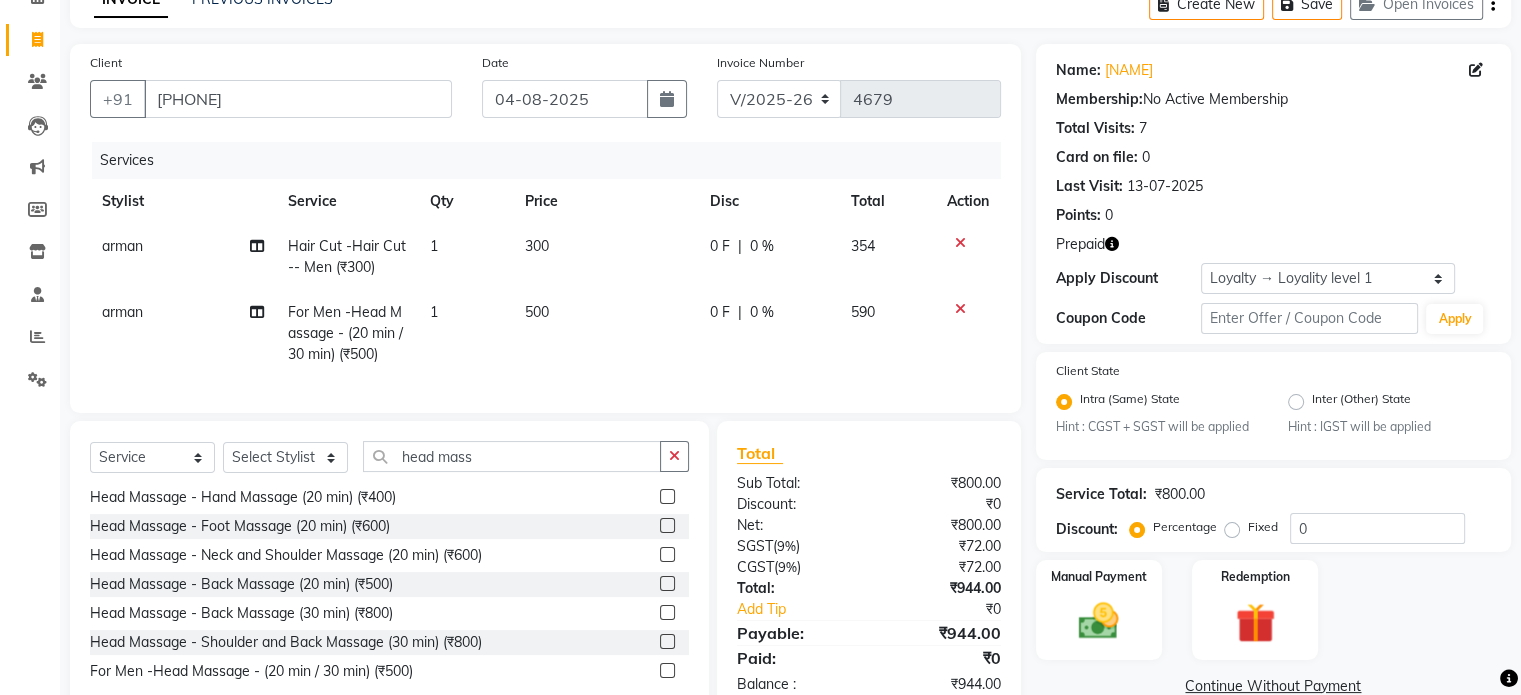 click 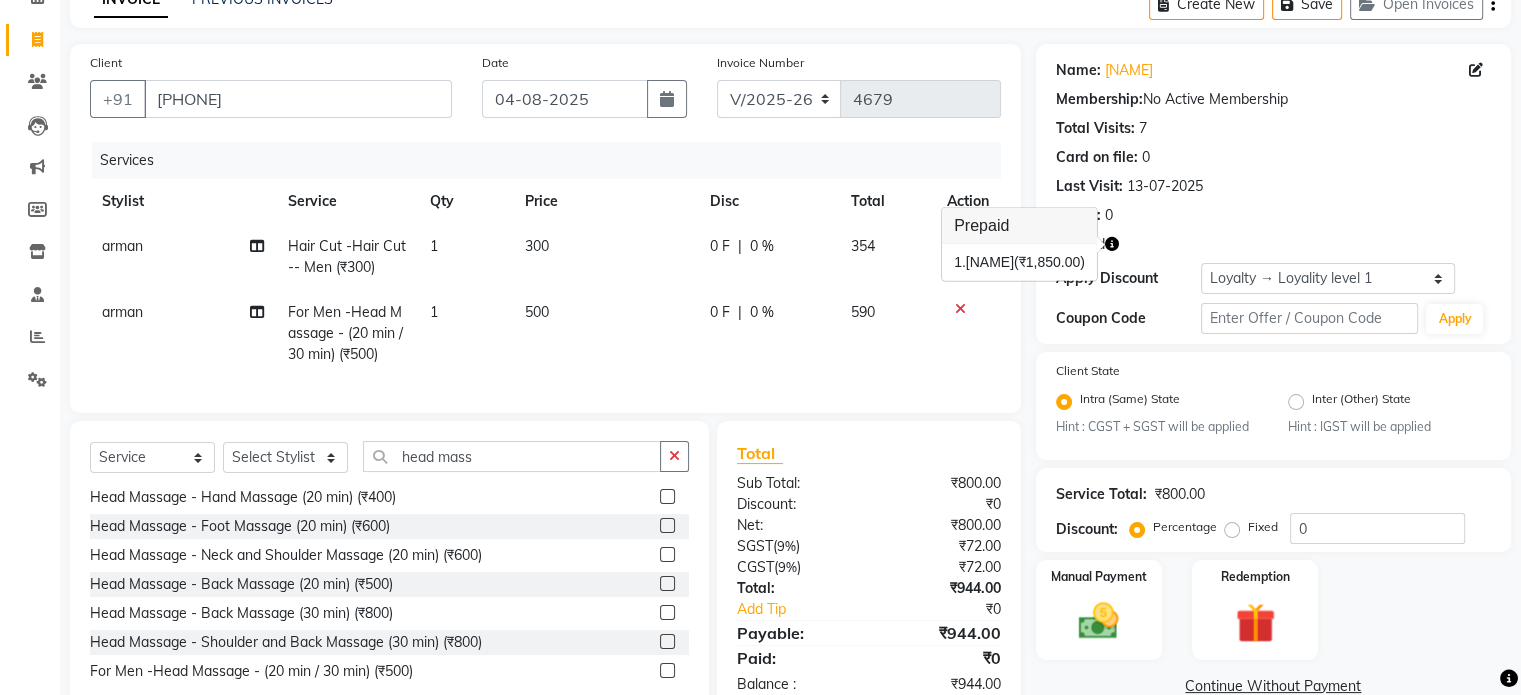 click on "Name: [NAME]  Membership:  No Active Membership  Total Visits:  7 Card on file:  0 Last Visit:   13-07-2025 Points:   0" 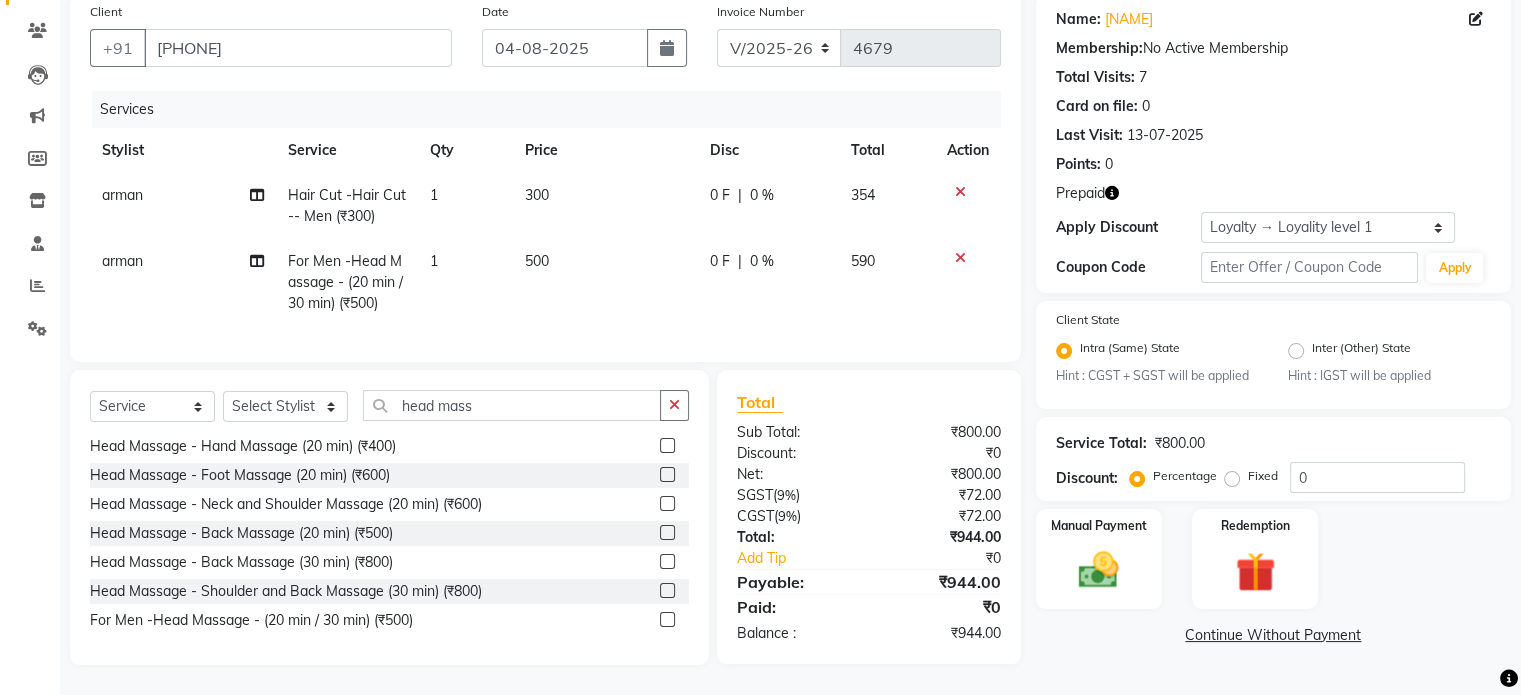 click on "500" 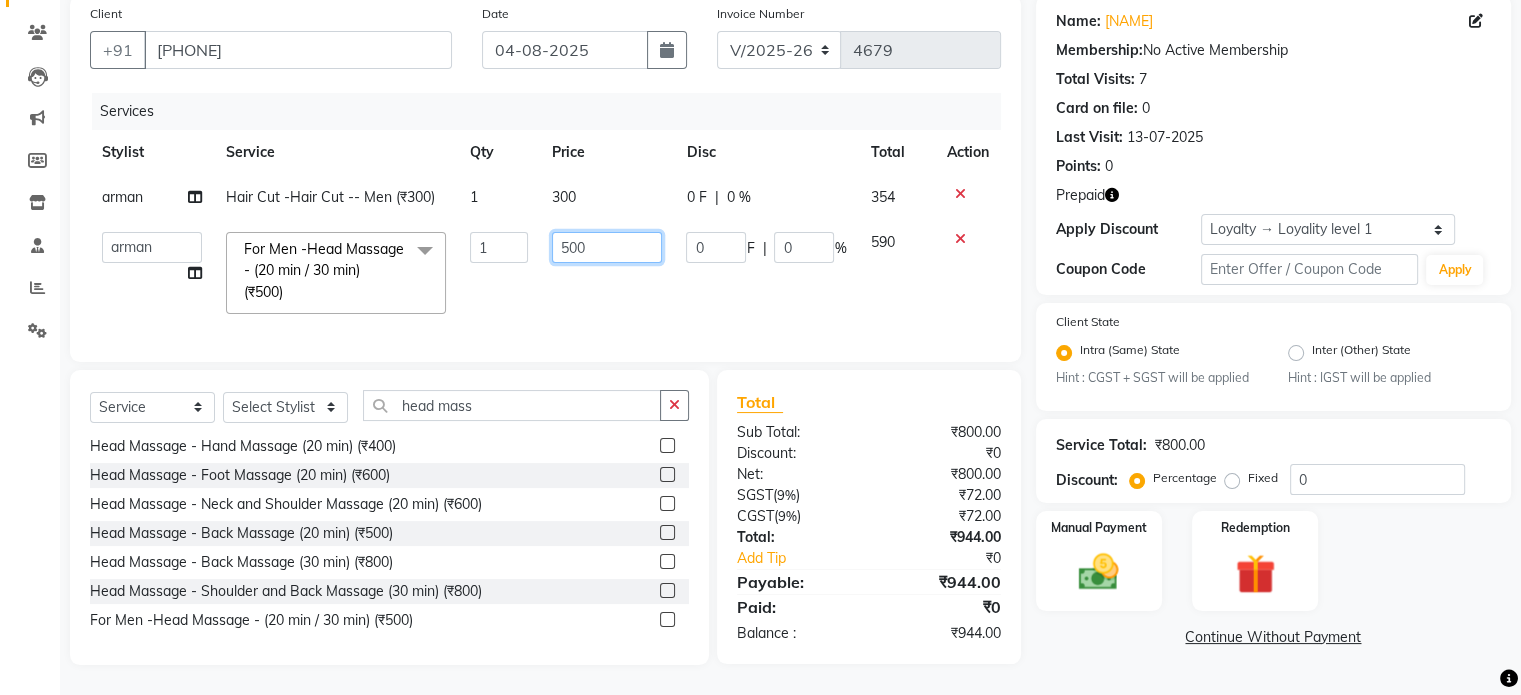 click on "500" 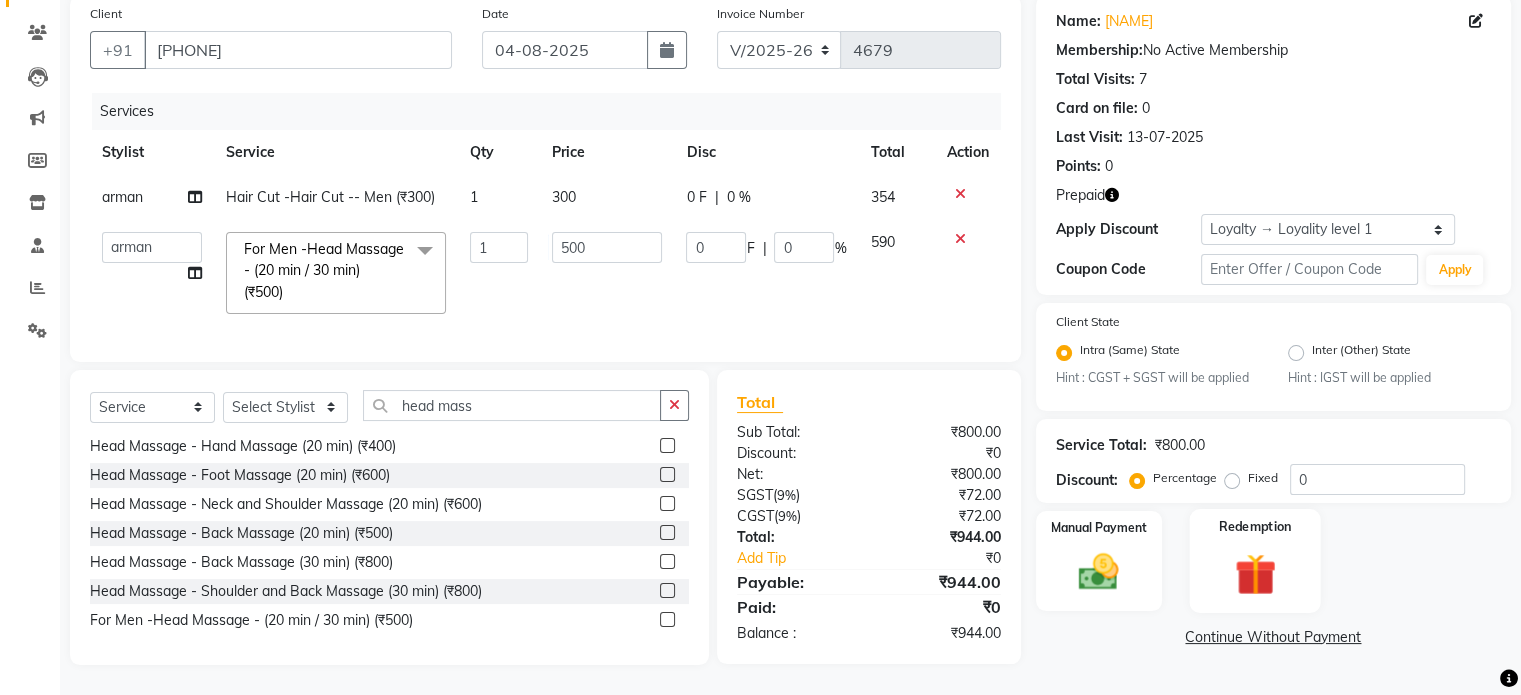 click on "Redemption" 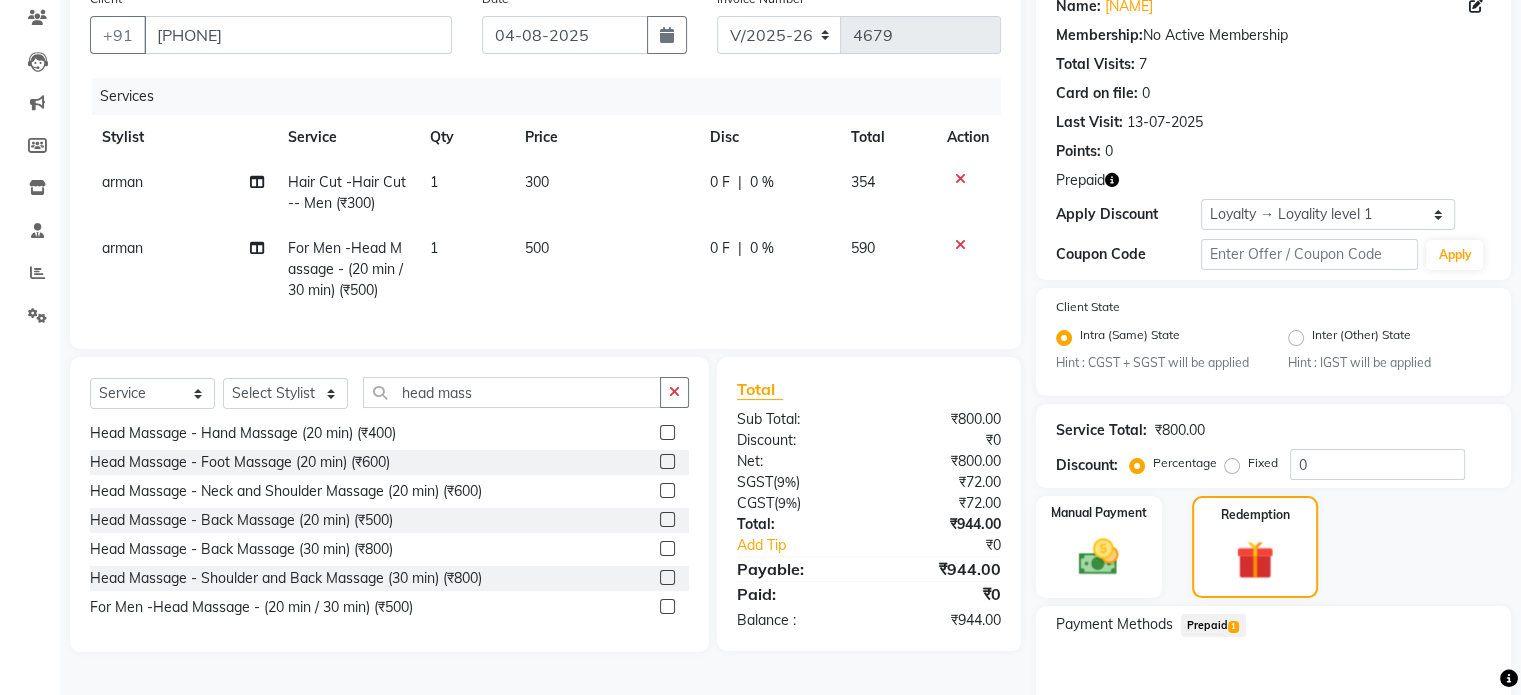 drag, startPoint x: 1231, startPoint y: 627, endPoint x: 1299, endPoint y: 556, distance: 98.31073 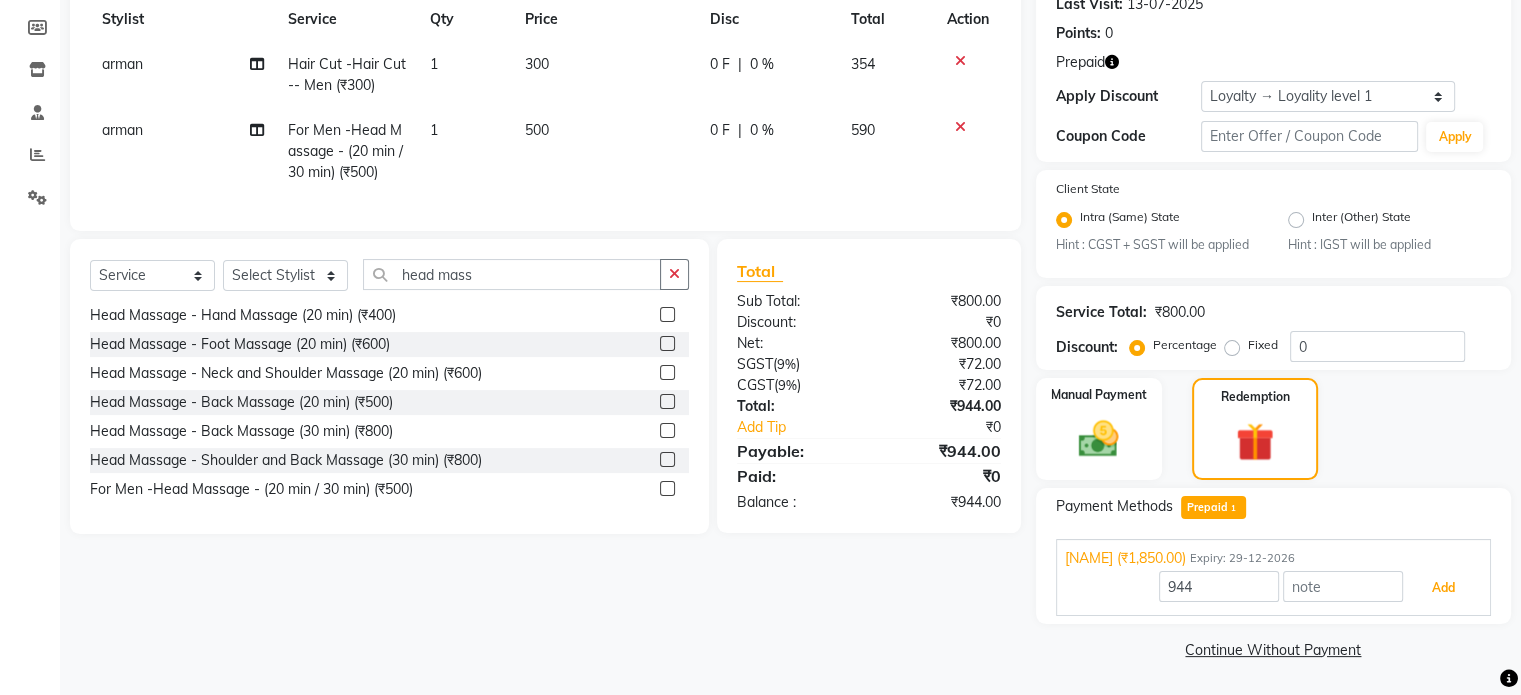 drag, startPoint x: 1436, startPoint y: 593, endPoint x: 1354, endPoint y: 566, distance: 86.33076 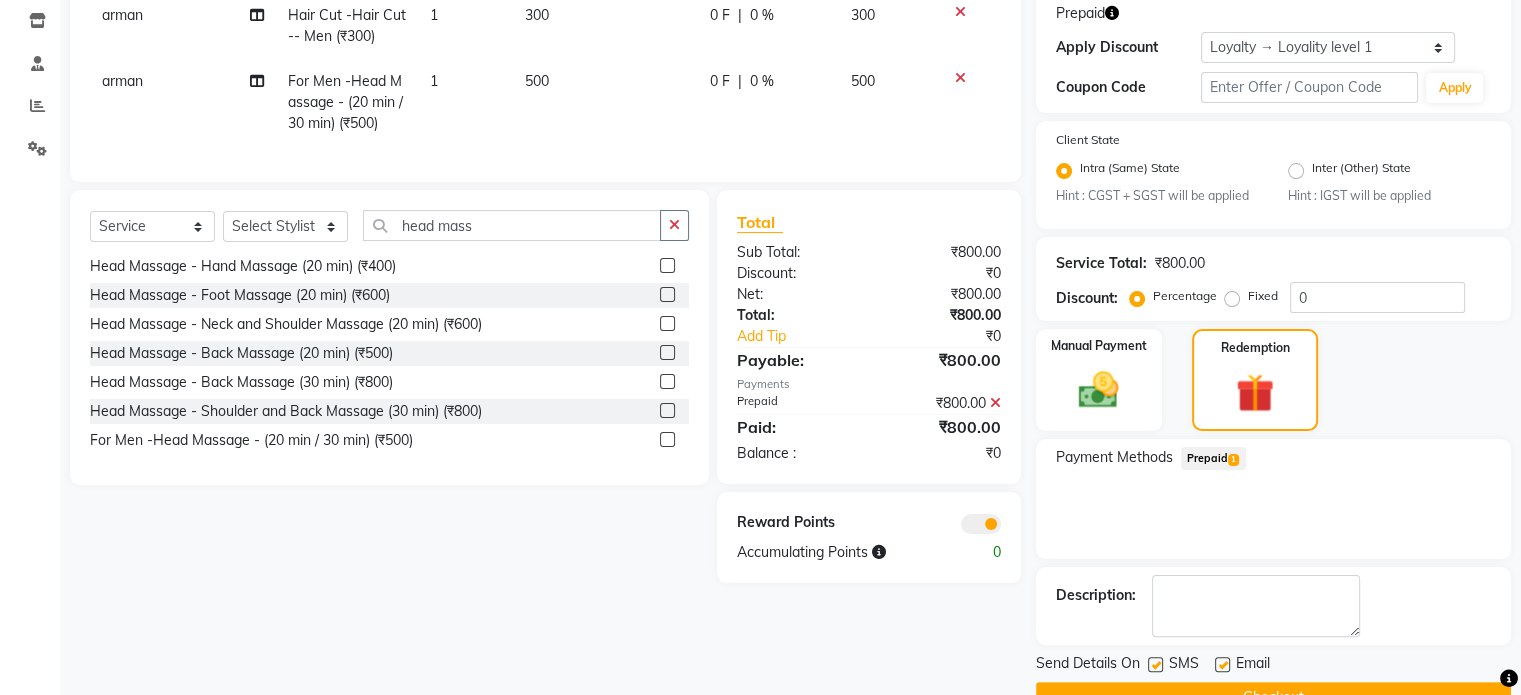 scroll, scrollTop: 385, scrollLeft: 0, axis: vertical 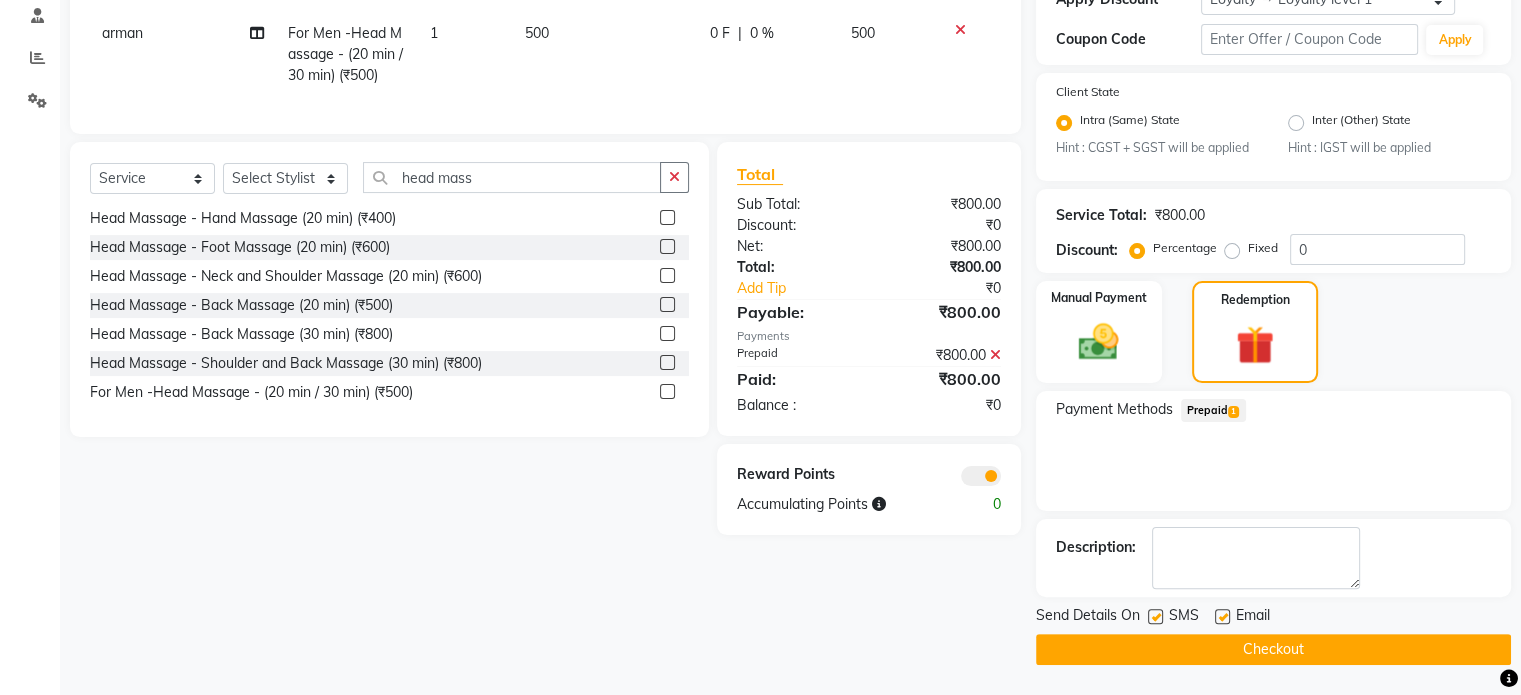 drag, startPoint x: 1278, startPoint y: 641, endPoint x: 1101, endPoint y: 611, distance: 179.52437 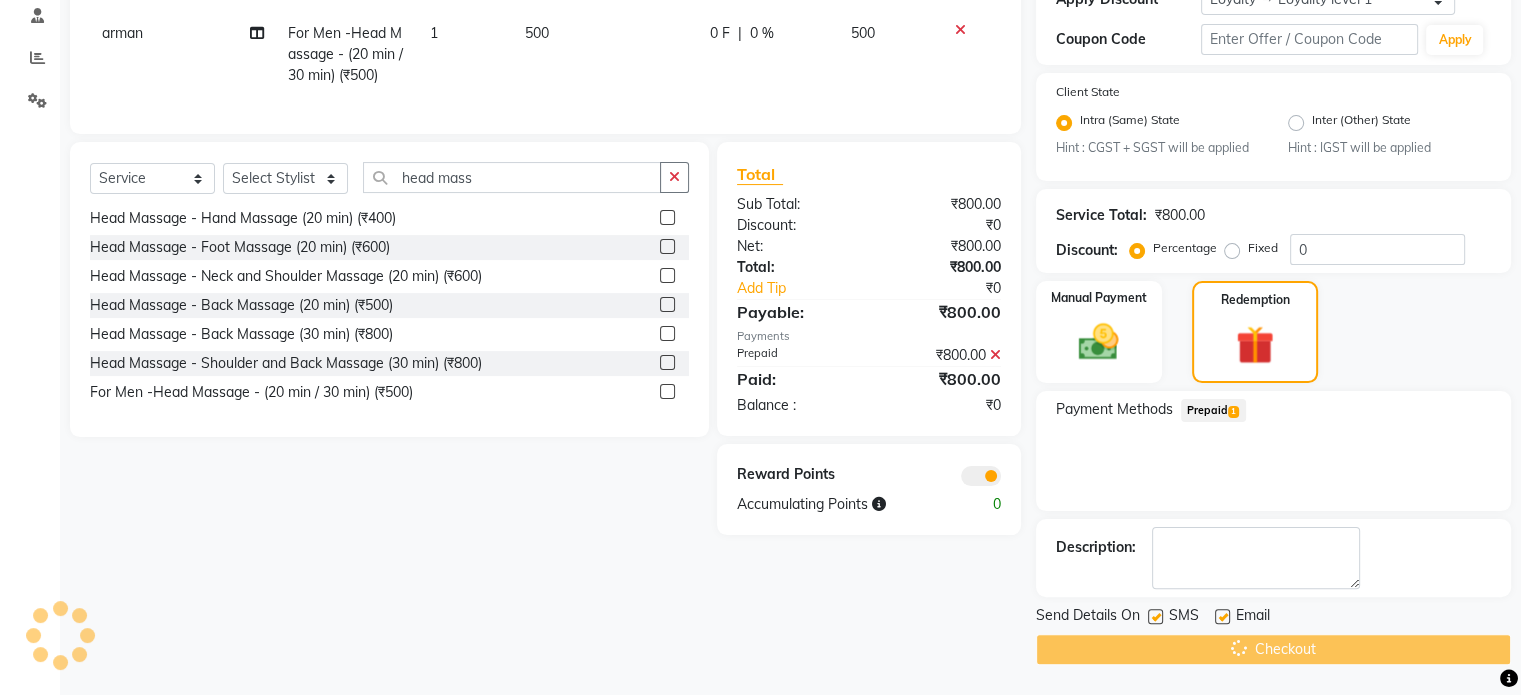 scroll, scrollTop: 23, scrollLeft: 0, axis: vertical 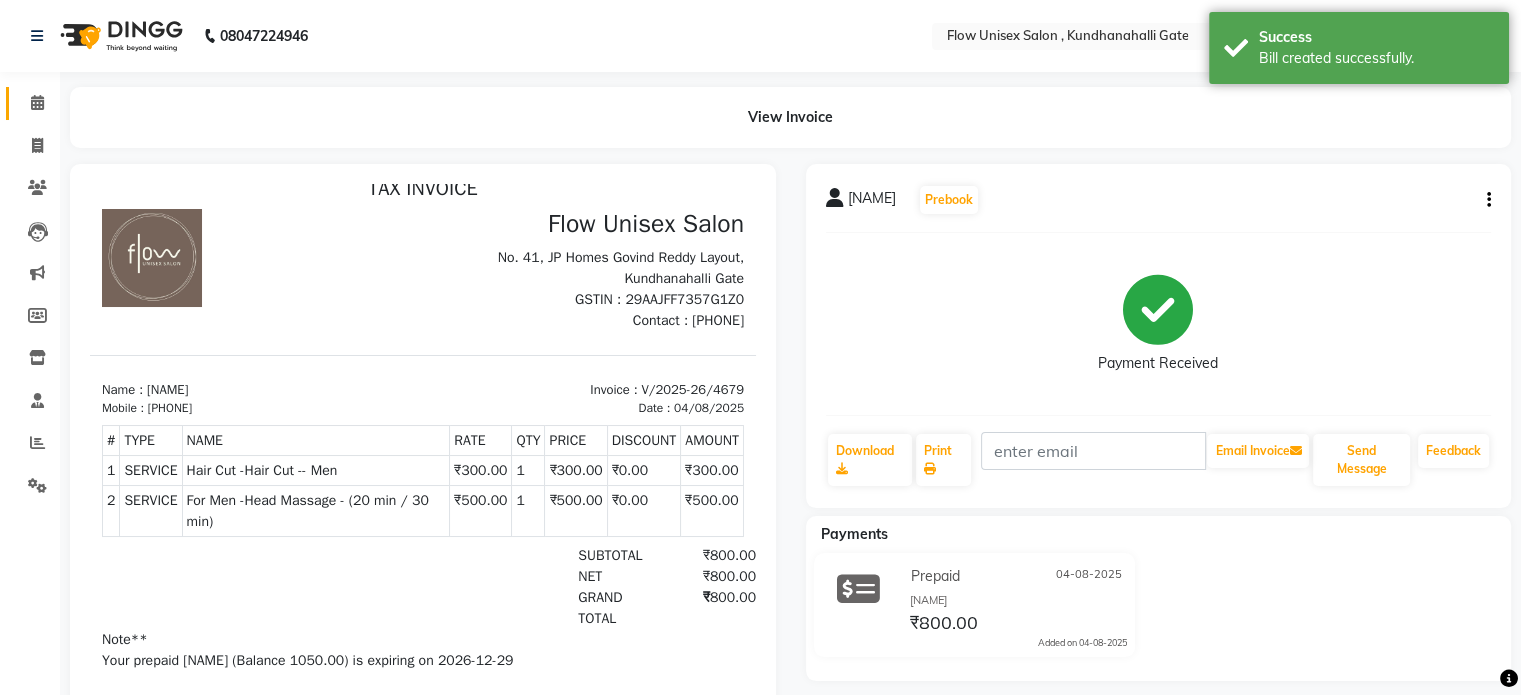 click on "Calendar" 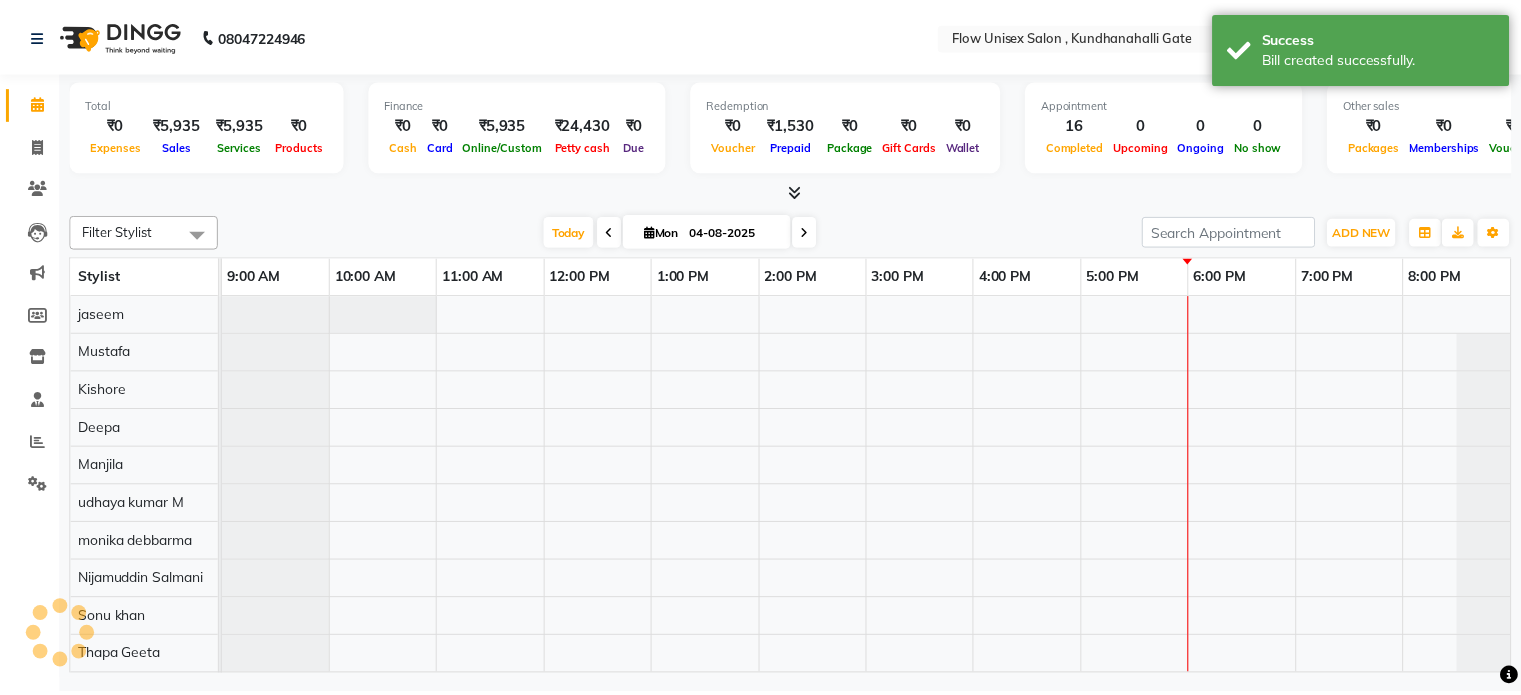 scroll, scrollTop: 0, scrollLeft: 0, axis: both 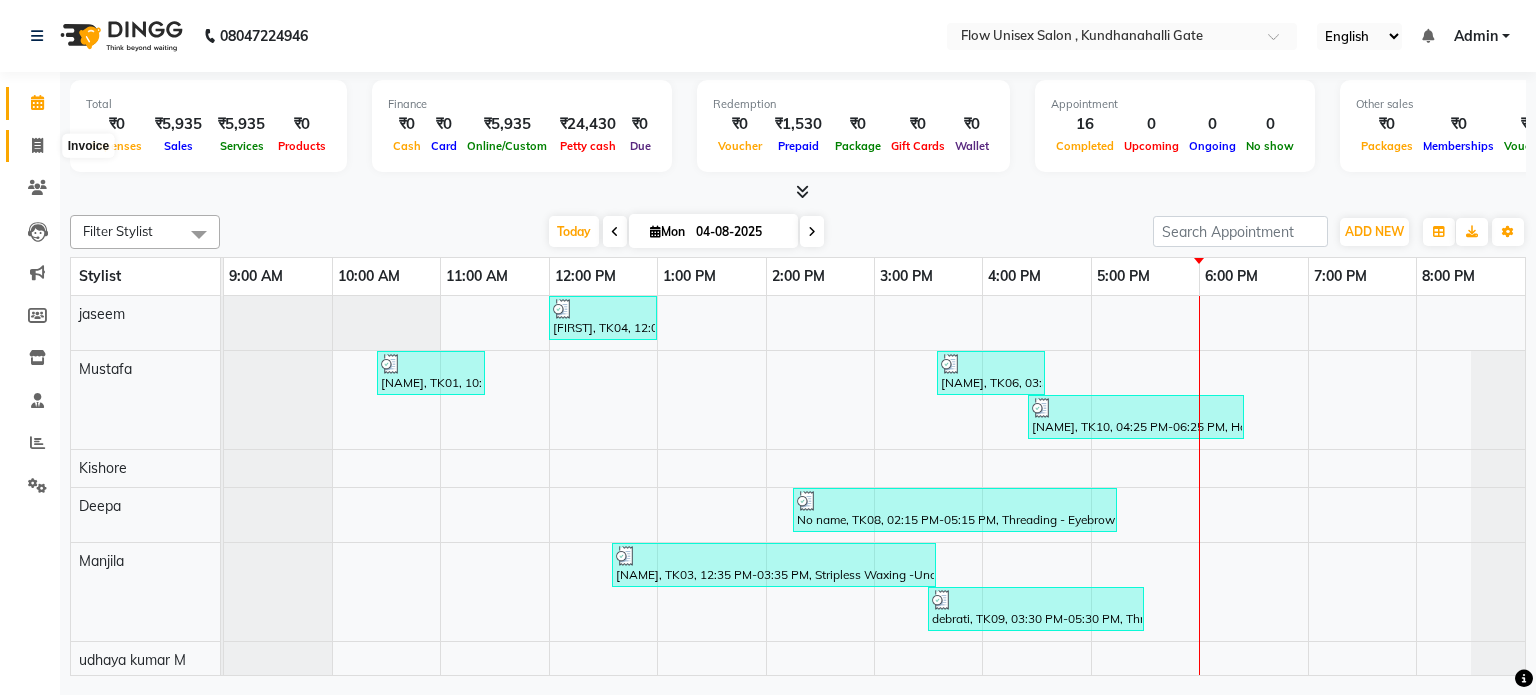 click 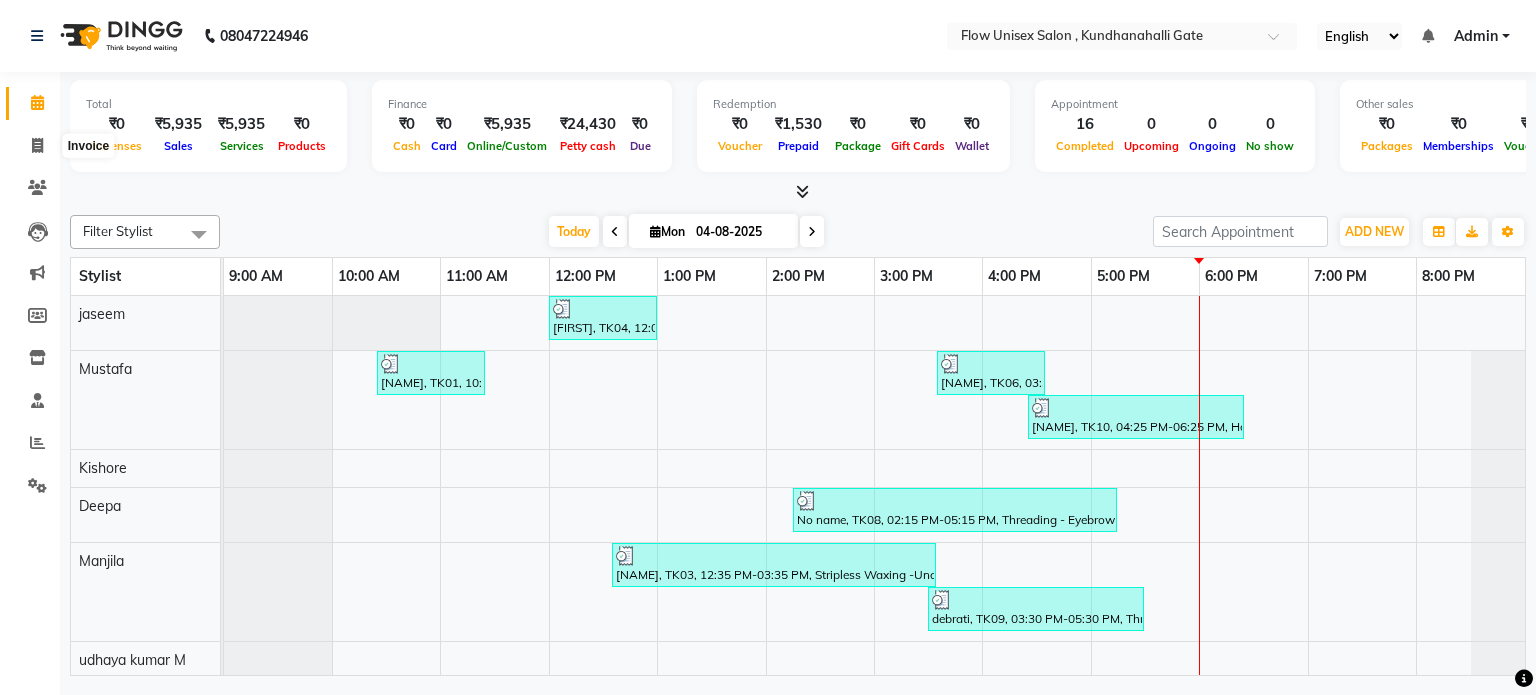 select on "service" 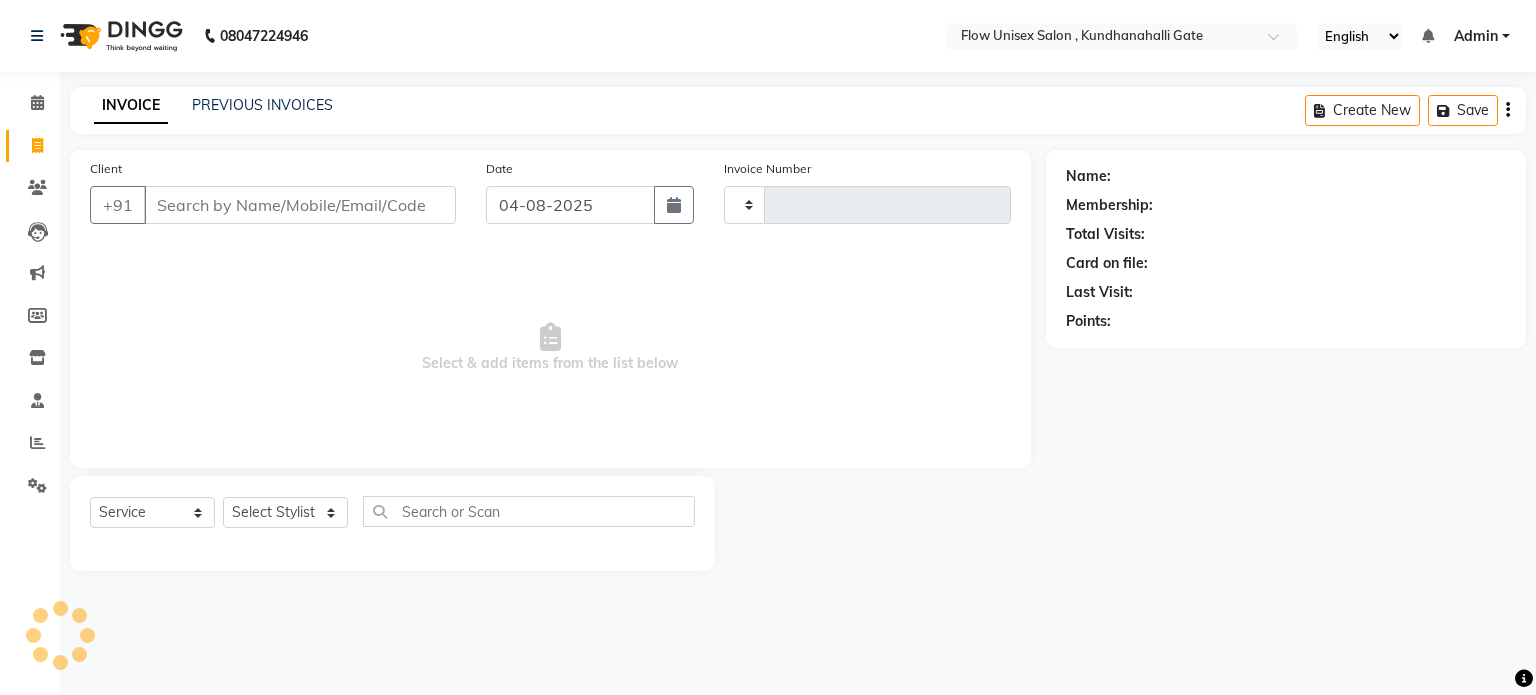 type on "4680" 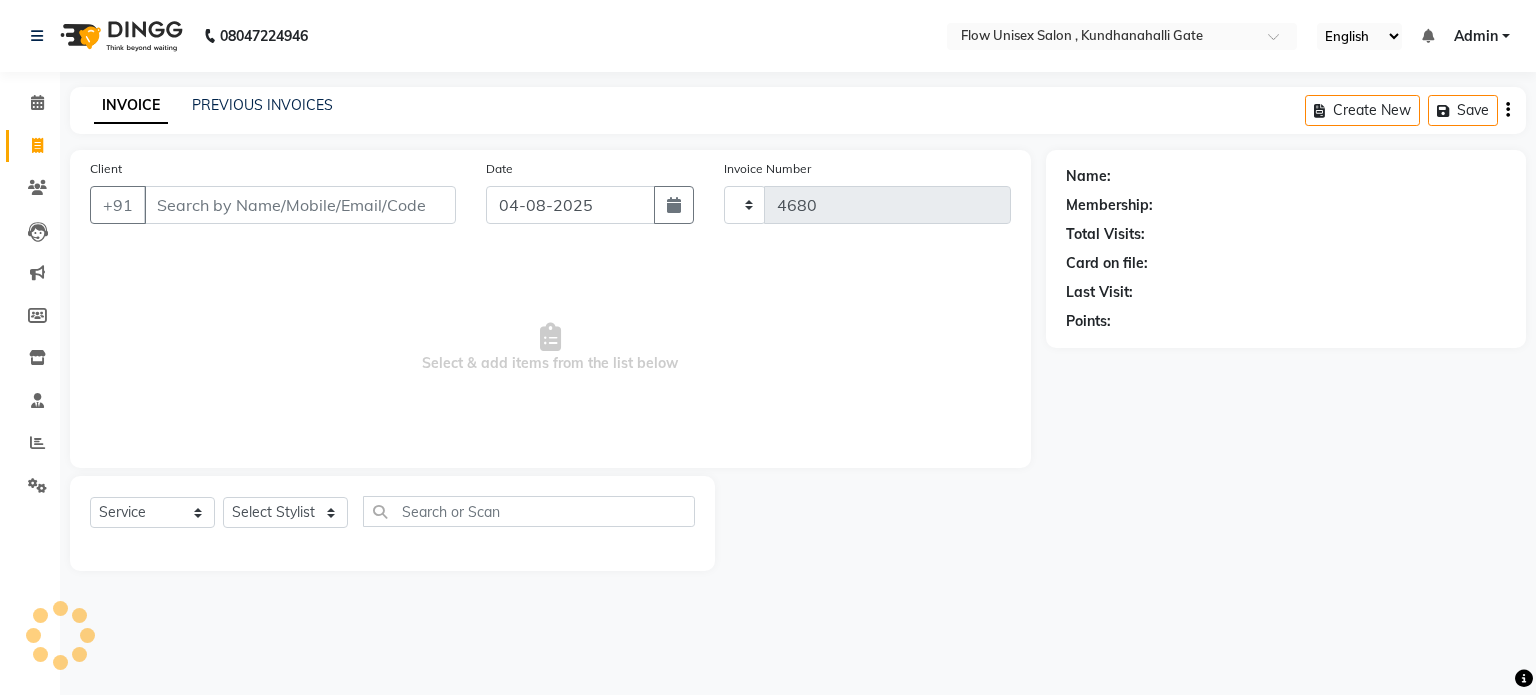 select on "5875" 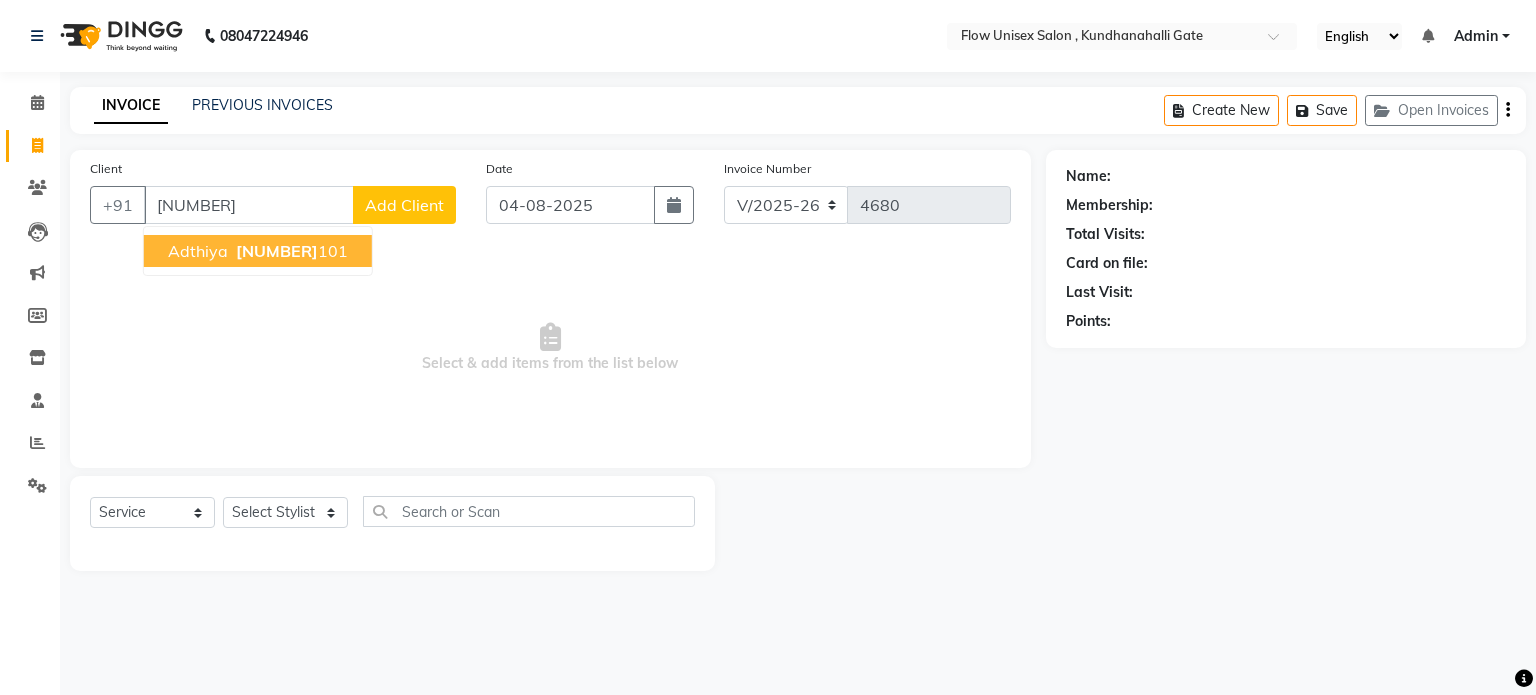 click on "Adthiya" at bounding box center [198, 251] 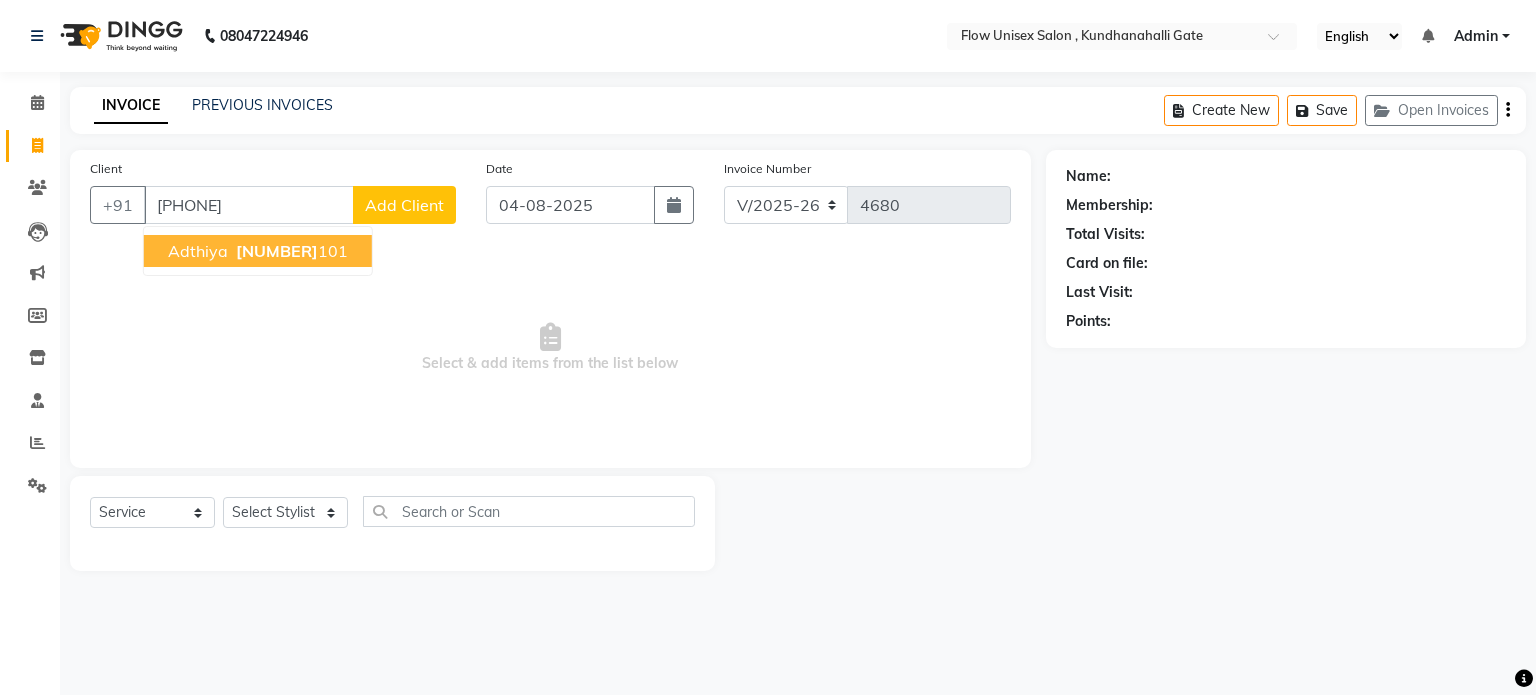 type on "[PHONE]" 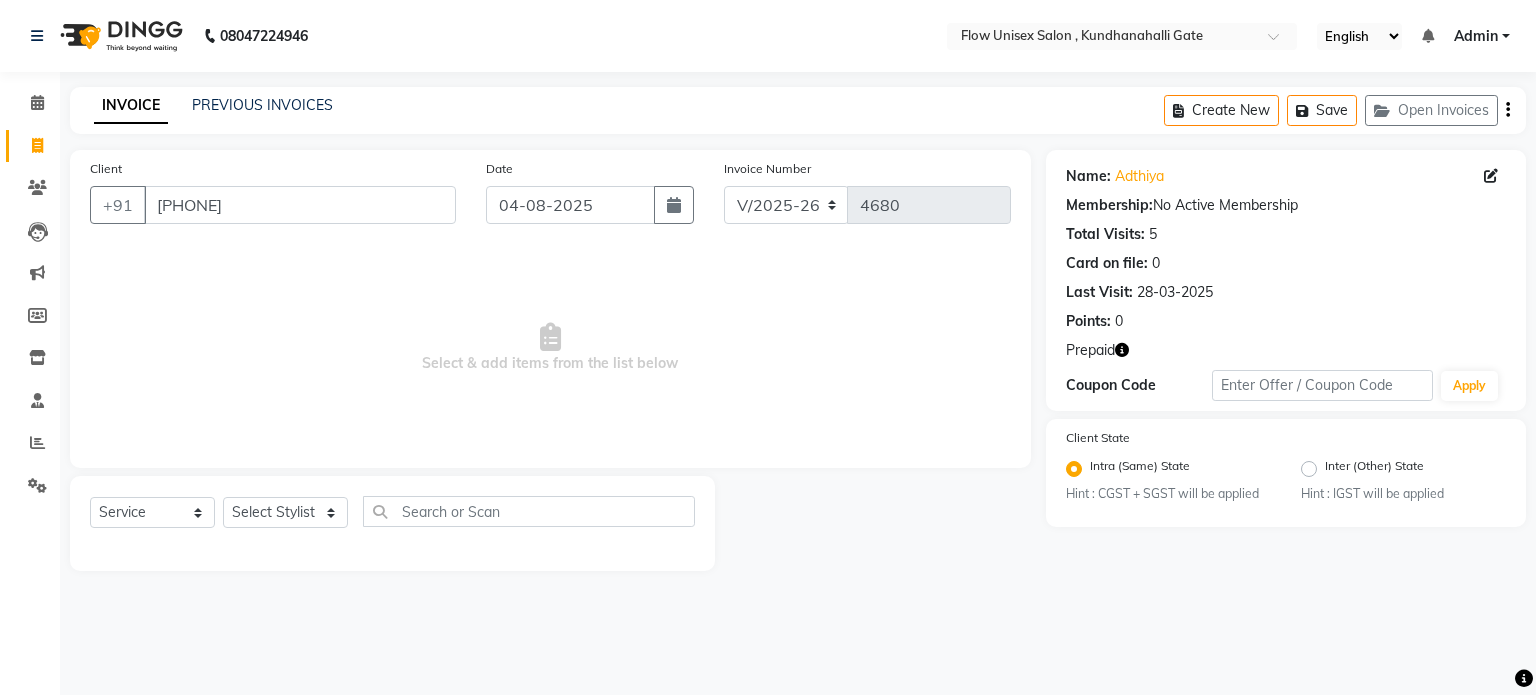click 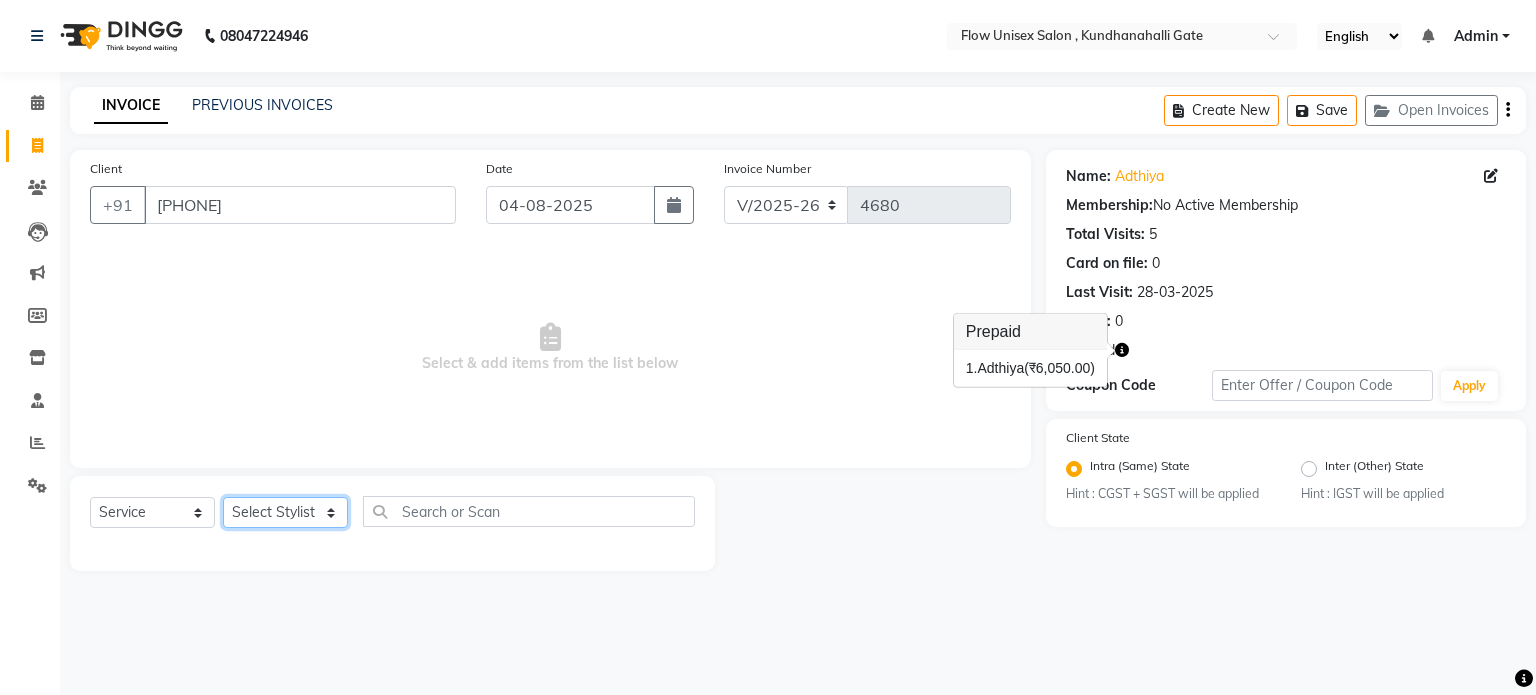click on "Select Stylist arman Deepa emlen jaseem Kishore Manjila monika debbarma Mustafa Nijamuddin Salmani Saluka Rai Sonu khan Thapa Geeta udhaya kumar M Vishnu Bhati" 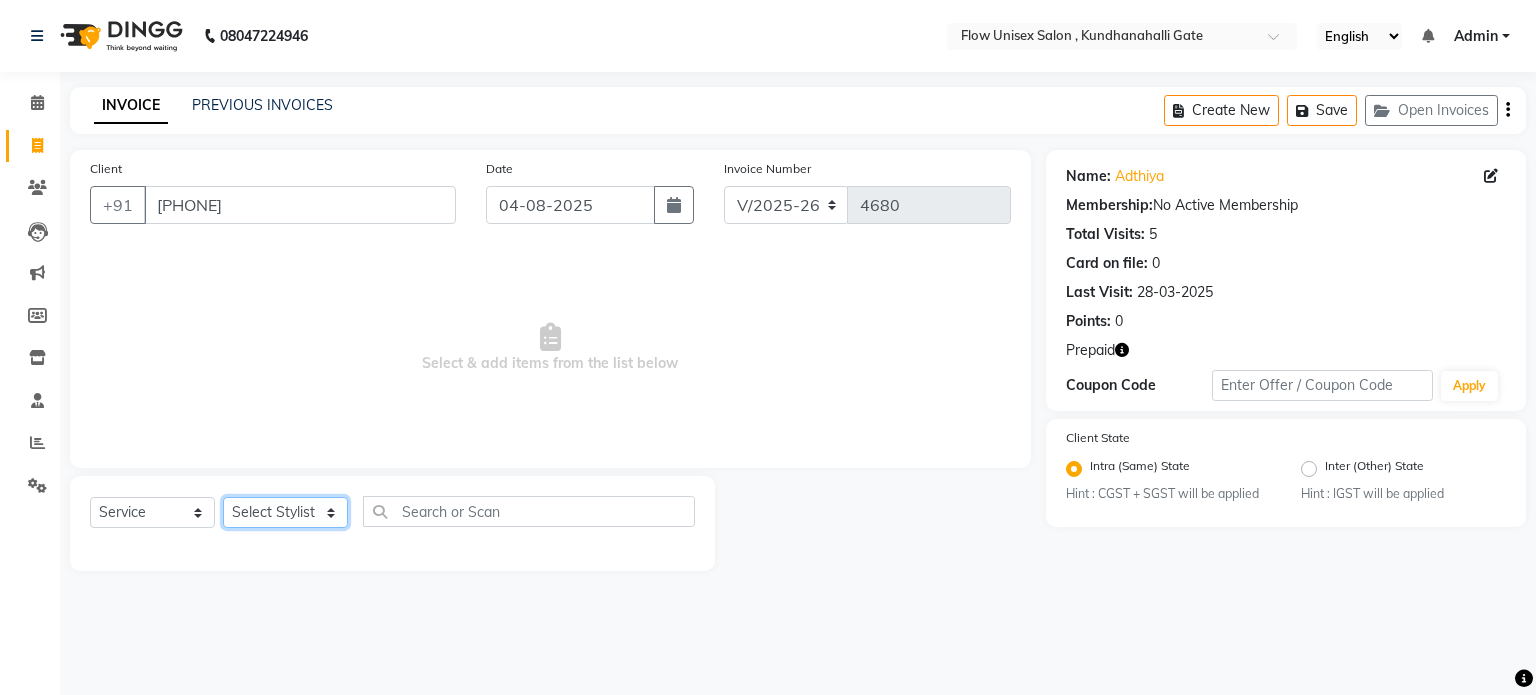 select on "[NUMBER]" 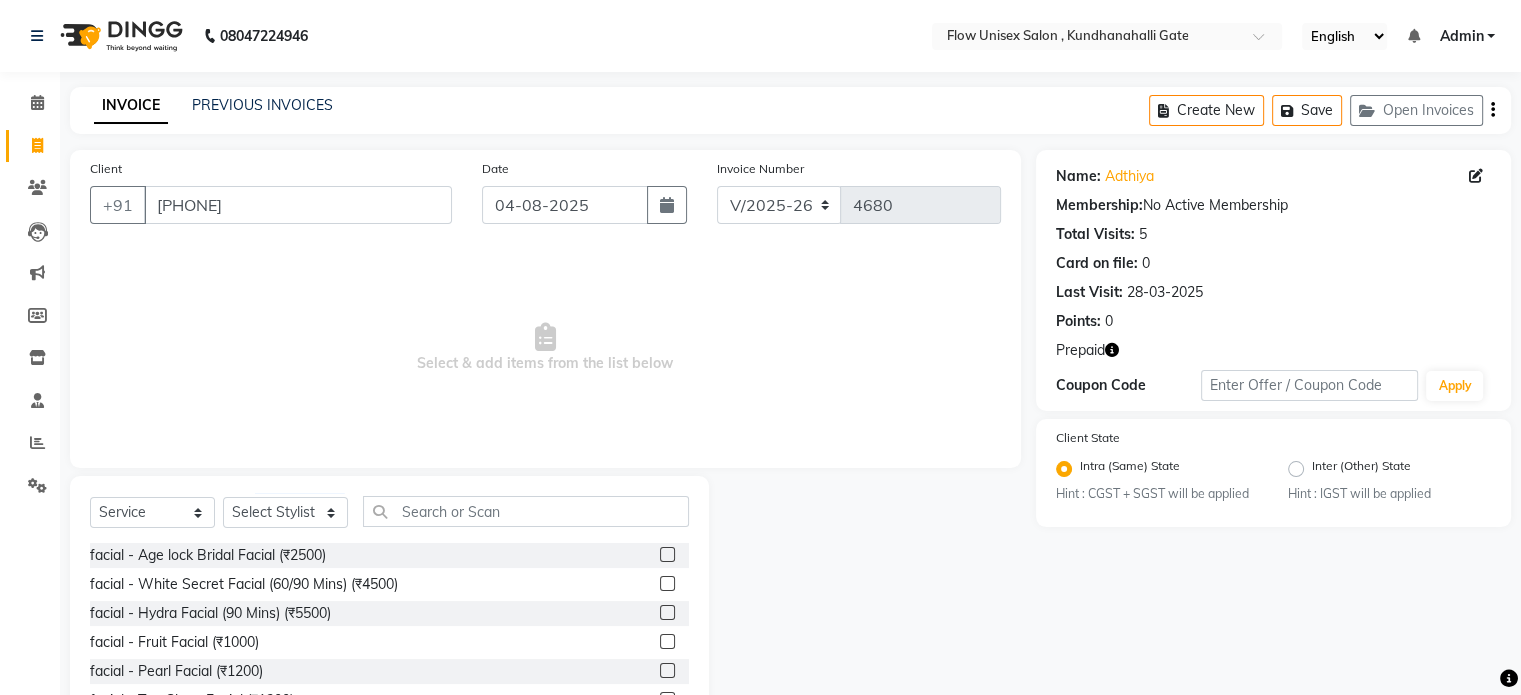 click on "Select  Service  Product  Membership  Package Voucher Prepaid Gift Card  Select Stylist [FIRST] [FIRST] [FIRST] [FIRST] [FIRST] [FIRST] [FIRST] [LAST]   [FIRST] [LAST]   [FIRST] [LAST]   [FIRST] [LAST]   [FIRST] [LAST]   [FIRST] [LAST]   [FIRST] [LAST]  facial - Age lock Bridal Facial (₹2500)  facial - White Secret Facial (60/90 Mins) (₹4500)  facial - Hydra Facial (90 Mins) (₹5500)  facial - Fruit Facial (₹1000)  facial - Pearl Facial (₹1200)  facial - Tan Clean Facial (₹1300)  facial - Gold Facial. (₹1500)  facial - Diamond Facial. (₹1500)  facial - Muvit Facial (₹1500)  facial - Gold Facial (₹1800)  facial - Diamond Facial (₹1800)  facial - Hydramoist Facial (₹2000)  facial - Radiance Facial (₹2200)  facial - Seaweed Facial (₹2200)  facial - Acne facial (₹2200)  facial-o3 clean up (₹1500)  Body Scrubbing - Full Arms (₹400)  Body Scrubbing - Full Legs (₹800)  Body Scrubbing - Full Back (₹800)  Body Scrubbing - Full Body Scrubbing -  & Shower (₹2000)  Body Polishing - Full Arms (₹600)" 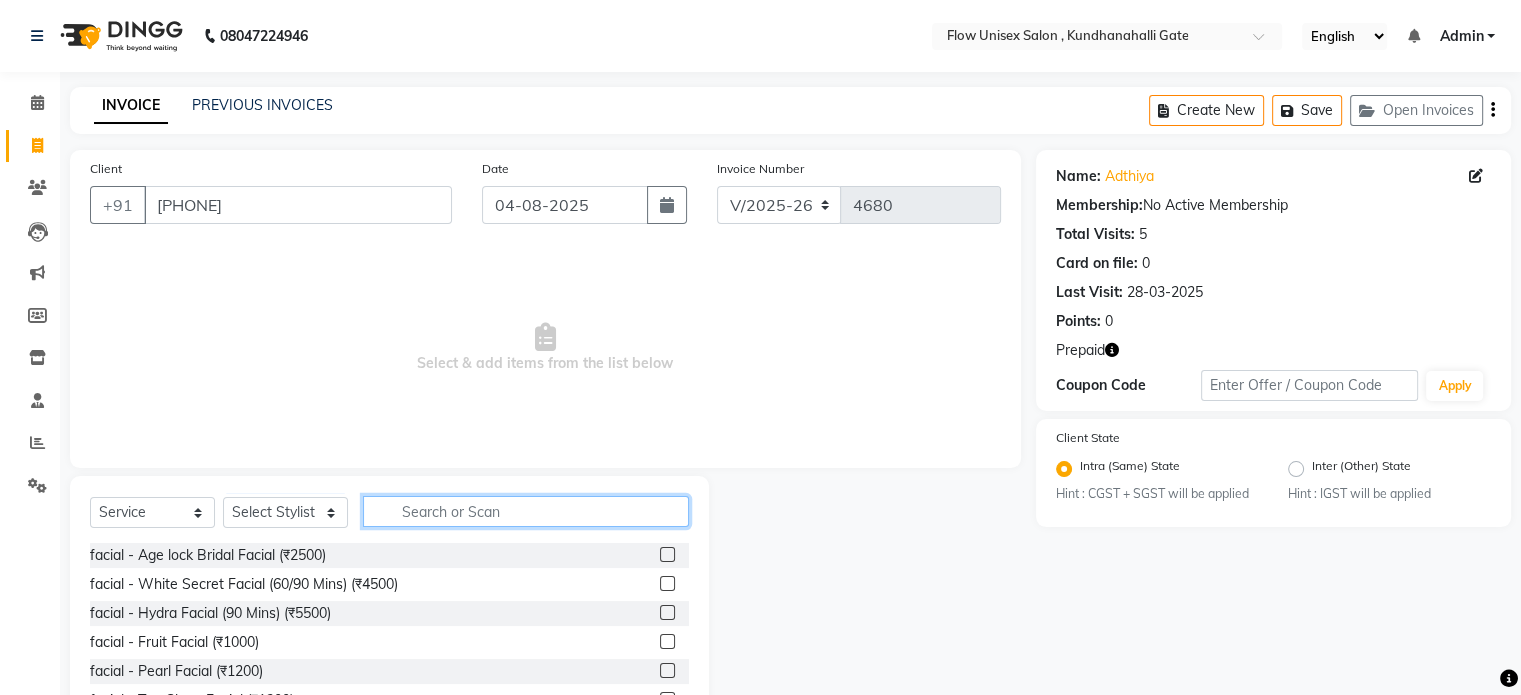 click 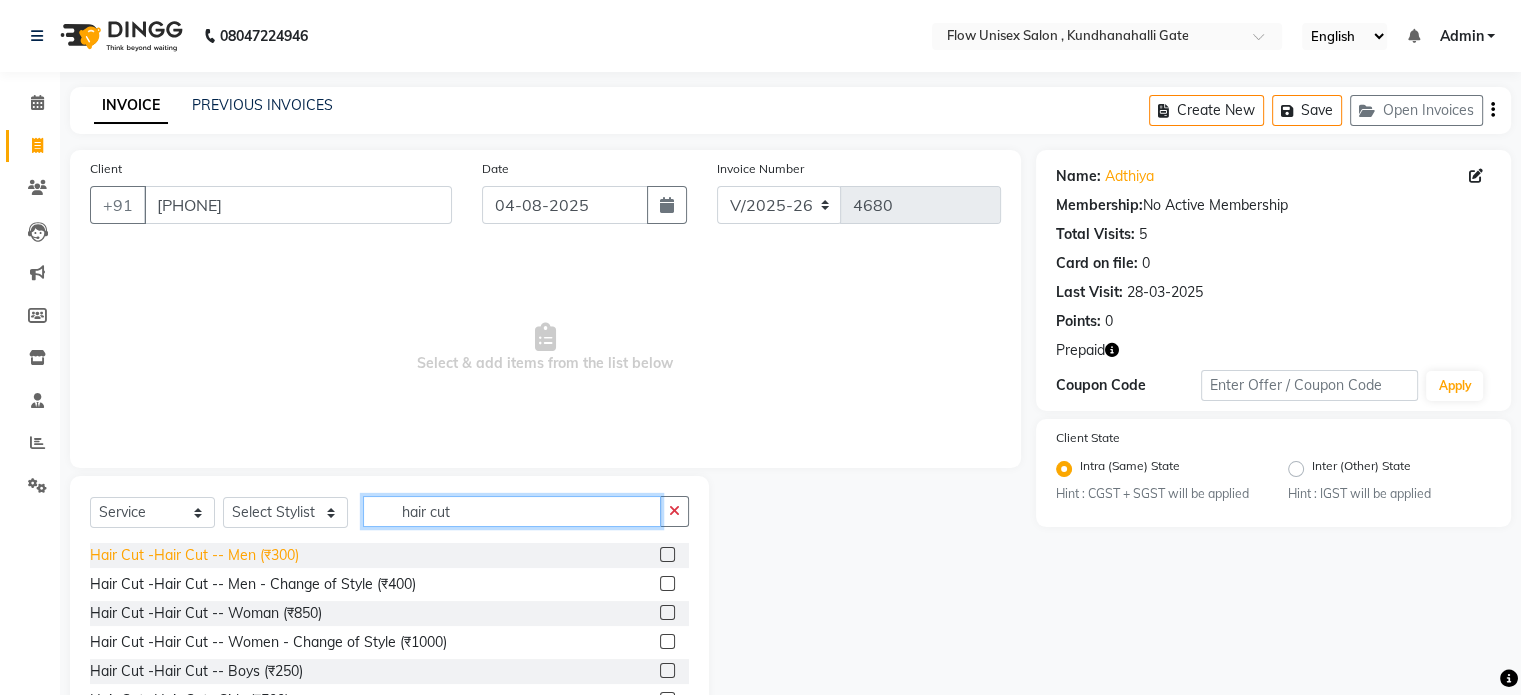type on "hair cut" 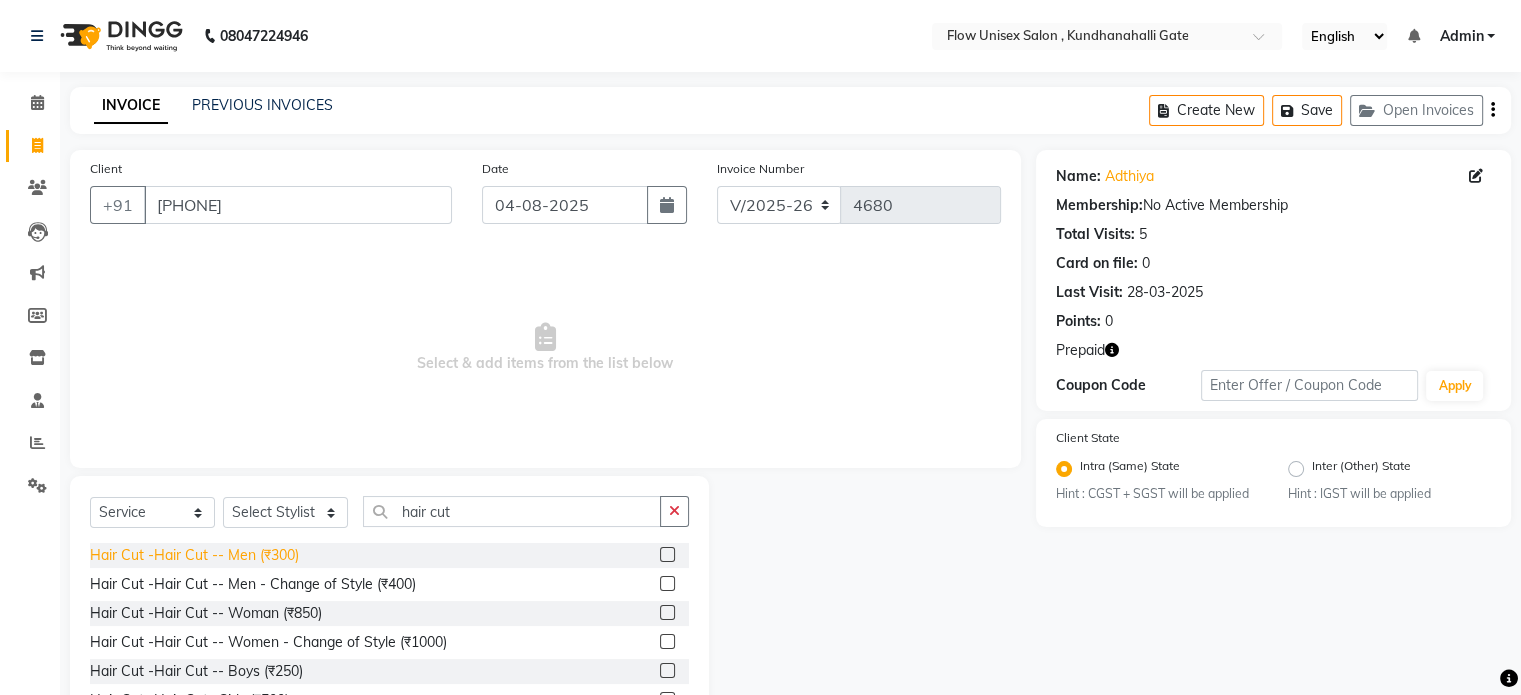 click on "Hair Cut -Hair Cut -- Men (₹300)" 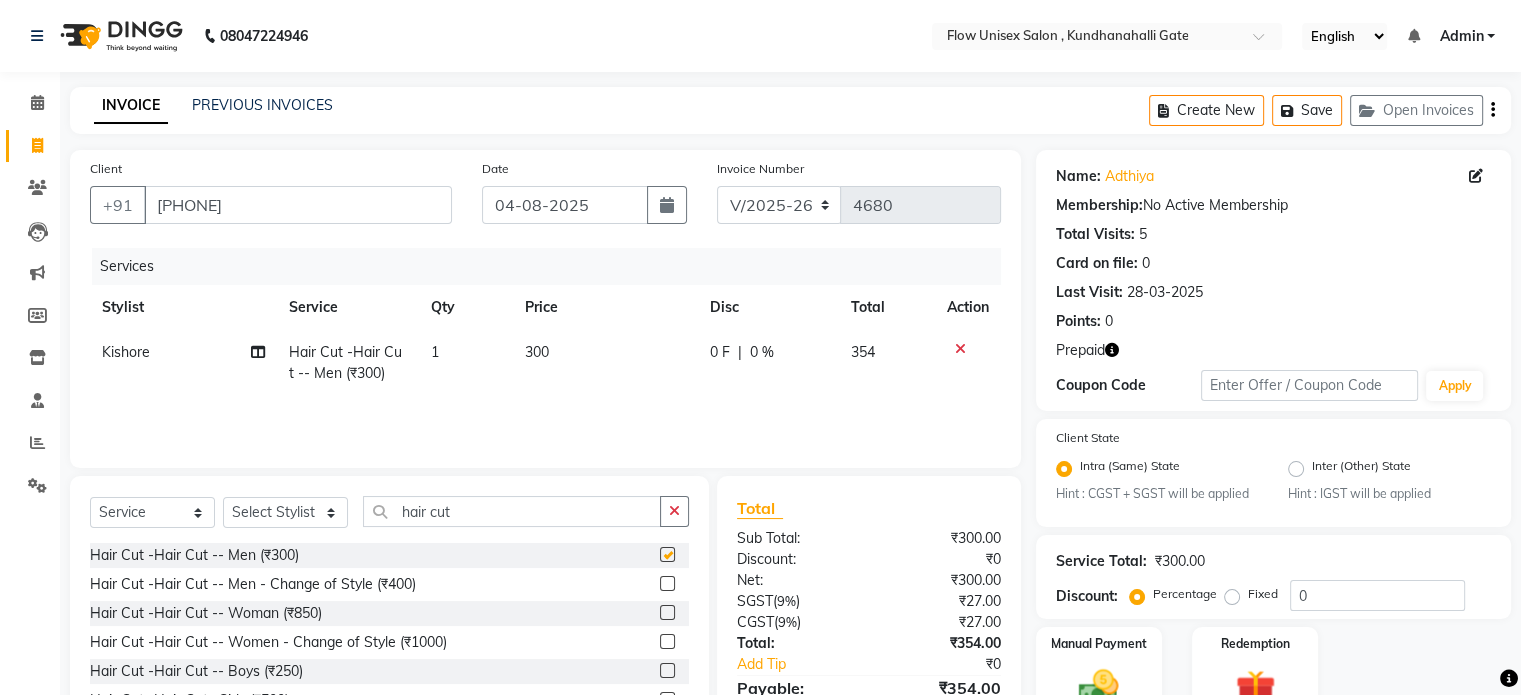 checkbox on "false" 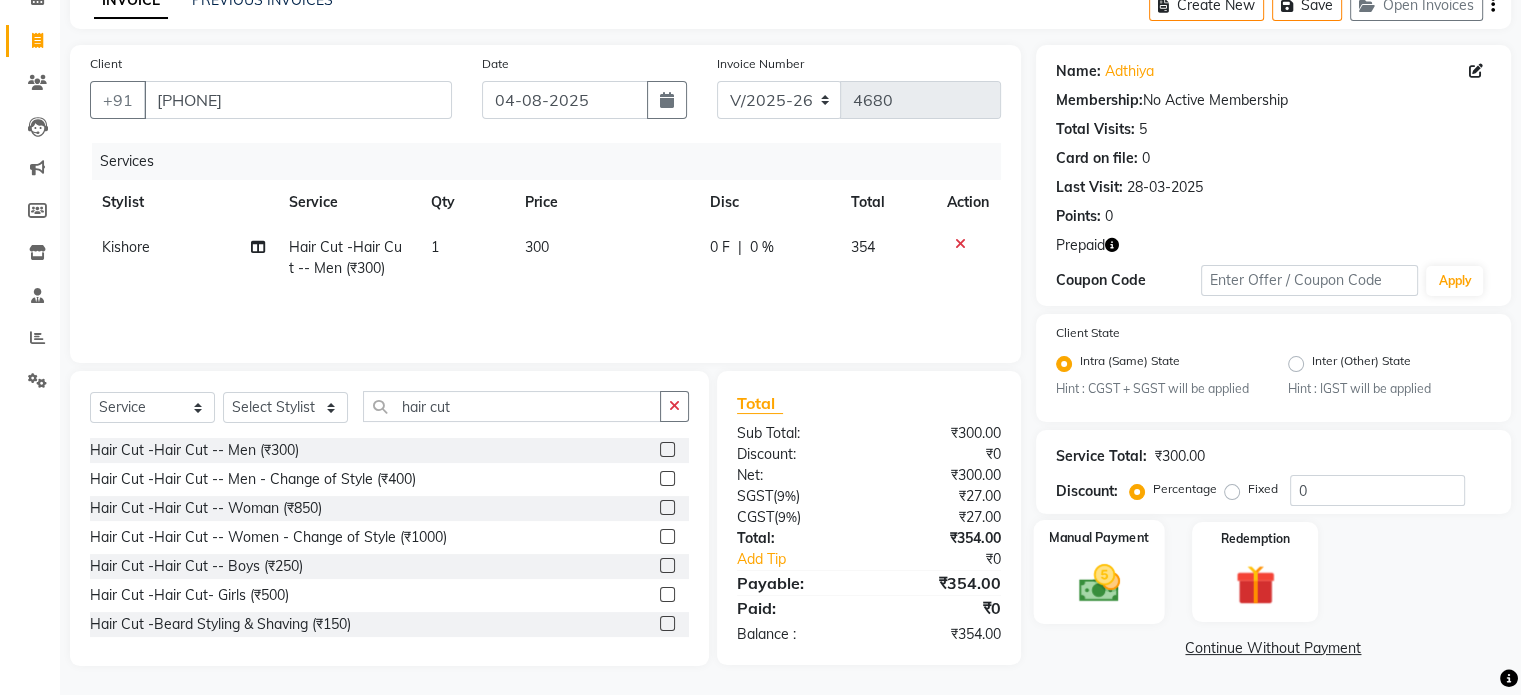 scroll, scrollTop: 106, scrollLeft: 0, axis: vertical 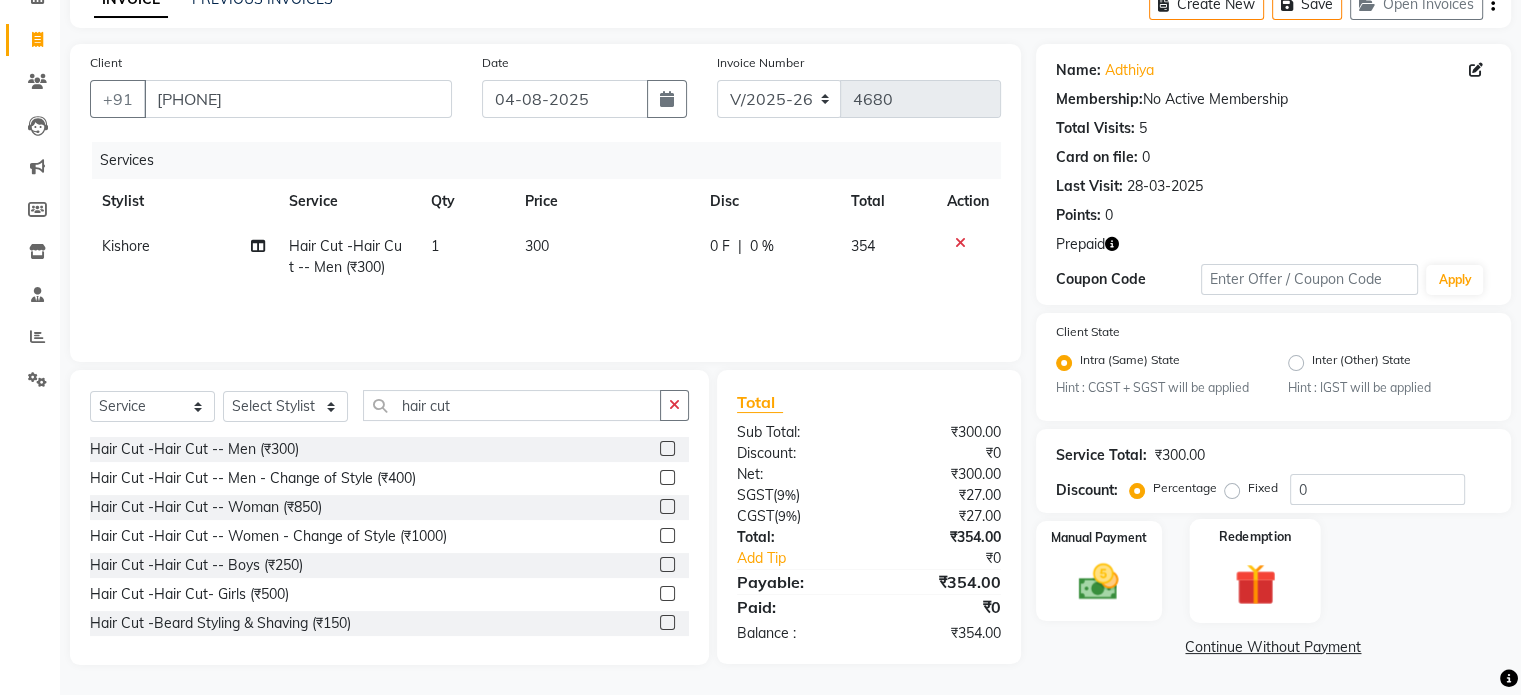 click 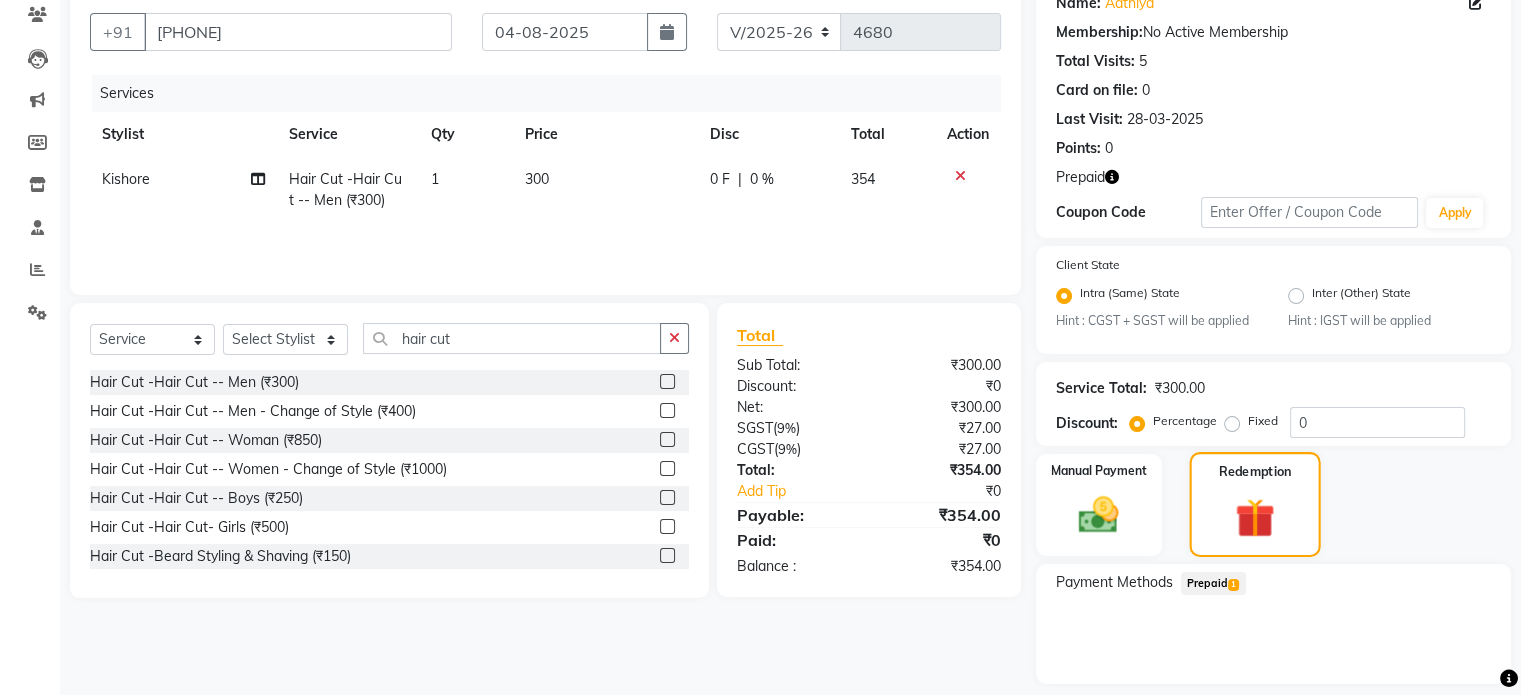 scroll, scrollTop: 234, scrollLeft: 0, axis: vertical 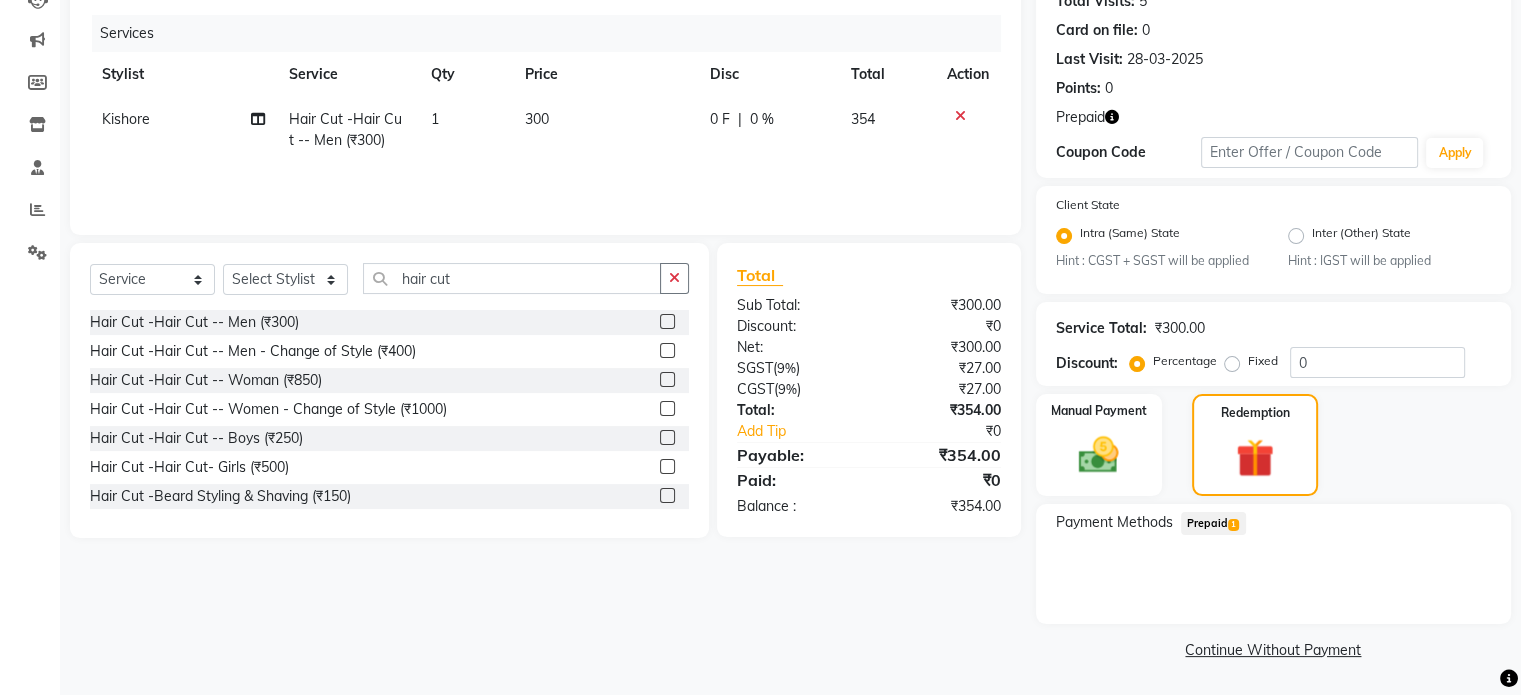 click on "Prepaid  1" 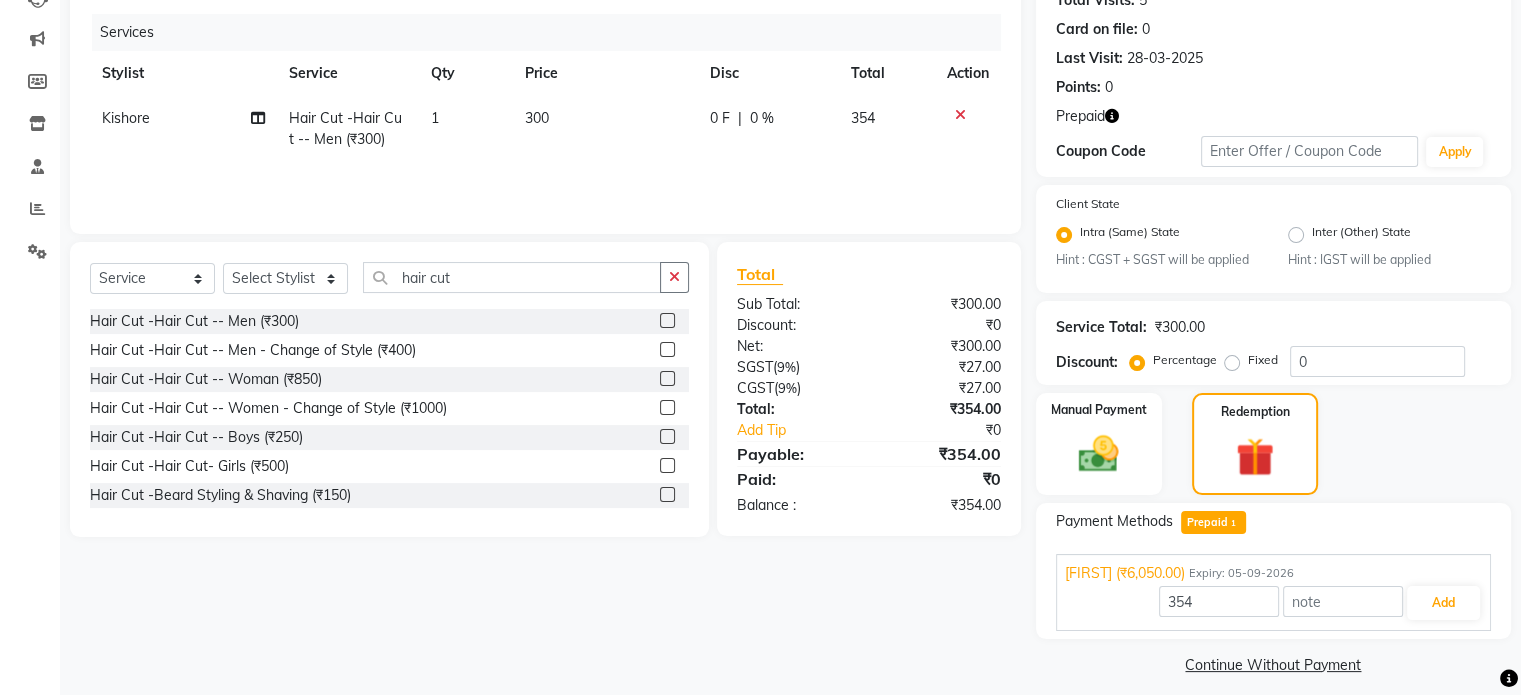 click on "[NAME] (₹6,050.00) Expiry: 05-09-2026 354 Add" at bounding box center [1273, 592] 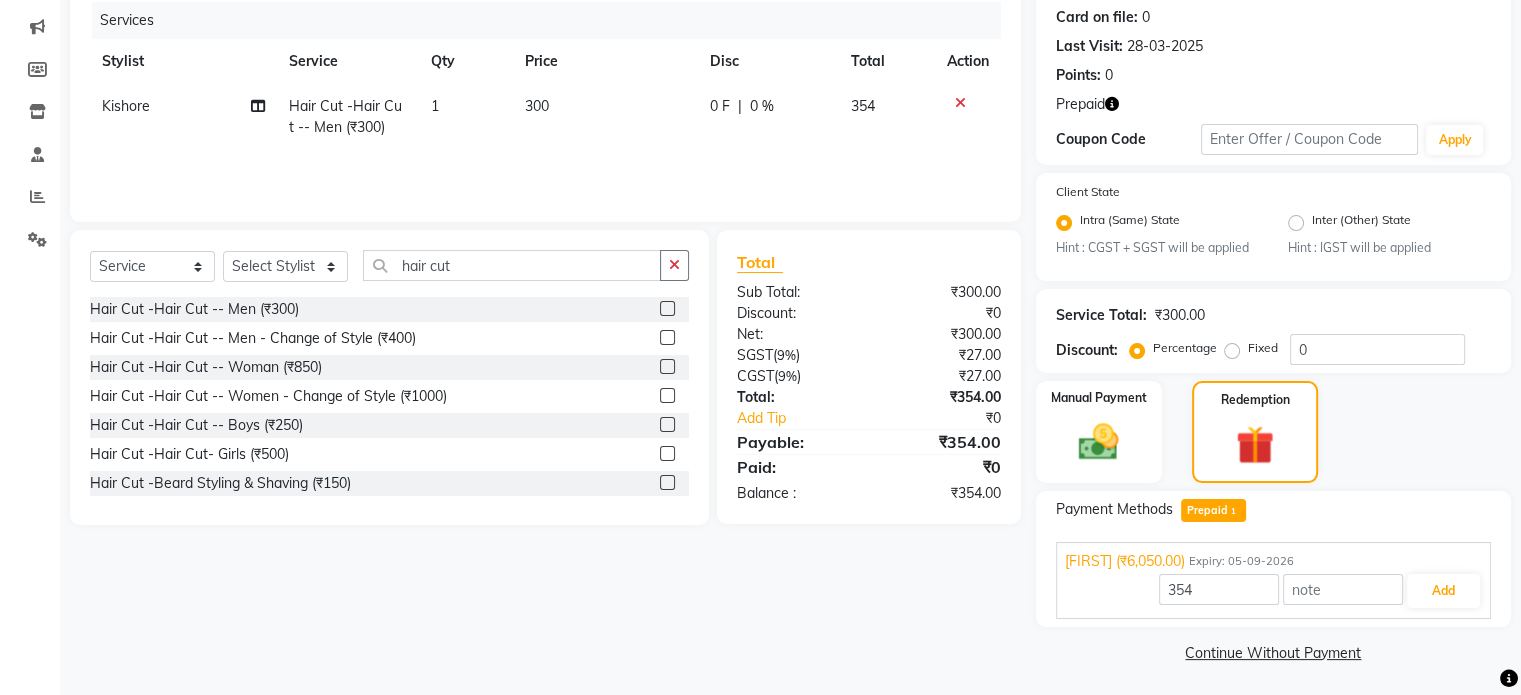 scroll, scrollTop: 250, scrollLeft: 0, axis: vertical 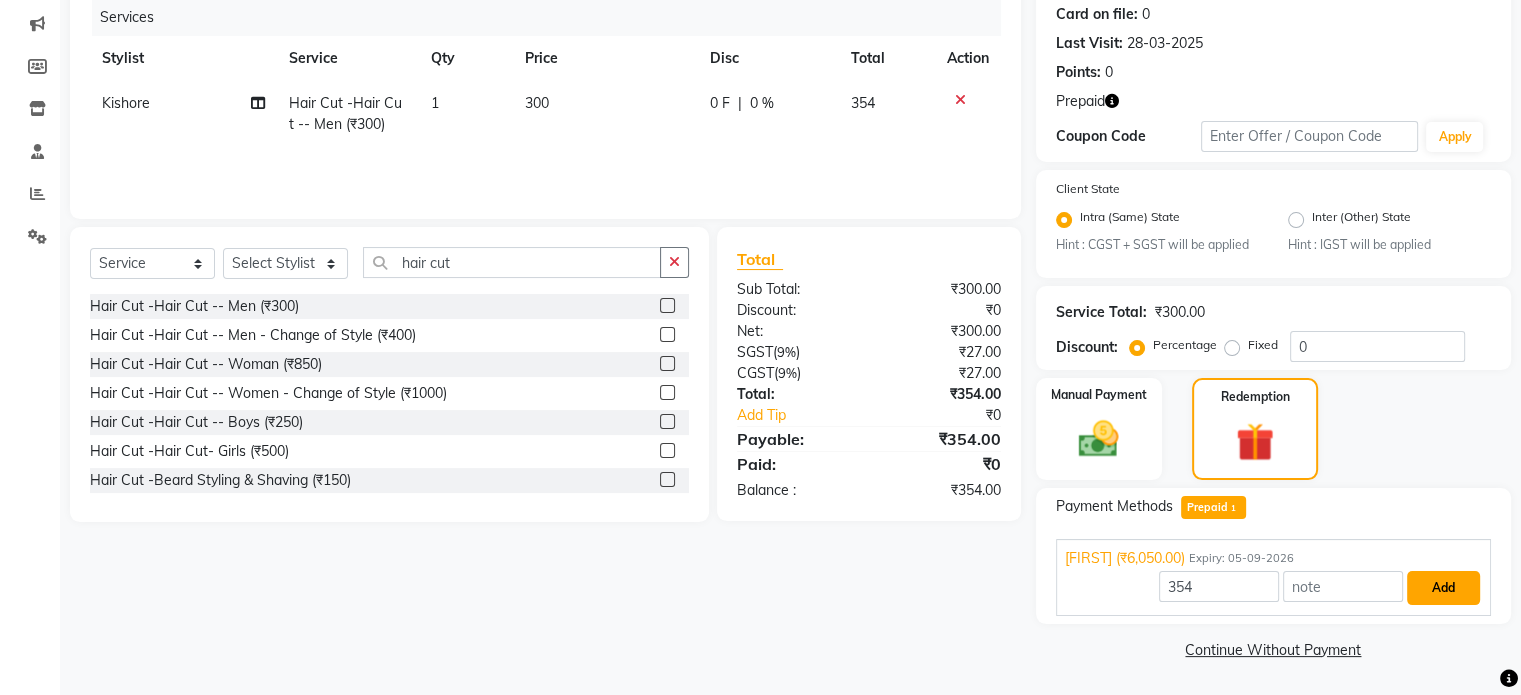 click on "Add" at bounding box center (1443, 588) 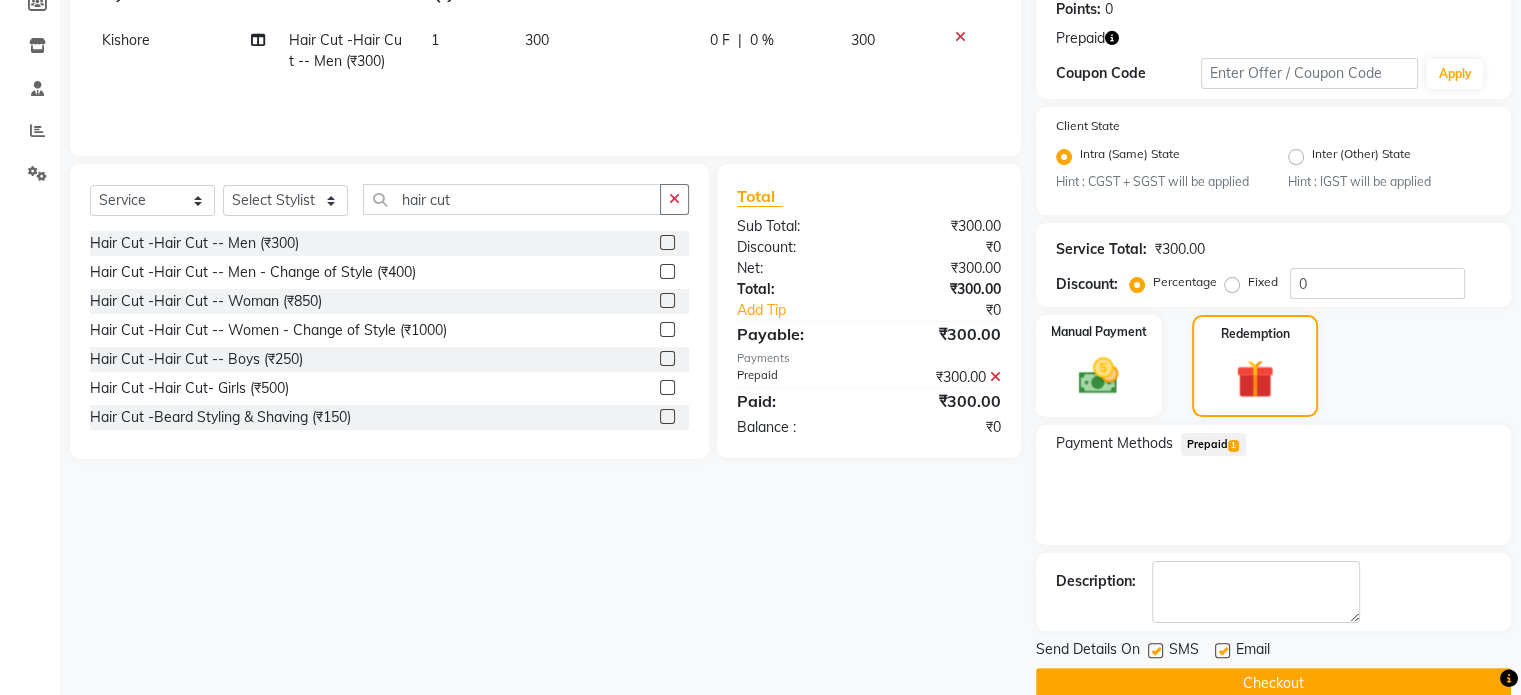scroll, scrollTop: 346, scrollLeft: 0, axis: vertical 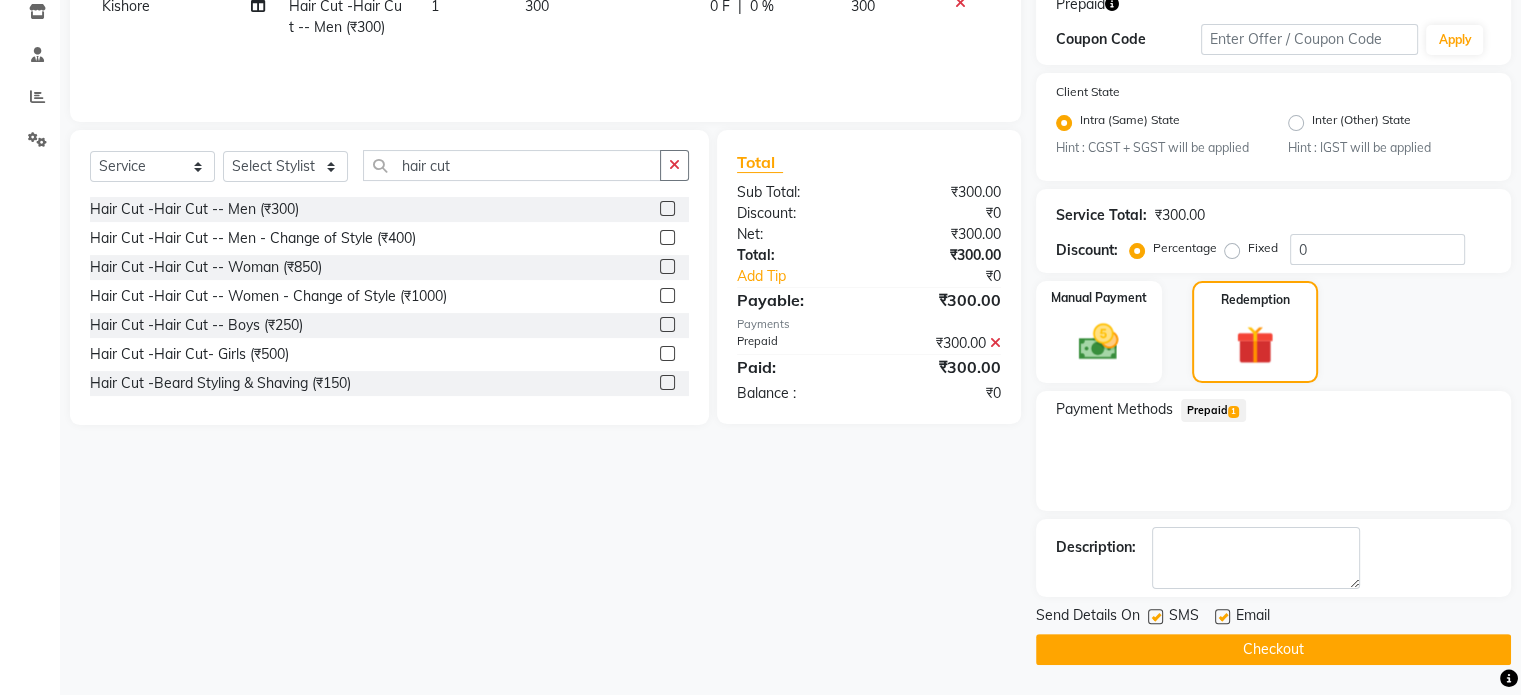 click on "Checkout" 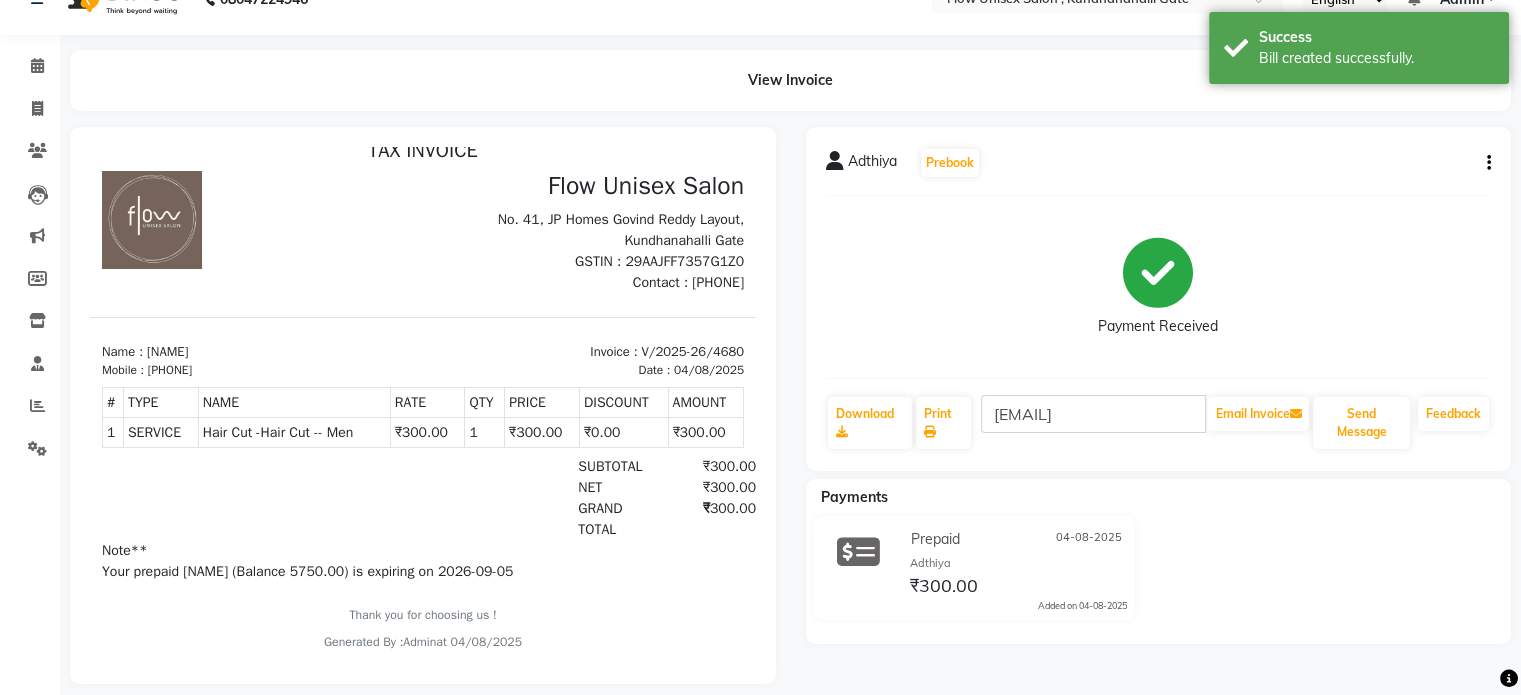 scroll, scrollTop: 70, scrollLeft: 0, axis: vertical 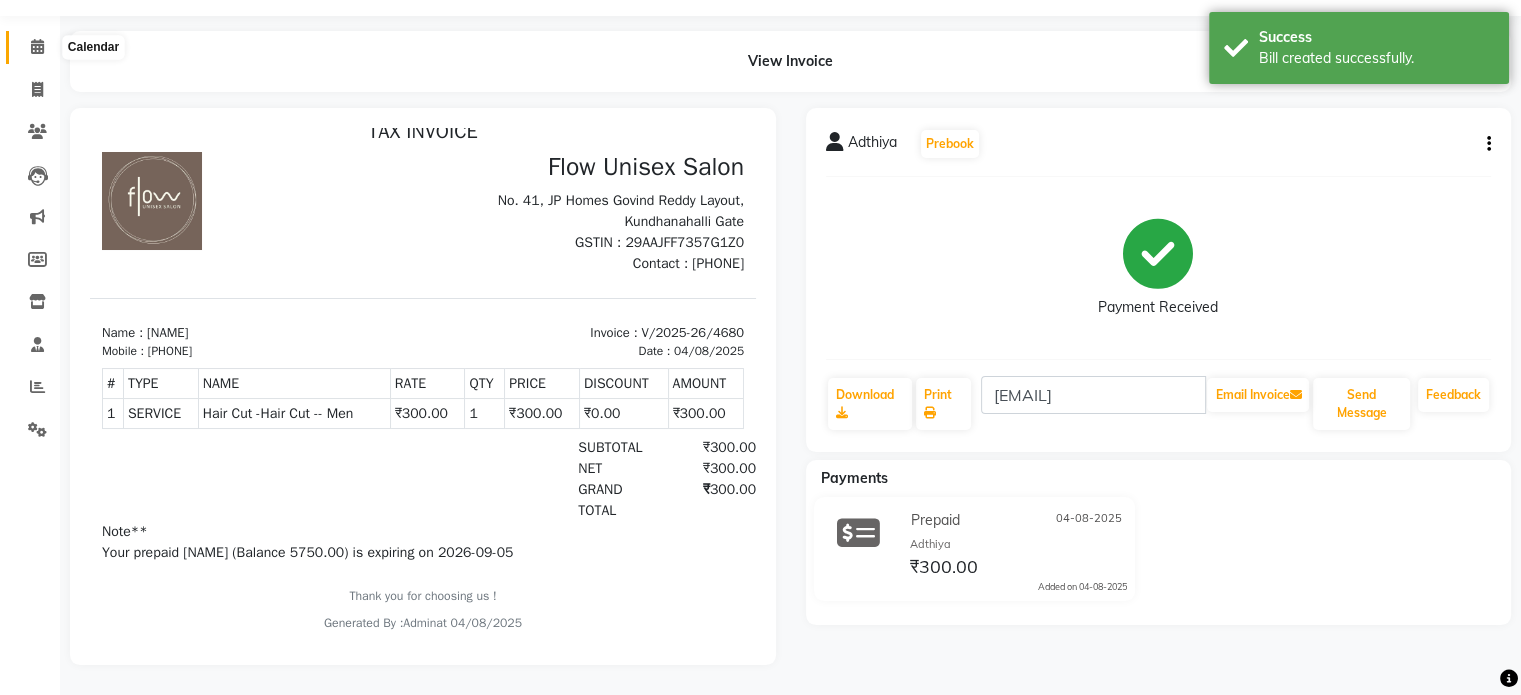 click 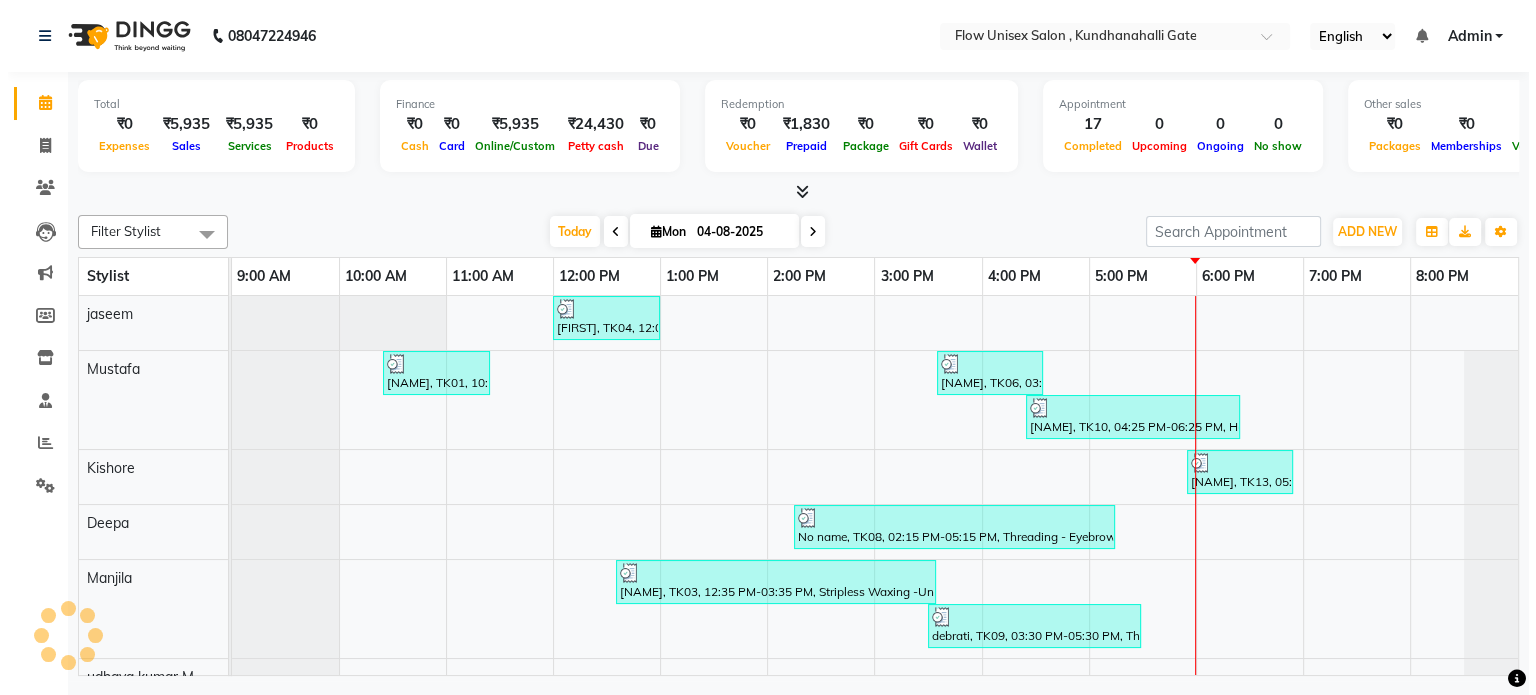 scroll, scrollTop: 0, scrollLeft: 0, axis: both 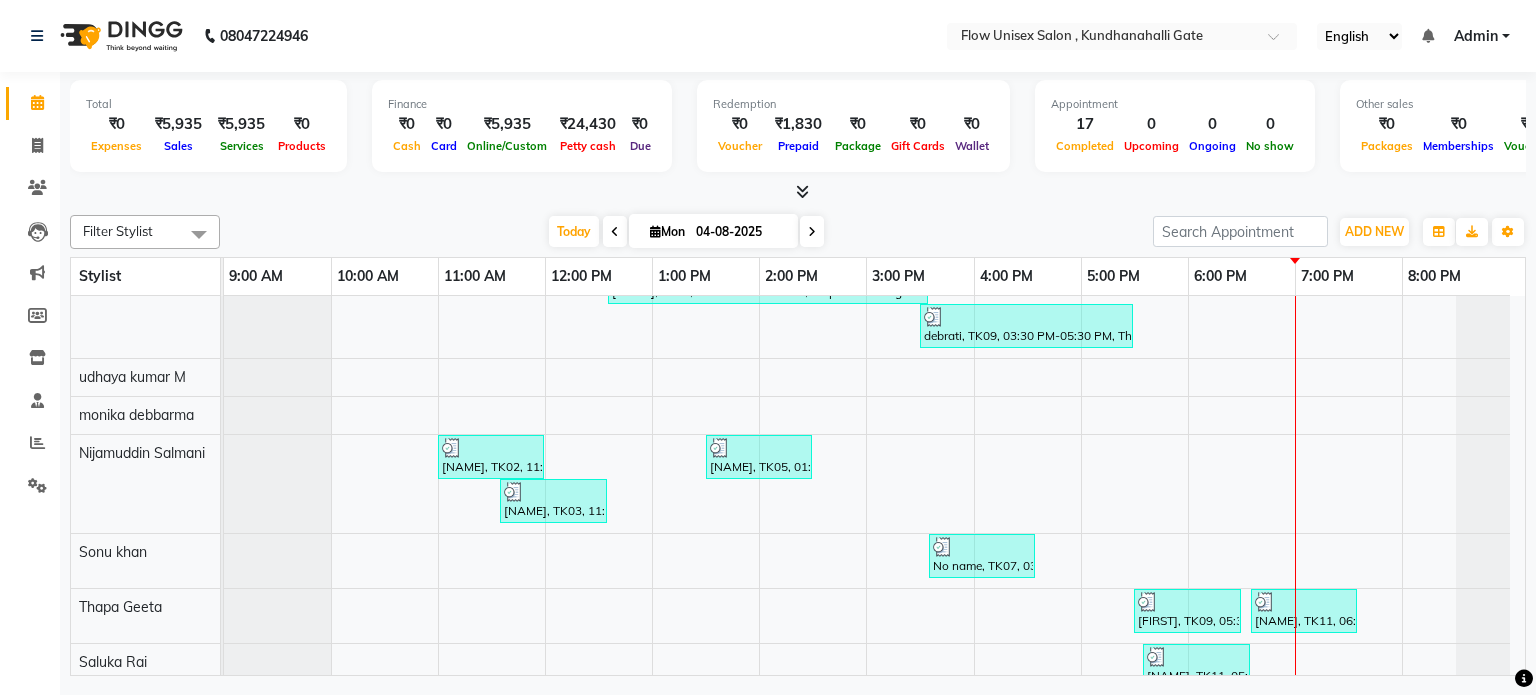 drag, startPoint x: 1074, startPoint y: 211, endPoint x: 1093, endPoint y: 622, distance: 411.43893 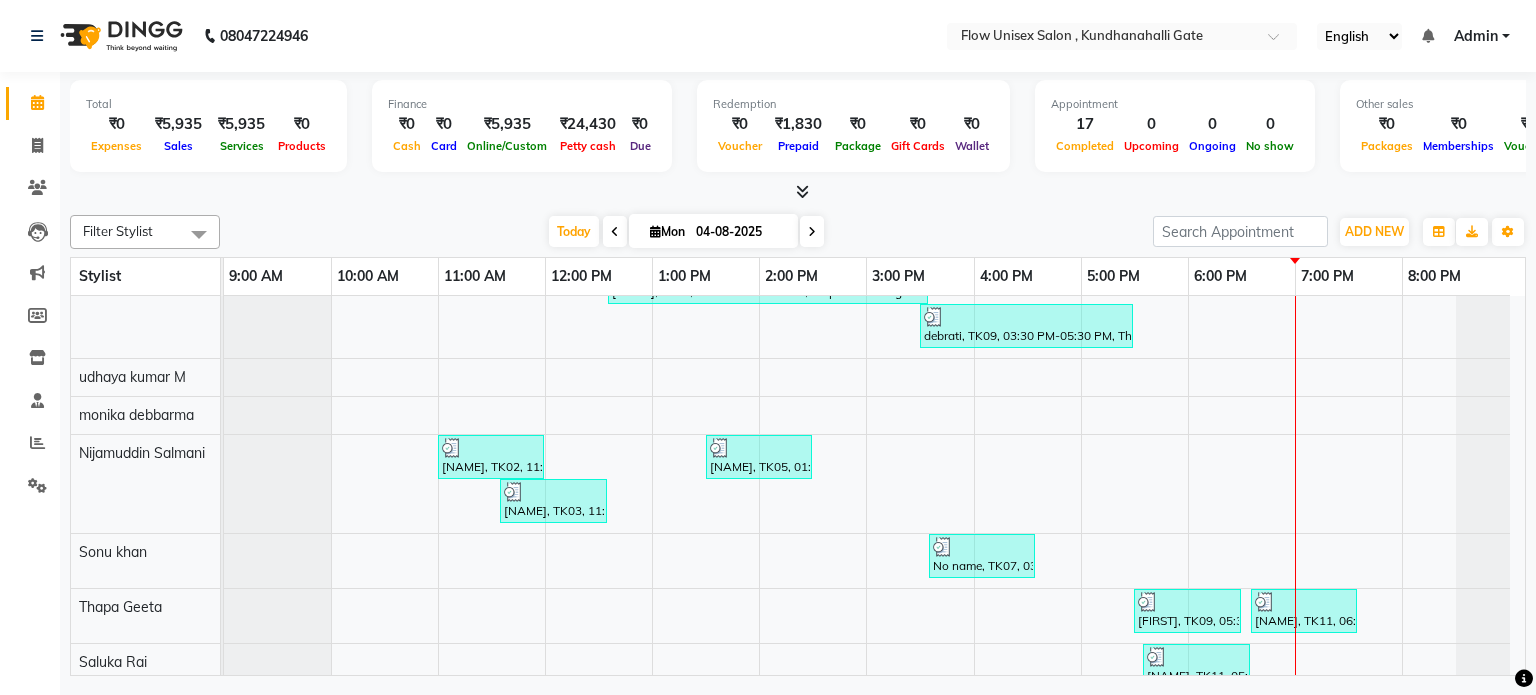 click on "11:00 AM" at bounding box center (475, 276) 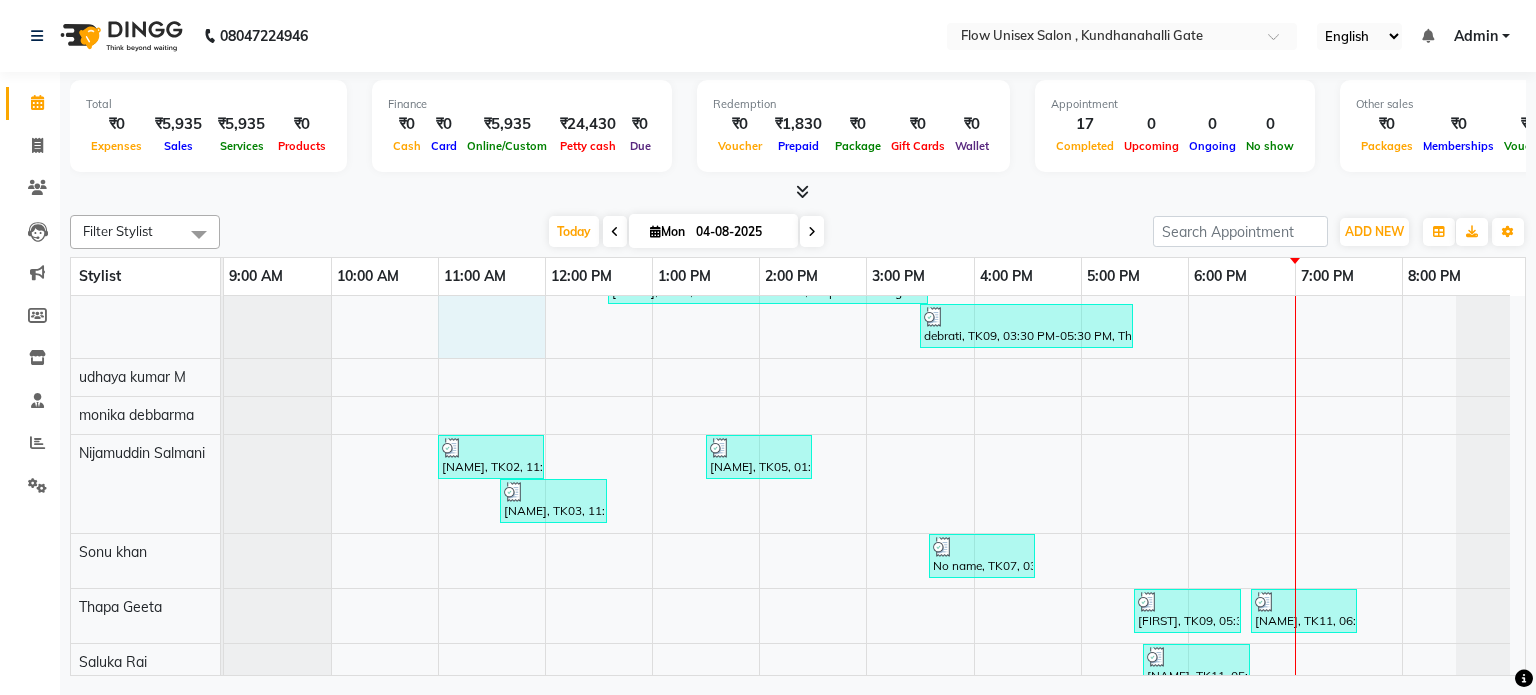 click on "[NAME], TK04, 12:00 PM-01:00 PM, Hair Cut -Hair Cut -- Men (₹300)     [NAME], TK01, 10:25 AM-11:25 AM, Hair Cut-hair cut&beard styling/shaving (₹450)     [NAME], TK06, 03:35 PM-04:35 PM, Hair Cut-hair cut&beard styling/shaving (₹450)     [NAME], TK10, 04:25 PM-06:25 PM, Hair Cut -Hair Cut -- Men (₹300),Hair Cut -Beard Styling & Shaving (₹150)     [NAME], TK13, 05:55 PM-06:55 PM, Hair Cut -Hair Cut -- Men (₹300)     No name, TK08, 02:15 PM-05:15 PM, Threading -  Eyebrows (₹50),Threading -  Upper Lip (₹30),Threading -  Forehead (₹50)     [NAME], TK03, 12:35 PM-03:35 PM, Stripless Waxing -Underarms (₹200),Threading -  Eyebrows (₹50),Threading -  Upper Lip (₹30)     [NAME], TK09, 03:30 PM-05:30 PM, Threading -  Eyebrows (₹50),Threading -  Forehead (₹50)     [NAME], TK02, 11:00 AM-12:00 PM, Hair Cut-hair cut&beard styling/shaving (₹450)     [NAME], TK05, 01:30 PM-02:30 PM, Hair Cut -Hair Cut -- Woman (₹850)" at bounding box center (874, 421) 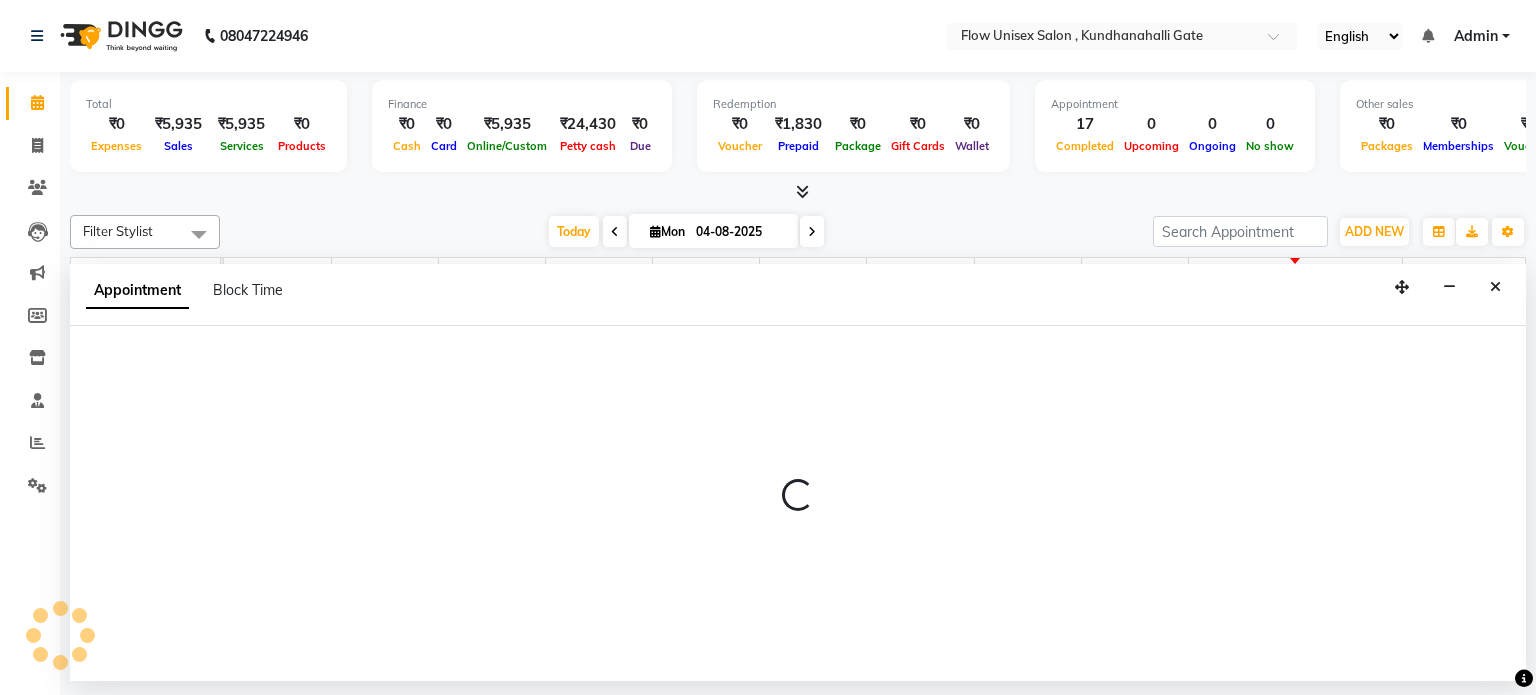 select on "49208" 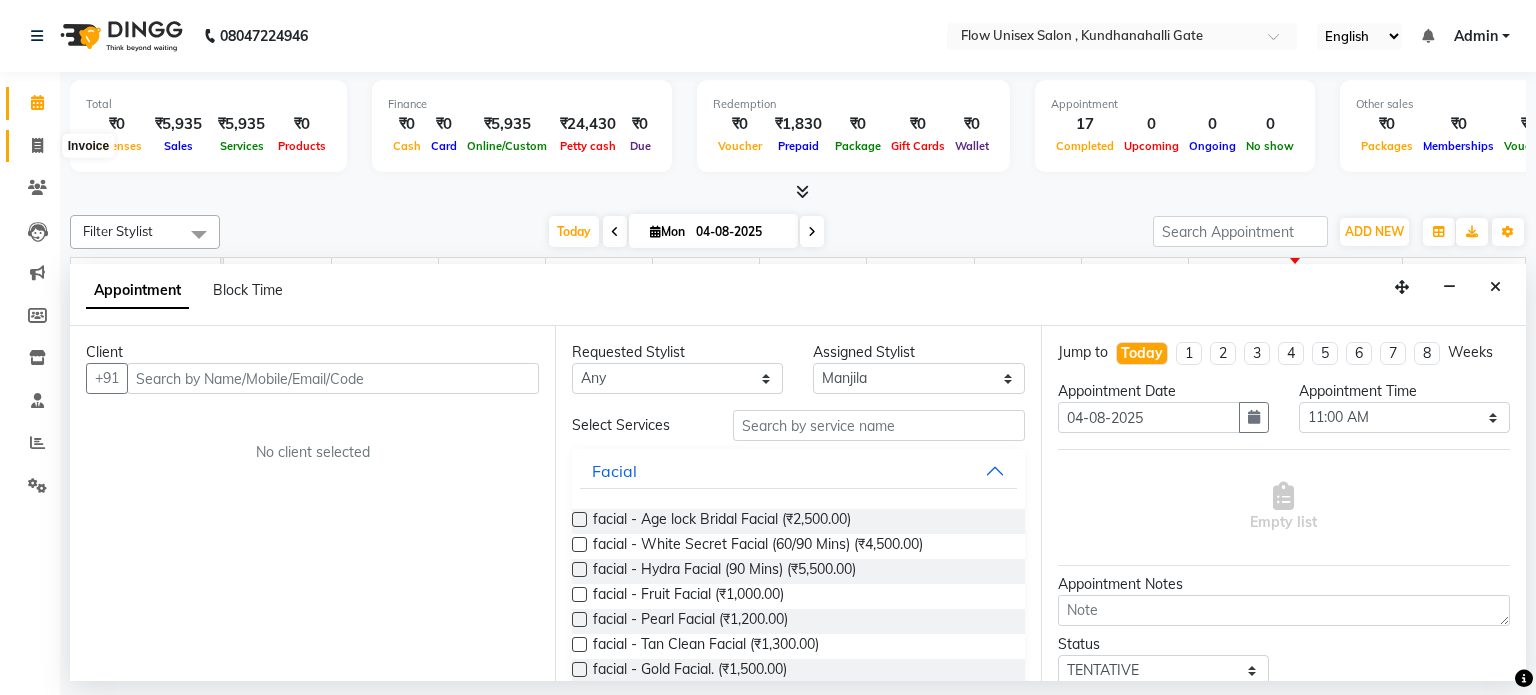 click 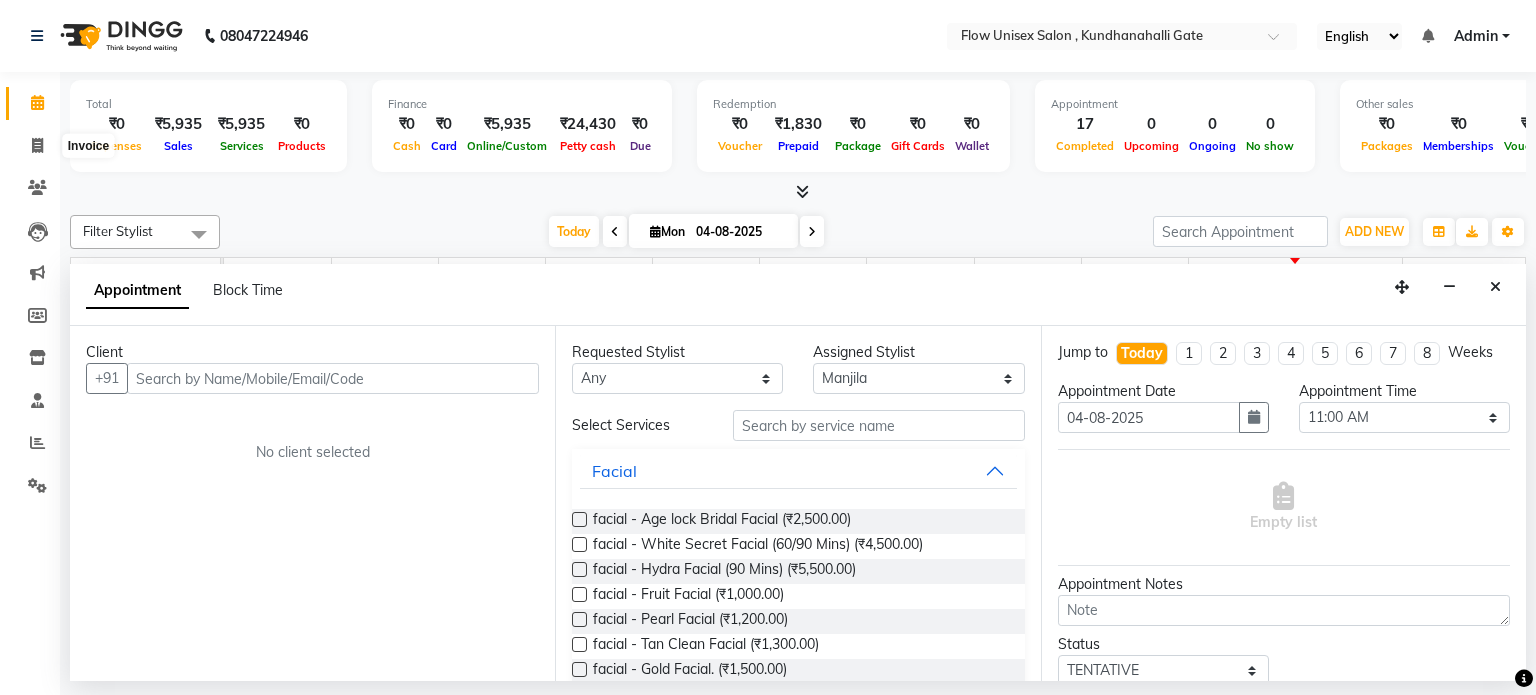 select on "service" 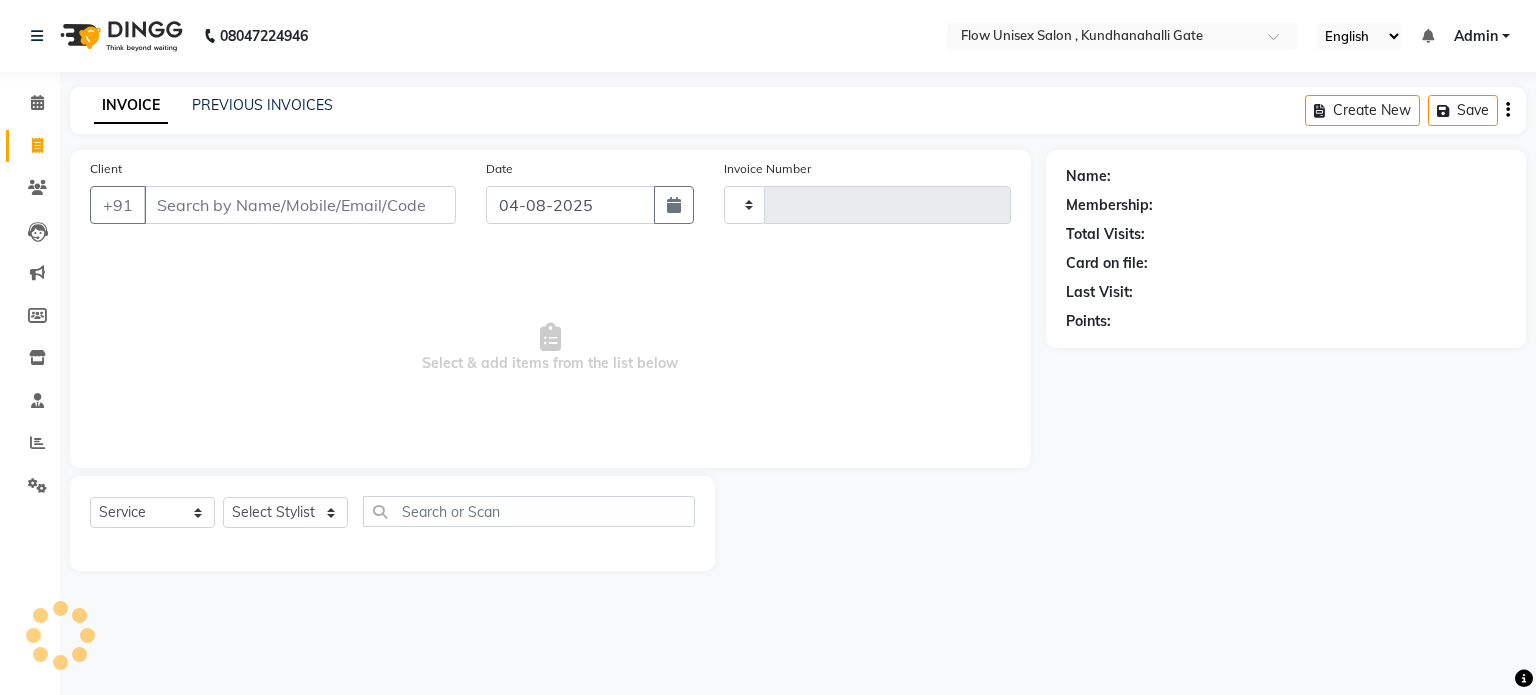type on "4681" 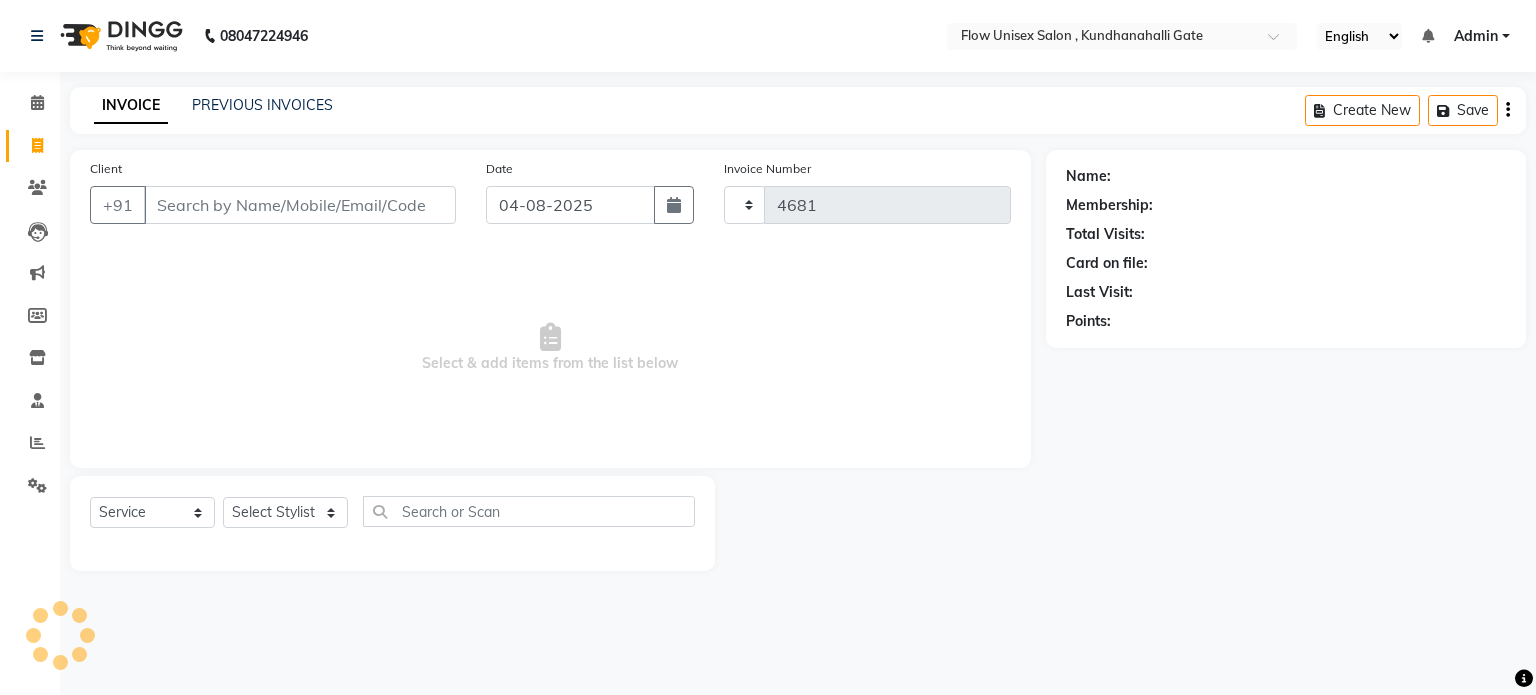 select on "5875" 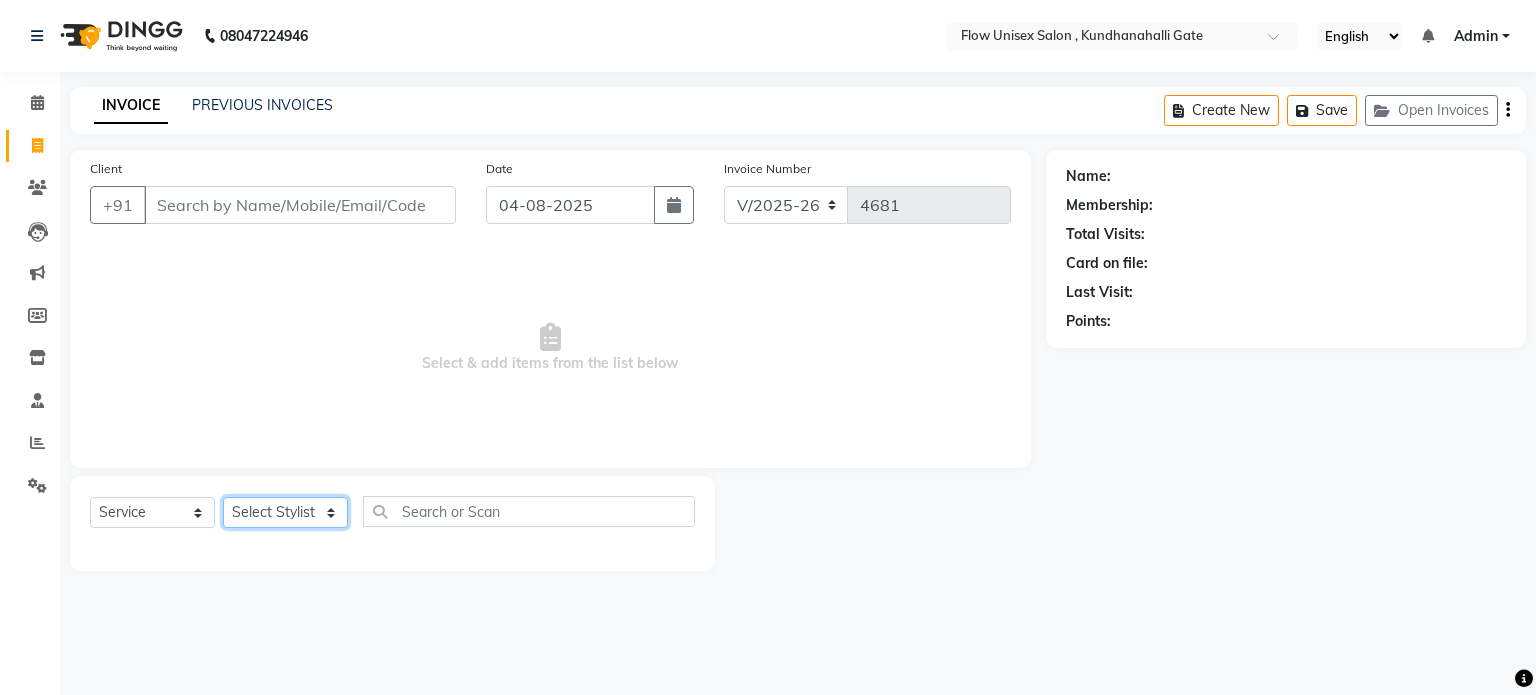 drag, startPoint x: 269, startPoint y: 517, endPoint x: 260, endPoint y: 506, distance: 14.21267 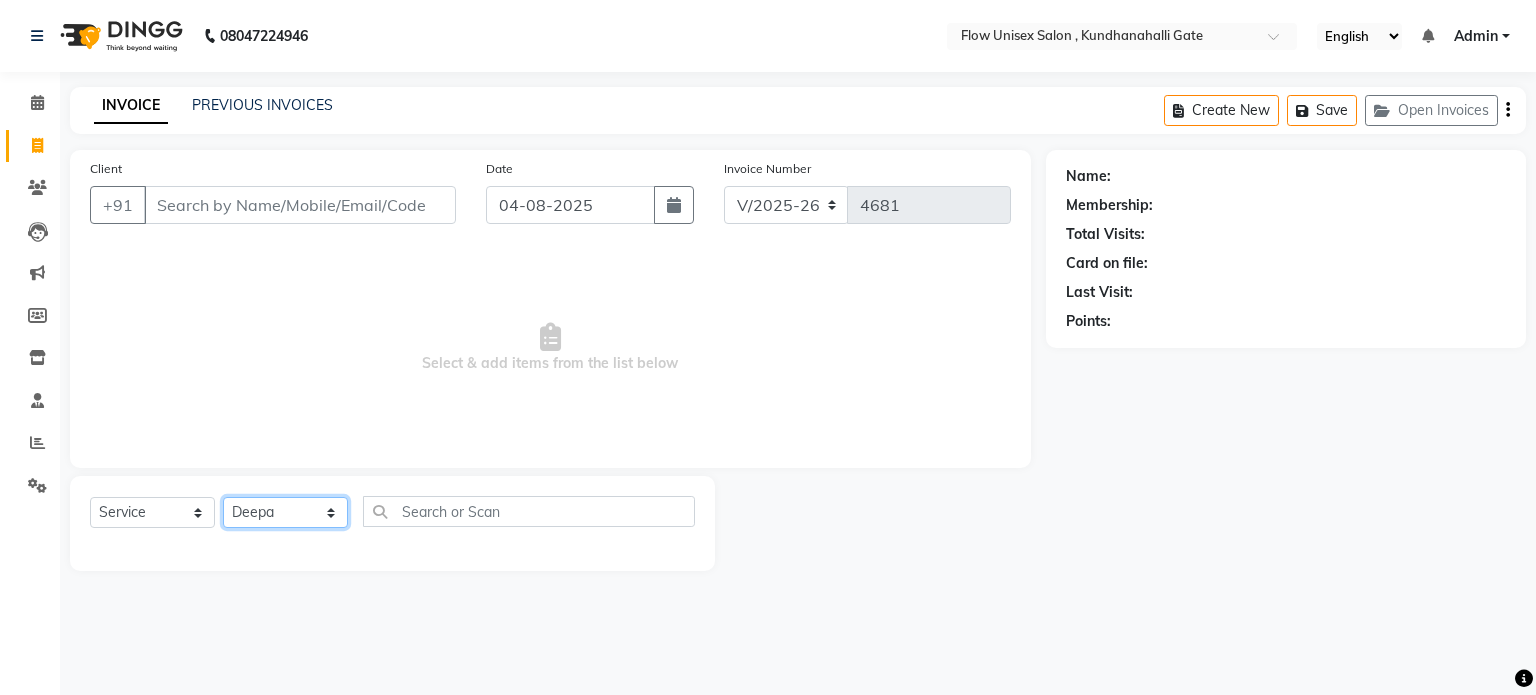 click on "Select Stylist arman Deepa emlen jaseem Kishore Manjila monika debbarma Mustafa Nijamuddin Salmani Saluka Rai Sonu khan Thapa Geeta udhaya kumar M Vishnu Bhati" 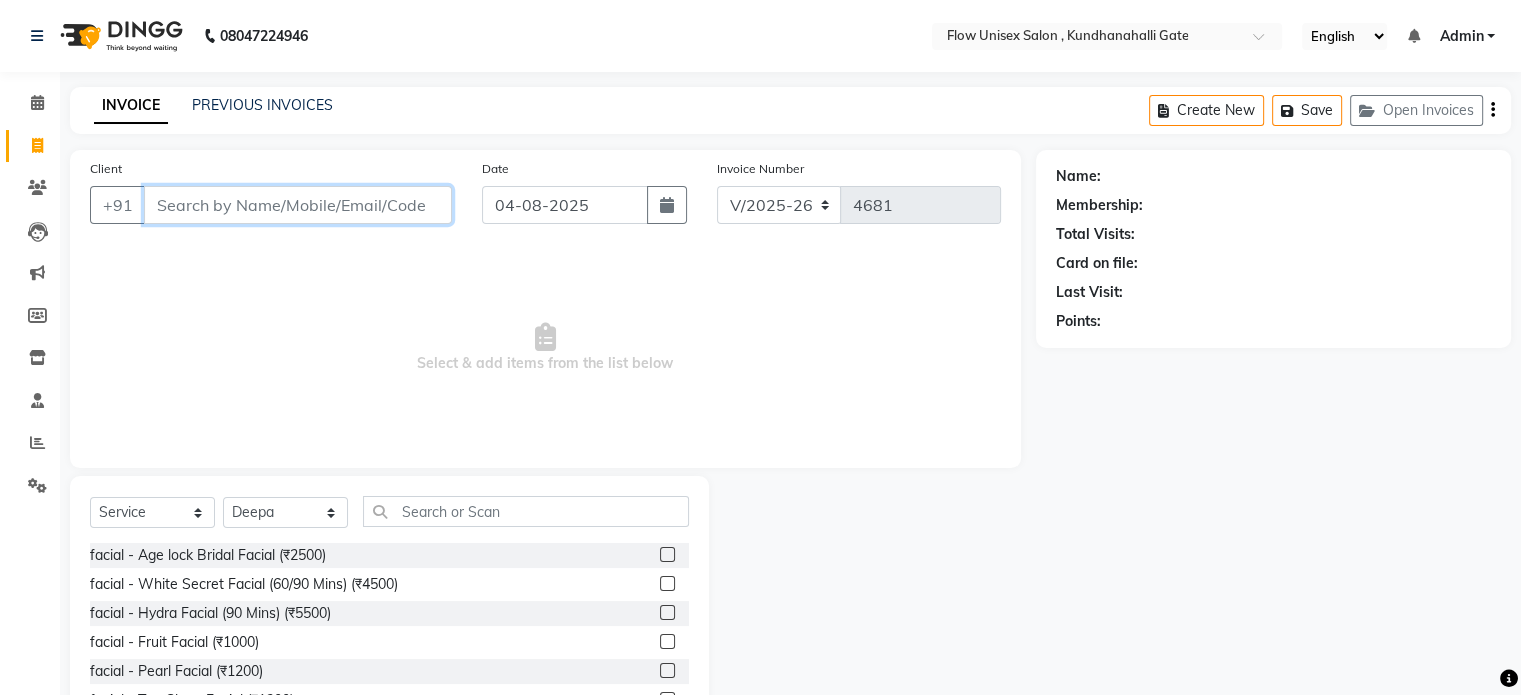 click on "Client" at bounding box center [298, 205] 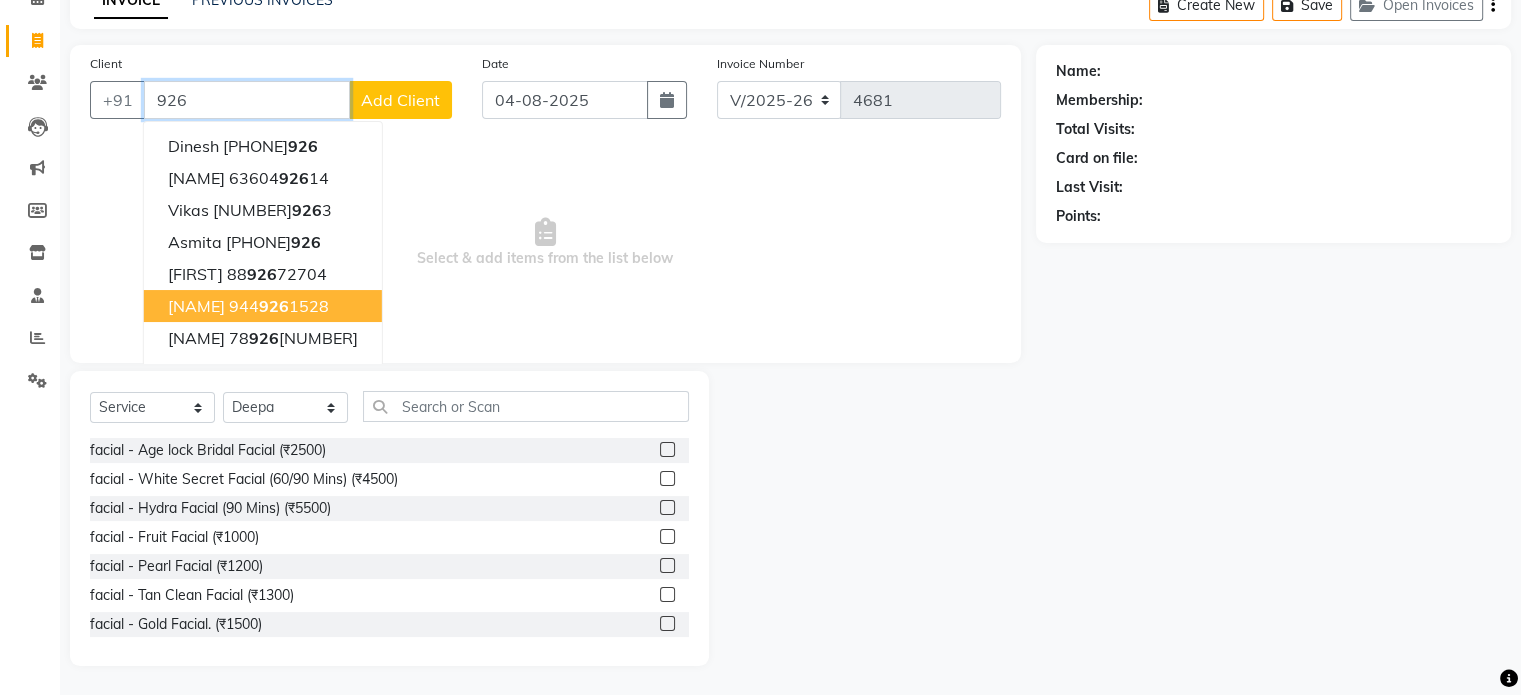 scroll, scrollTop: 106, scrollLeft: 0, axis: vertical 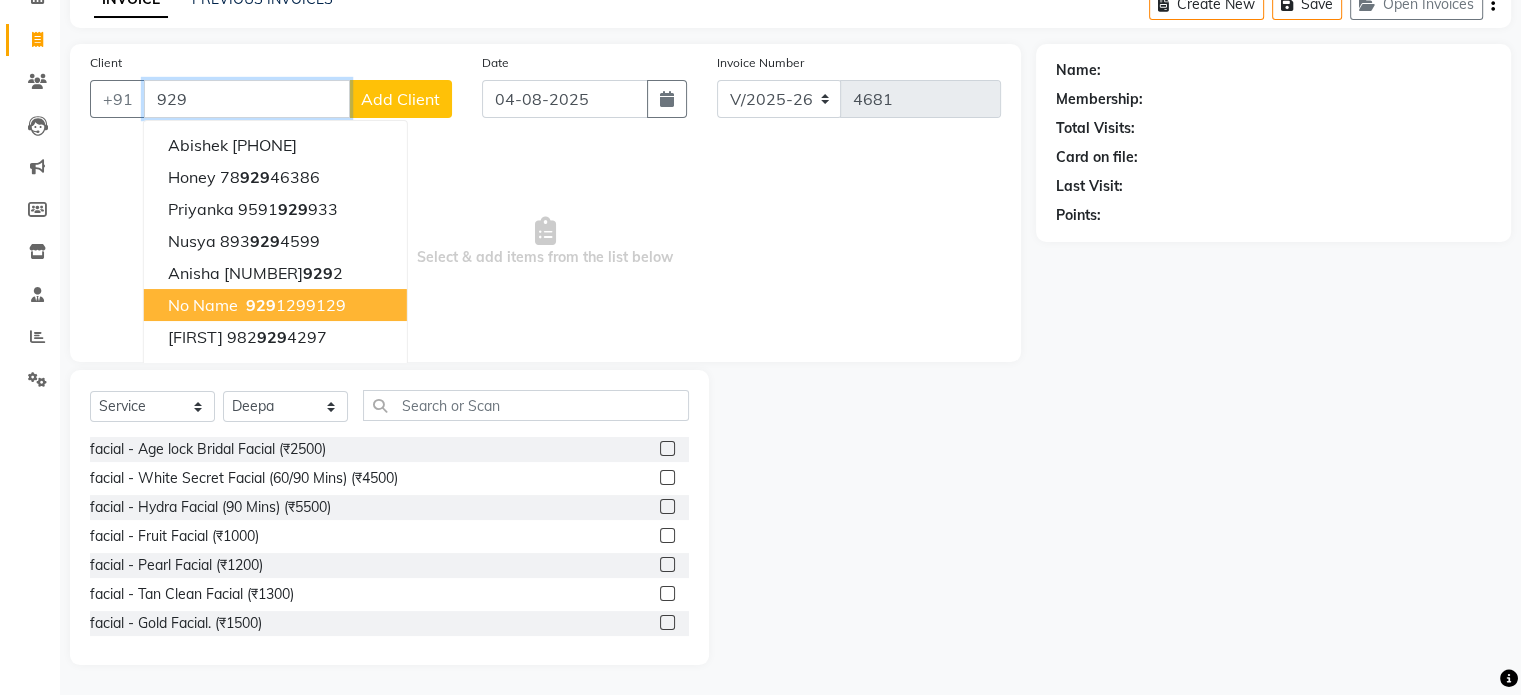 drag, startPoint x: 209, startPoint y: 299, endPoint x: 260, endPoint y: 388, distance: 102.5768 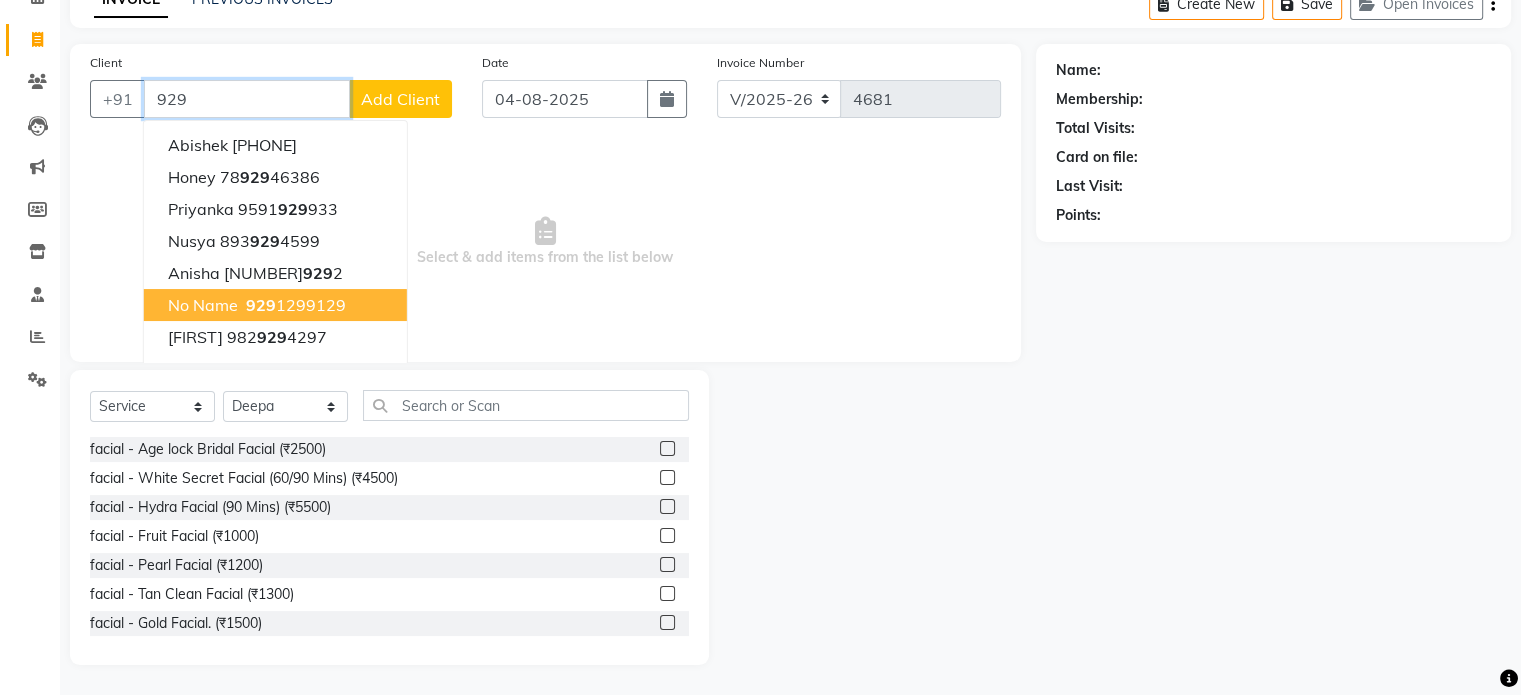 click on "No name" at bounding box center [203, 305] 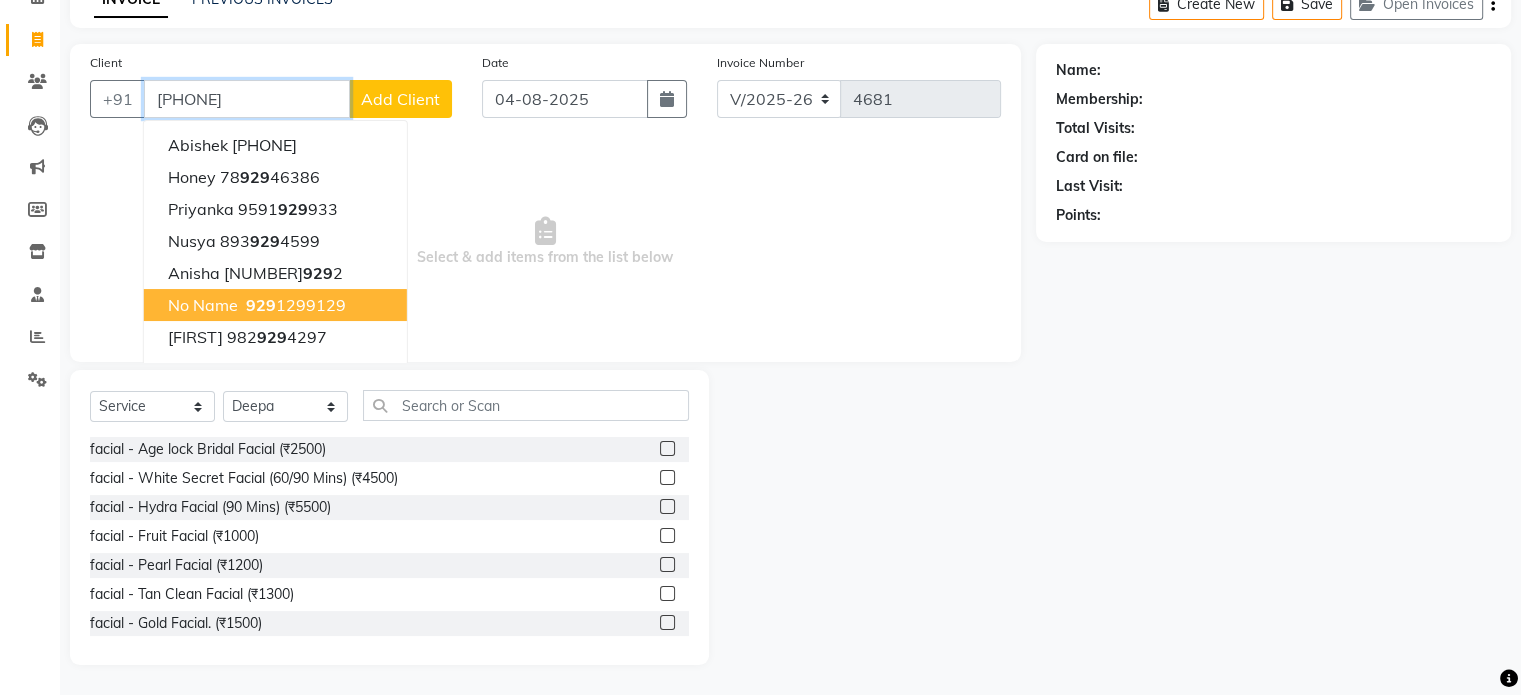 type on "[PHONE]" 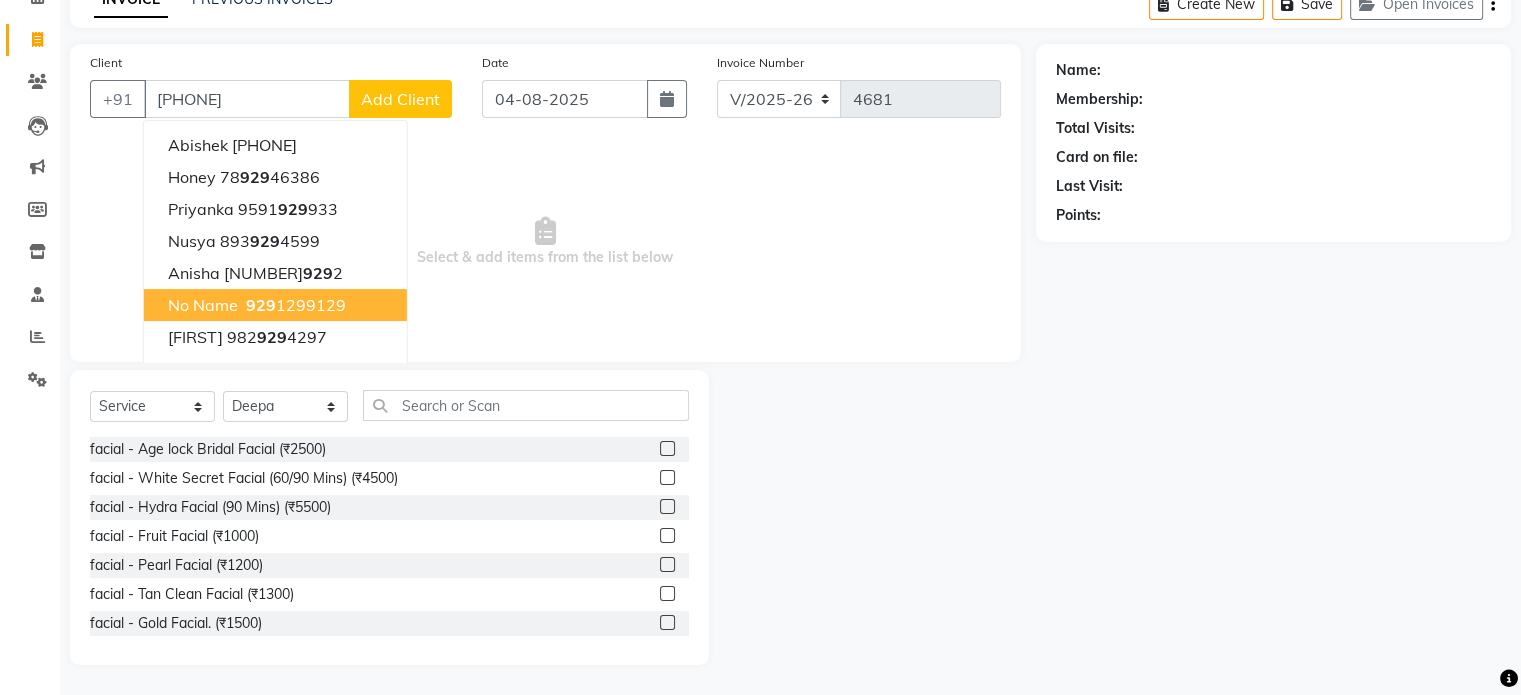 select on "1: Object" 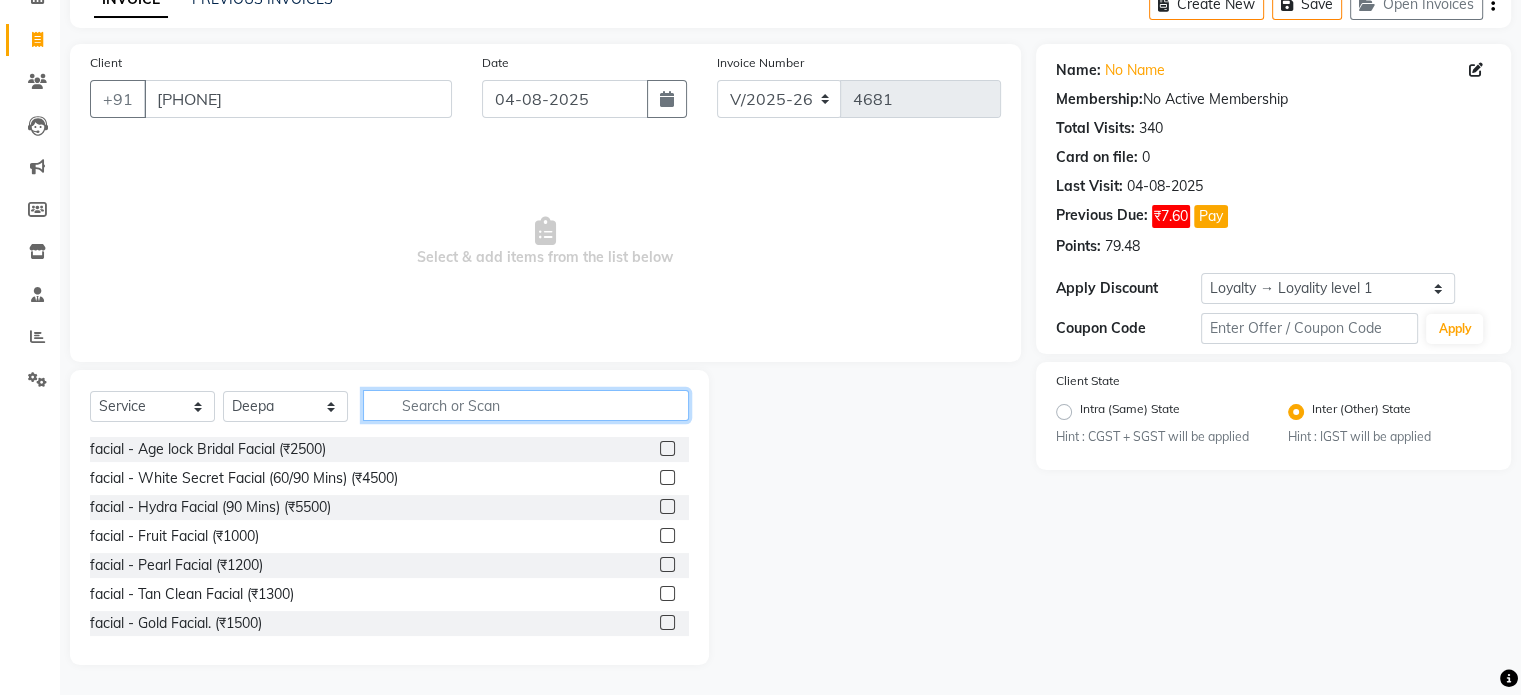 click 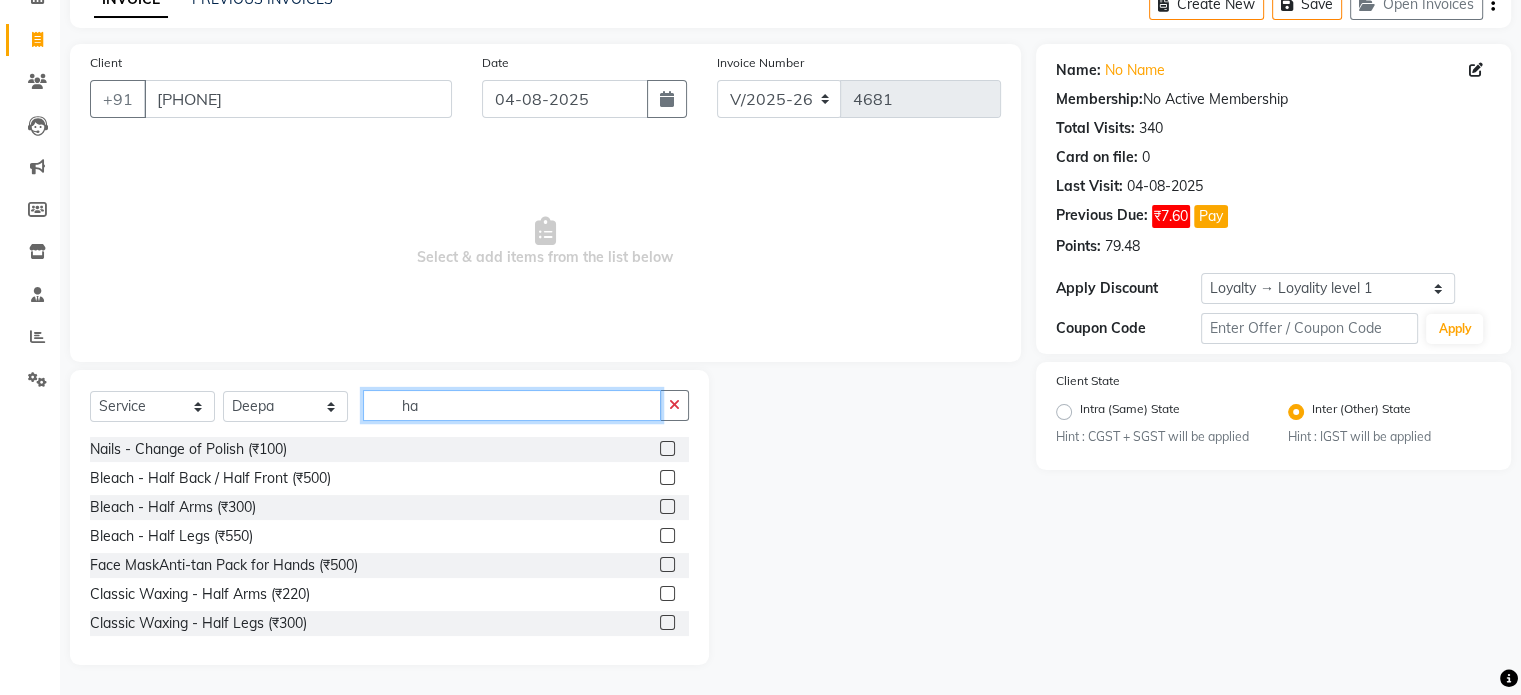 type on "h" 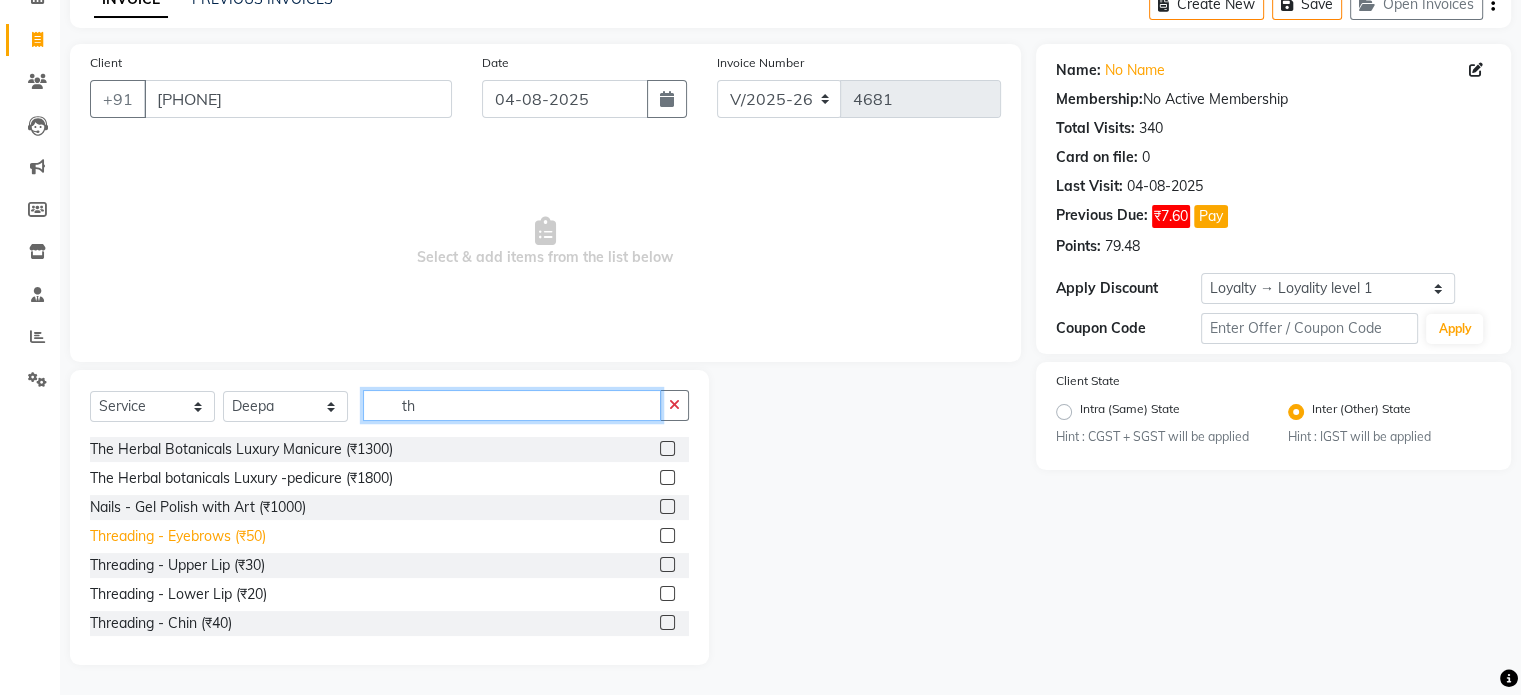 type on "th" 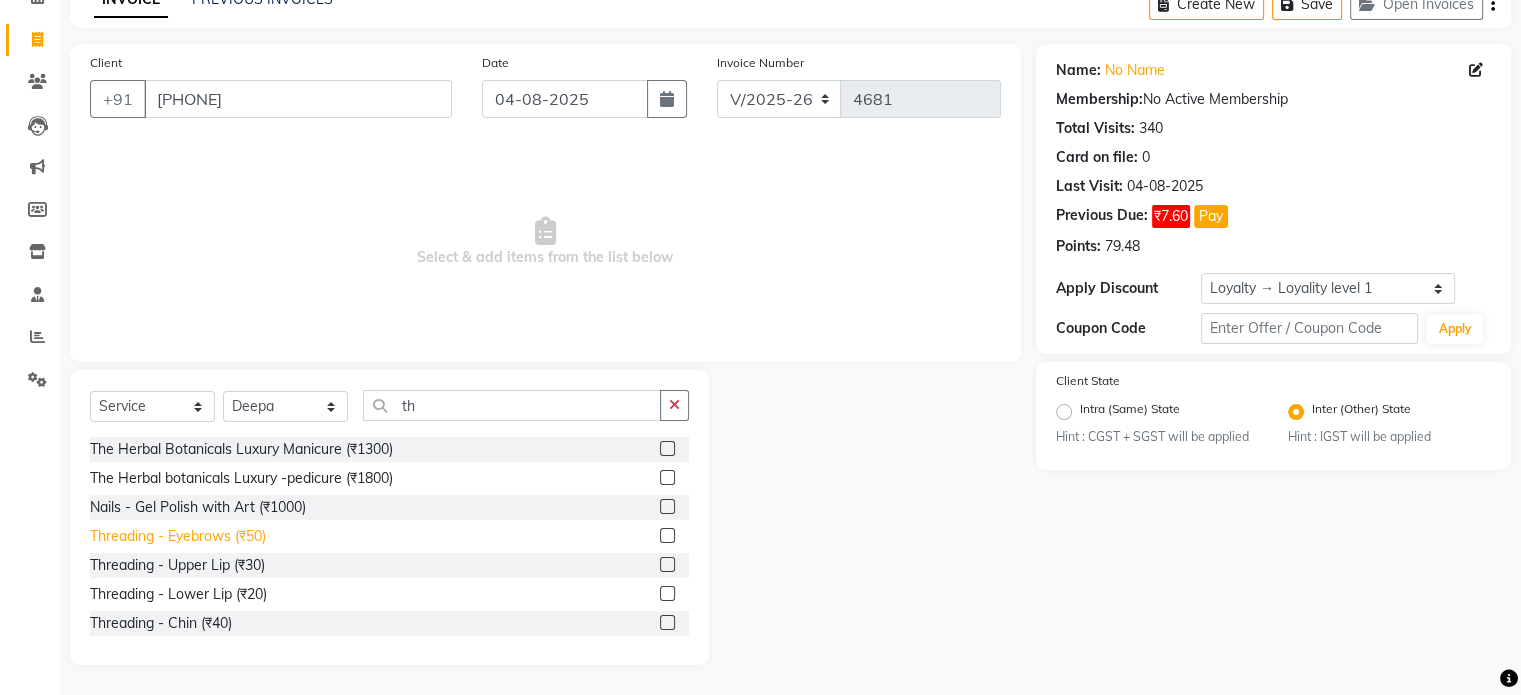click on "Threading -  Eyebrows (₹50)" 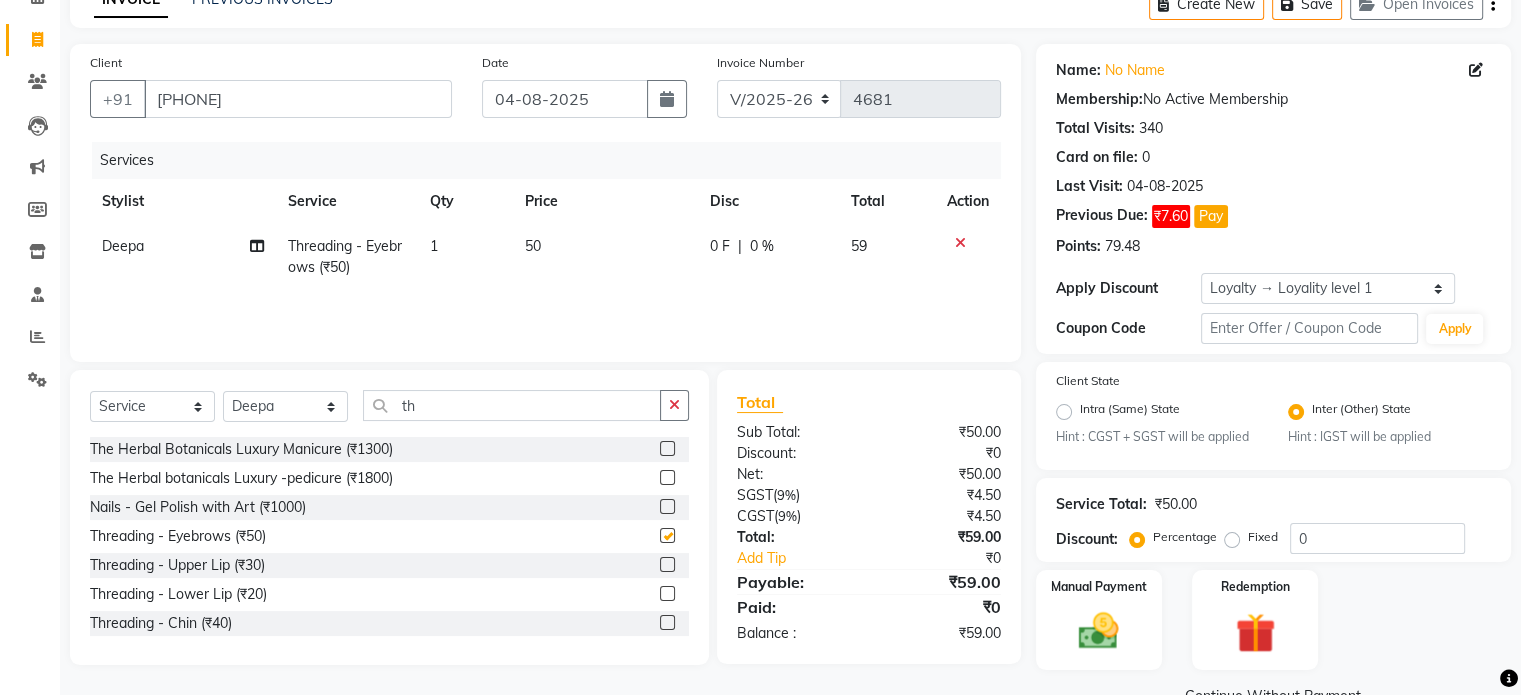 checkbox on "false" 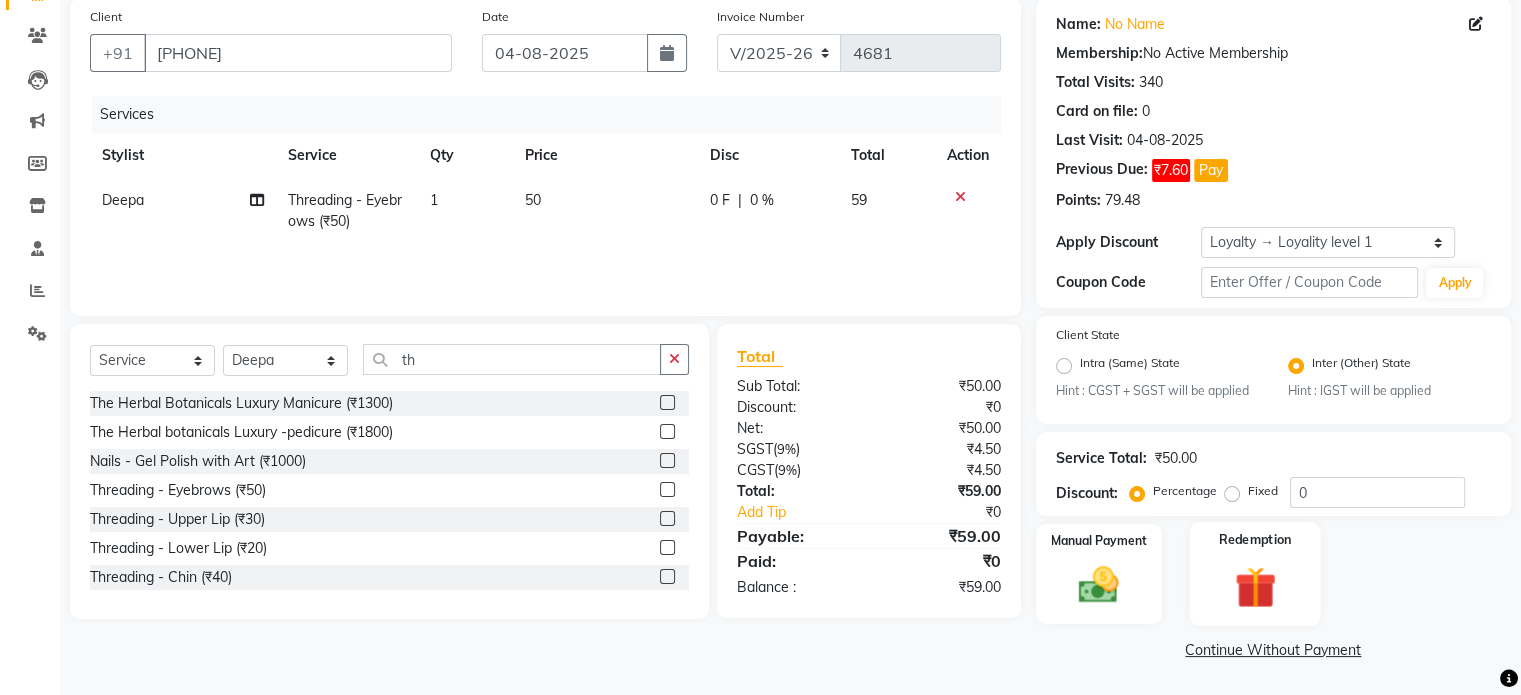 drag, startPoint x: 1139, startPoint y: 595, endPoint x: 1258, endPoint y: 580, distance: 119.94165 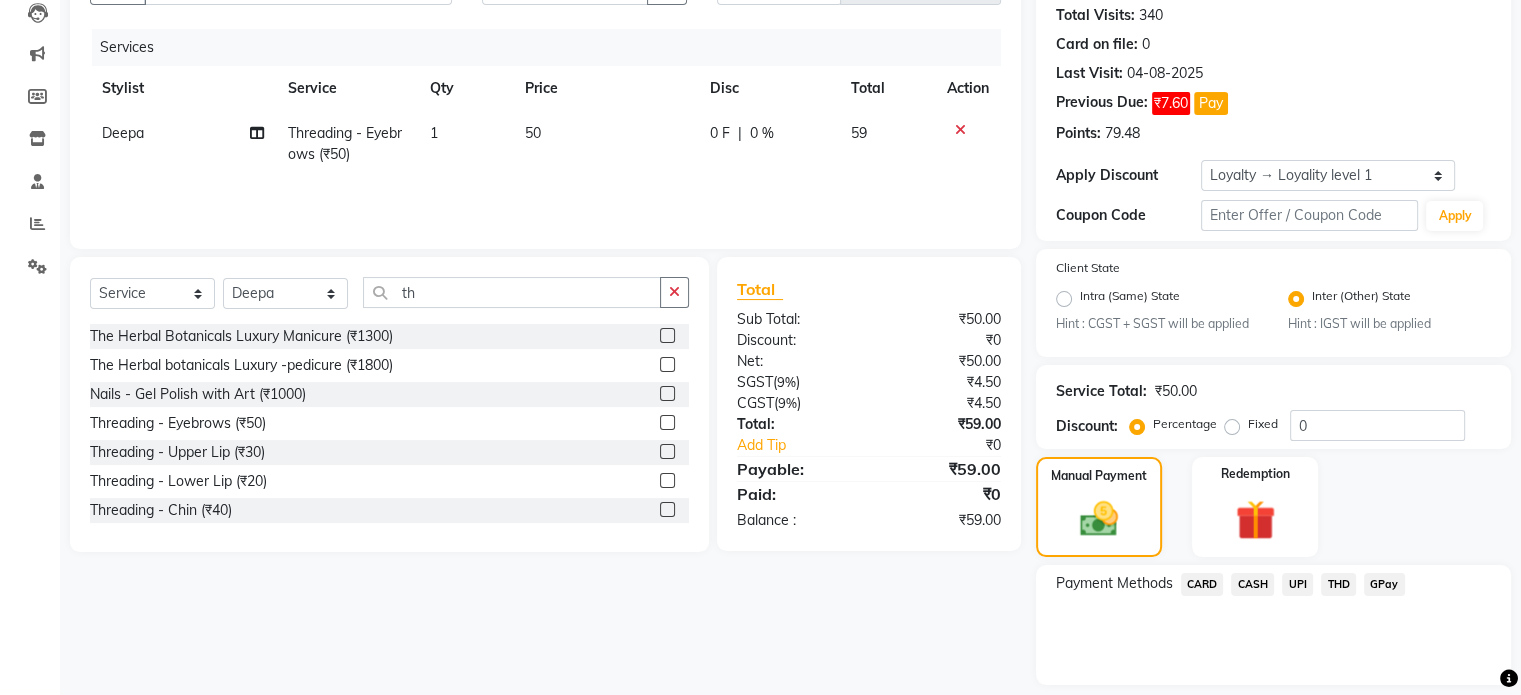 scroll, scrollTop: 281, scrollLeft: 0, axis: vertical 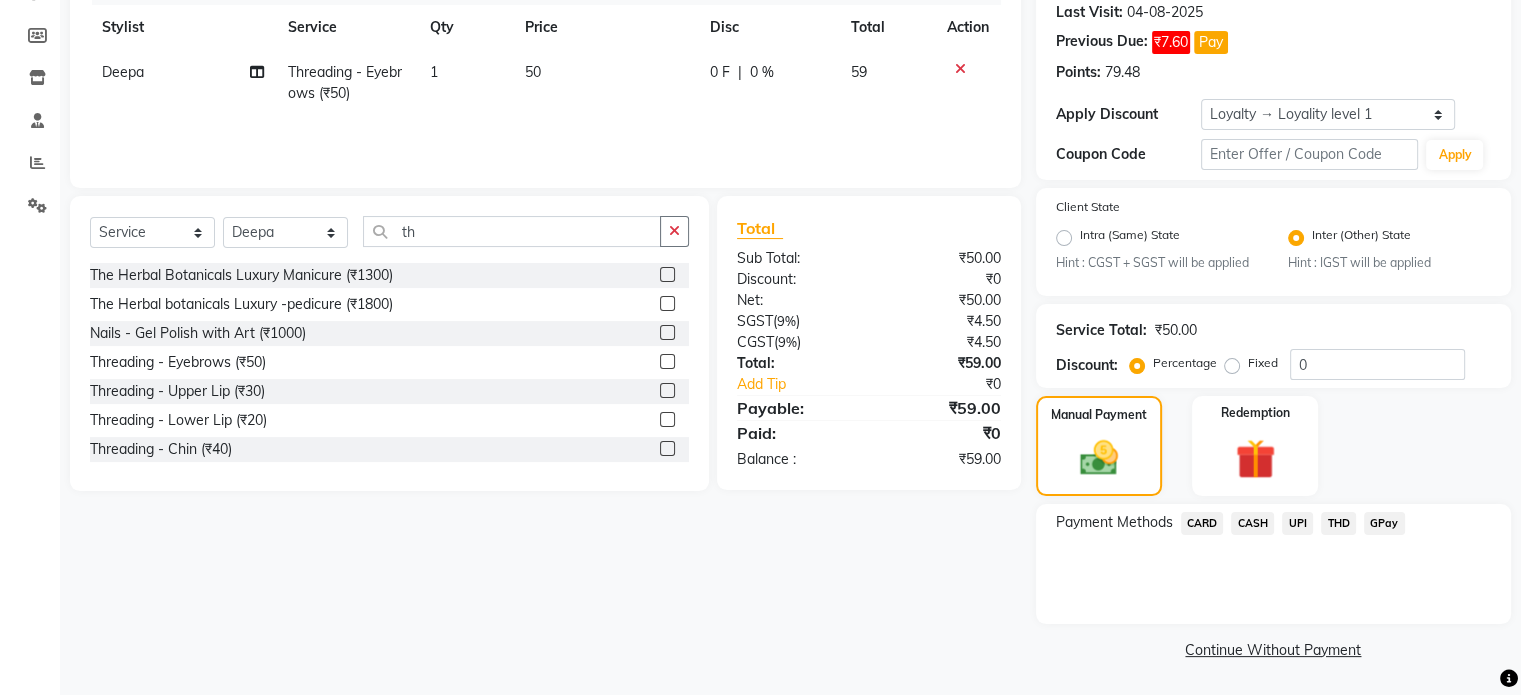click on "UPI" 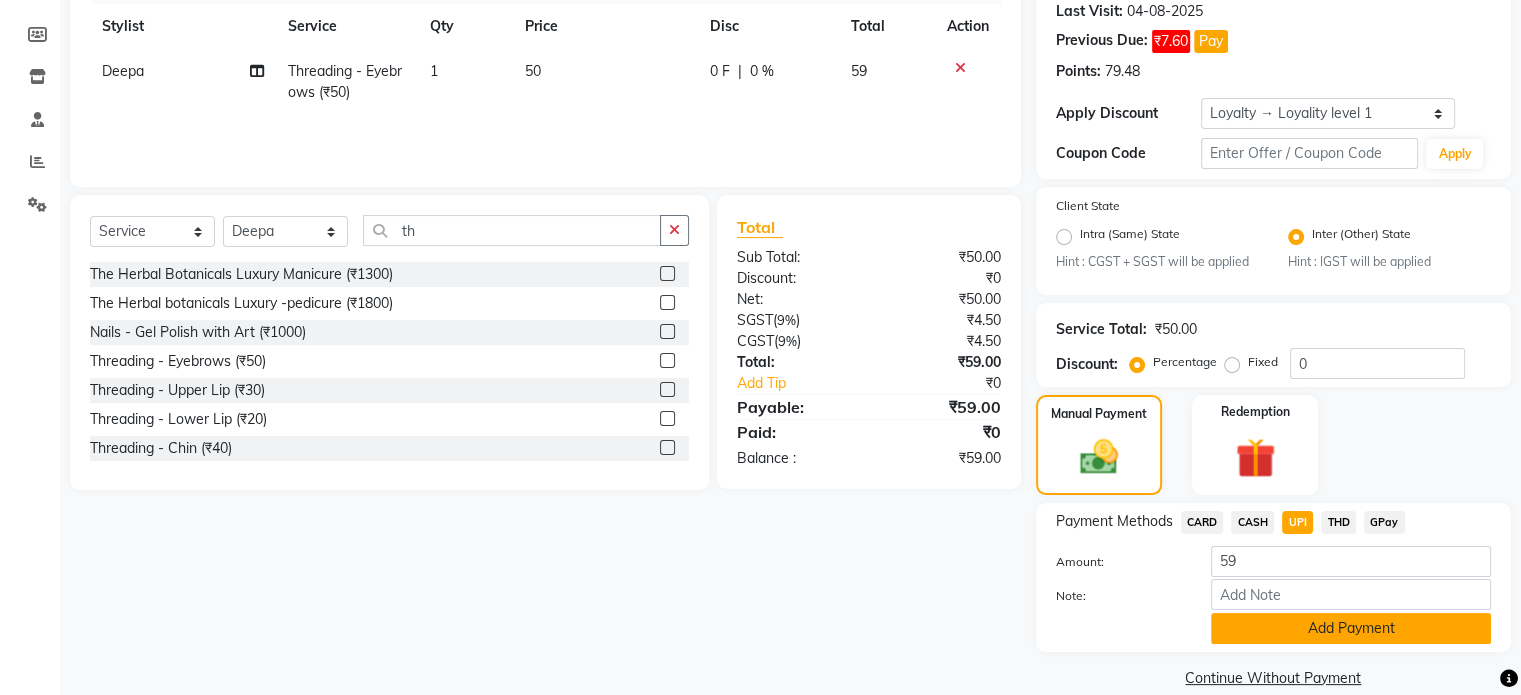 drag, startPoint x: 1302, startPoint y: 627, endPoint x: 1148, endPoint y: 539, distance: 177.36967 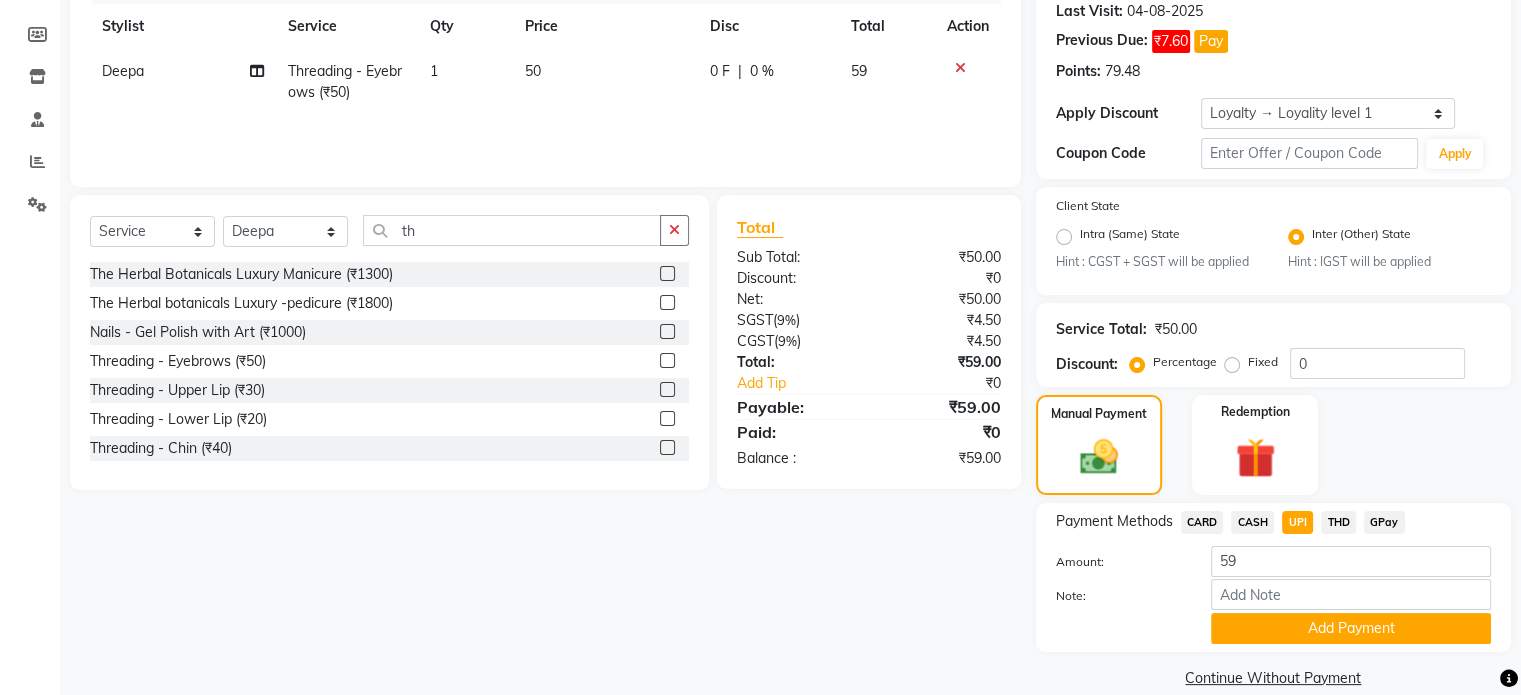 click on "Add Payment" 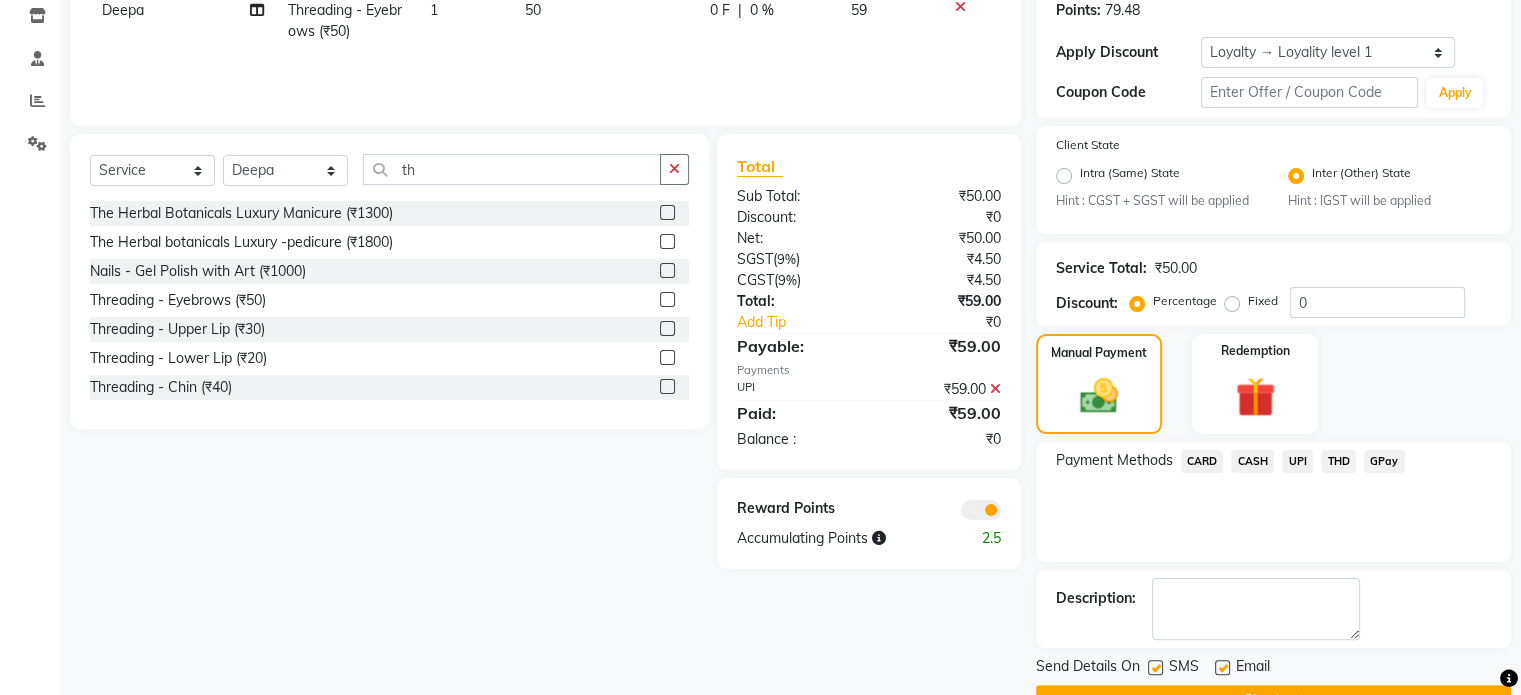scroll, scrollTop: 394, scrollLeft: 0, axis: vertical 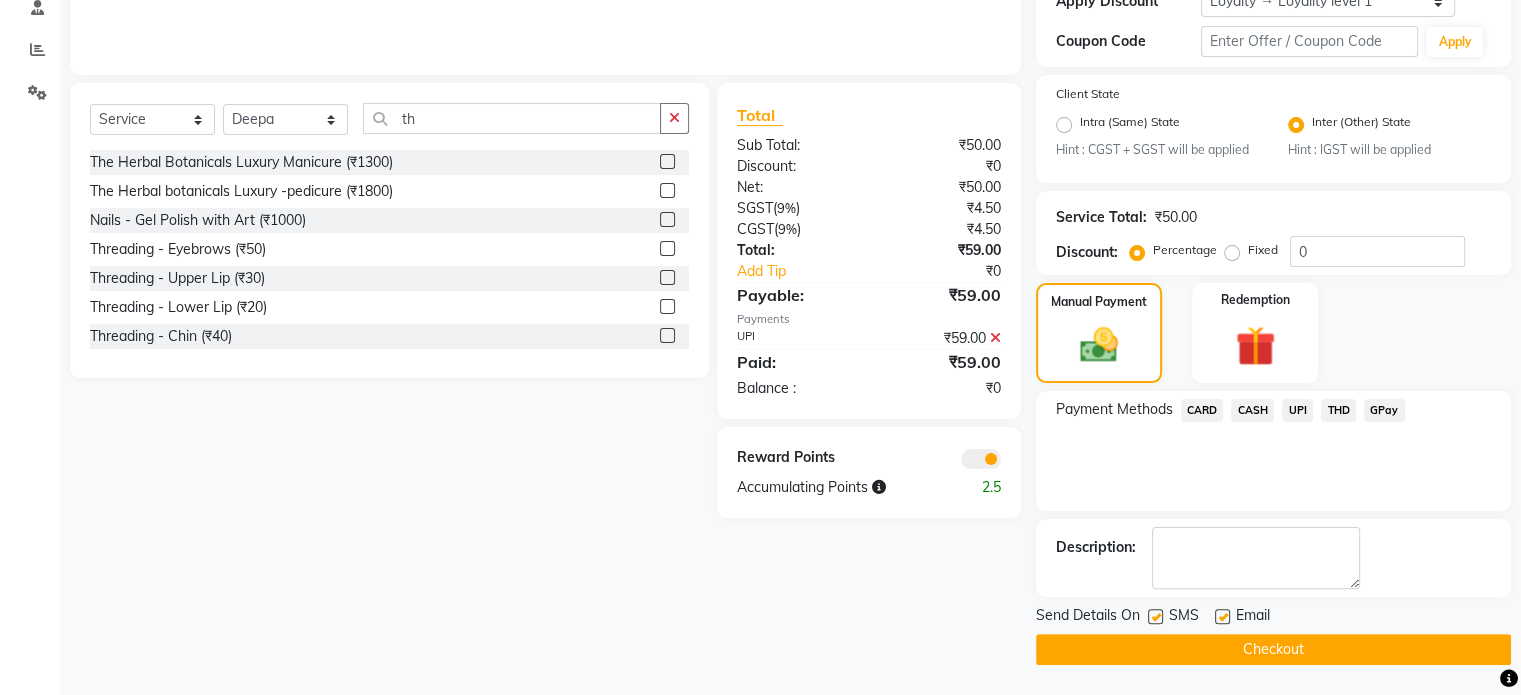 click 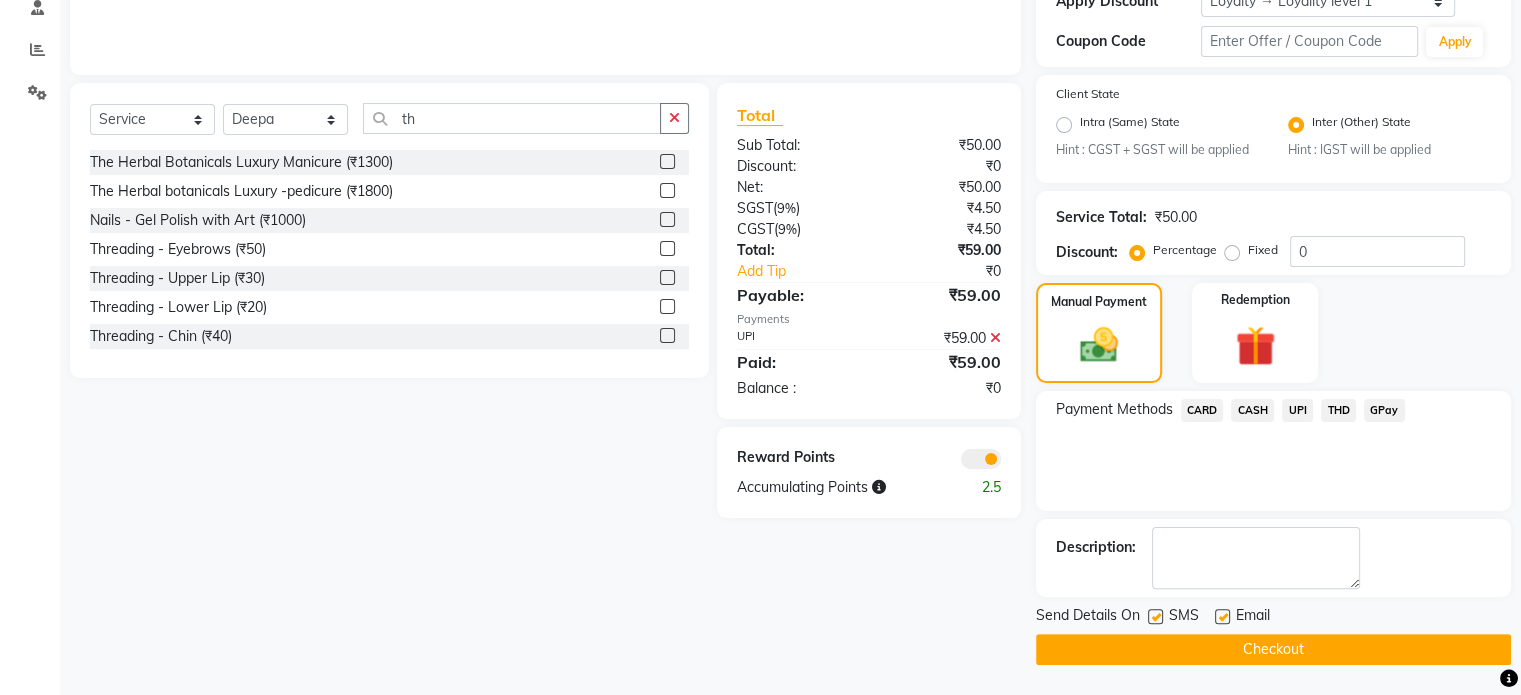 click 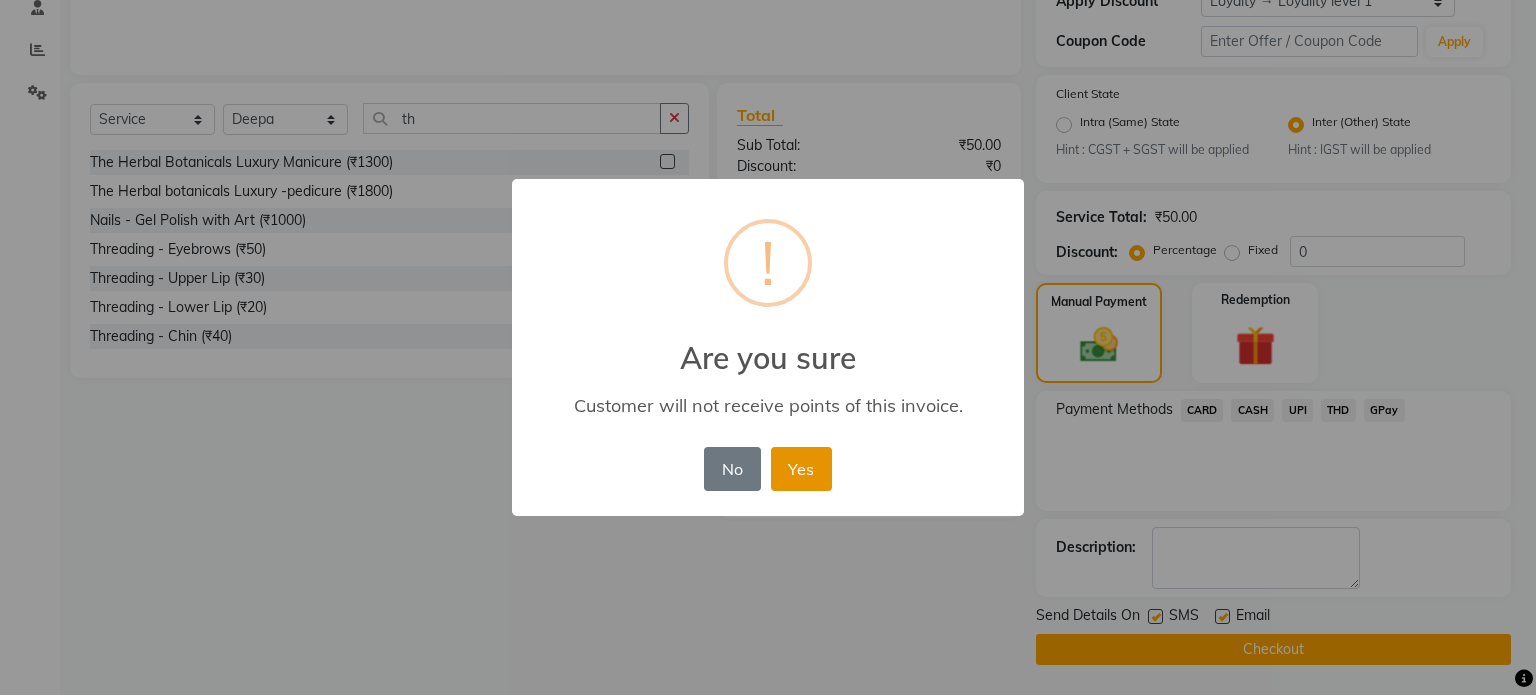 click on "Yes" at bounding box center [801, 469] 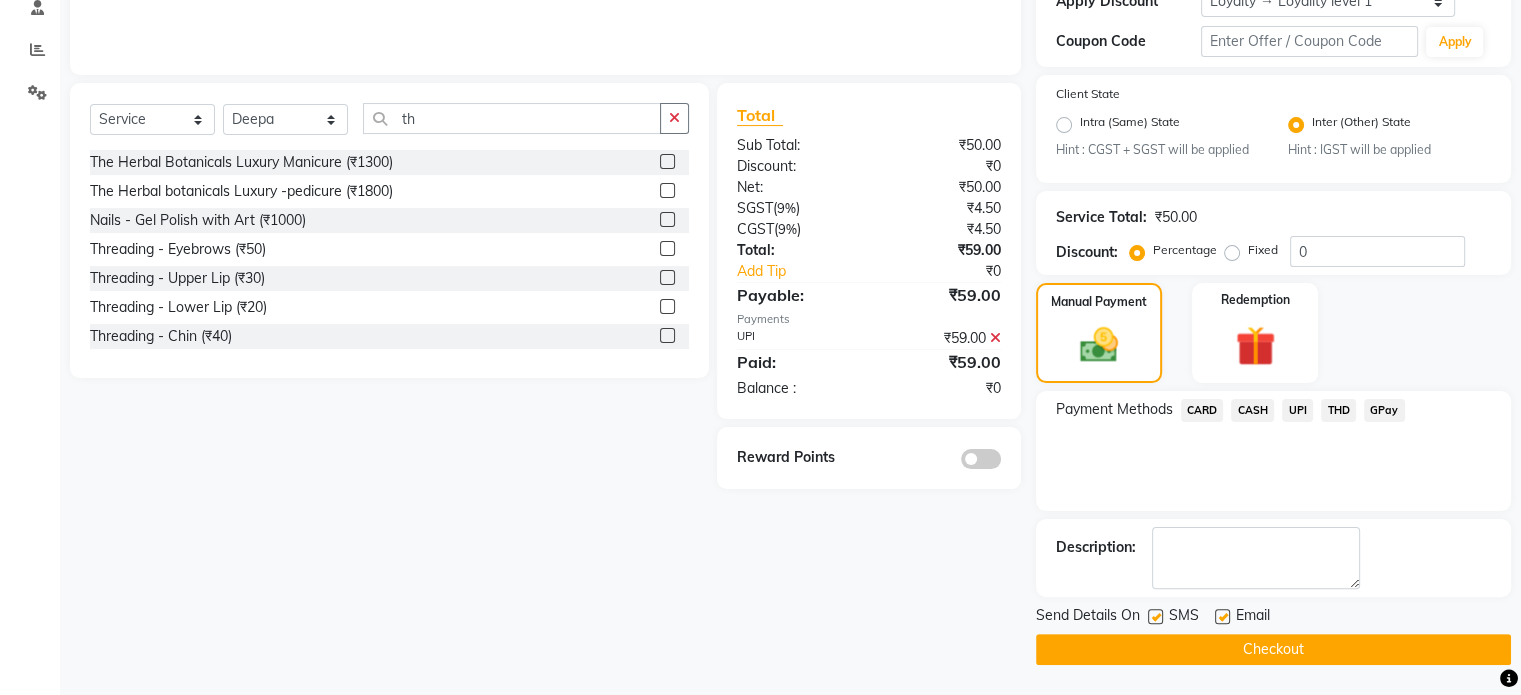 drag, startPoint x: 1115, startPoint y: 655, endPoint x: 896, endPoint y: 542, distance: 246.43457 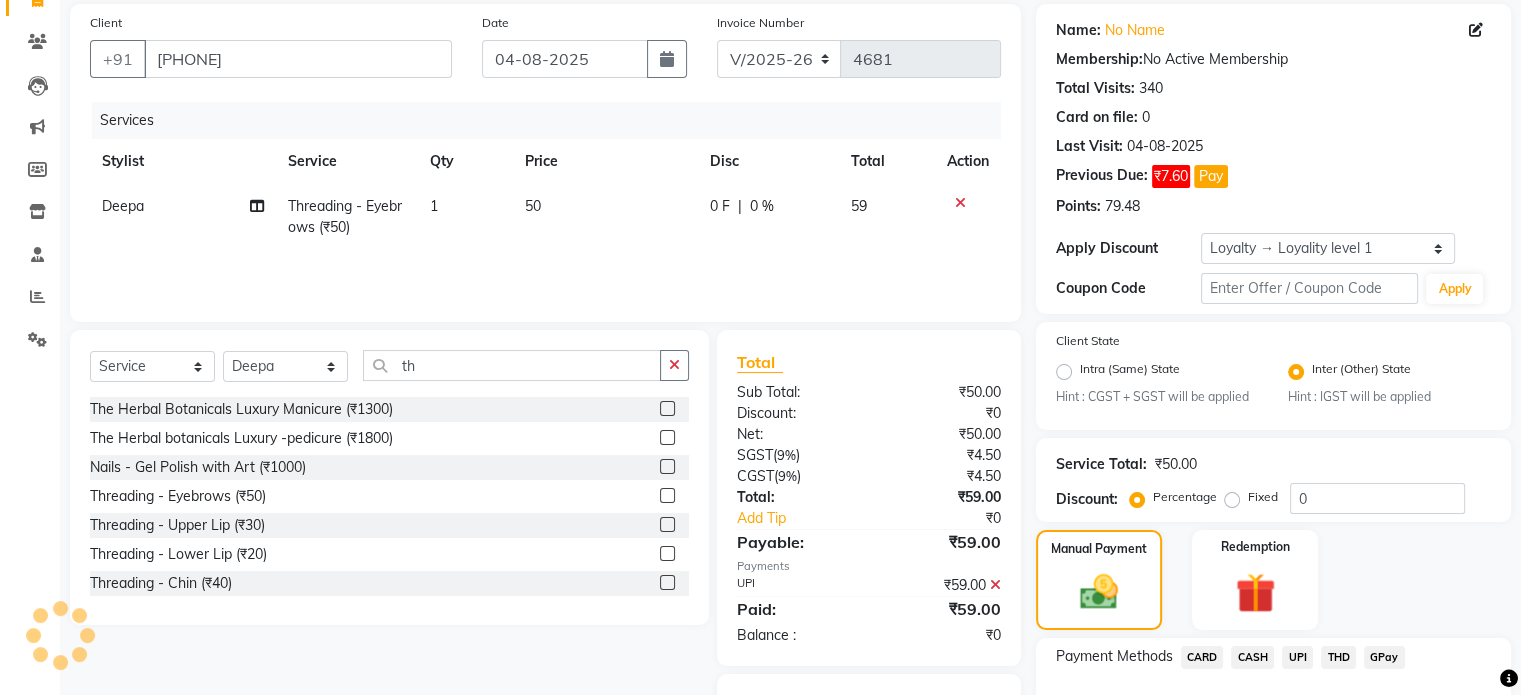 scroll, scrollTop: 0, scrollLeft: 0, axis: both 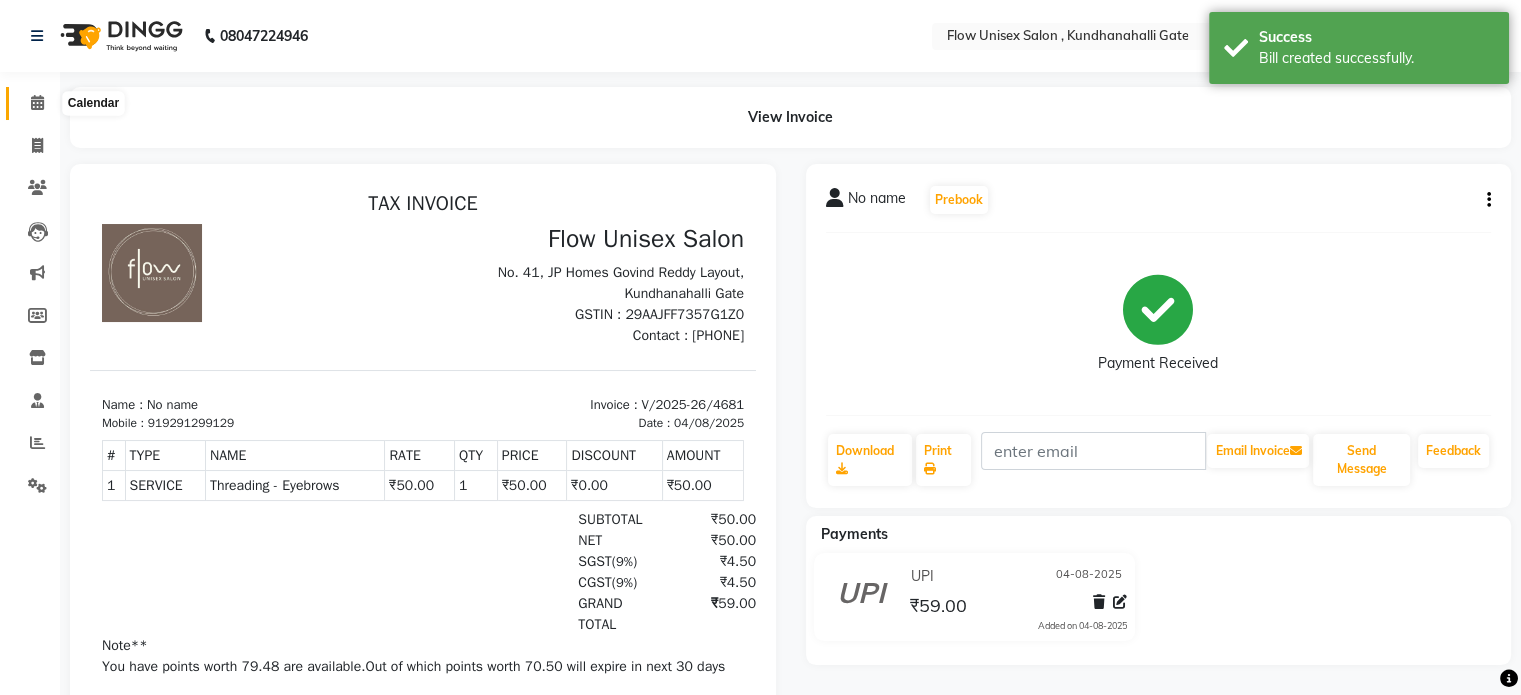 click 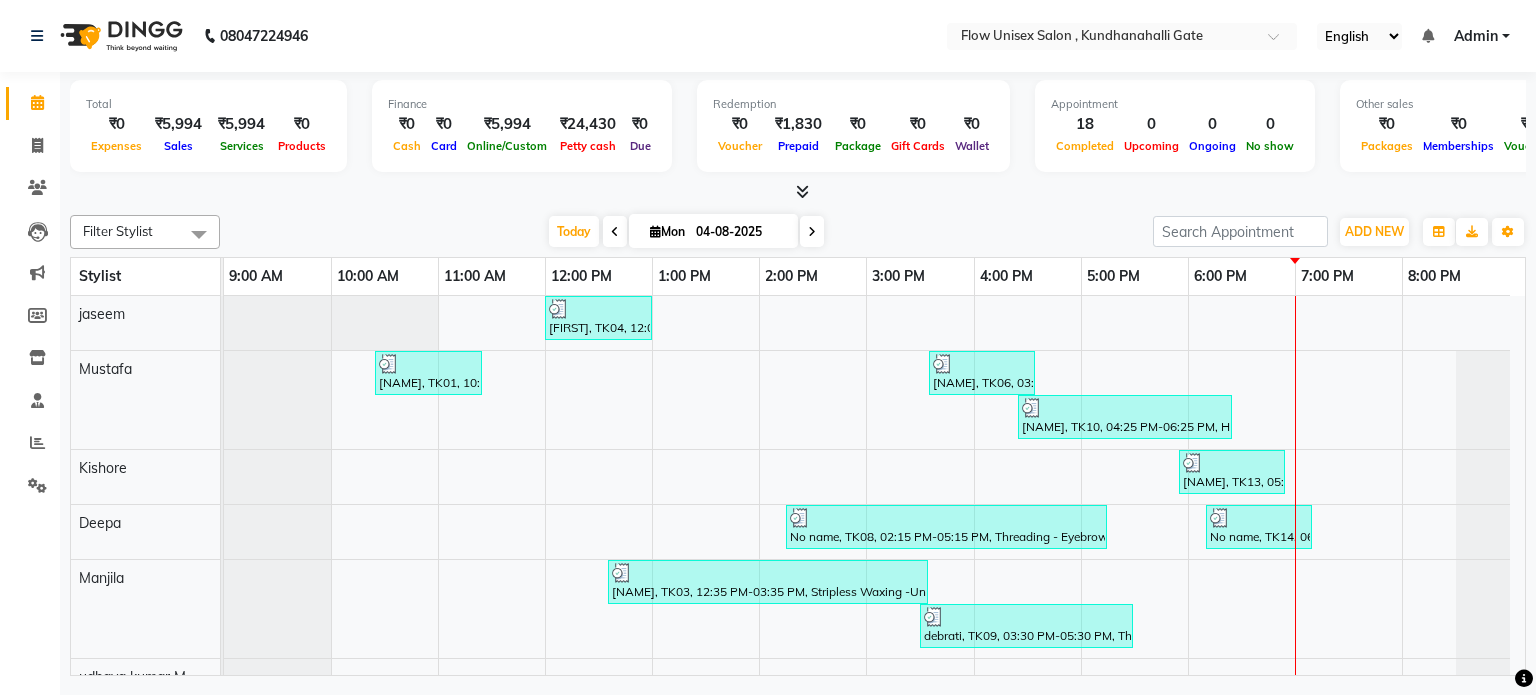 click on "Today  Mon 04-08-2025" at bounding box center [686, 232] 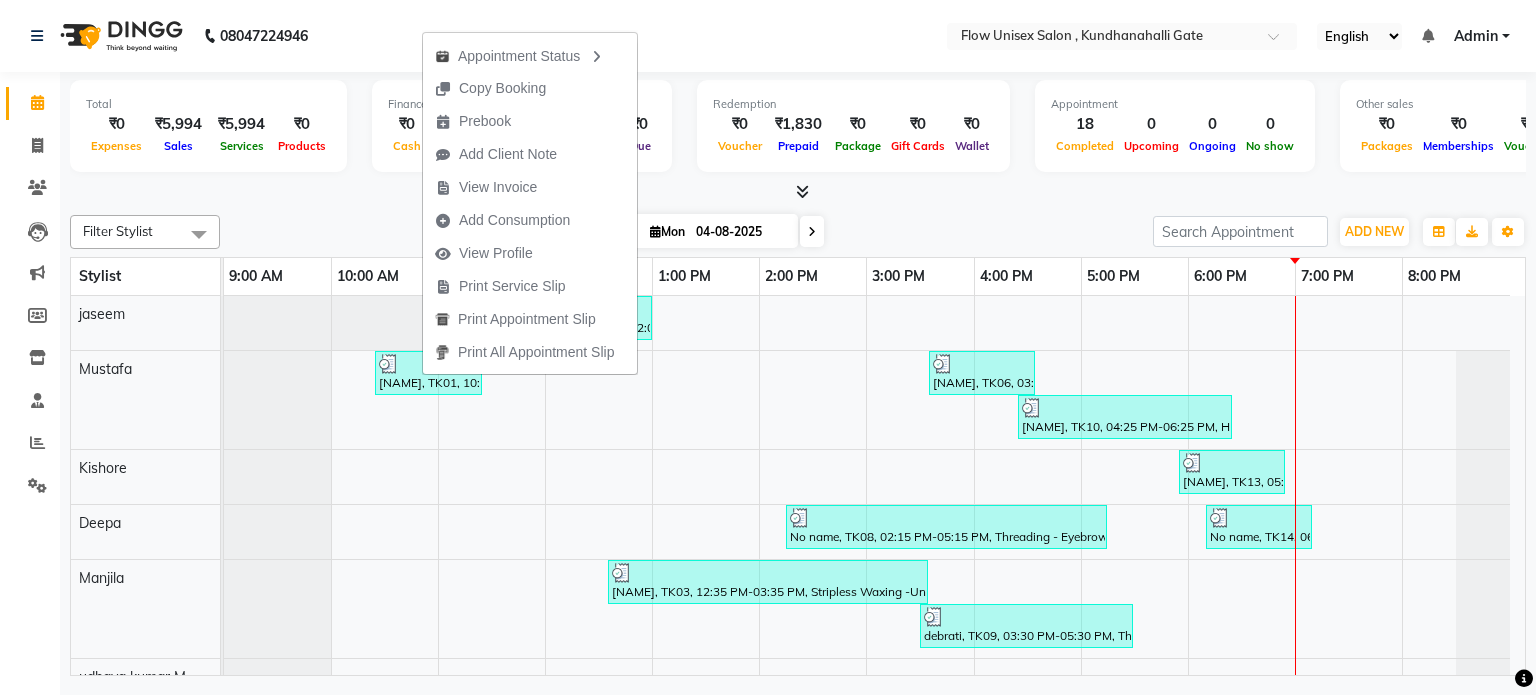 click on "Today  Mon 04-08-2025" at bounding box center [686, 232] 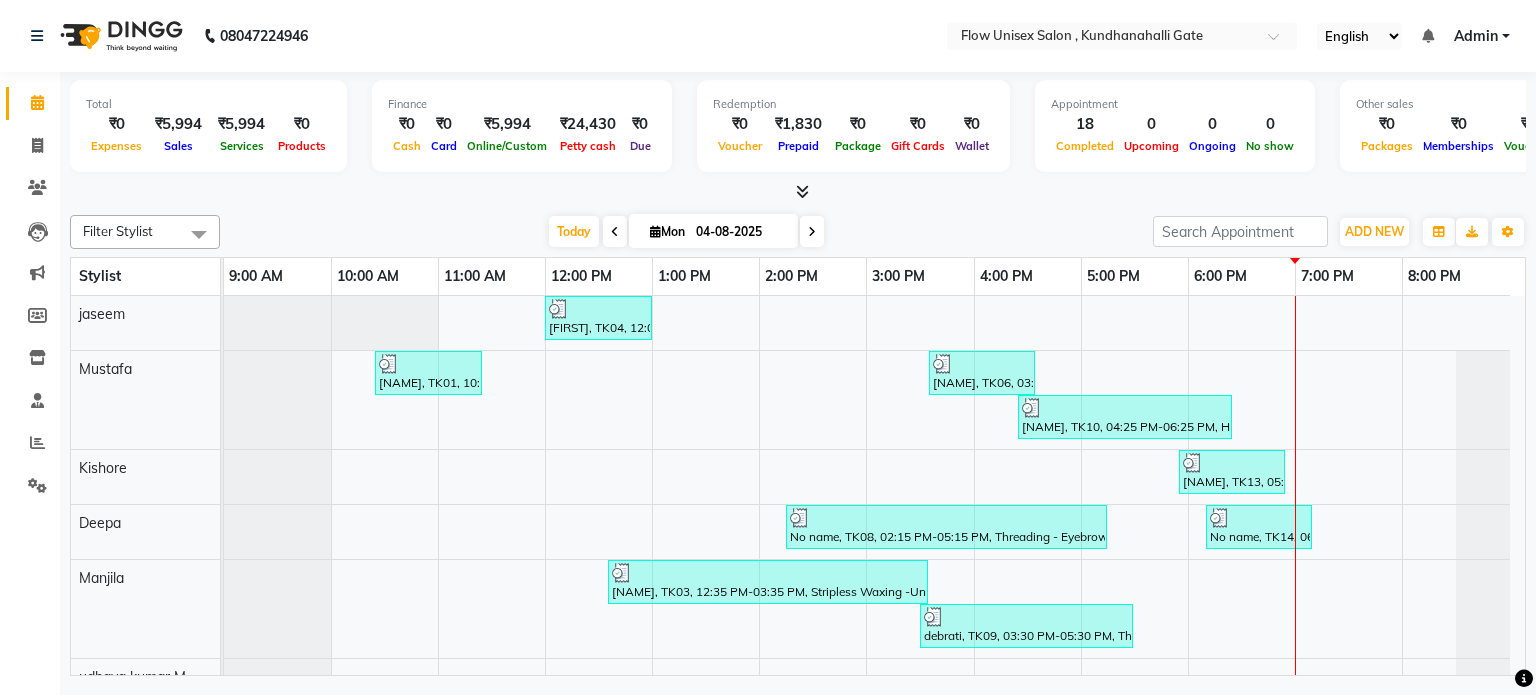 scroll, scrollTop: 176, scrollLeft: 0, axis: vertical 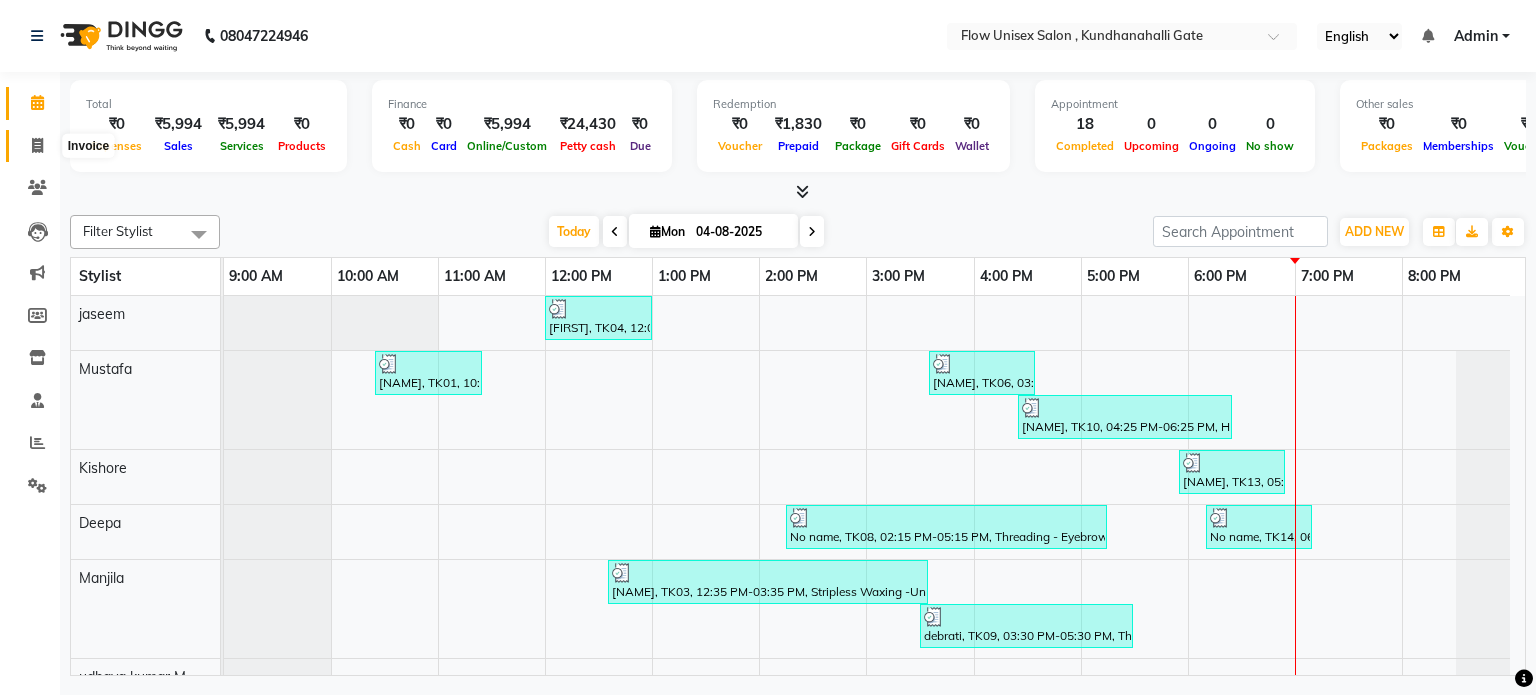 click 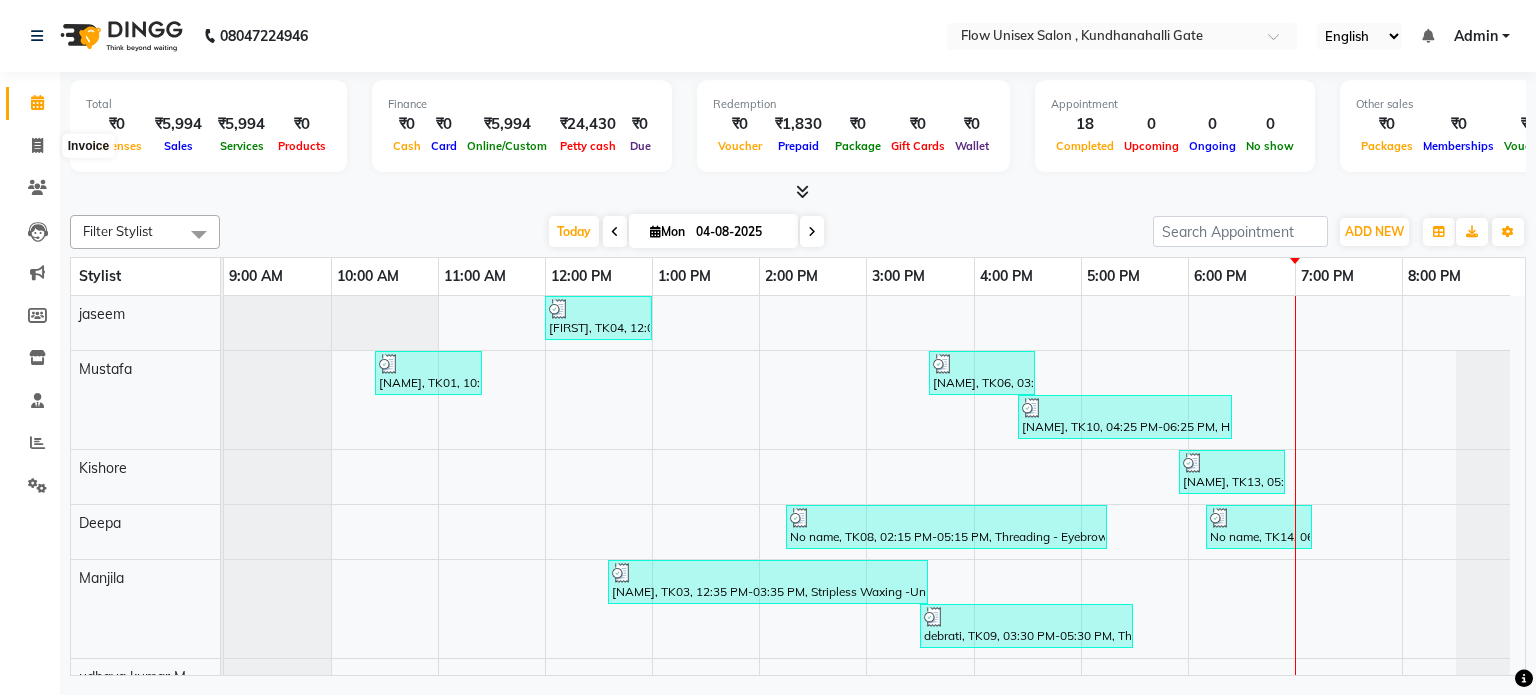 select on "5875" 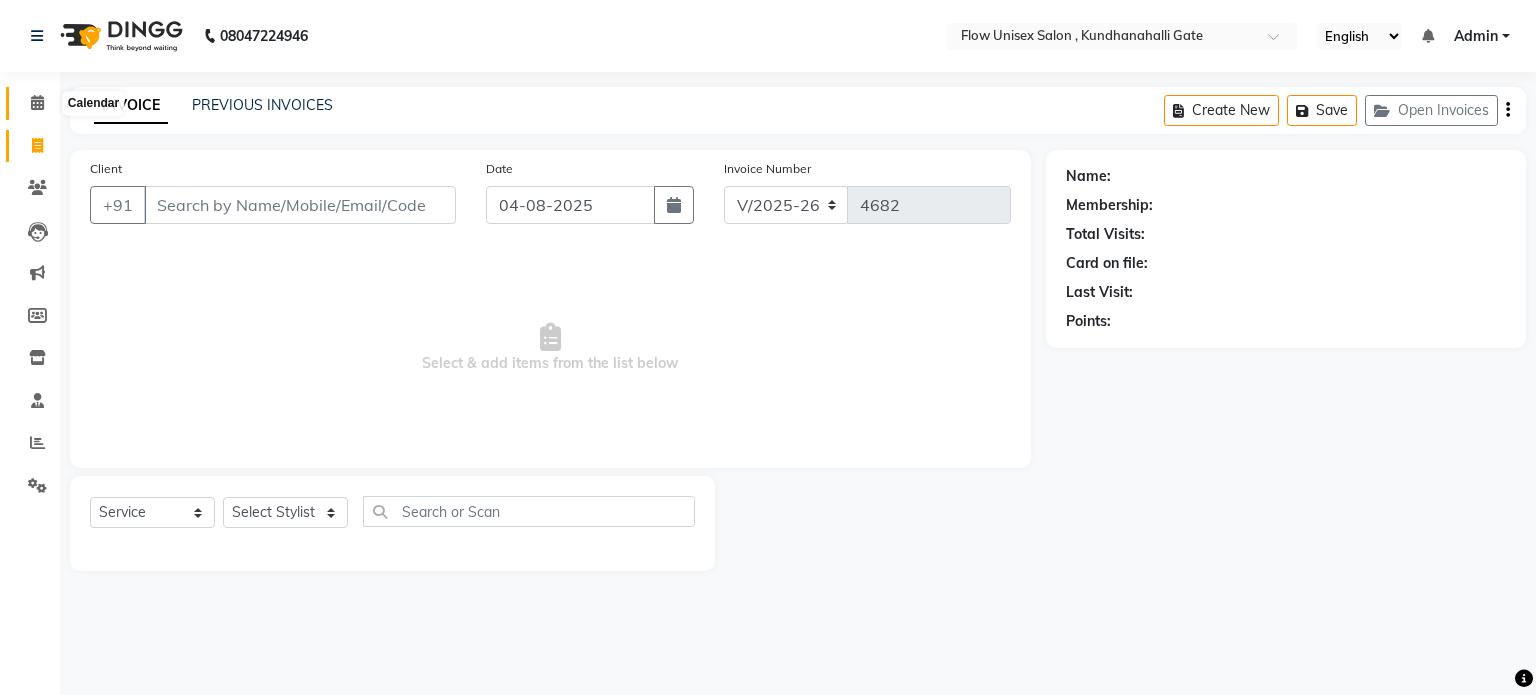 click 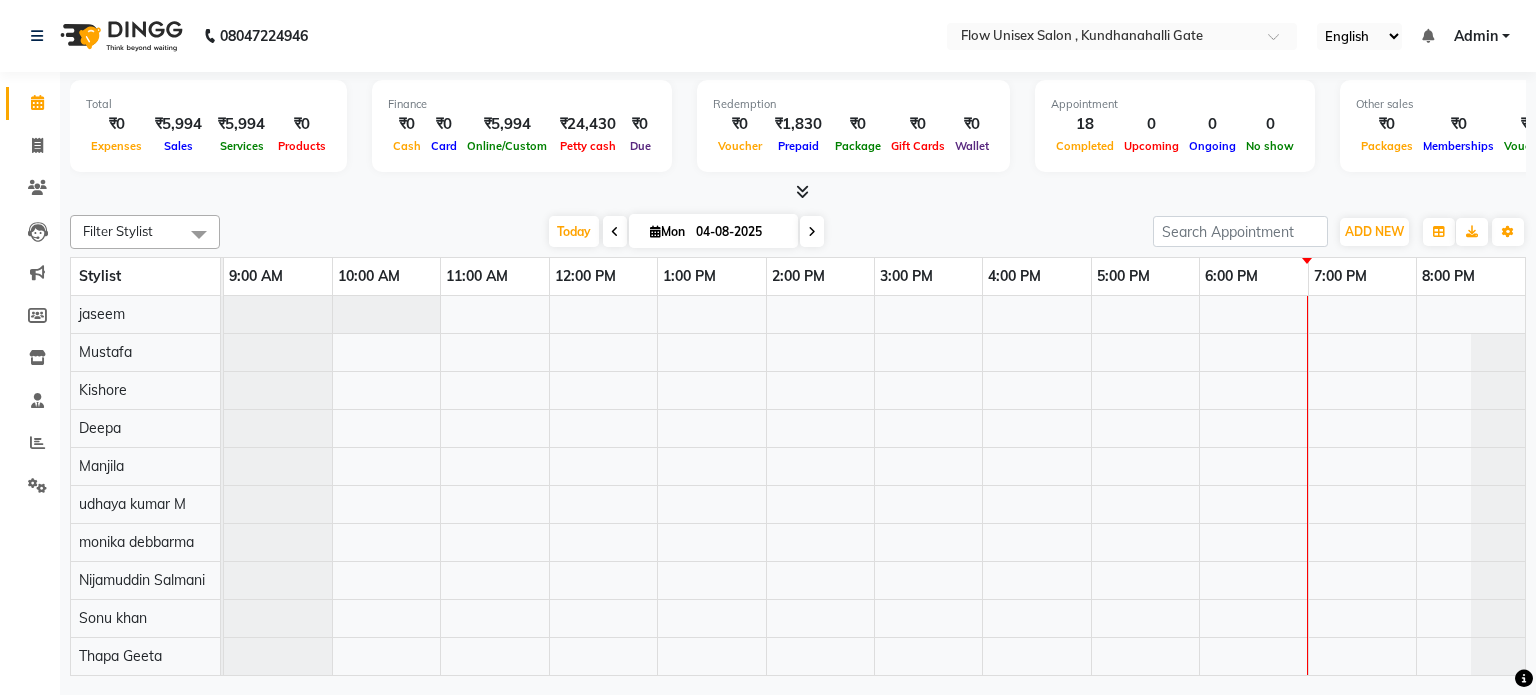 scroll, scrollTop: 0, scrollLeft: 0, axis: both 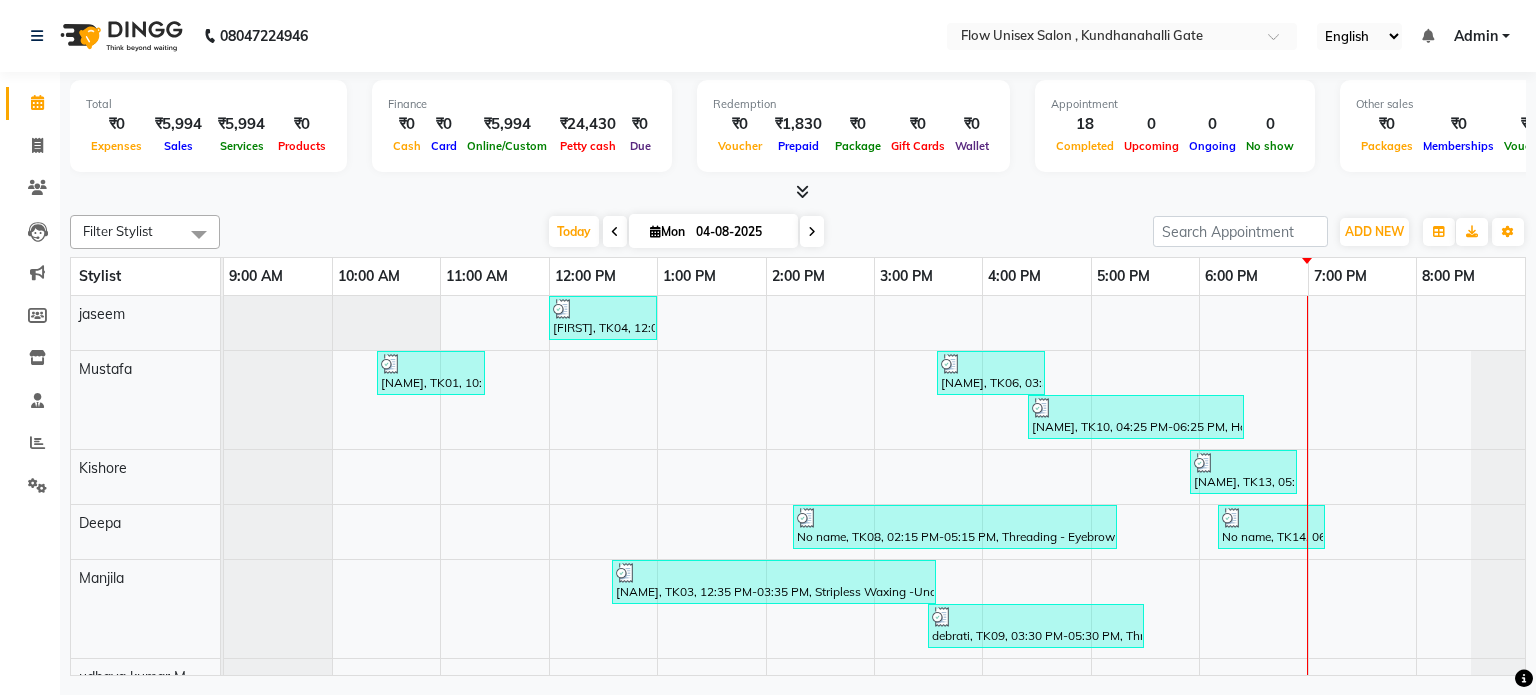 click on "Total  ₹0  Expenses ₹5,994  Sales ₹5,994  Services ₹0  Products Finance  ₹0  Cash ₹0  Card ₹5,994  Online/Custom ₹24,430 Petty cash ₹0 Due  Redemption  ₹0 Voucher ₹1,830 Prepaid ₹0 Package ₹0  Gift Cards ₹0  Wallet  Appointment  18 Completed 0 Upcoming 0 Ongoing 0 No show  Other sales  ₹0  Packages ₹0  Memberships ₹0  Vouchers ₹0  Prepaids ₹0  Gift Cards" at bounding box center [798, 137] 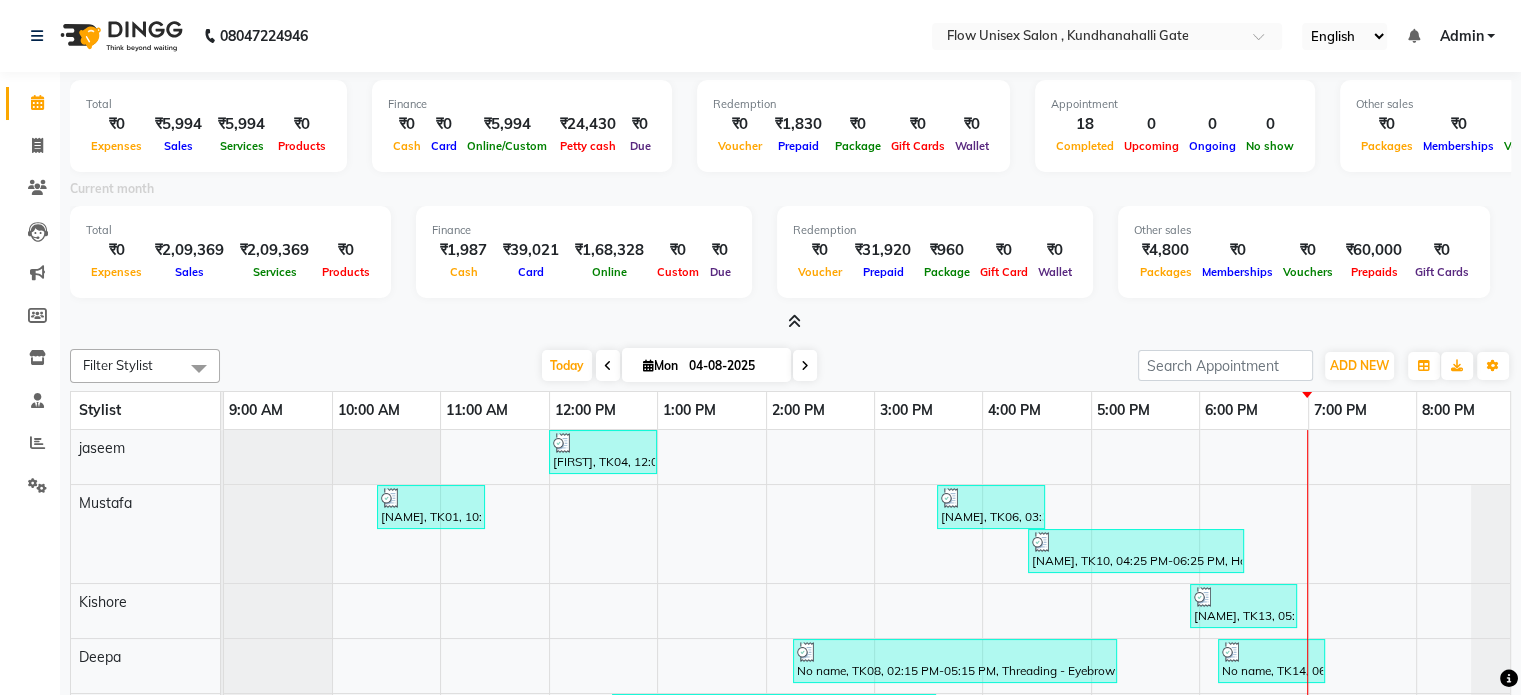 click at bounding box center [794, 321] 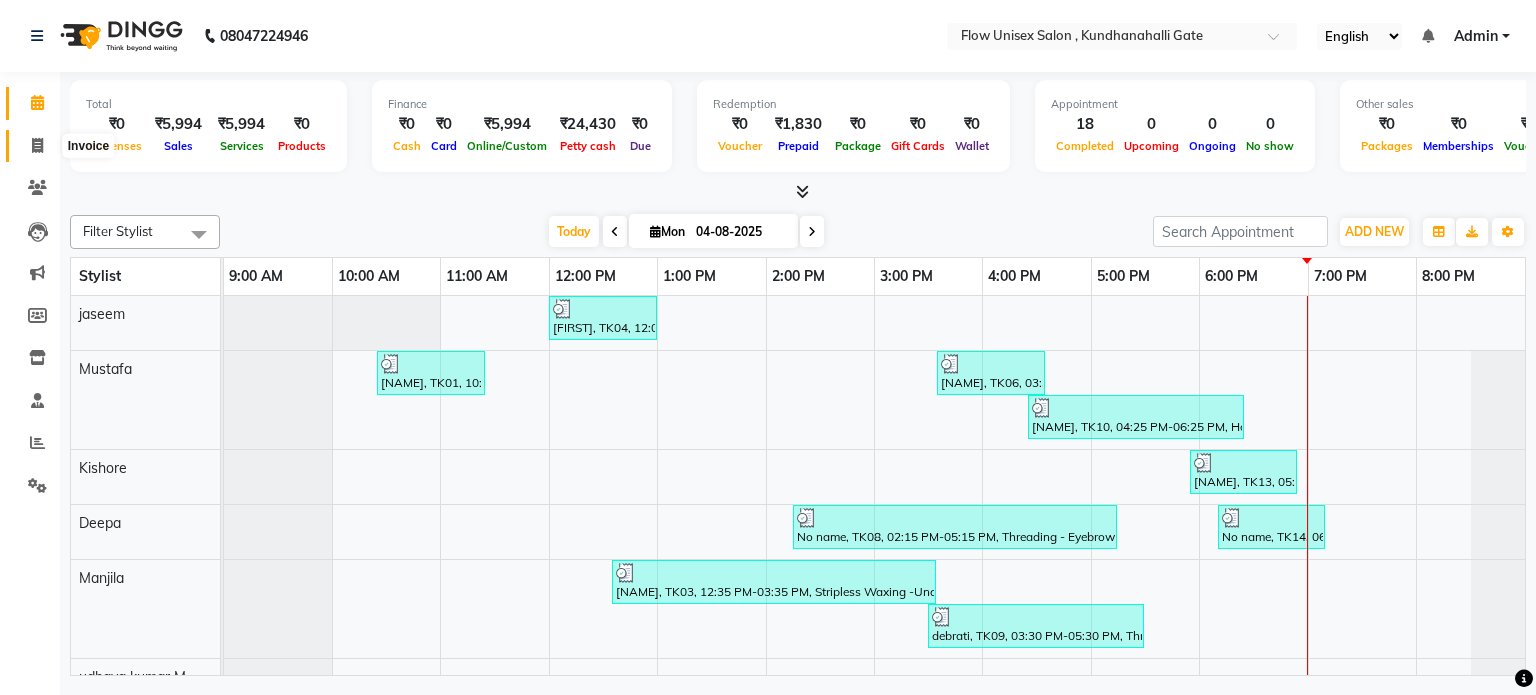 click 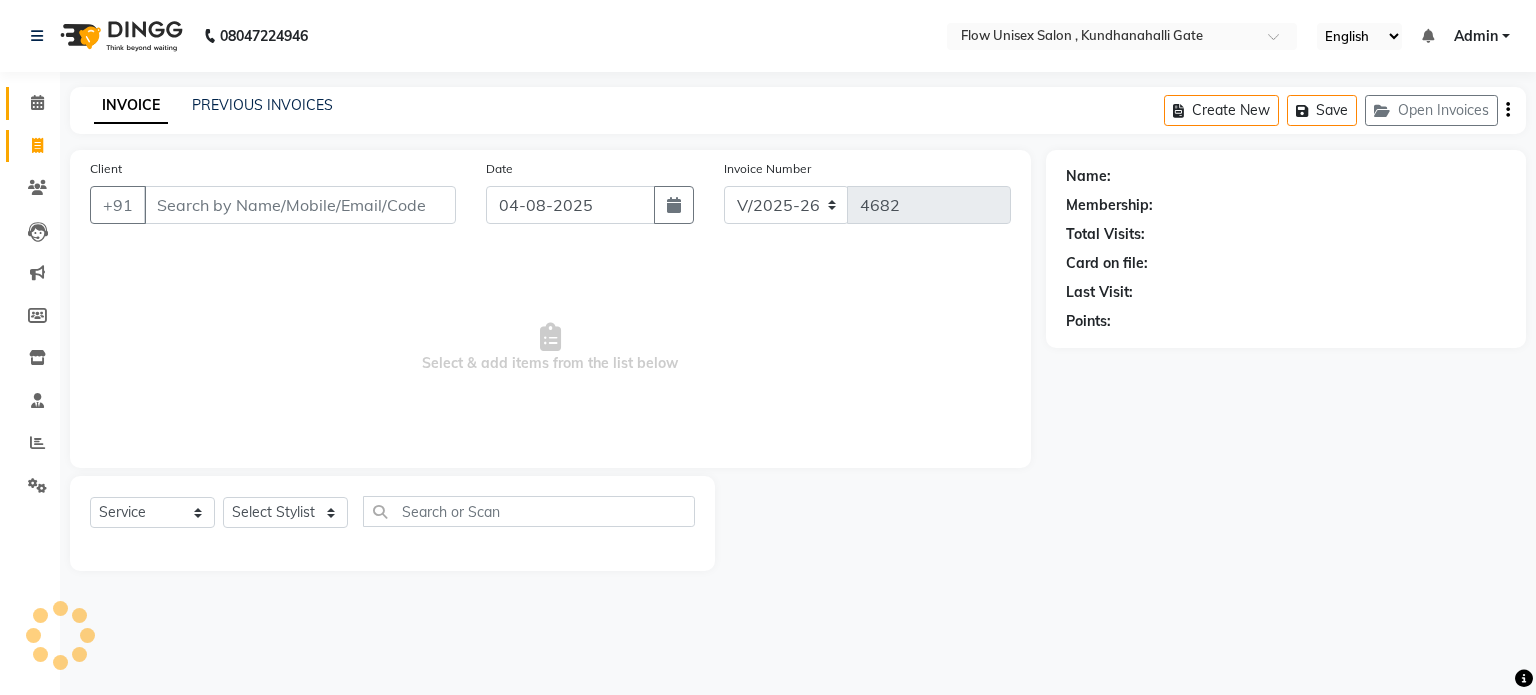 click on "Calendar" 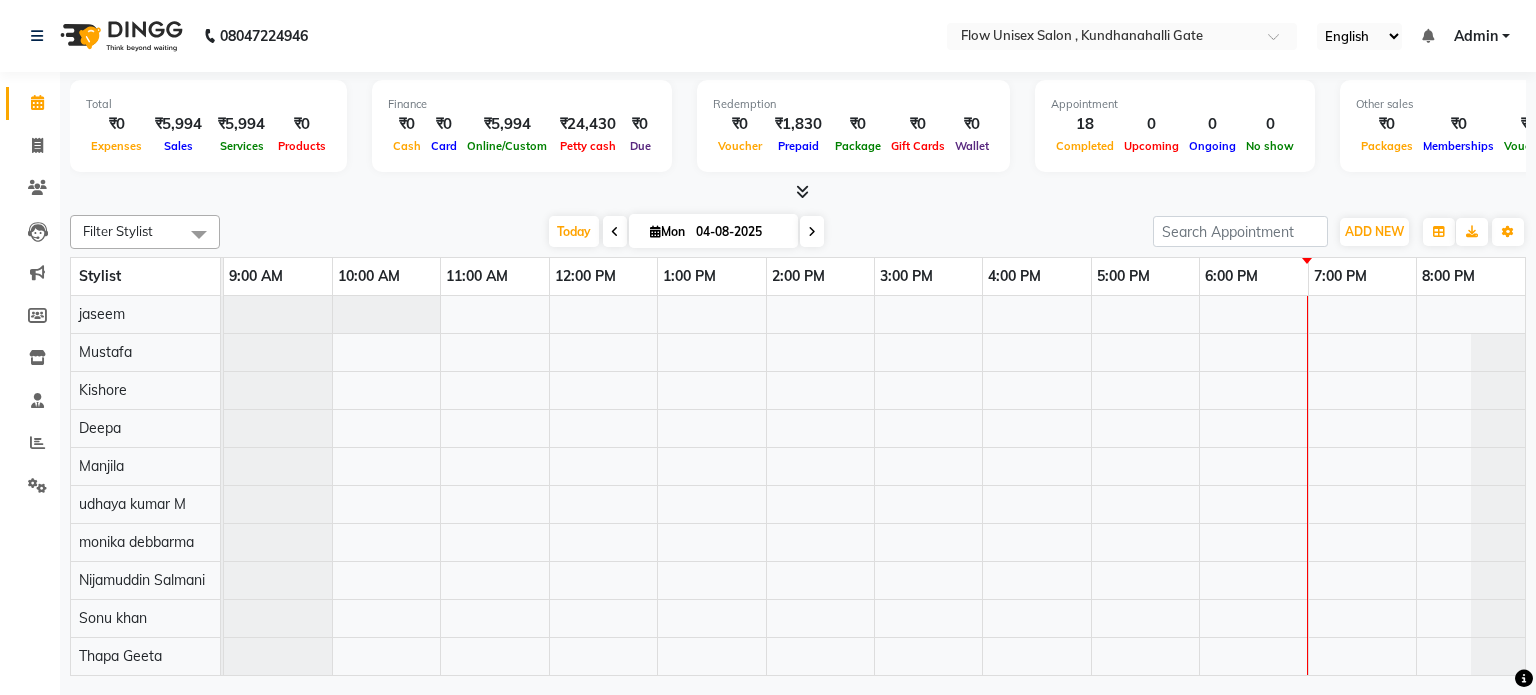 scroll, scrollTop: 0, scrollLeft: 0, axis: both 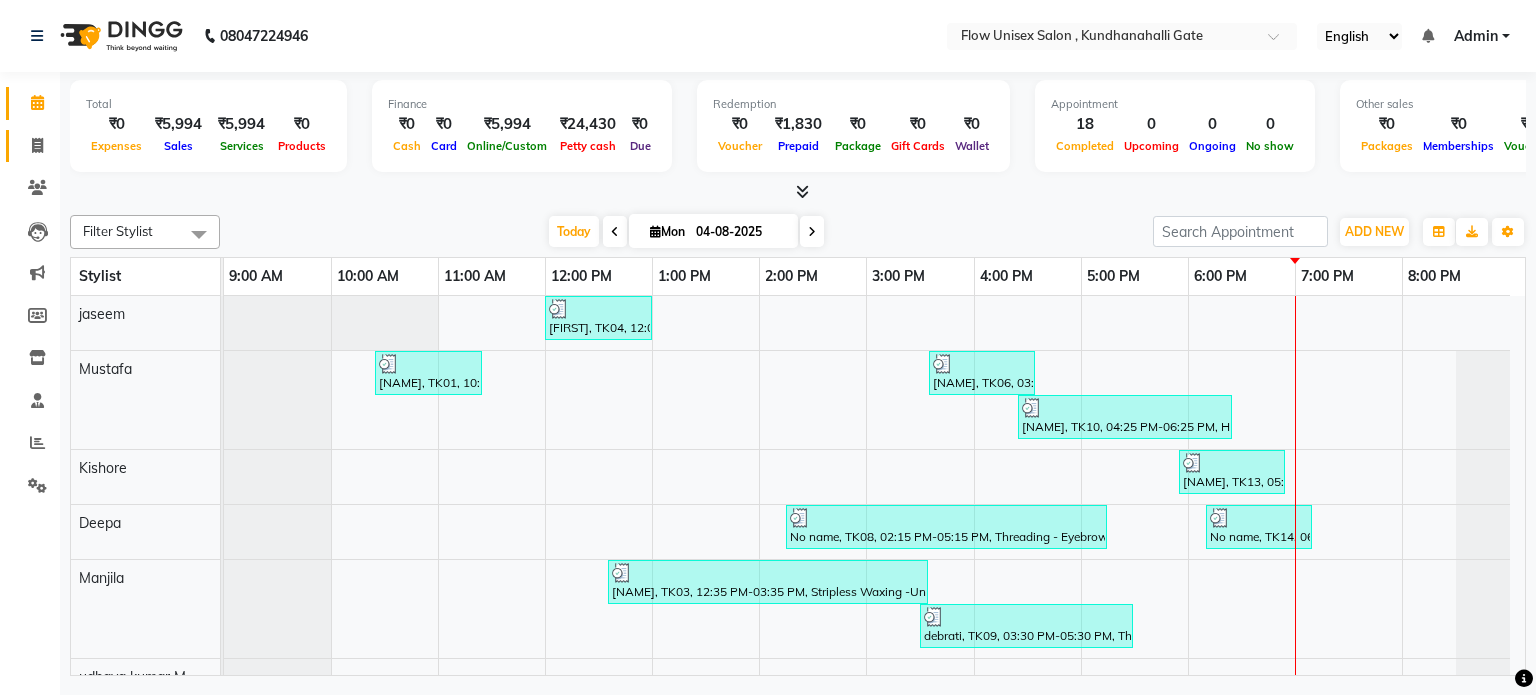 drag, startPoint x: 26, startPoint y: 123, endPoint x: 35, endPoint y: 139, distance: 18.35756 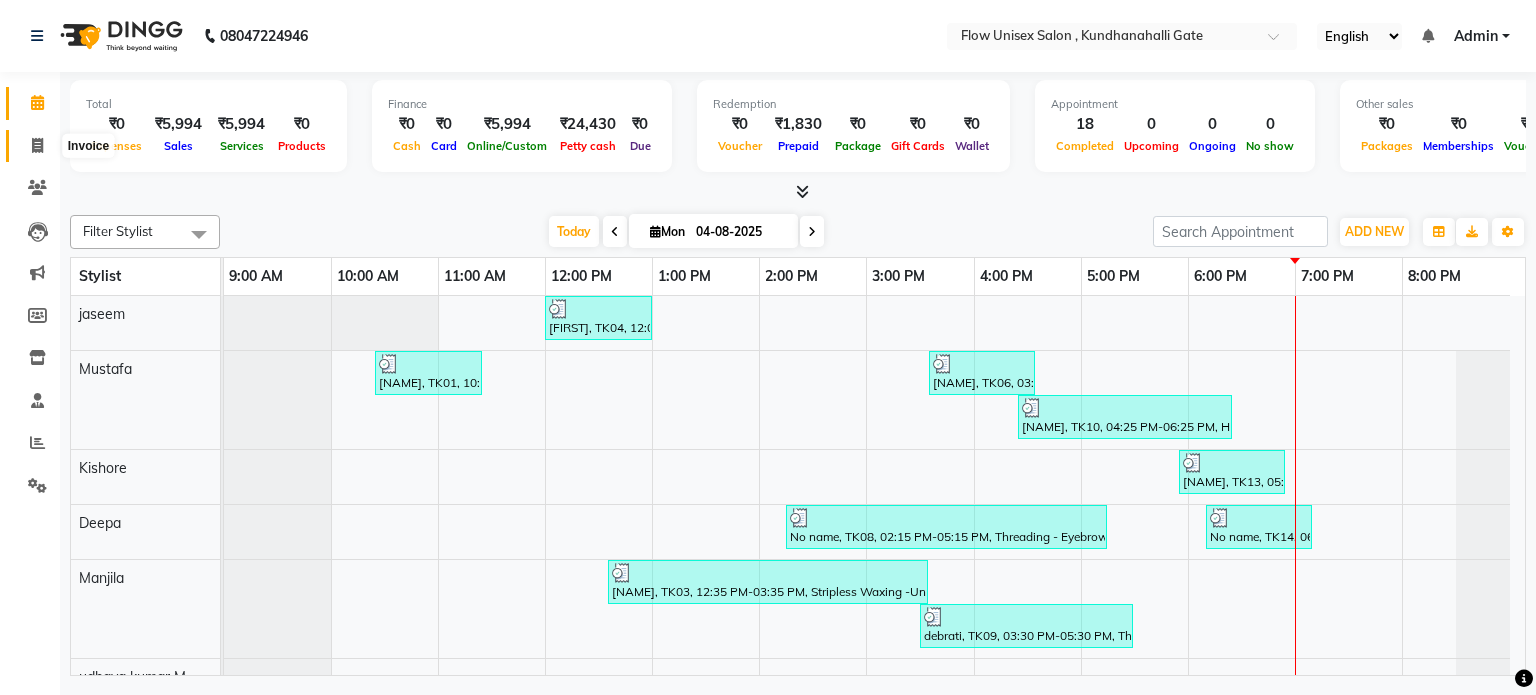 click 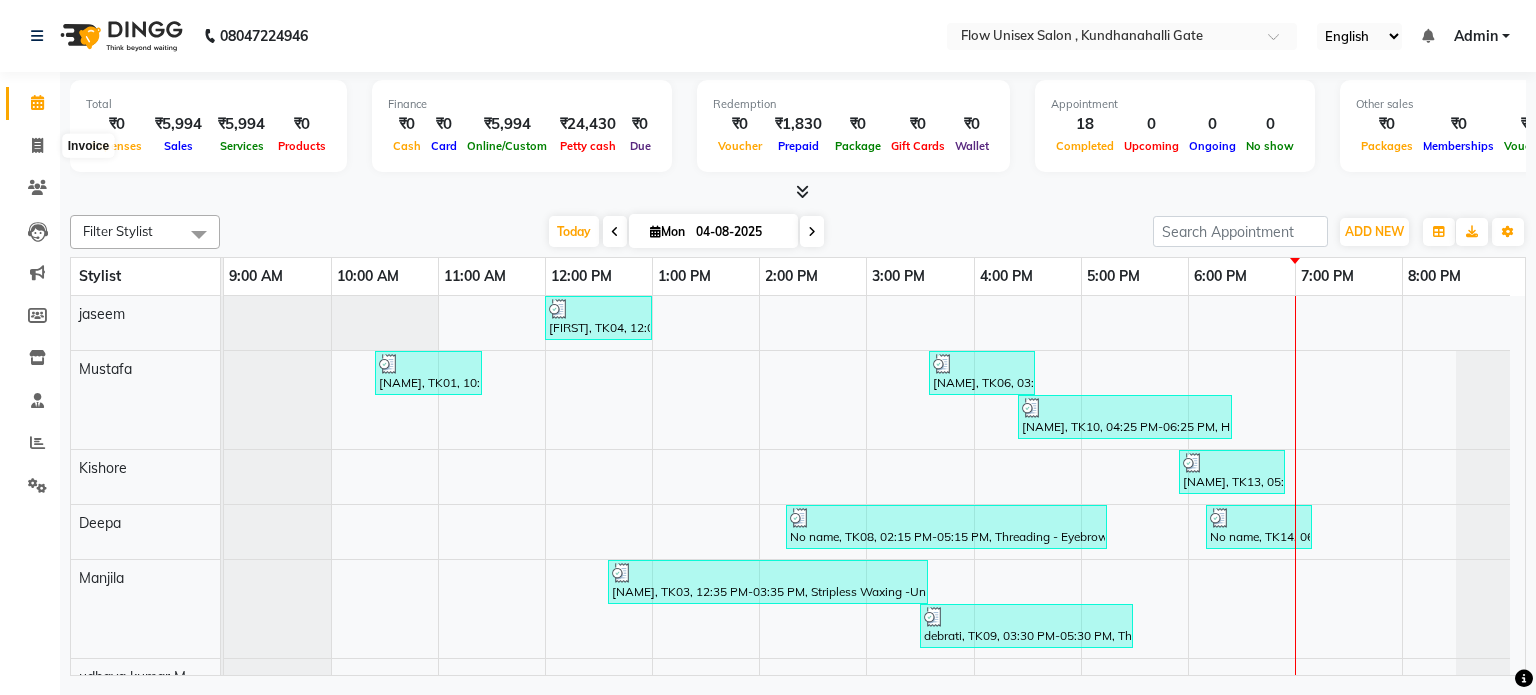select on "5875" 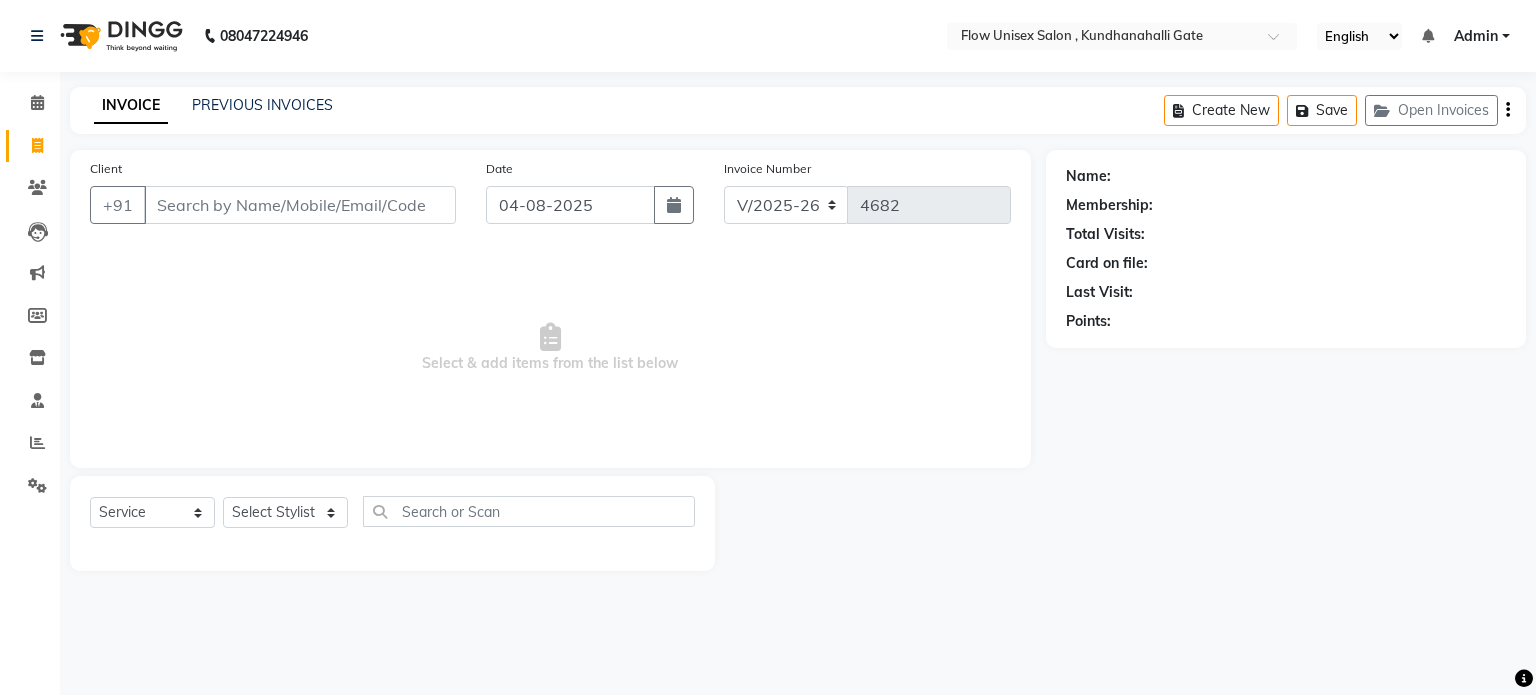 click on "Client" at bounding box center (300, 205) 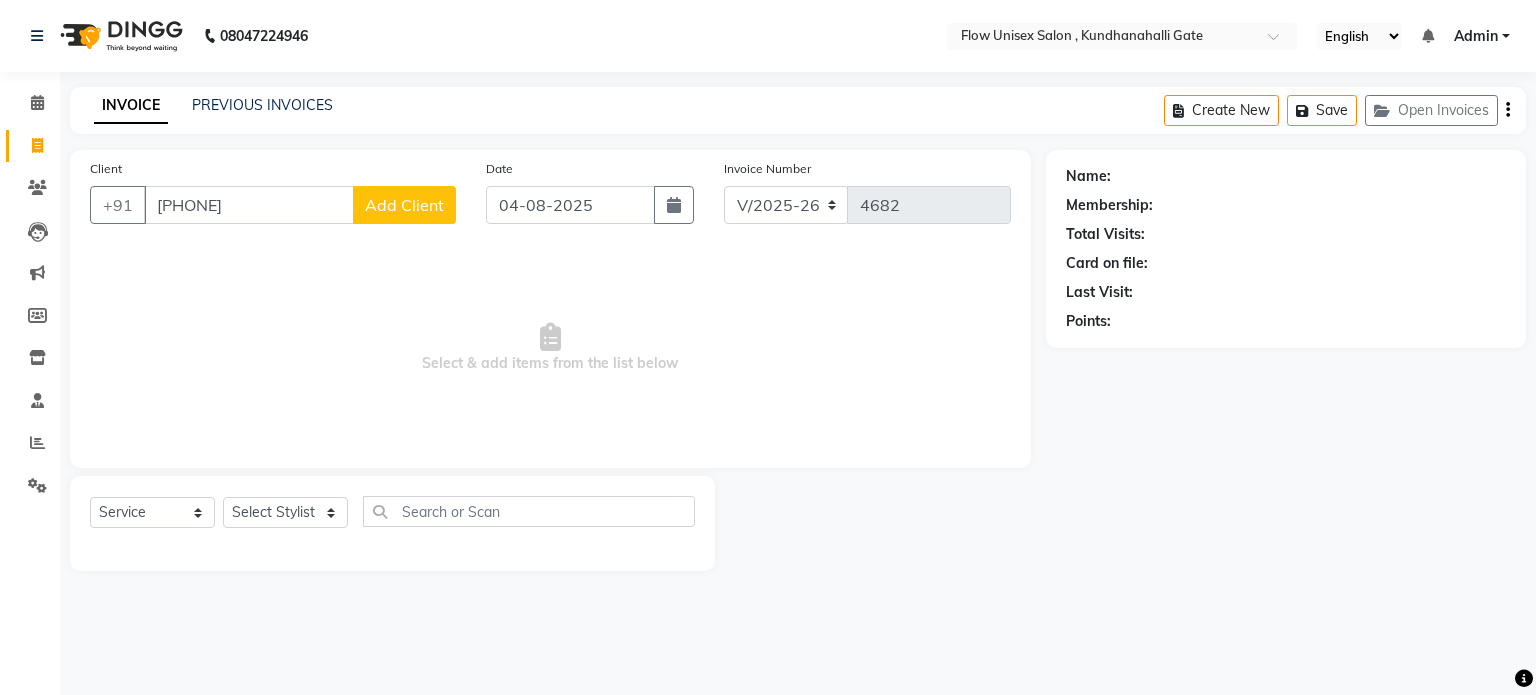 type on "[PHONE]" 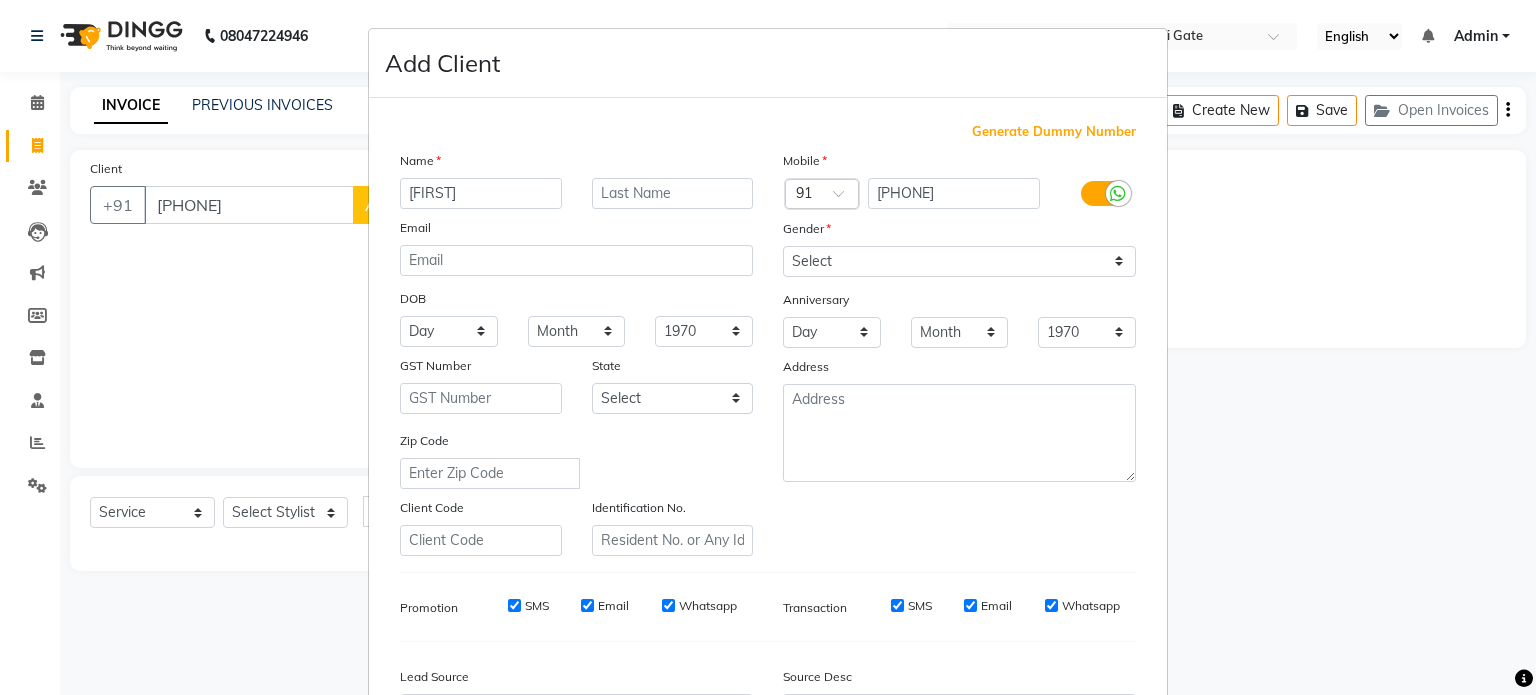 type on "[FIRST]" 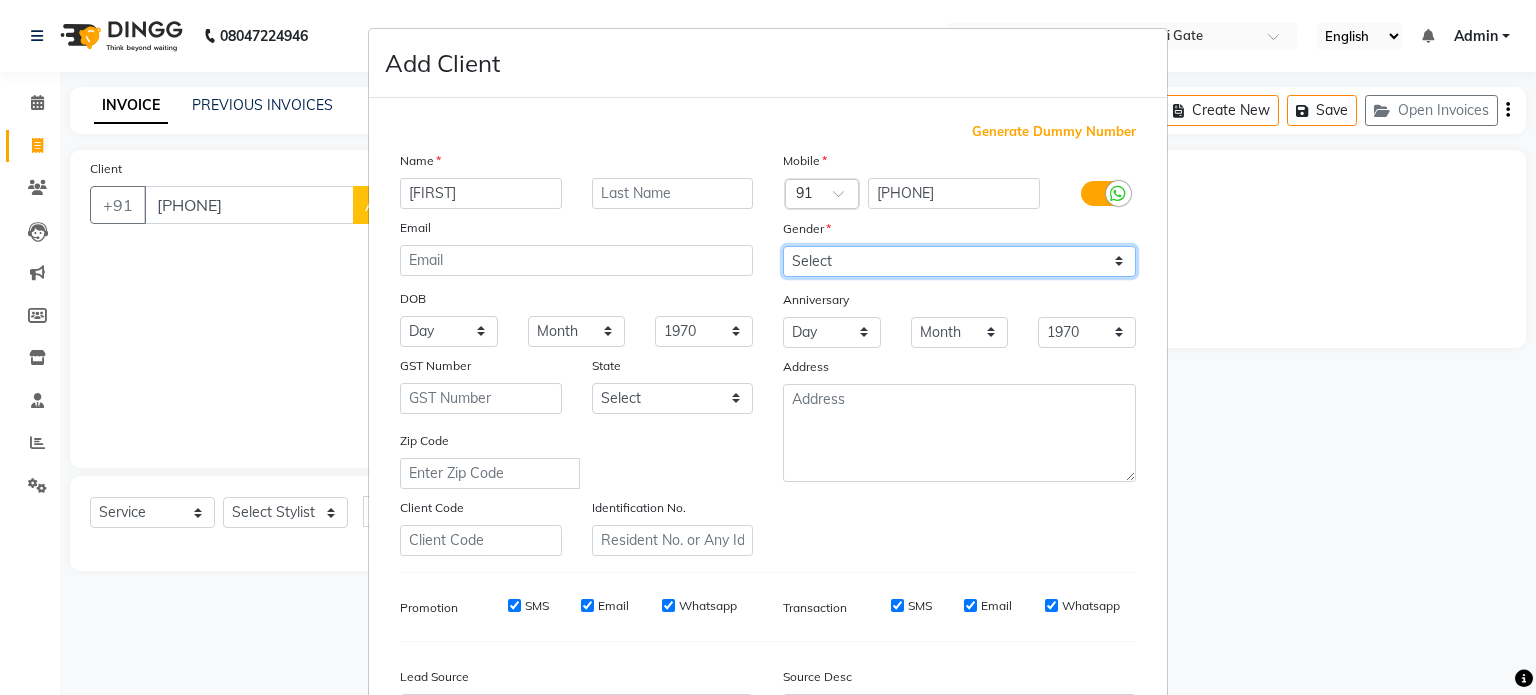 click on "Select Male Female Other Prefer Not To Say" at bounding box center [959, 261] 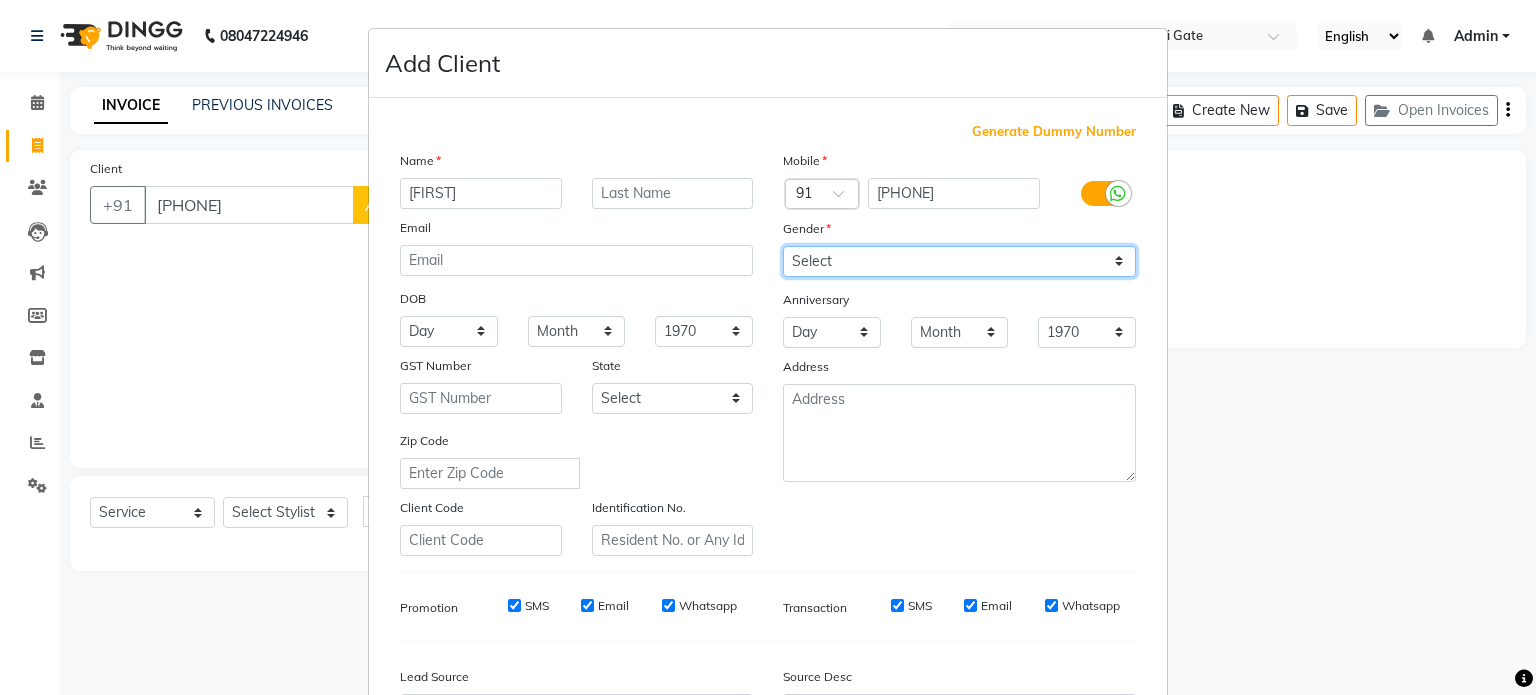 select on "male" 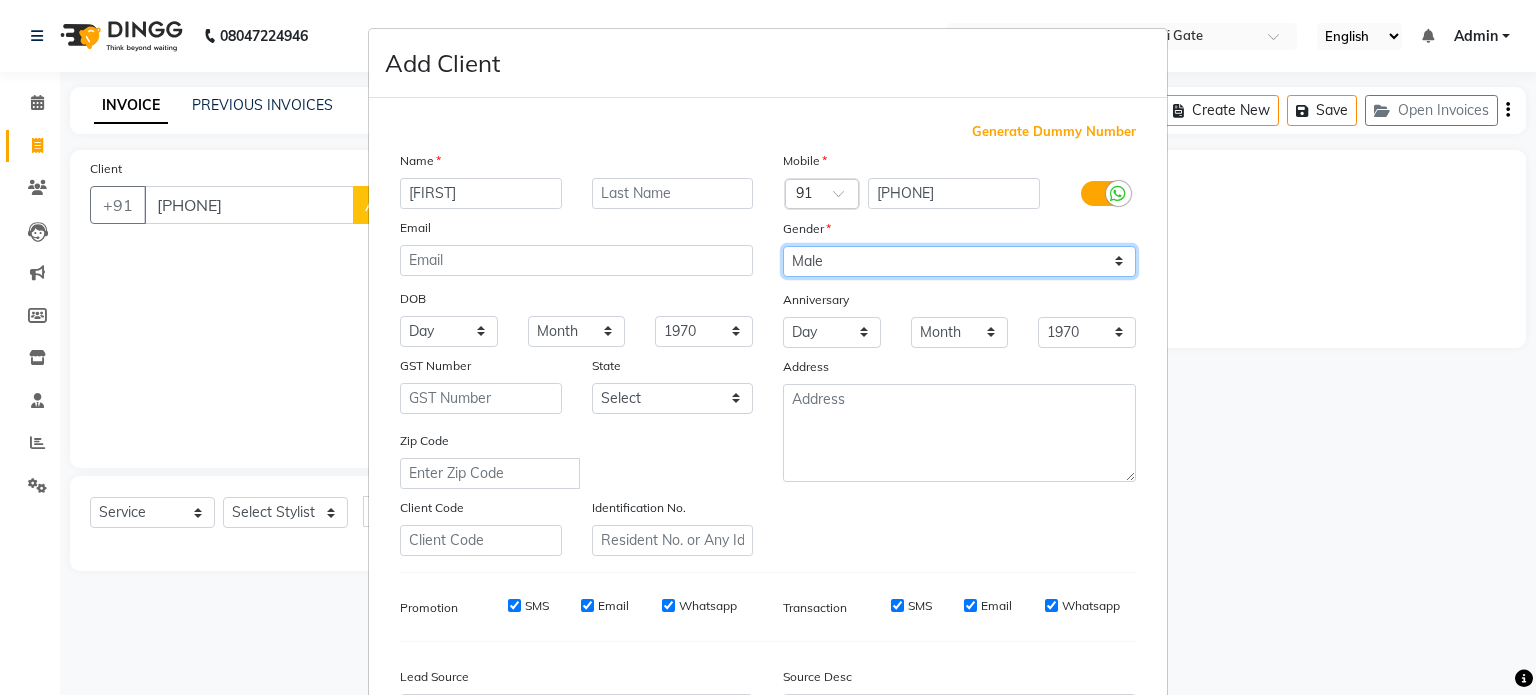 click on "Select Male Female Other Prefer Not To Say" at bounding box center (959, 261) 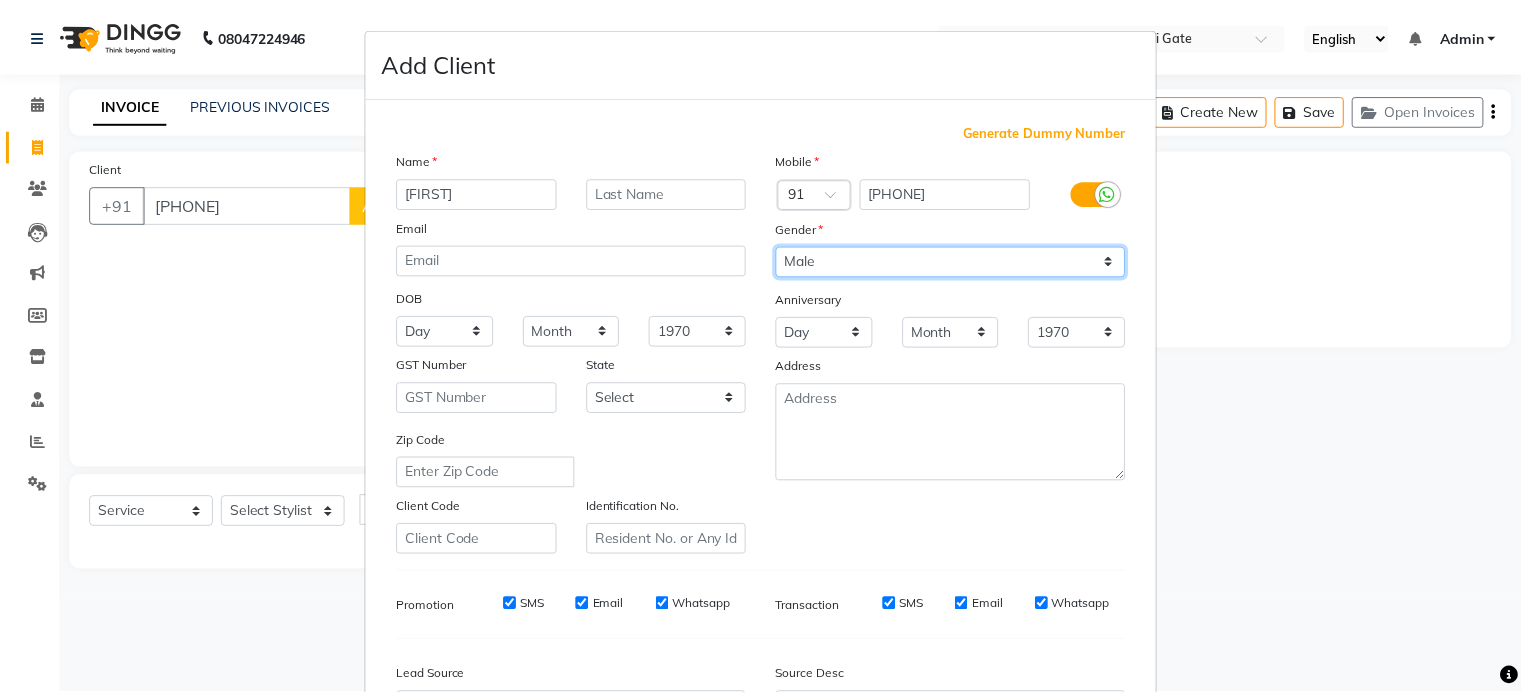 scroll, scrollTop: 237, scrollLeft: 0, axis: vertical 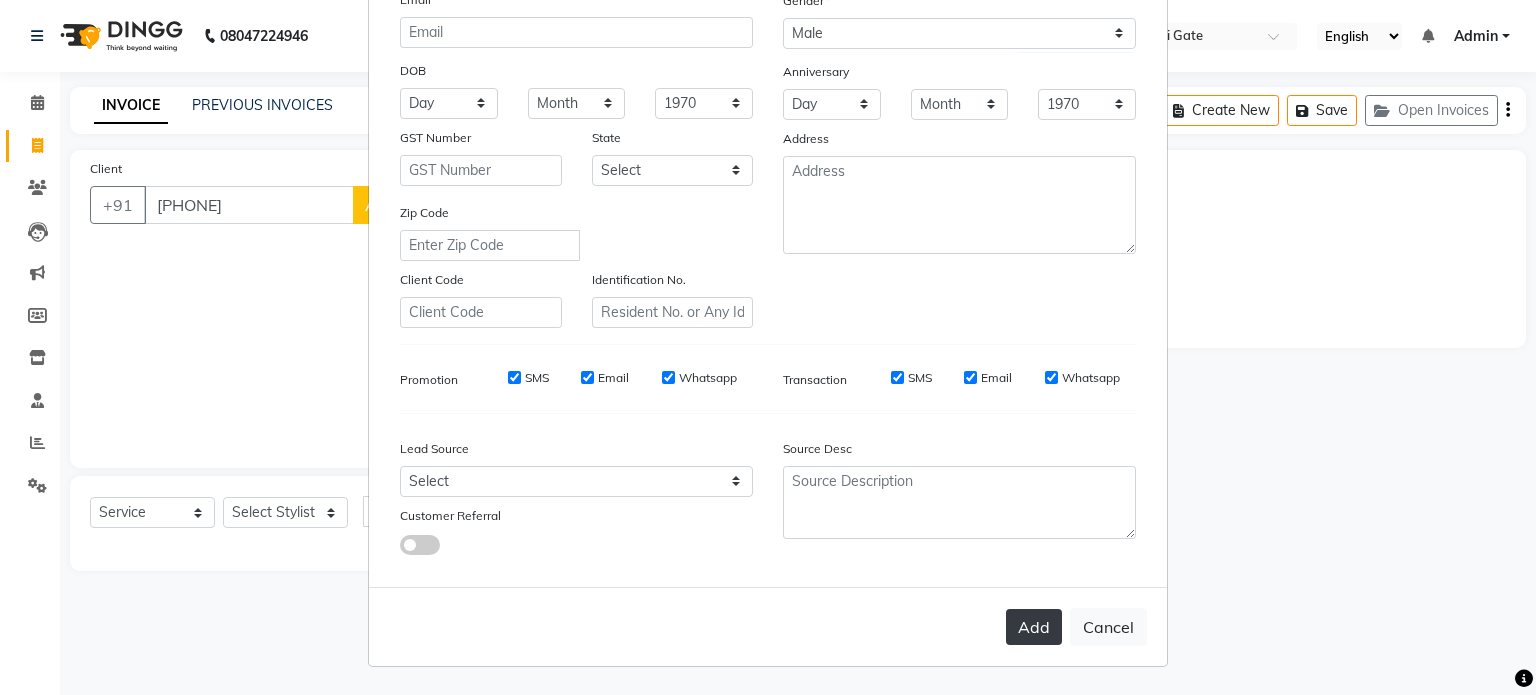 click on "Add" at bounding box center (1034, 627) 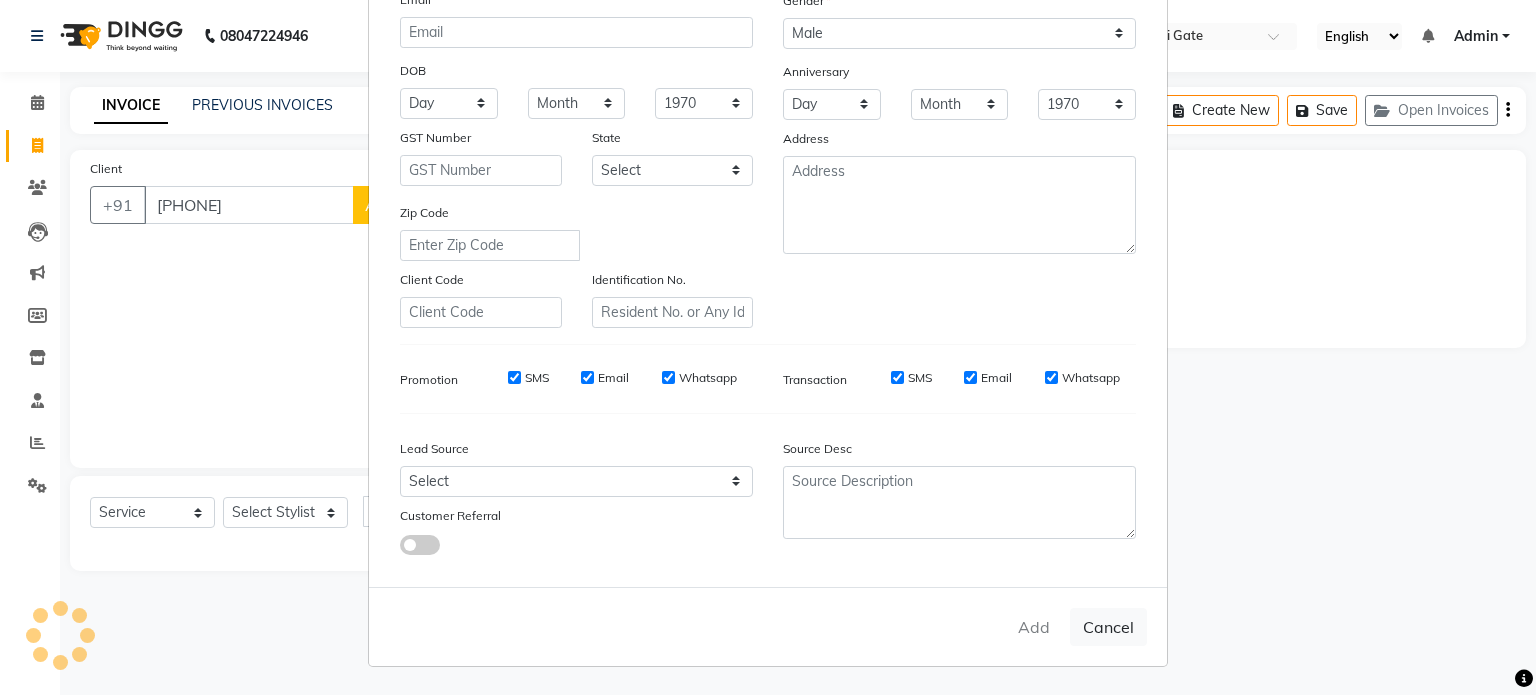 click on "Add   Cancel" at bounding box center [768, 626] 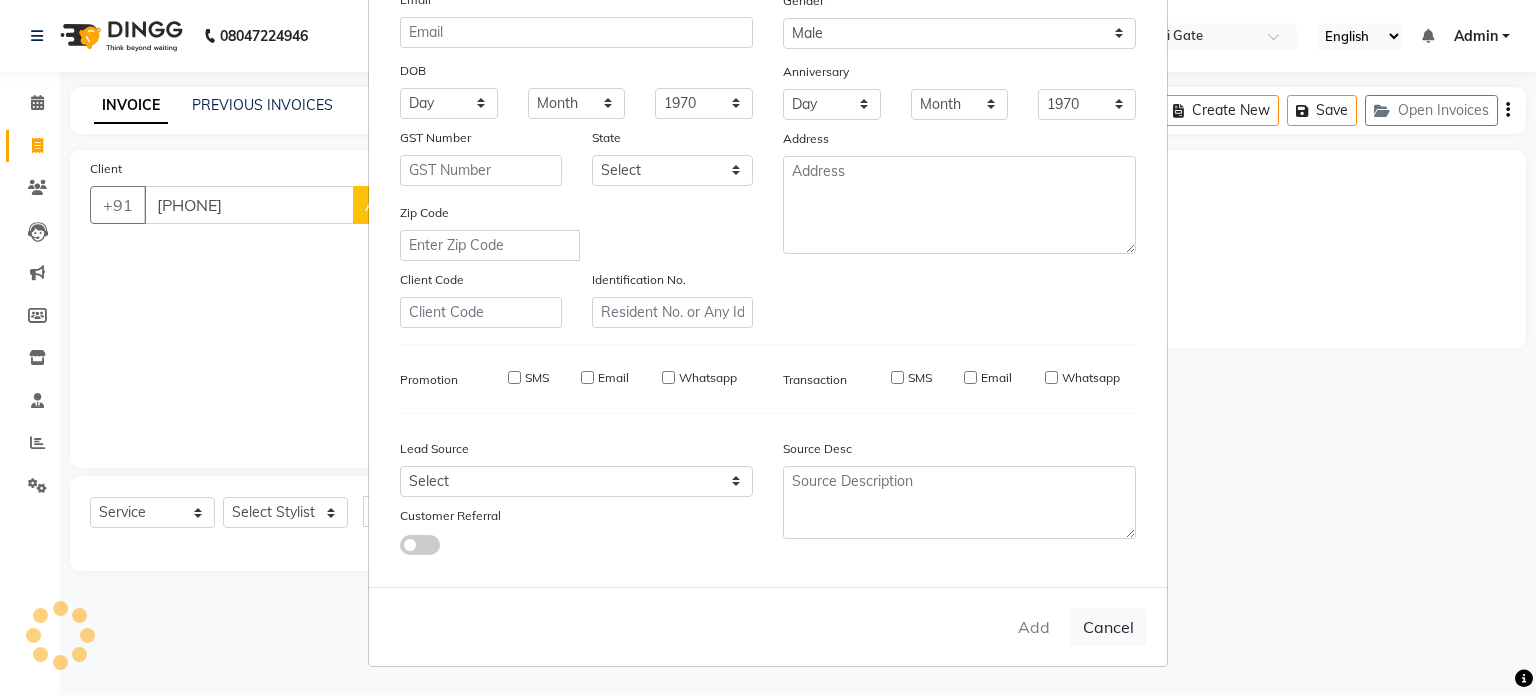 type 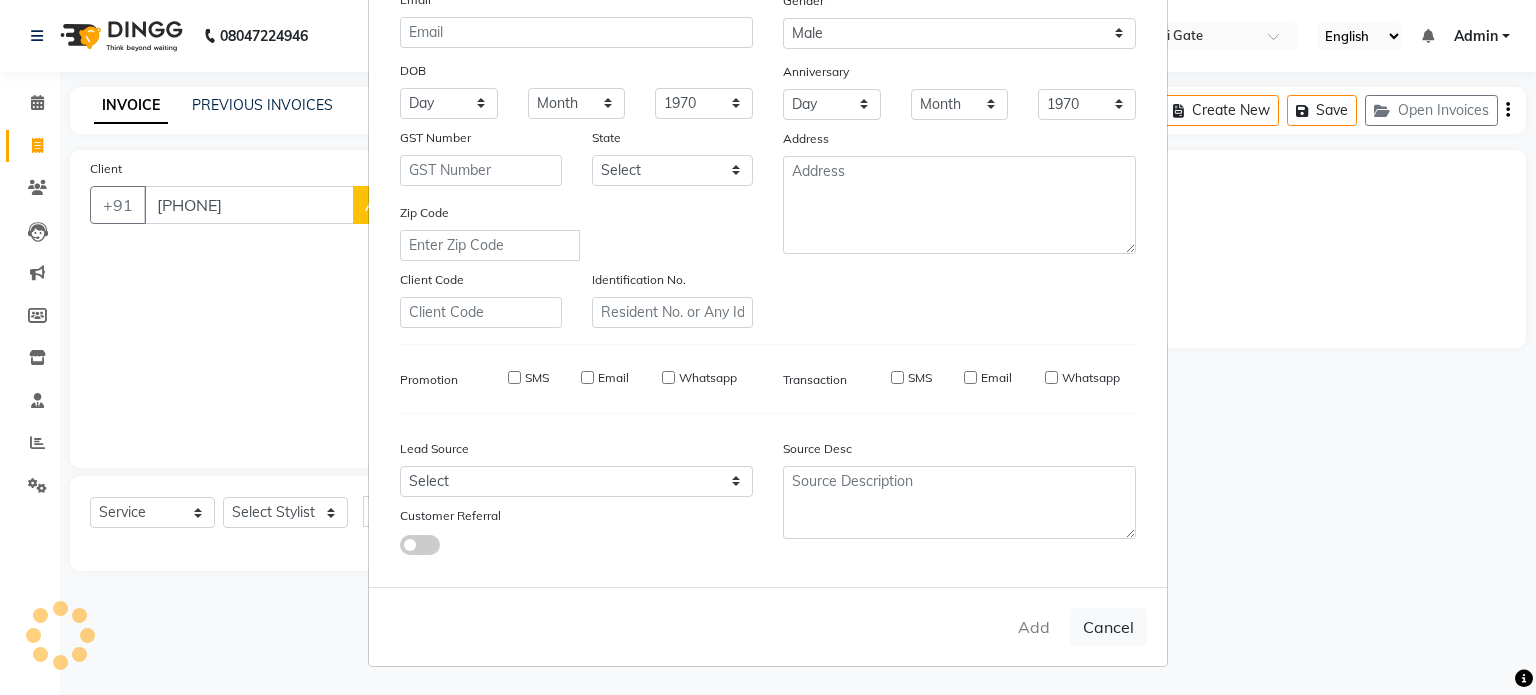 select 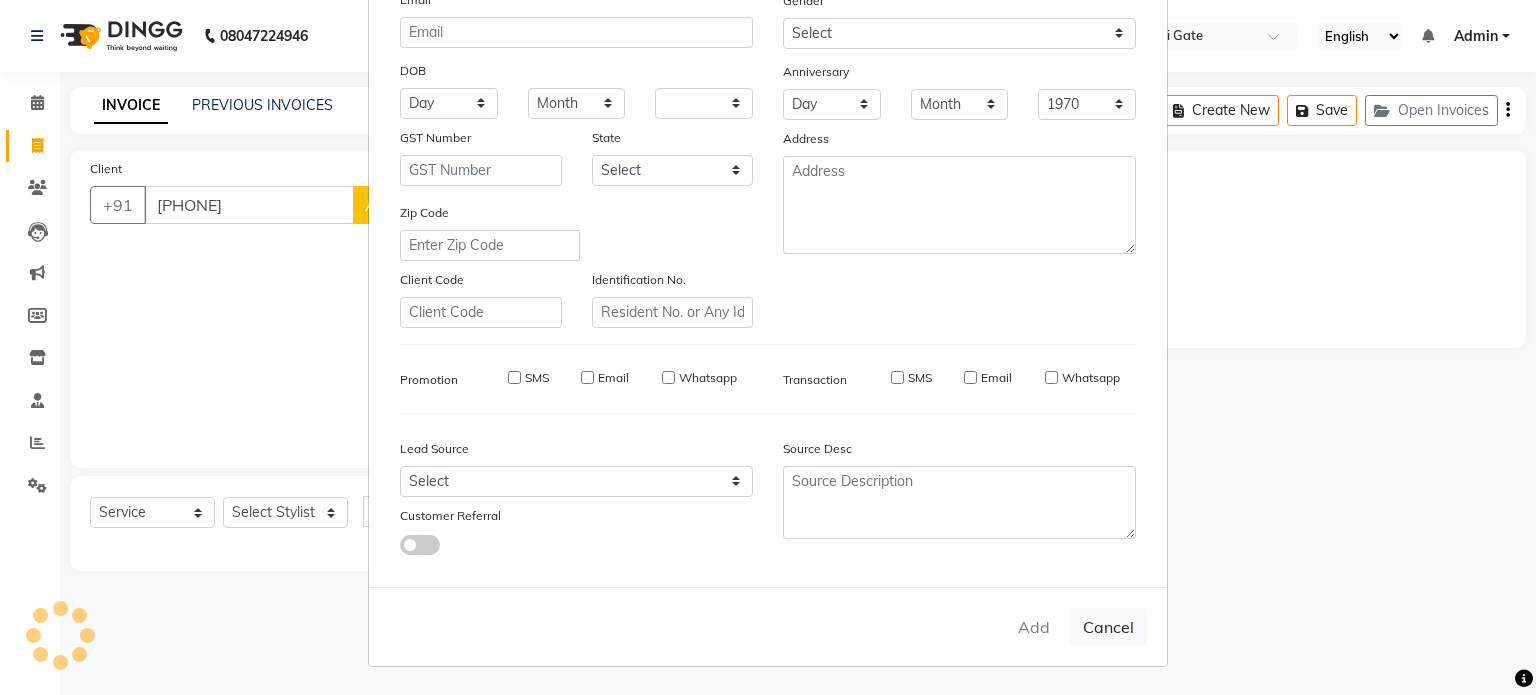 select 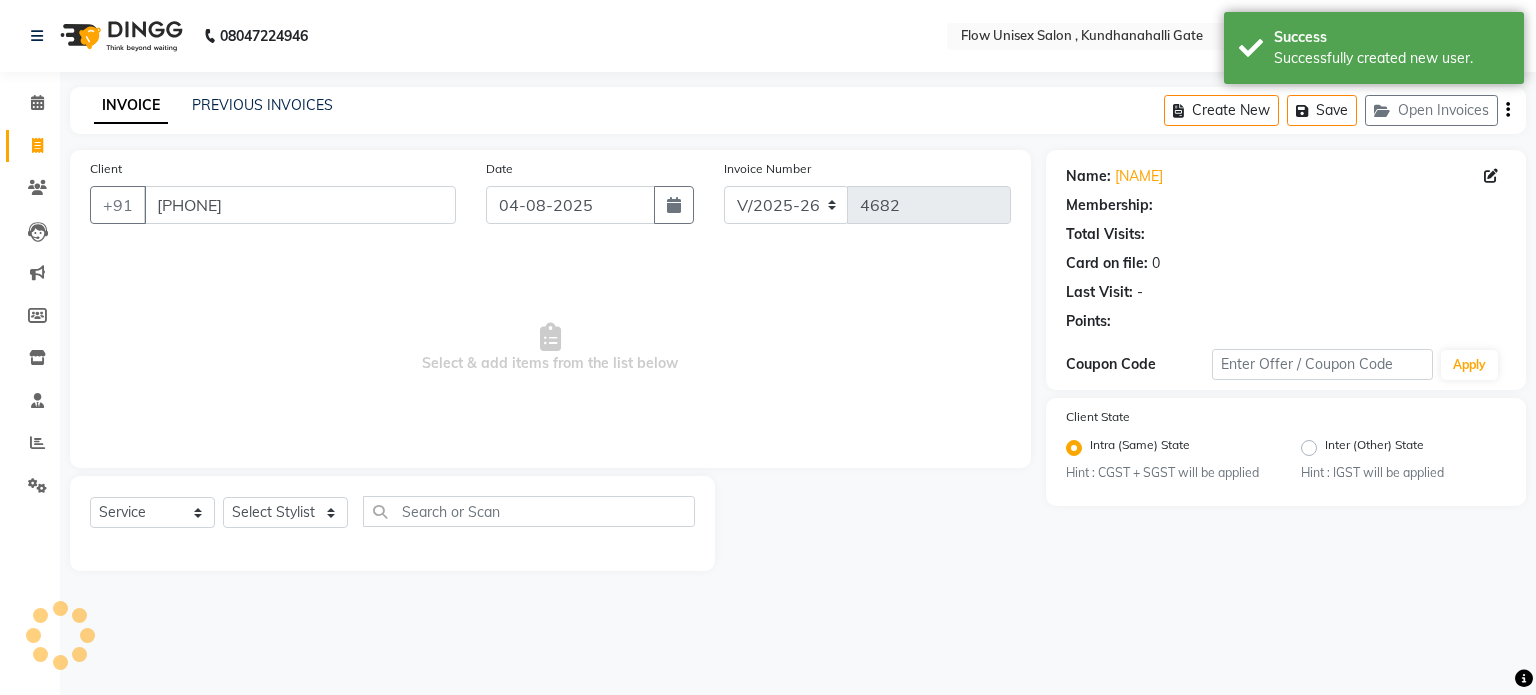 select on "1: Object" 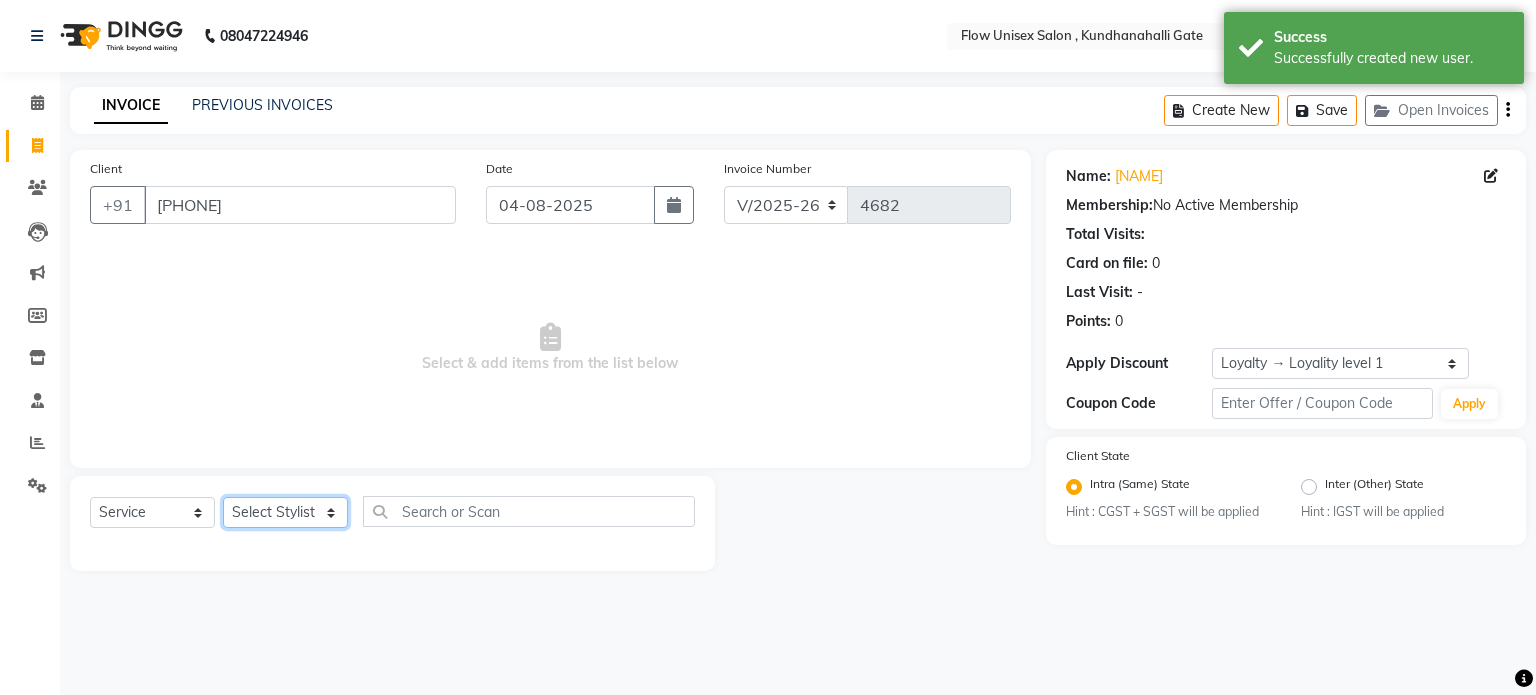 click on "Select Stylist arman Deepa emlen jaseem Kishore Manjila monika debbarma Mustafa Nijamuddin Salmani Saluka Rai Sonu khan Thapa Geeta udhaya kumar M Vishnu Bhati" 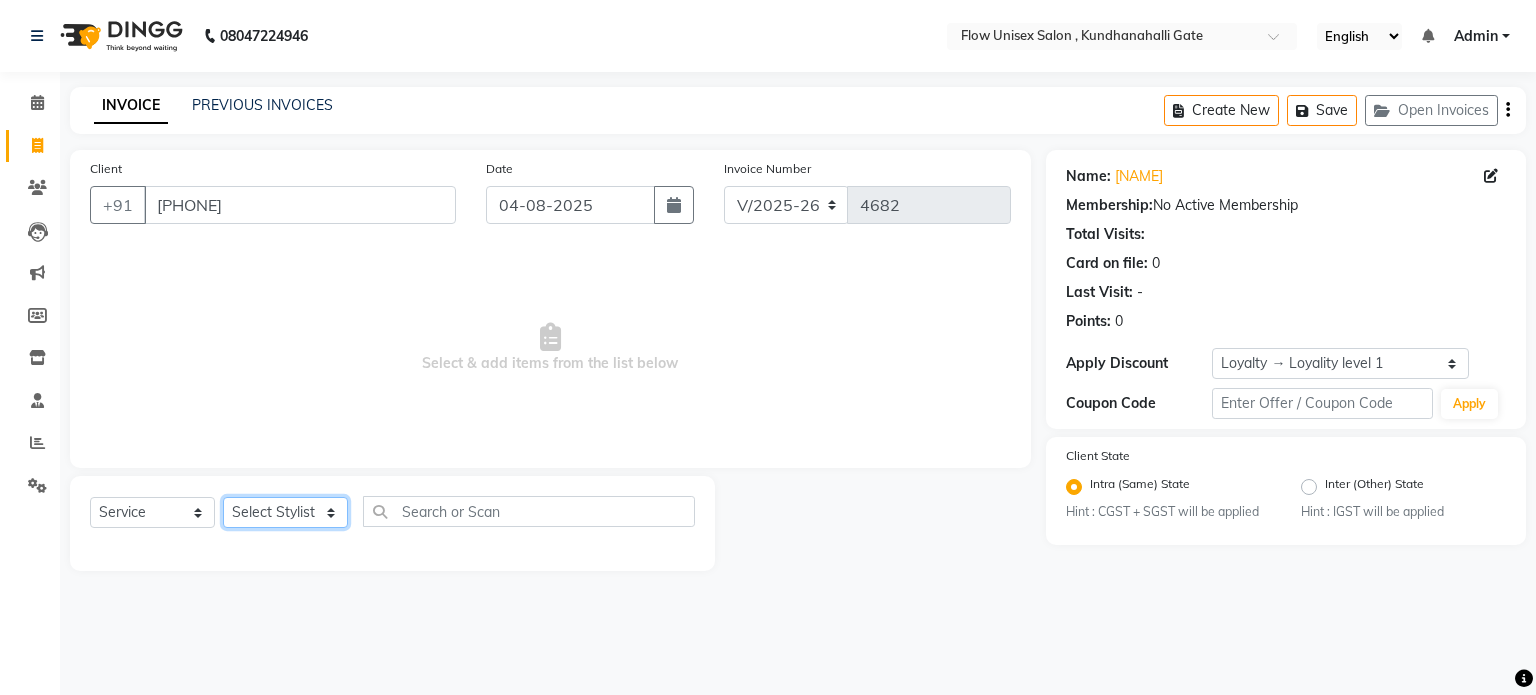 select on "62210" 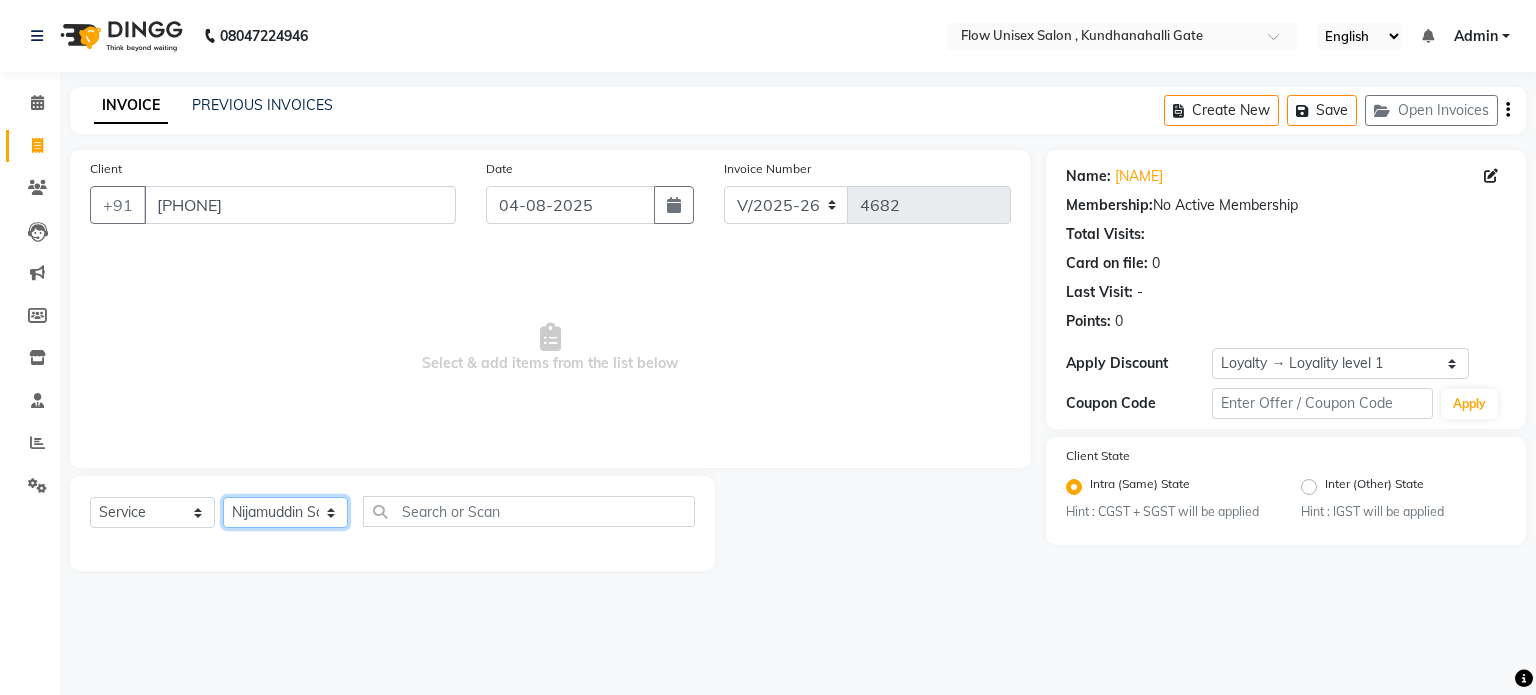 click on "Select Stylist arman Deepa emlen jaseem Kishore Manjila monika debbarma Mustafa Nijamuddin Salmani Saluka Rai Sonu khan Thapa Geeta udhaya kumar M Vishnu Bhati" 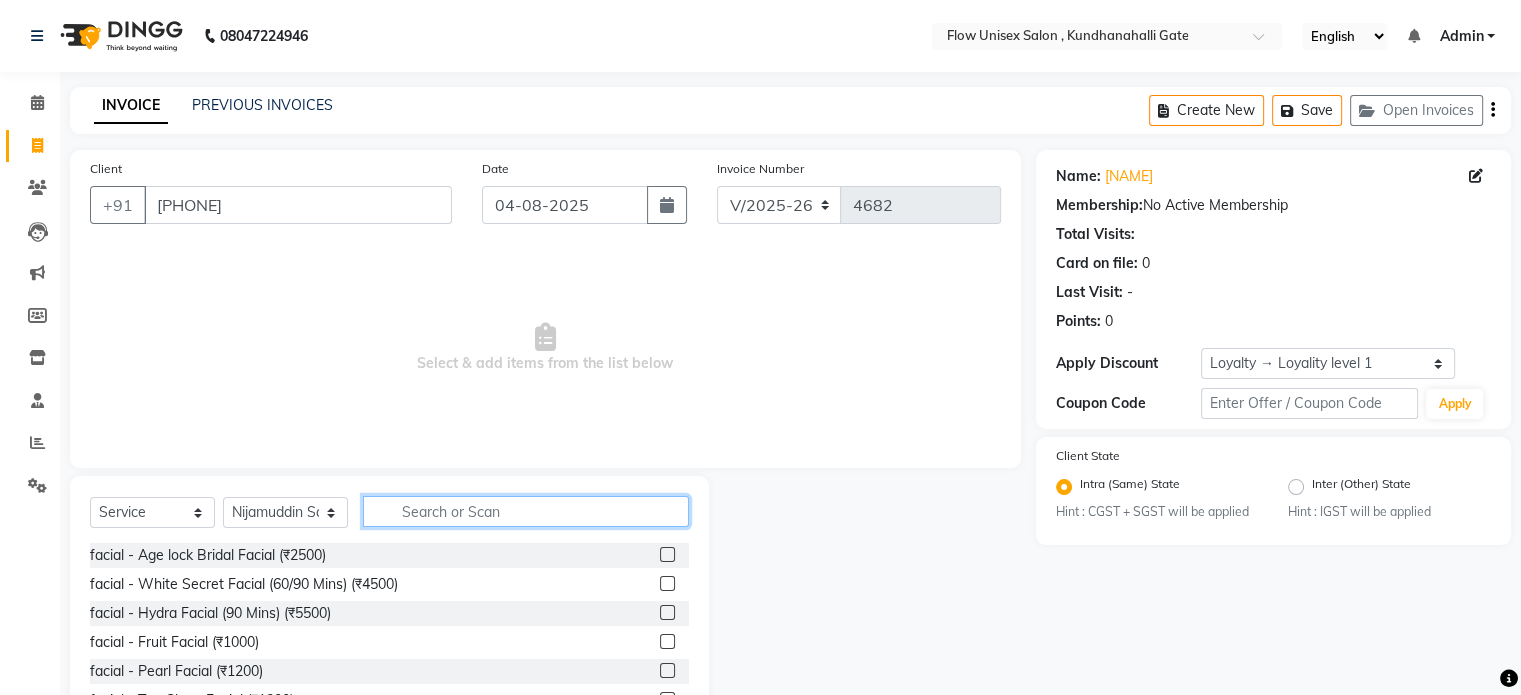 click 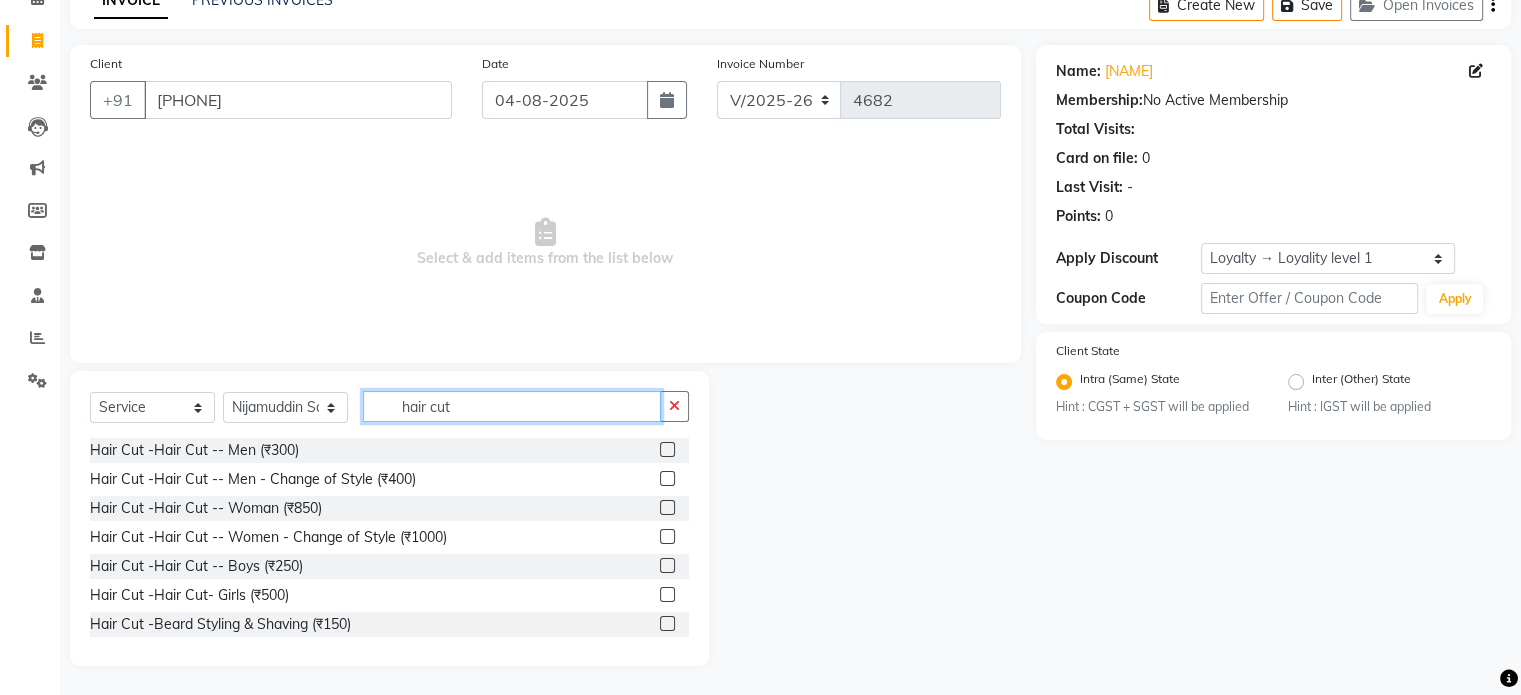 scroll, scrollTop: 106, scrollLeft: 0, axis: vertical 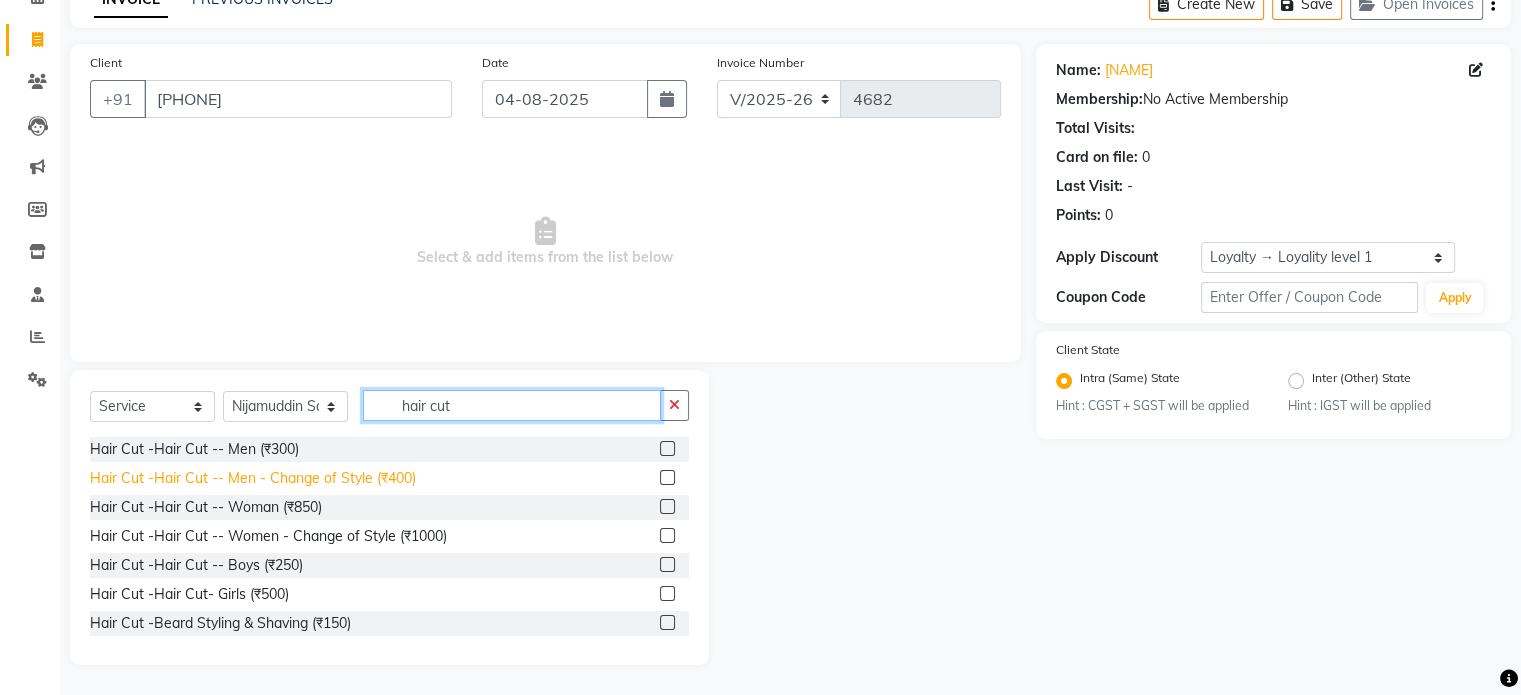 type on "hair cut" 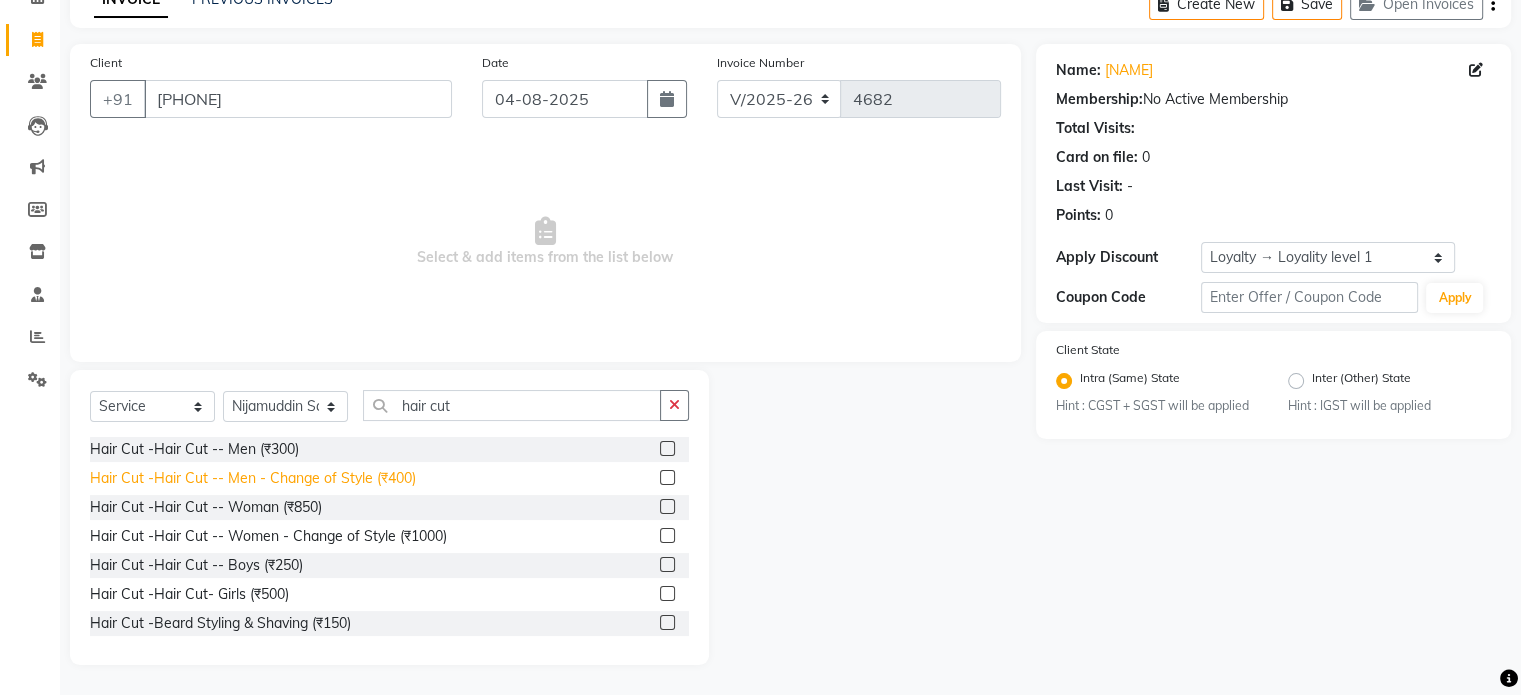 click on "Hair Cut -Hair Cut -- Men - Change of Style (₹400)" 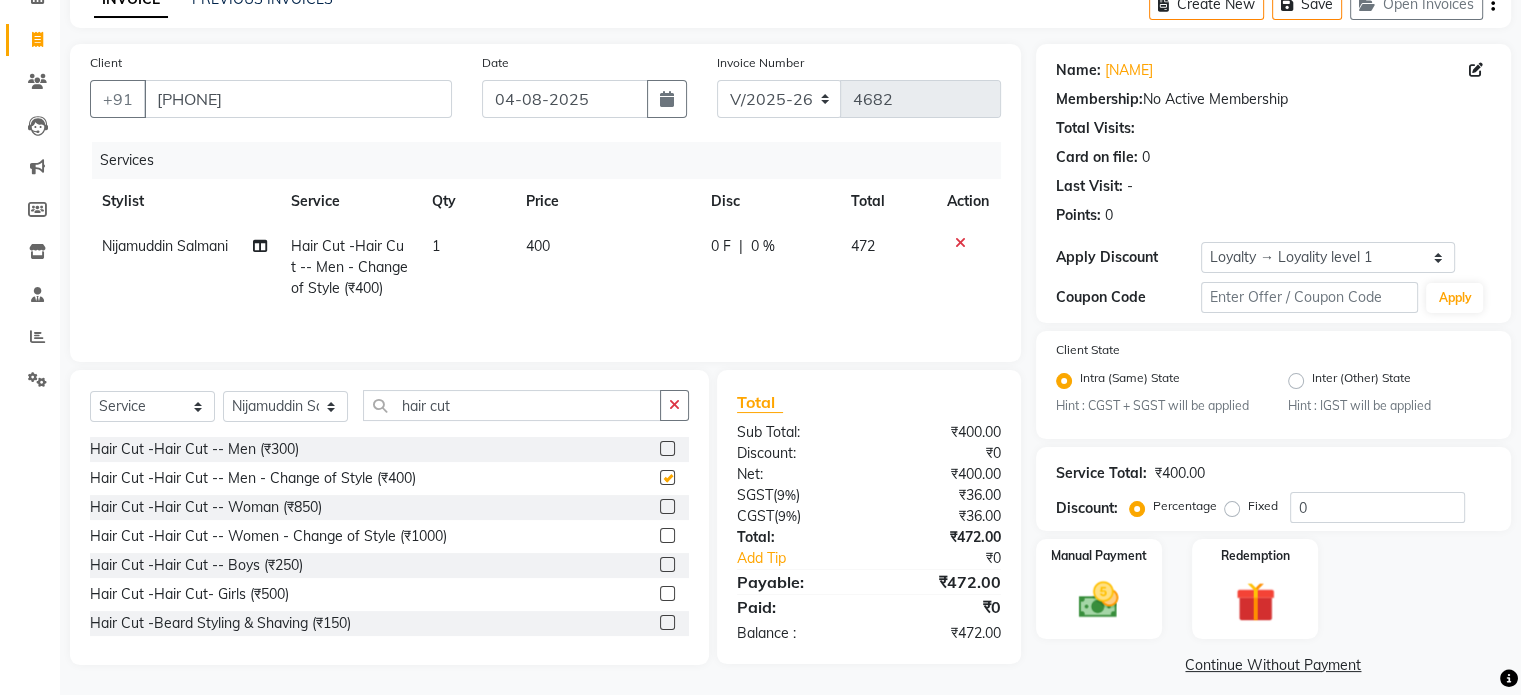 checkbox on "false" 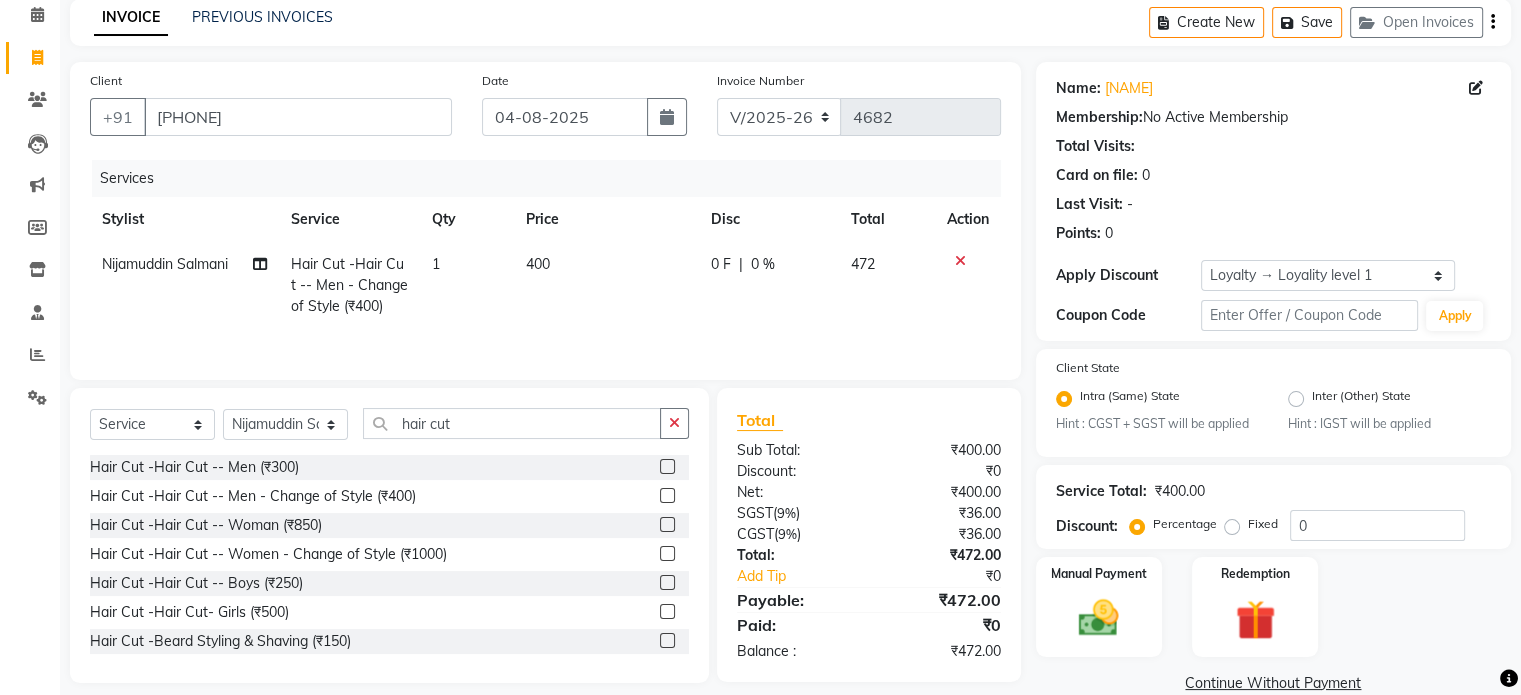 scroll, scrollTop: 123, scrollLeft: 0, axis: vertical 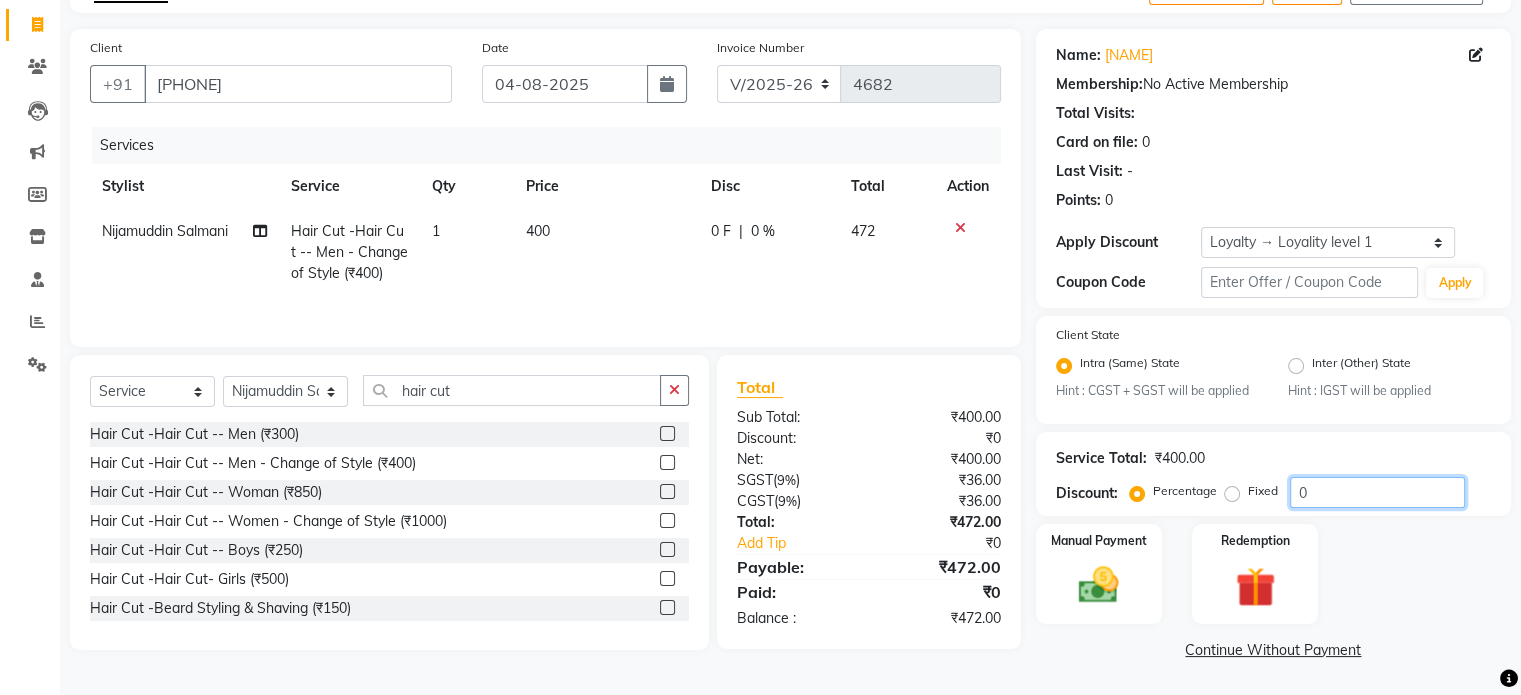click on "0" 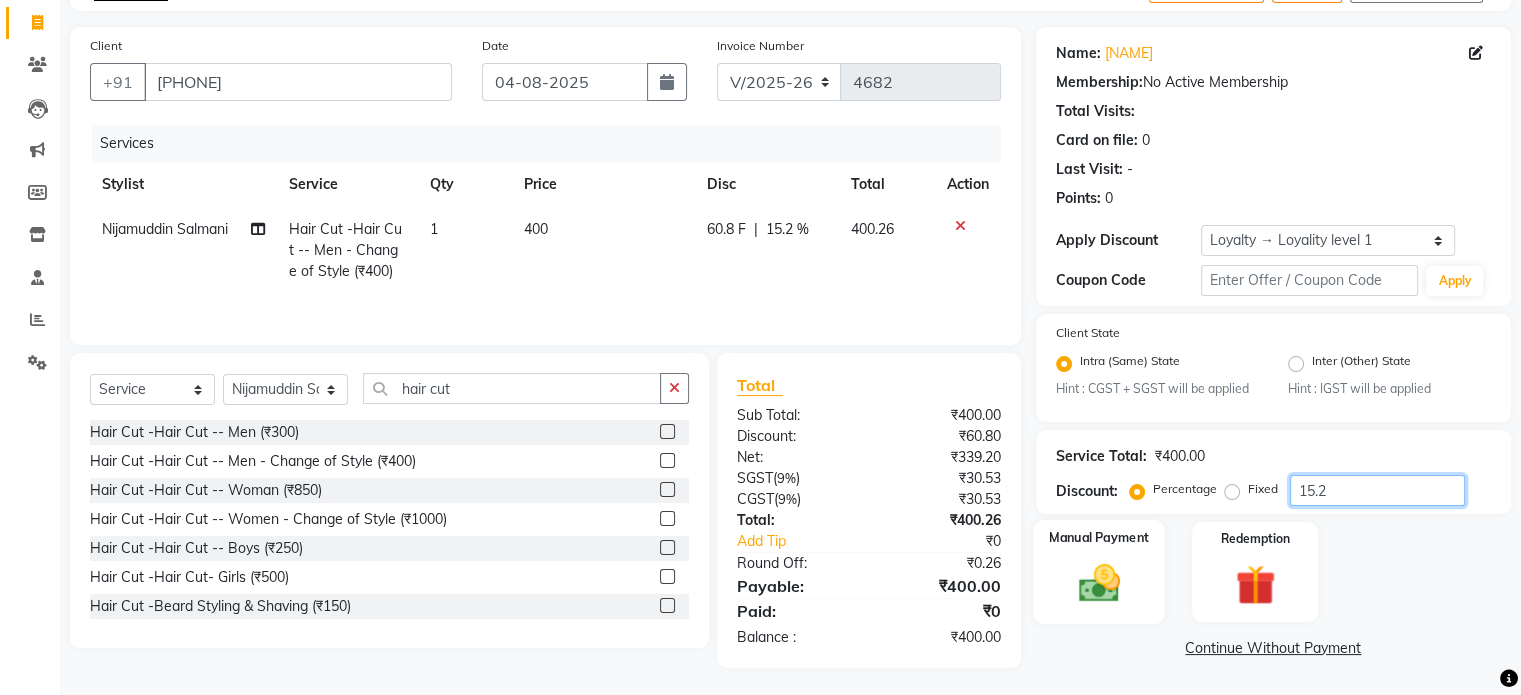 type on "15.2" 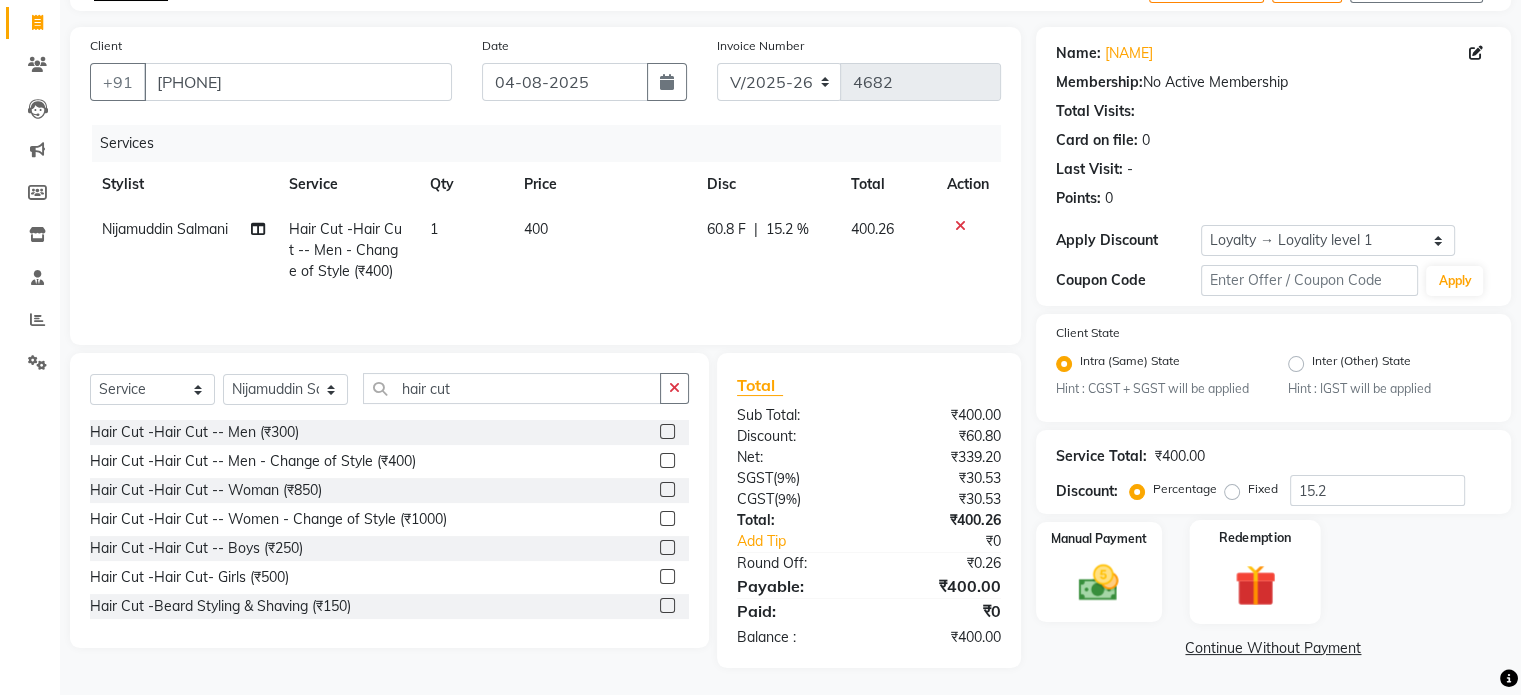 drag, startPoint x: 1113, startPoint y: 549, endPoint x: 1228, endPoint y: 546, distance: 115.03912 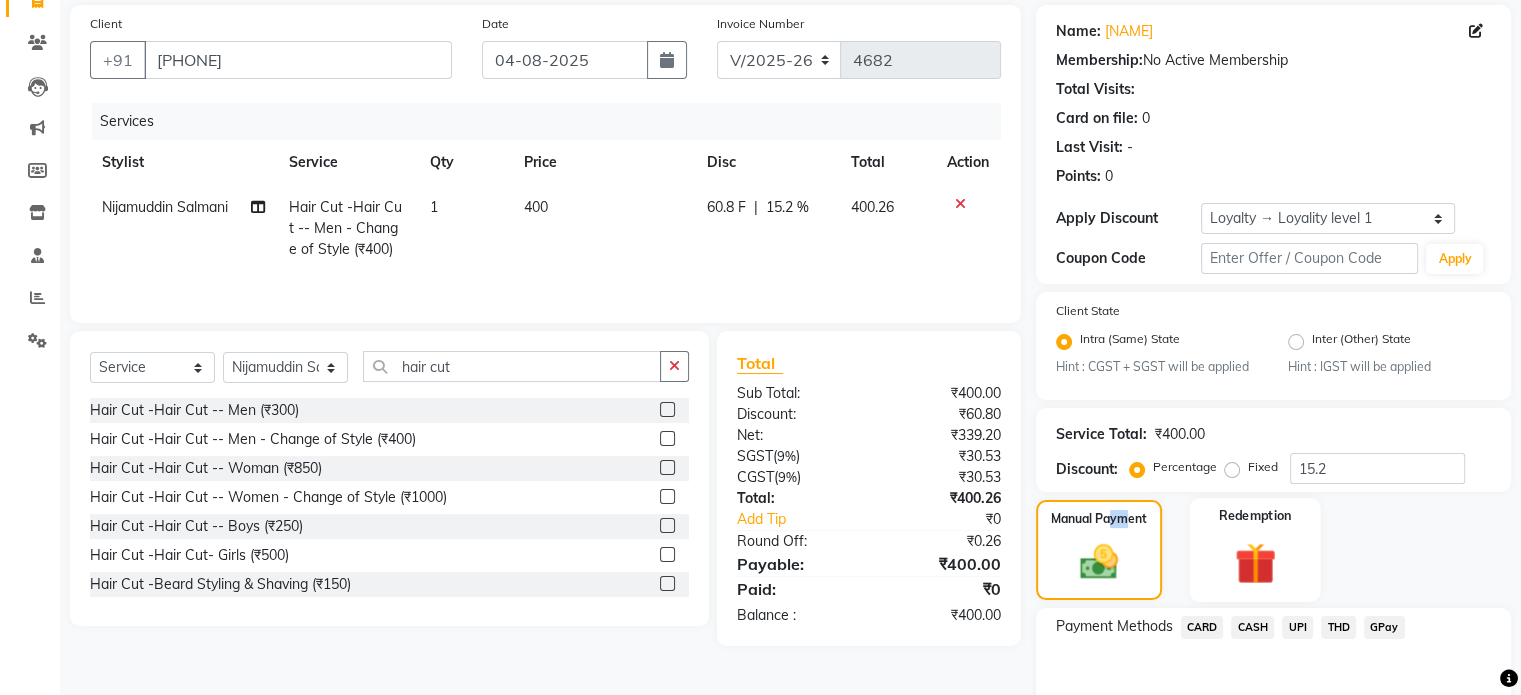 scroll, scrollTop: 251, scrollLeft: 0, axis: vertical 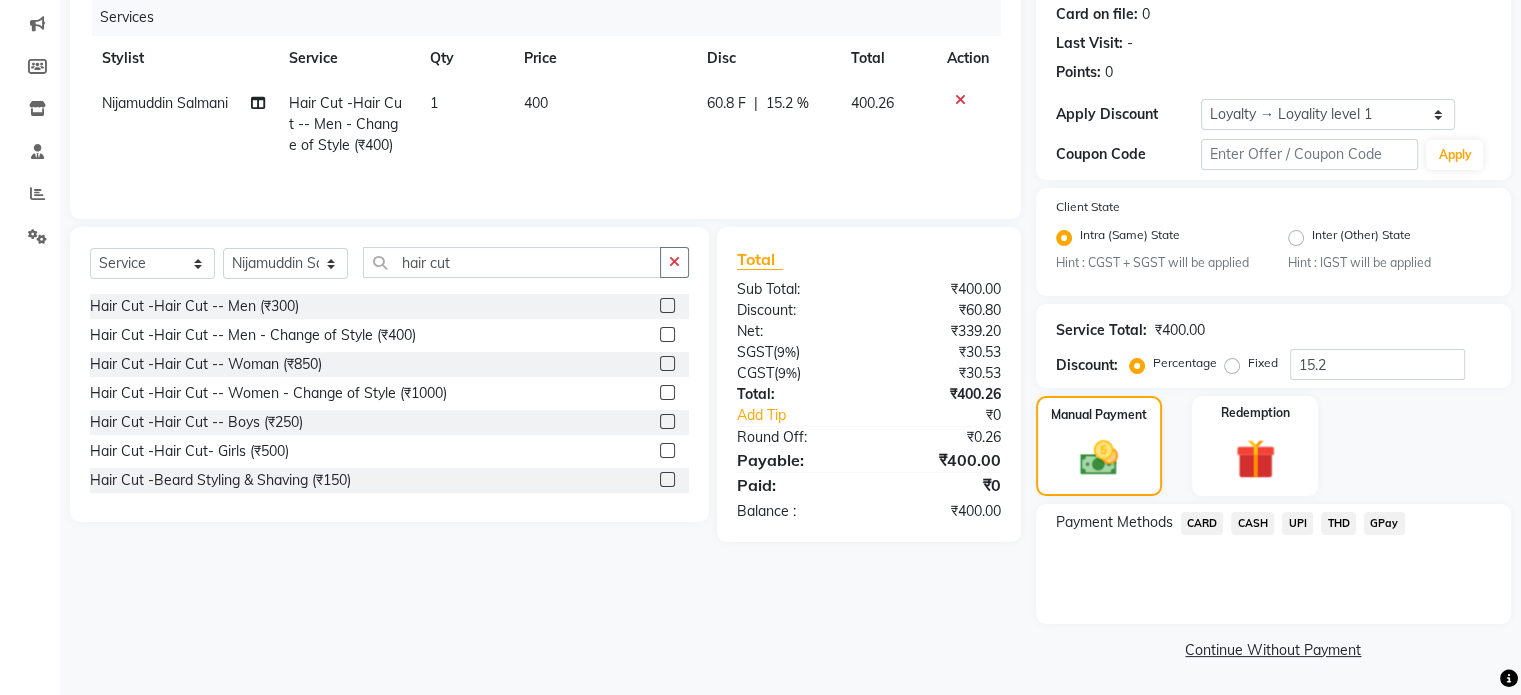 click on "UPI" 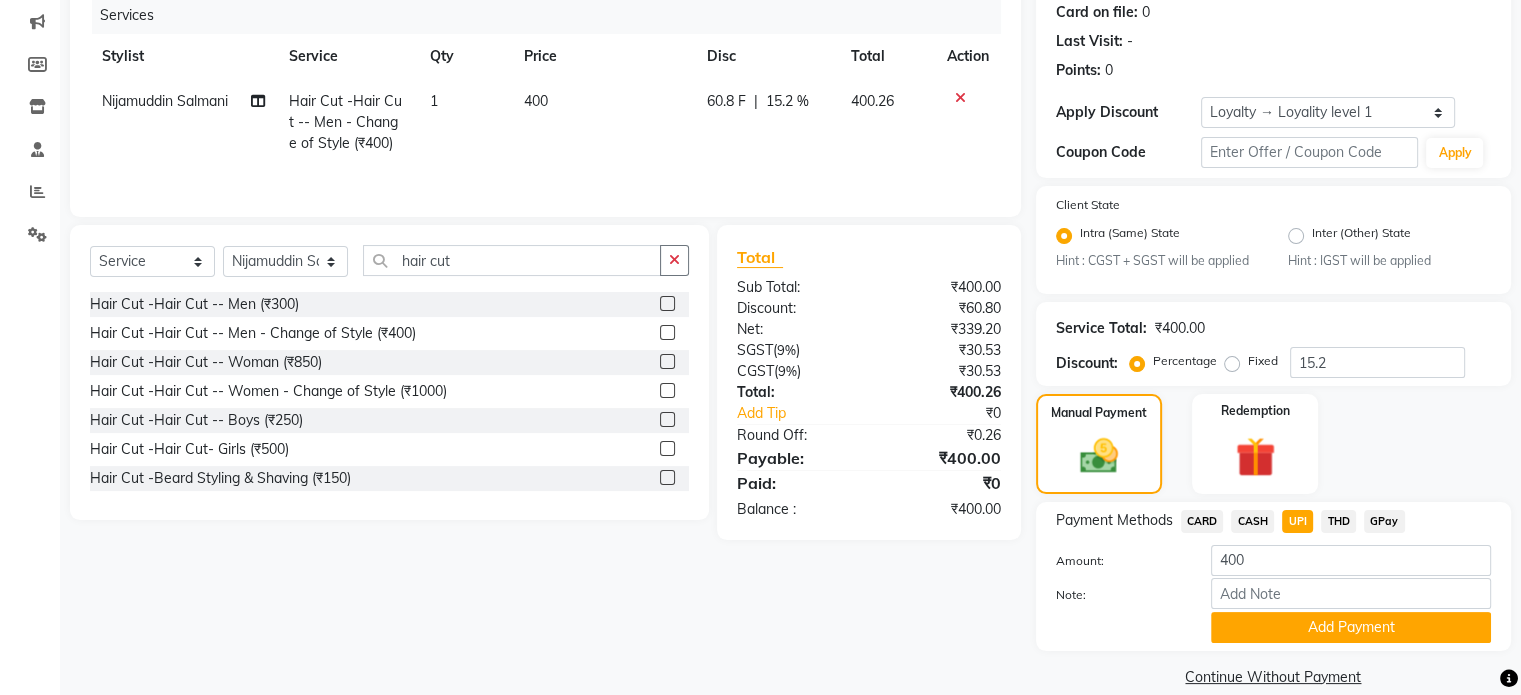 click on "Add Payment" 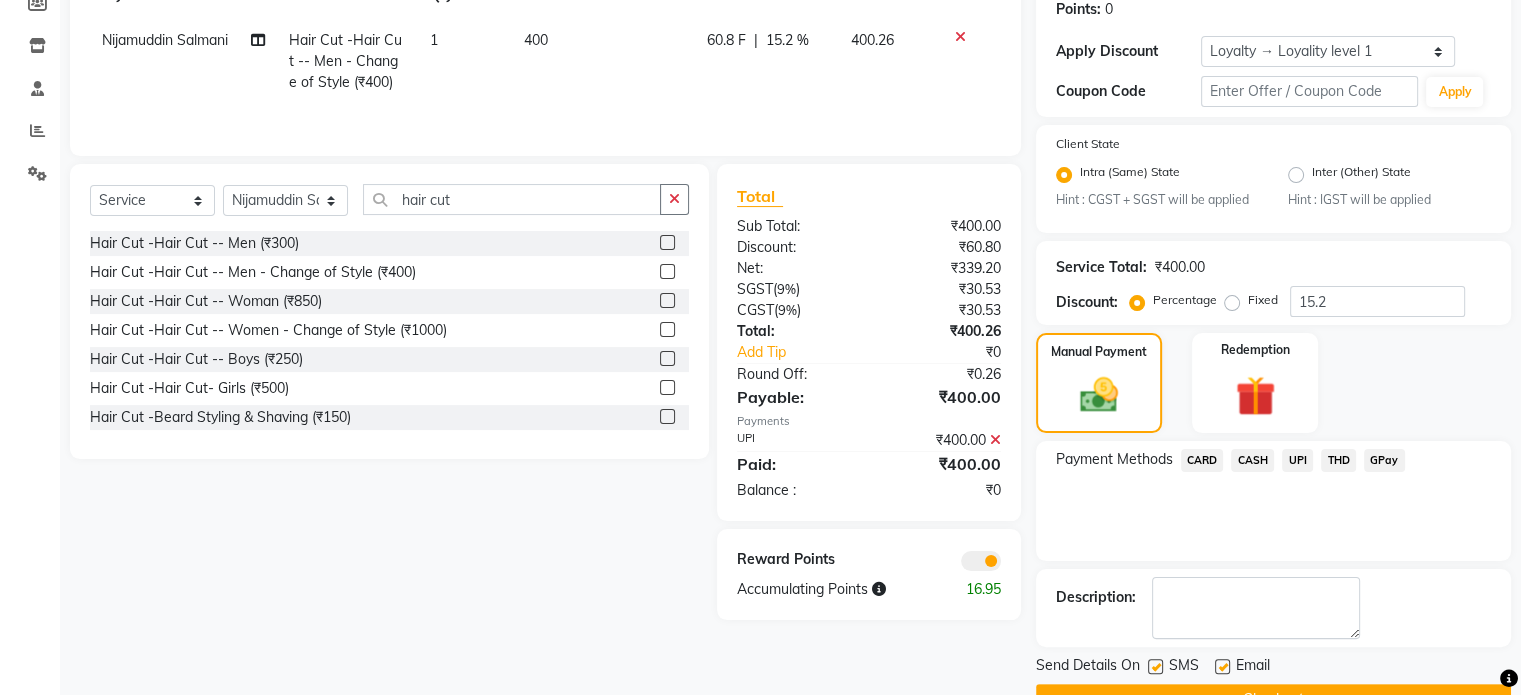 scroll, scrollTop: 363, scrollLeft: 0, axis: vertical 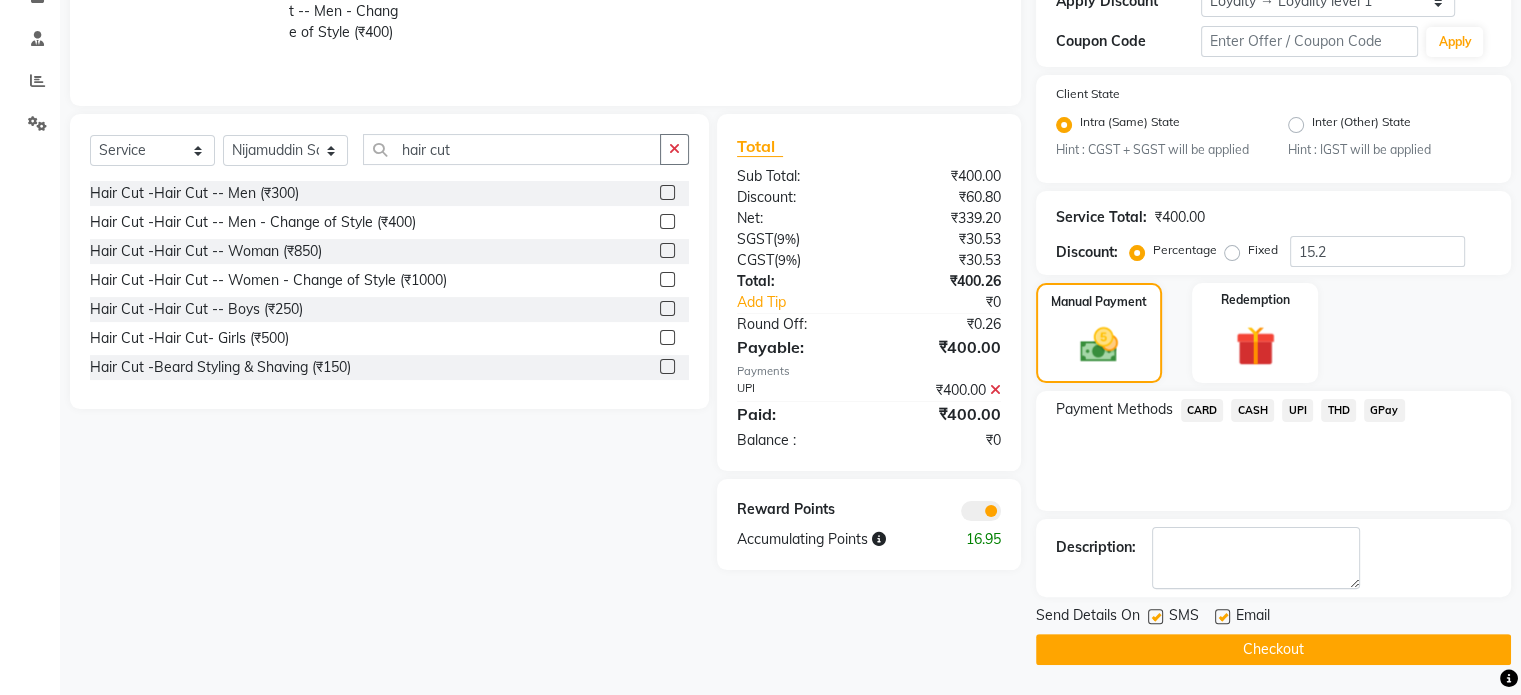 click 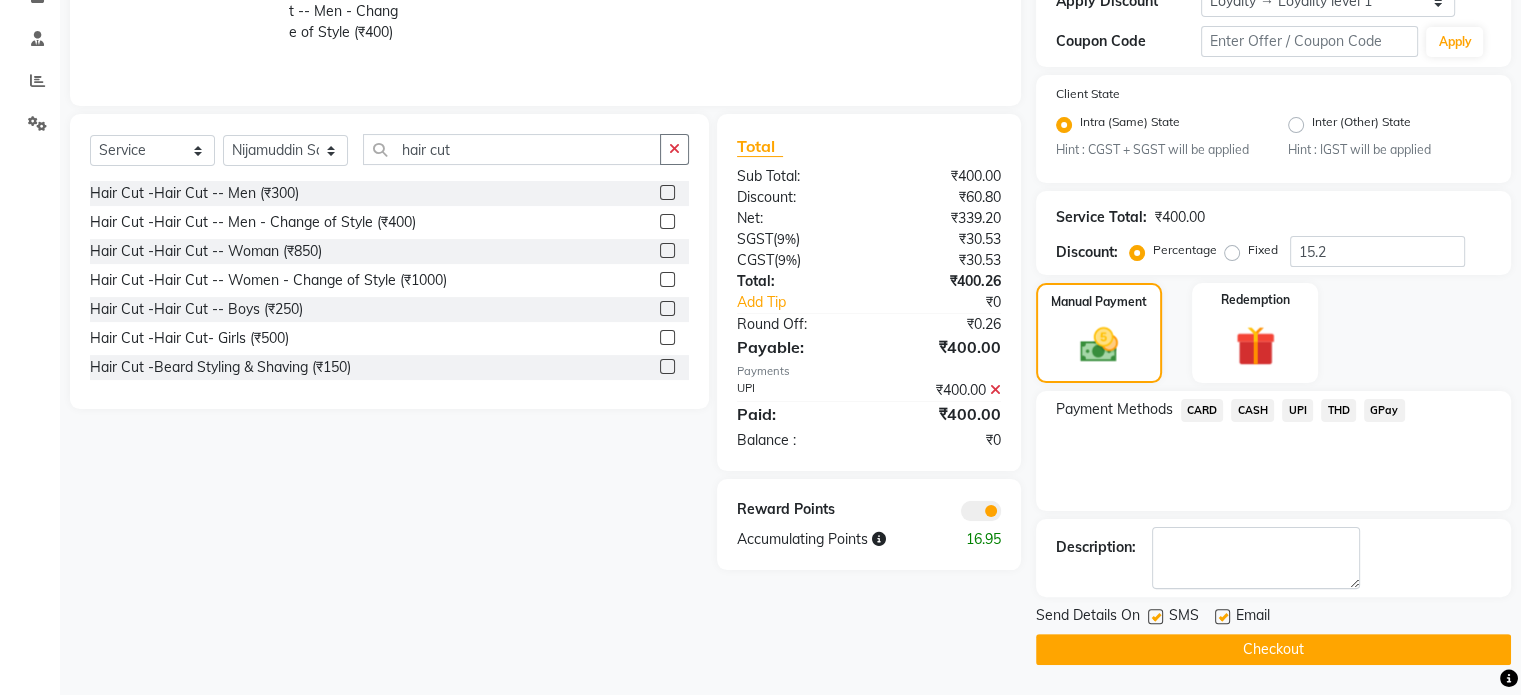 click 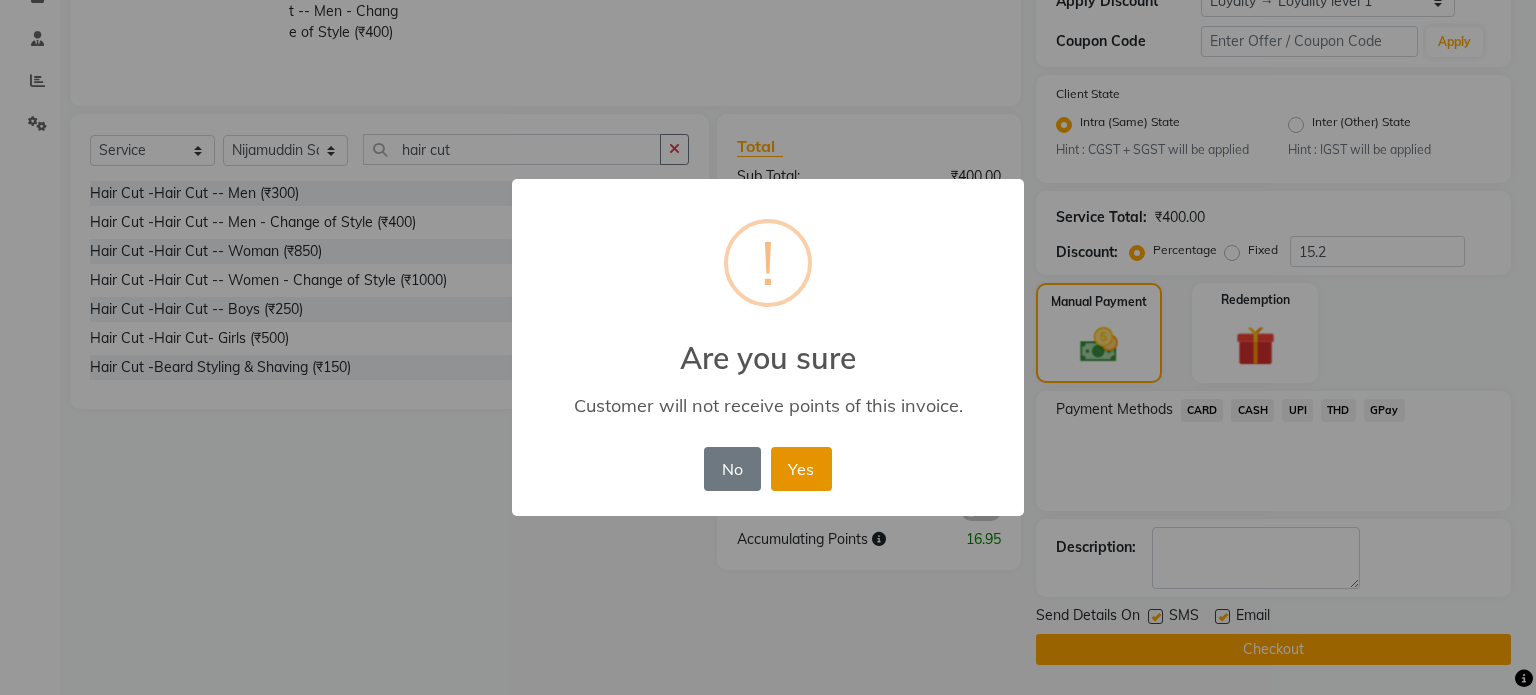 drag, startPoint x: 813, startPoint y: 477, endPoint x: 1020, endPoint y: 535, distance: 214.97209 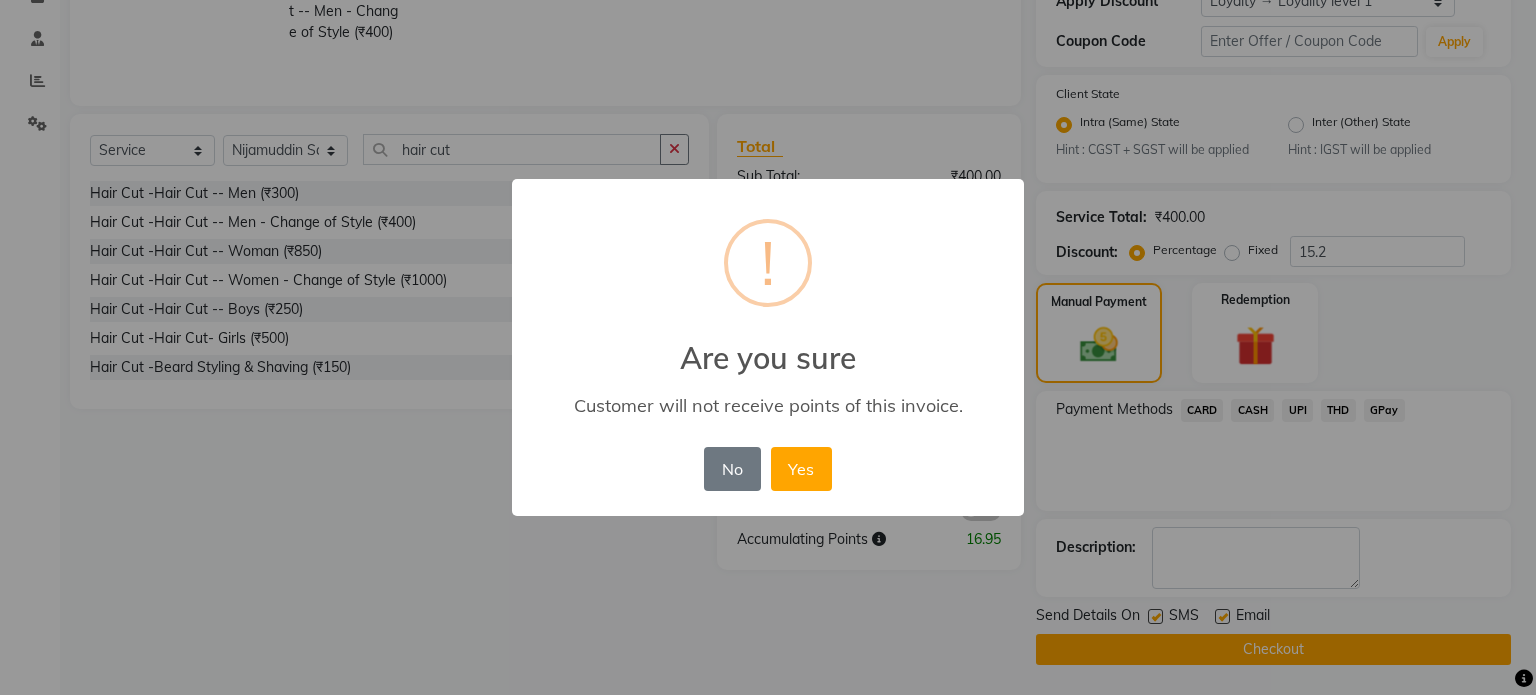 click on "Yes" at bounding box center (801, 469) 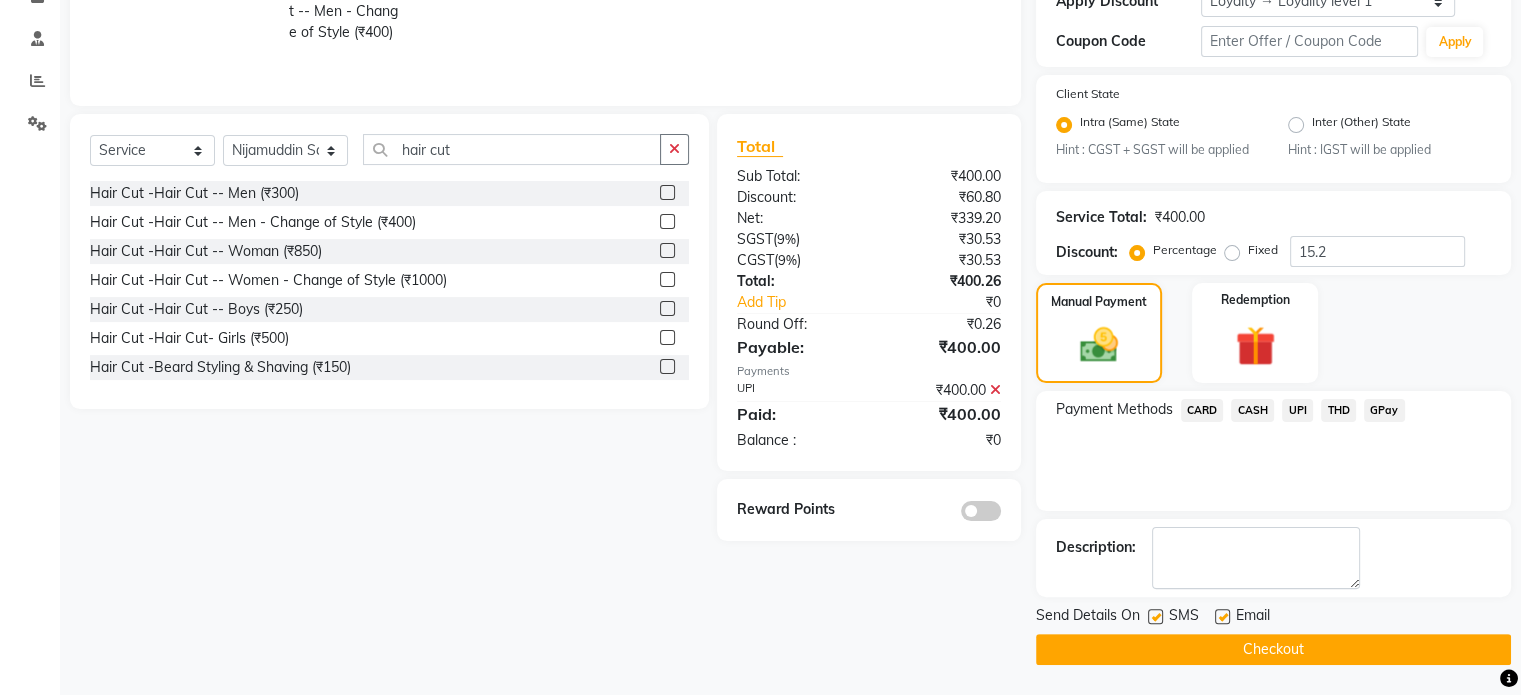 click on "Checkout" 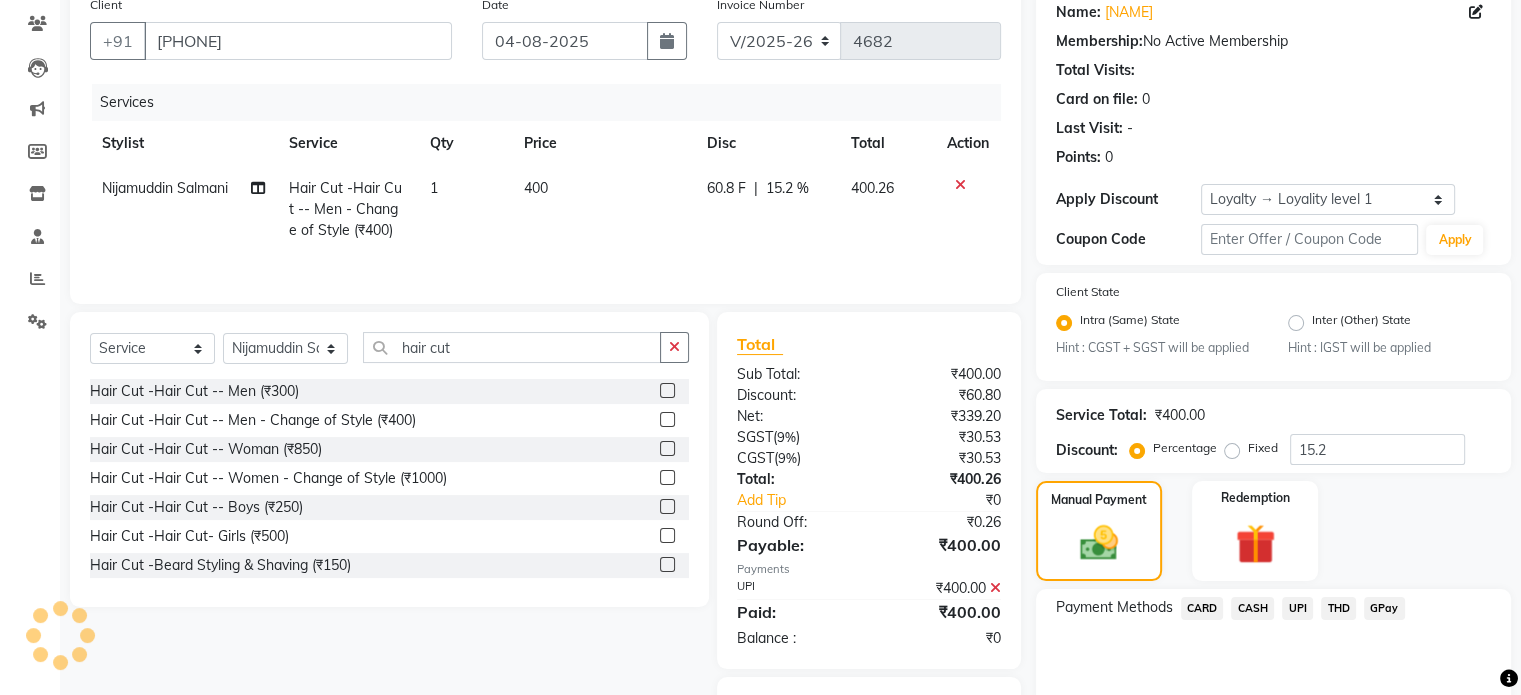scroll, scrollTop: 0, scrollLeft: 0, axis: both 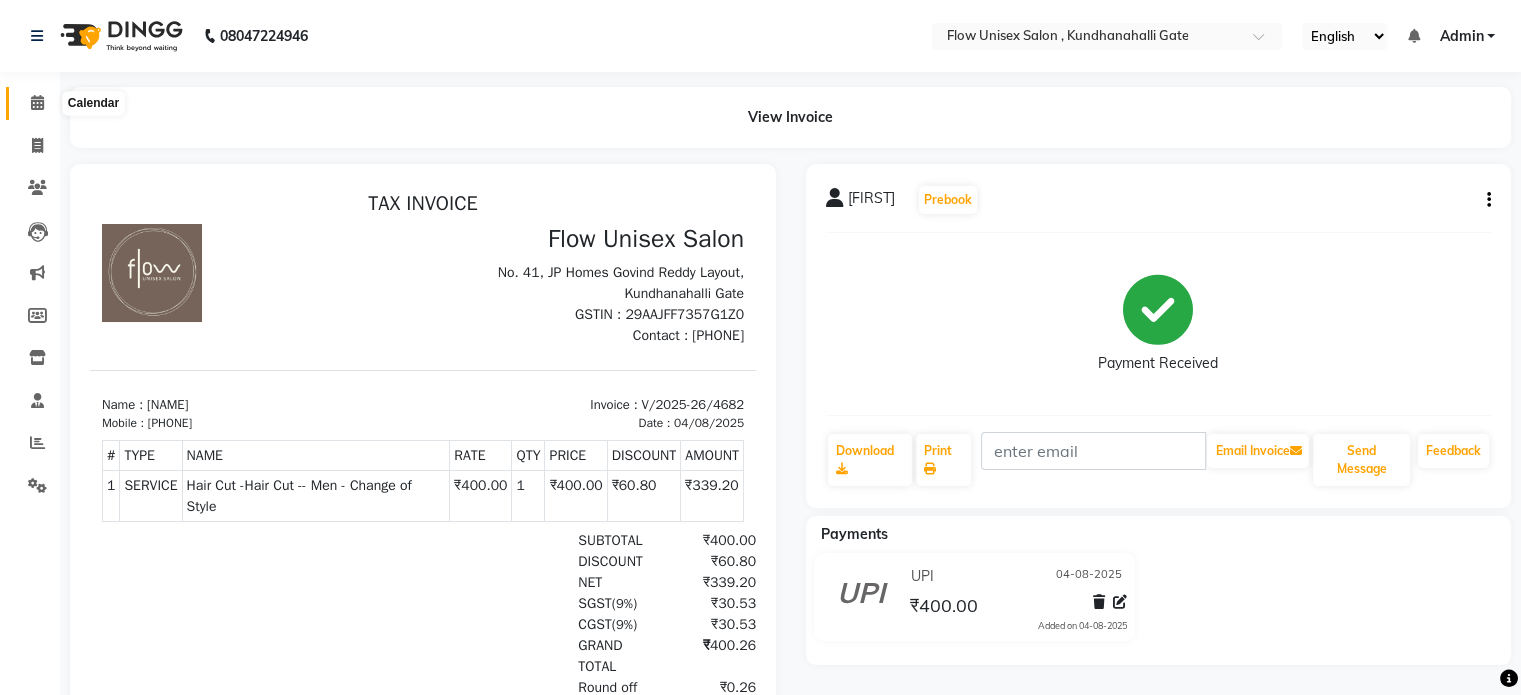 click 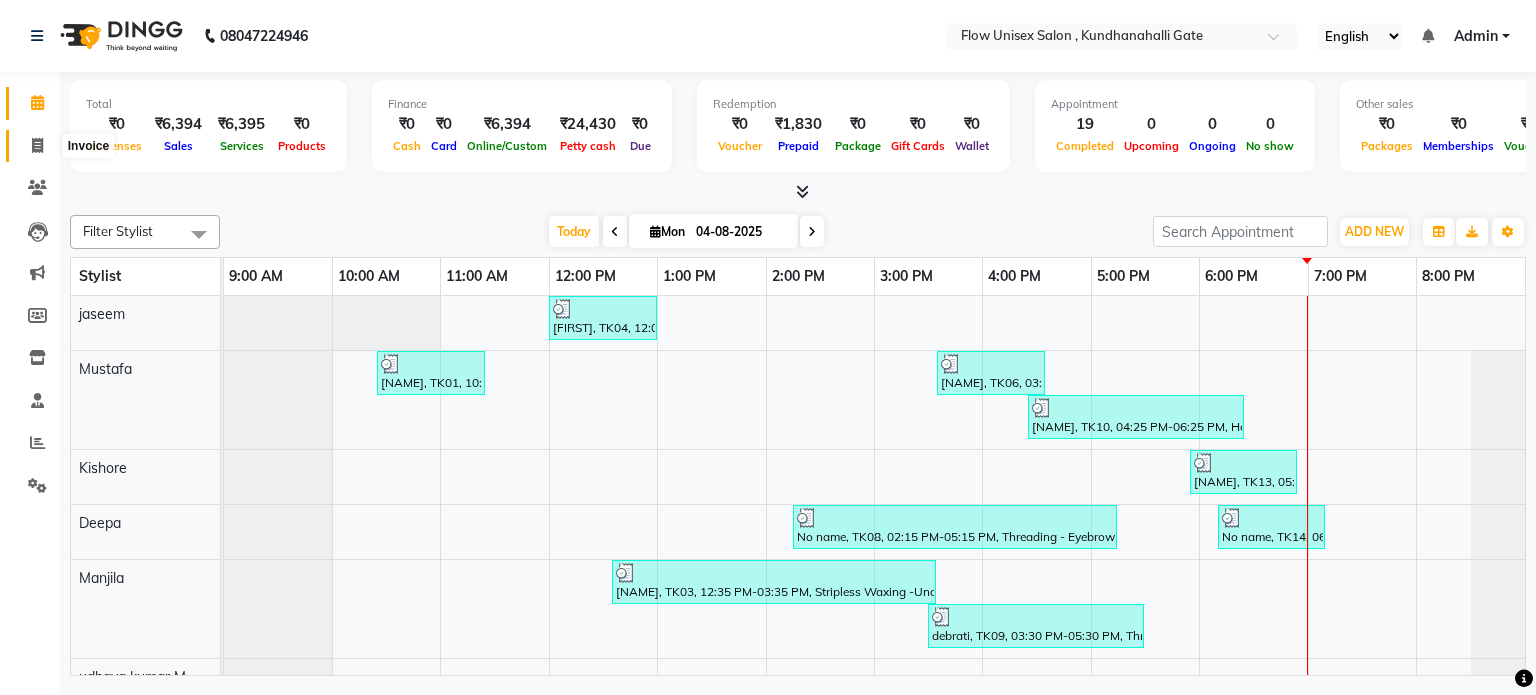 click 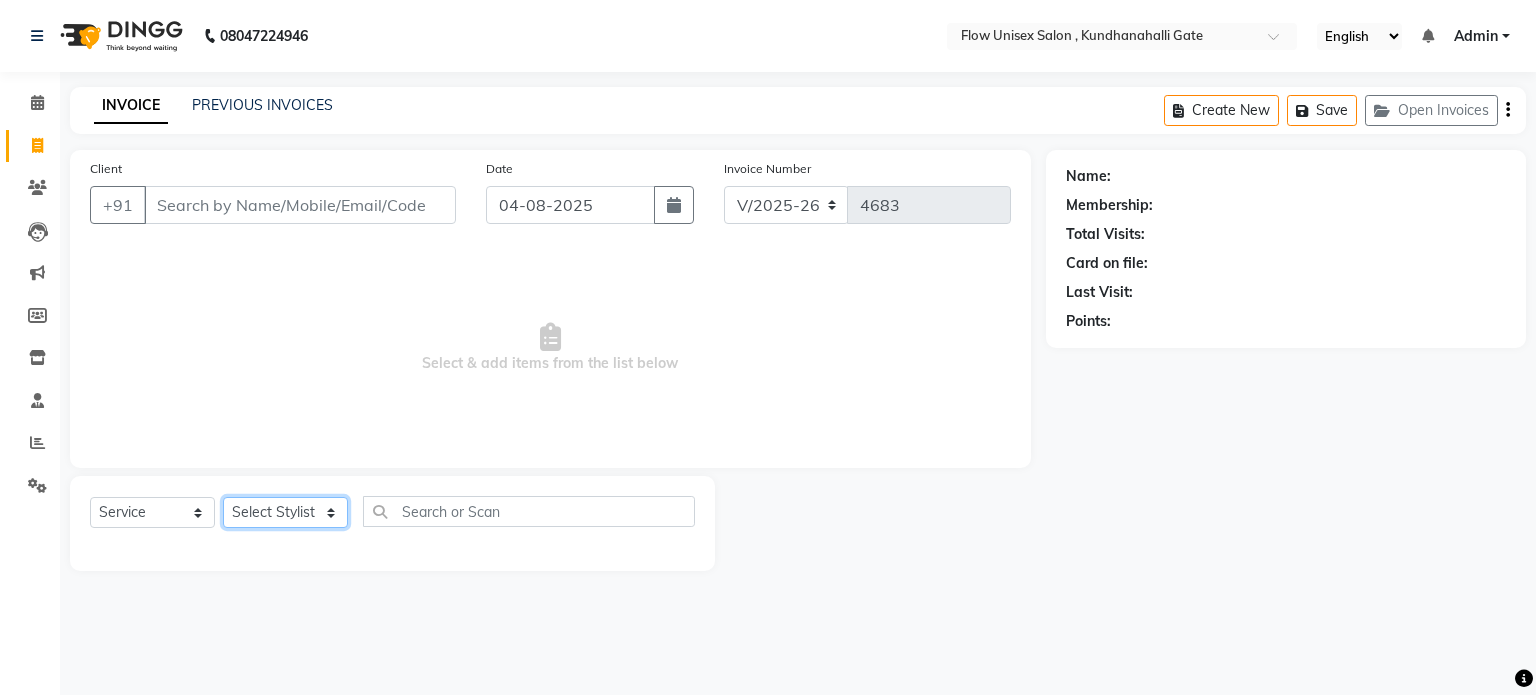 drag, startPoint x: 247, startPoint y: 511, endPoint x: 256, endPoint y: 501, distance: 13.453624 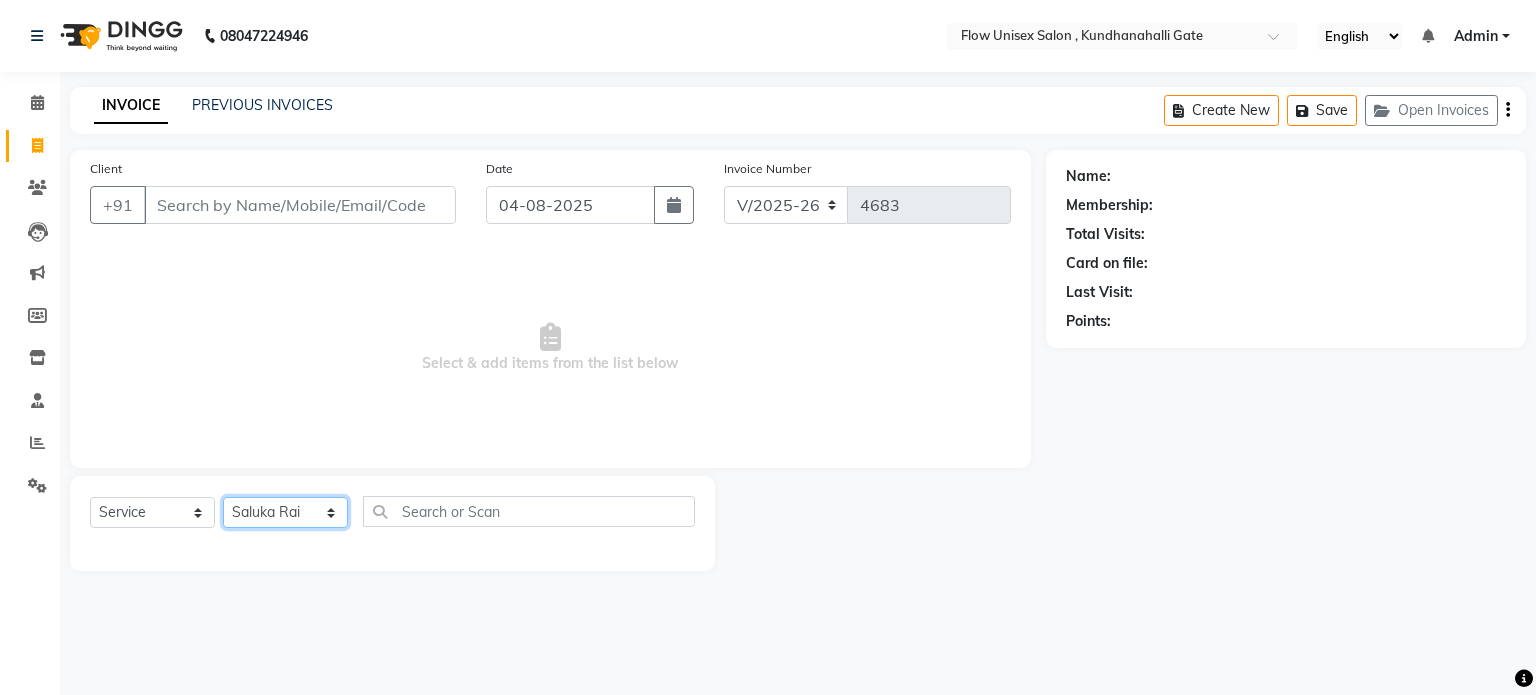 click on "Select Stylist arman Deepa emlen jaseem Kishore Manjila monika debbarma Mustafa Nijamuddin Salmani Saluka Rai Sonu khan Thapa Geeta udhaya kumar M Vishnu Bhati" 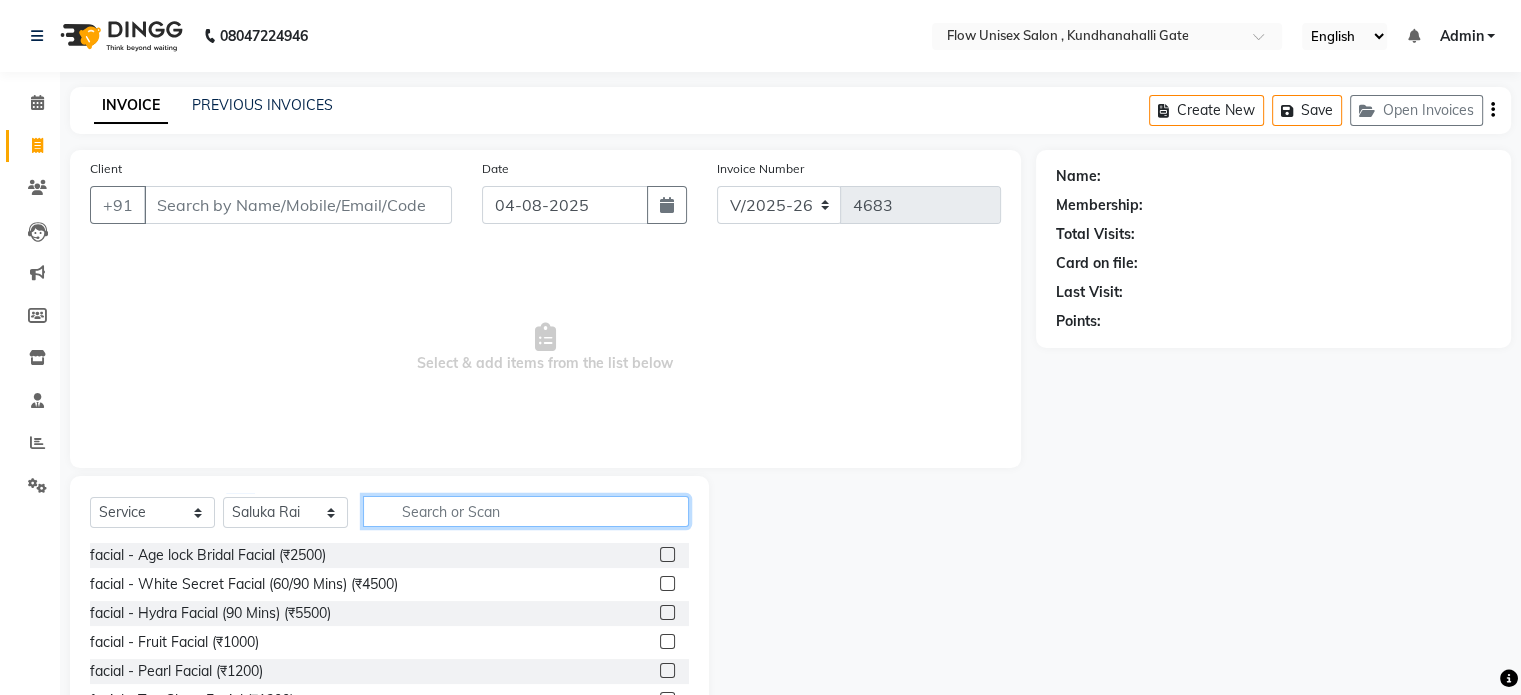 click 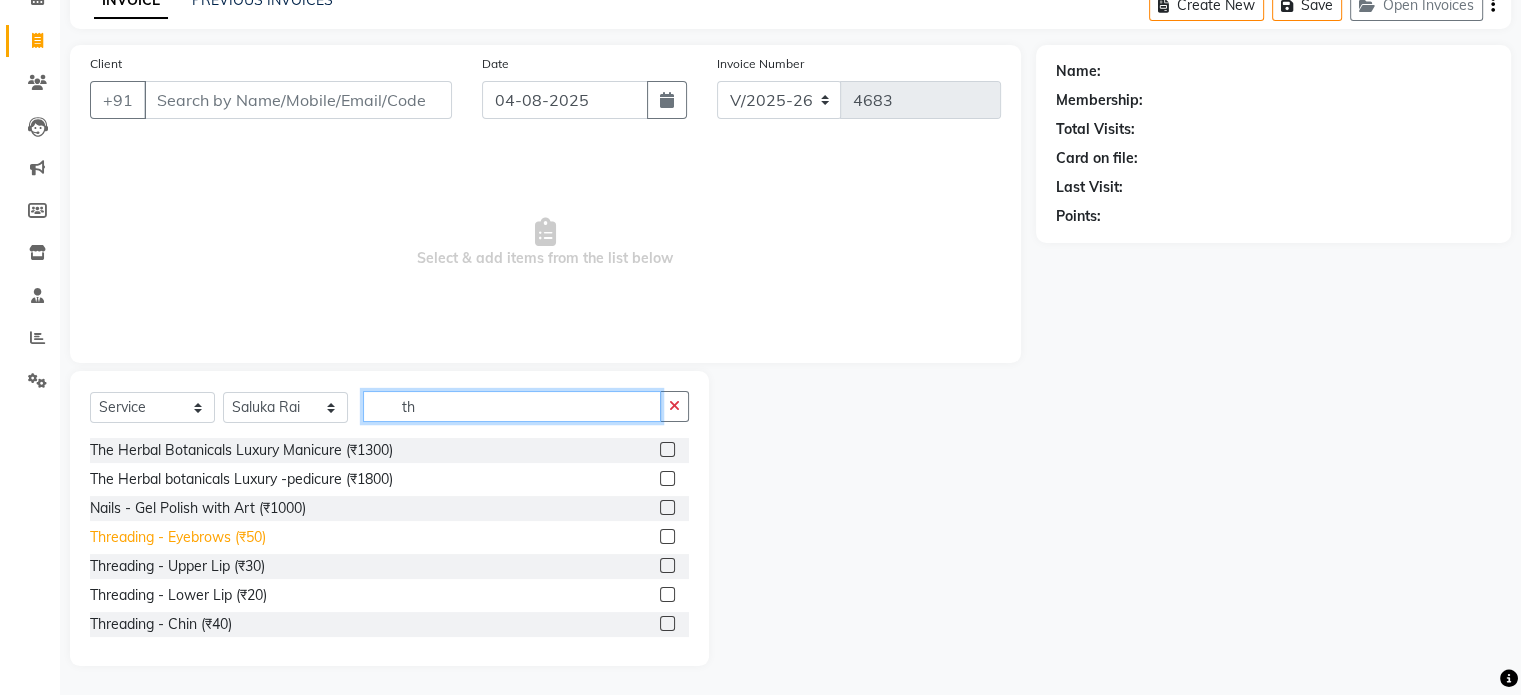 scroll, scrollTop: 106, scrollLeft: 0, axis: vertical 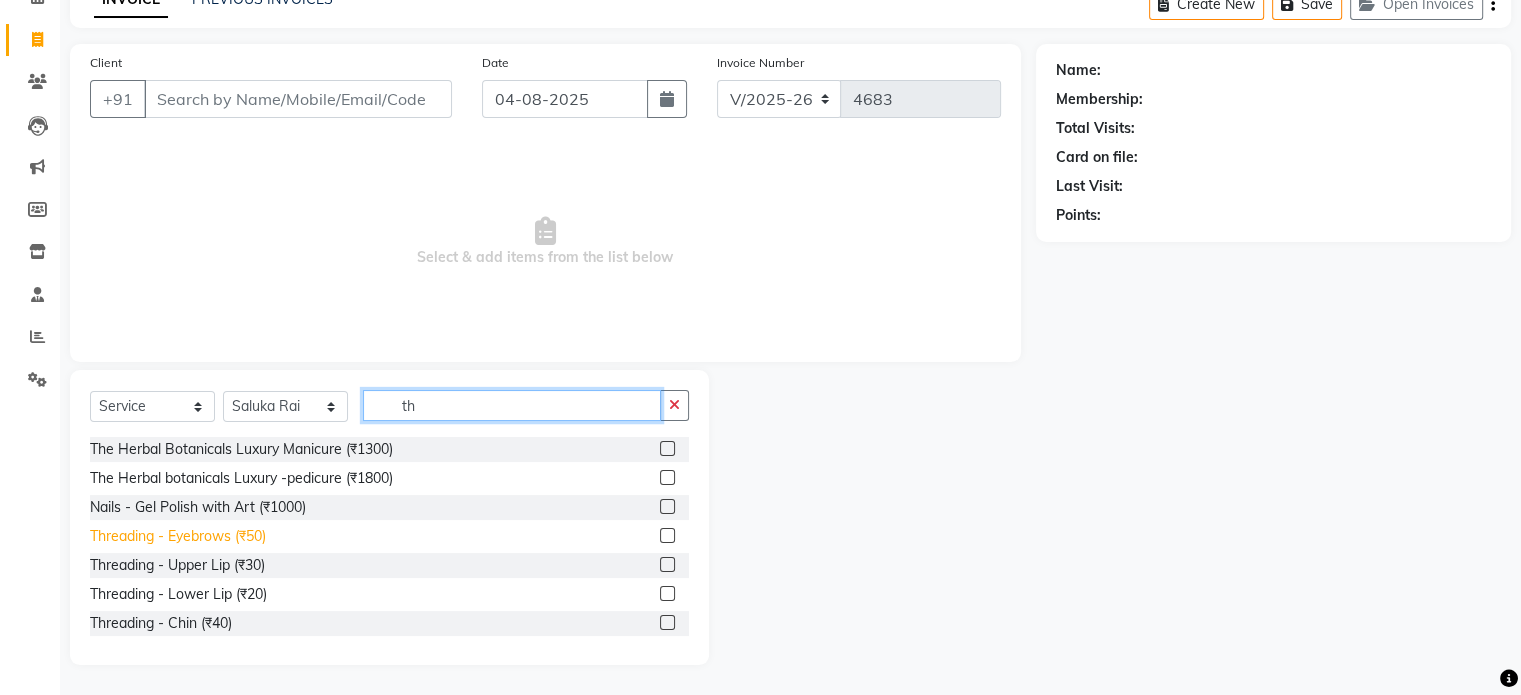 type on "th" 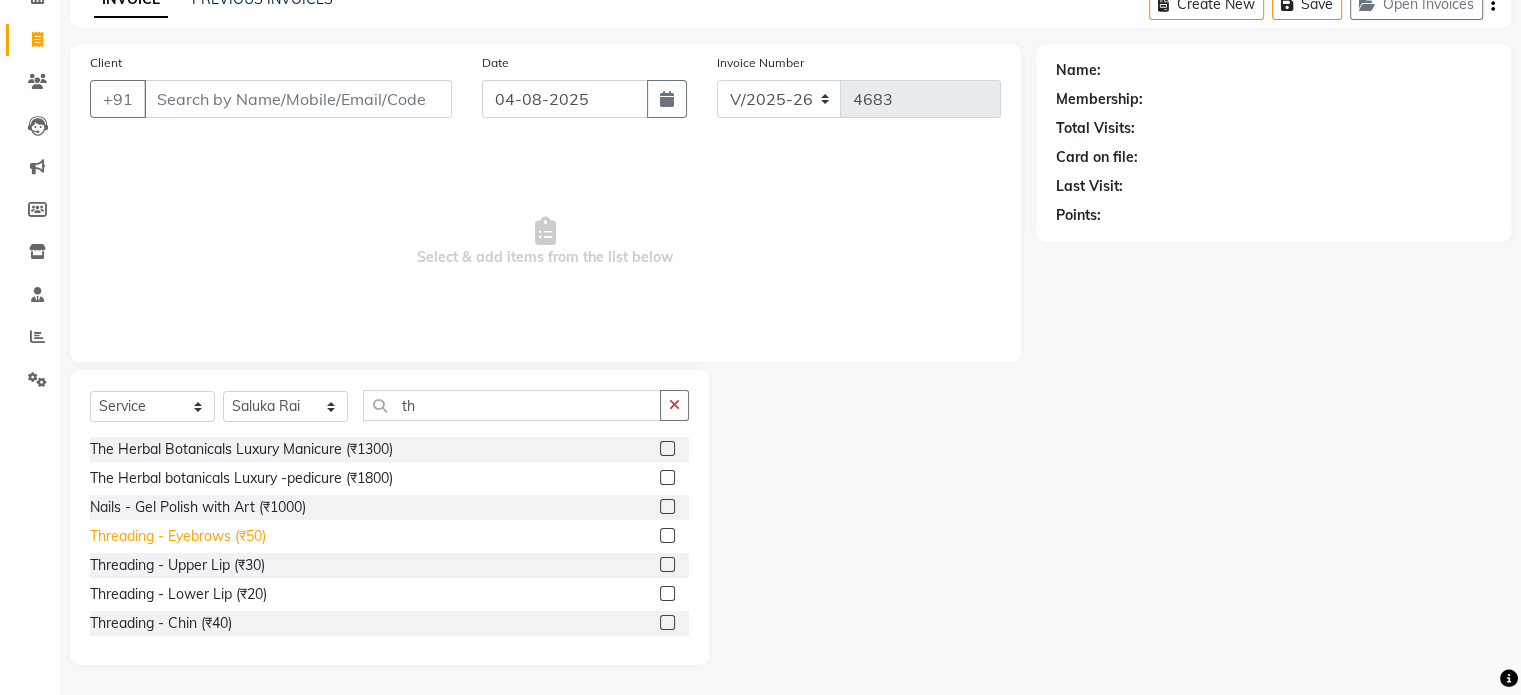 click on "Threading -  Eyebrows (₹50)" 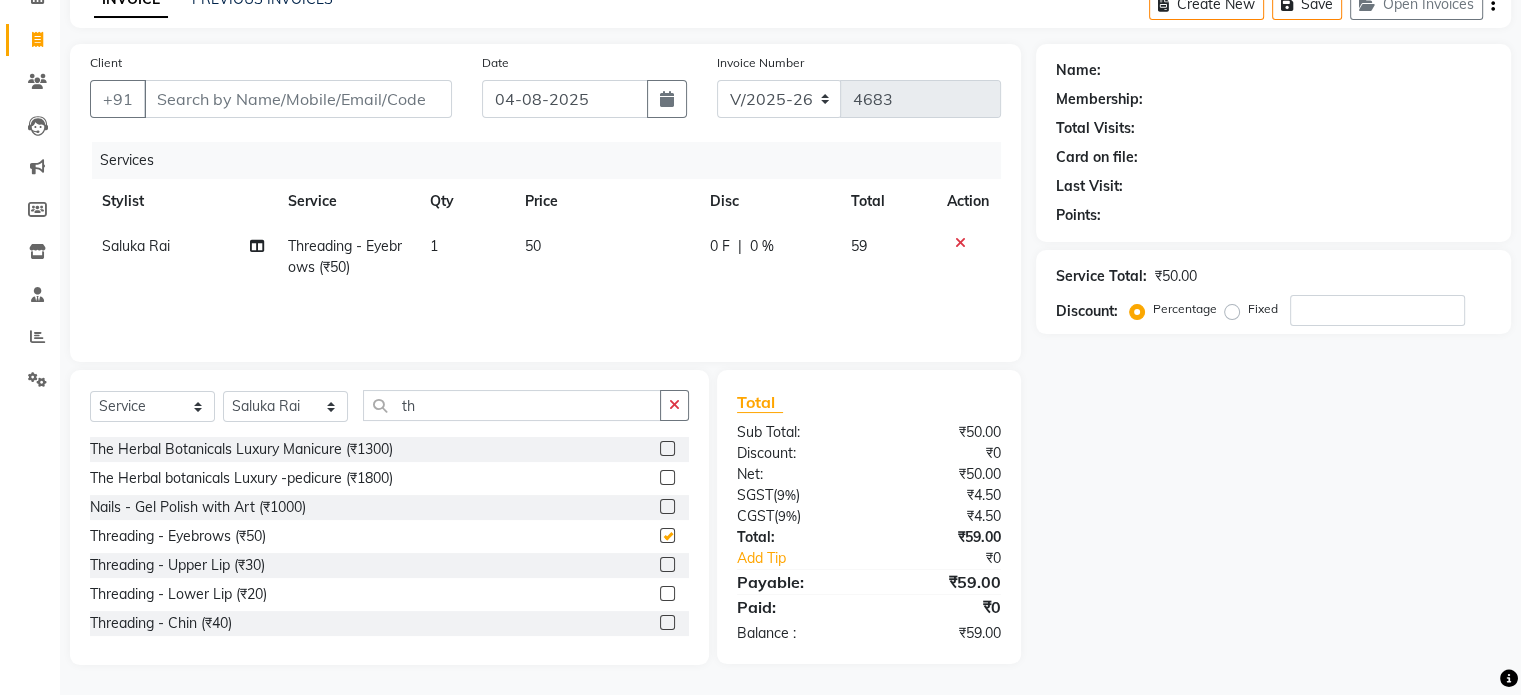 checkbox on "false" 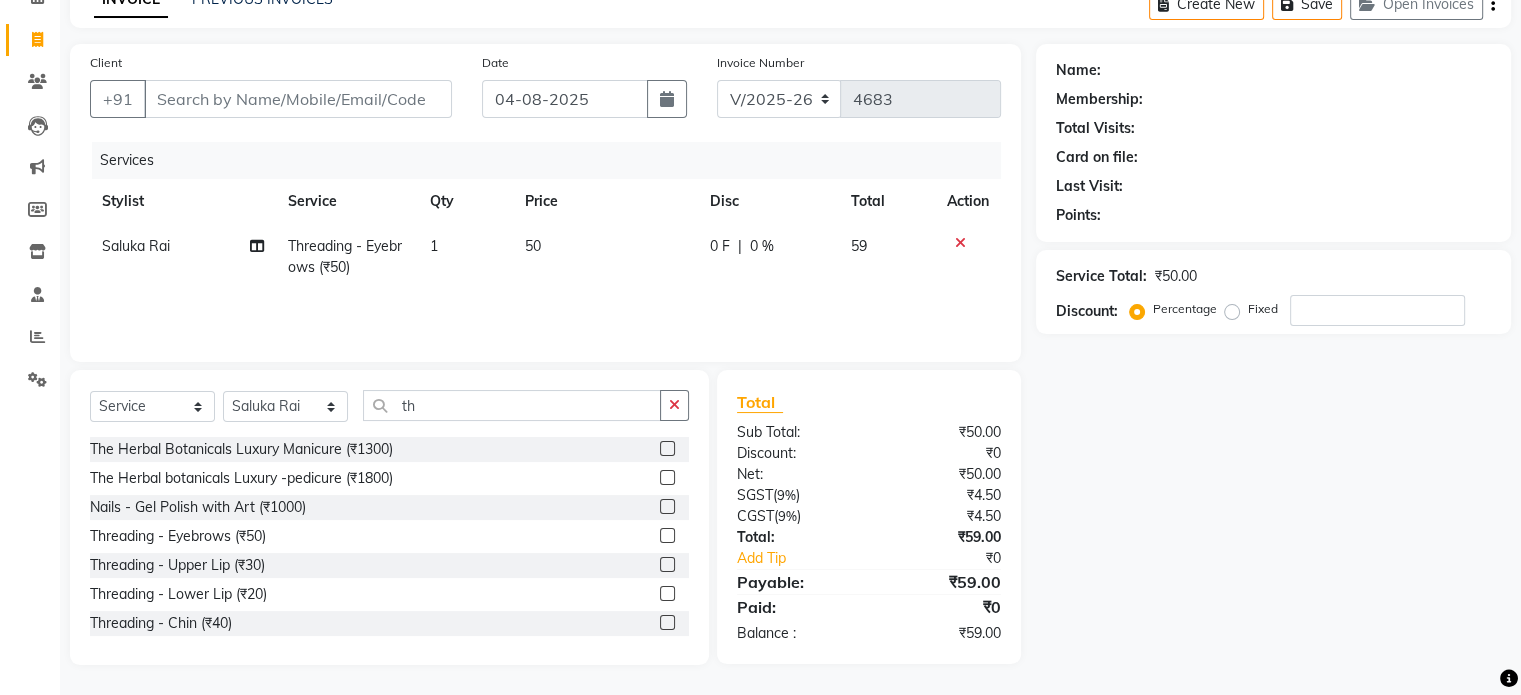 click on "Threading -  Upper Lip (₹30)" 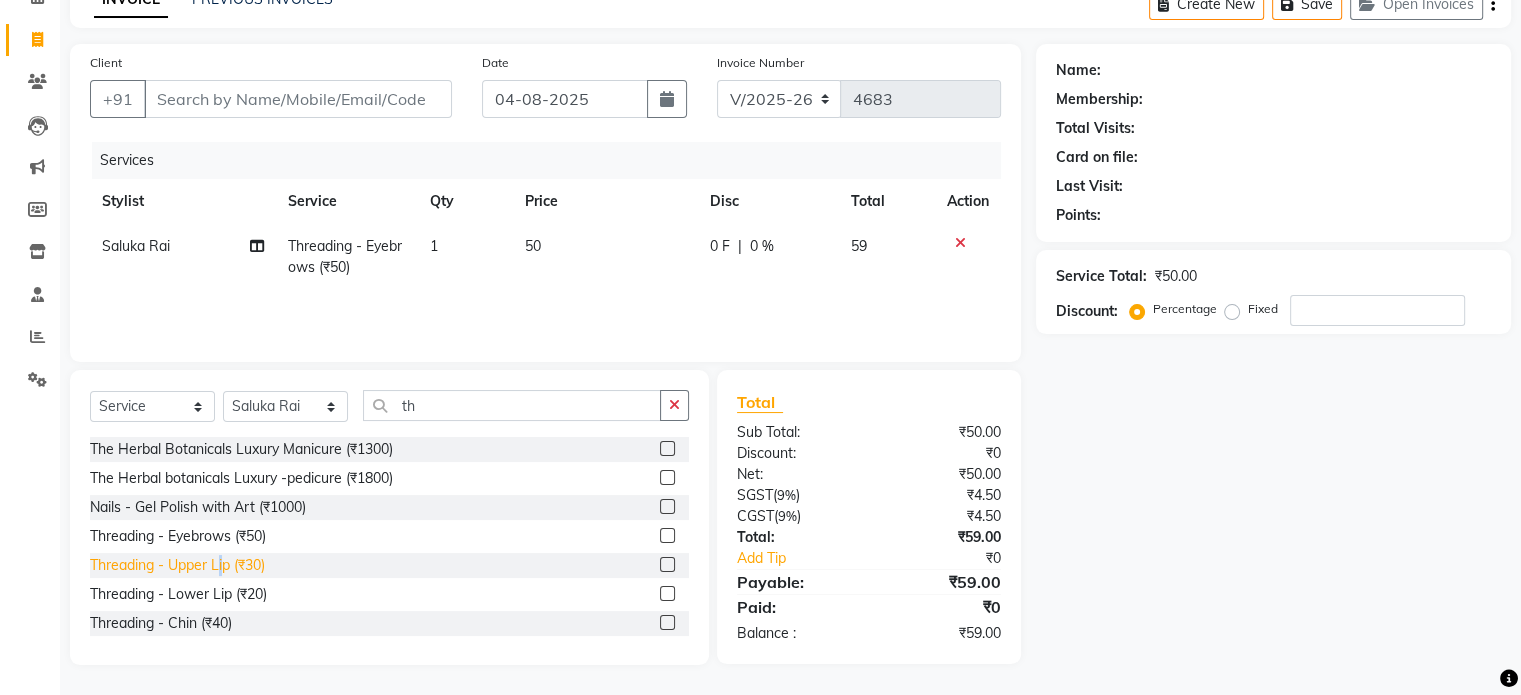 click on "Threading -  Upper Lip (₹30)" 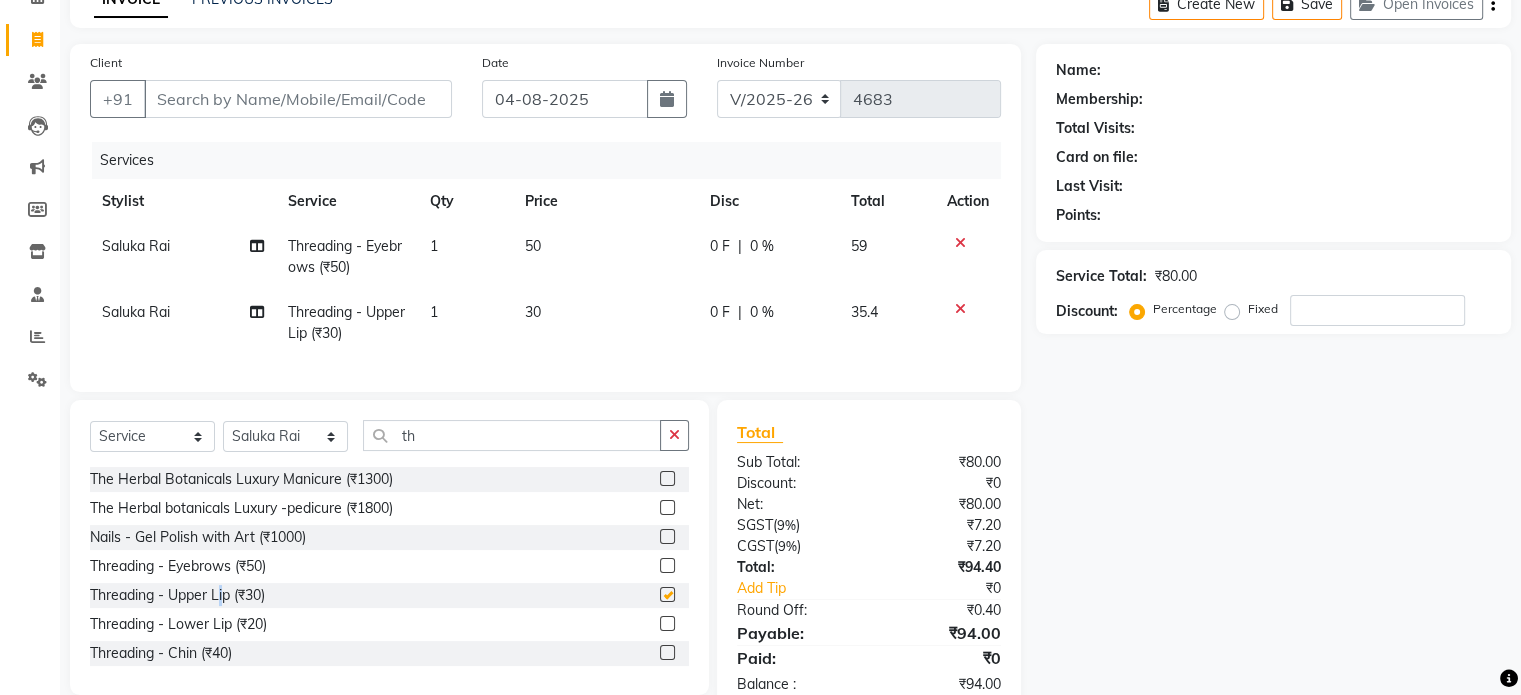 checkbox on "false" 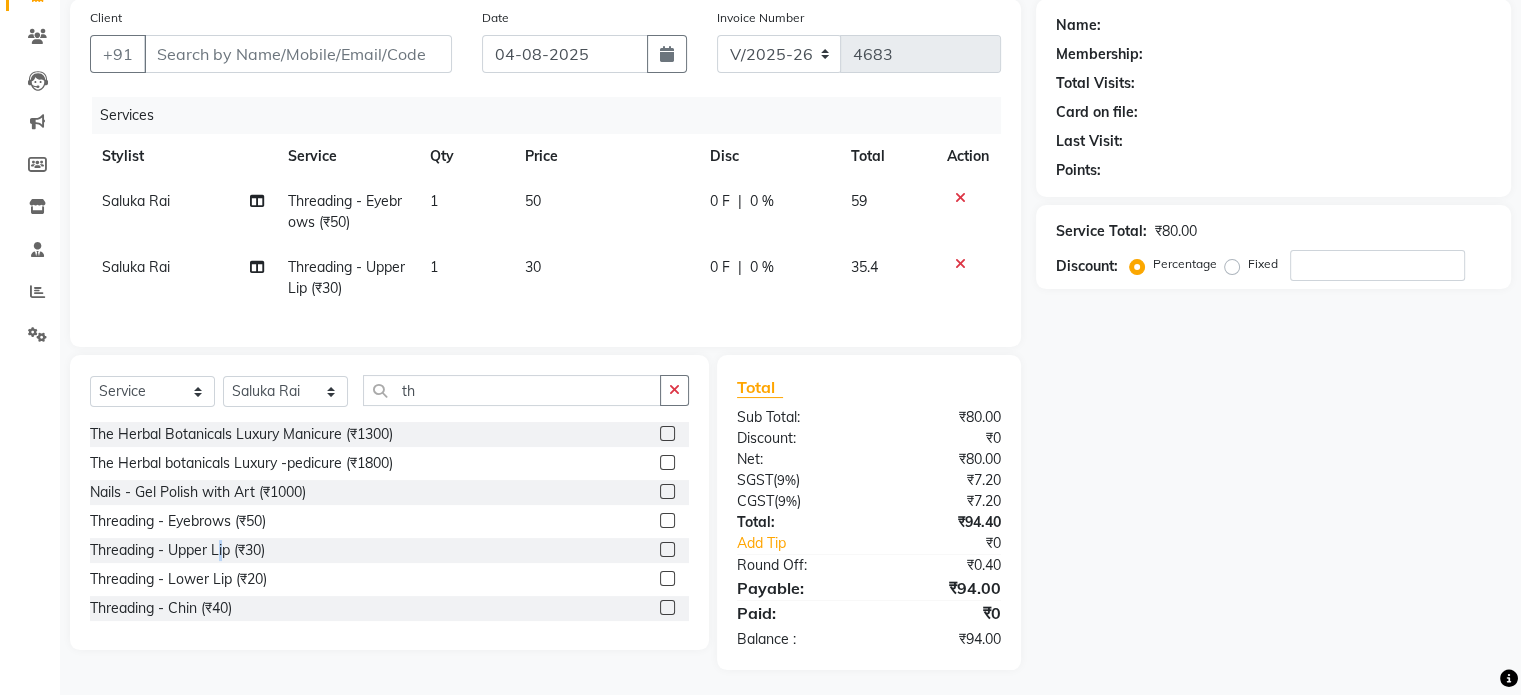 scroll, scrollTop: 172, scrollLeft: 0, axis: vertical 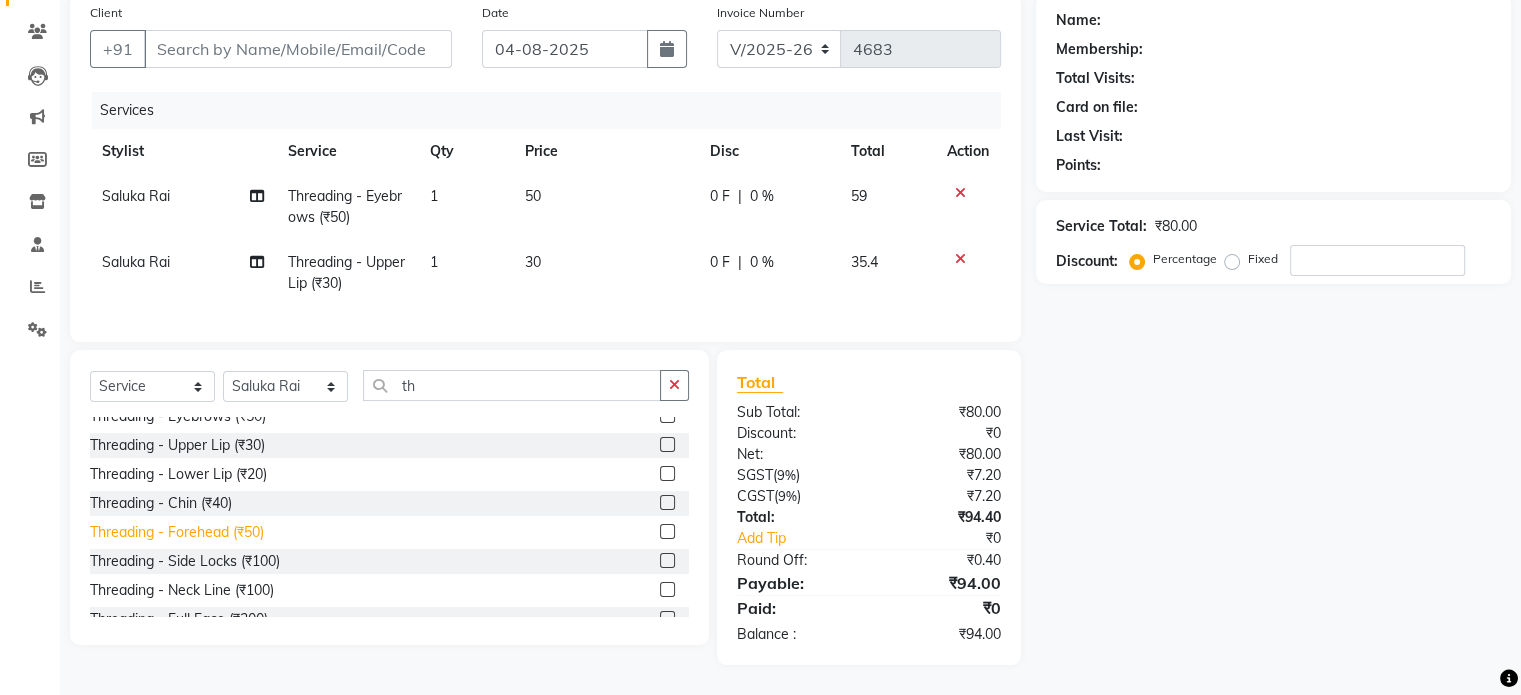 click on "Threading -  Forehead (₹50)" 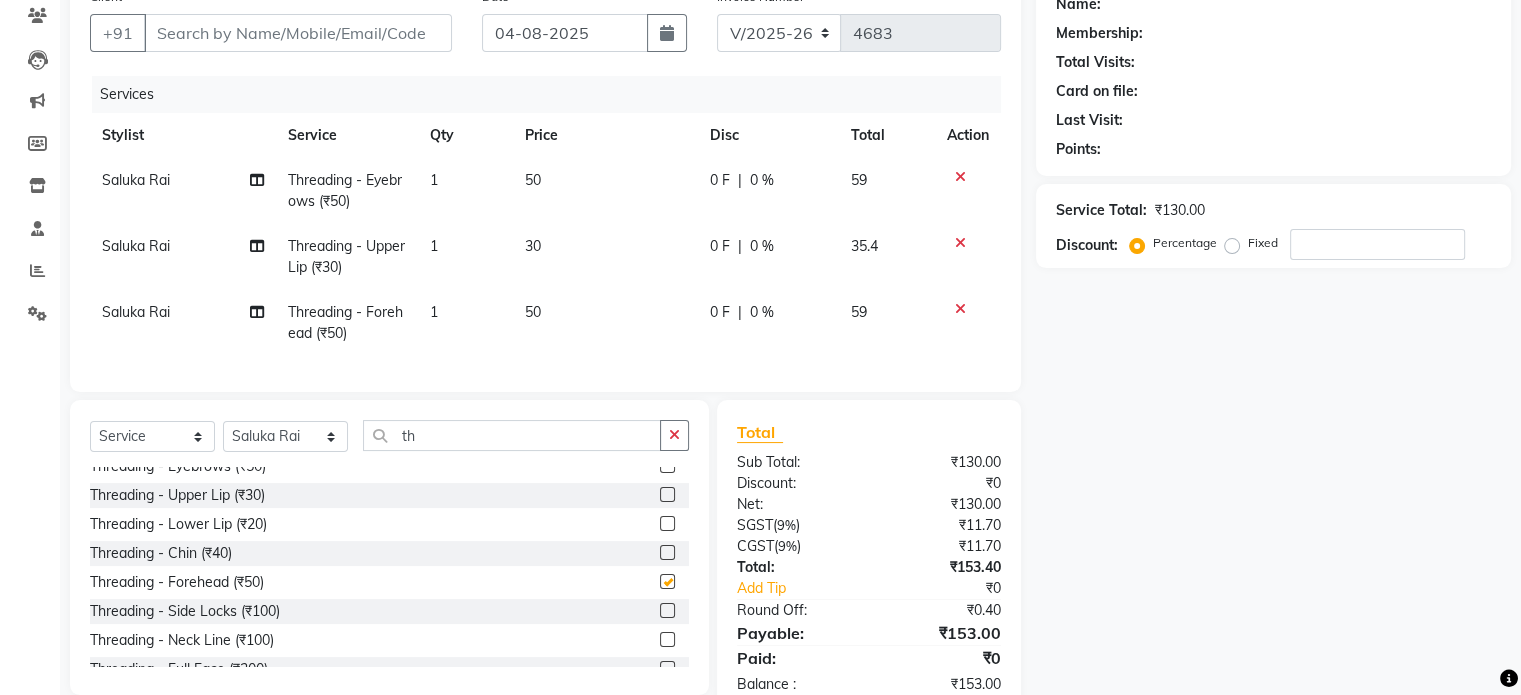 checkbox on "false" 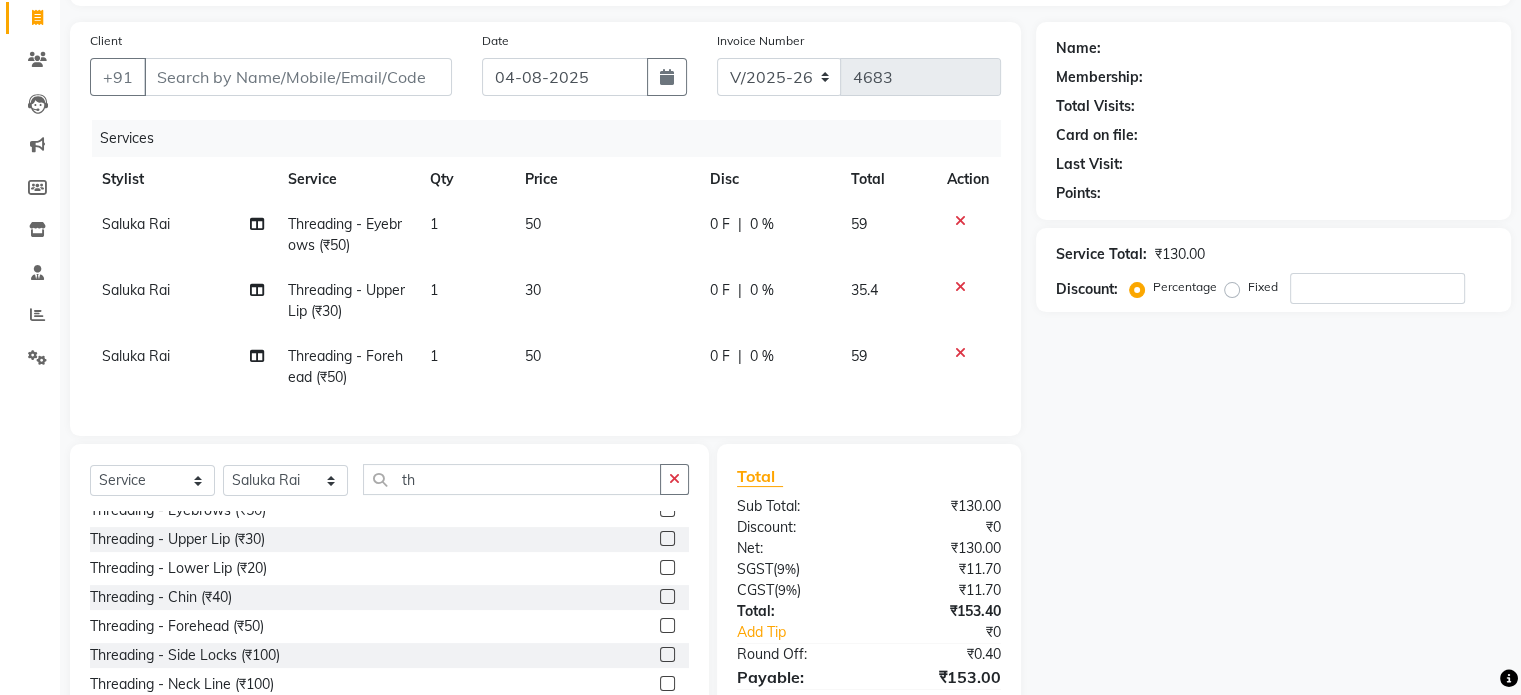 scroll, scrollTop: 0, scrollLeft: 0, axis: both 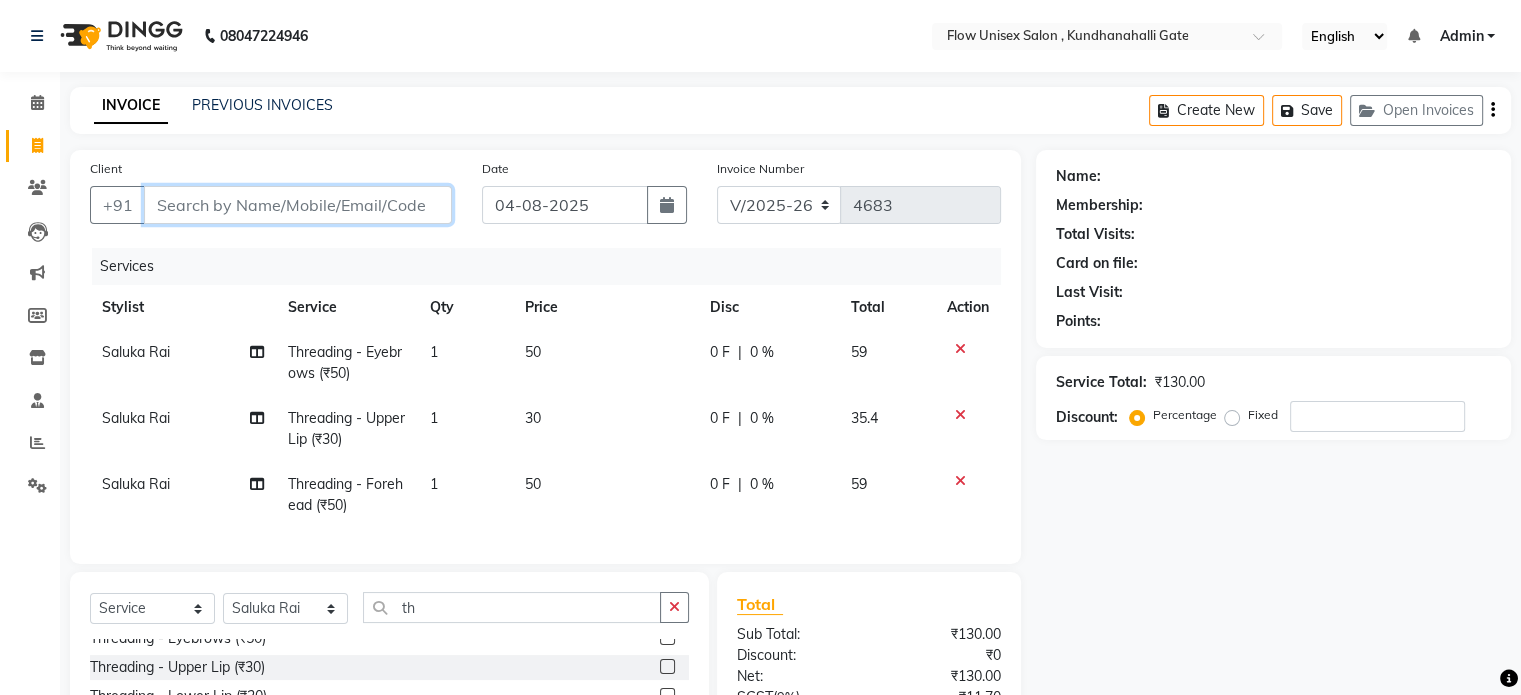 click on "Client" at bounding box center [298, 205] 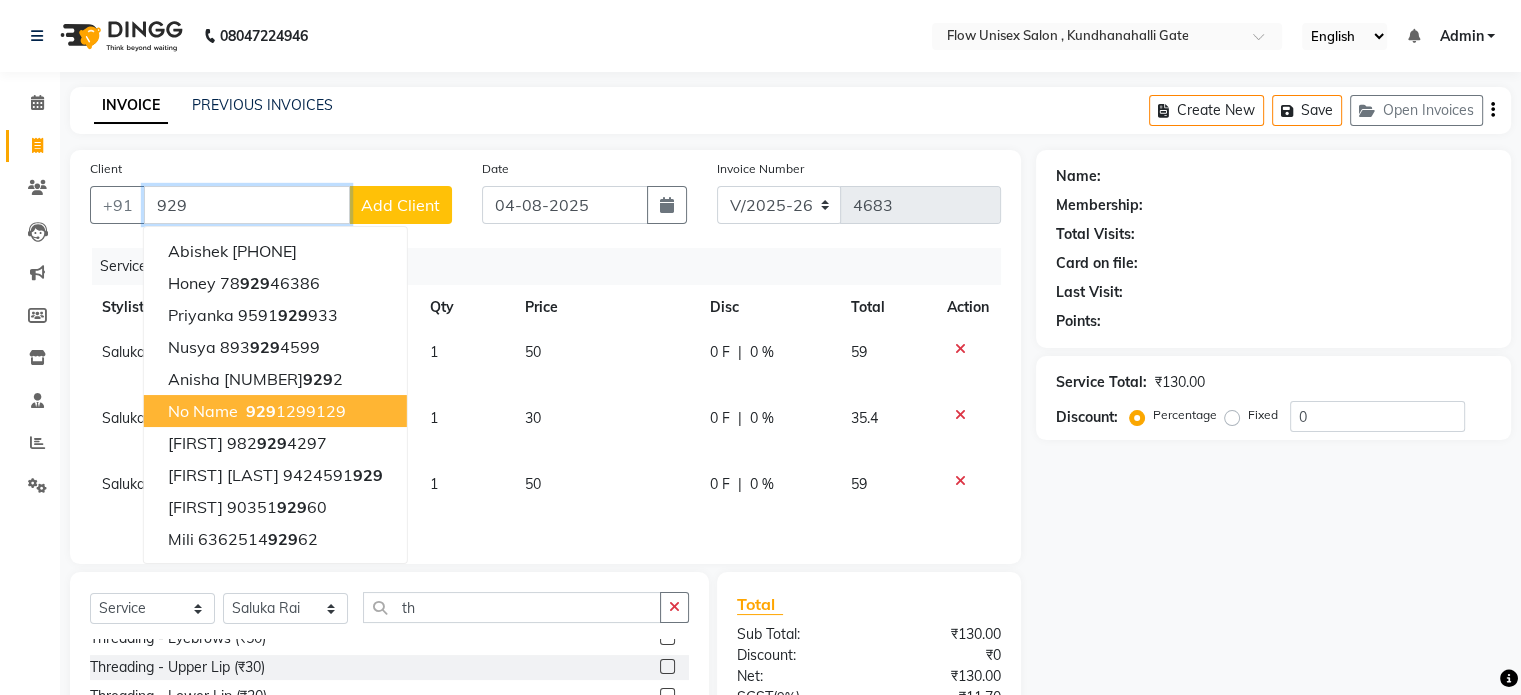 click on "[PHONE]" at bounding box center (294, 411) 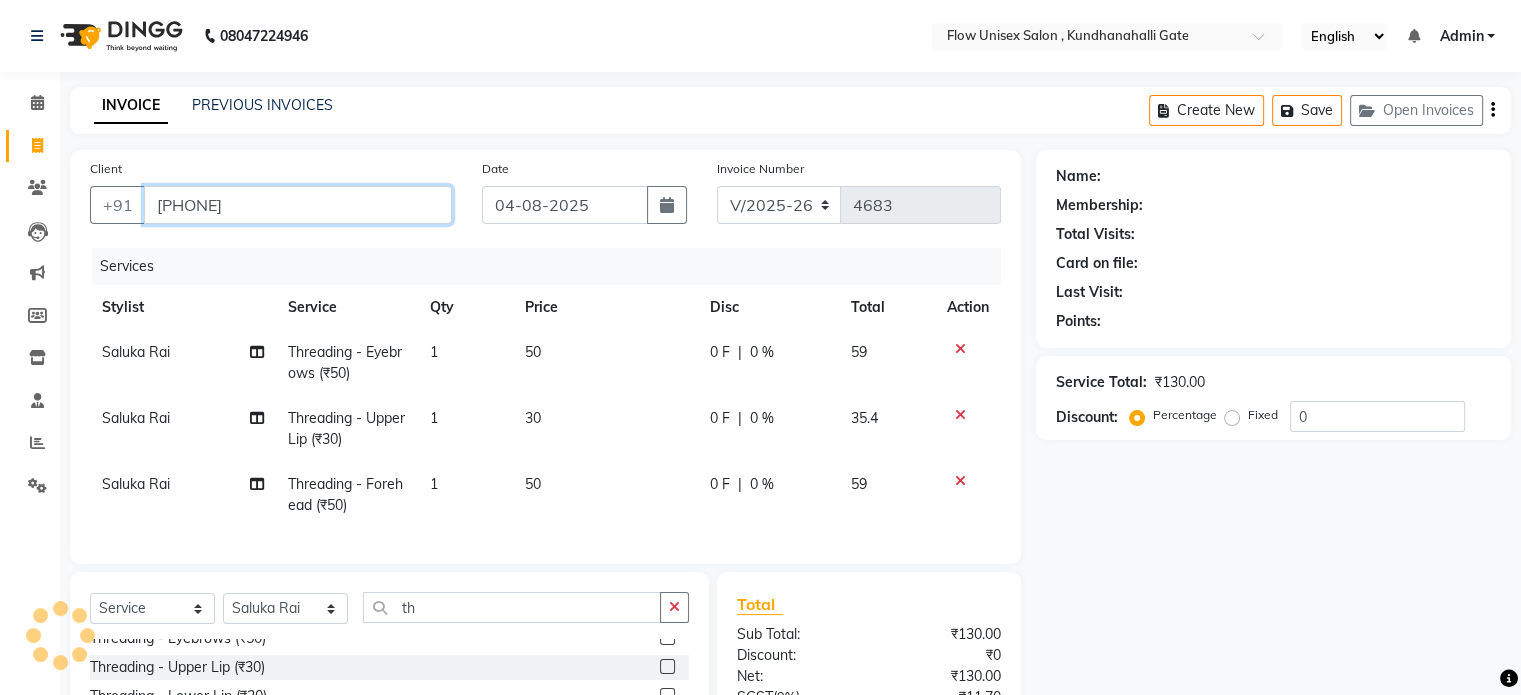 type on "[PHONE]" 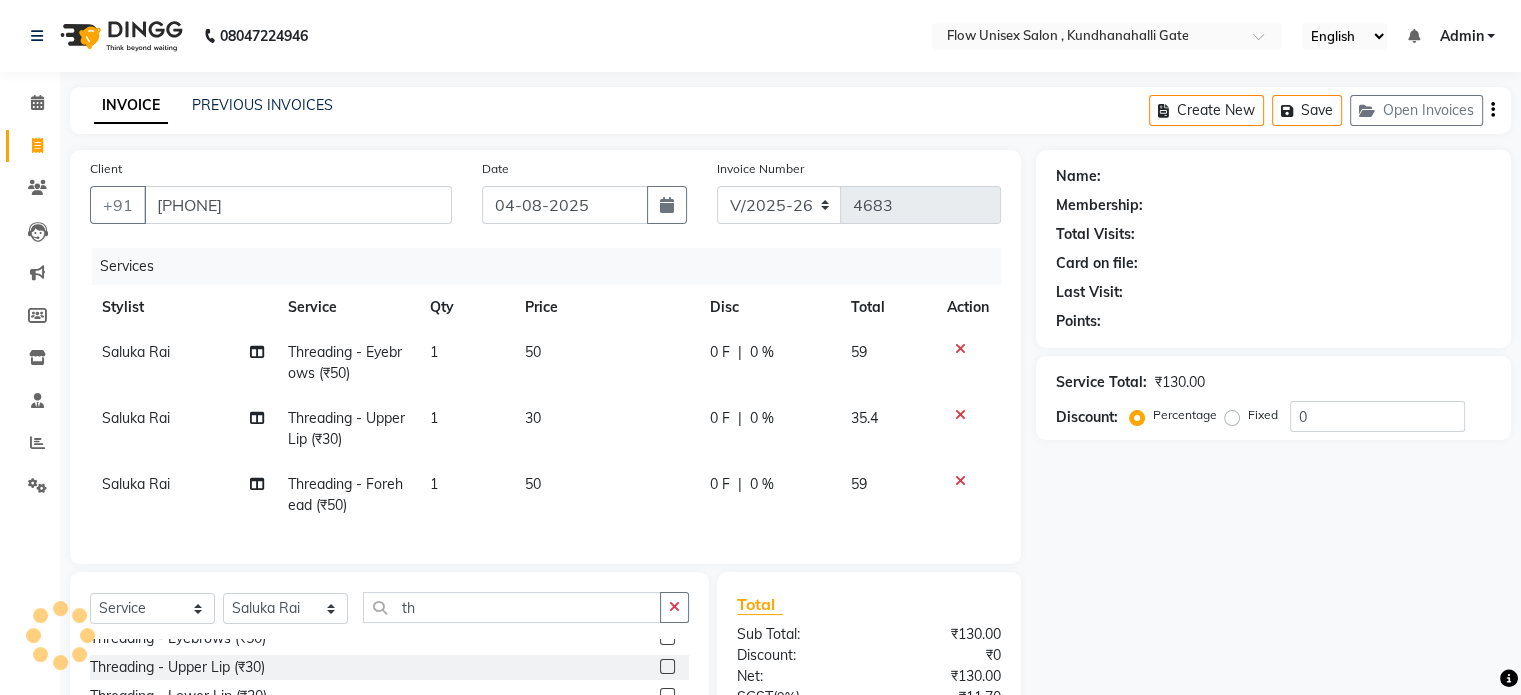 select on "1: Object" 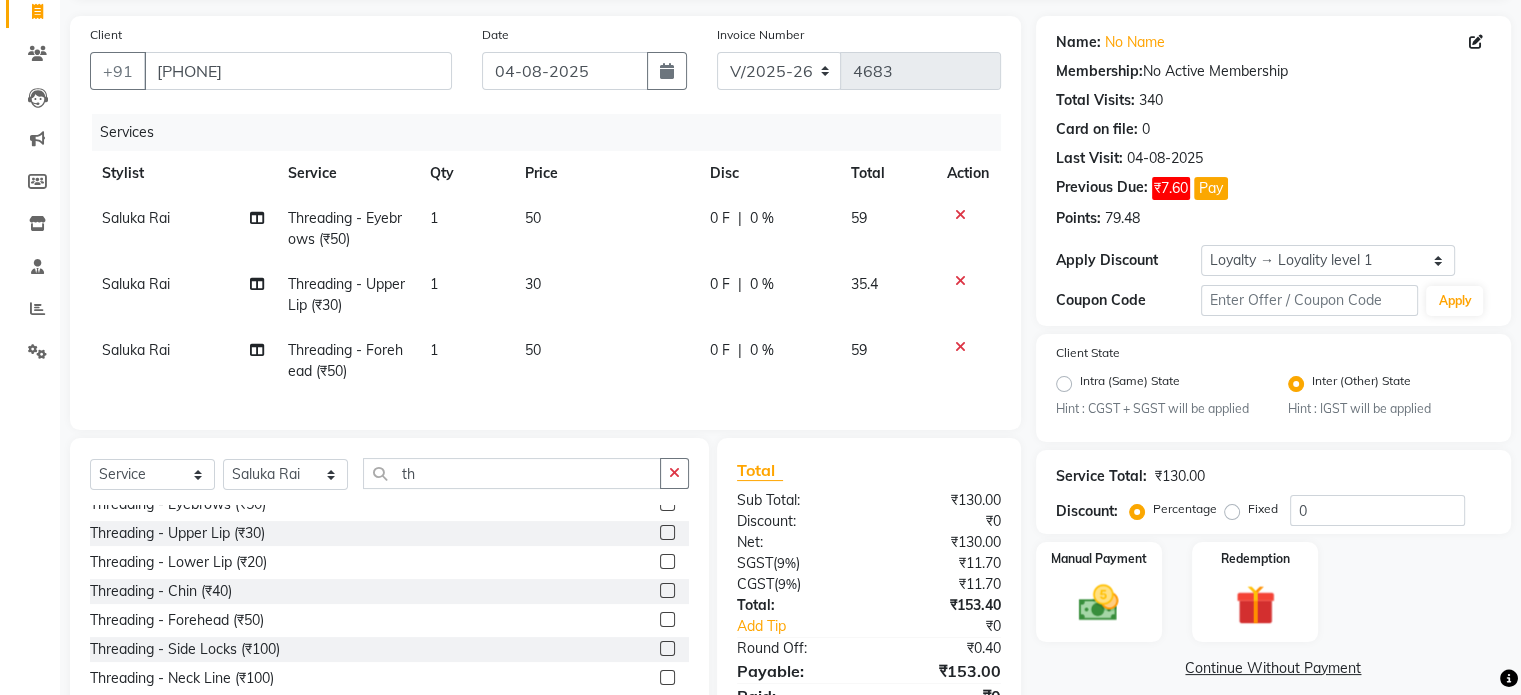 scroll, scrollTop: 237, scrollLeft: 0, axis: vertical 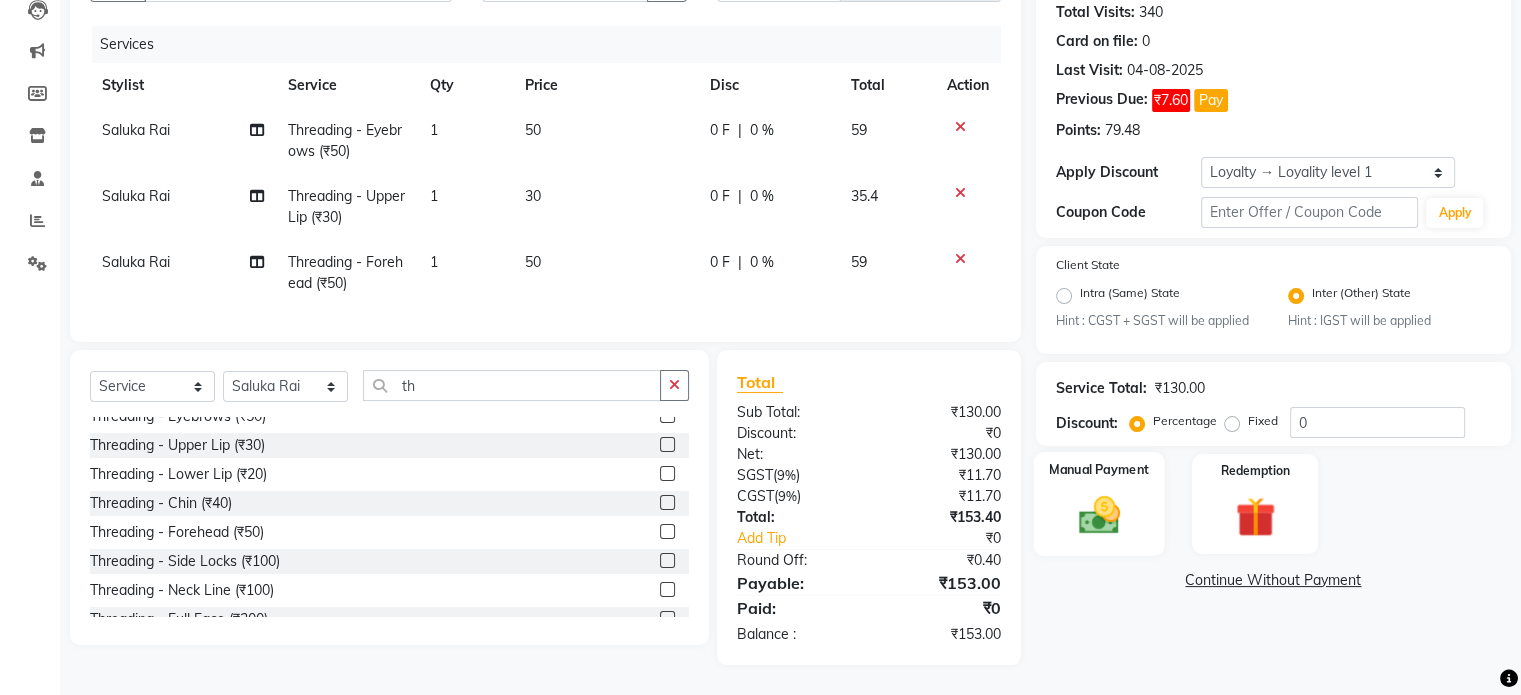 click on "Manual Payment" 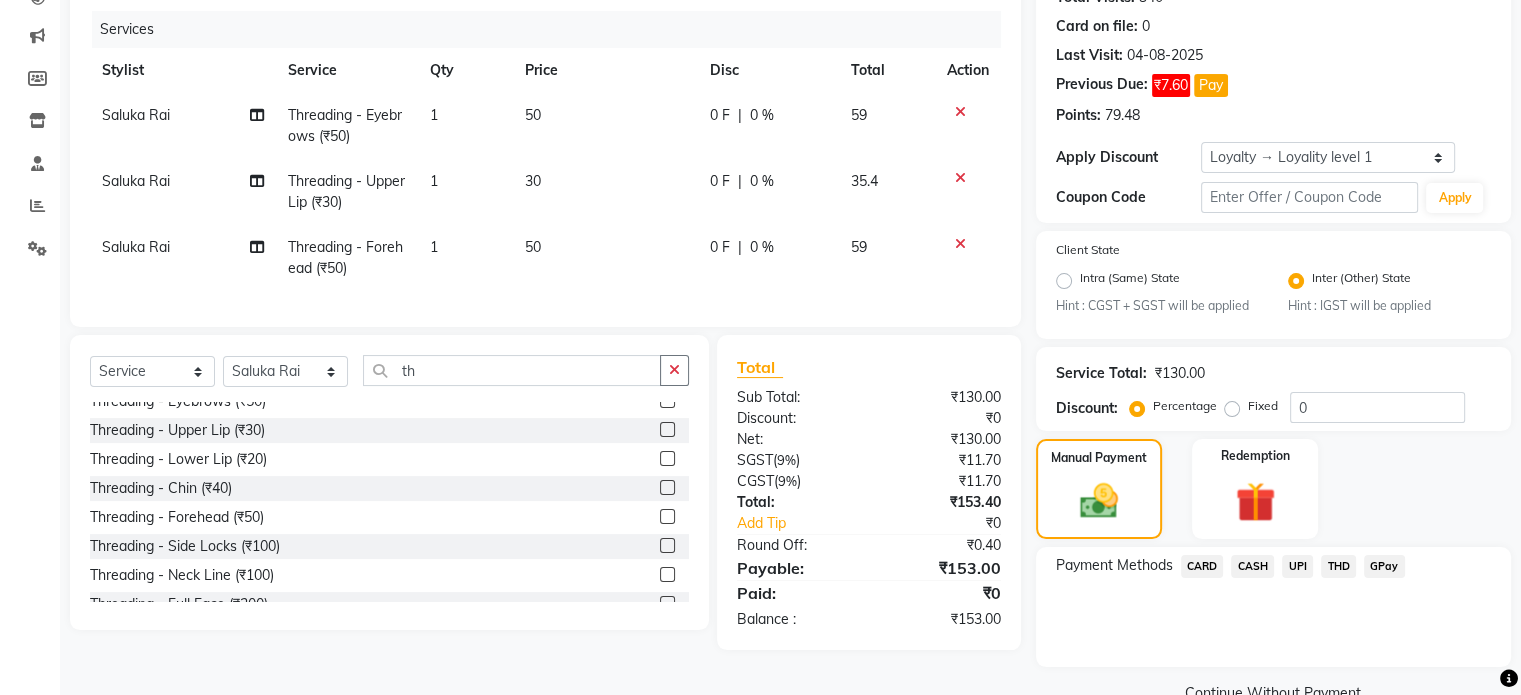 click on "UPI" 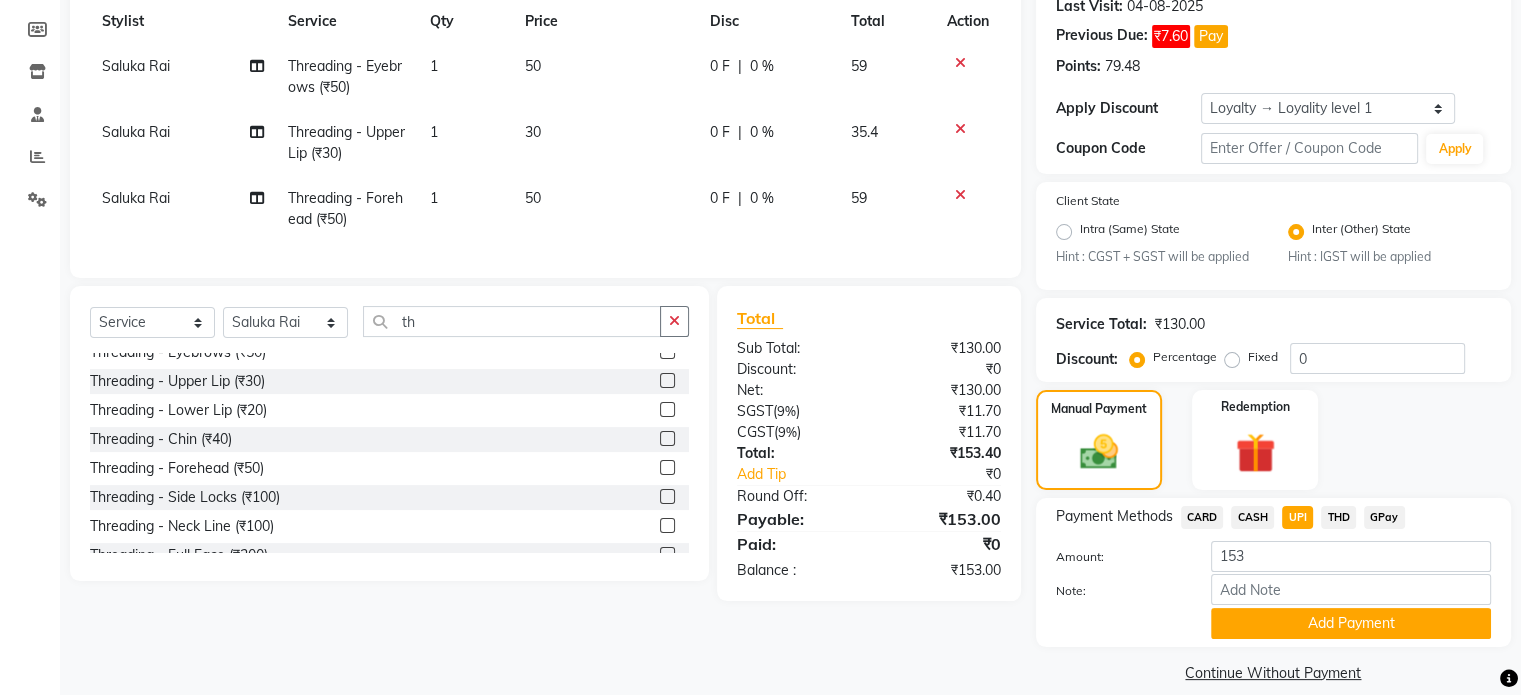 scroll, scrollTop: 312, scrollLeft: 0, axis: vertical 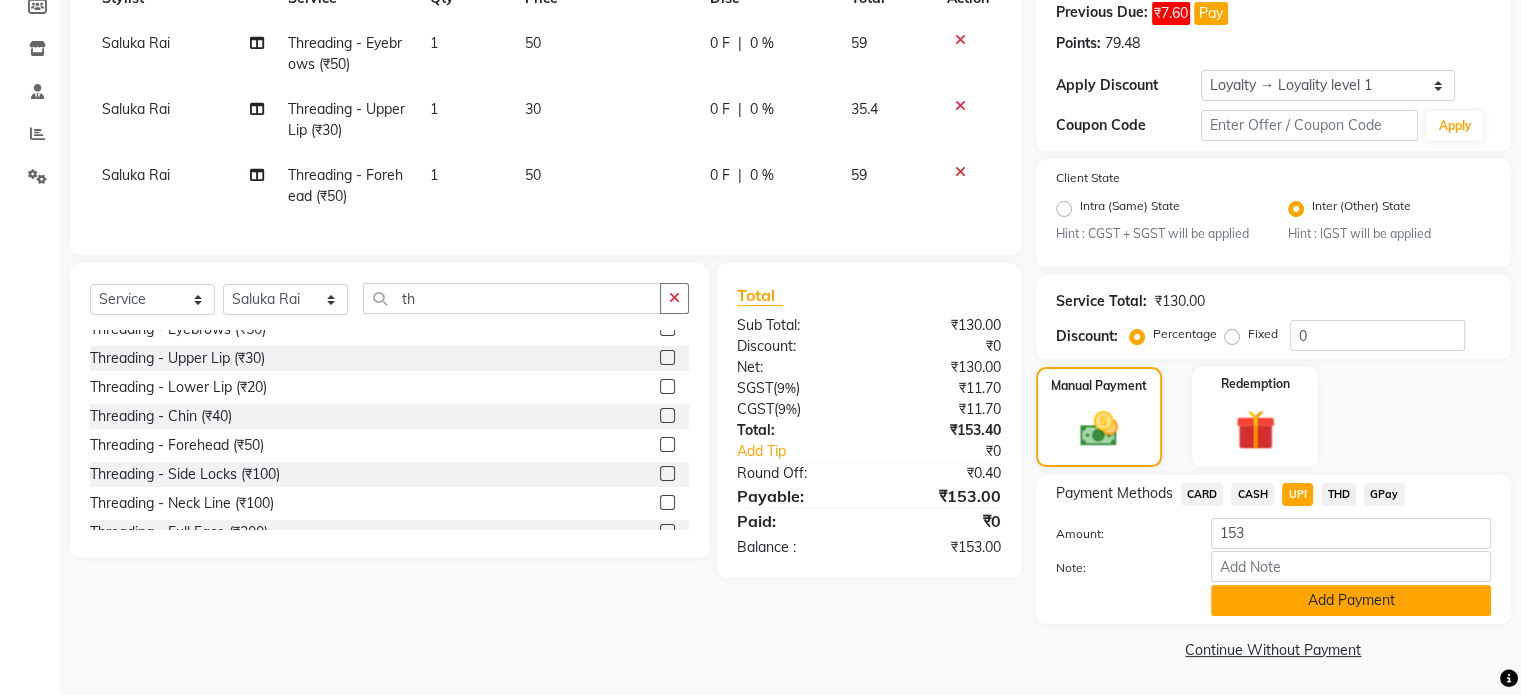 click on "Add Payment" 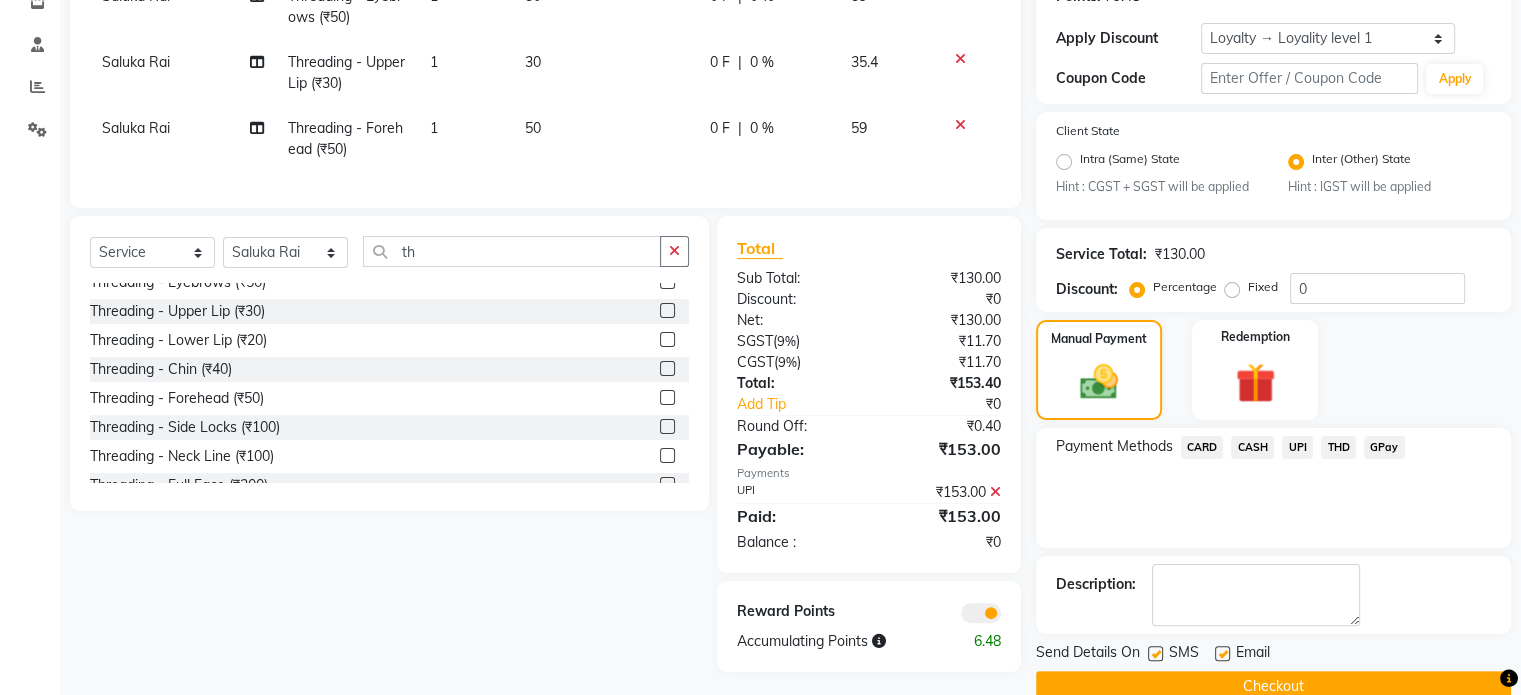 scroll, scrollTop: 394, scrollLeft: 0, axis: vertical 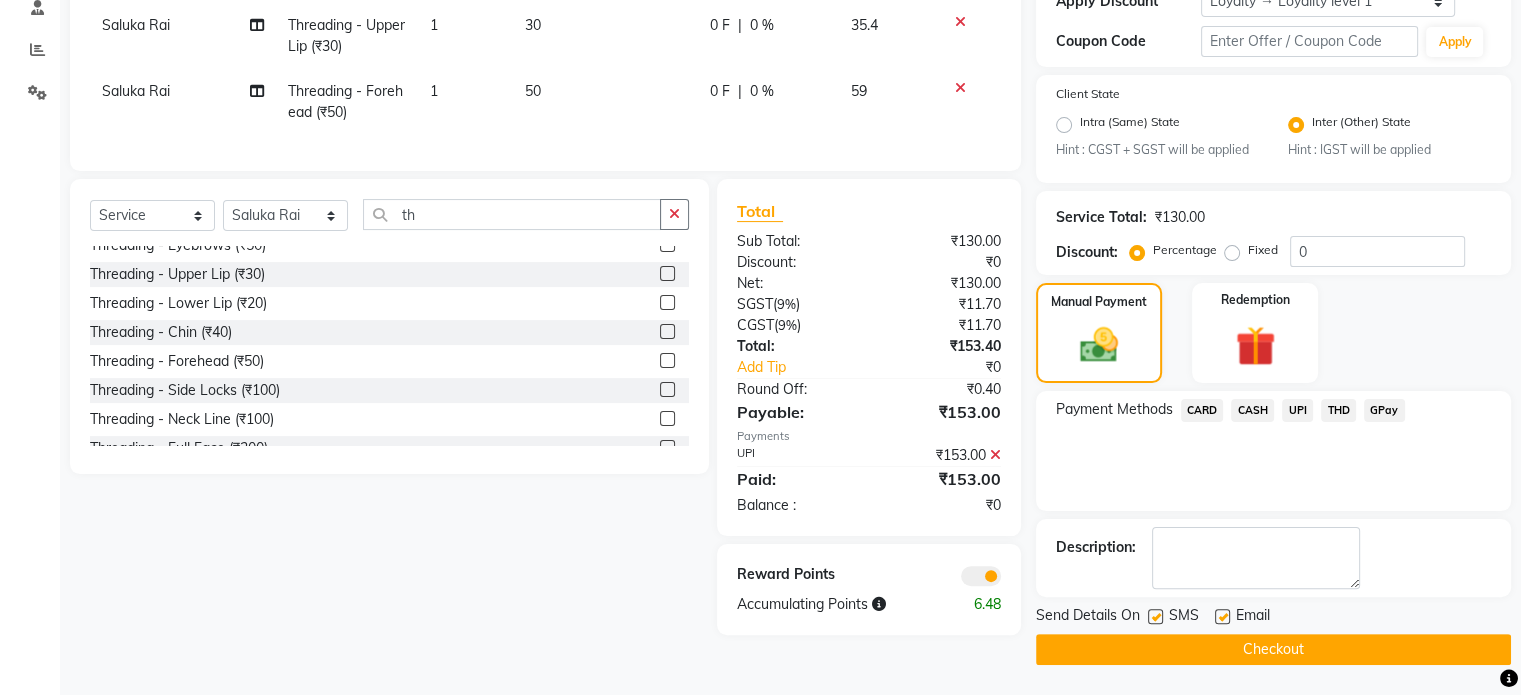 click 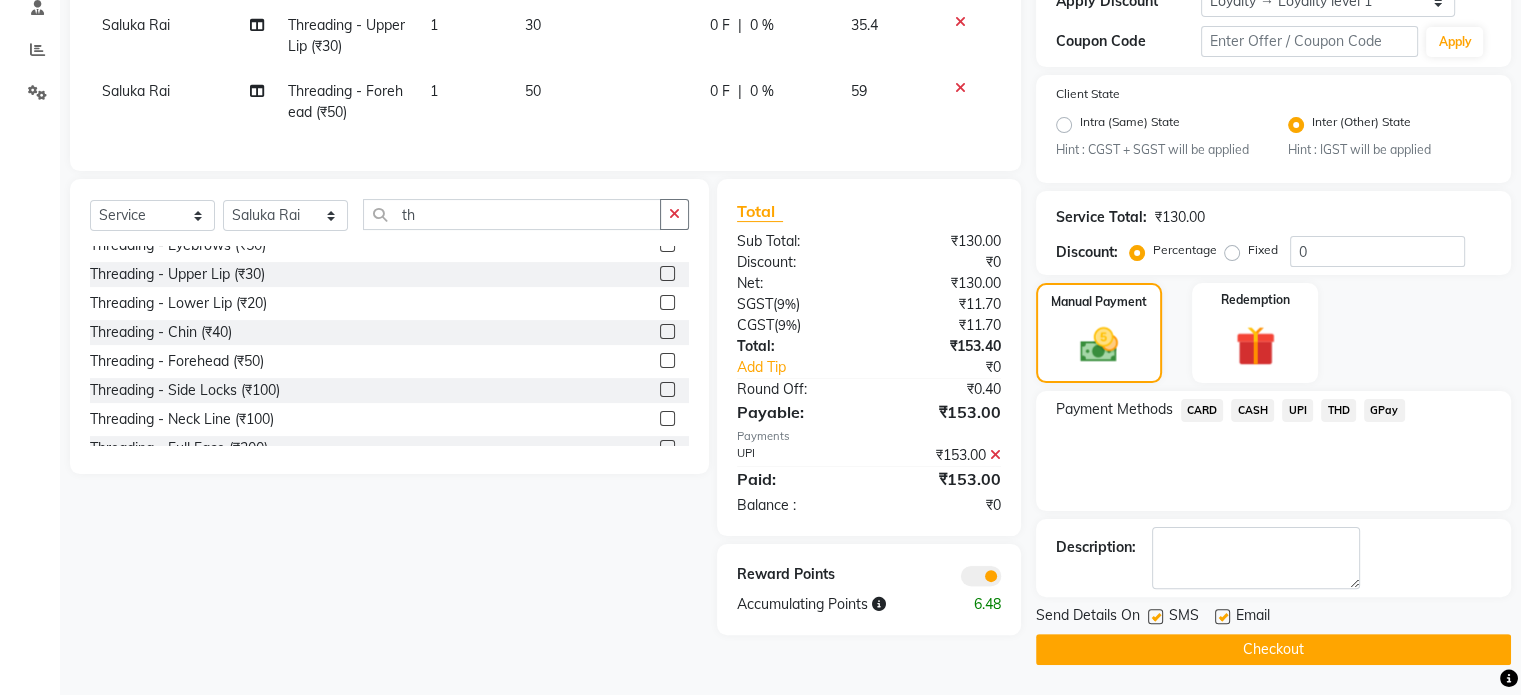 click 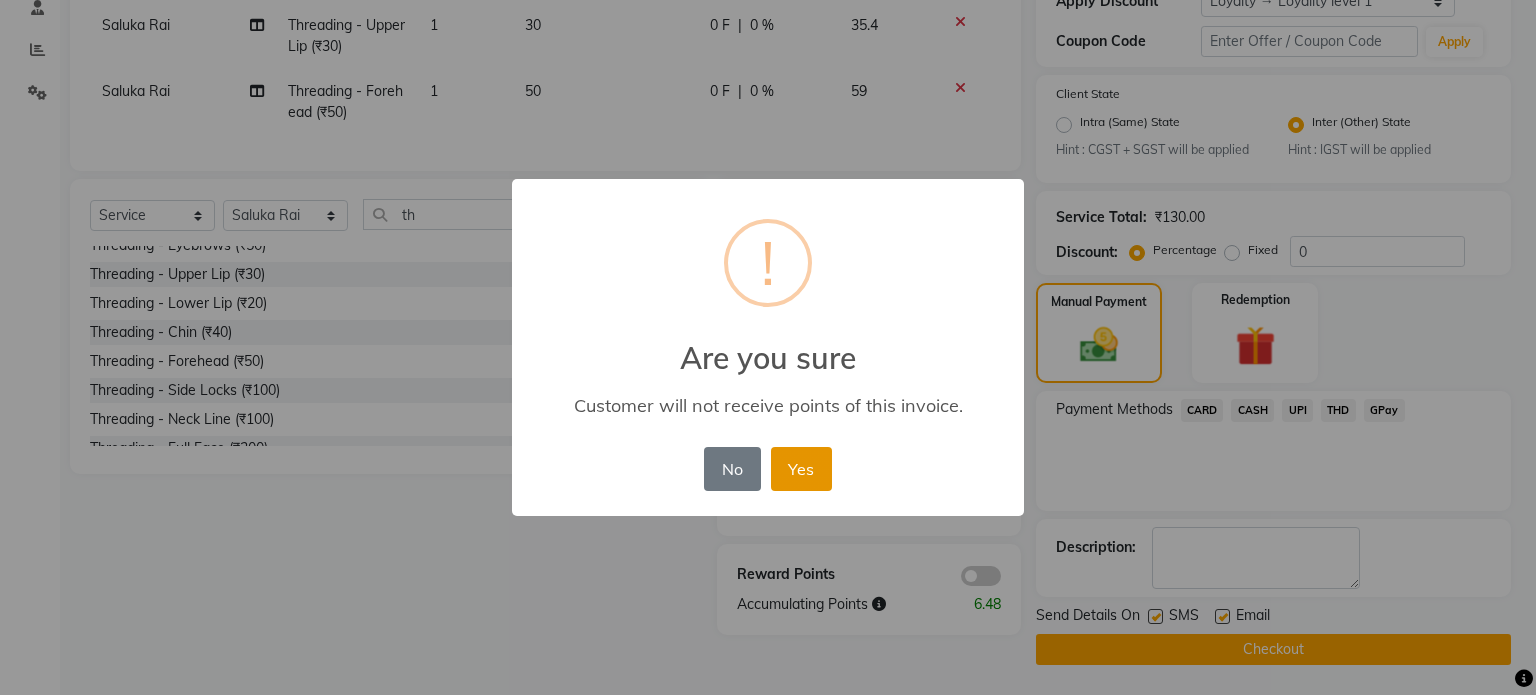 click on "Yes" at bounding box center (801, 469) 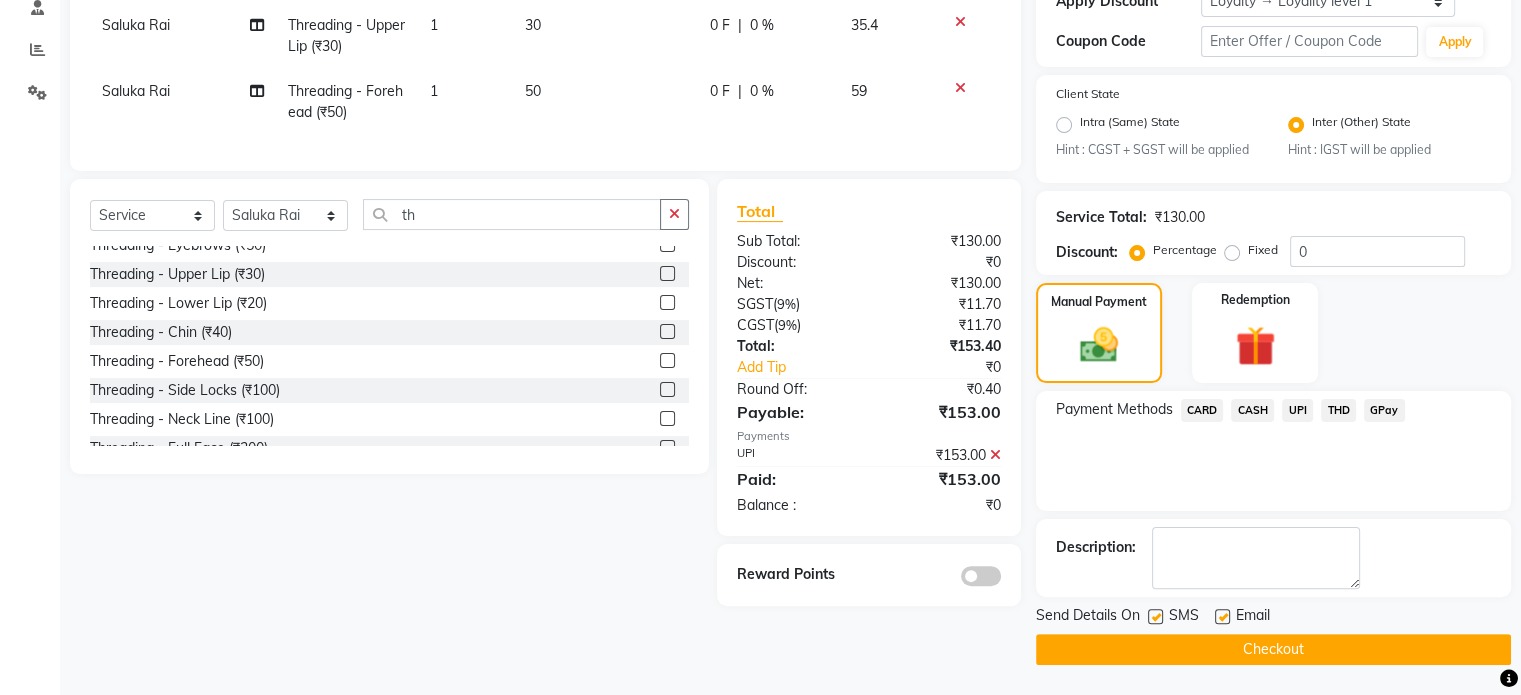 click on "Checkout" 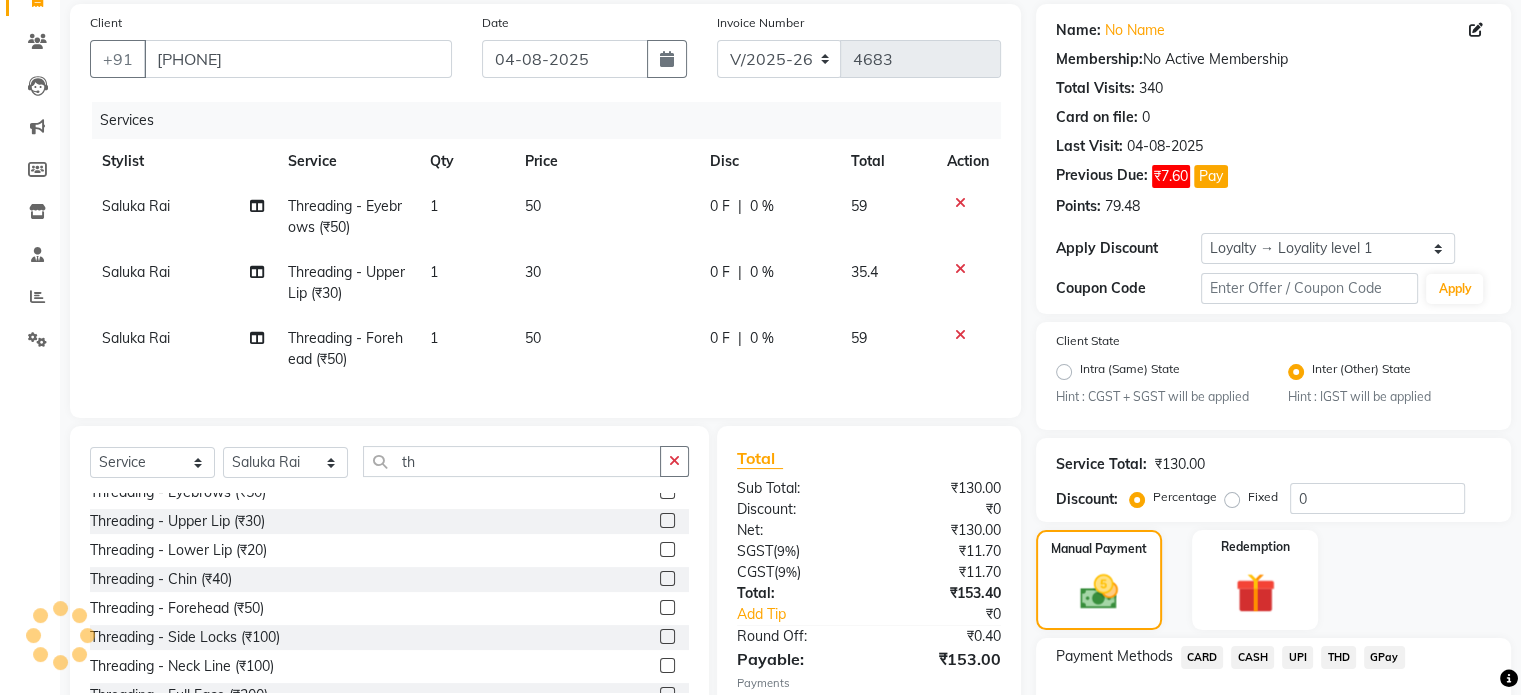 scroll, scrollTop: 0, scrollLeft: 0, axis: both 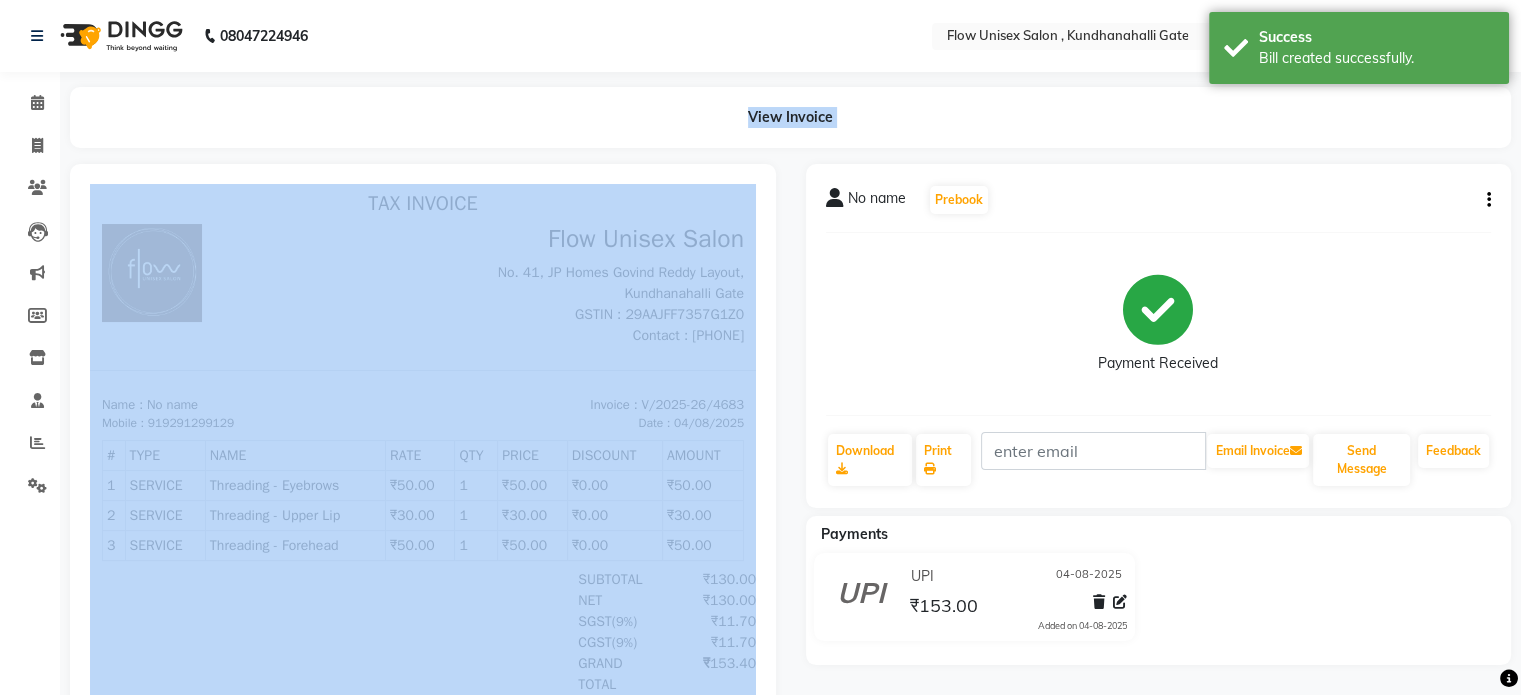 drag, startPoint x: 60, startPoint y: 192, endPoint x: 10, endPoint y: 167, distance: 55.9017 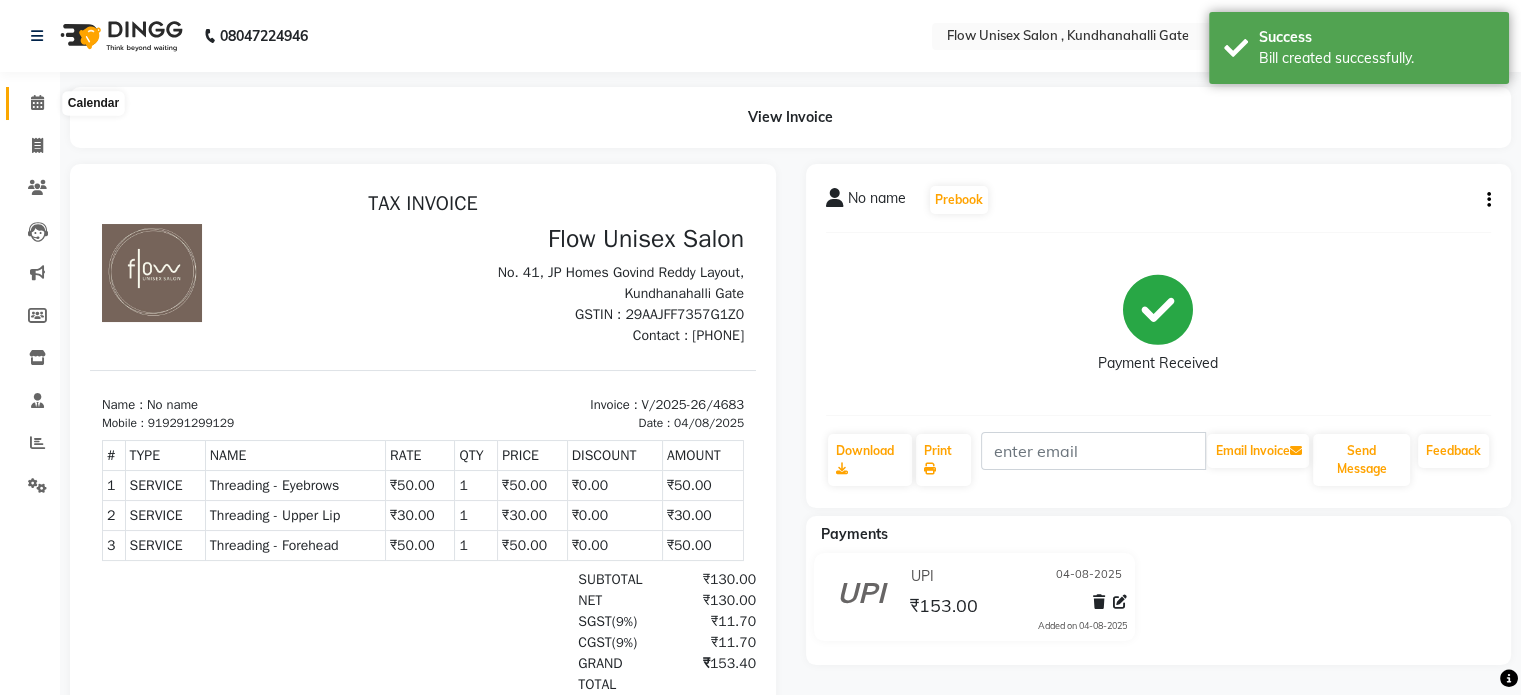 click 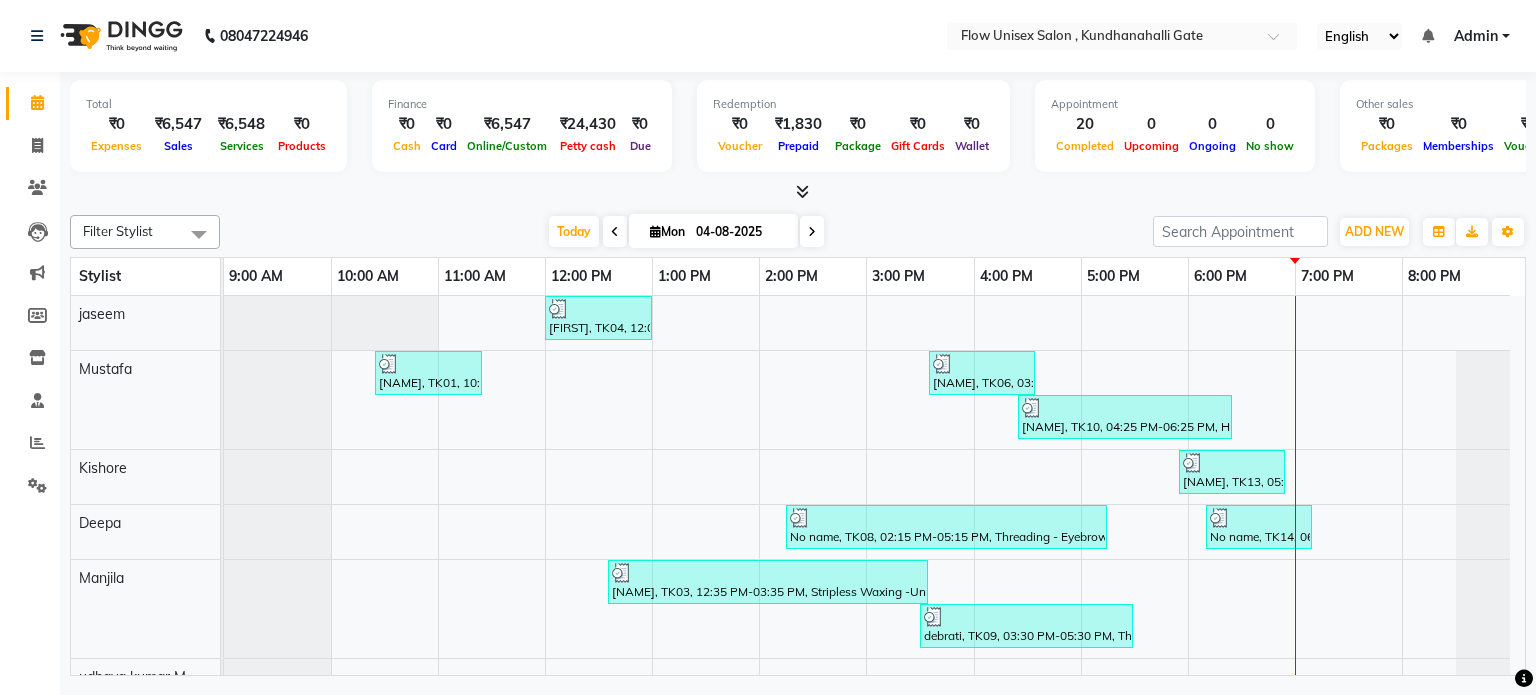 click at bounding box center (798, 192) 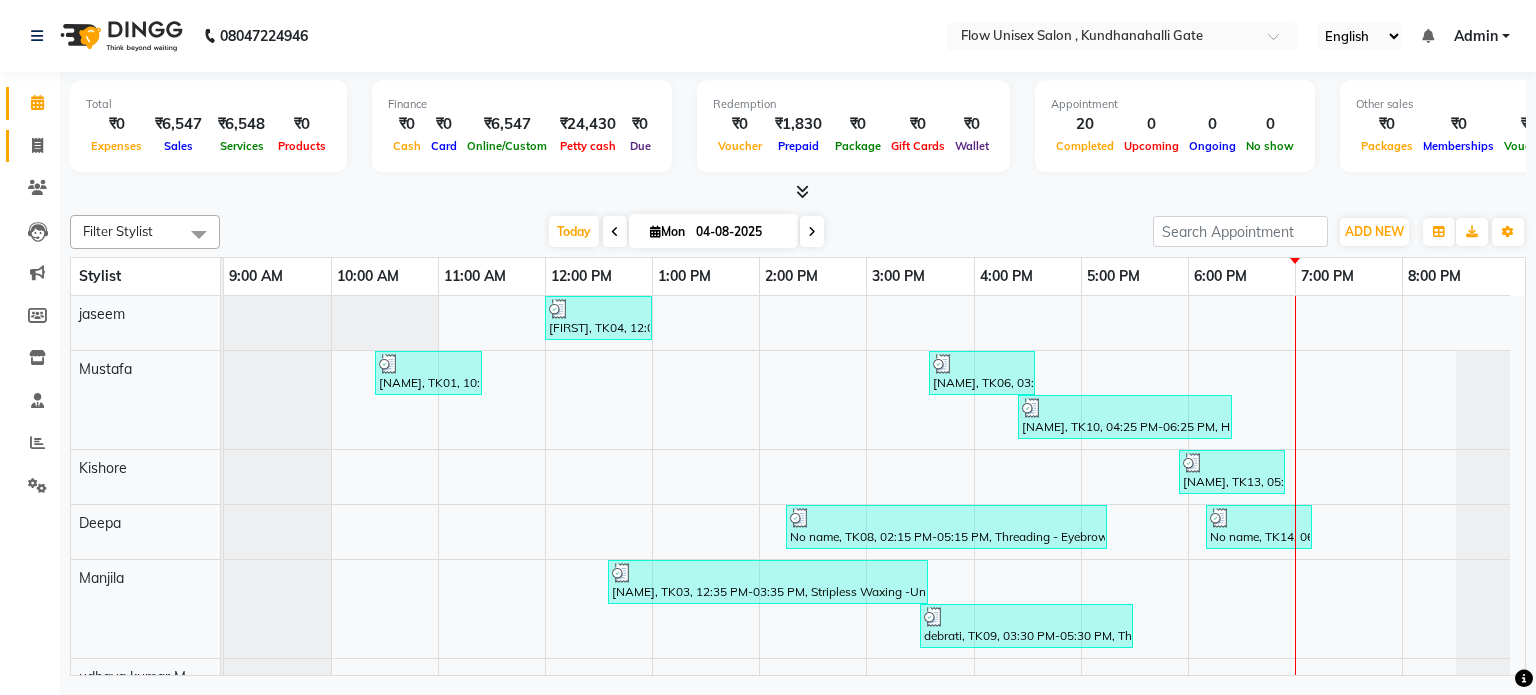 click on "Invoice" 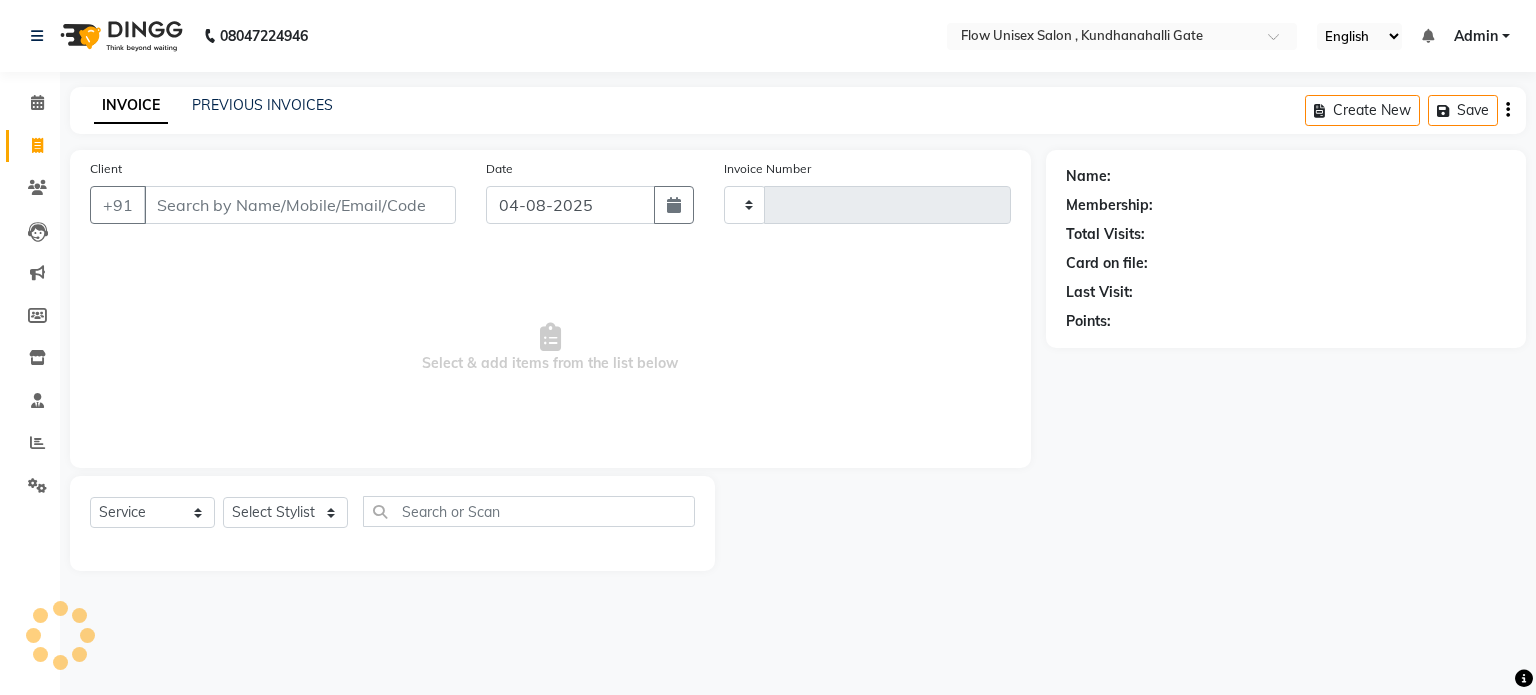 type on "4684" 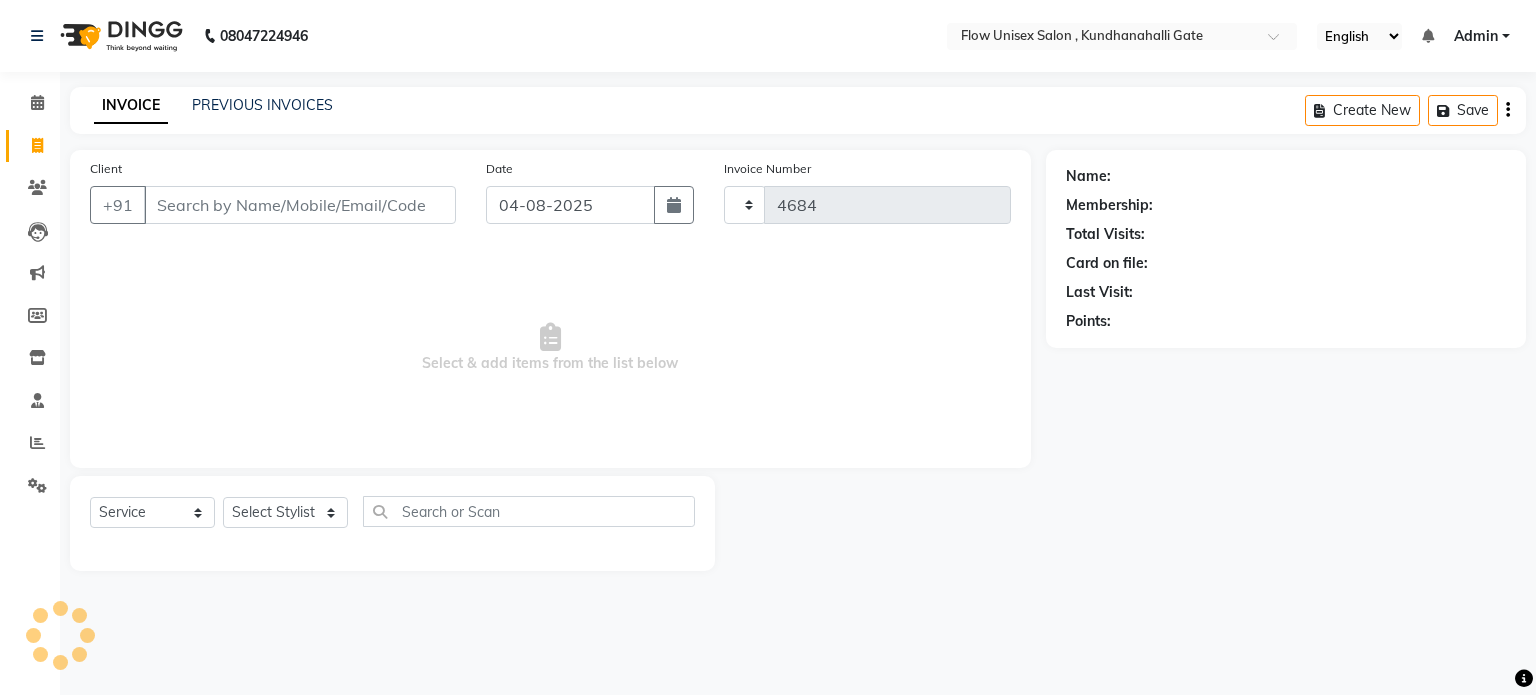 select on "5875" 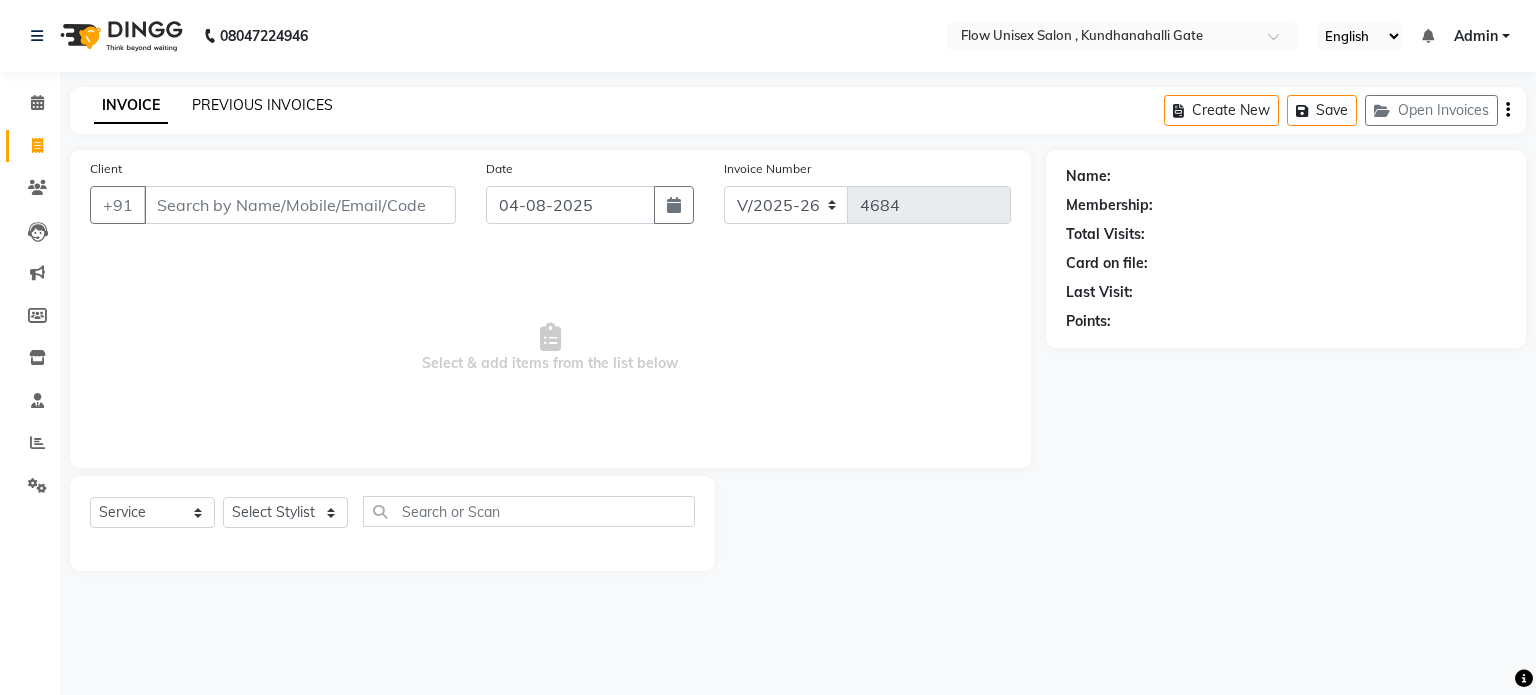 click on "PREVIOUS INVOICES" 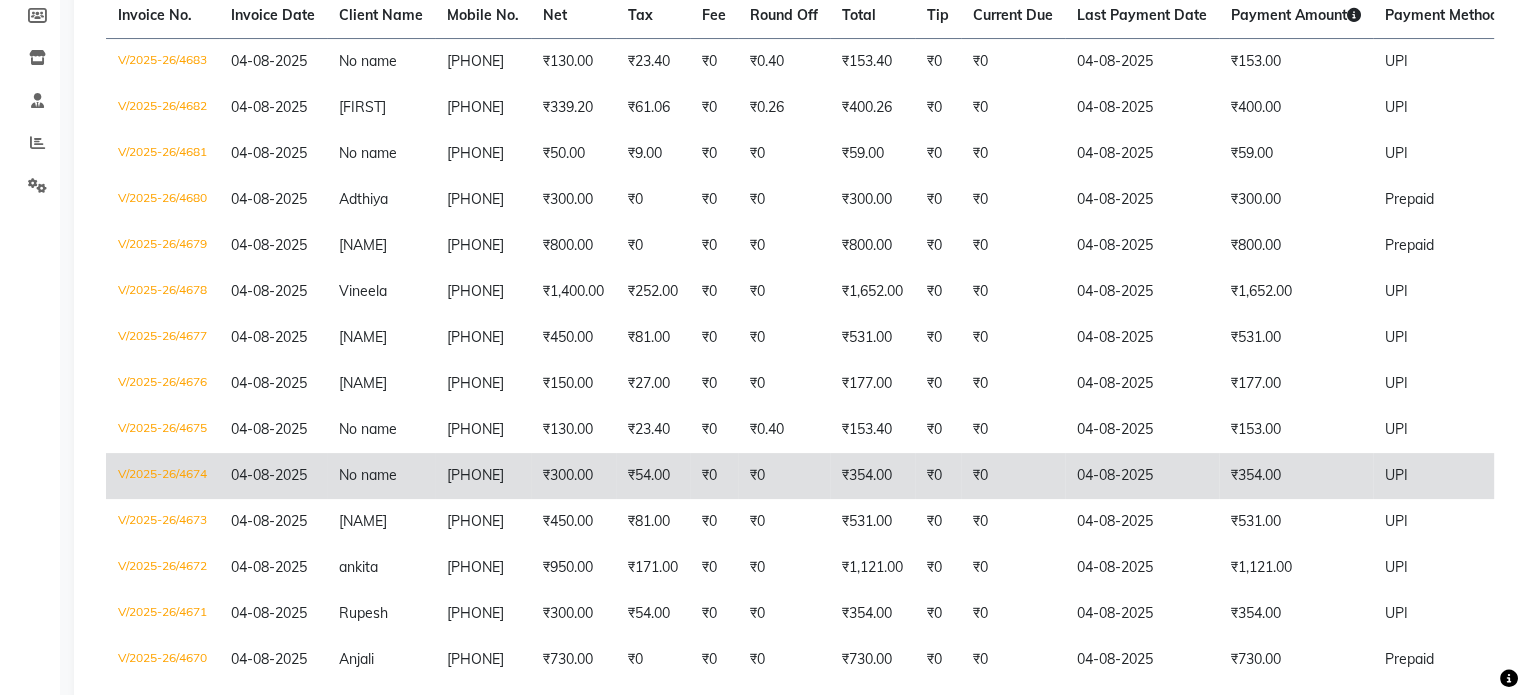 scroll, scrollTop: 500, scrollLeft: 0, axis: vertical 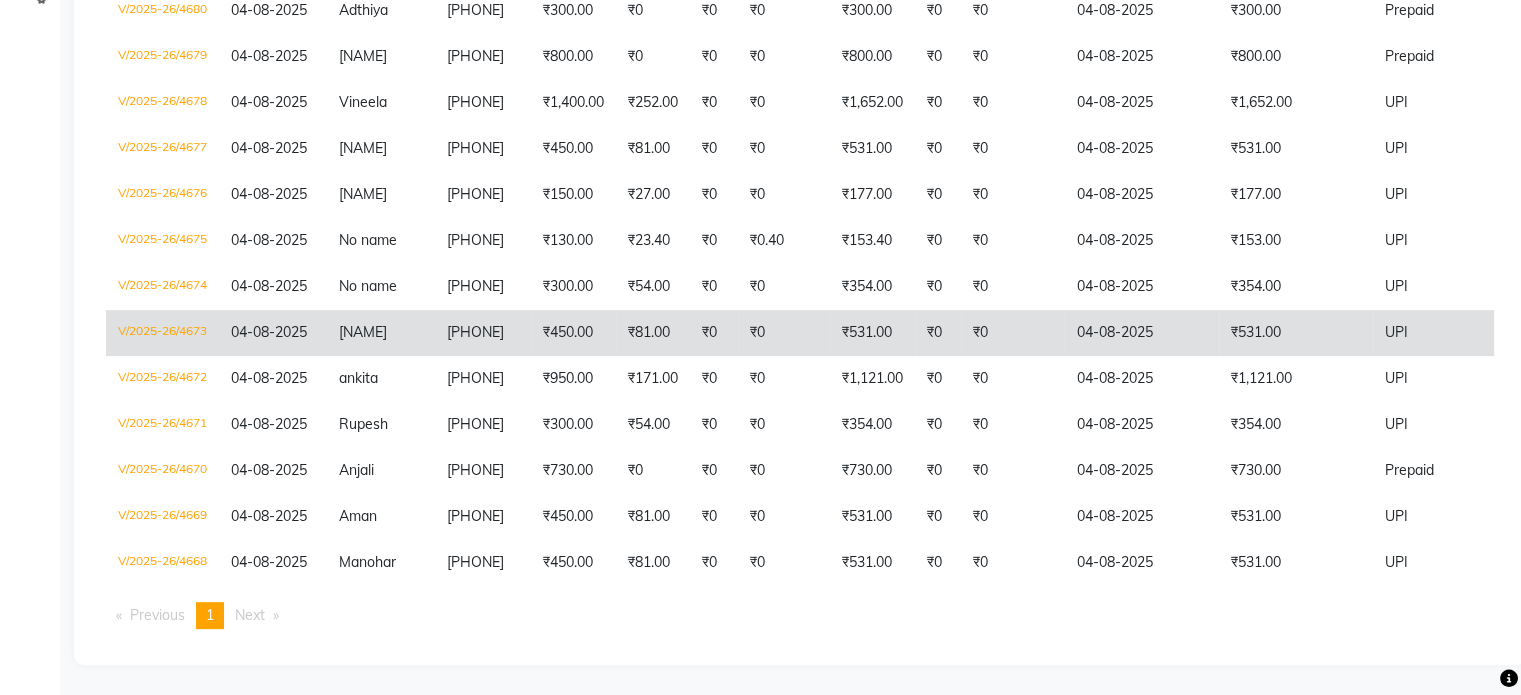 click on "₹531.00" 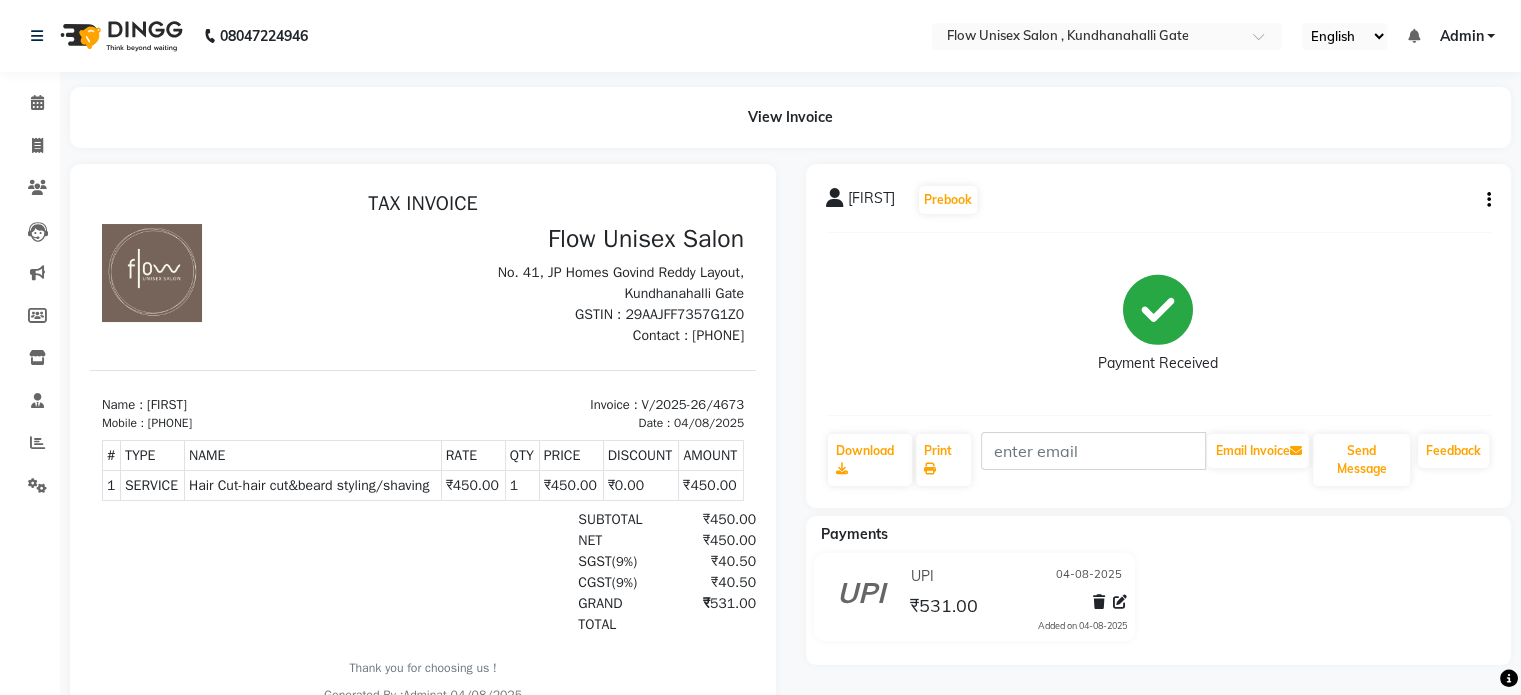 scroll, scrollTop: 91, scrollLeft: 0, axis: vertical 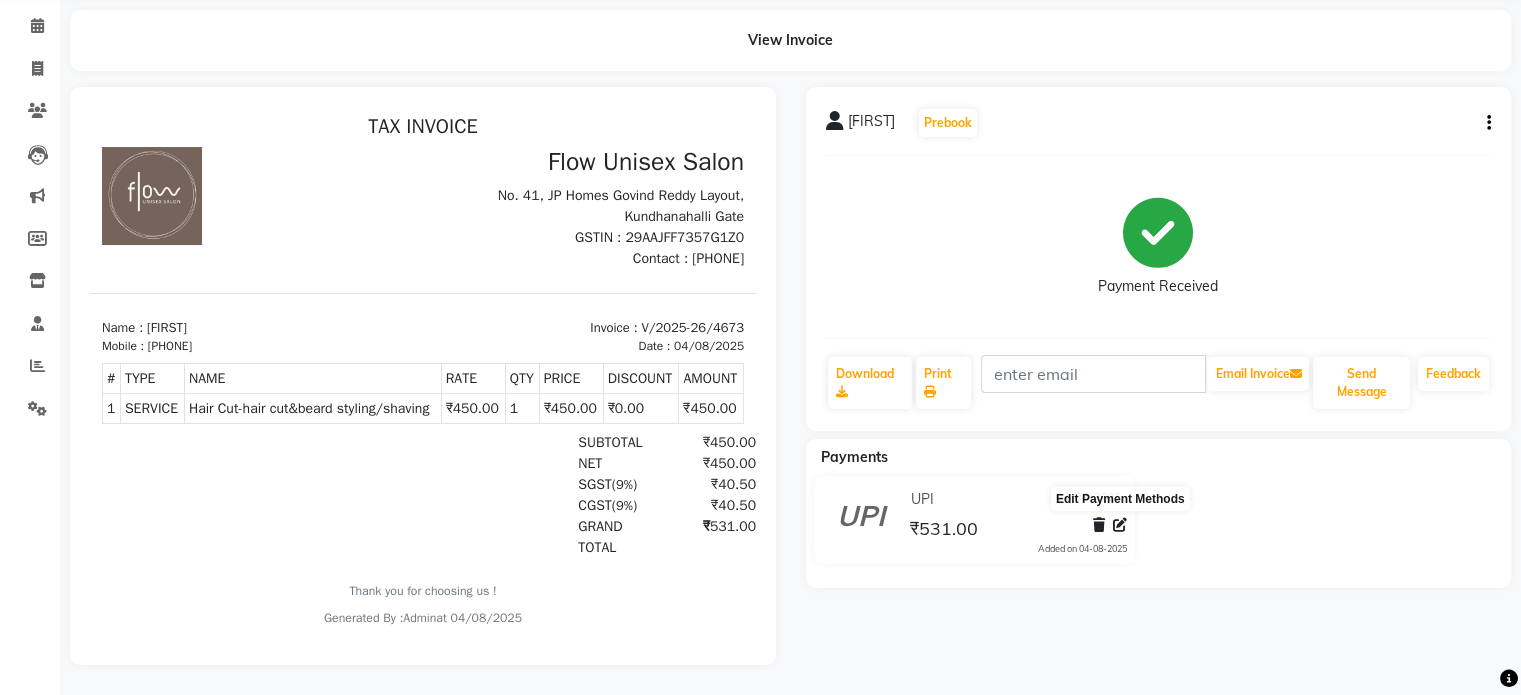 click 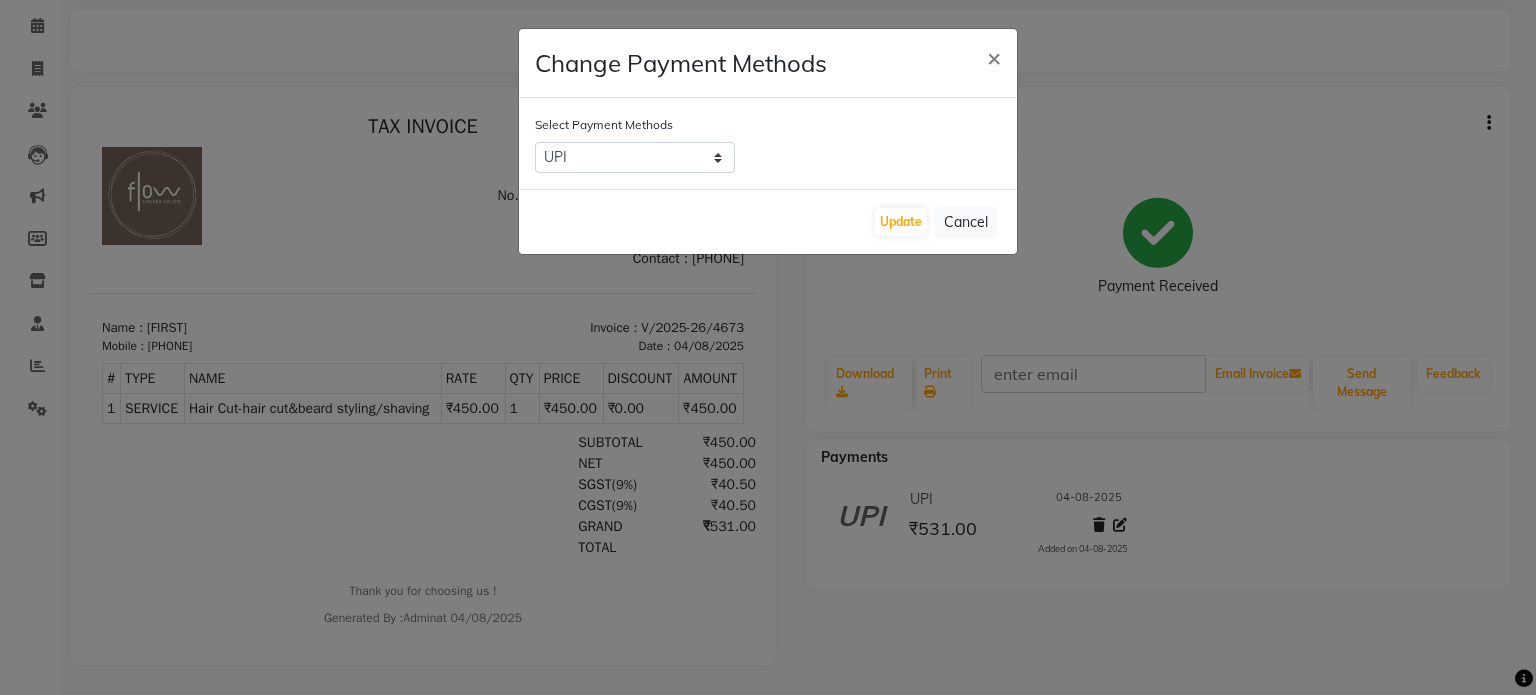 click on "Select Payment Methods  CARD   CASH   UPI   THD   GPay" 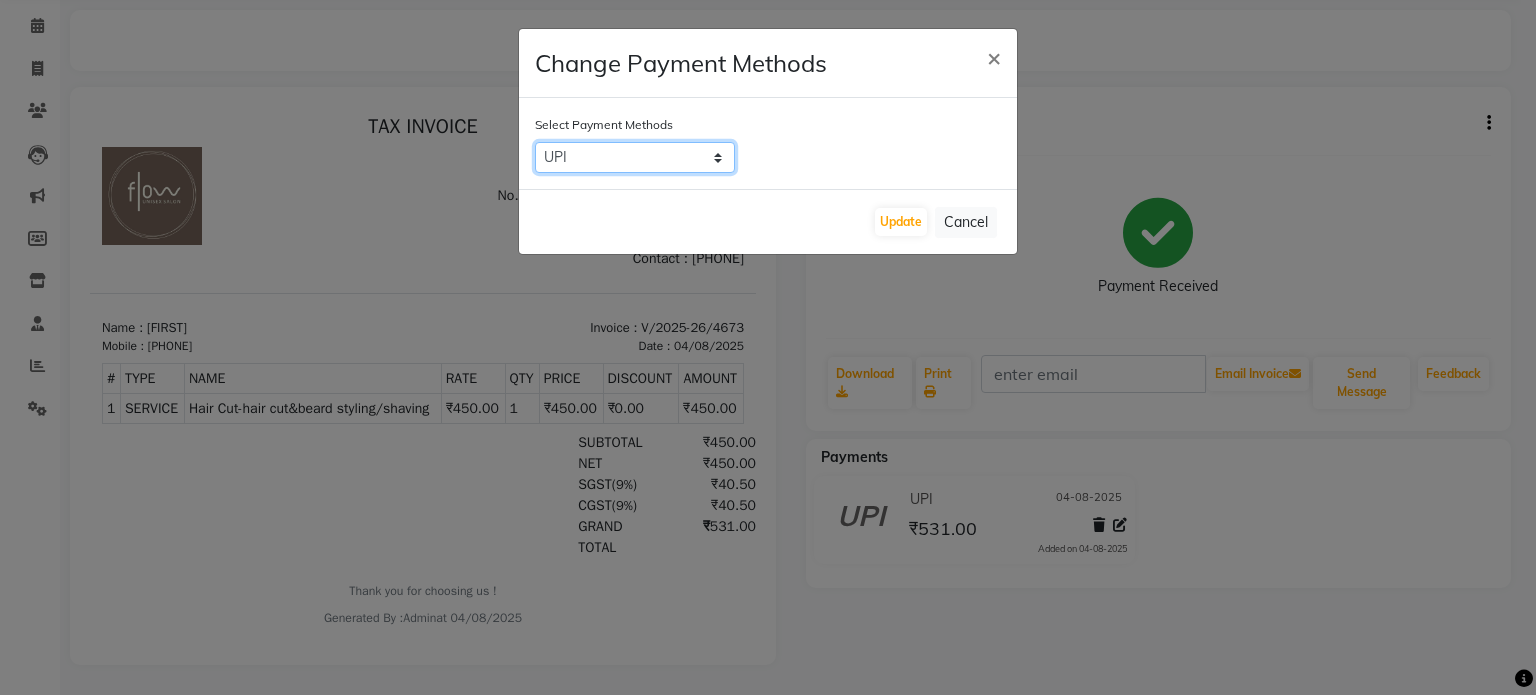 click on "CARD   CASH   UPI   THD   GPay" 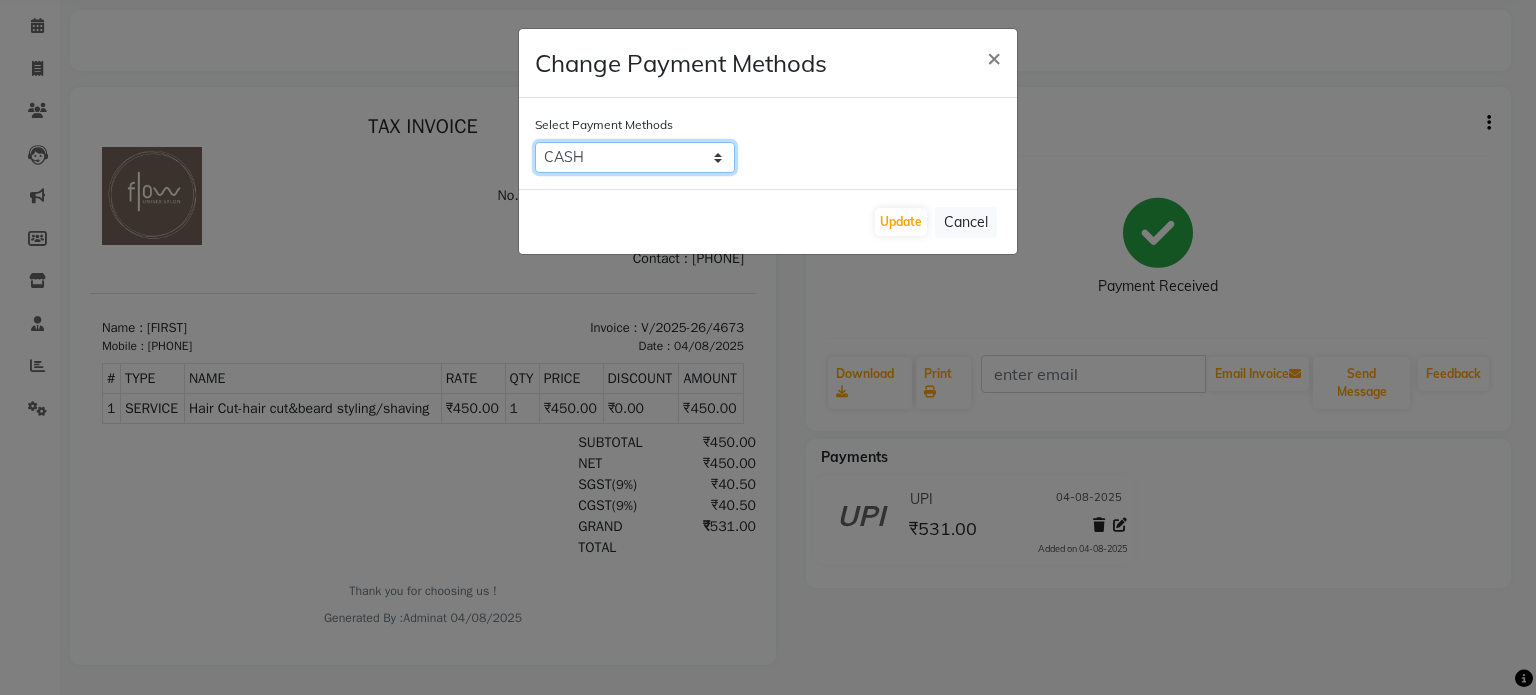 click on "CARD   CASH   UPI   THD   GPay" 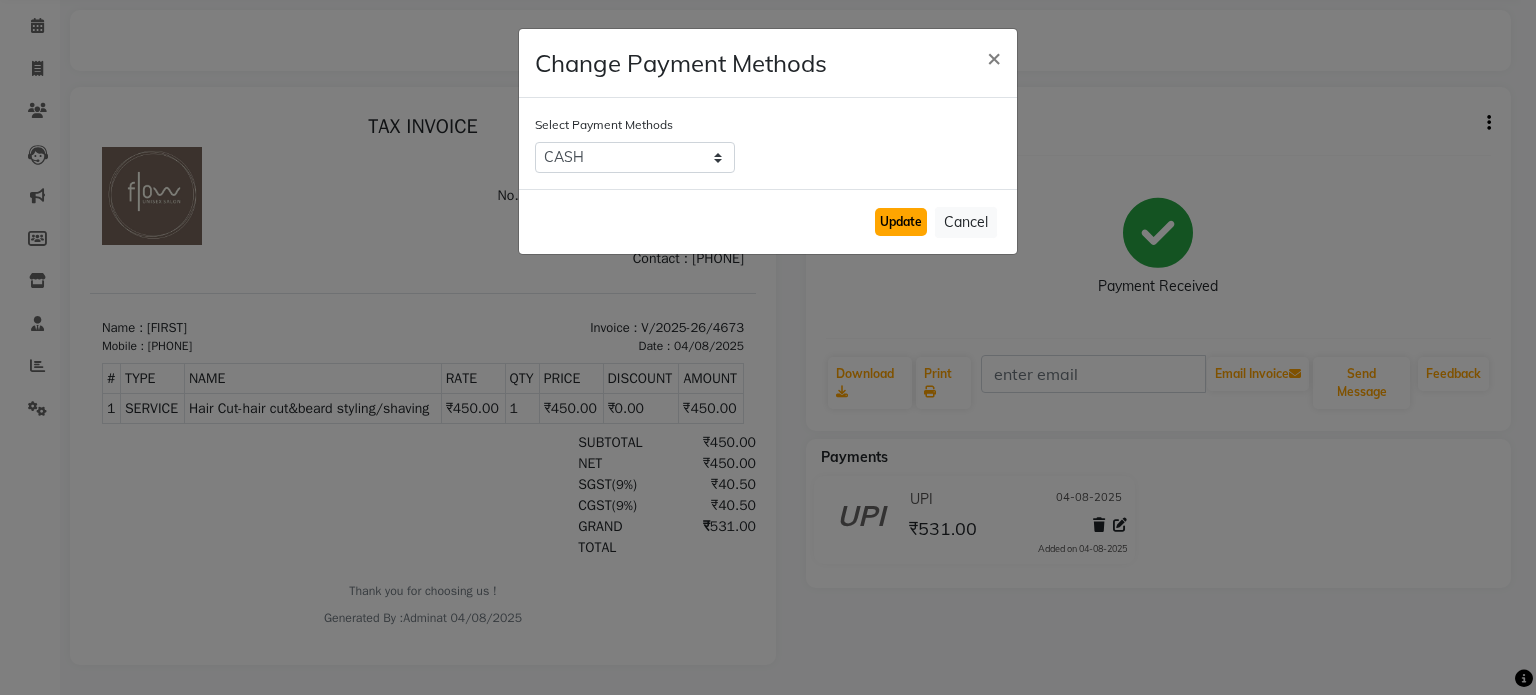 click on "Update" 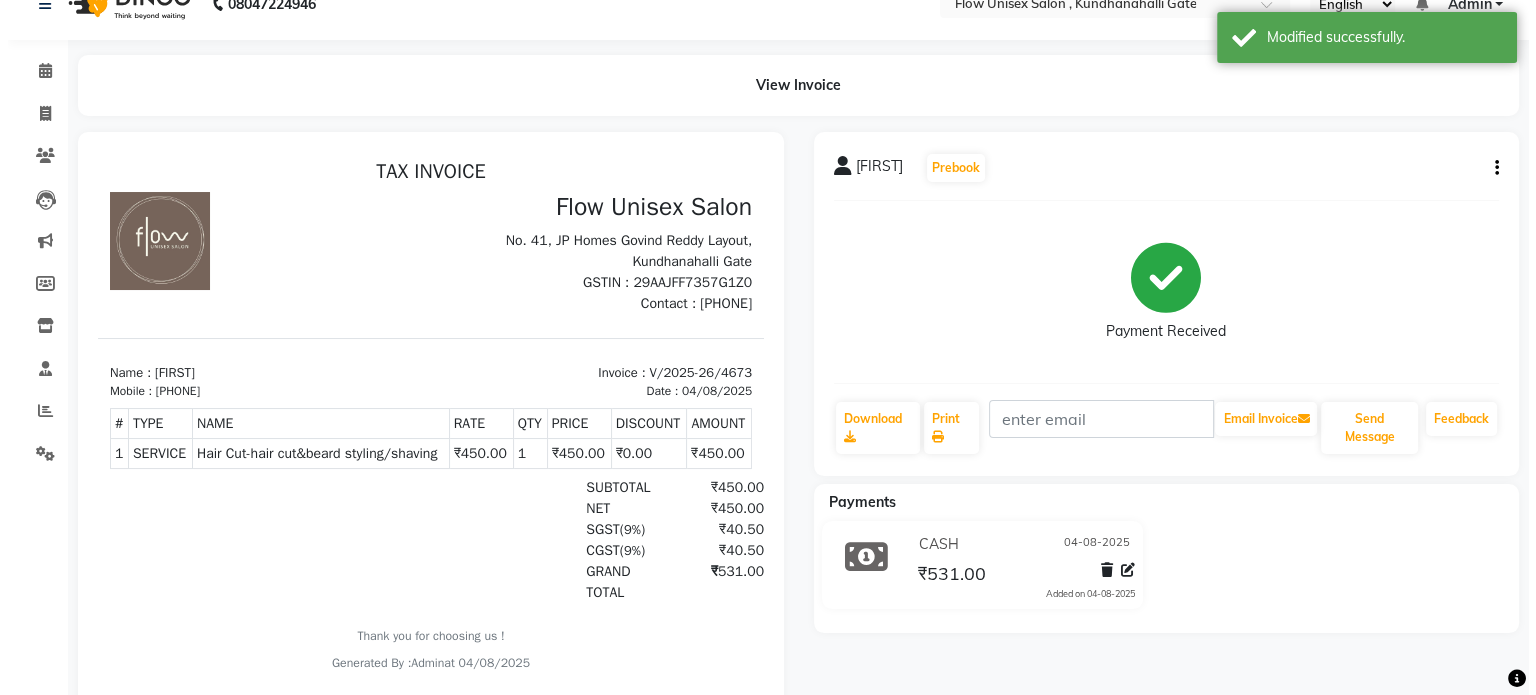 scroll, scrollTop: 0, scrollLeft: 0, axis: both 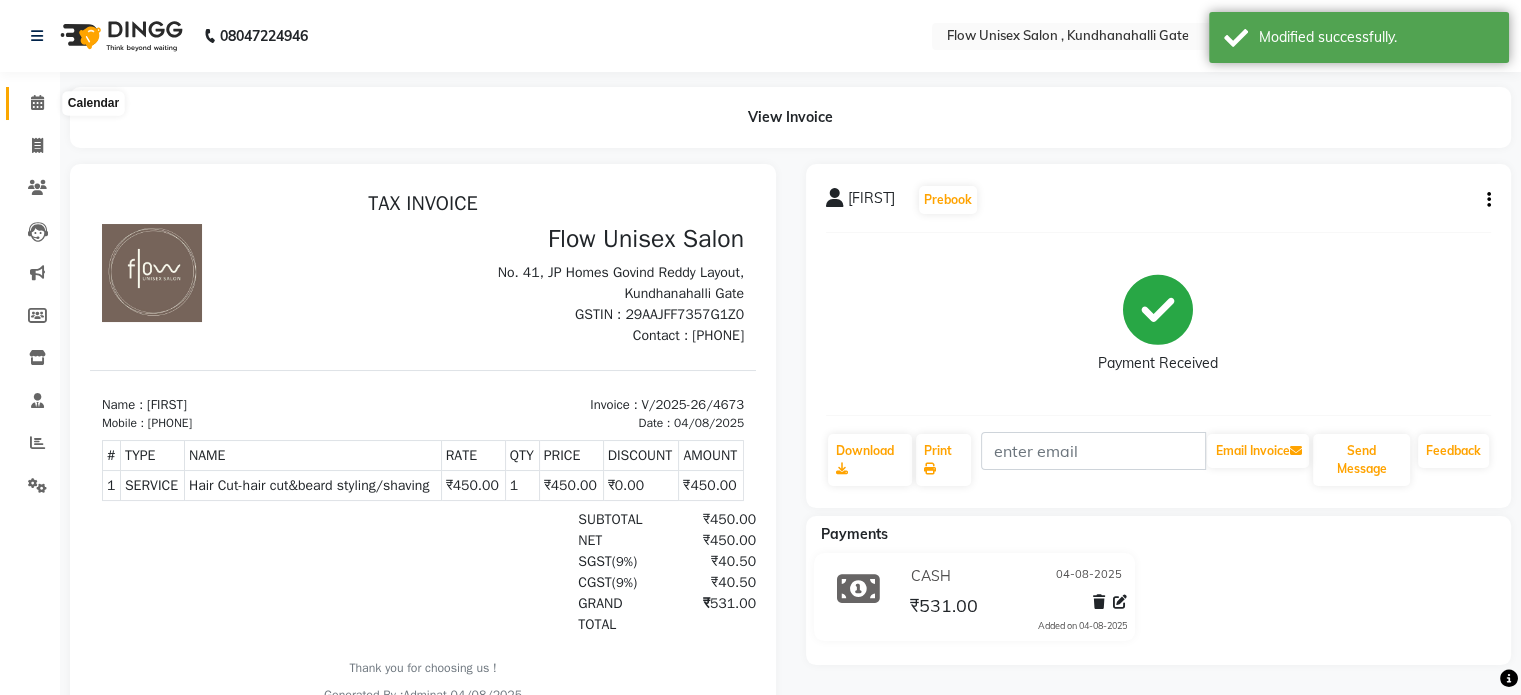 click 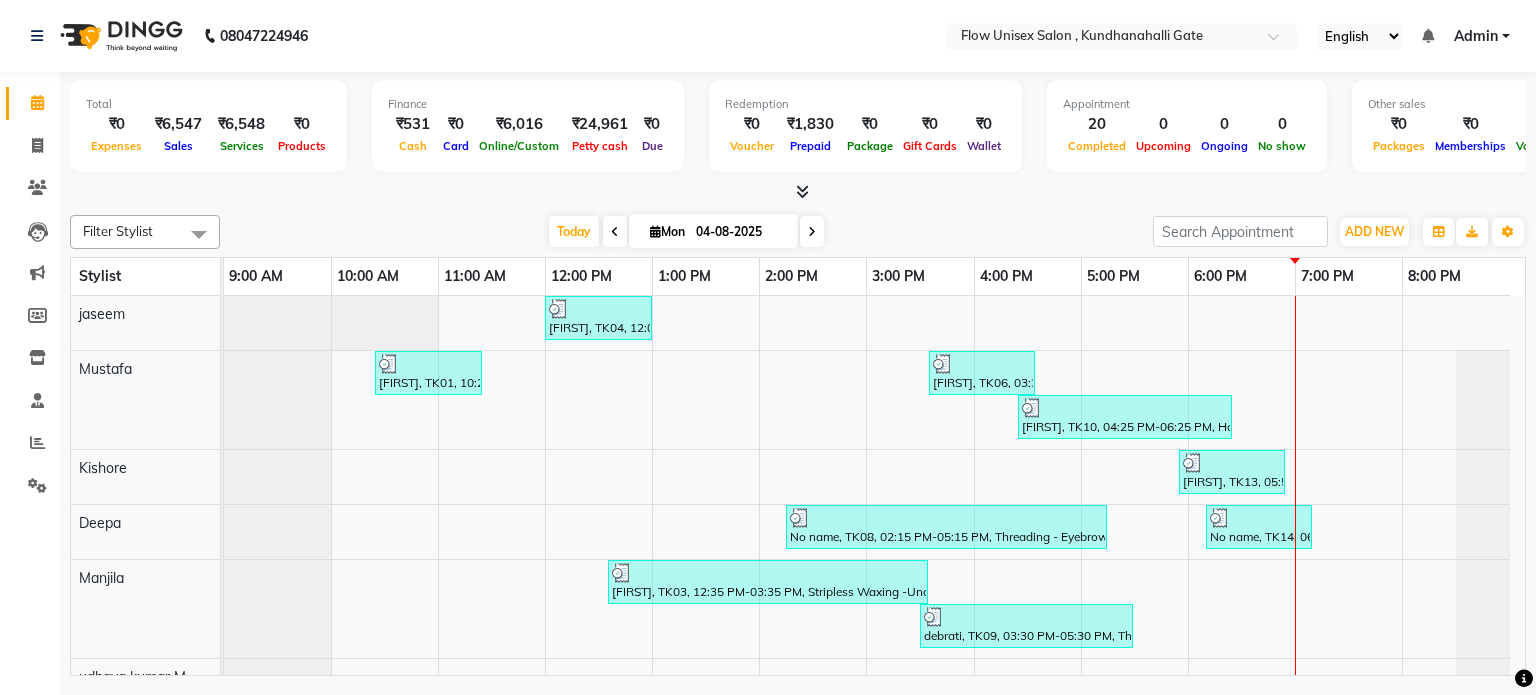 drag, startPoint x: 137, startPoint y: 532, endPoint x: 540, endPoint y: 181, distance: 534.4249 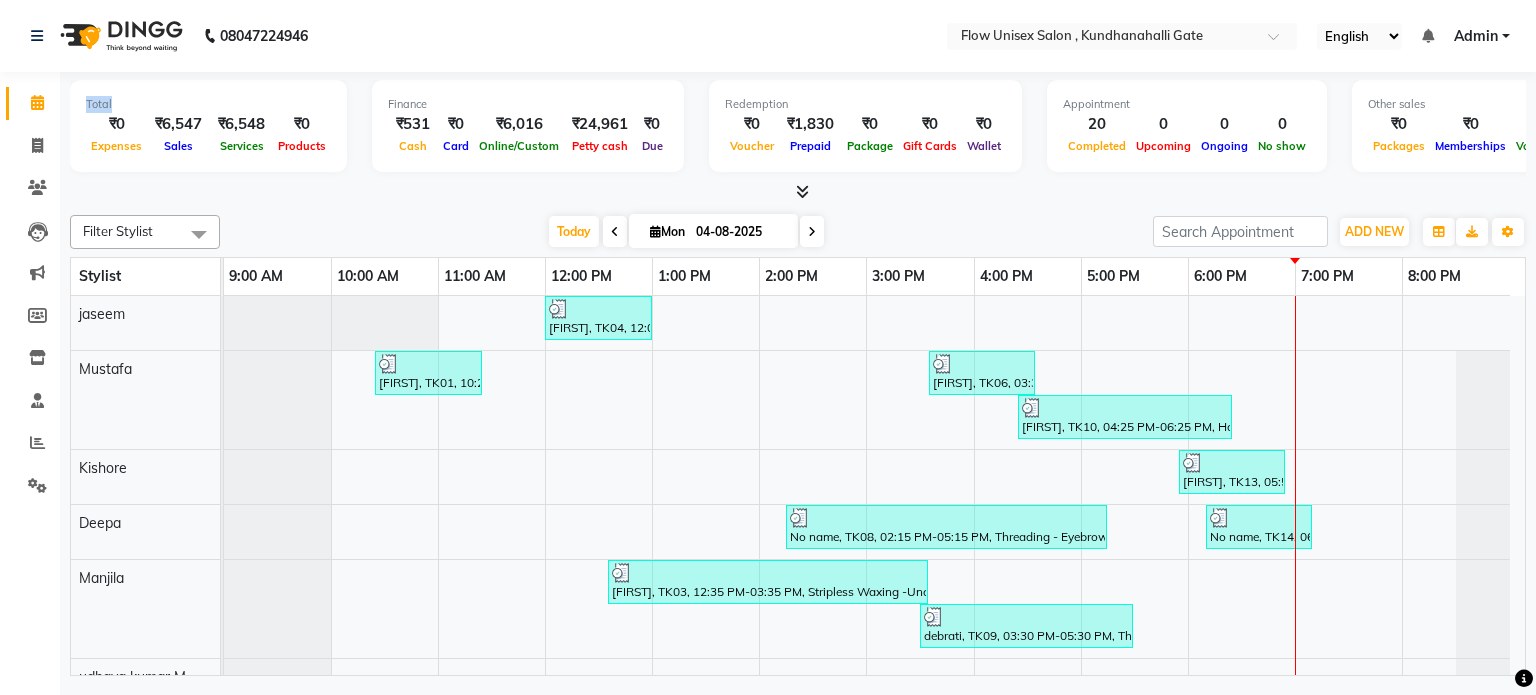 click on "Calendar  Invoice  Clients  Leads   Marketing  Members  Inventory  Staff  Reports  Settings Completed InProgress Upcoming Dropped Tentative Check-In Confirm Bookings Generate Report Segments Page Builder" 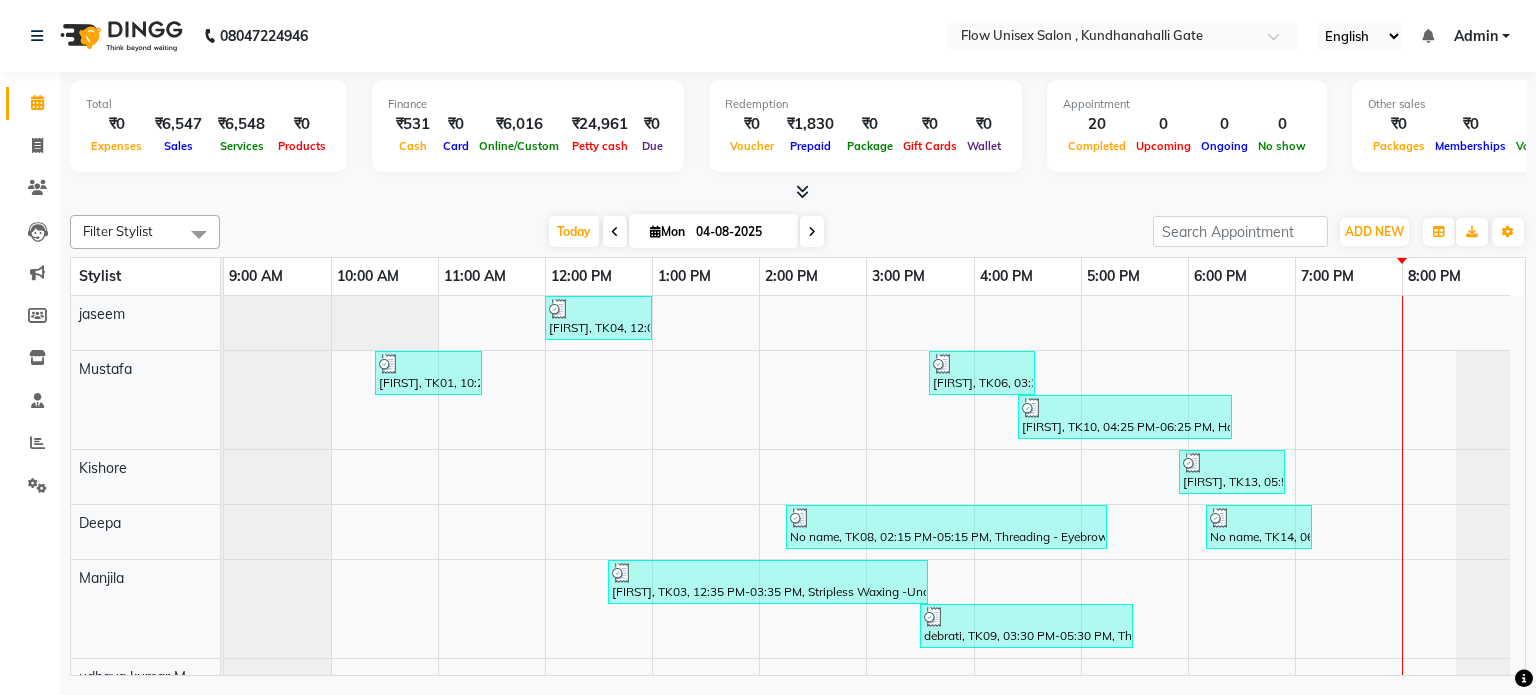 click on "Calendar  Invoice  Clients  Leads   Marketing  Members  Inventory  Staff  Reports  Settings Completed InProgress Upcoming Dropped Tentative Check-In Confirm Bookings Generate Report Segments Page Builder" 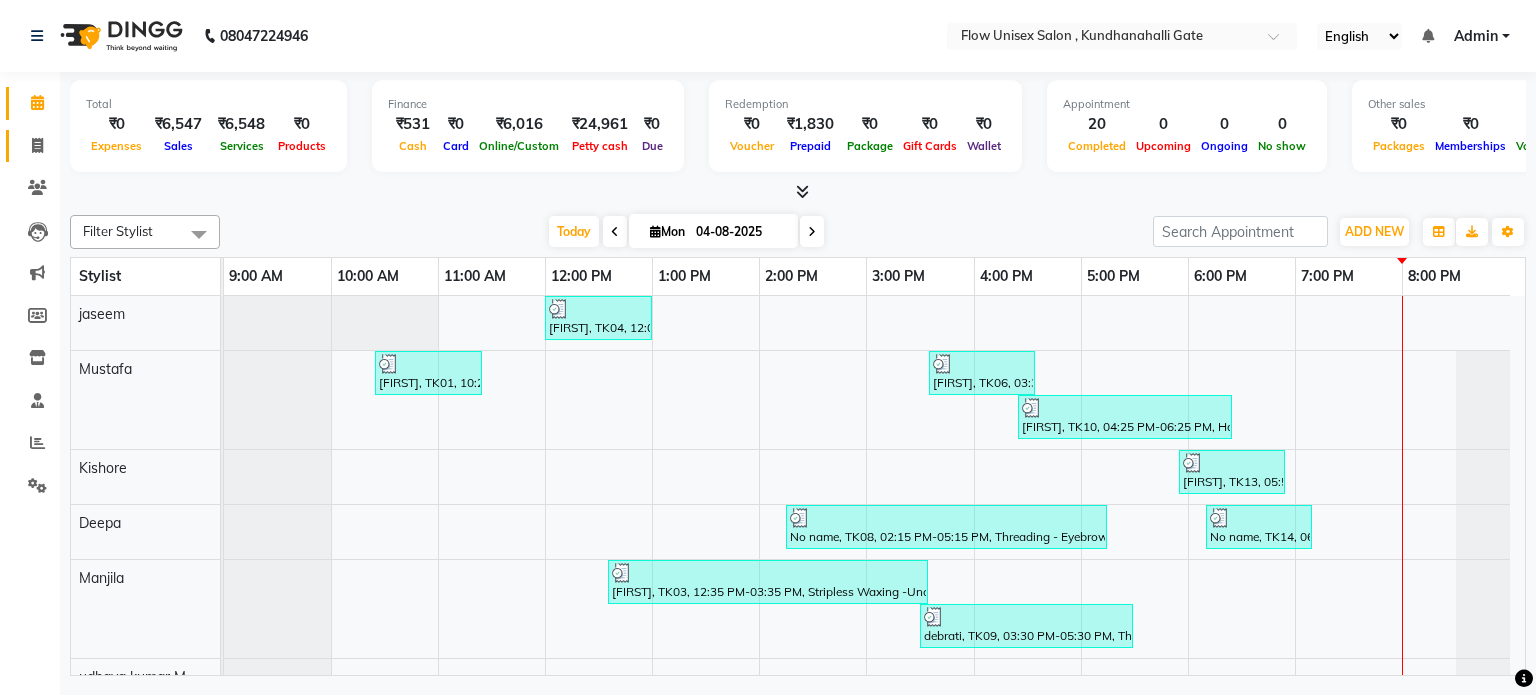 click on "Invoice" 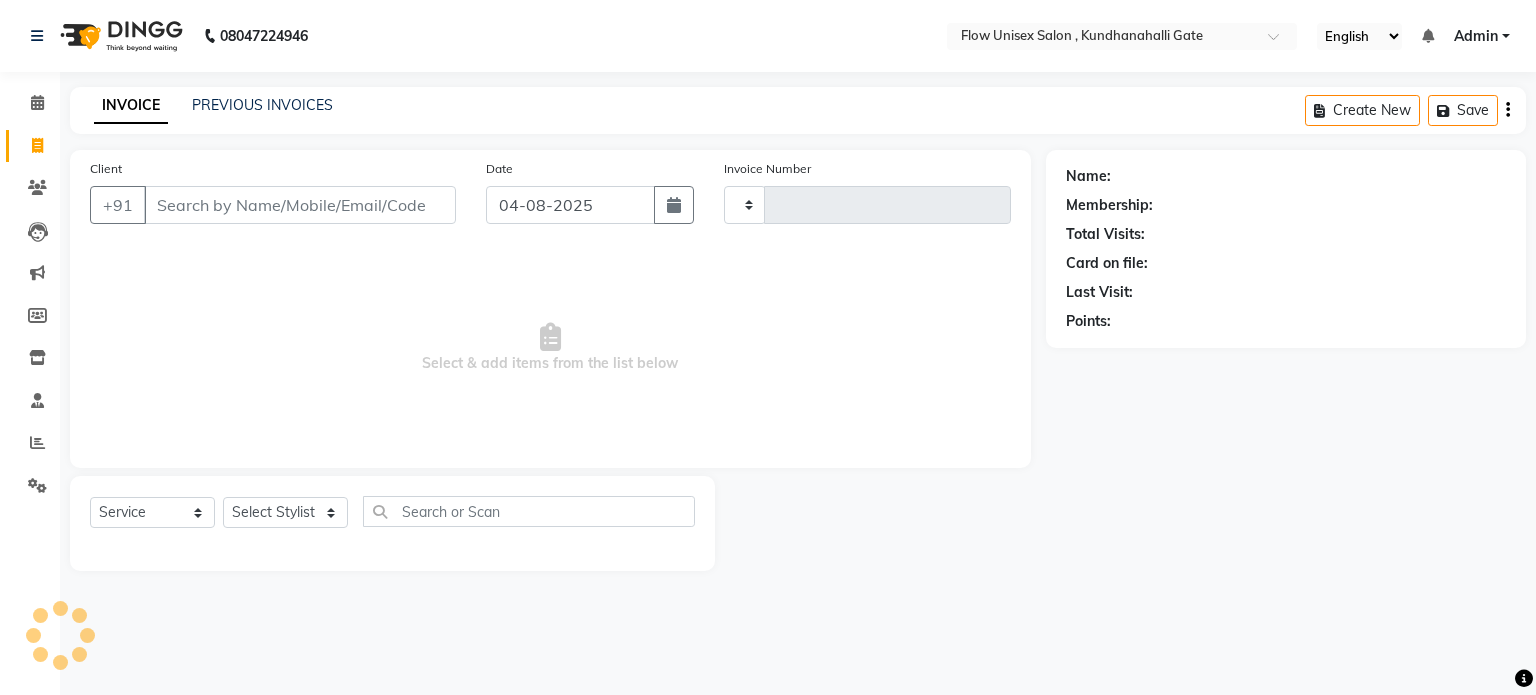 type on "4684" 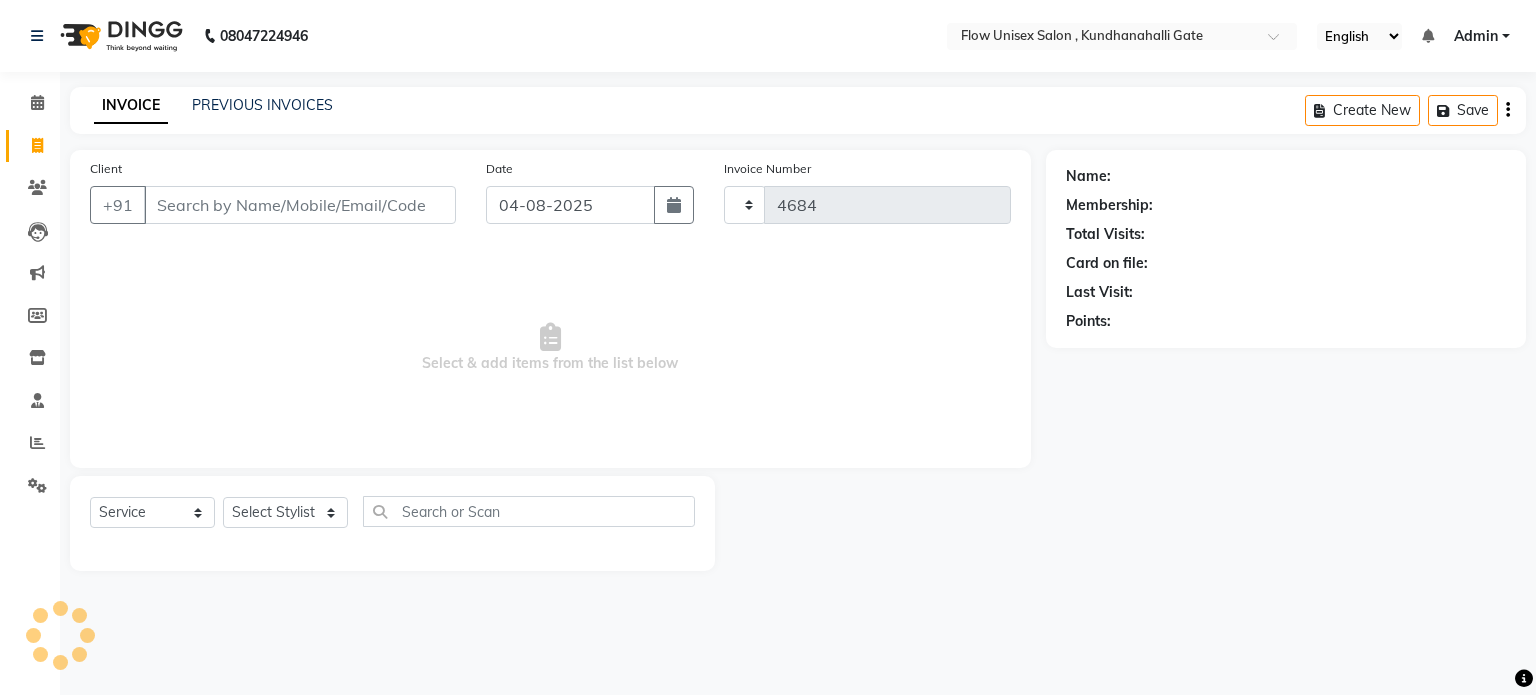 select on "5875" 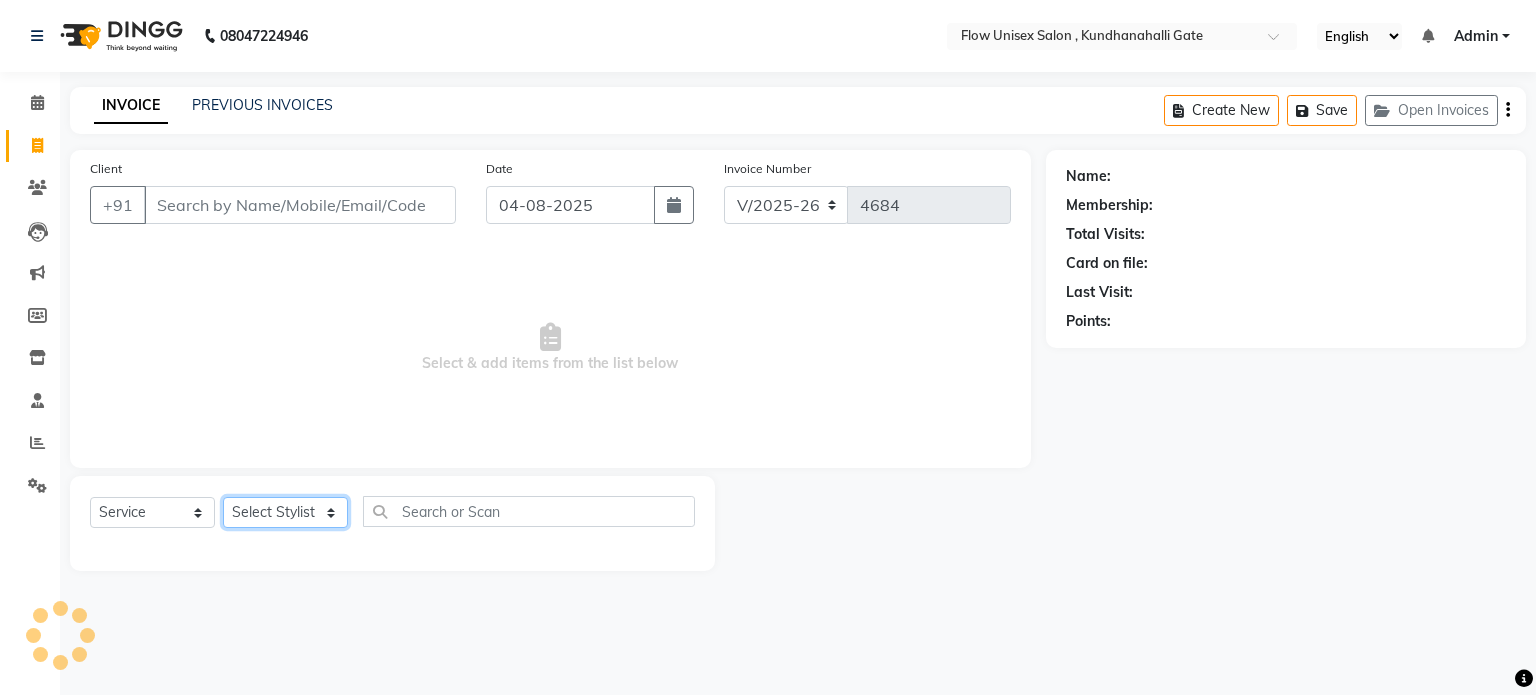 drag, startPoint x: 288, startPoint y: 513, endPoint x: 277, endPoint y: 444, distance: 69.87131 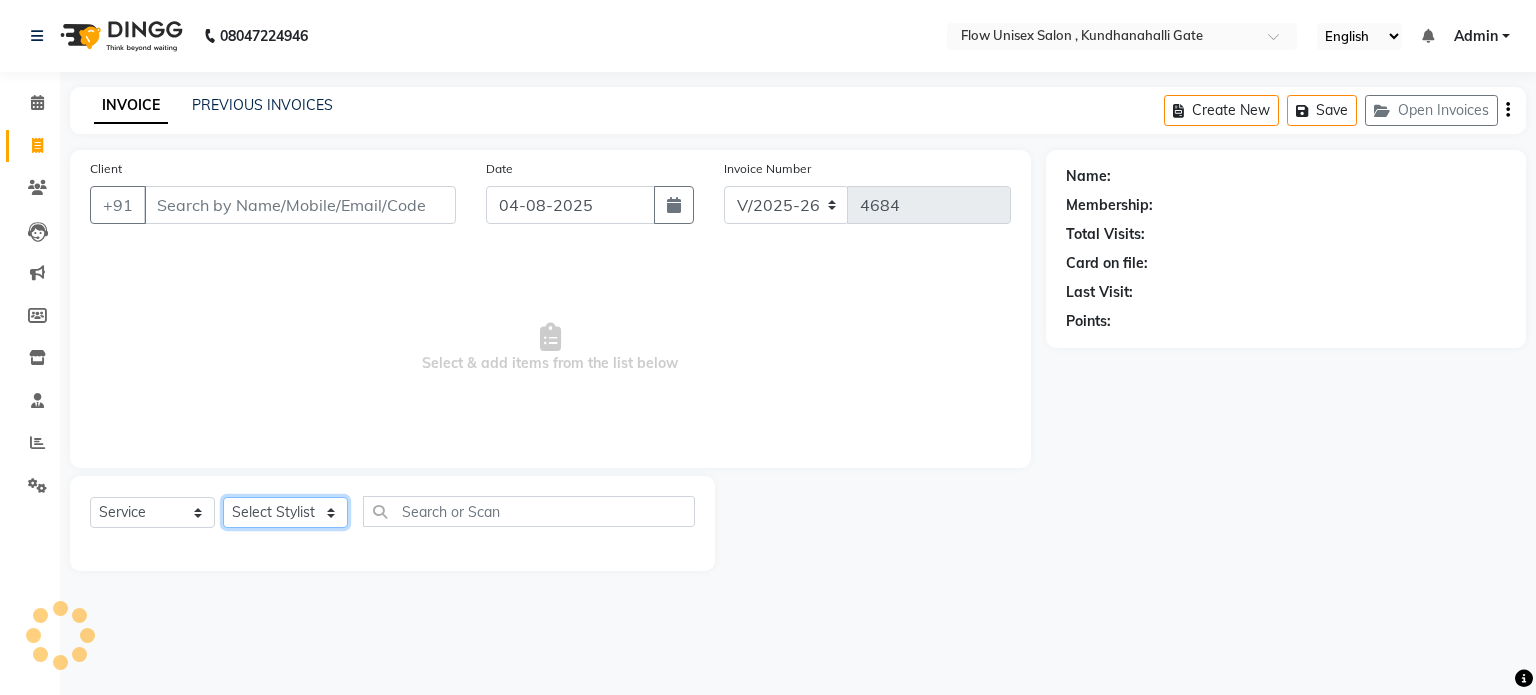 click on "Select Stylist" 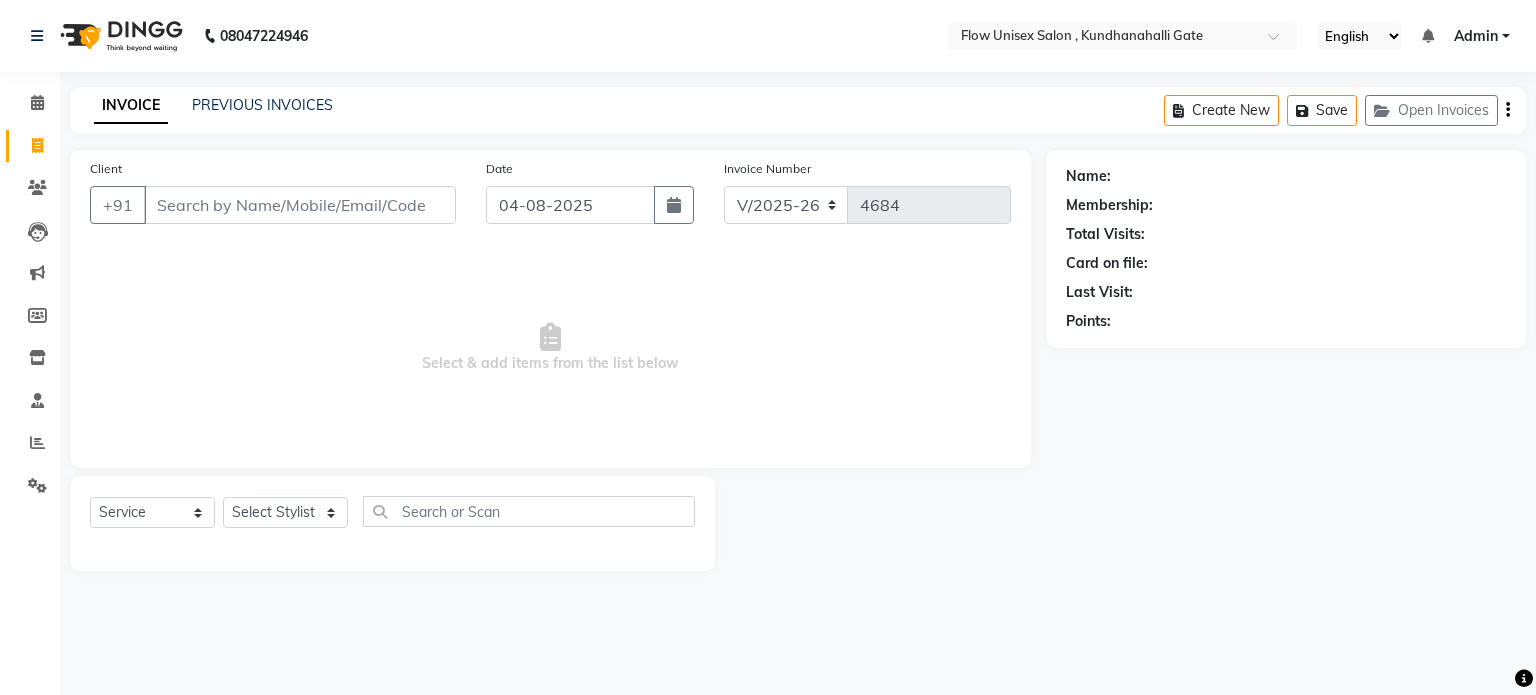 drag, startPoint x: 339, startPoint y: 587, endPoint x: 255, endPoint y: 521, distance: 106.826965 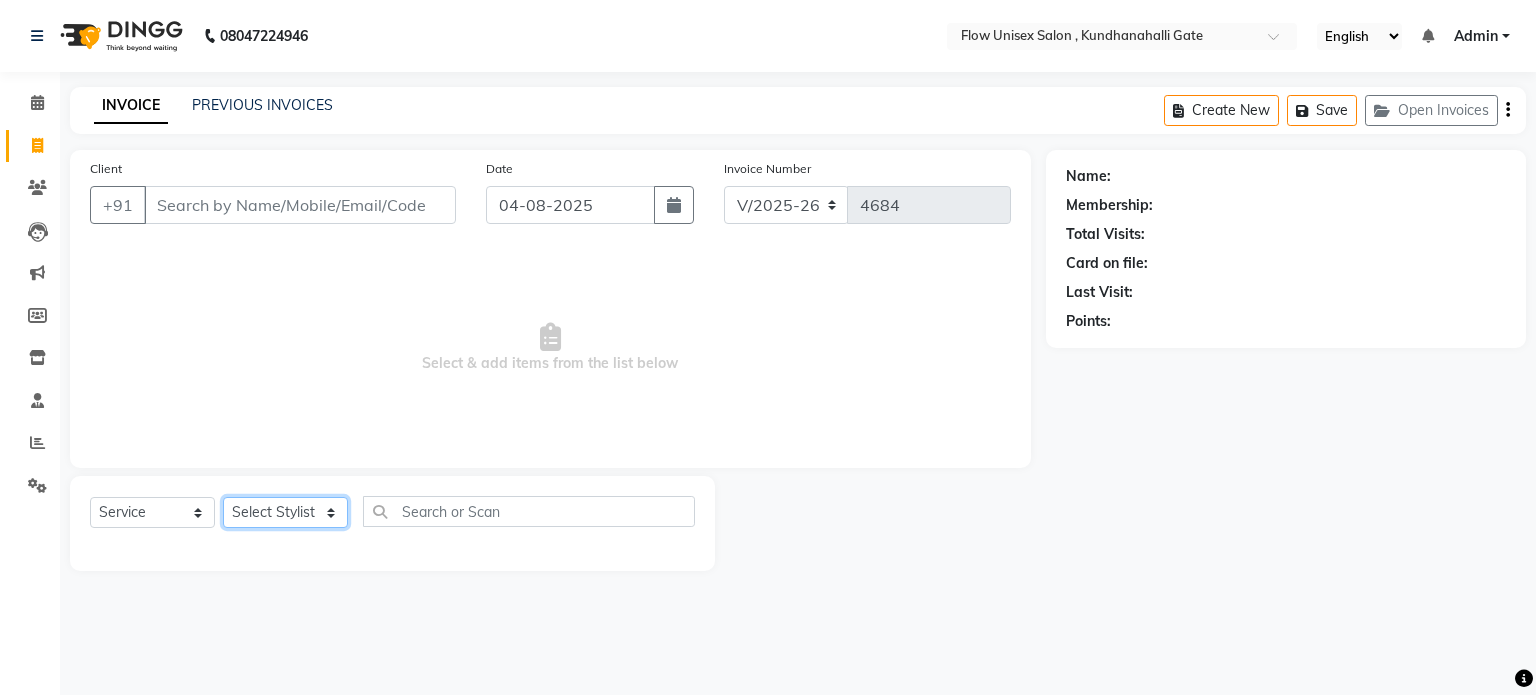 click on "Select Stylist" 